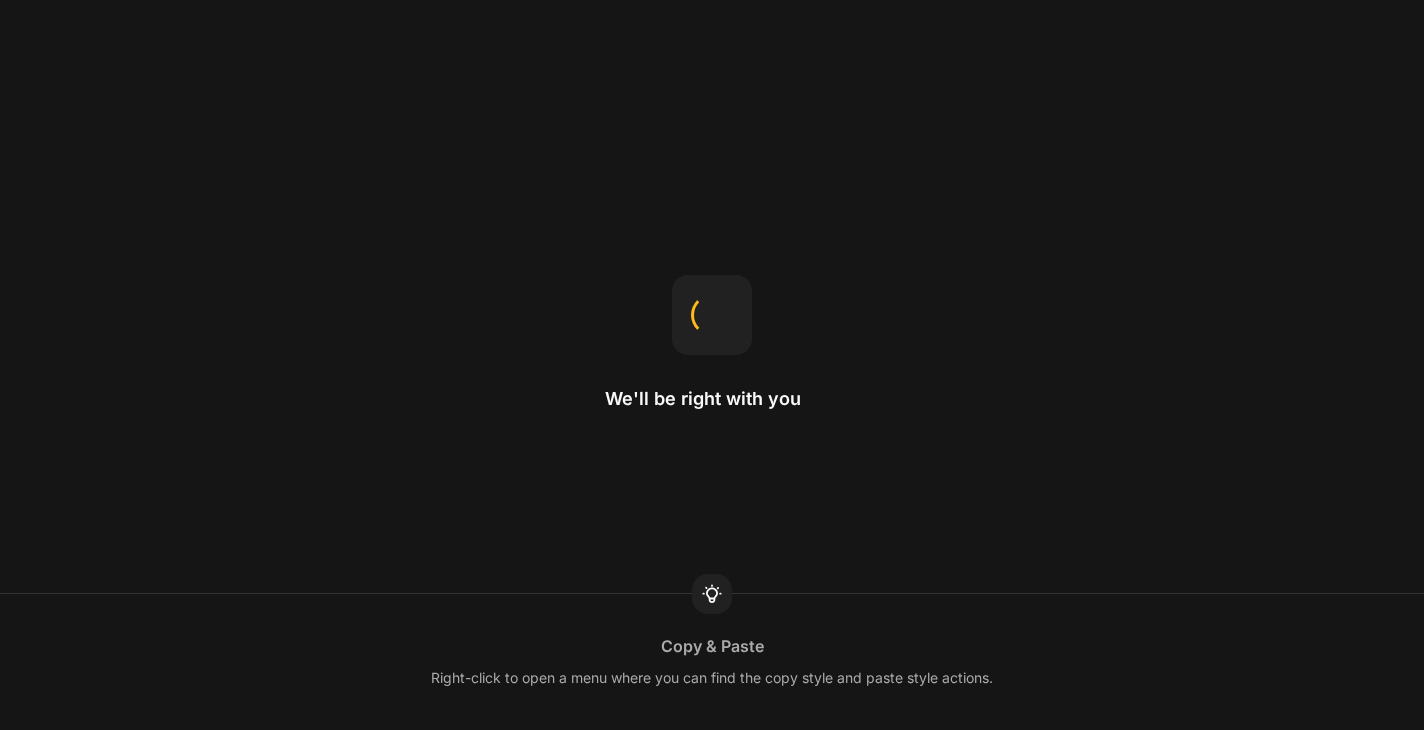scroll, scrollTop: 0, scrollLeft: 0, axis: both 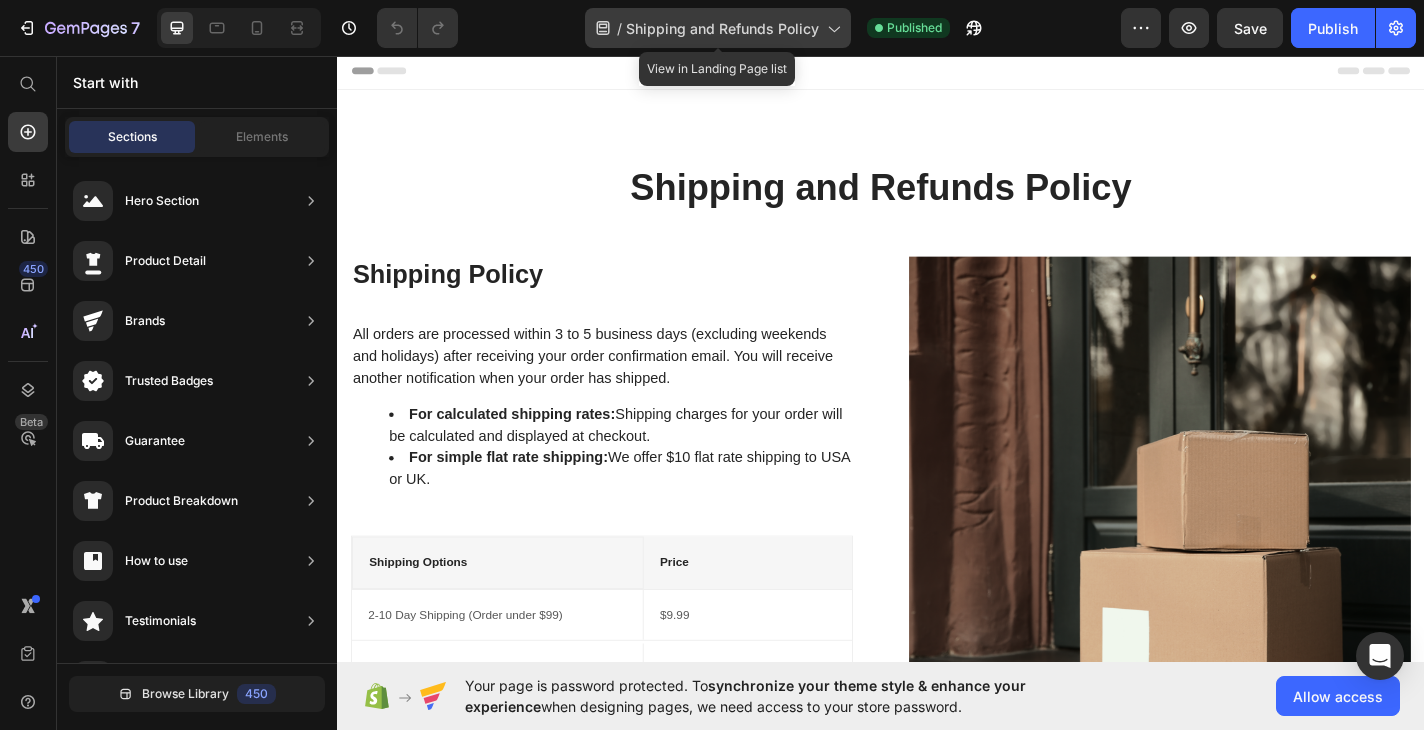 click 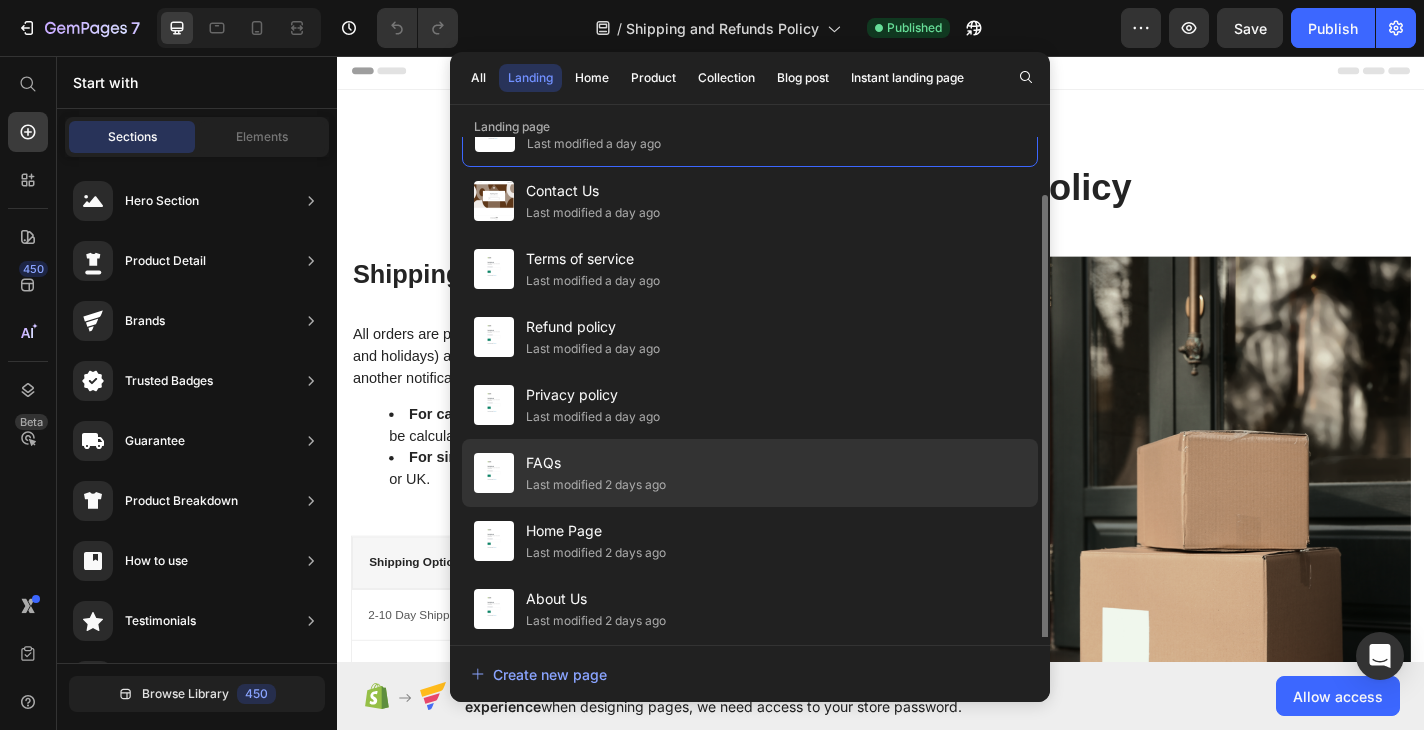 scroll, scrollTop: 58, scrollLeft: 0, axis: vertical 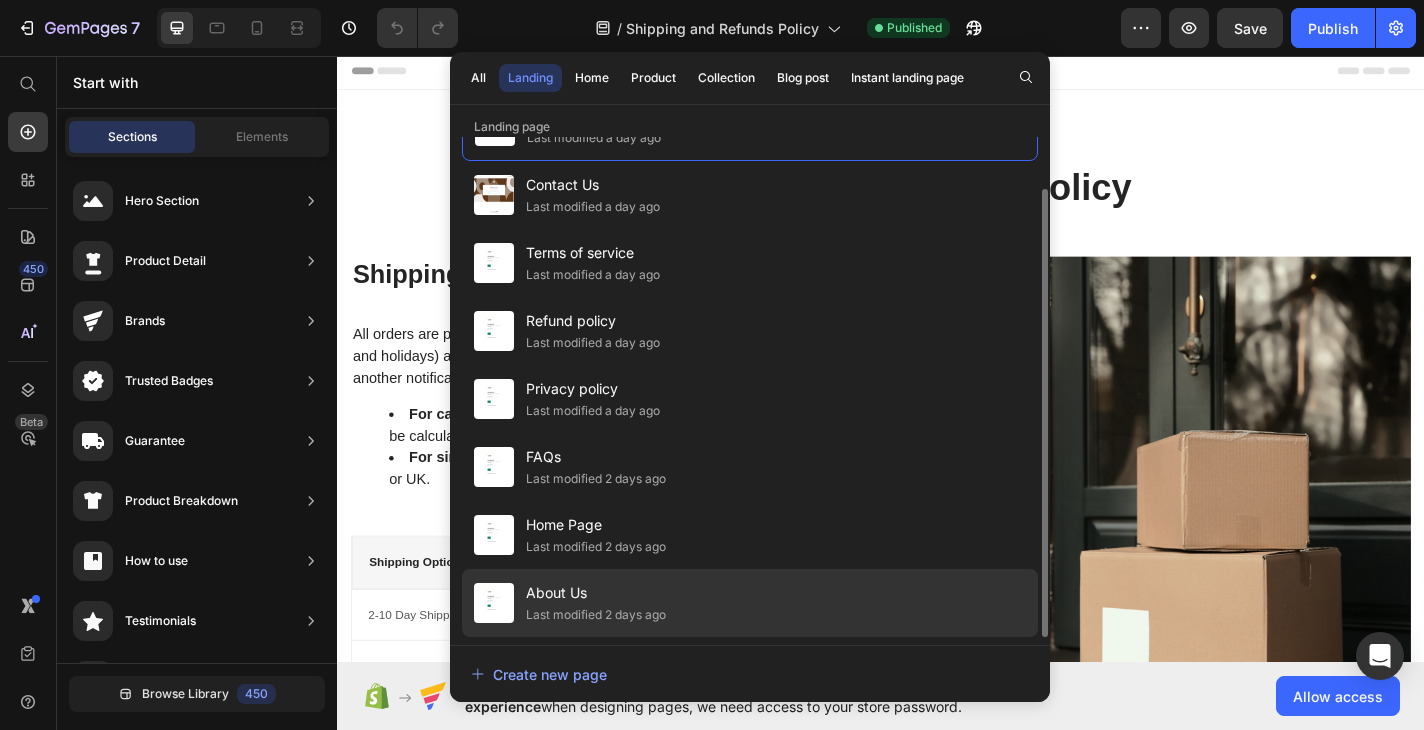 click on "About Us" at bounding box center (596, 593) 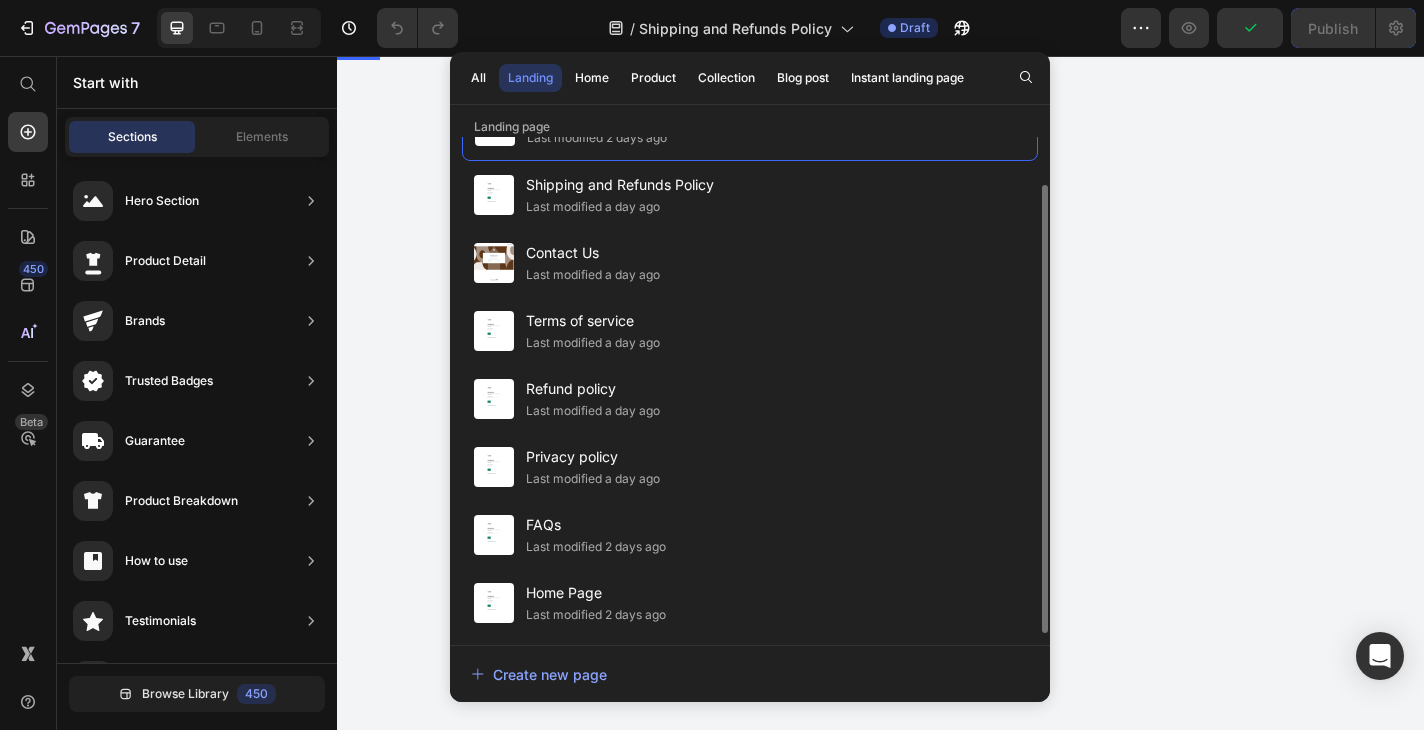 scroll, scrollTop: 56, scrollLeft: 0, axis: vertical 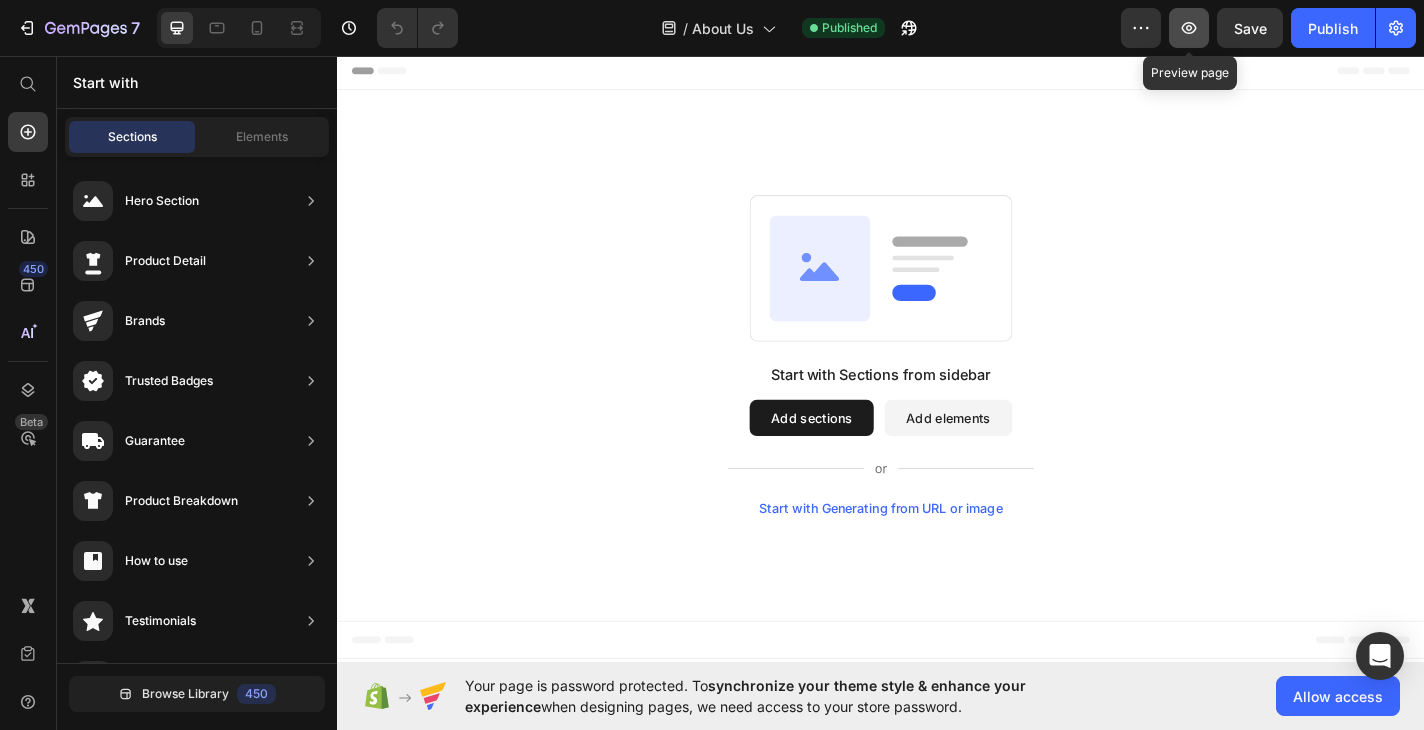 click 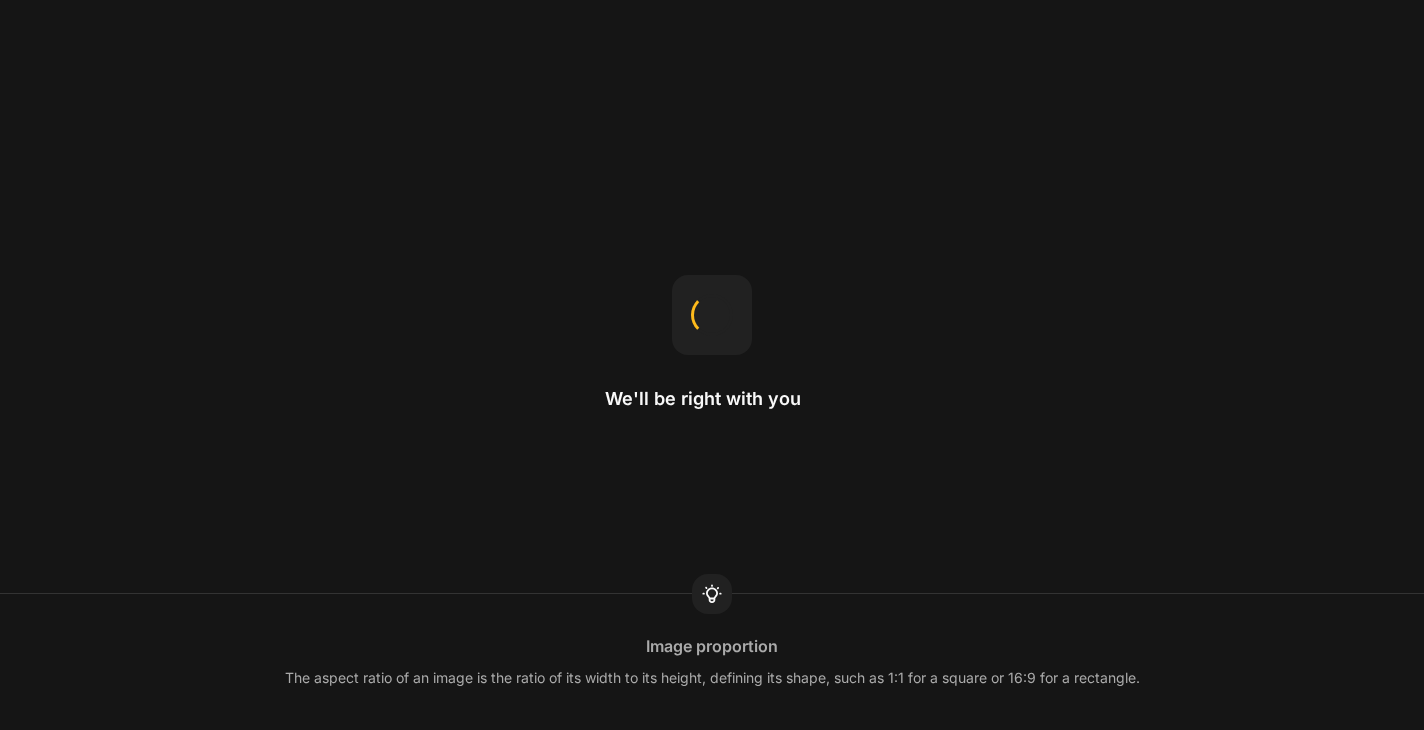 scroll, scrollTop: 0, scrollLeft: 0, axis: both 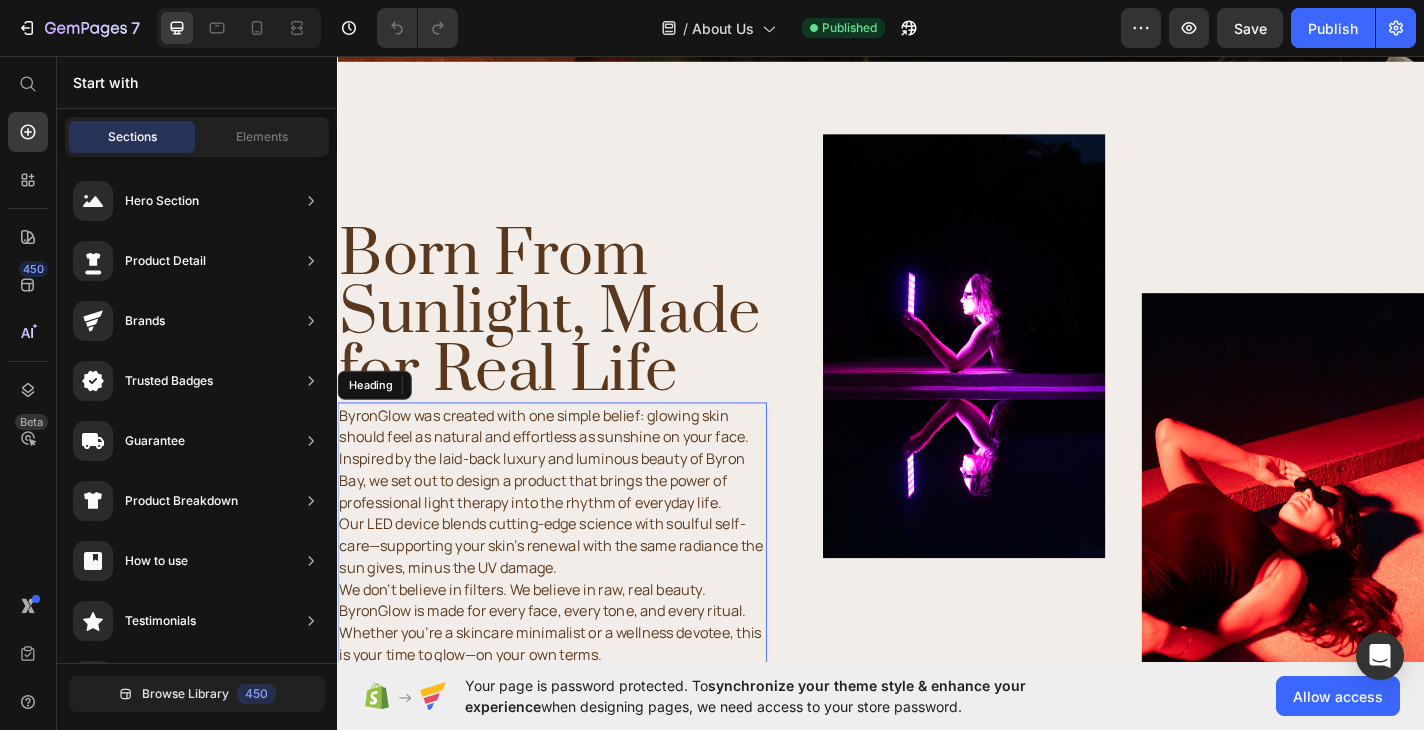 click on "ByronGlow was created with one simple belief: glowing skin should feel as natural and effortless as sunshine on your face. Inspired by the laid-back luxury and luminous beauty of Byron Bay, we set out to design a product that brings the power of professional light therapy into the rhythm of everyday life.  Our LED device blends cutting-edge science with soulful self-care—supporting your skin’s renewal with the same radiance the sun gives, minus the UV damage. We don’t believe in filters. We believe in raw, real beauty. ByronGlow is made for every face, every tone, and every ritual. Whether you’re a skincare minimalist or a wellness devotee, this is your time to glow—on your own terms." at bounding box center [574, 584] 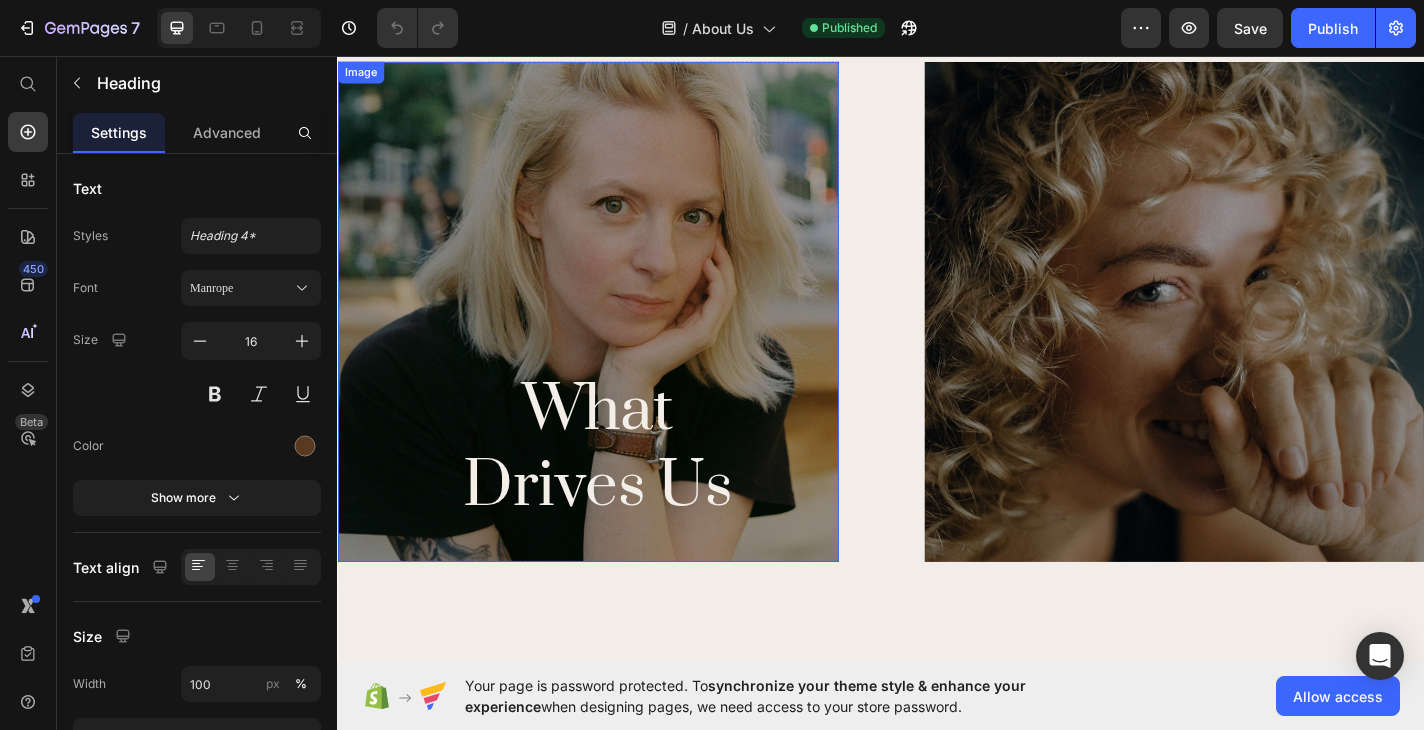 scroll, scrollTop: 1713, scrollLeft: 0, axis: vertical 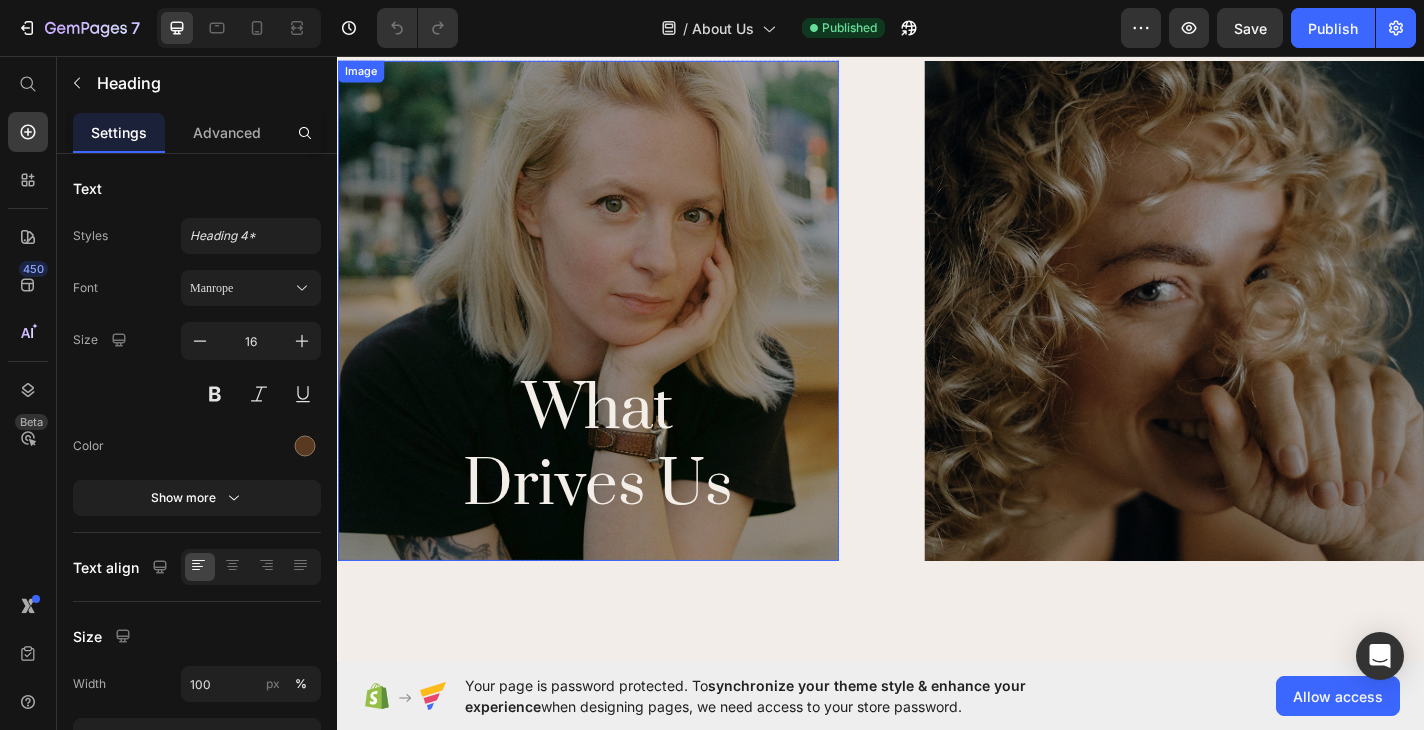 click at bounding box center [613, 337] 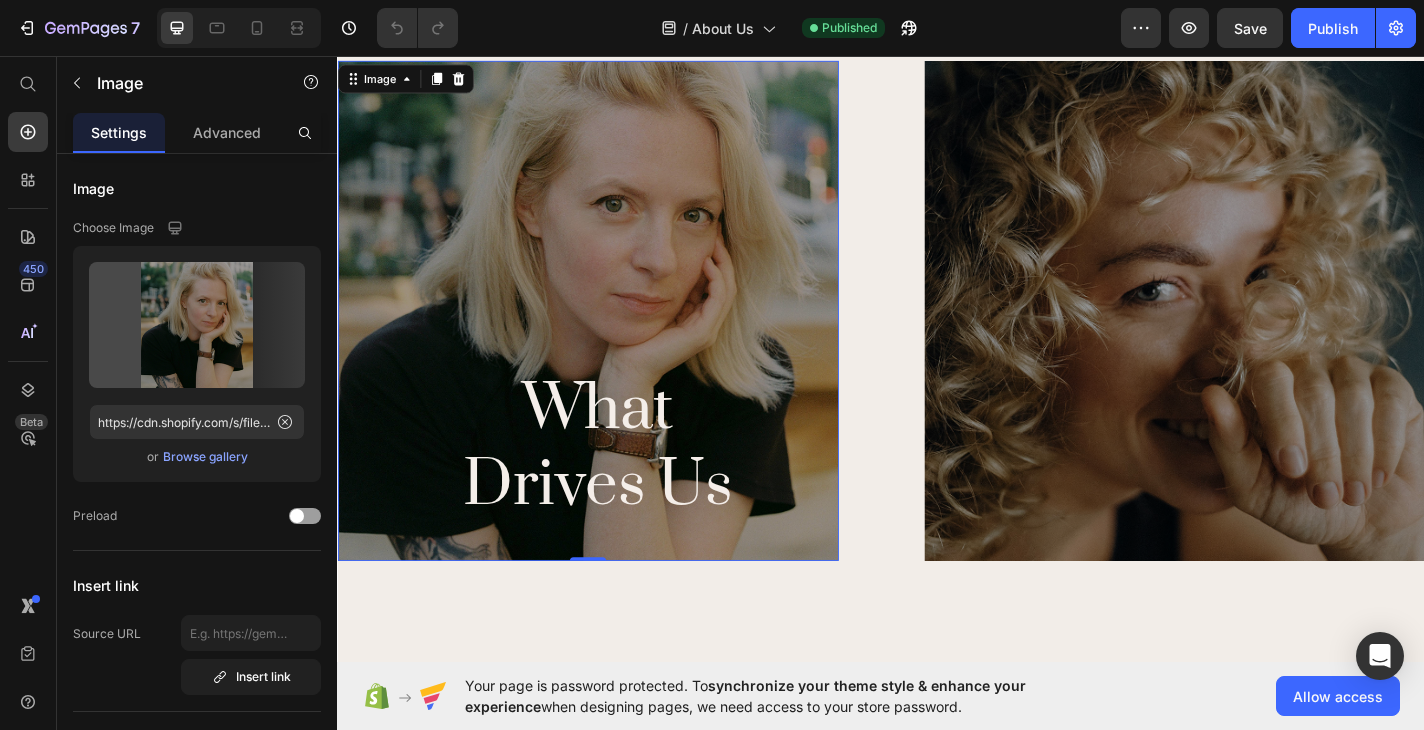 click at bounding box center [613, 337] 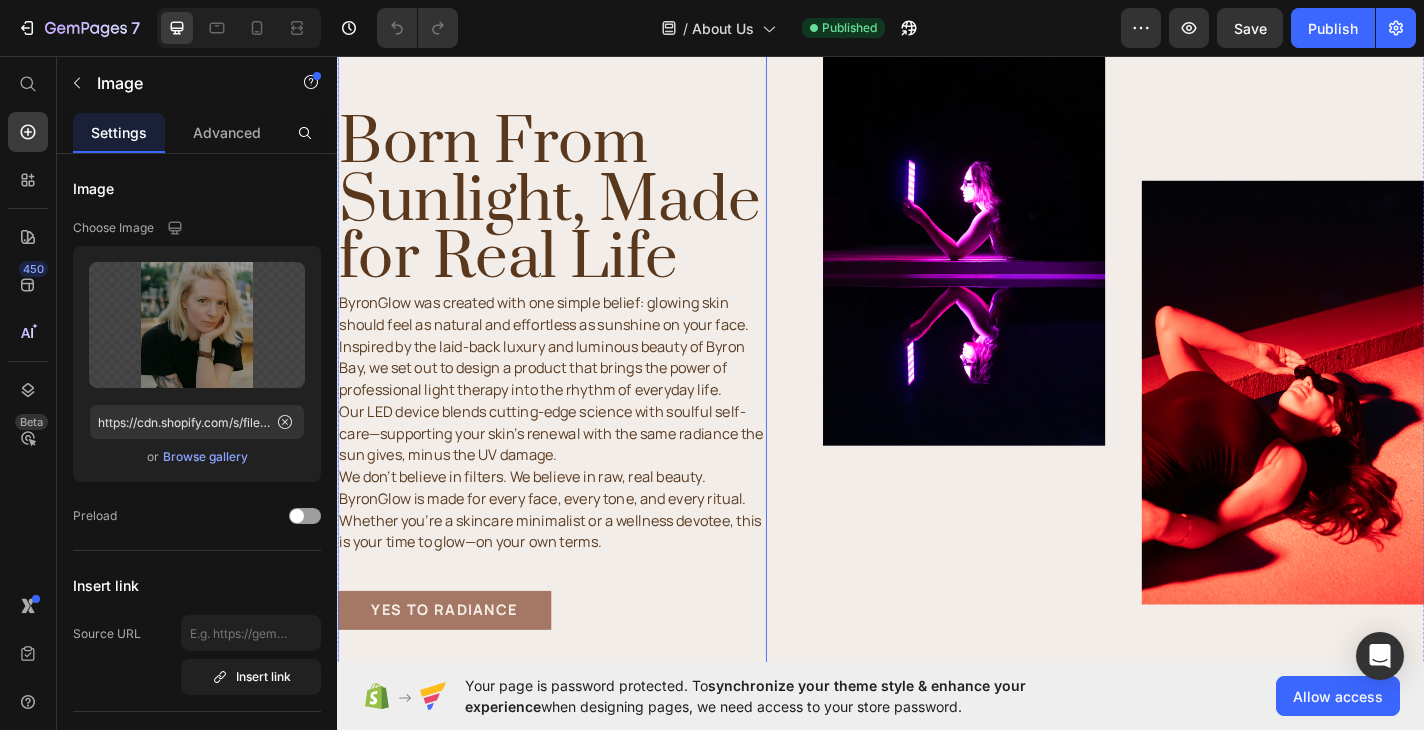 scroll, scrollTop: 1018, scrollLeft: 0, axis: vertical 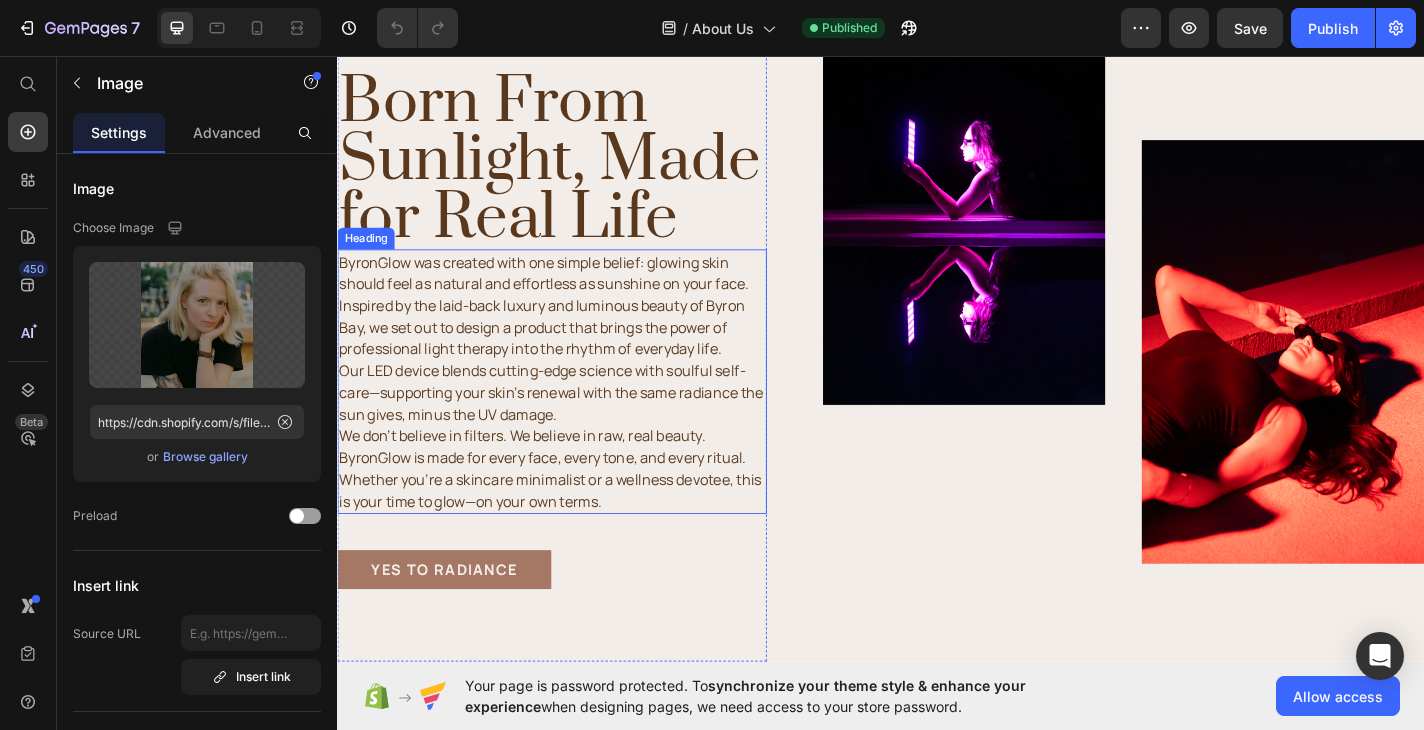 click on "ByronGlow was created with one simple belief: glowing skin should feel as natural and effortless as sunshine on your face. Inspired by the laid-back luxury and luminous beauty of Byron Bay, we set out to design a product that brings the power of professional light therapy into the rhythm of everyday life.  Our LED device blends cutting-edge science with soulful self-care—supporting your skin’s renewal with the same radiance the sun gives, minus the UV damage. We don’t believe in filters. We believe in raw, real beauty. ByronGlow is made for every face, every tone, and every ritual. Whether you’re a skincare minimalist or a wellness devotee, this is your time to glow—on your own terms." at bounding box center [574, 415] 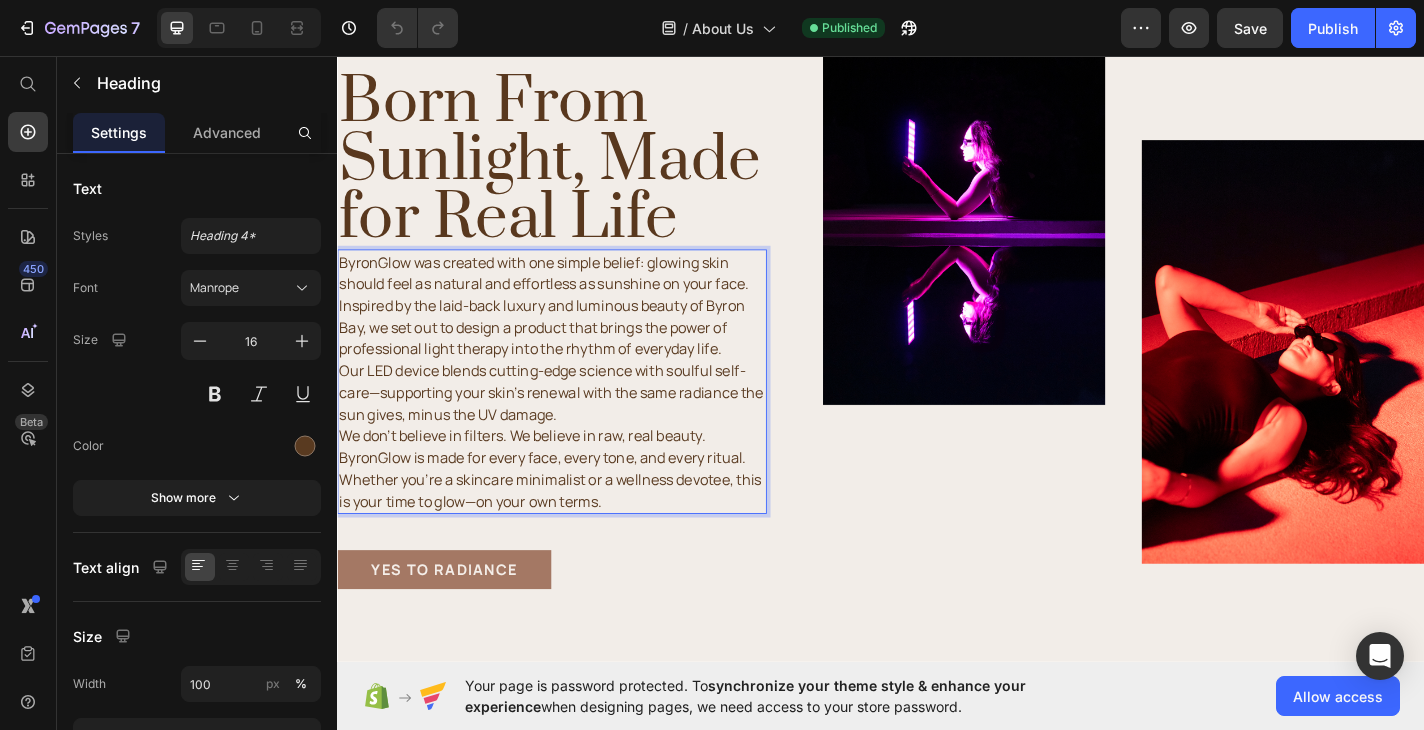 click on "ByronGlow was created with one simple belief: glowing skin should feel as natural and effortless as sunshine on your face. Inspired by the laid-back luxury and luminous beauty of Byron Bay, we set out to design a product that brings the power of professional light therapy into the rhythm of everyday life.  Our LED device blends cutting-edge science with soulful self-care—supporting your skin’s renewal with the same radiance the sun gives, minus the UV damage. We don’t believe in filters. We believe in raw, real beauty. ByronGlow is made for every face, every tone, and every ritual. Whether you’re a skincare minimalist or a wellness devotee, this is your time to glow—on your own terms." at bounding box center [574, 415] 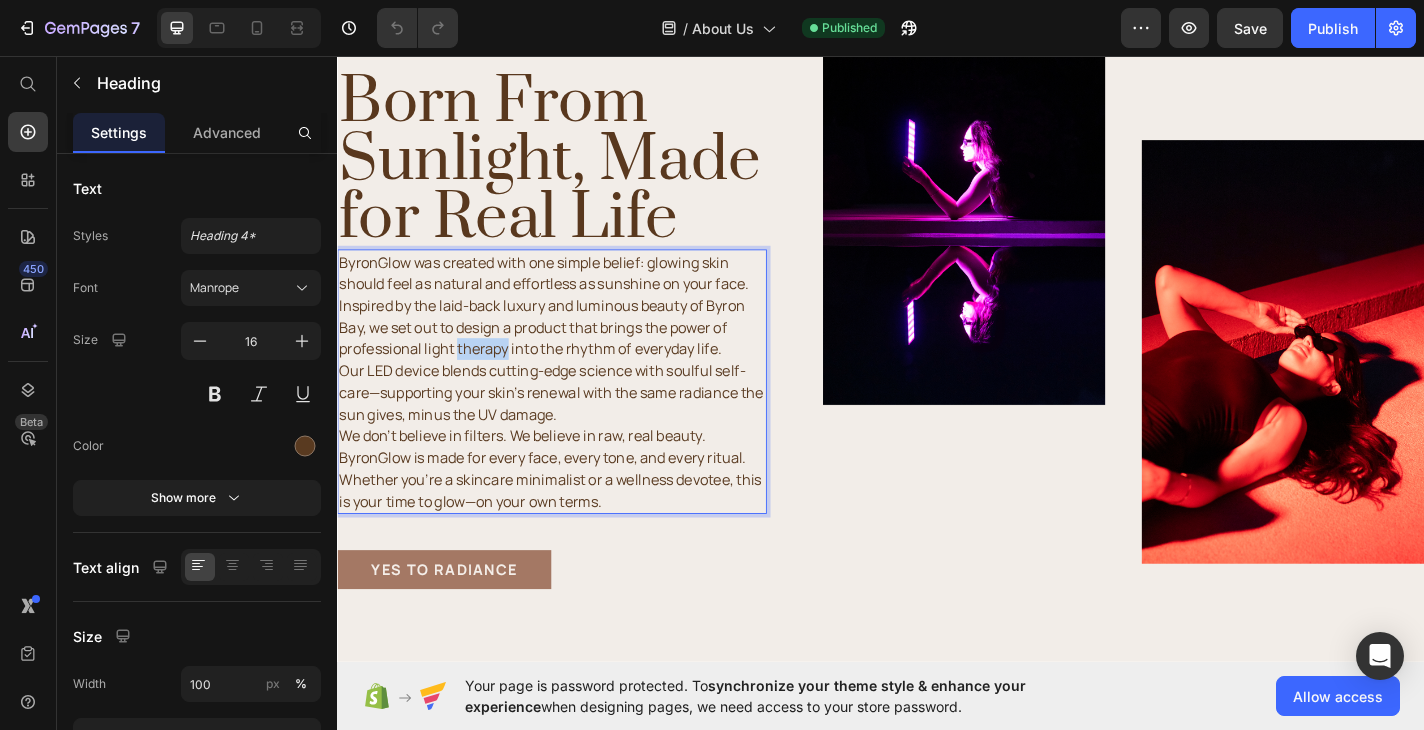 click on "ByronGlow was created with one simple belief: glowing skin should feel as natural and effortless as sunshine on your face. Inspired by the laid-back luxury and luminous beauty of Byron Bay, we set out to design a product that brings the power of professional light therapy into the rhythm of everyday life.  Our LED device blends cutting-edge science with soulful self-care—supporting your skin’s renewal with the same radiance the sun gives, minus the UV damage. We don’t believe in filters. We believe in raw, real beauty. ByronGlow is made for every face, every tone, and every ritual. Whether you’re a skincare minimalist or a wellness devotee, this is your time to glow—on your own terms." at bounding box center [574, 415] 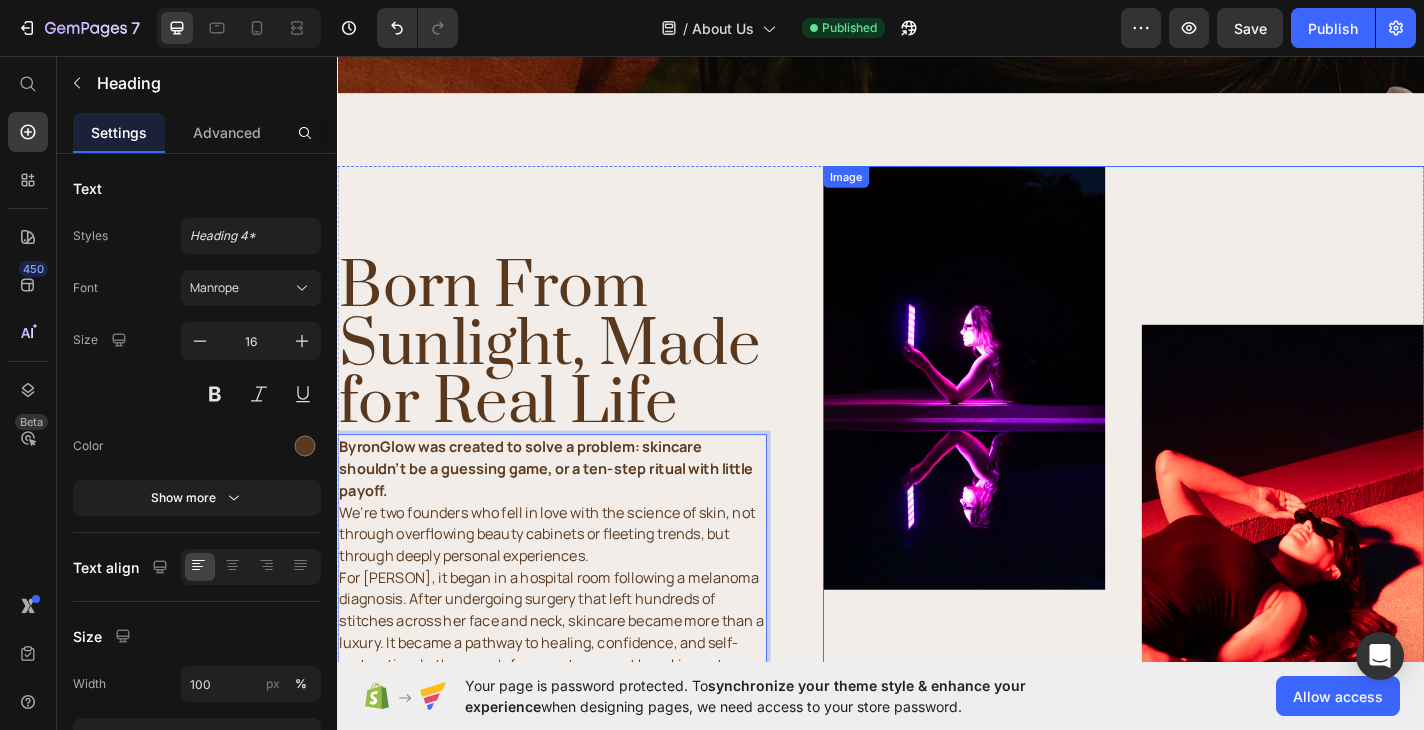 scroll, scrollTop: 815, scrollLeft: 0, axis: vertical 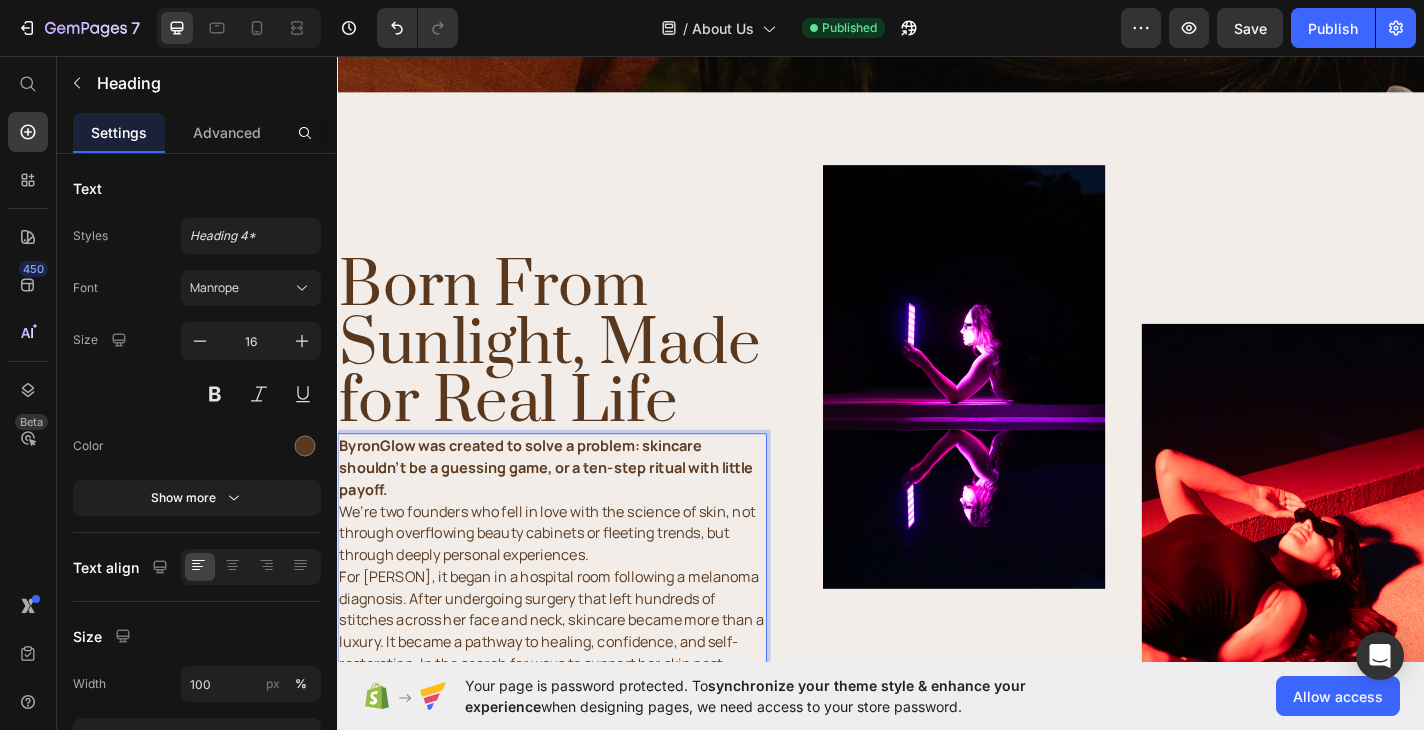 click on "ByronGlow was created to solve a problem: skincare shouldn't be a guessing game, or a ten-step ritual with little payoff." at bounding box center [574, 510] 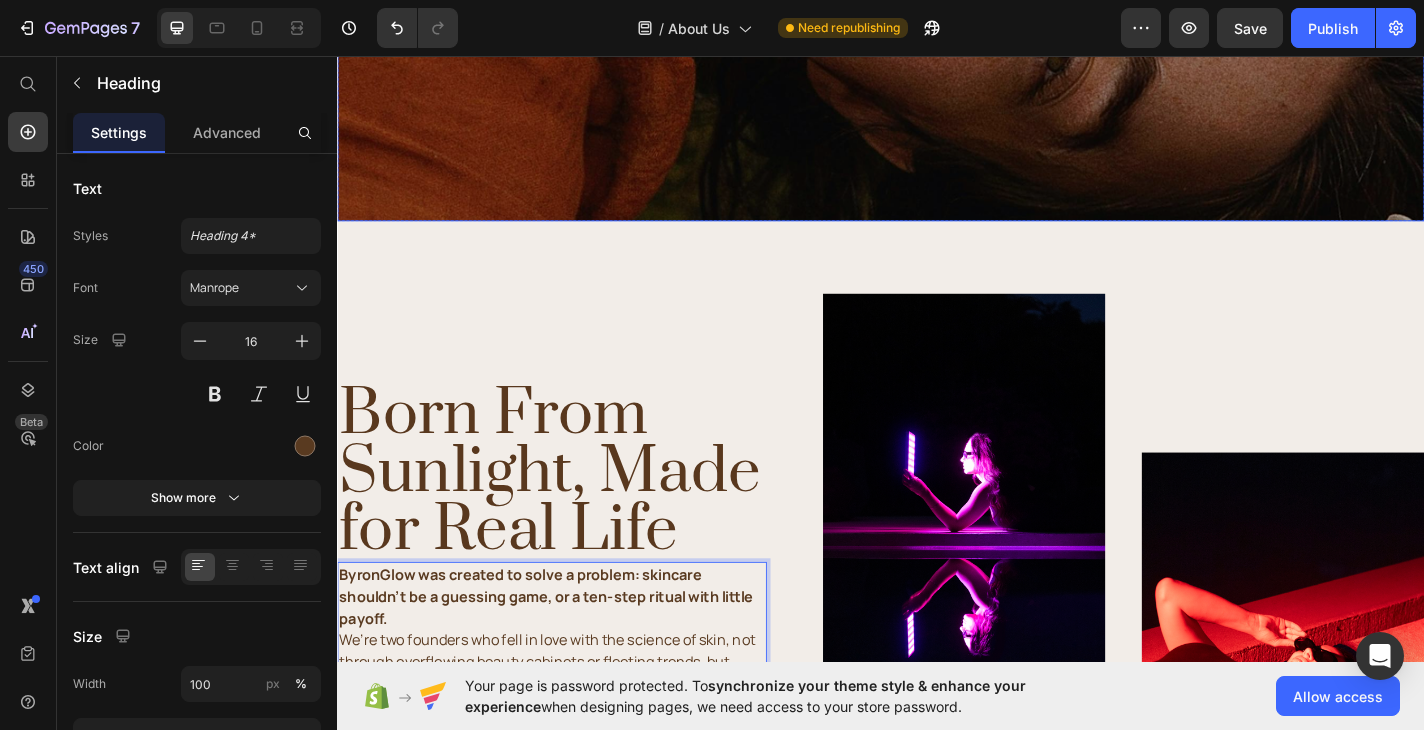 scroll, scrollTop: 680, scrollLeft: 0, axis: vertical 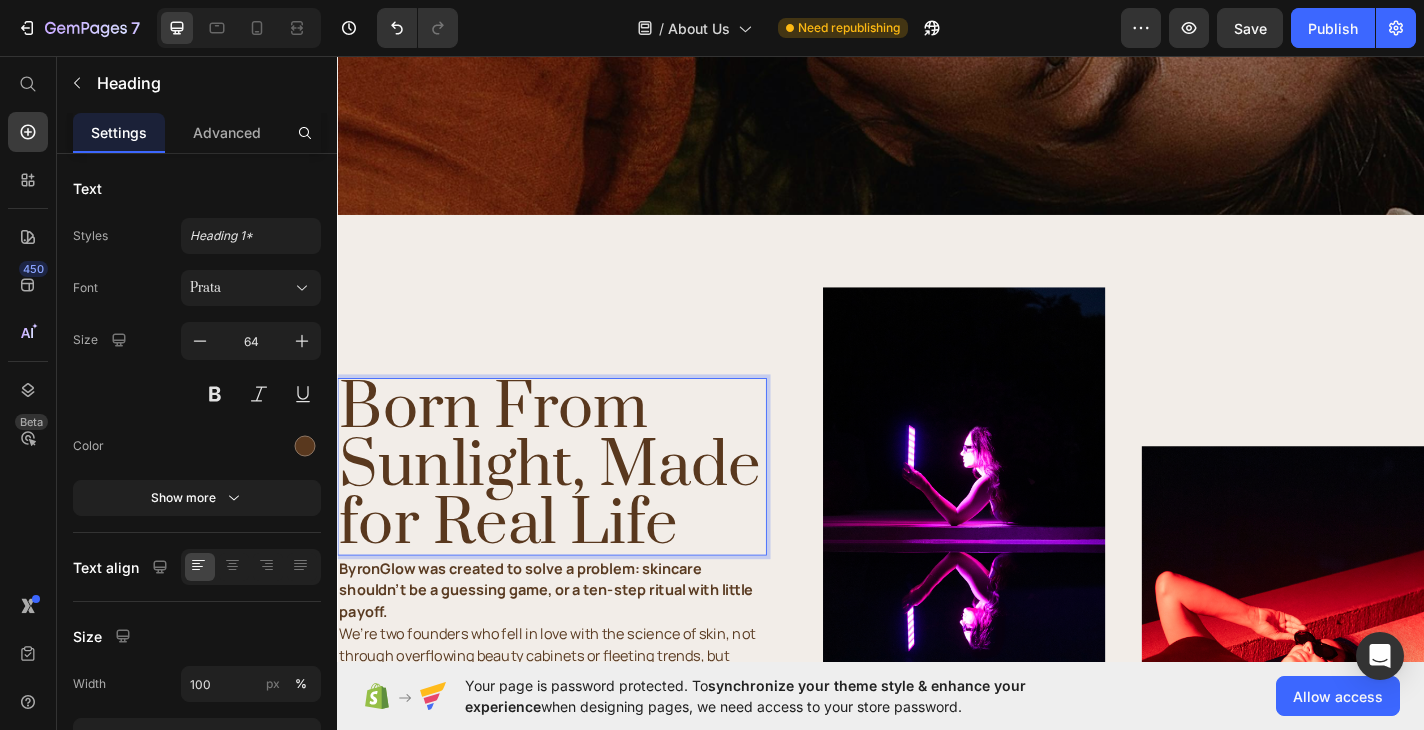 click on "Born From Sunlight, Made for Real Life" at bounding box center (574, 509) 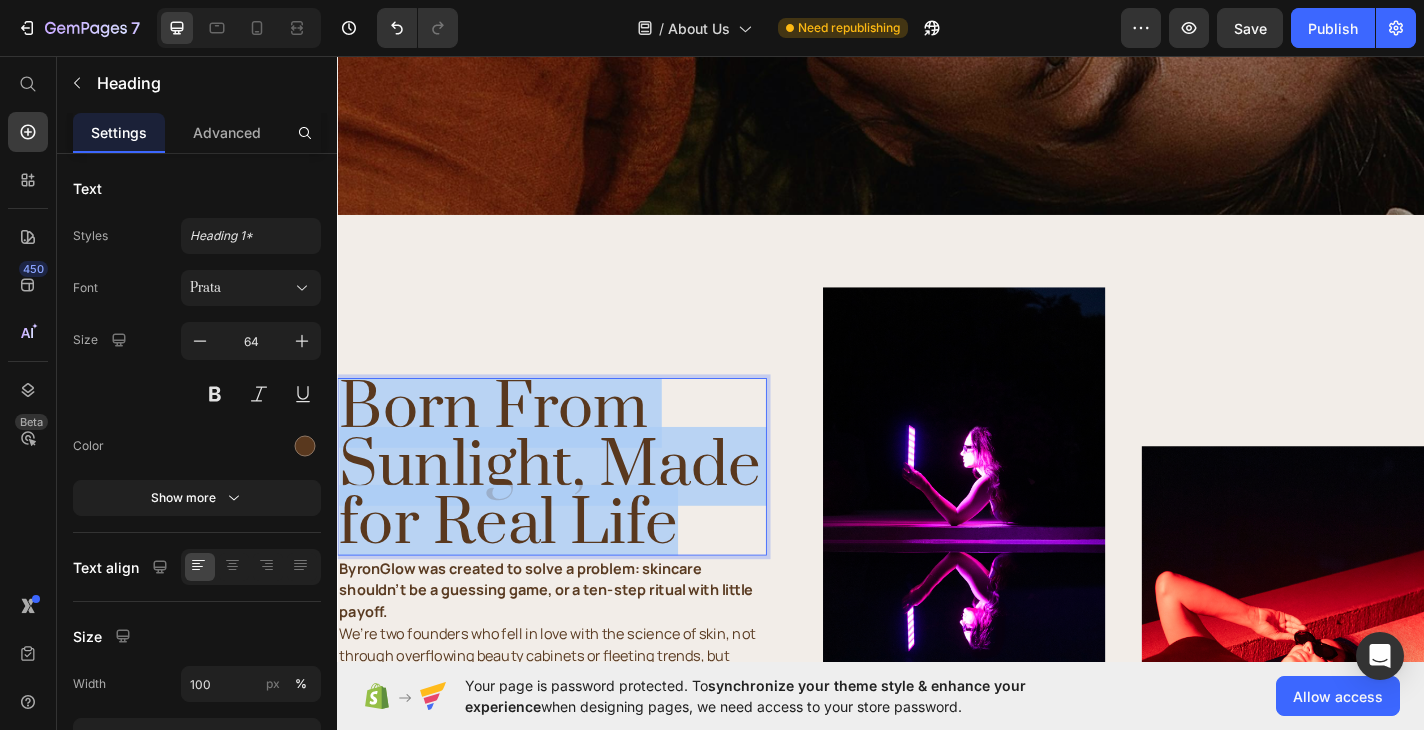 drag, startPoint x: 745, startPoint y: 577, endPoint x: 336, endPoint y: 412, distance: 441.02835 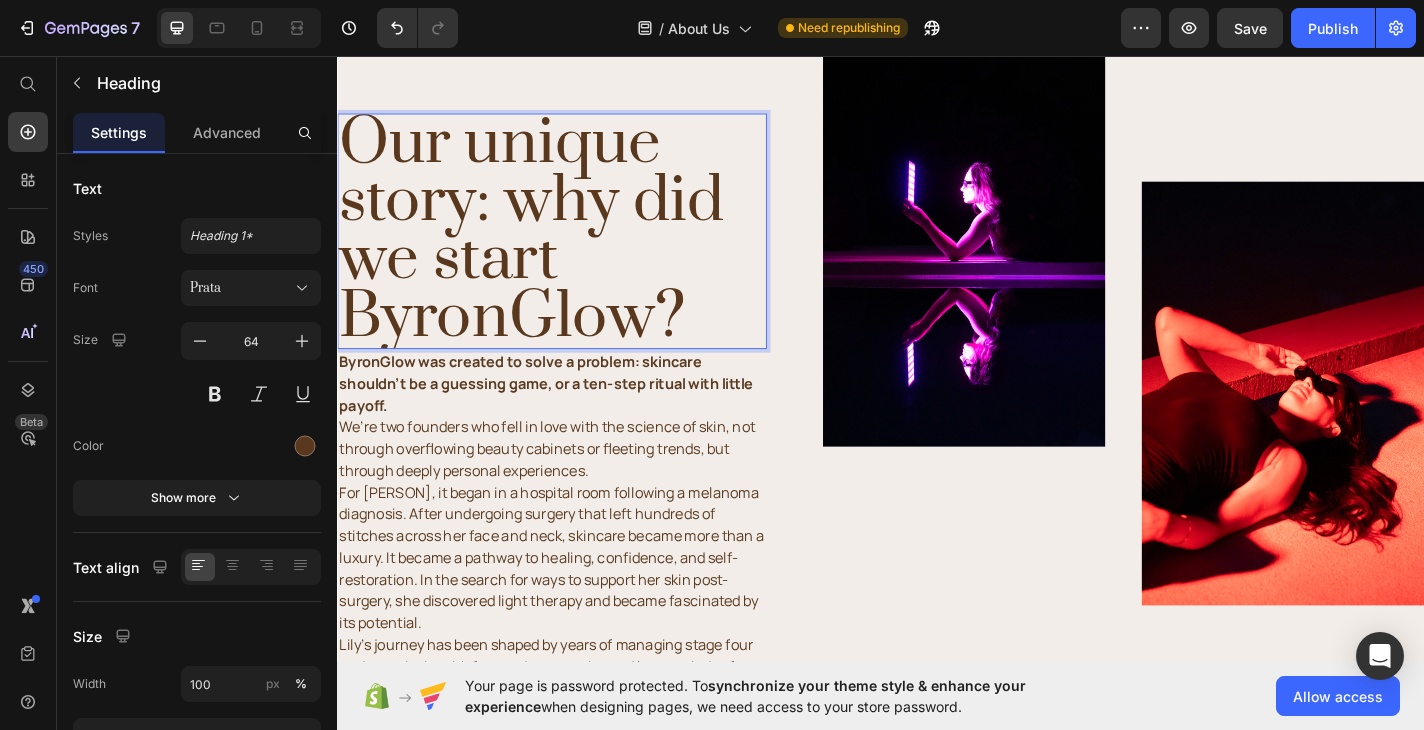 scroll, scrollTop: 989, scrollLeft: 0, axis: vertical 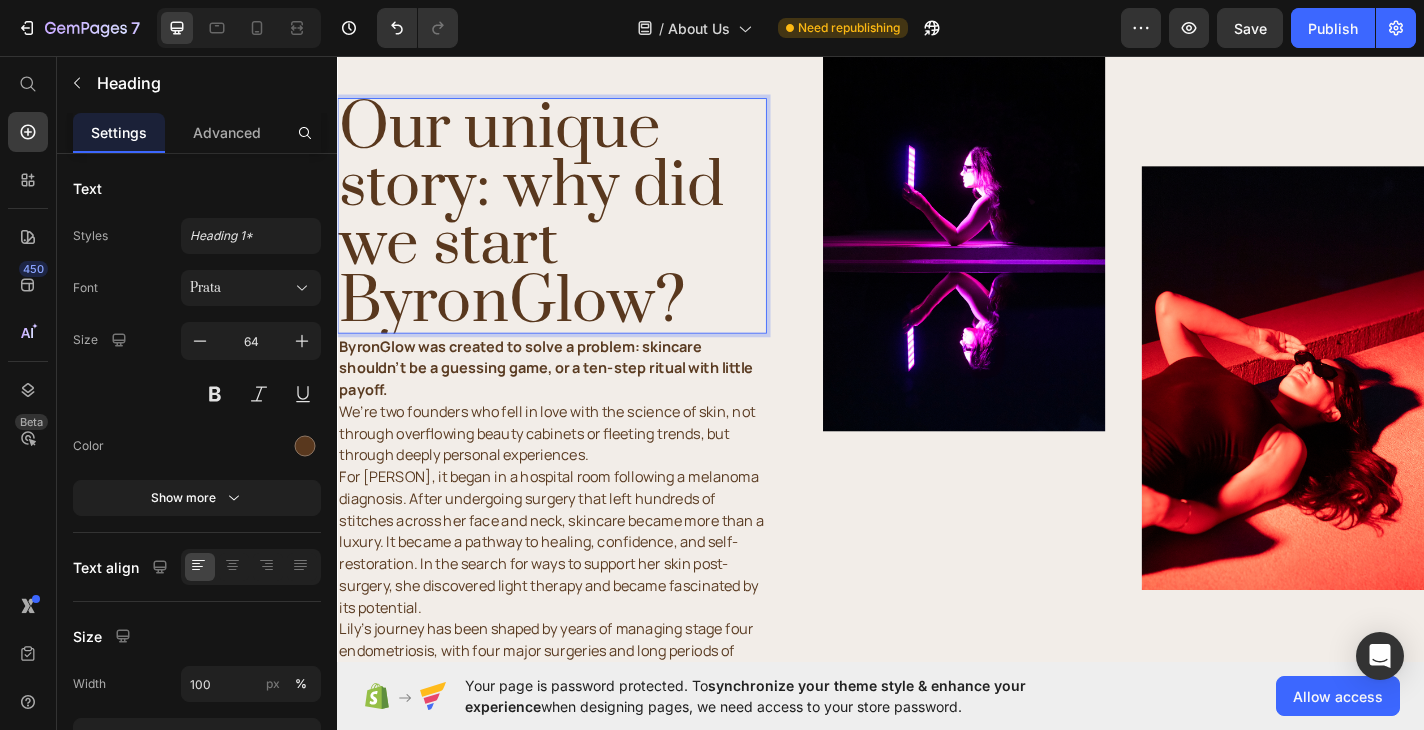 click on "Our unique story: why did we start ByronGlow?" at bounding box center (574, 232) 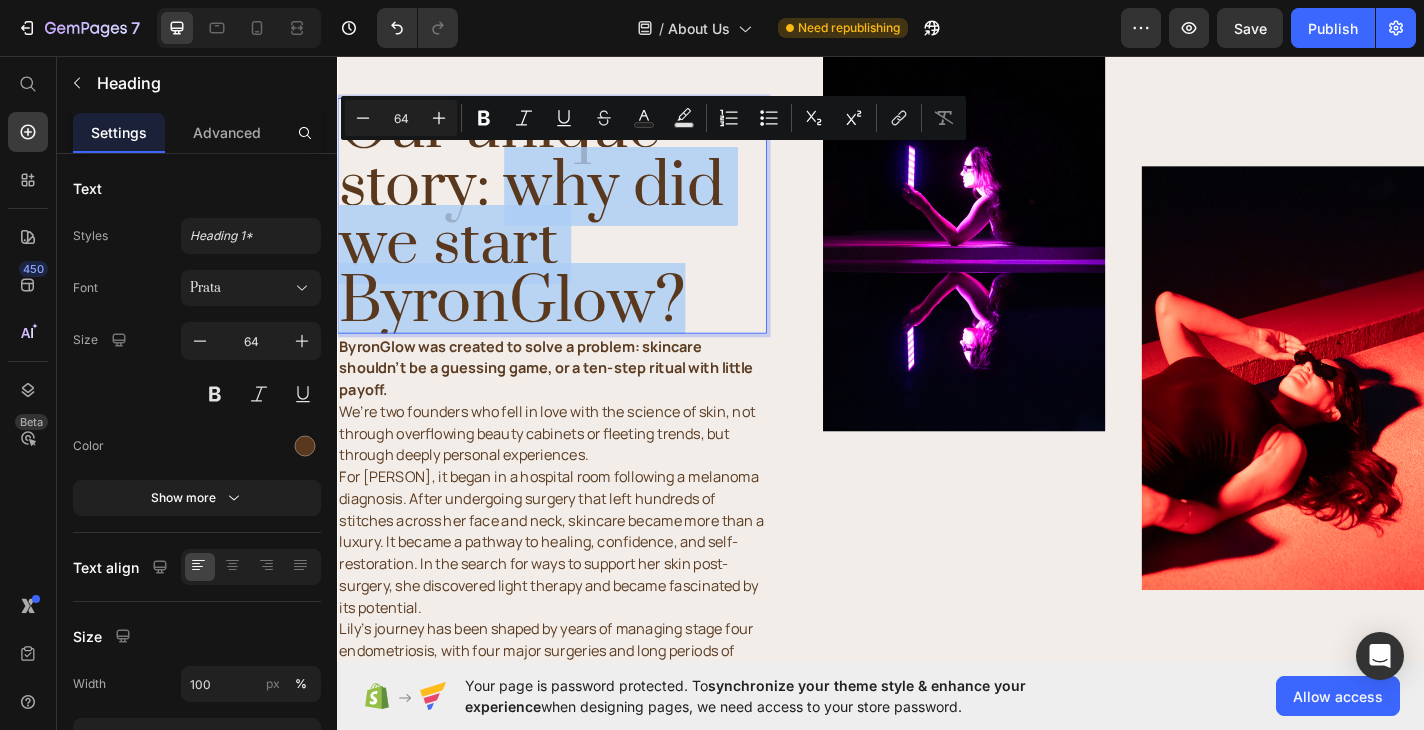 drag, startPoint x: 535, startPoint y: 197, endPoint x: 671, endPoint y: 292, distance: 165.89455 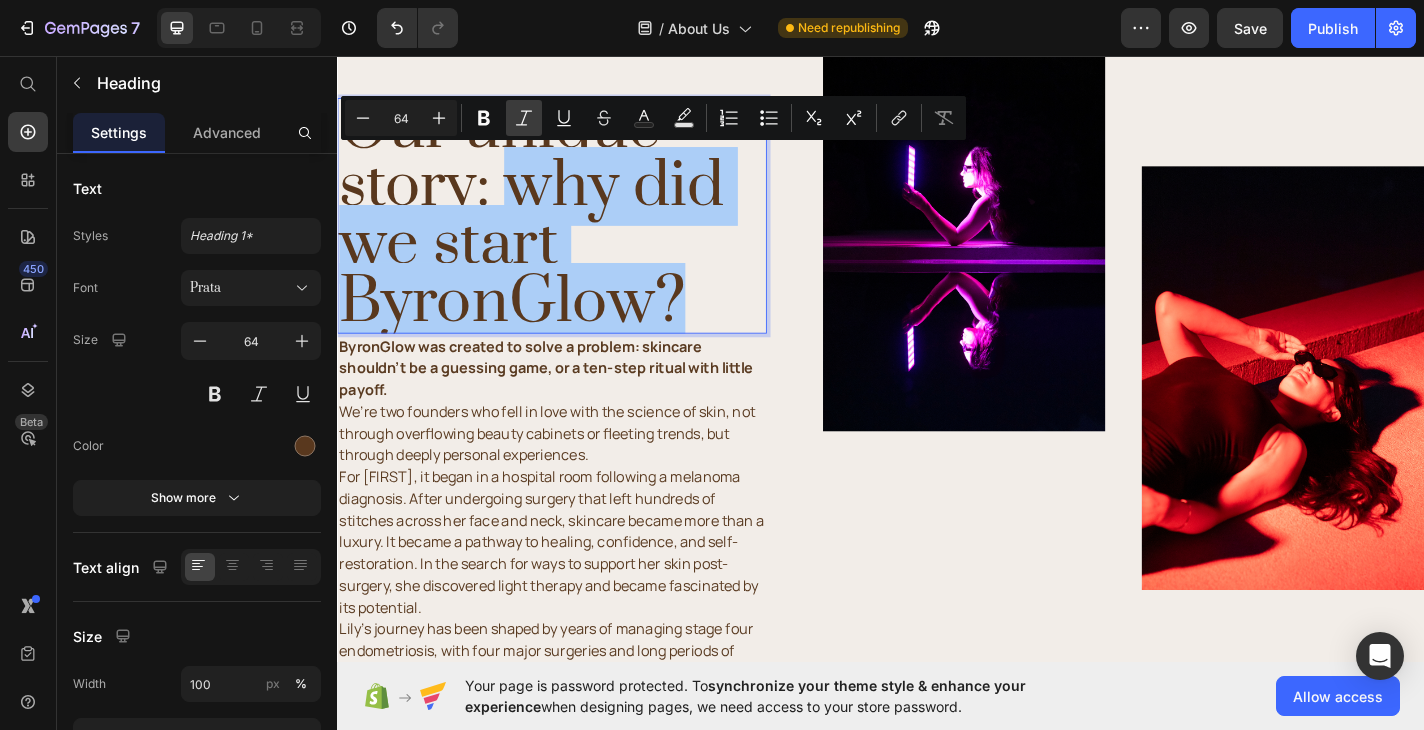 click 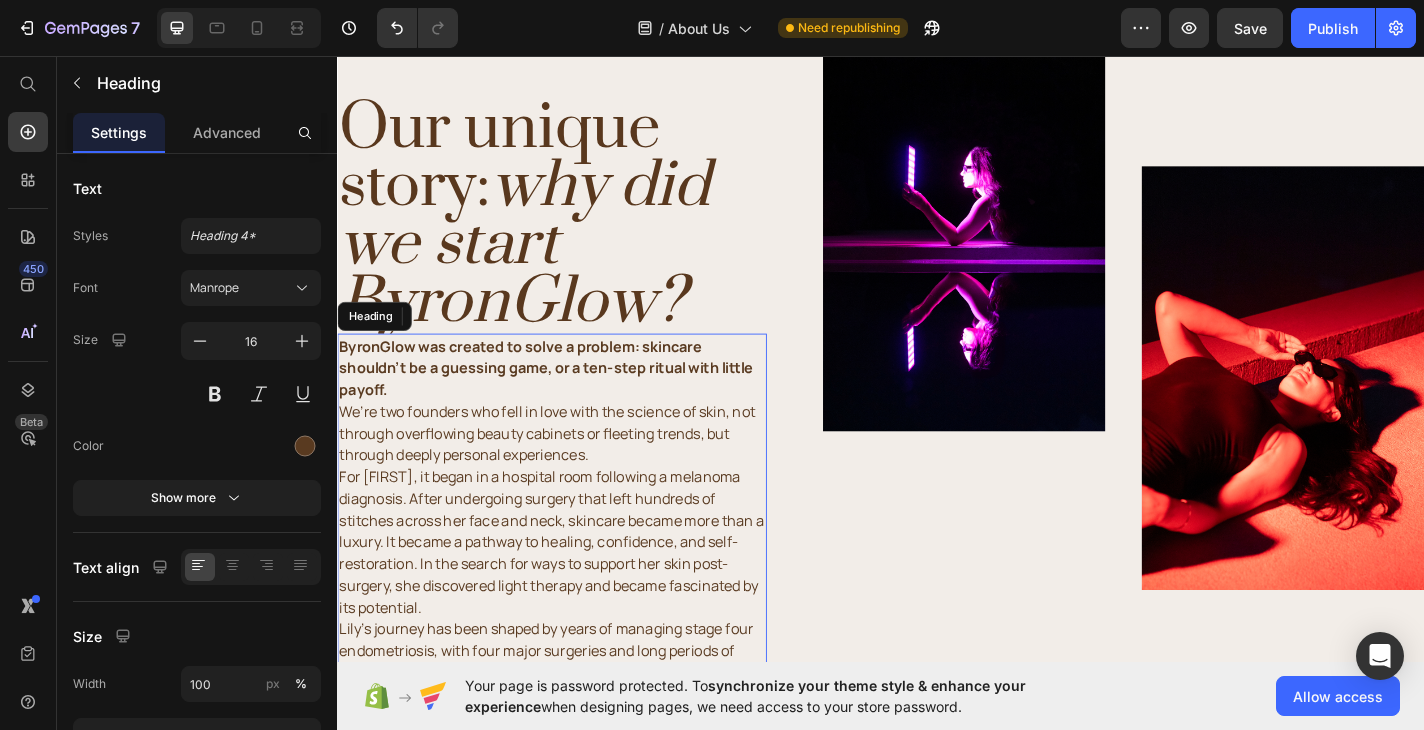 click on "⁠⁠⁠⁠⁠⁠⁠ ByronGlow was created to solve a problem: skincare shouldn't be a guessing game, or a ten-step ritual with little payoff. We’re two founders who fell in love with the science of skin, not through overflowing beauty cabinets or fleeting trends, but through deeply personal experiences. For [FIRST], it began in a hospital room following a melanoma diagnosis. After undergoing surgery that left hundreds of stitches across her face and neck, skincare became more than a luxury. It became a pathway to healing, confidence, and self-restoration. In the search for ways to support her skin post-surgery, she discovered light therapy and became fascinated by its potential. We also realised something else. Most active-ingredient skincare comes with a short shelf life, frequent irritation, and too much waste. We wanted something better. Something that worked with the skin, not against it. Where simplicity meets serious skin results." at bounding box center [574, 940] 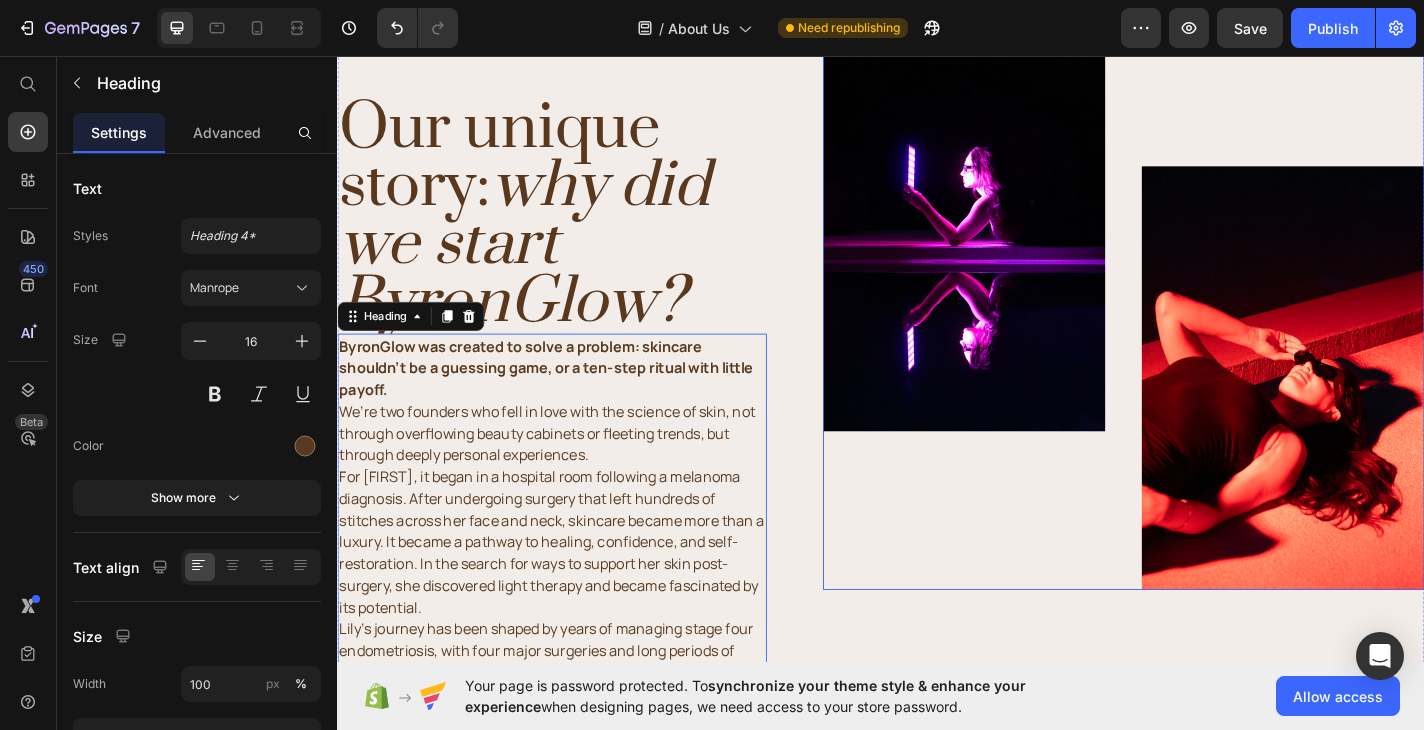 click at bounding box center (1205, 323) 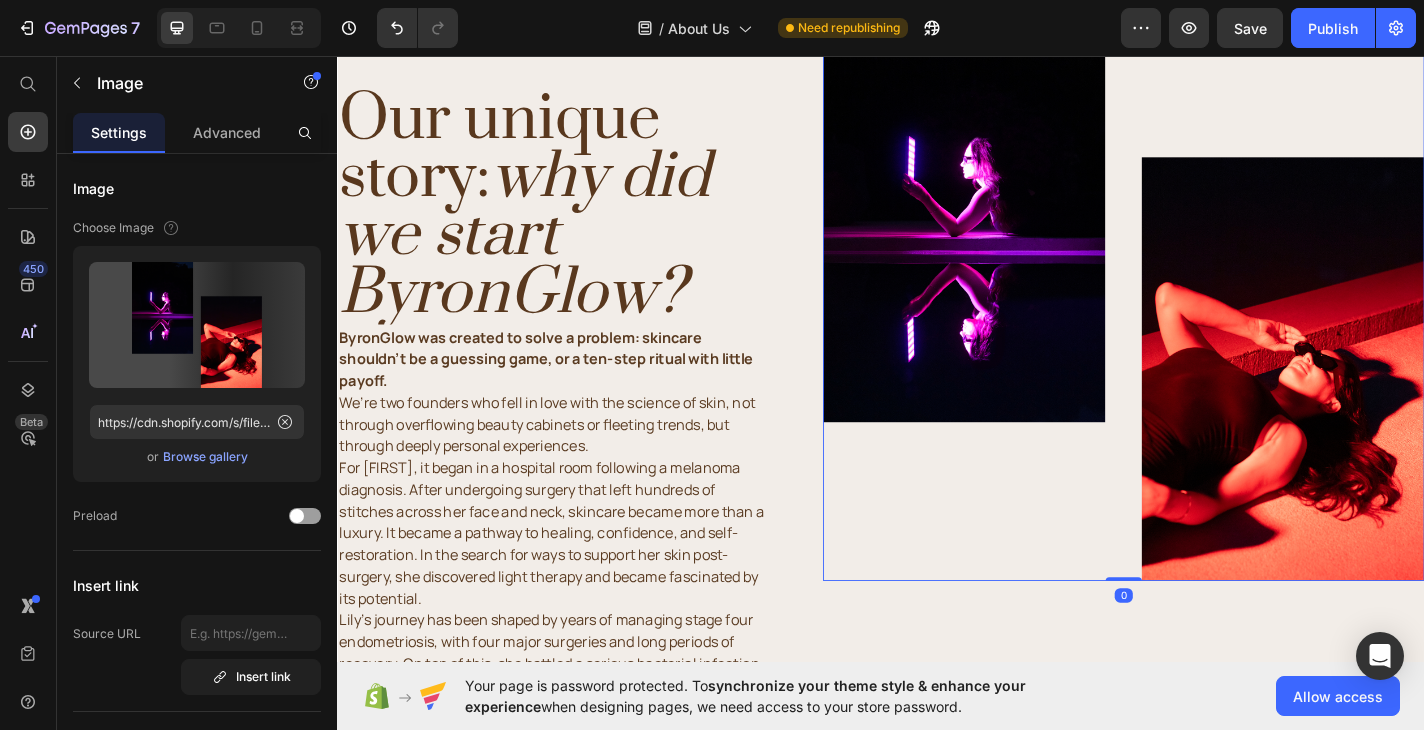 scroll, scrollTop: 1008, scrollLeft: 0, axis: vertical 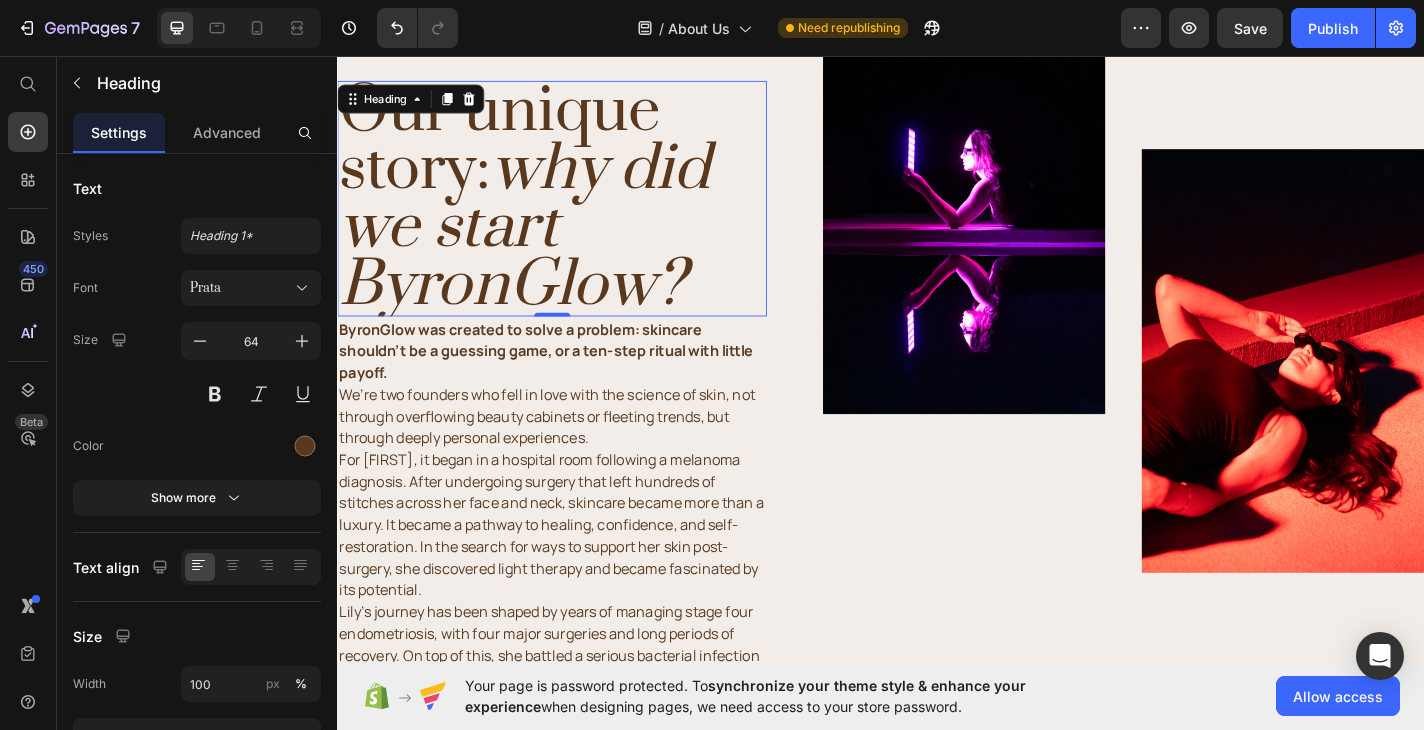 click on "why did we start ByronGlow?" at bounding box center (543, 244) 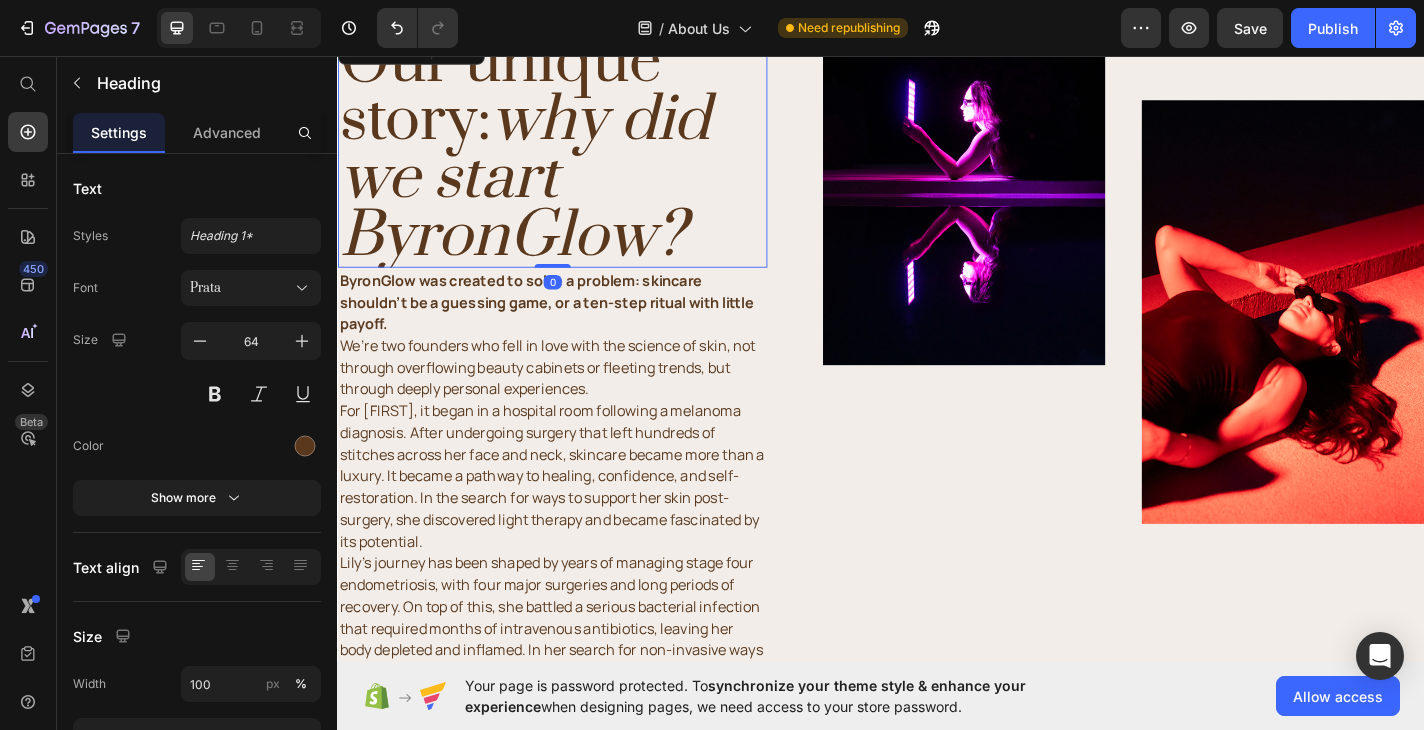 scroll, scrollTop: 1076, scrollLeft: 0, axis: vertical 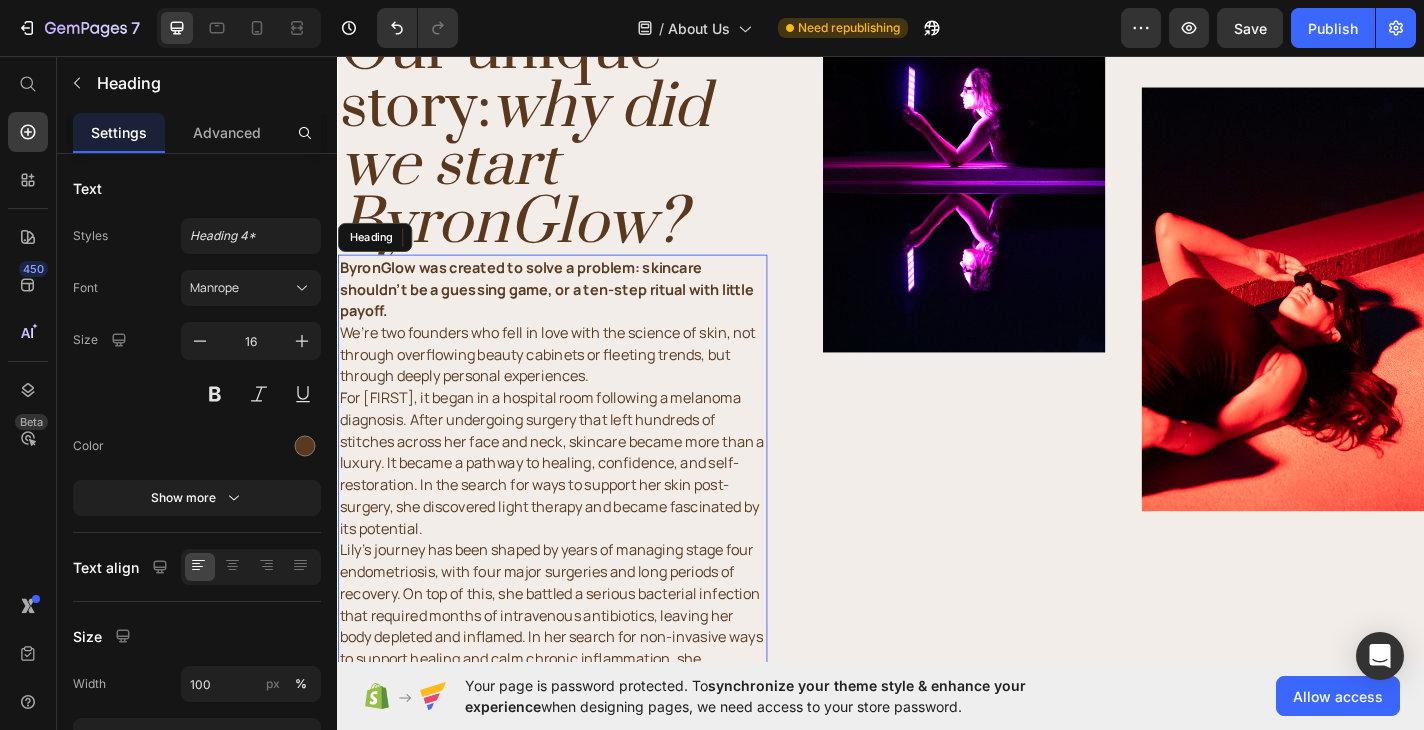 click on "⁠⁠⁠⁠⁠⁠⁠ ByronGlow was created to solve a problem: skincare shouldn't be a guessing game, or a ten-step ritual with little payoff. We’re two founders who fell in love with the science of skin, not through overflowing beauty cabinets or fleeting trends, but through deeply personal experiences. For [FIRST], it began in a hospital room following a melanoma diagnosis. After undergoing surgery that left hundreds of stitches across her face and neck, skincare became more than a luxury. It became a pathway to healing, confidence, and self-restoration. In the search for ways to support her skin post-surgery, she discovered light therapy and became fascinated by its potential. We also realised something else. Most active-ingredient skincare comes with a short shelf life, frequent irritation, and too much waste. We wanted something better. Something that worked with the skin, not against it. Where simplicity meets serious skin results." at bounding box center (574, 853) 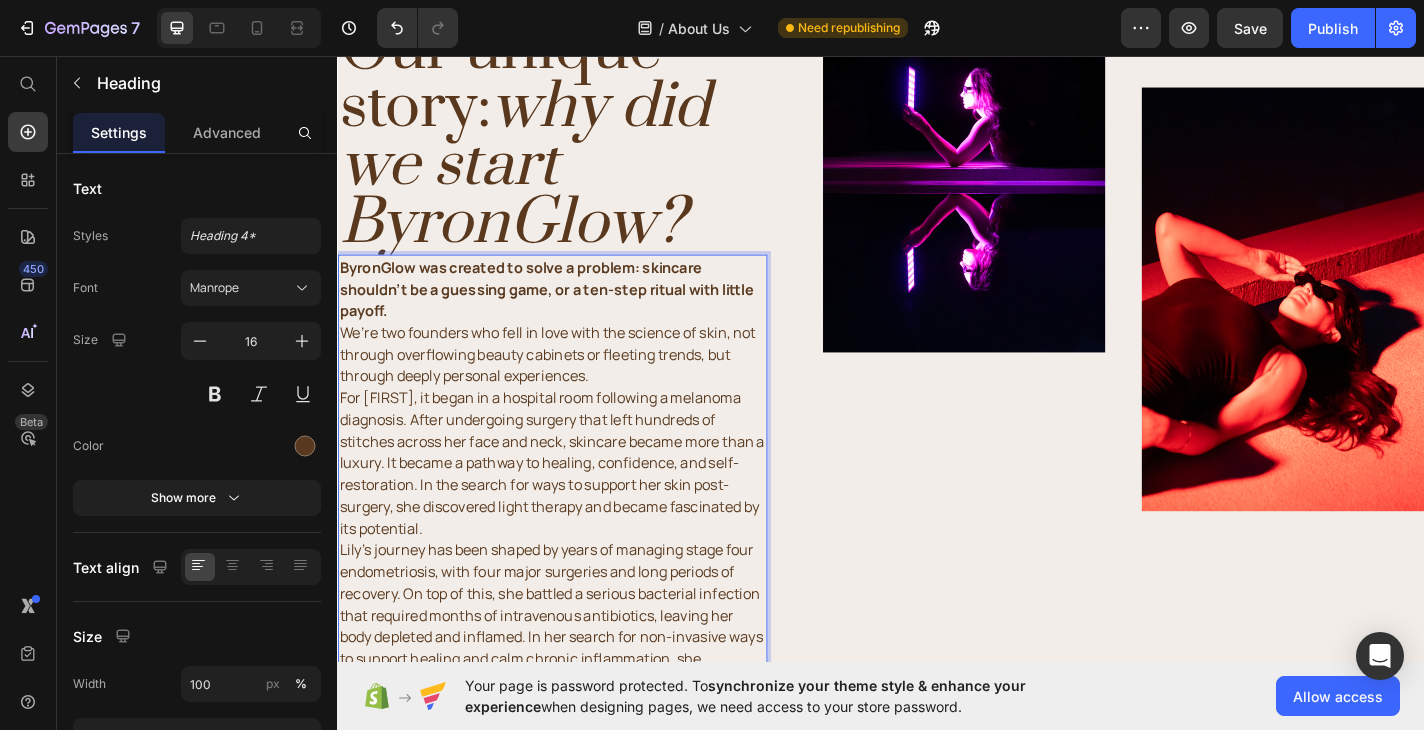 click on "ByronGlow was created to solve a problem: skincare shouldn't be a guessing game, or a ten-step ritual with little payoff. We’re two founders who fell in love with the science of skin, not through overflowing beauty cabinets or fleeting trends, but through deeply personal experiences. For [FIRST], it began in a hospital room following a melanoma diagnosis. After undergoing surgery that left hundreds of stitches across her face and neck, skincare became more than a luxury. It became a pathway to healing, confidence, and self-restoration. In the search for ways to support her skin post-surgery, she discovered light therapy and became fascinated by its potential. At ByronGlow, we took inspiration from this powerful history and applied it to a modern skincare tool designed for real life. Our wireless, compact LED device features clinically supported wavelengths — including red, blue, yellow, near-infrared, and crimson — each selected for its unique ability to help support calm, clear, radiant skin." at bounding box center (574, 853) 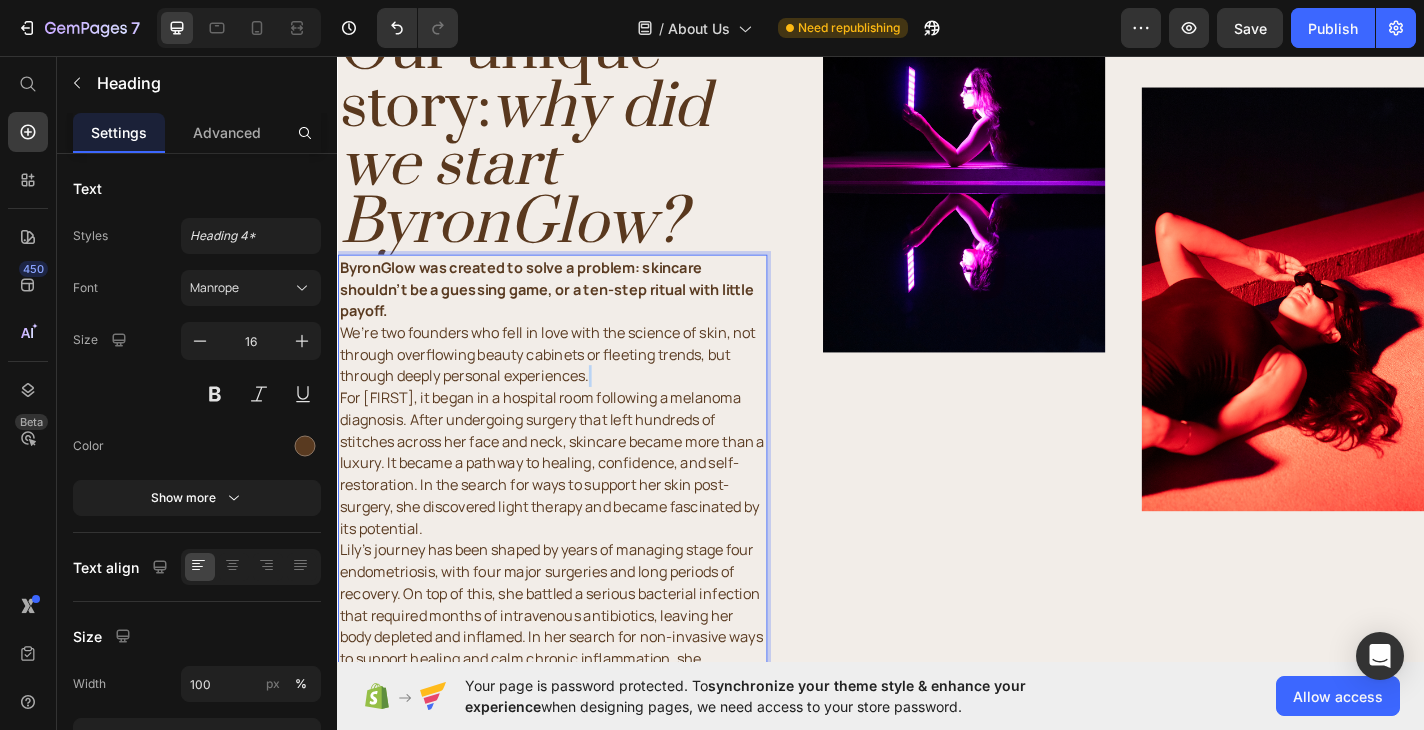 click on "ByronGlow was created to solve a problem: skincare shouldn't be a guessing game, or a ten-step ritual with little payoff. We’re two founders who fell in love with the science of skin, not through overflowing beauty cabinets or fleeting trends, but through deeply personal experiences. For [FIRST], it began in a hospital room following a melanoma diagnosis. After undergoing surgery that left hundreds of stitches across her face and neck, skincare became more than a luxury. It became a pathway to healing, confidence, and self-restoration. In the search for ways to support her skin post-surgery, she discovered light therapy and became fascinated by its potential. At ByronGlow, we took inspiration from this powerful history and applied it to a modern skincare tool designed for real life. Our wireless, compact LED device features clinically supported wavelengths — including red, blue, yellow, near-infrared, and crimson — each selected for its unique ability to help support calm, clear, radiant skin." at bounding box center (574, 853) 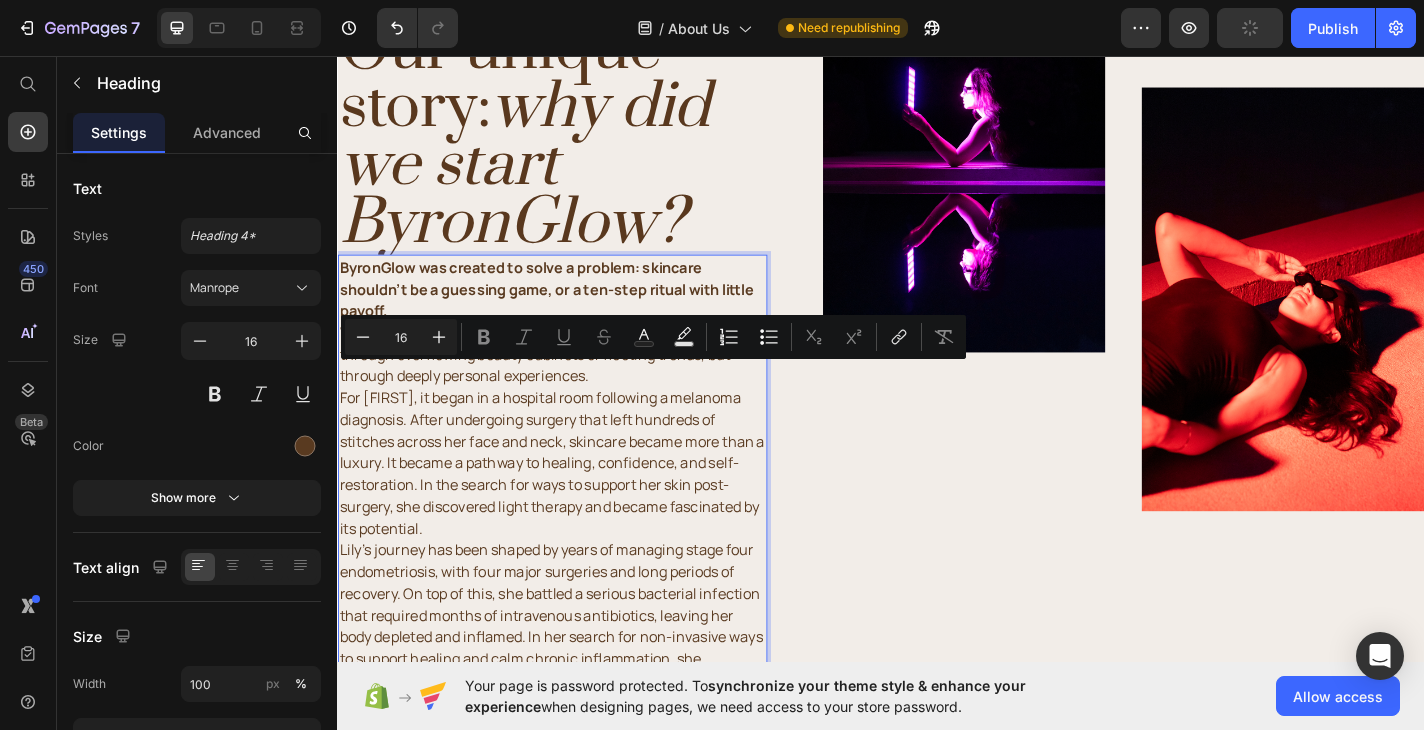 click on "ByronGlow was created to solve a problem: skincare shouldn't be a guessing game, or a ten-step ritual with little payoff. We’re two founders who fell in love with the science of skin, not through overflowing beauty cabinets or fleeting trends, but through deeply personal experiences. For [FIRST], it began in a hospital room following a melanoma diagnosis. After undergoing surgery that left hundreds of stitches across her face and neck, skincare became more than a luxury. It became a pathway to healing, confidence, and self-restoration. In the search for ways to support her skin post-surgery, she discovered light therapy and became fascinated by its potential. At ByronGlow, we took inspiration from this powerful history and applied it to a modern skincare tool designed for real life. Our wireless, compact LED device features clinically supported wavelengths — including red, blue, yellow, near-infrared, and crimson — each selected for its unique ability to help support calm, clear, radiant skin." at bounding box center (574, 853) 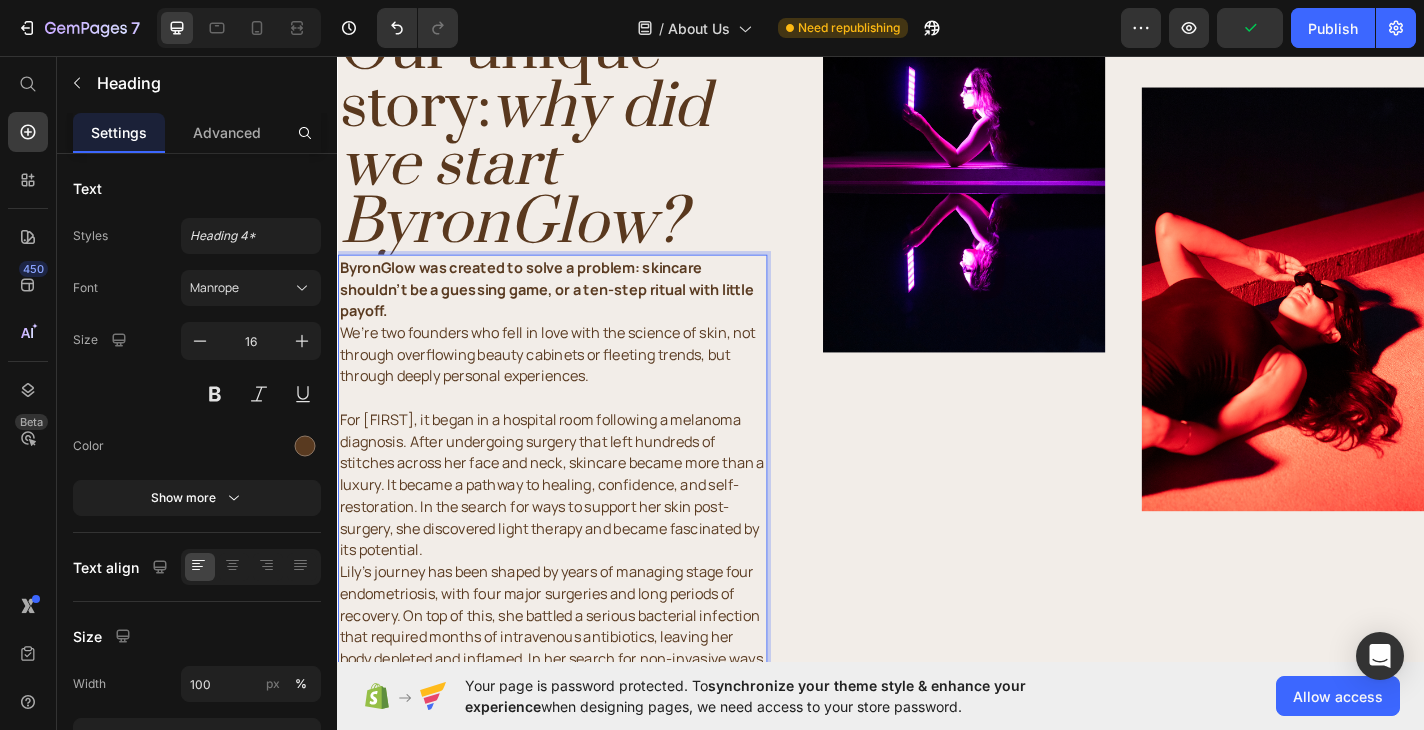 click on "ByronGlow was created to solve a problem: skincare shouldn't be a guessing game, or a ten-step ritual with little payoff. We’re two founders who fell in love with the science of skin, not through overflowing beauty cabinets or fleeting trends, but through deeply personal experiences. ⁠⁠⁠⁠⁠⁠⁠ For Varney, it began in a hospital room following a melanoma diagnosis. After undergoing surgery that left hundreds of stitches across her face and neck, skincare became more than a luxury. It became a pathway to healing, confidence, and self-restoration. In the search for ways to support her skin post-surgery, she discovered light therapy and became fascinated by its potential. We also realised something else. Most active-ingredient skincare comes with a short shelf life, frequent irritation, and too much waste. We wanted something better. Something that worked with the skin, not against it. Where simplicity meets serious skin results." at bounding box center (574, 865) 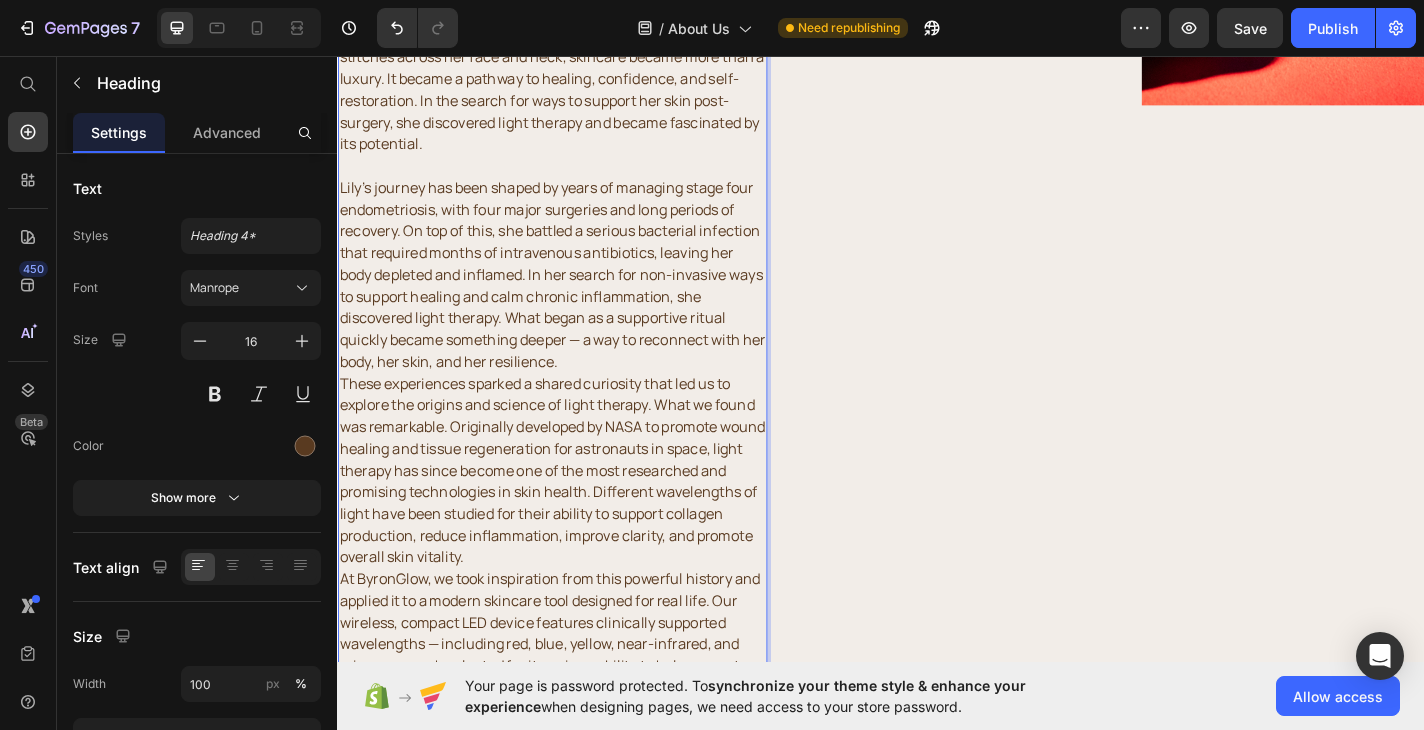 scroll, scrollTop: 1530, scrollLeft: 0, axis: vertical 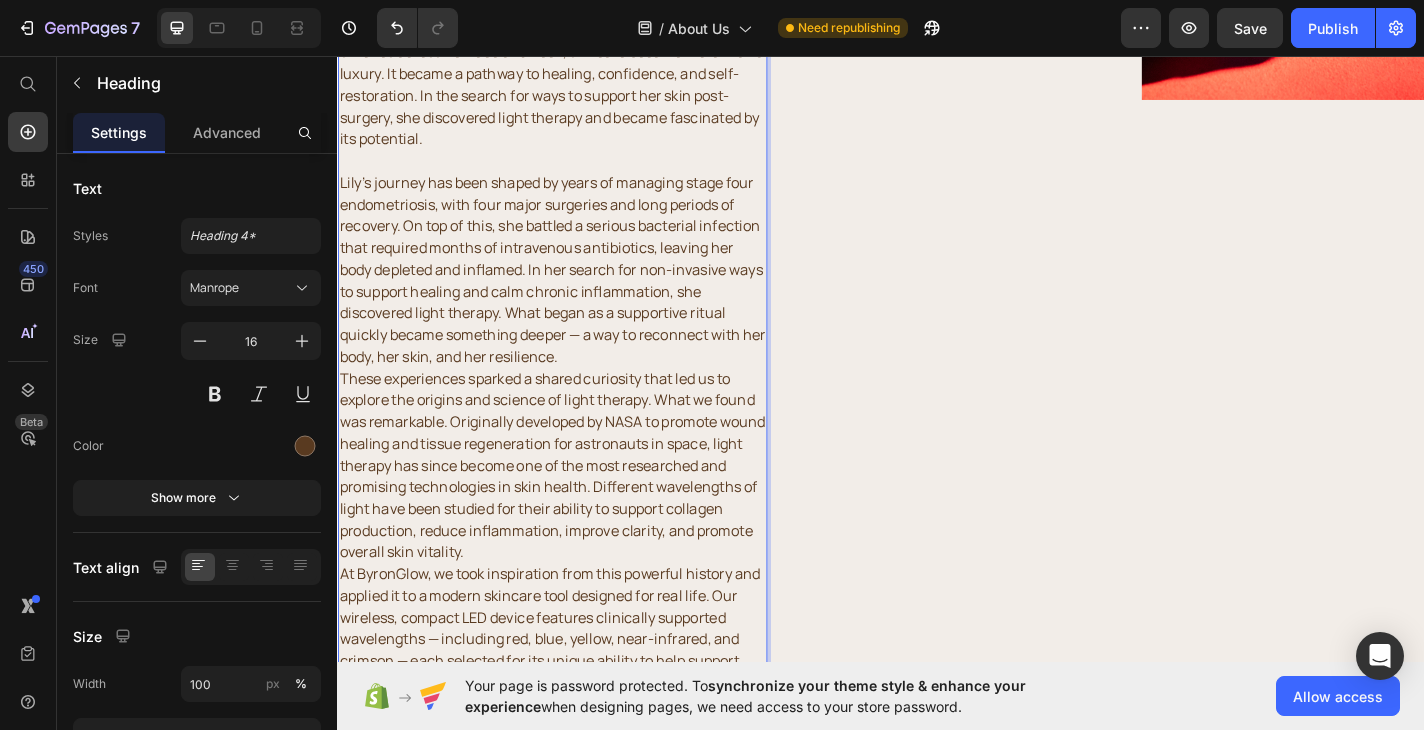 click on "ByronGlow was created to solve a problem: skincare shouldn't be a guessing game, or a ten-step ritual with little payoff. We’re two founders who fell in love with the science of skin, not through overflowing beauty cabinets or fleeting trends, but through deeply personal experiences. For Varney, it began in a hospital room following a melanoma diagnosis. After undergoing surgery that left hundreds of stitches across her face and neck, skincare became more than a luxury. It became a pathway to healing, confidence, and self-restoration. In the search for ways to support her skin post-surgery, she discovered light therapy and became fascinated by its potential. ⁠⁠⁠⁠⁠⁠⁠ We also realised something else. Most active-ingredient skincare comes with a short shelf life, frequent irritation, and too much waste. We wanted something better. Something that worked with the skin, not against it. Where simplicity meets serious skin results." at bounding box center (574, 423) 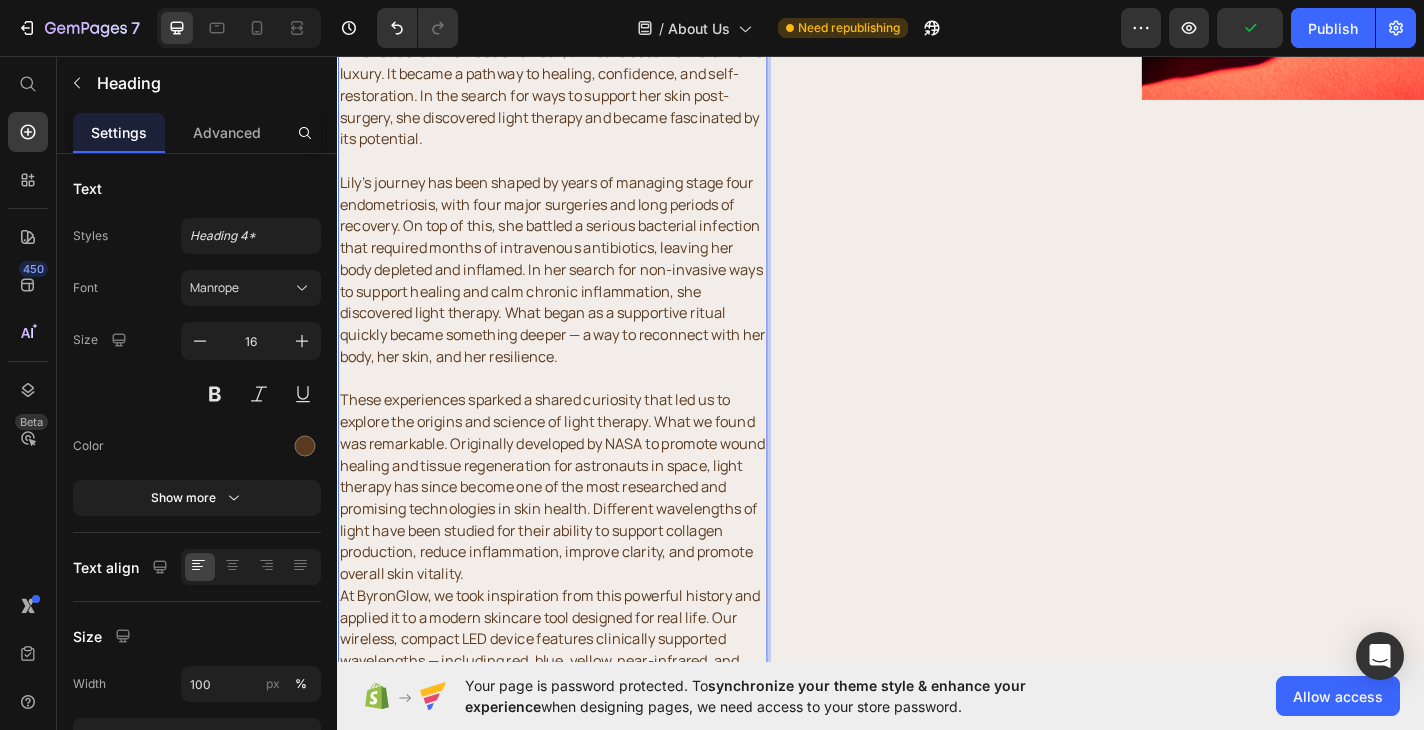 click on "ByronGlow was created to solve a problem: skincare shouldn't be a guessing game, or a ten-step ritual with little payoff. We’re two founders who fell in love with the science of skin, not through overflowing beauty cabinets or fleeting trends, but through deeply personal experiences. For Varney, it began in a hospital room following a melanoma diagnosis. After undergoing surgery that left hundreds of stitches across her face and neck, skincare became more than a luxury. It became a pathway to healing, confidence, and self-restoration. In the search for ways to support her skin post-surgery, she discovered light therapy and became fascinated by its potential. ⁠⁠⁠⁠⁠⁠⁠ We also realised something else. Most active-ingredient skincare comes with a short shelf life, frequent irritation, and too much waste. We wanted something better. Something that worked with the skin, not against it. Where simplicity meets serious skin results." at bounding box center (574, 435) 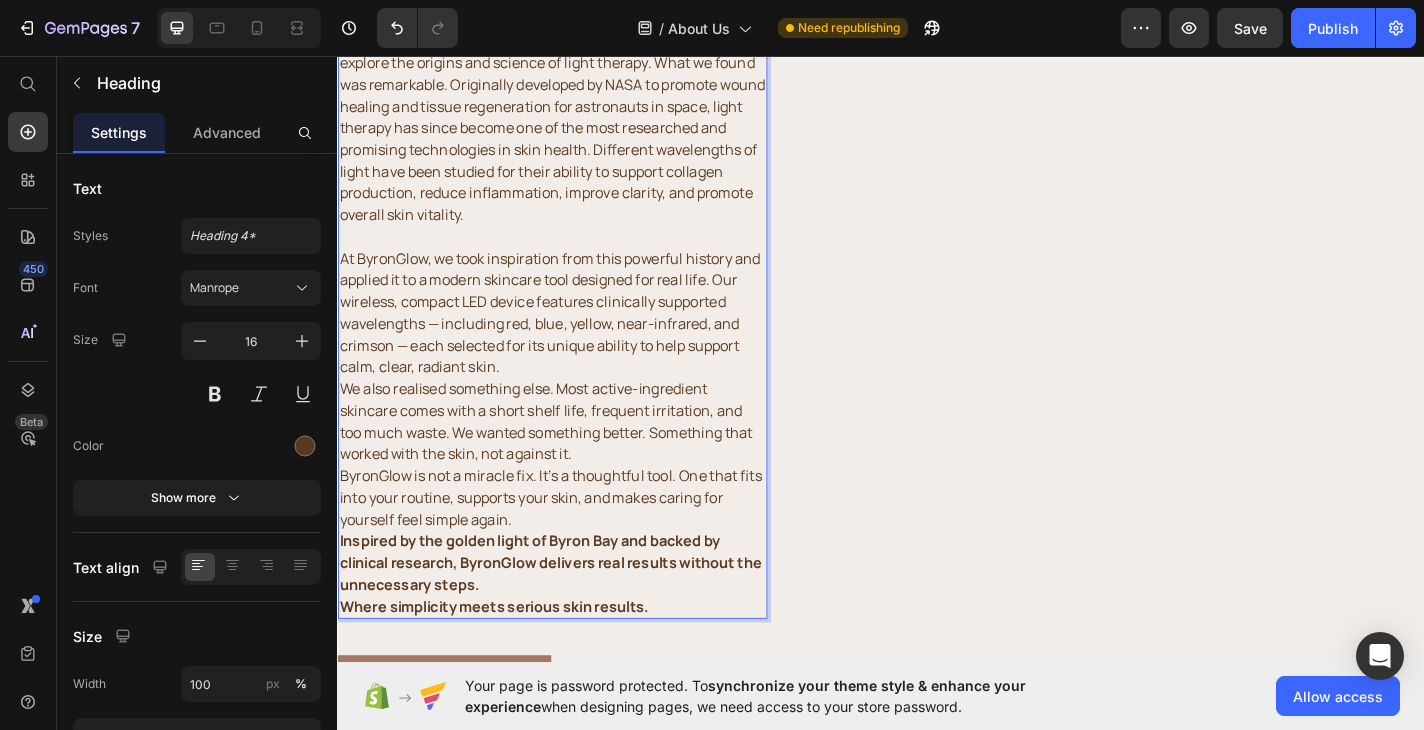 scroll, scrollTop: 1927, scrollLeft: 0, axis: vertical 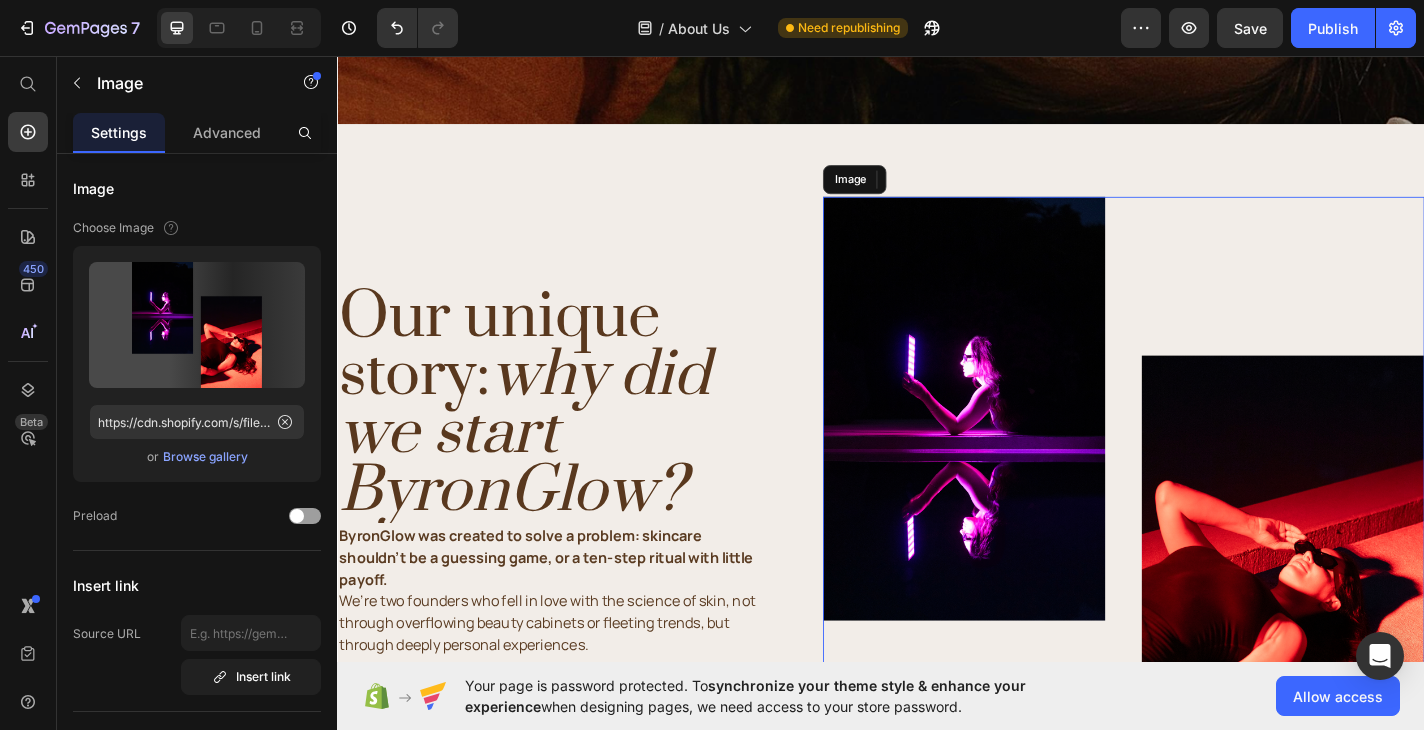 click at bounding box center [1205, 532] 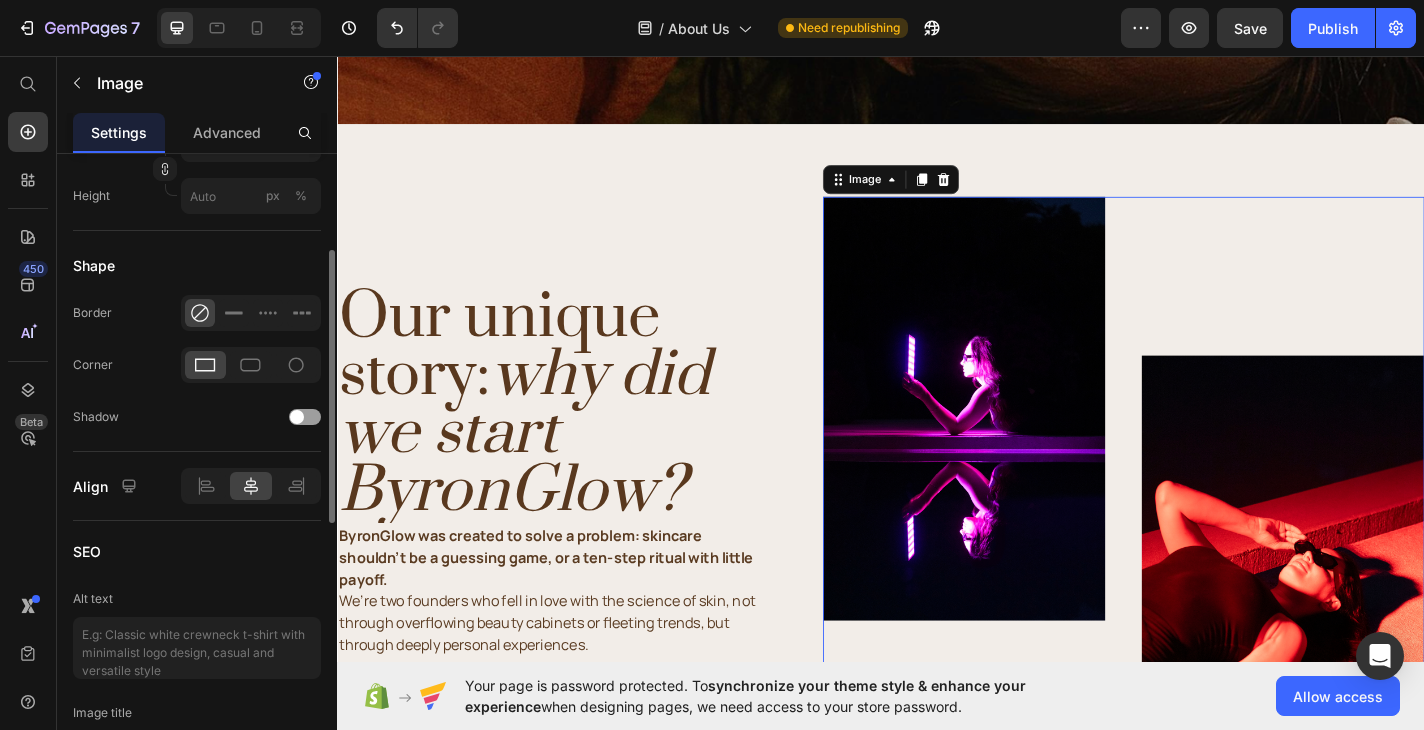 scroll, scrollTop: 0, scrollLeft: 0, axis: both 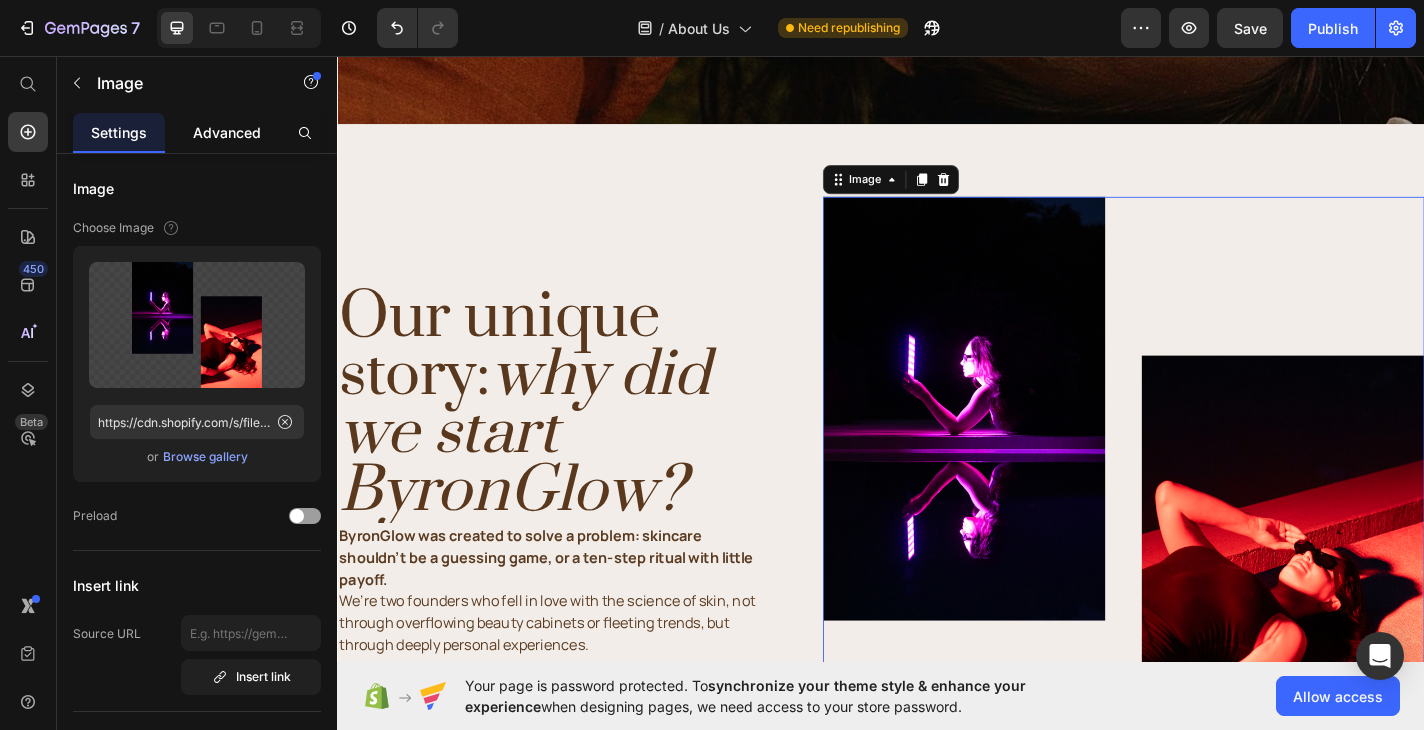 click on "Advanced" at bounding box center [227, 132] 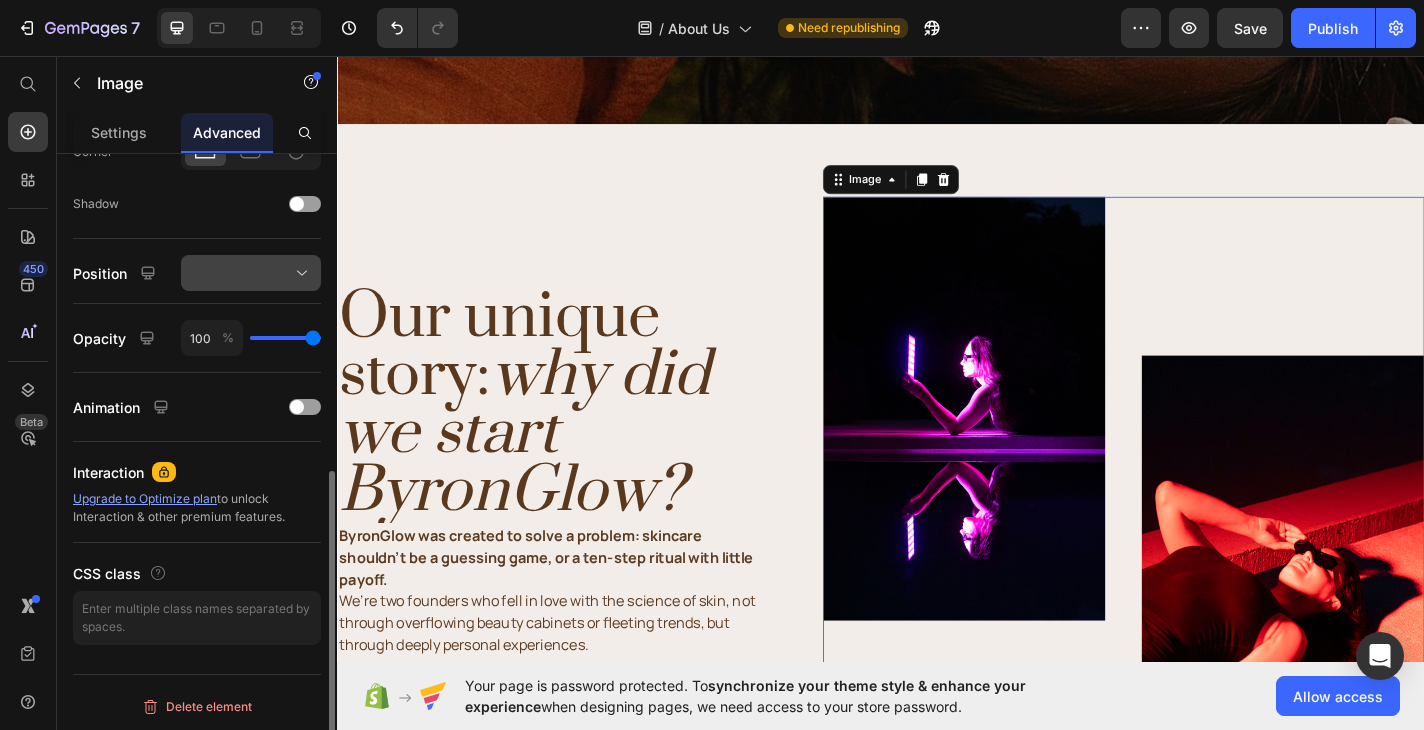 scroll, scrollTop: 636, scrollLeft: 0, axis: vertical 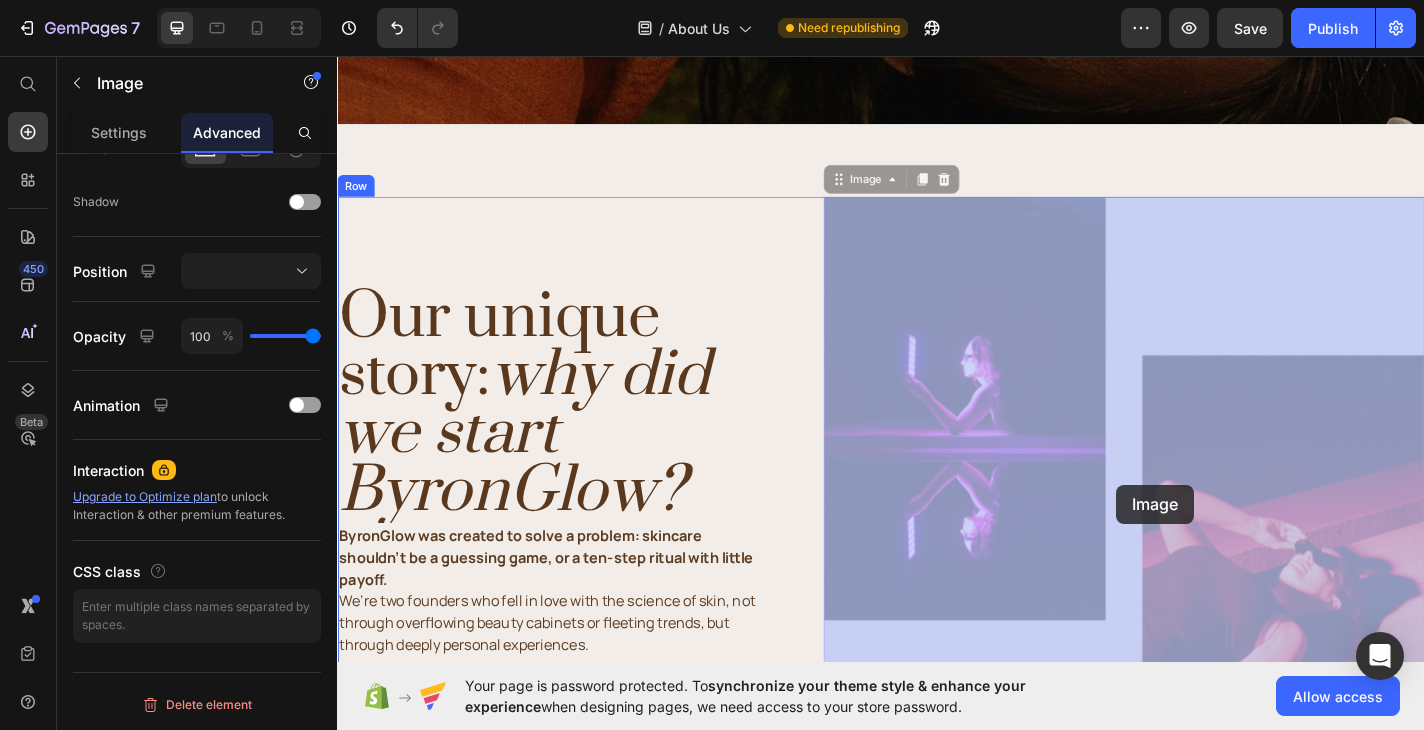 drag, startPoint x: 1199, startPoint y: 239, endPoint x: 1197, endPoint y: 526, distance: 287.00696 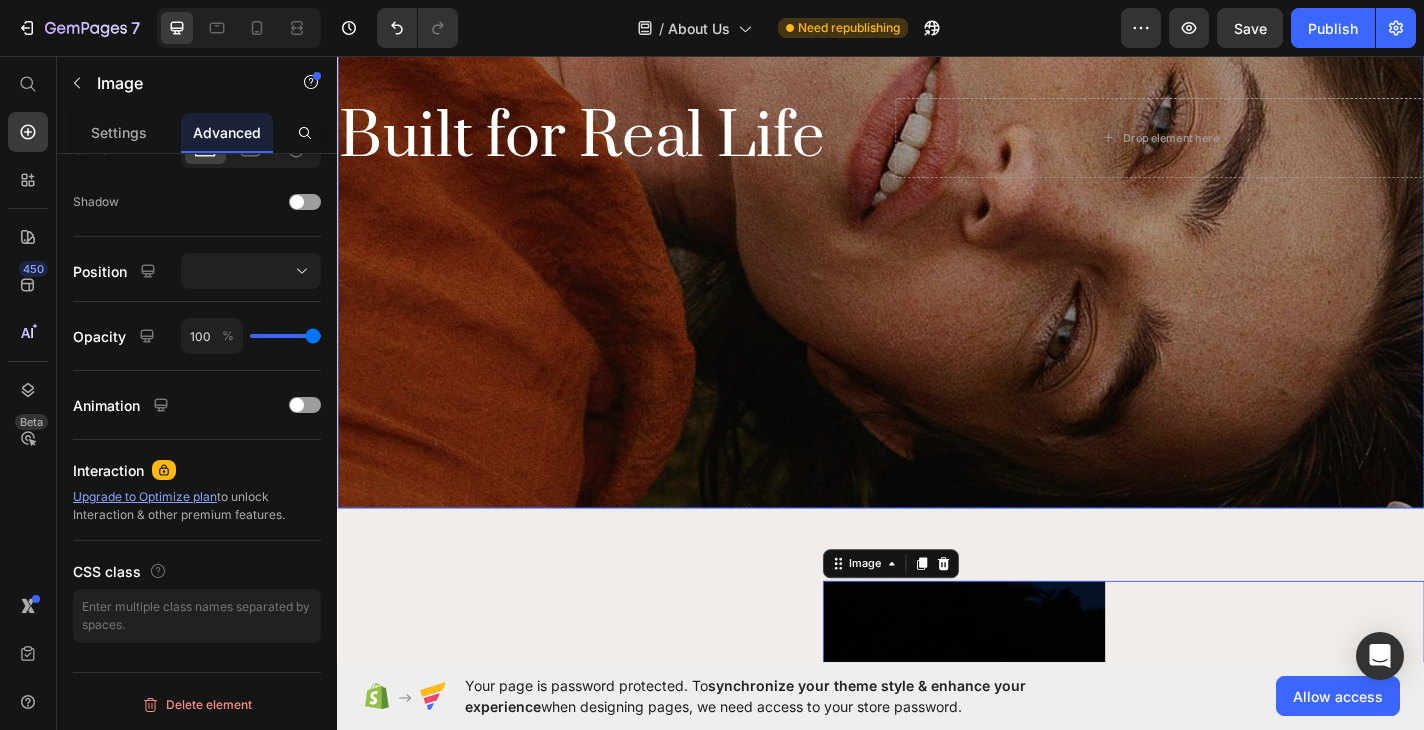 scroll, scrollTop: 355, scrollLeft: 0, axis: vertical 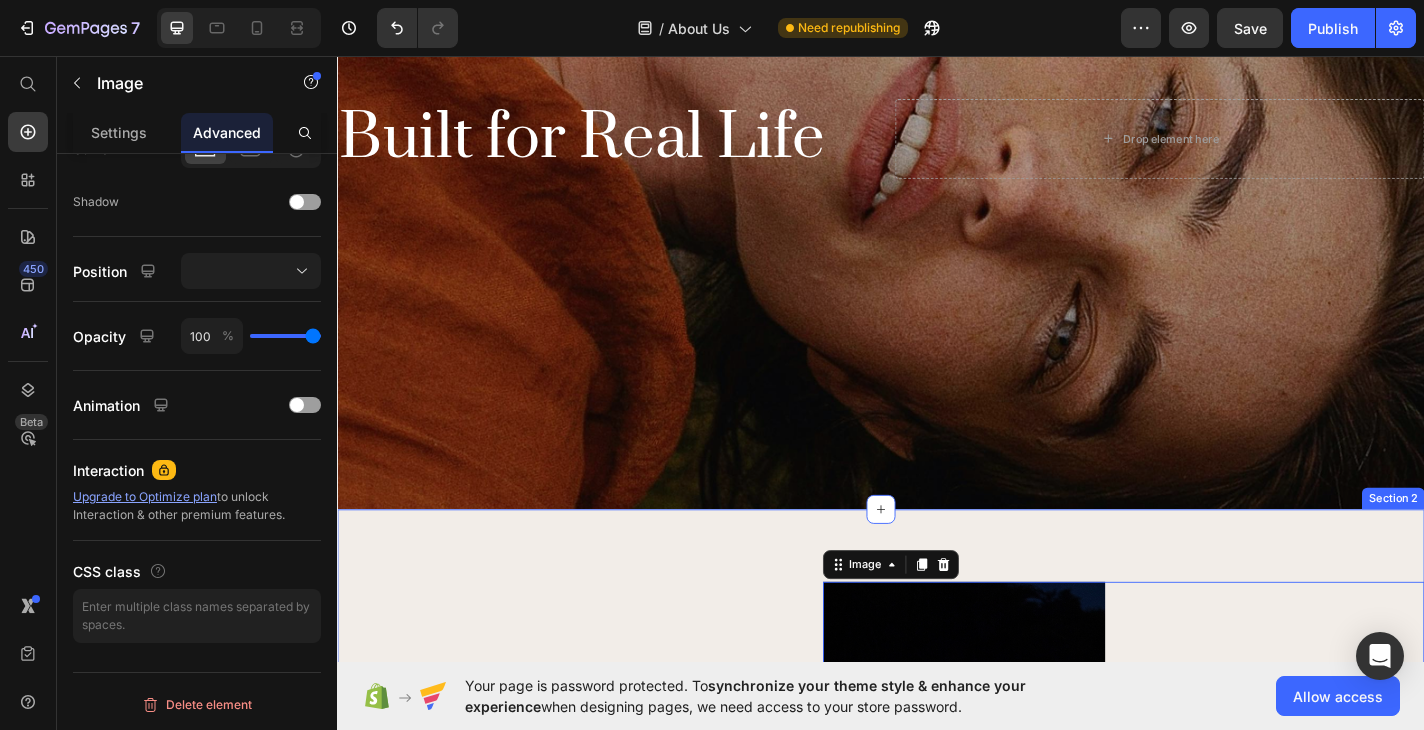 click on "Our unique story:  why did we start ByronGlow? Heading ⁠⁠⁠⁠⁠⁠⁠ ByronGlow was created to solve a problem: skincare shouldn't be a guessing game, or a ten-step ritual with little payoff. We’re two founders who fell in love with the science of skin, not through overflowing beauty cabinets or fleeting trends, but through deeply personal experiences. For [FIRST], it began in a hospital room following a melanoma diagnosis. After undergoing surgery that left hundreds of stitches across her face and neck, skincare became more than a luxury. It became a pathway to healing, confidence, and self-restoration. In the search for ways to support her skin post-surgery, she discovered light therapy and became fascinated by its potential. We also realised something else. Most active-ingredient skincare comes with a short shelf life, frequent irritation, and too much waste. We wanted something better. Something that worked with the skin, not against it. Where simplicity meets serious skin results. Heading Button" at bounding box center [937, 1483] 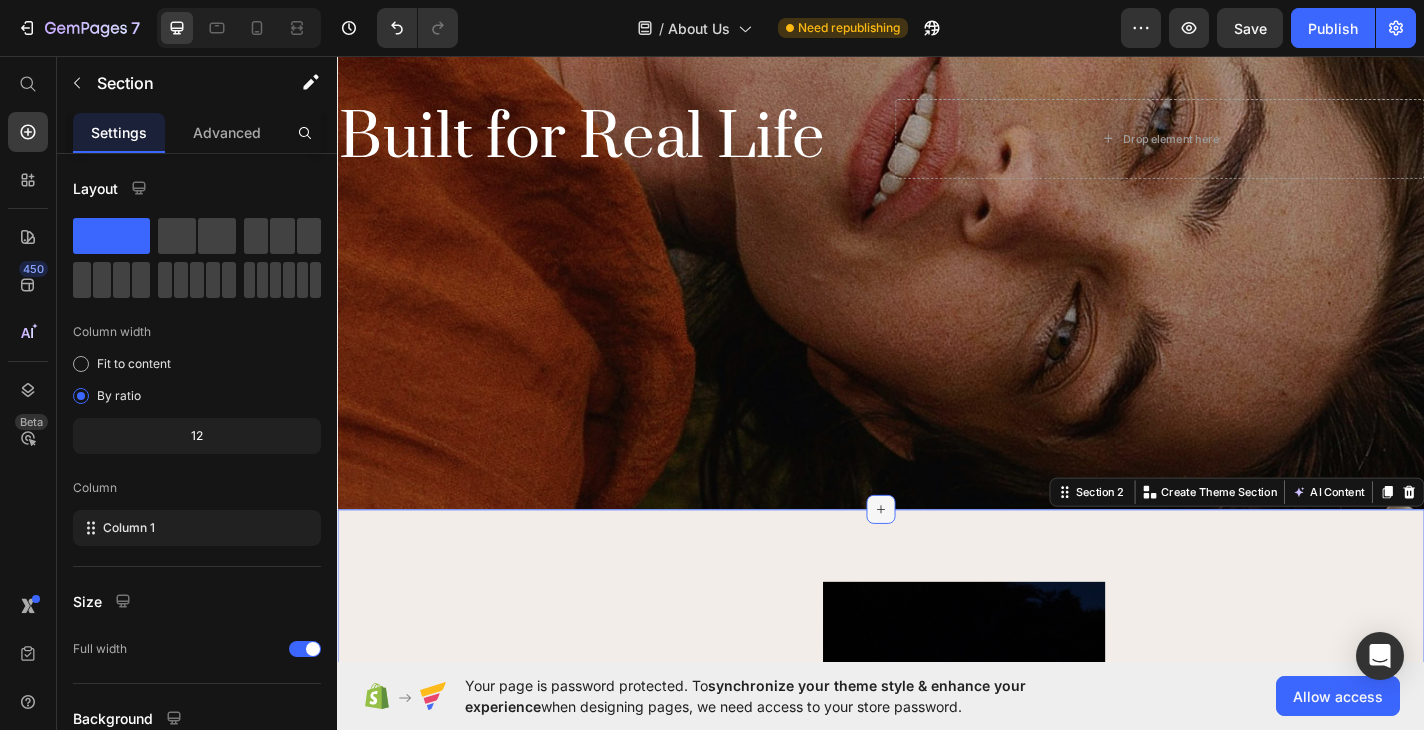 click at bounding box center [937, 556] 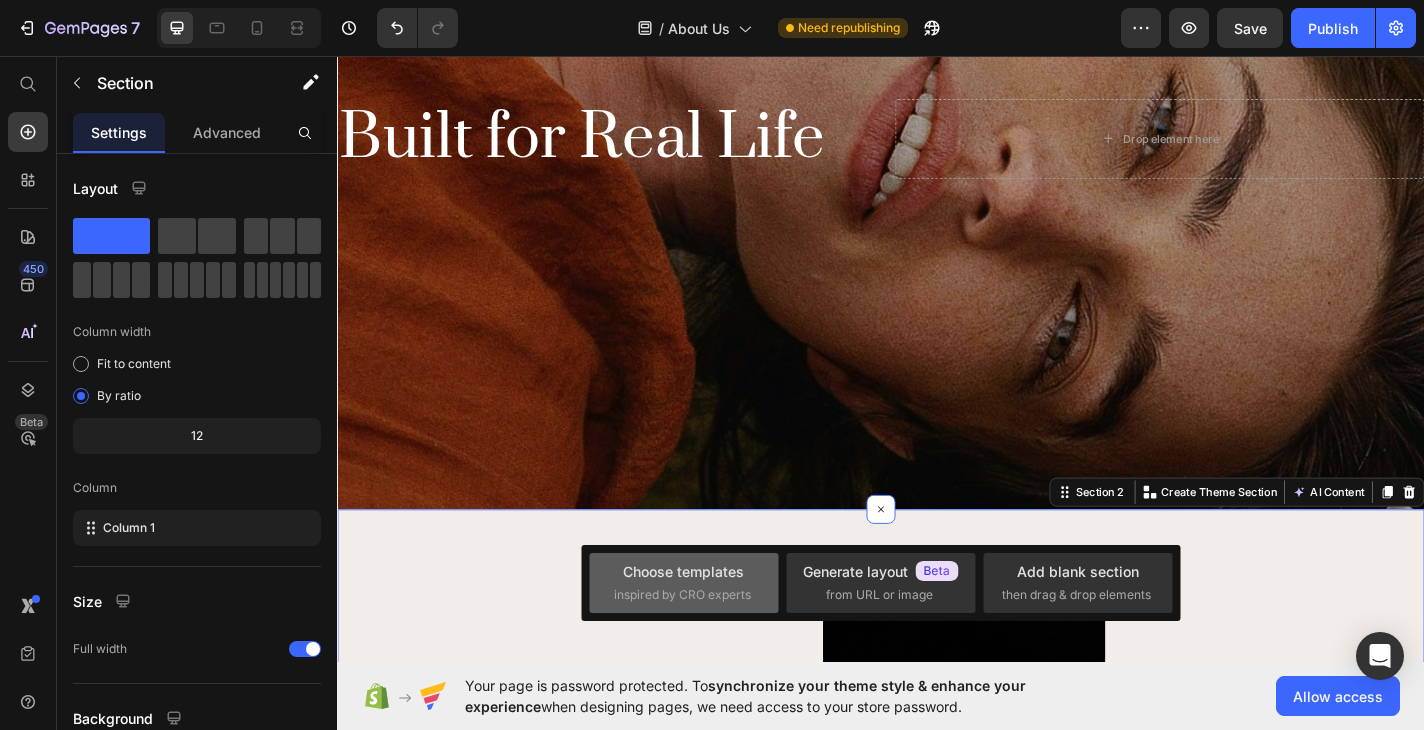 click on "inspired by CRO experts" at bounding box center (682, 595) 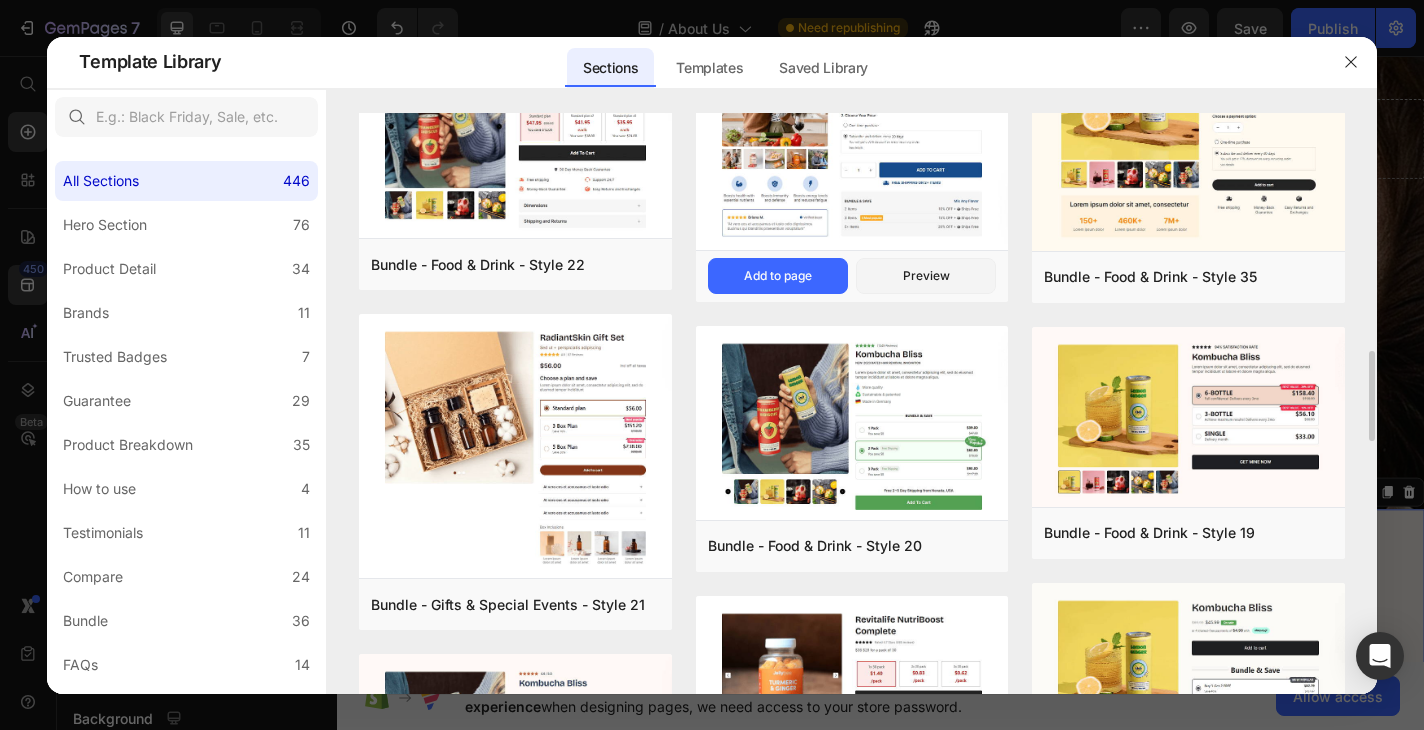 scroll, scrollTop: 1522, scrollLeft: 0, axis: vertical 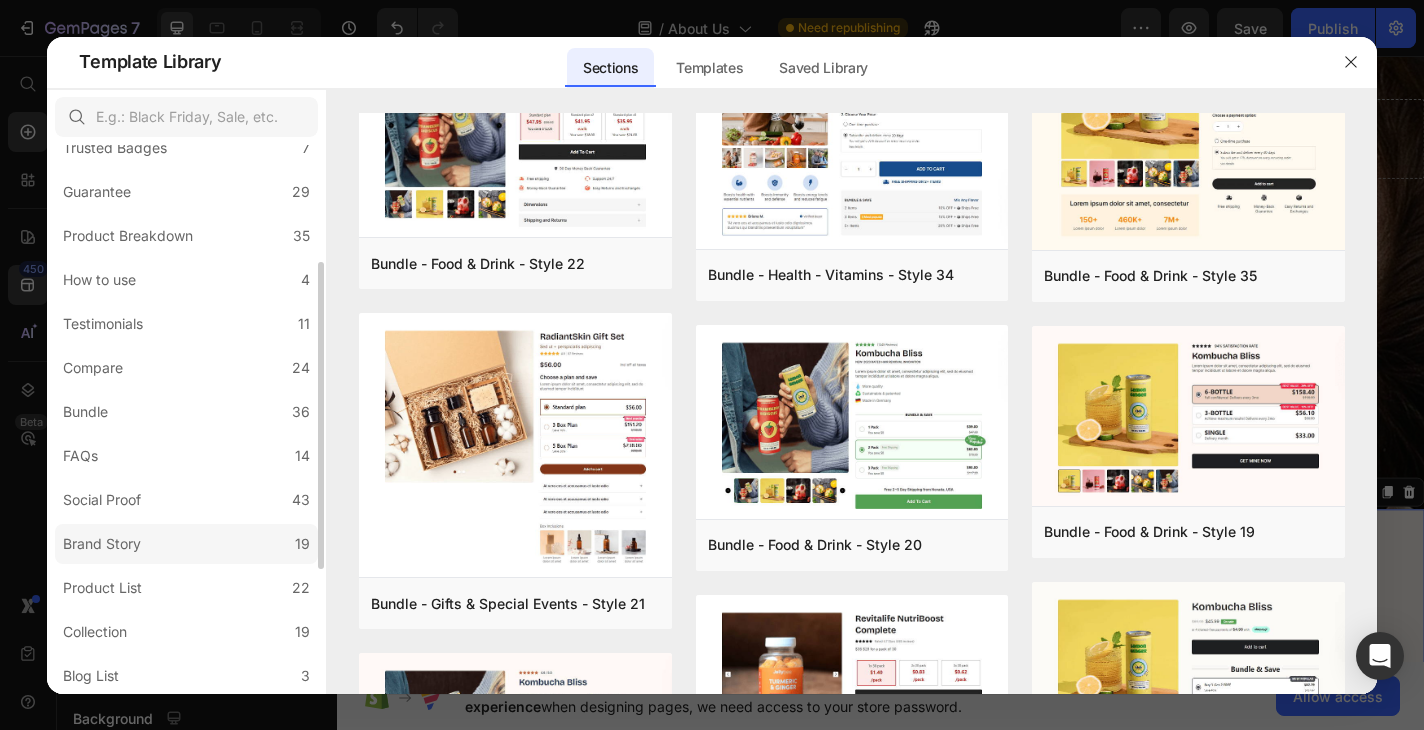 click on "Brand Story" at bounding box center (102, 544) 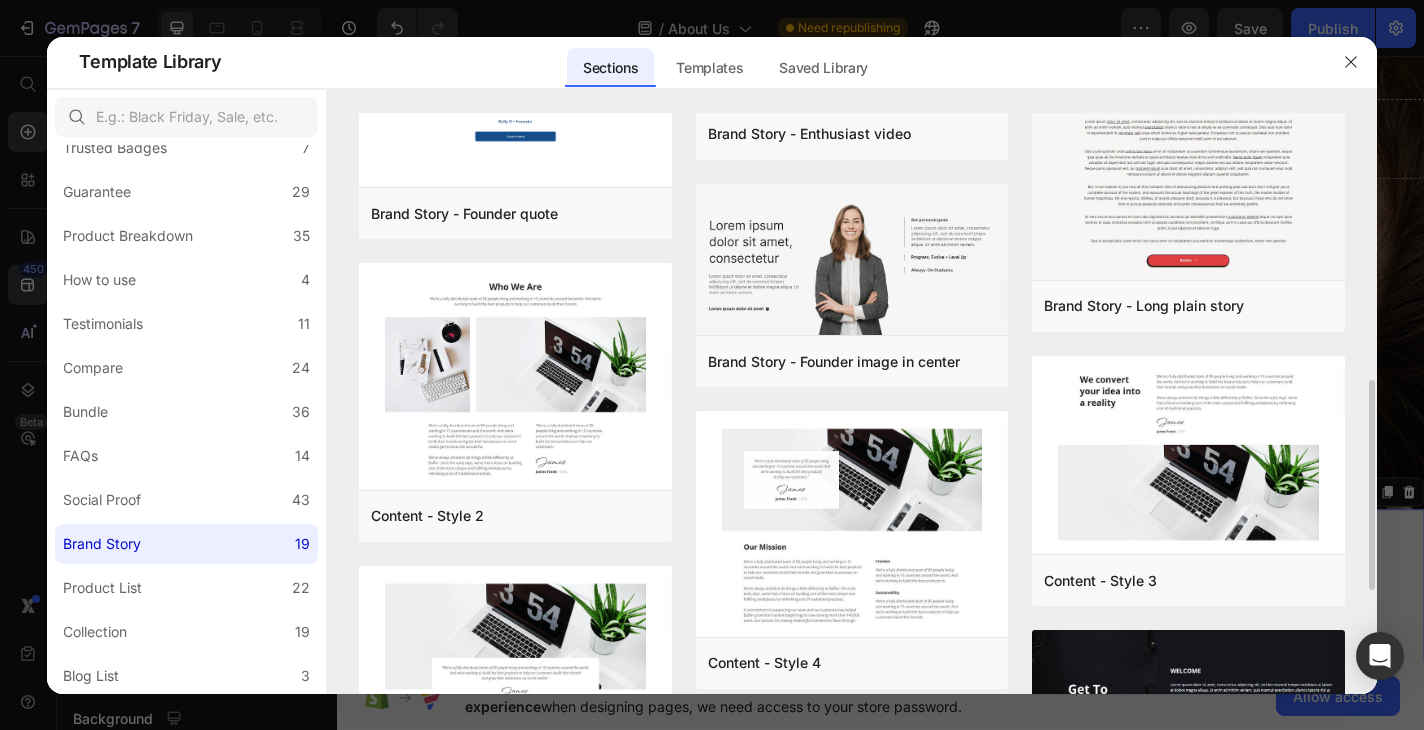 scroll, scrollTop: 621, scrollLeft: 0, axis: vertical 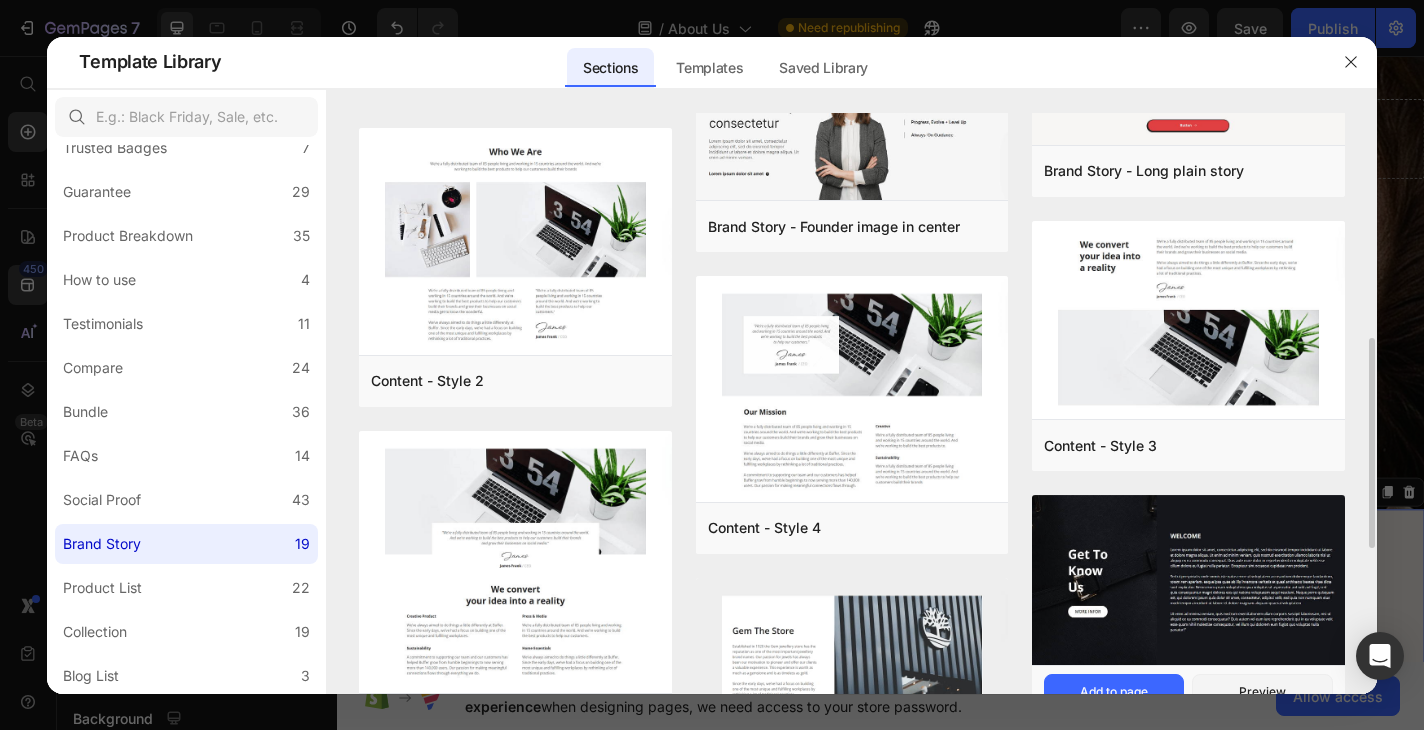 click at bounding box center [1188, 582] 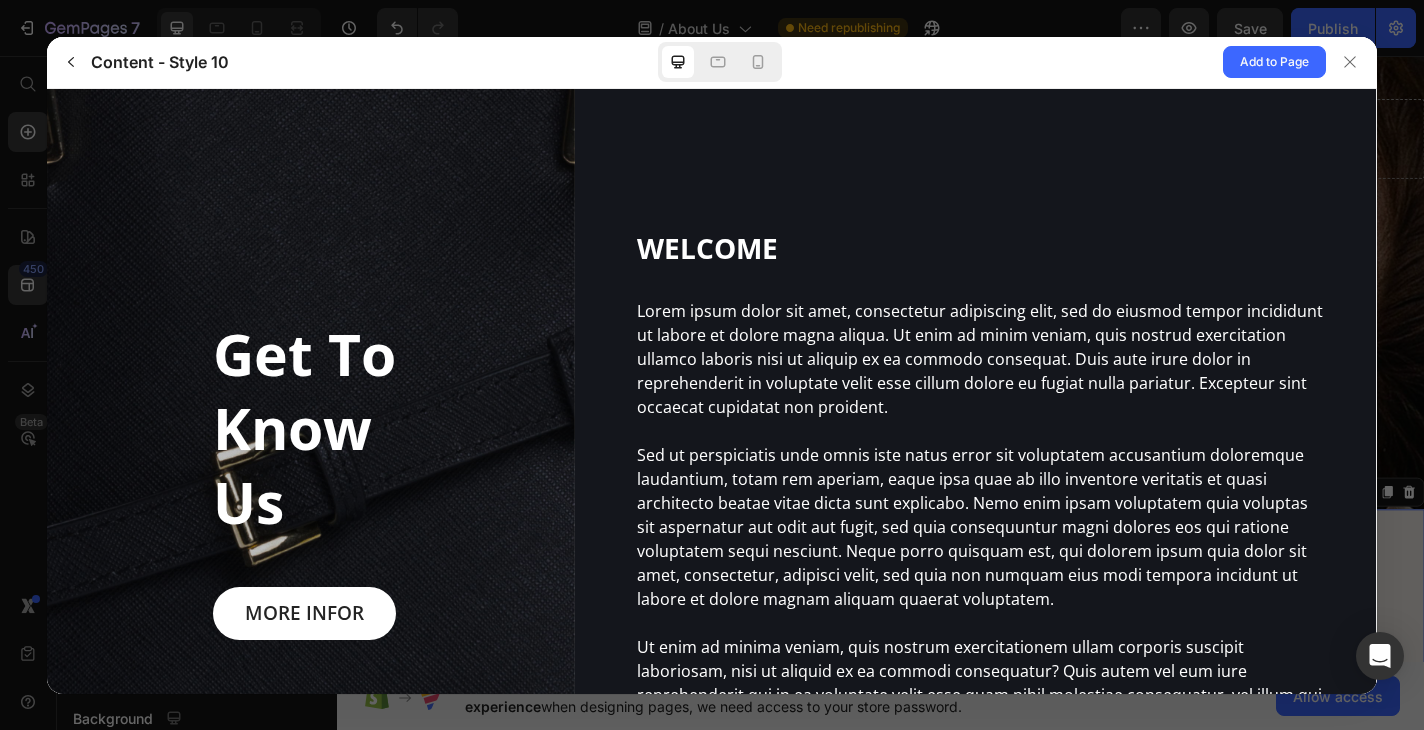 scroll, scrollTop: 0, scrollLeft: 0, axis: both 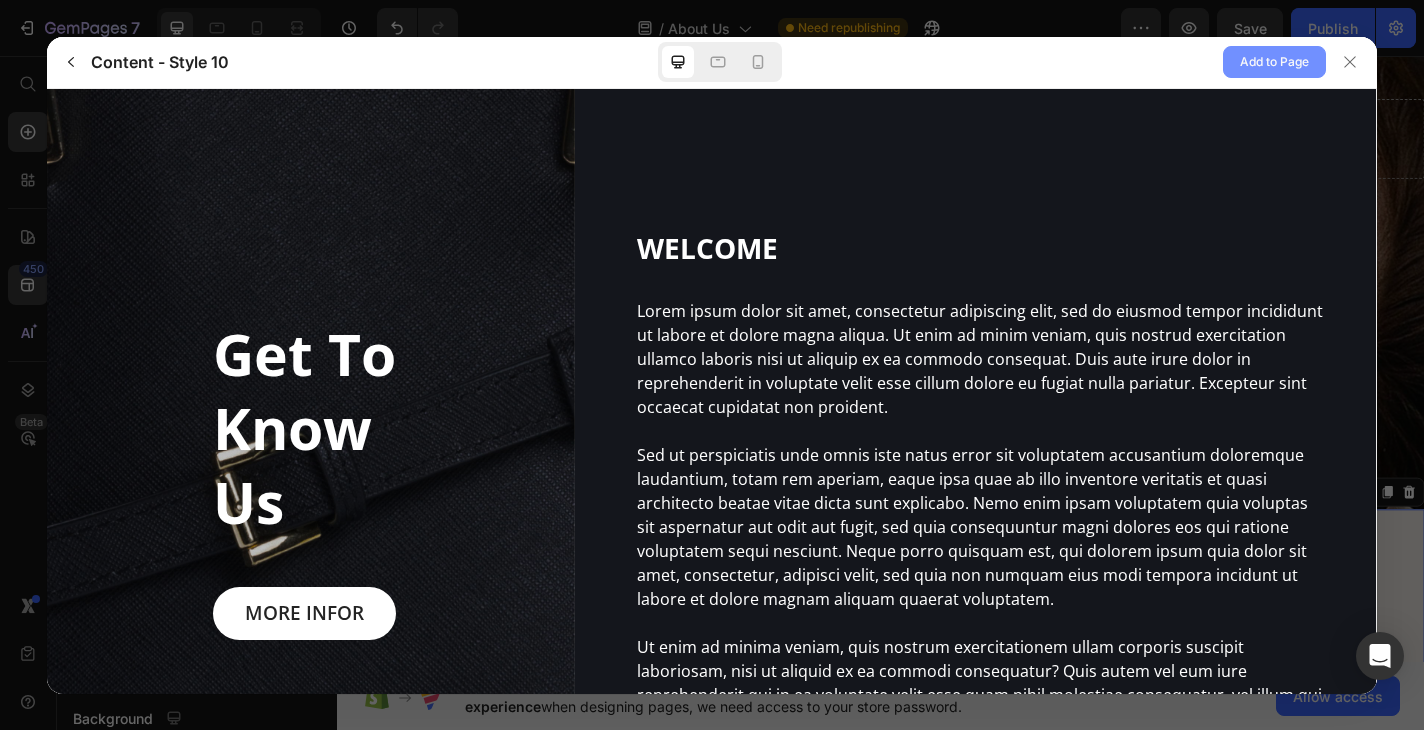 click on "Add to Page" 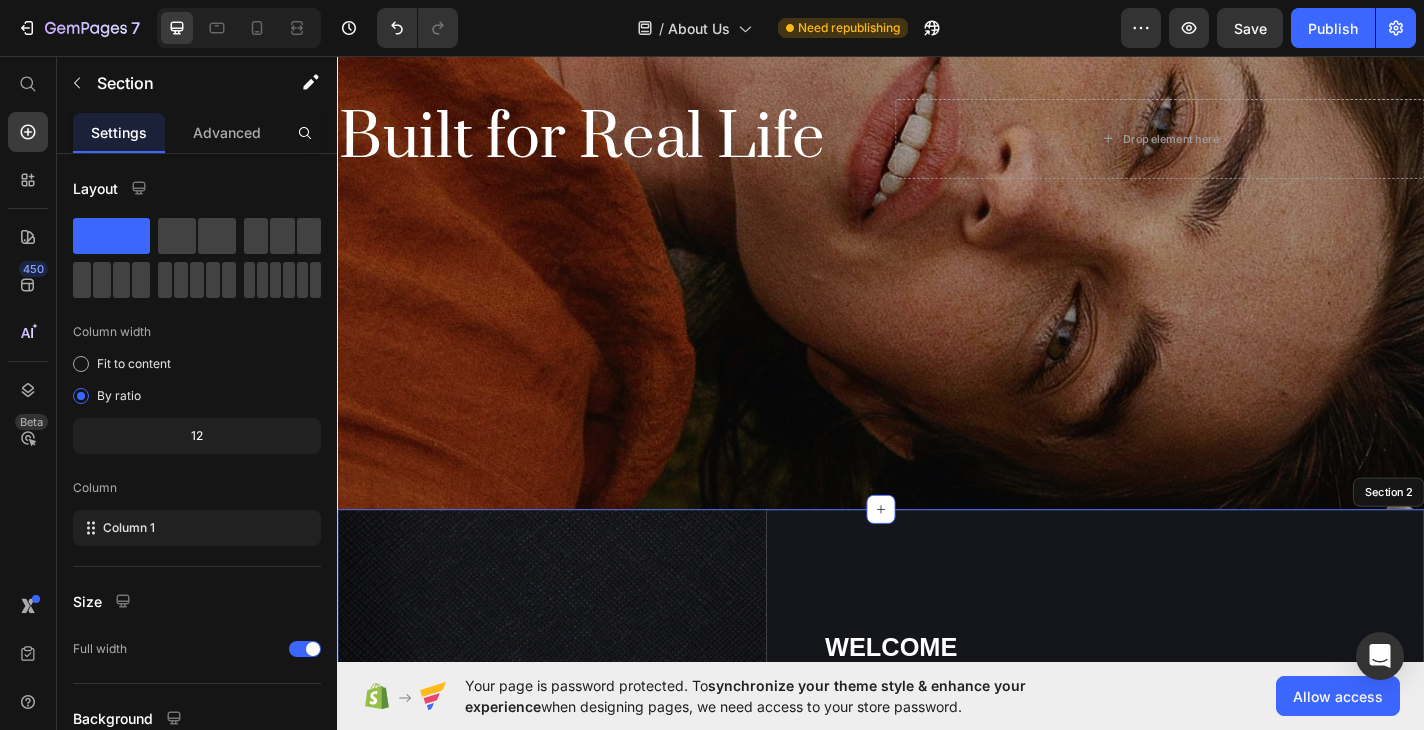 scroll, scrollTop: 859, scrollLeft: 0, axis: vertical 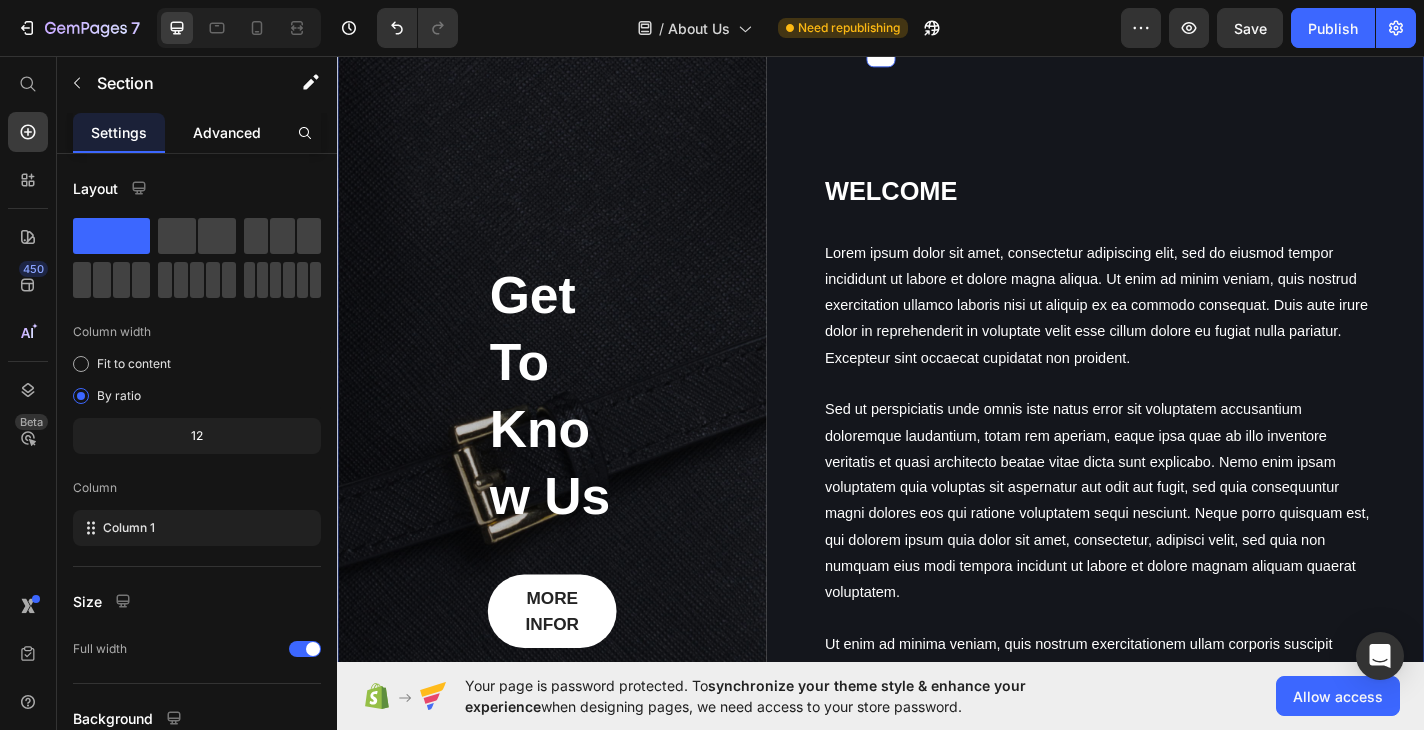 click on "Advanced" at bounding box center (227, 132) 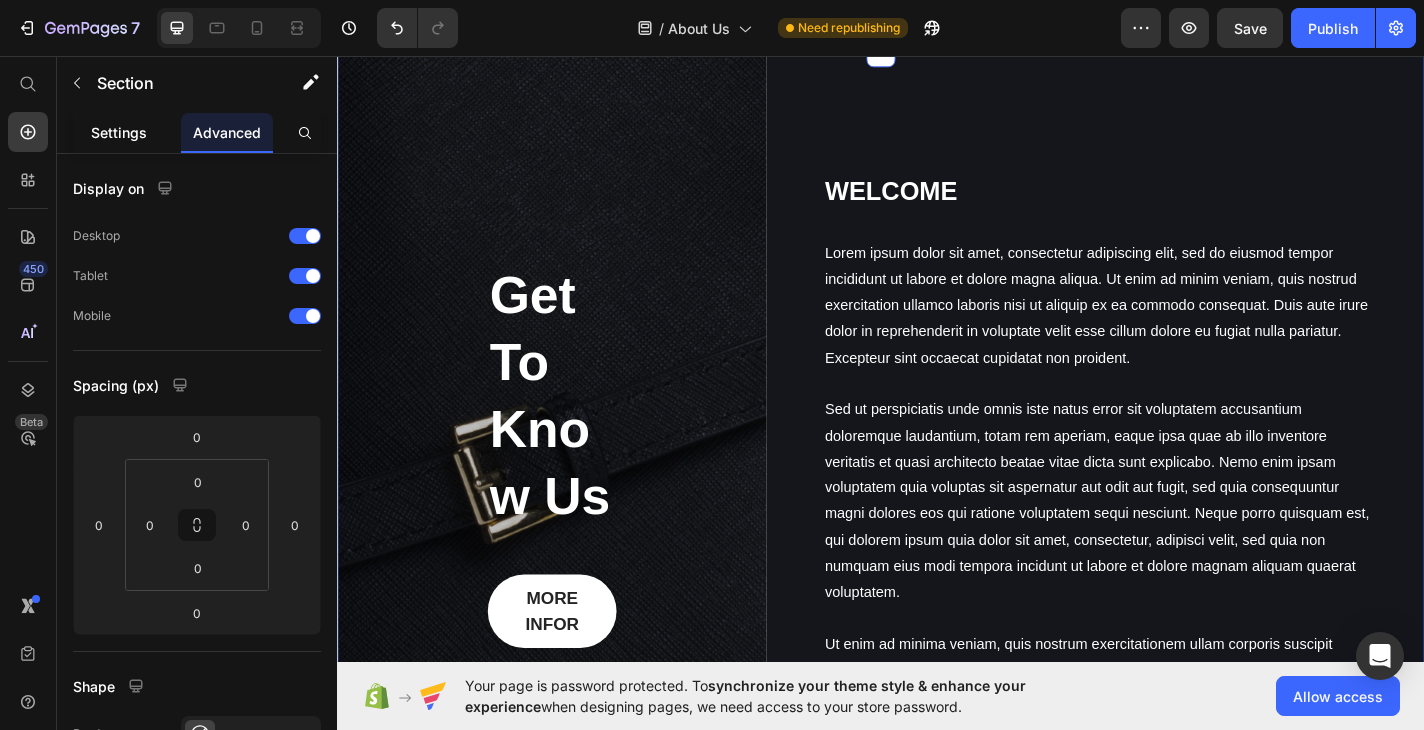 click on "Settings" at bounding box center (119, 132) 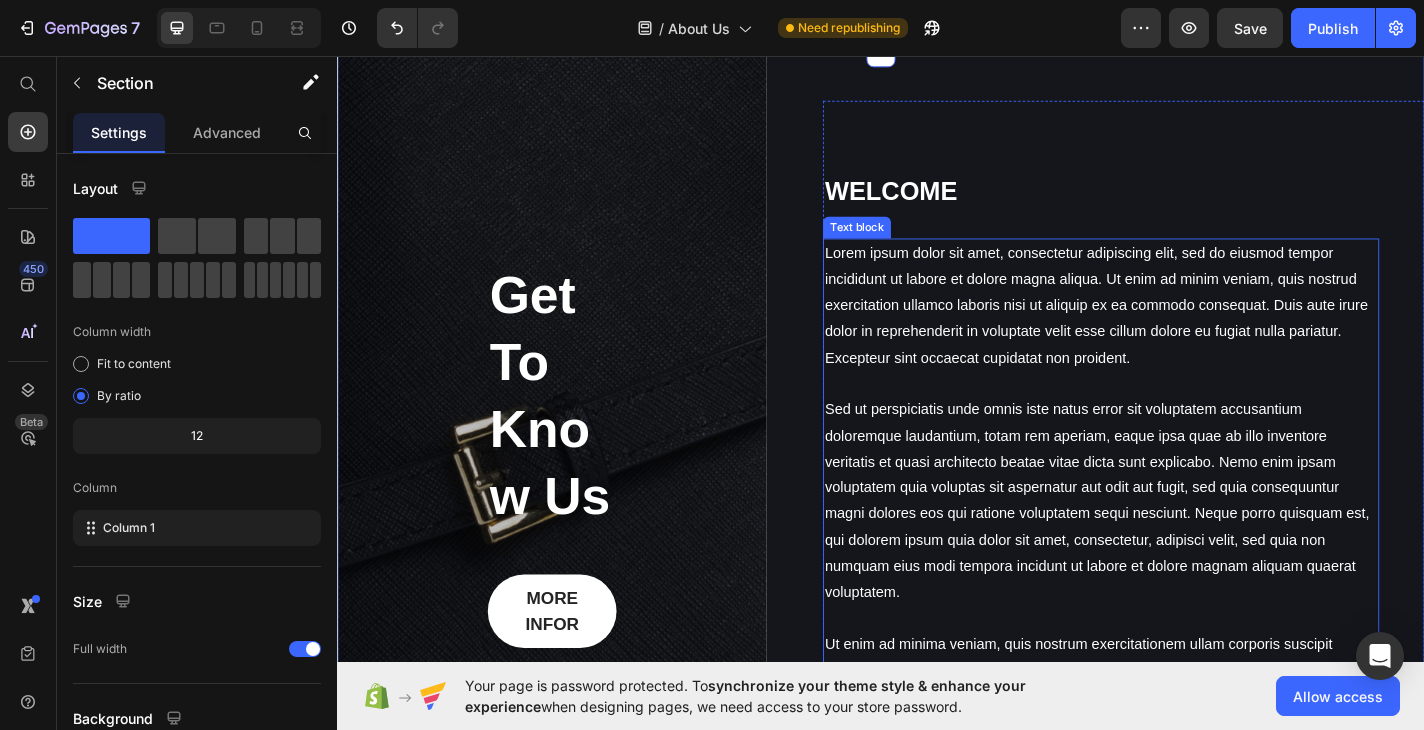 click on "Lorem ipsum dolor sit amet, consectetur adipiscing elit, sed do eiusmod tempor incididunt ut labore et dolore magna aliqua. Ut enim ad minim veniam, quis nostrud exercitation ullamco laboris nisi ut aliquip ex ea commodo consequat. Duis aute irure dolor in reprehenderit in voluptate velit esse cillum dolore eu fugiat nulla pariatur. Excepteur sint occaecat cupidatat non proident. Sed ut perspiciatis unde omnis iste natus error sit voluptatem accusantium doloremque laudantium, totam rem aperiam, eaque ipsa quae ab illo inventore veritatis et quasi architecto beatae vitae dicta sunt explicabo. Nemo enim ipsam voluptatem quia voluptas sit aspernatur aut odit aut fugit, sed quia consequuntur magni dolores eos qui ratione voluptatem sequi nesciunt. Neque porro quisquam est, qui dolorem ipsum quia dolor sit amet, consectetur, adipisci velit, sed quia non numquam eius modi tempora incidunt ut labore et dolore magnam aliquam quaerat voluptatem." at bounding box center (1180, 532) 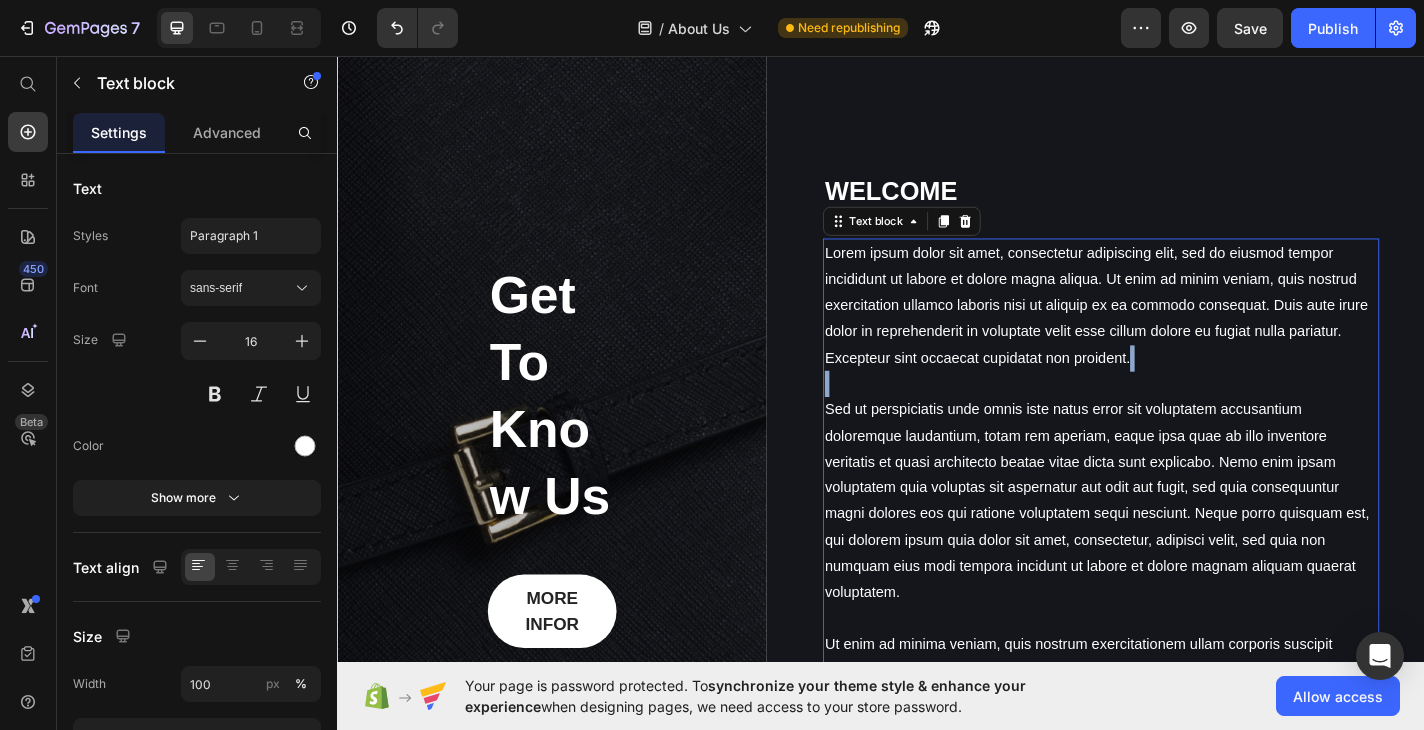 click on "Lorem ipsum dolor sit amet, consectetur adipiscing elit, sed do eiusmod tempor incididunt ut labore et dolore magna aliqua. Ut enim ad minim veniam, quis nostrud exercitation ullamco laboris nisi ut aliquip ex ea commodo consequat. Duis aute irure dolor in reprehenderit in voluptate velit esse cillum dolore eu fugiat nulla pariatur. Excepteur sint occaecat cupidatat non proident. Sed ut perspiciatis unde omnis iste natus error sit voluptatem accusantium doloremque laudantium, totam rem aperiam, eaque ipsa quae ab illo inventore veritatis et quasi architecto beatae vitae dicta sunt explicabo. Nemo enim ipsam voluptatem quia voluptas sit aspernatur aut odit aut fugit, sed quia consequuntur magni dolores eos qui ratione voluptatem sequi nesciunt. Neque porro quisquam est, qui dolorem ipsum quia dolor sit amet, consectetur, adipisci velit, sed quia non numquam eius modi tempora incidunt ut labore et dolore magnam aliquam quaerat voluptatem." at bounding box center [1180, 532] 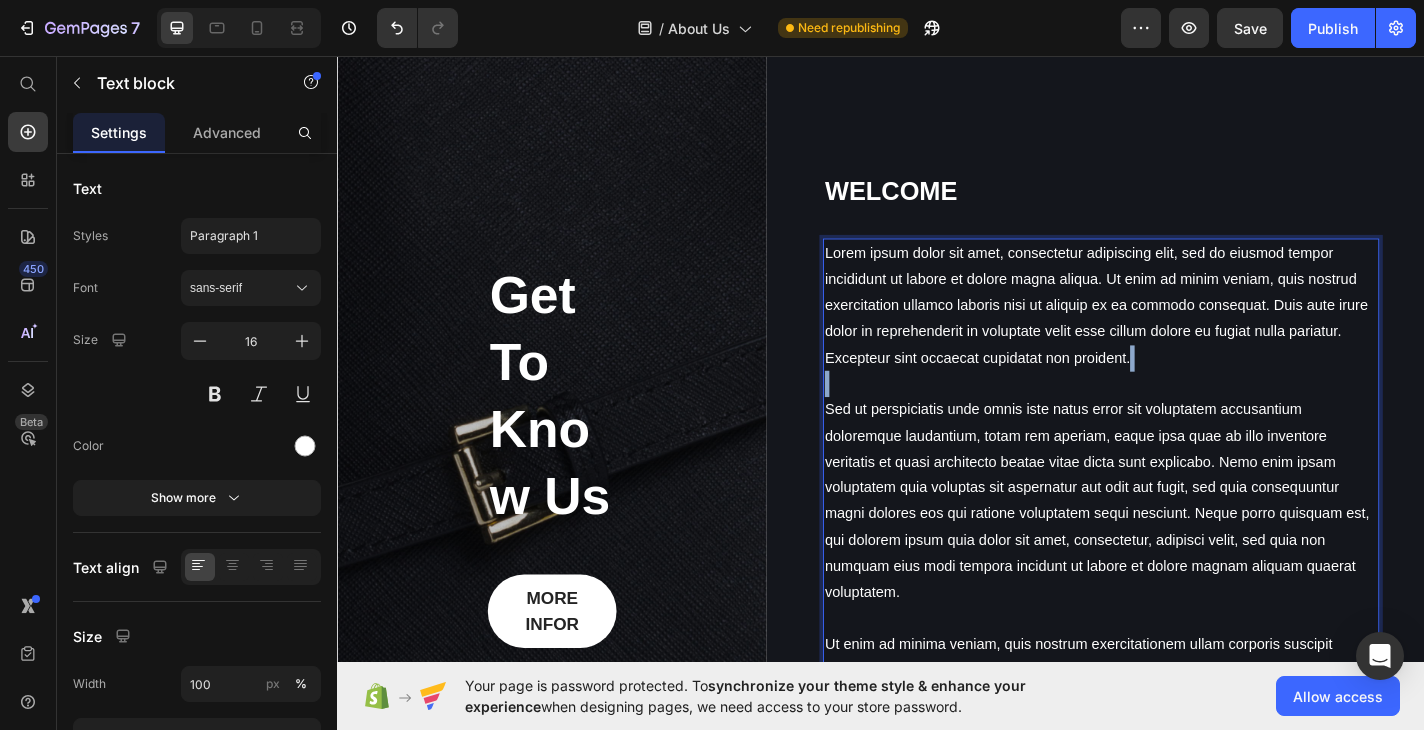 click on "Lorem ipsum dolor sit amet, consectetur adipiscing elit, sed do eiusmod tempor incididunt ut labore et dolore magna aliqua. Ut enim ad minim veniam, quis nostrud exercitation ullamco laboris nisi ut aliquip ex ea commodo consequat. Duis aute irure dolor in reprehenderit in voluptate velit esse cillum dolore eu fugiat nulla pariatur. Excepteur sint occaecat cupidatat non proident. Sed ut perspiciatis unde omnis iste natus error sit voluptatem accusantium doloremque laudantium, totam rem aperiam, eaque ipsa quae ab illo inventore veritatis et quasi architecto beatae vitae dicta sunt explicabo. Nemo enim ipsam voluptatem quia voluptas sit aspernatur aut odit aut fugit, sed quia consequuntur magni dolores eos qui ratione voluptatem sequi nesciunt. Neque porro quisquam est, qui dolorem ipsum quia dolor sit amet, consectetur, adipisci velit, sed quia non numquam eius modi tempora incidunt ut labore et dolore magnam aliquam quaerat voluptatem." at bounding box center [1180, 532] 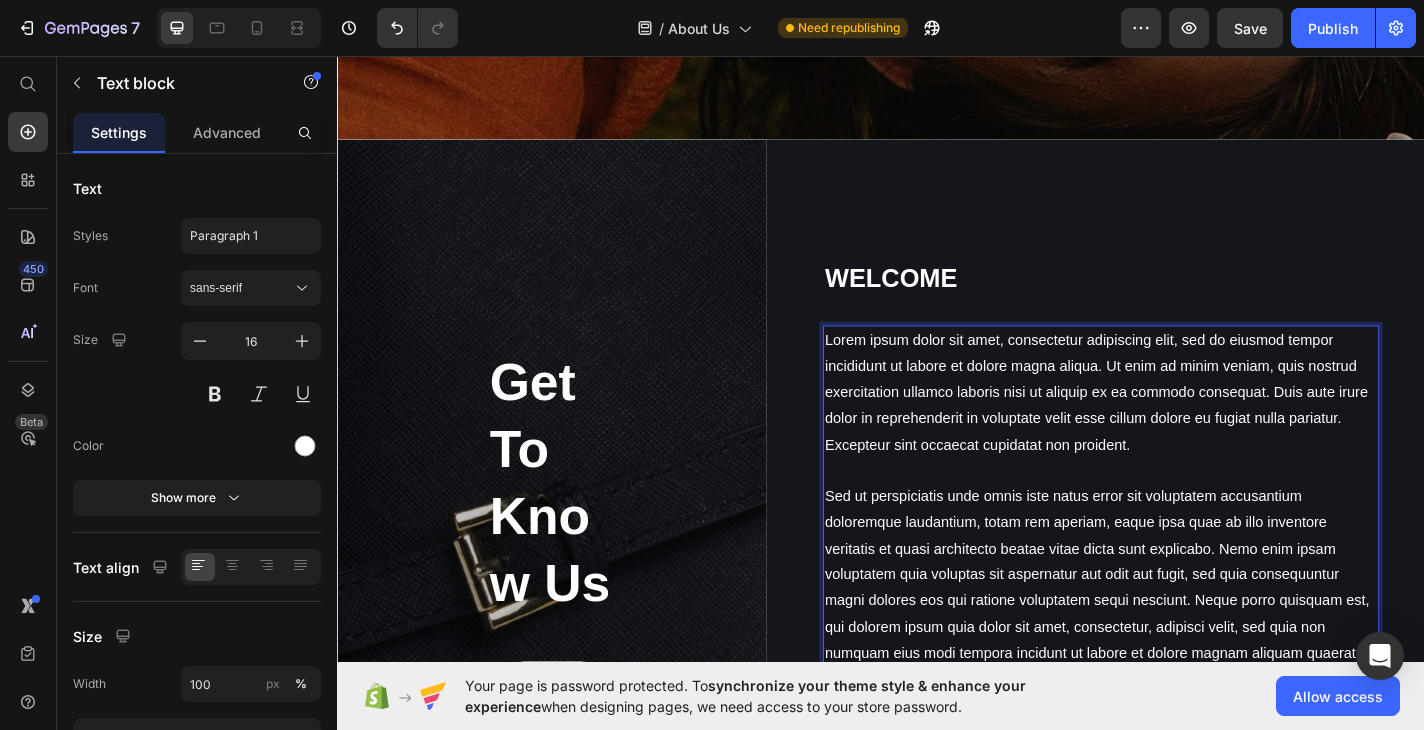 scroll, scrollTop: 762, scrollLeft: 0, axis: vertical 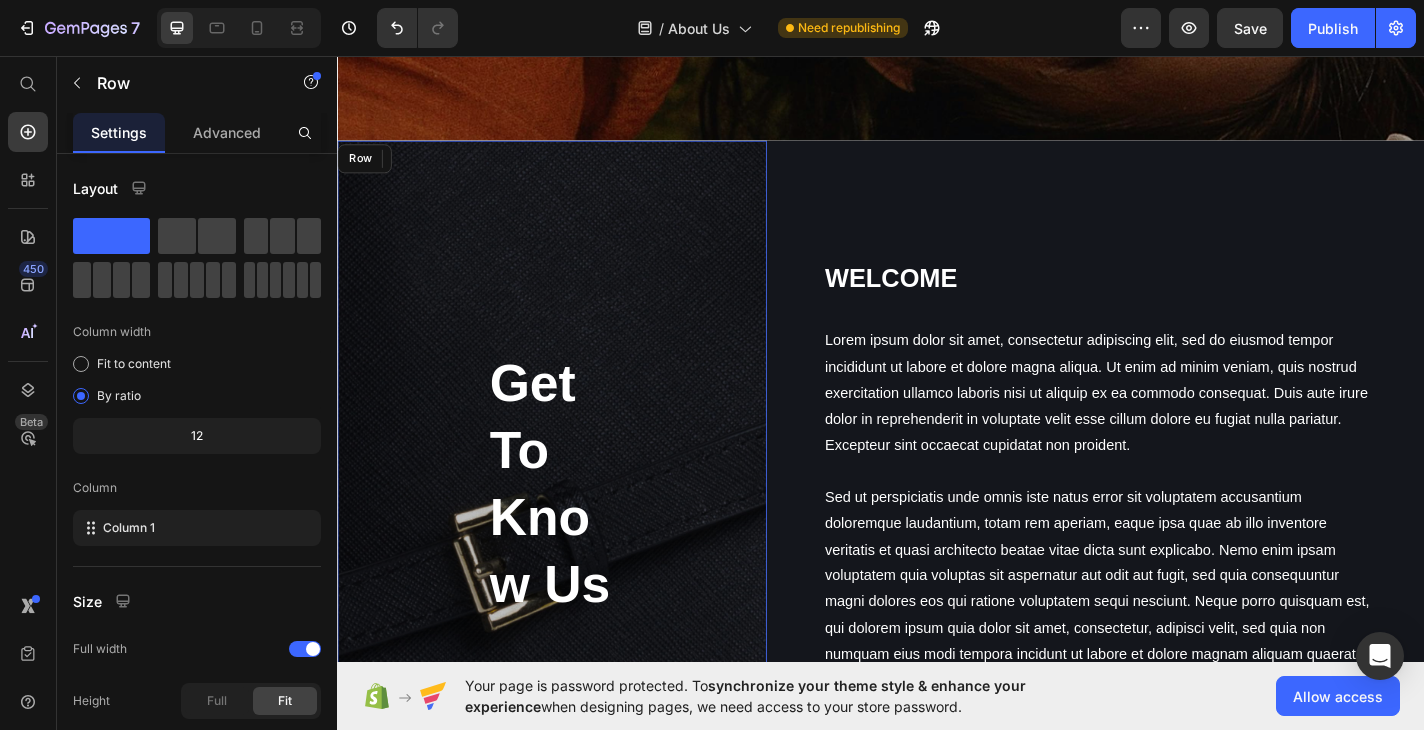 click on "Get To Know Us Heading MORE INFOR Button Row" at bounding box center (574, 593) 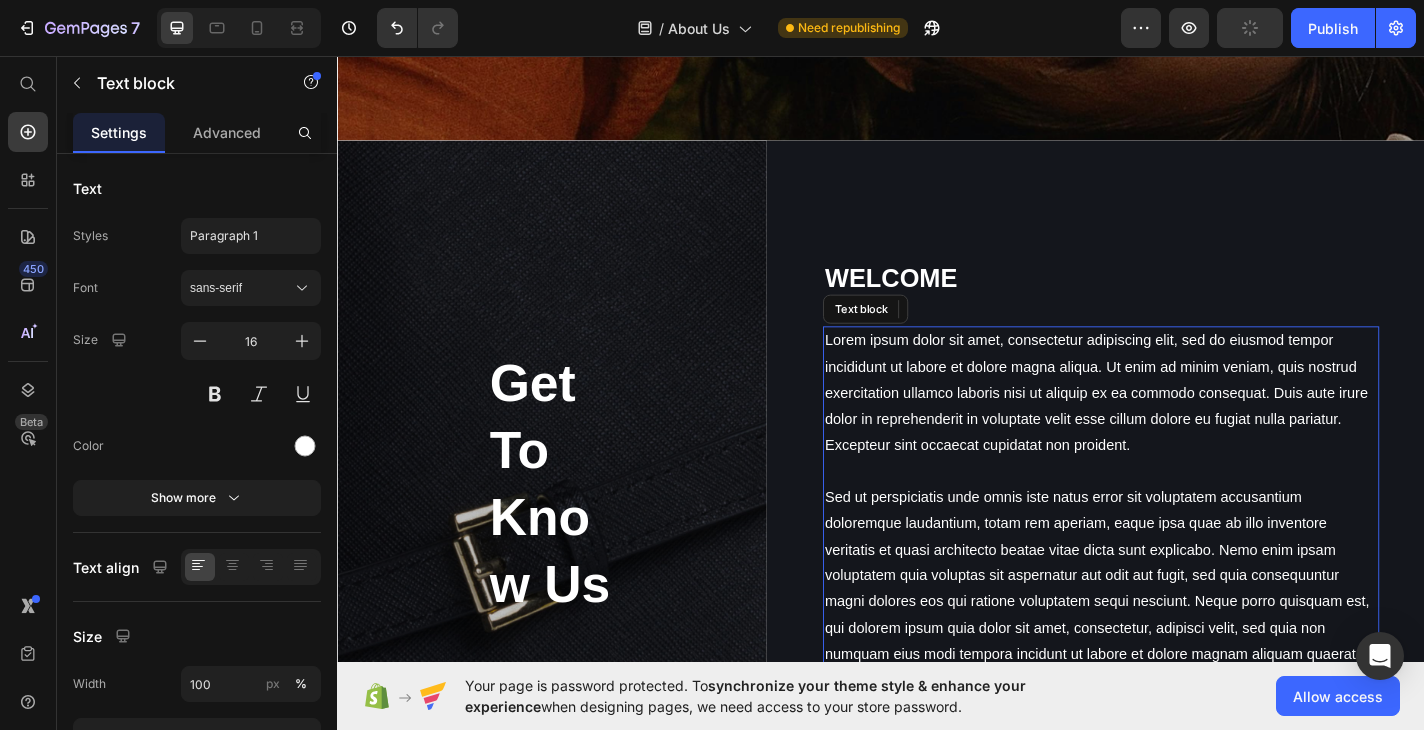 click on "Lorem ipsum dolor sit amet, consectetur adipiscing elit, sed do eiusmod tempor incididunt ut labore et dolore magna aliqua. Ut enim ad minim veniam, quis nostrud exercitation ullamco laboris nisi ut aliquip ex ea commodo consequat. Duis aute irure dolor in reprehenderit in voluptate velit esse cillum dolore eu fugiat nulla pariatur. Excepteur sint occaecat cupidatat non proident. Sed ut perspiciatis unde omnis iste natus error sit voluptatem accusantium doloremque laudantium, totam rem aperiam, eaque ipsa quae ab illo inventore veritatis et quasi architecto beatae vitae dicta sunt explicabo. Nemo enim ipsam voluptatem quia voluptas sit aspernatur aut odit aut fugit, sed quia consequuntur magni dolores eos qui ratione voluptatem sequi nesciunt. Neque porro quisquam est, qui dolorem ipsum quia dolor sit amet, consectetur, adipisci velit, sed quia non numquam eius modi tempora incidunt ut labore et dolore magnam aliquam quaerat voluptatem." at bounding box center [1180, 629] 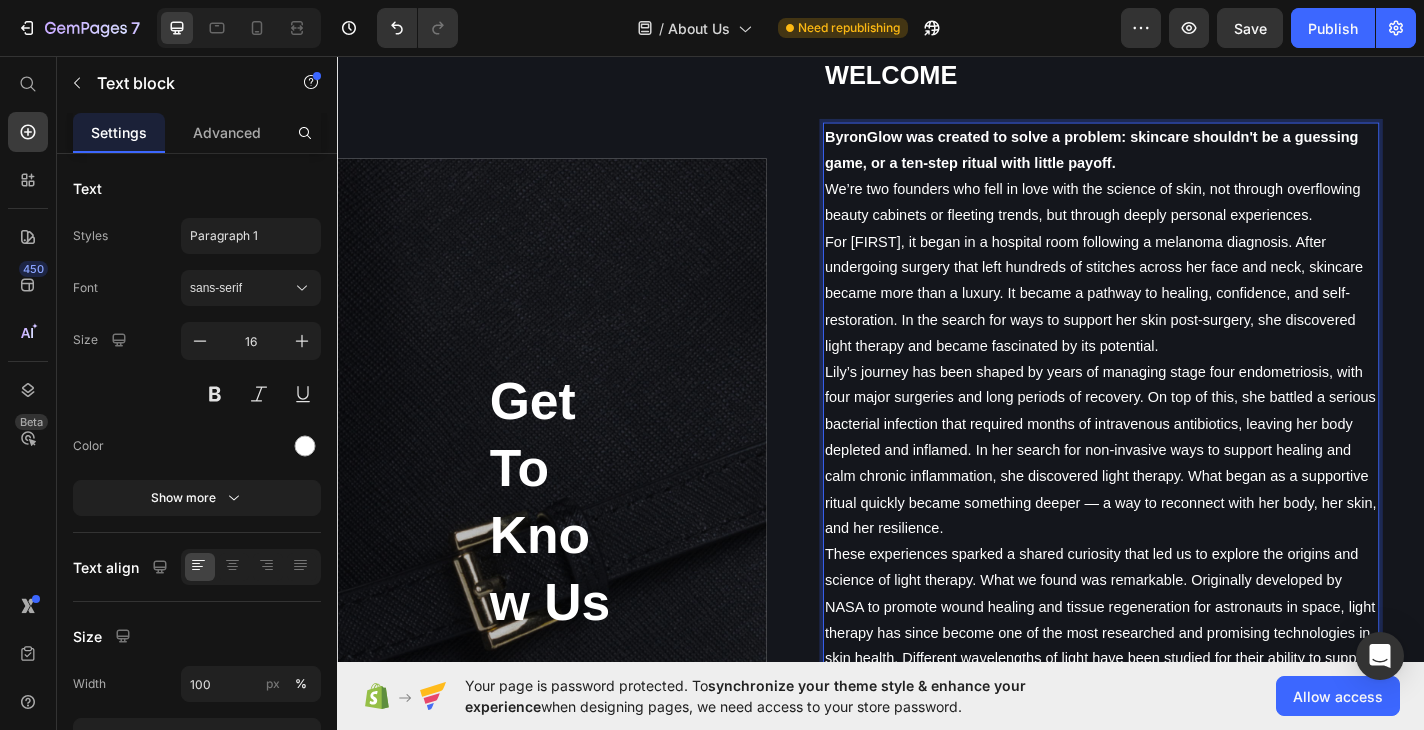 scroll, scrollTop: 931, scrollLeft: 0, axis: vertical 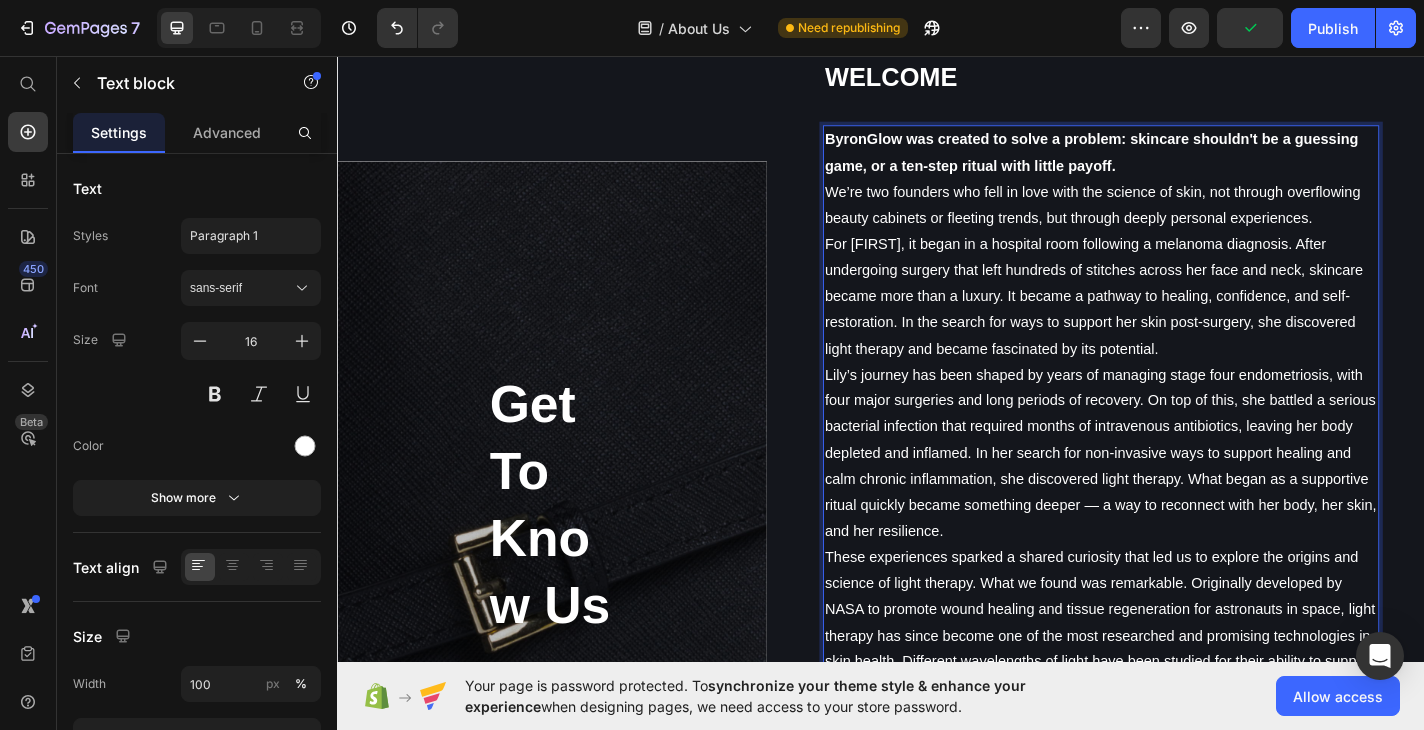 click on "For [FIRST], it began in a hospital room following a melanoma diagnosis. After undergoing surgery that left hundreds of stitches across her face and neck, skincare became more than a luxury. It became a pathway to healing, confidence, and self-restoration. In the search for ways to support her skin post-surgery, she discovered light therapy and became fascinated by its potential." at bounding box center [1180, 322] 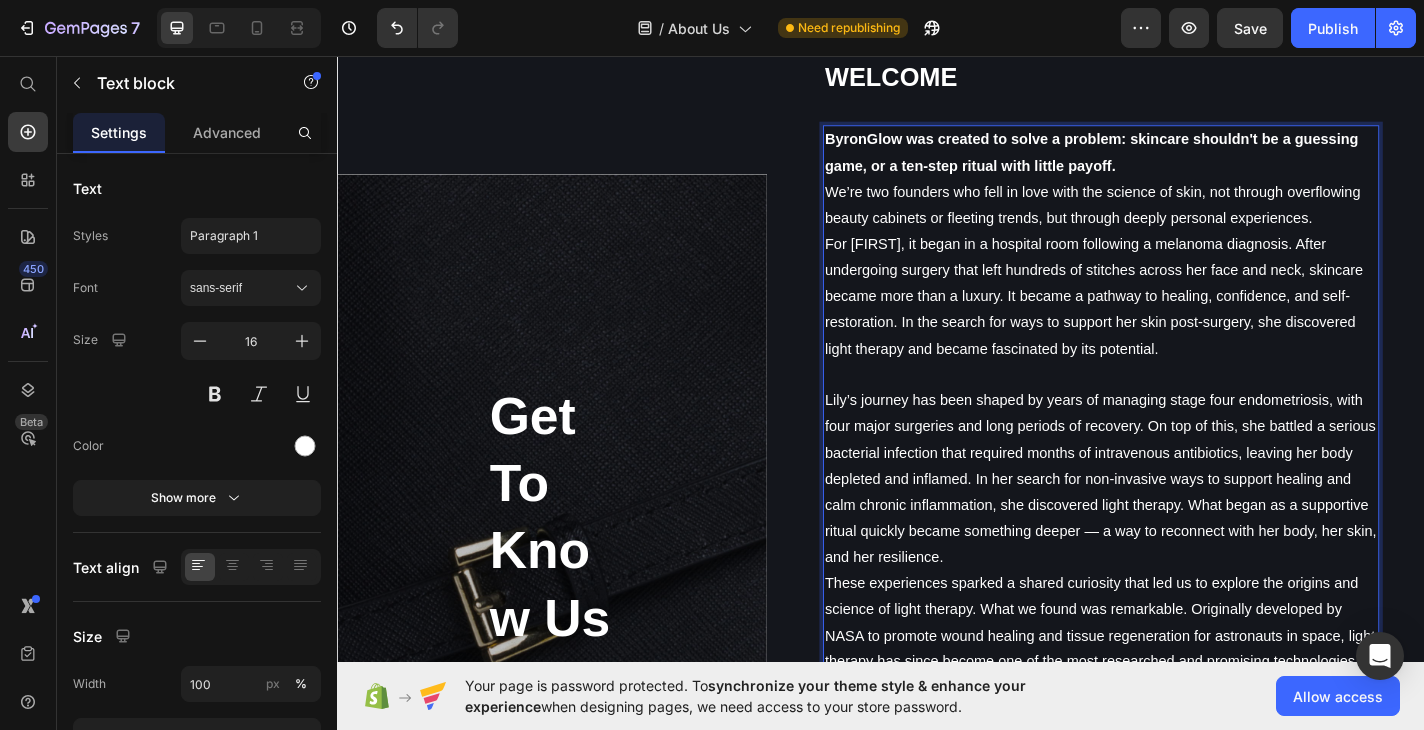 click on "ByronGlow was created to solve a problem: skincare shouldn't be a guessing game, or a ten-step ritual with little payoff." at bounding box center [1180, 163] 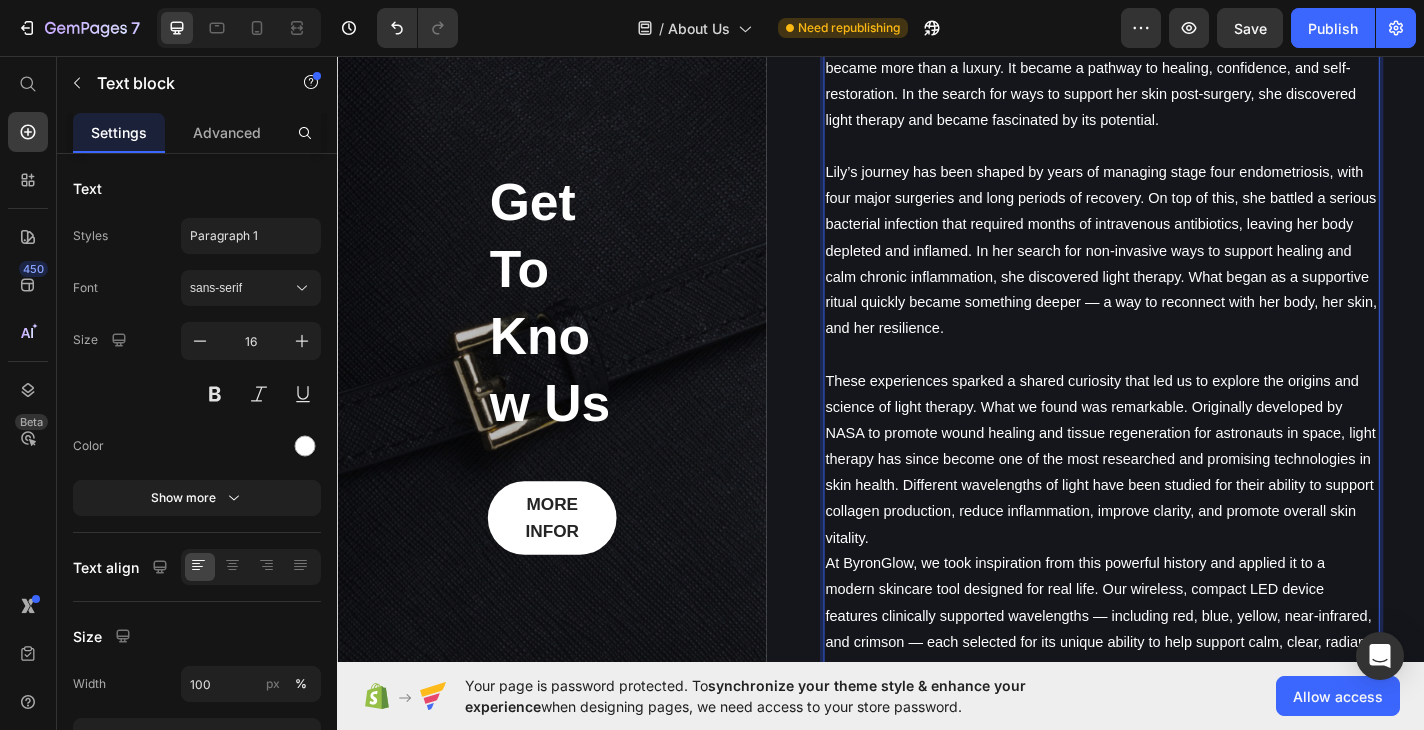 scroll, scrollTop: 1191, scrollLeft: 0, axis: vertical 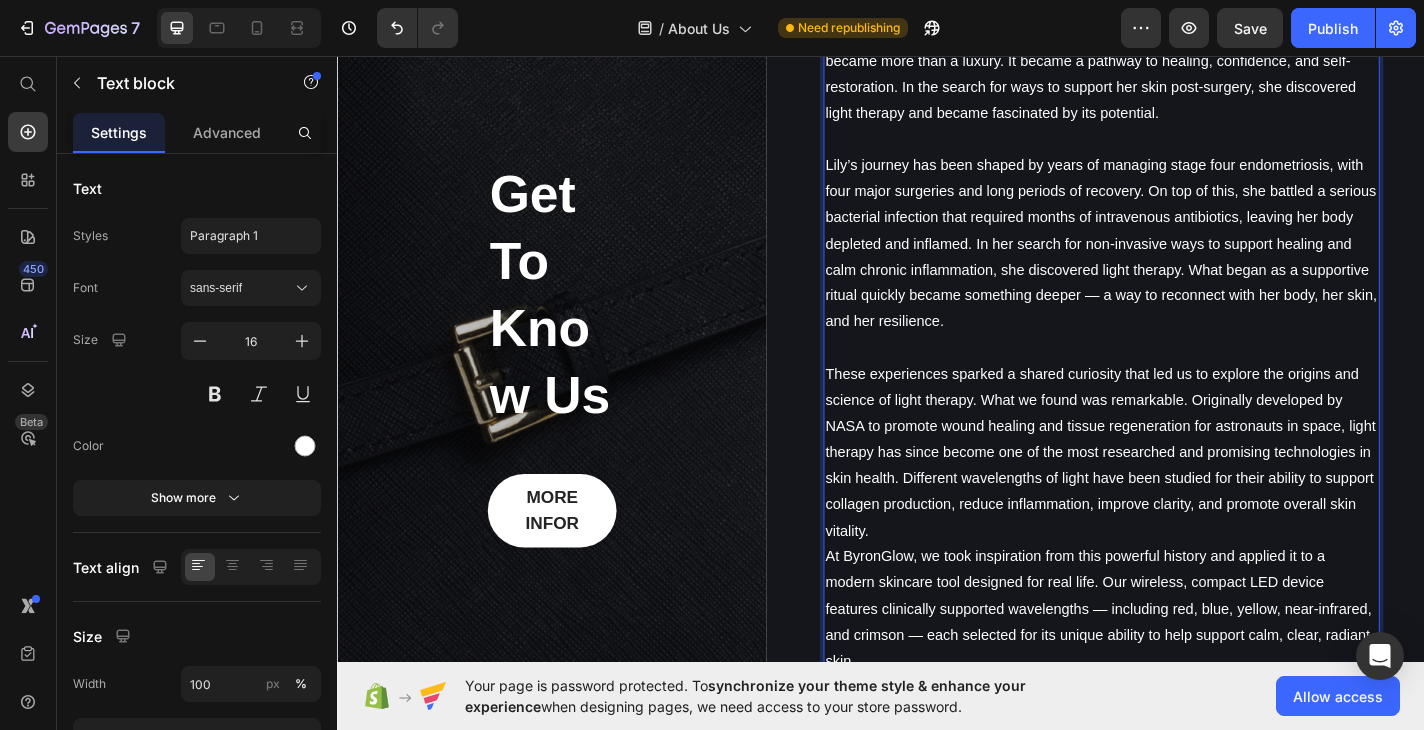 click on "These experiences sparked a shared curiosity that led us to explore the origins and science of light therapy. What we found was remarkable. Originally developed by NASA to promote wound healing and tissue regeneration for astronauts in space, light therapy has since become one of the most researched and promising technologies in skin health. Different wavelengths of light have been studied for their ability to support collagen production, reduce inflammation, improve clarity, and promote overall skin vitality." at bounding box center (1180, 494) 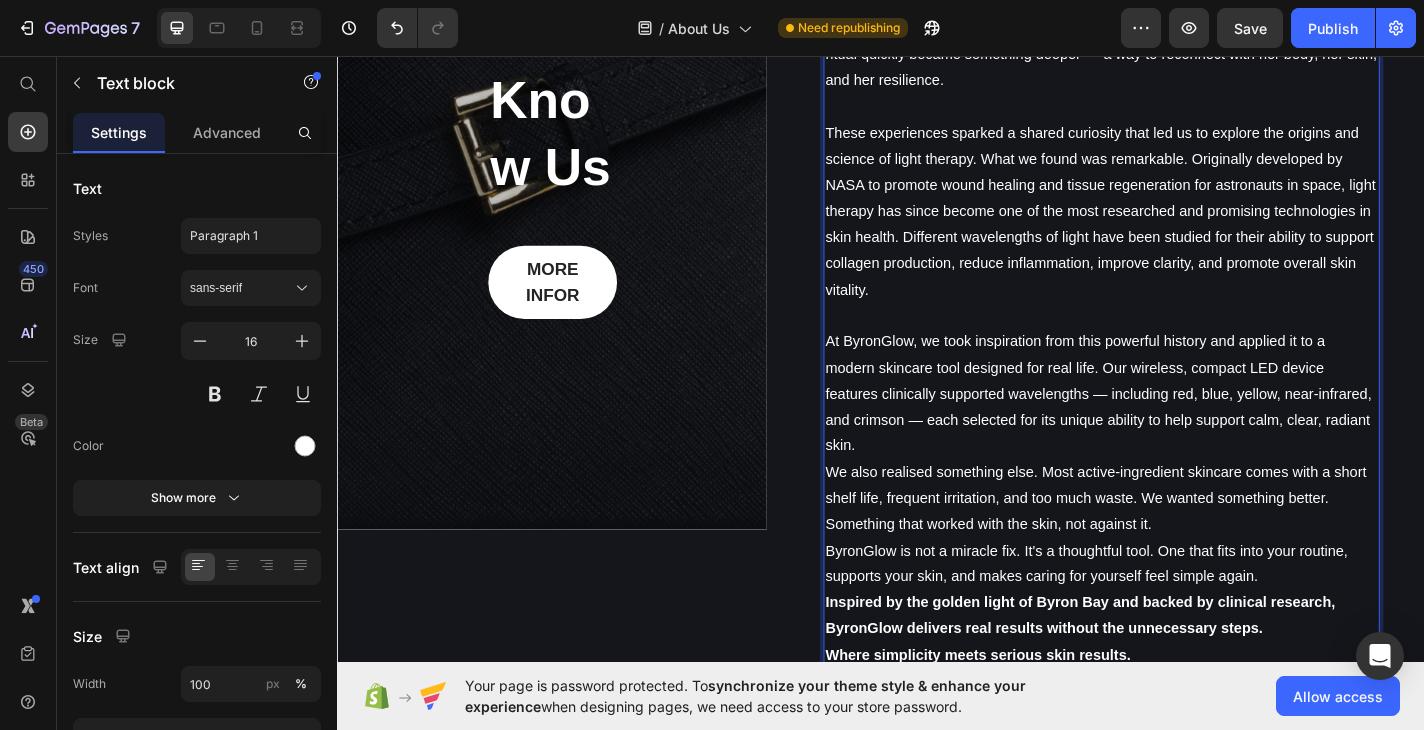 scroll, scrollTop: 1458, scrollLeft: 0, axis: vertical 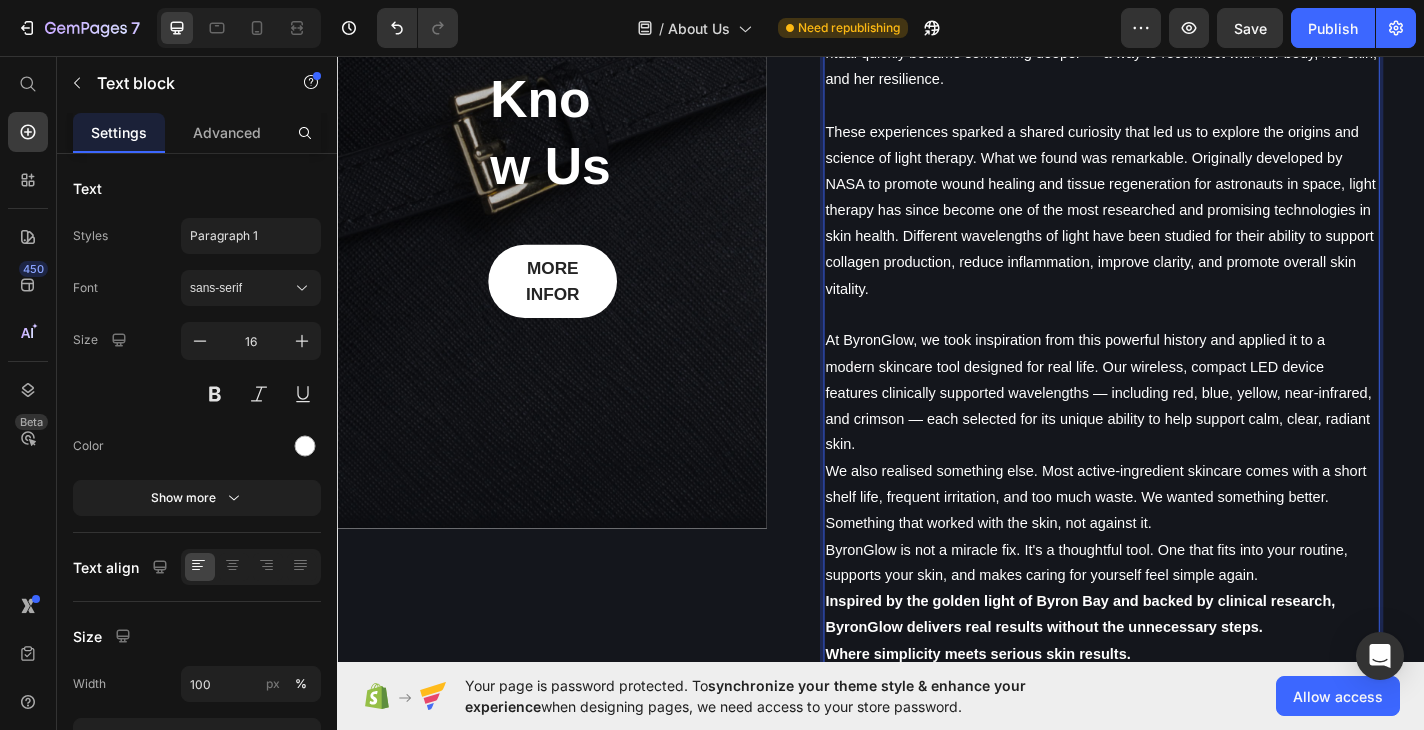 click on "At ByronGlow, we took inspiration from this powerful history and applied it to a modern skincare tool designed for real life. Our wireless, compact LED device features clinically supported wavelengths — including red, blue, yellow, near-infrared, and crimson — each selected for its unique ability to help support calm, clear, radiant skin." at bounding box center [1180, 428] 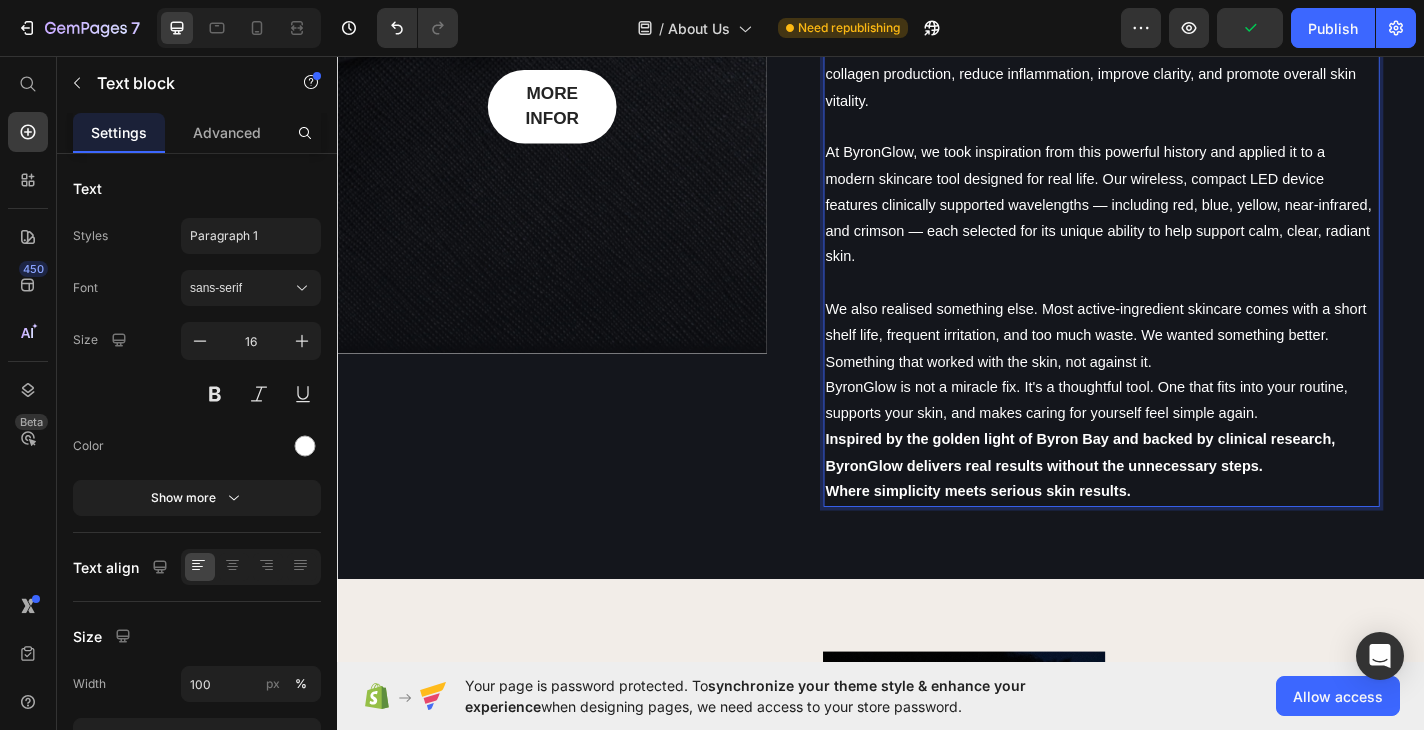 scroll, scrollTop: 1664, scrollLeft: 0, axis: vertical 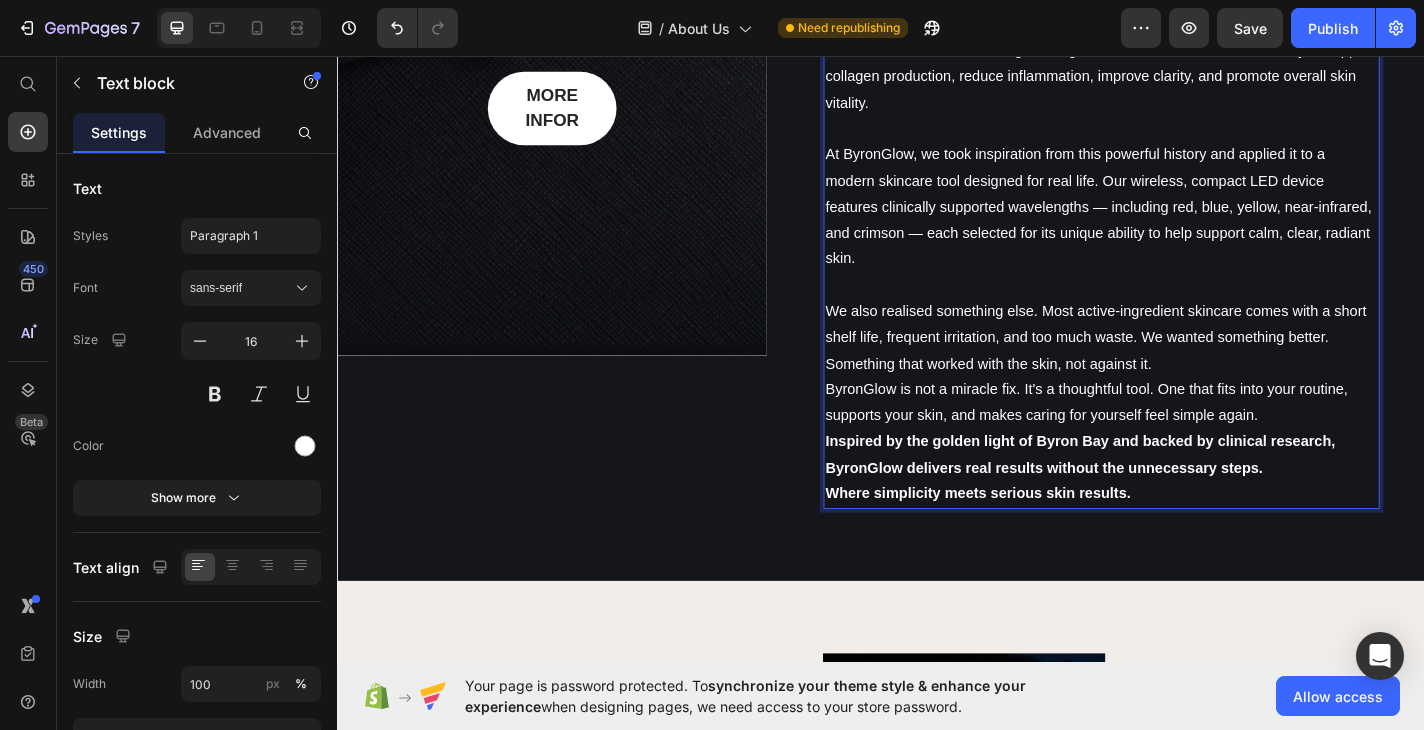 click on "ByronGlow is not a miracle fix. It's a thoughtful tool. One that fits into your routine, supports your skin, and makes caring for yourself feel simple again." at bounding box center [1180, 438] 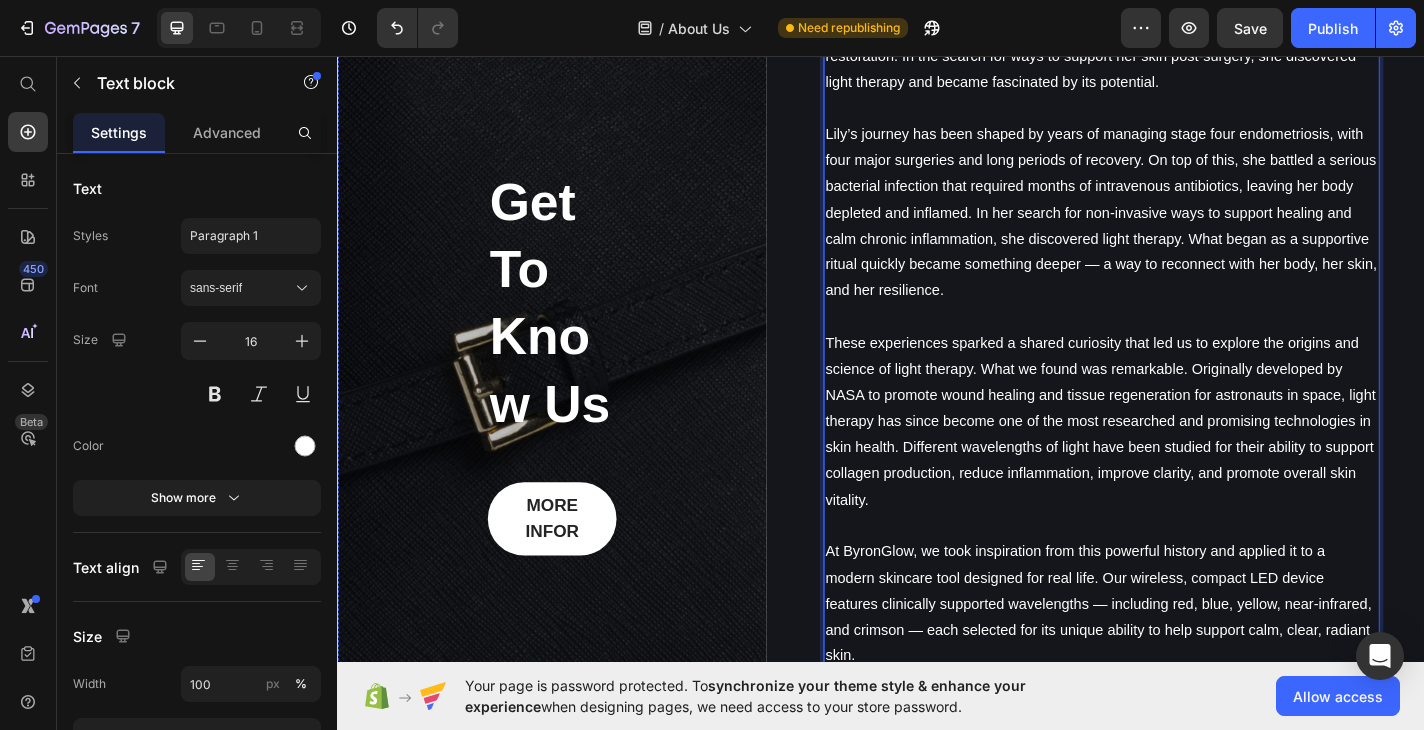 scroll, scrollTop: 1221, scrollLeft: 0, axis: vertical 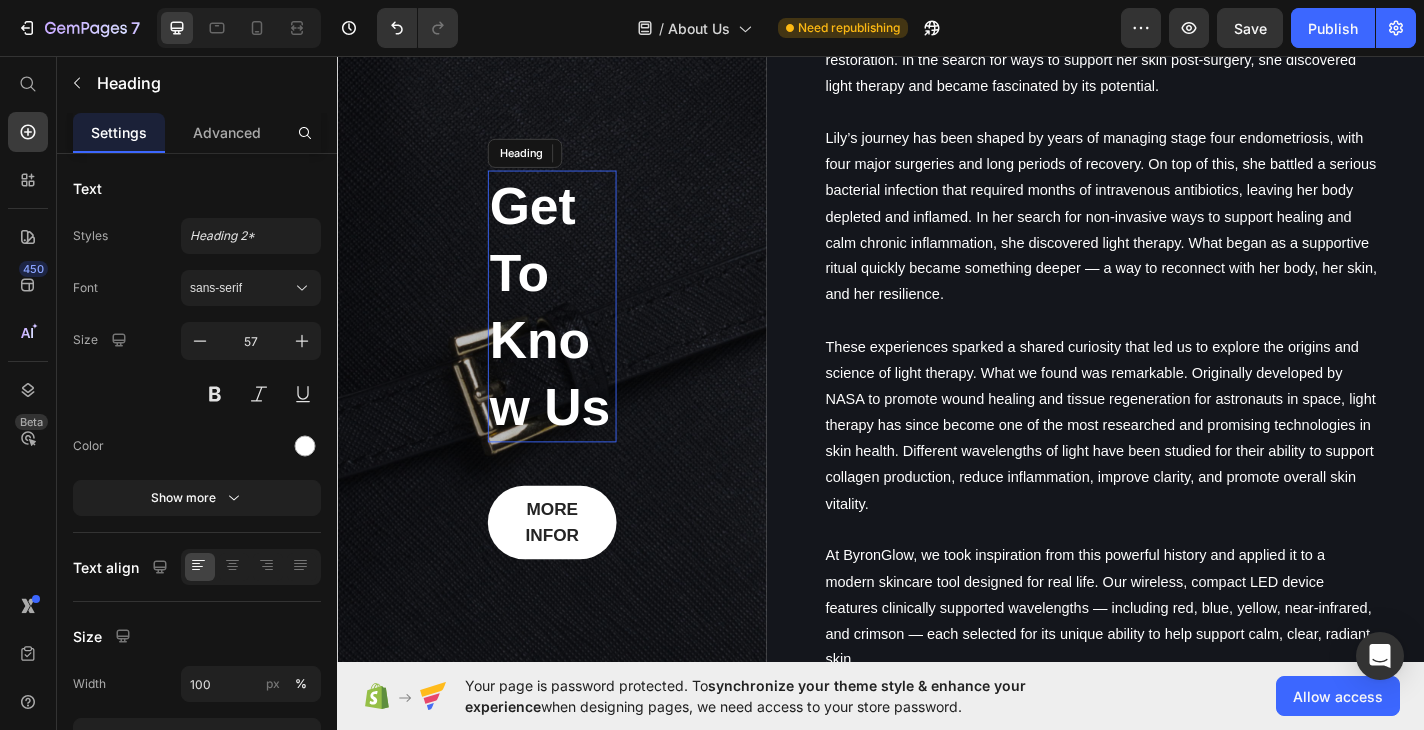 click on "Get To Know Us" at bounding box center [574, 332] 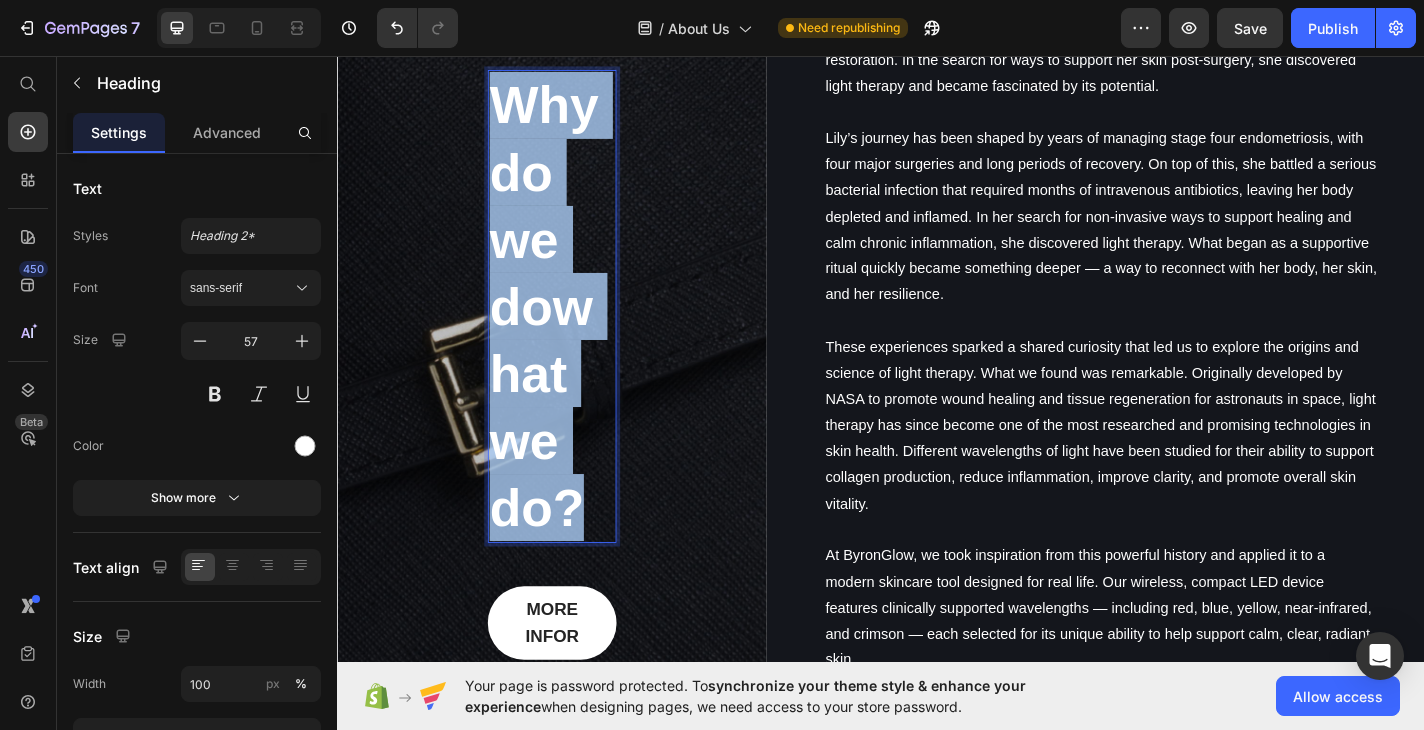 drag, startPoint x: 623, startPoint y: 540, endPoint x: 507, endPoint y: 101, distance: 454.06717 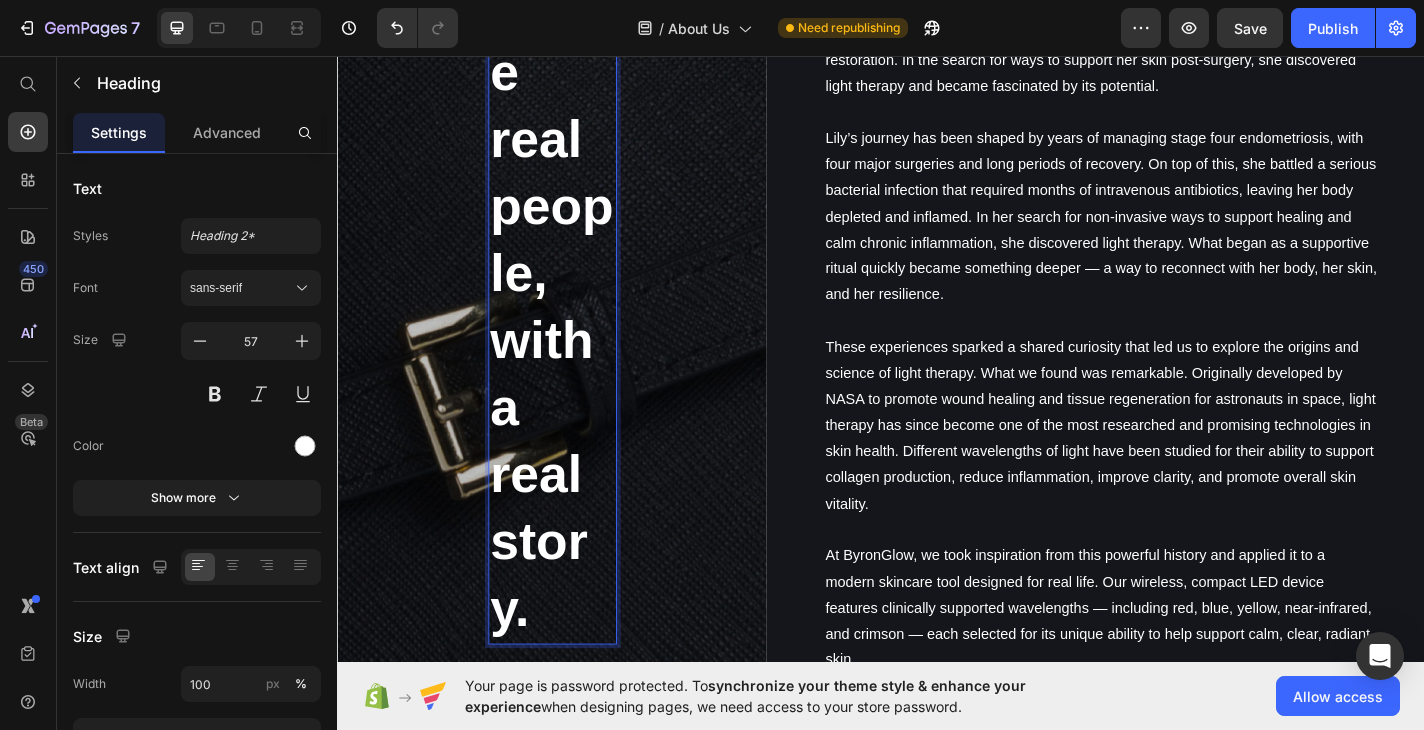 click on "We're real people, with a real story." at bounding box center [574, 332] 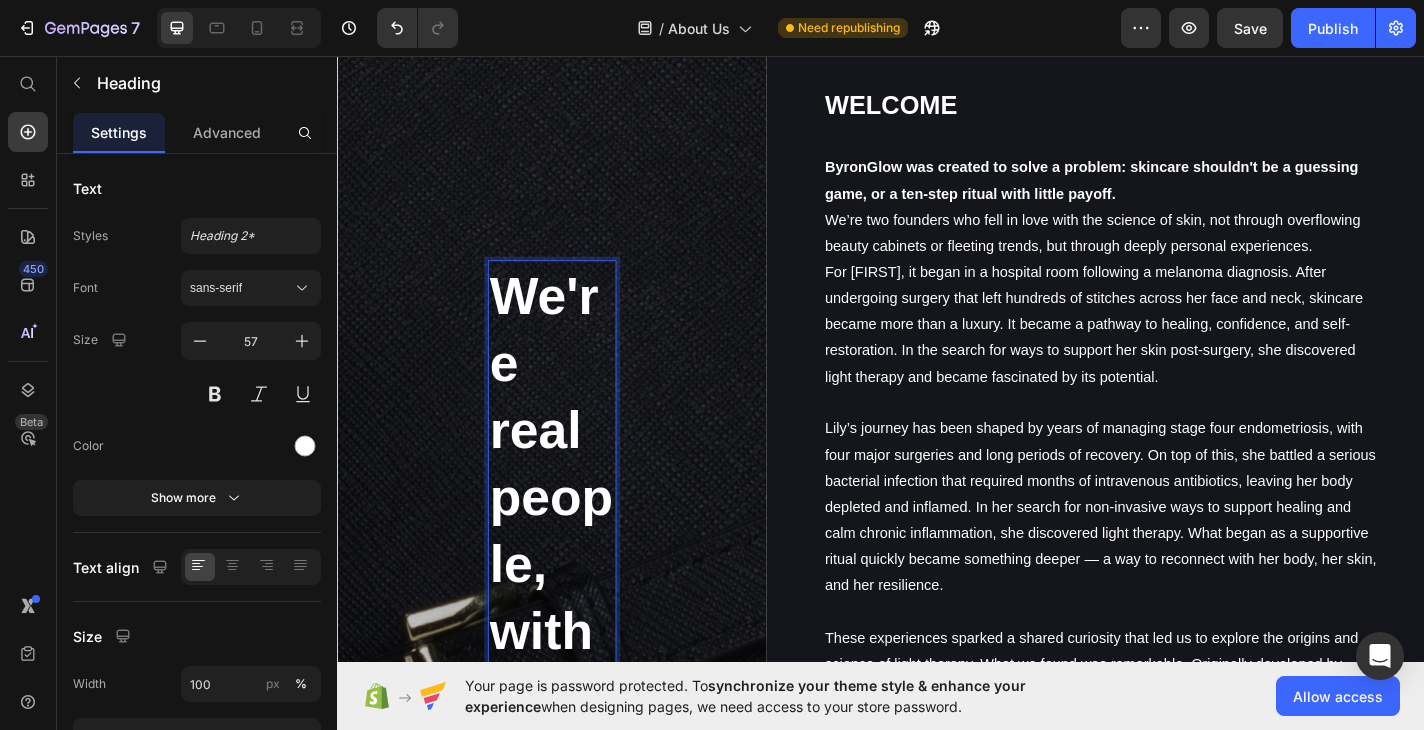 scroll, scrollTop: 894, scrollLeft: 0, axis: vertical 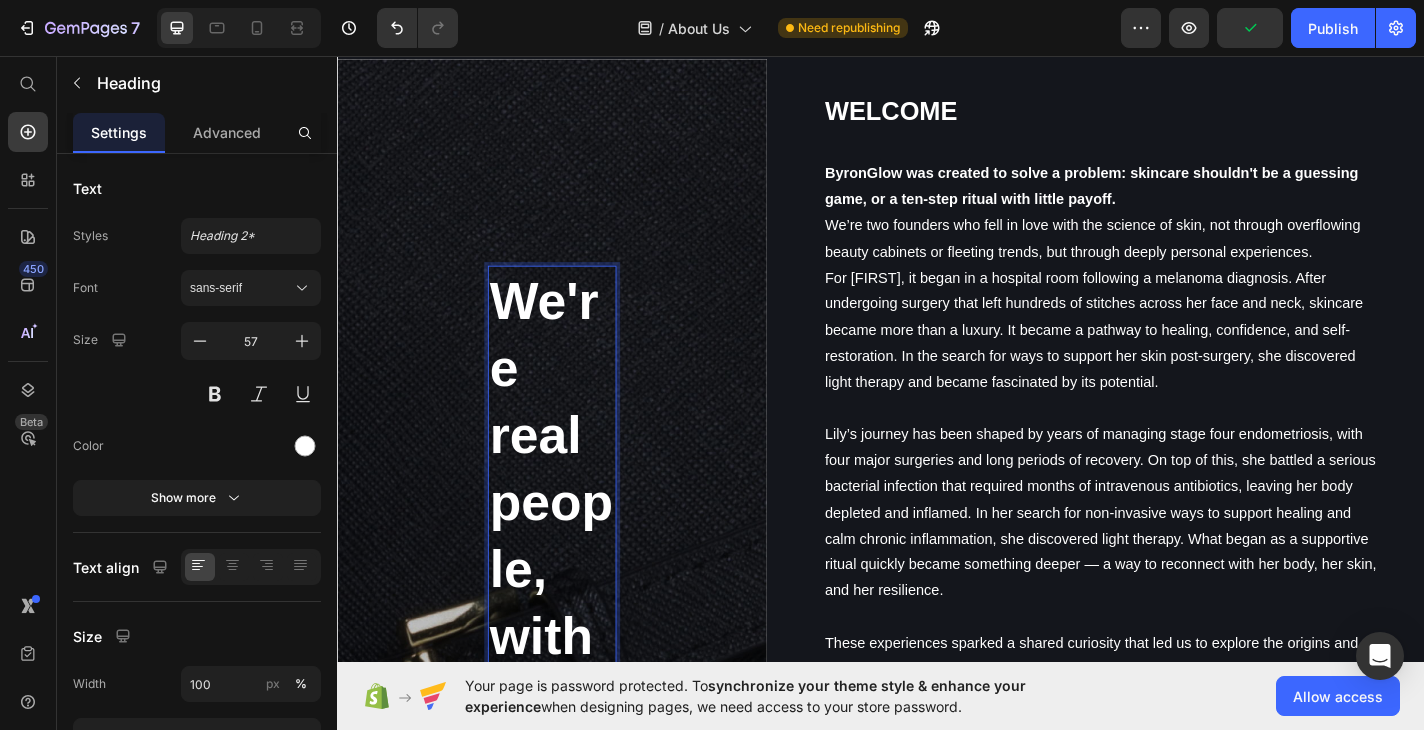 click on "We're real people, with a real story." at bounding box center [574, 659] 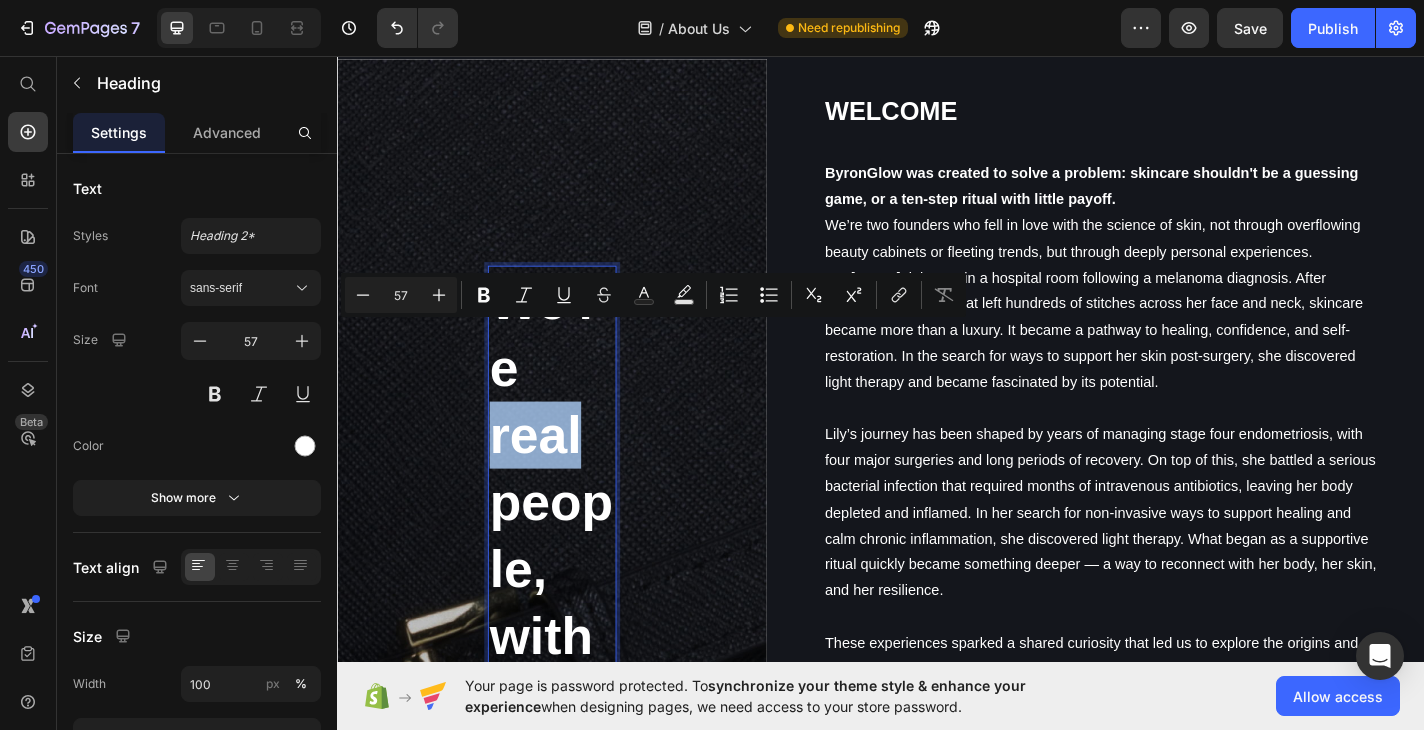 click on "We're real people, with a real story." at bounding box center [574, 659] 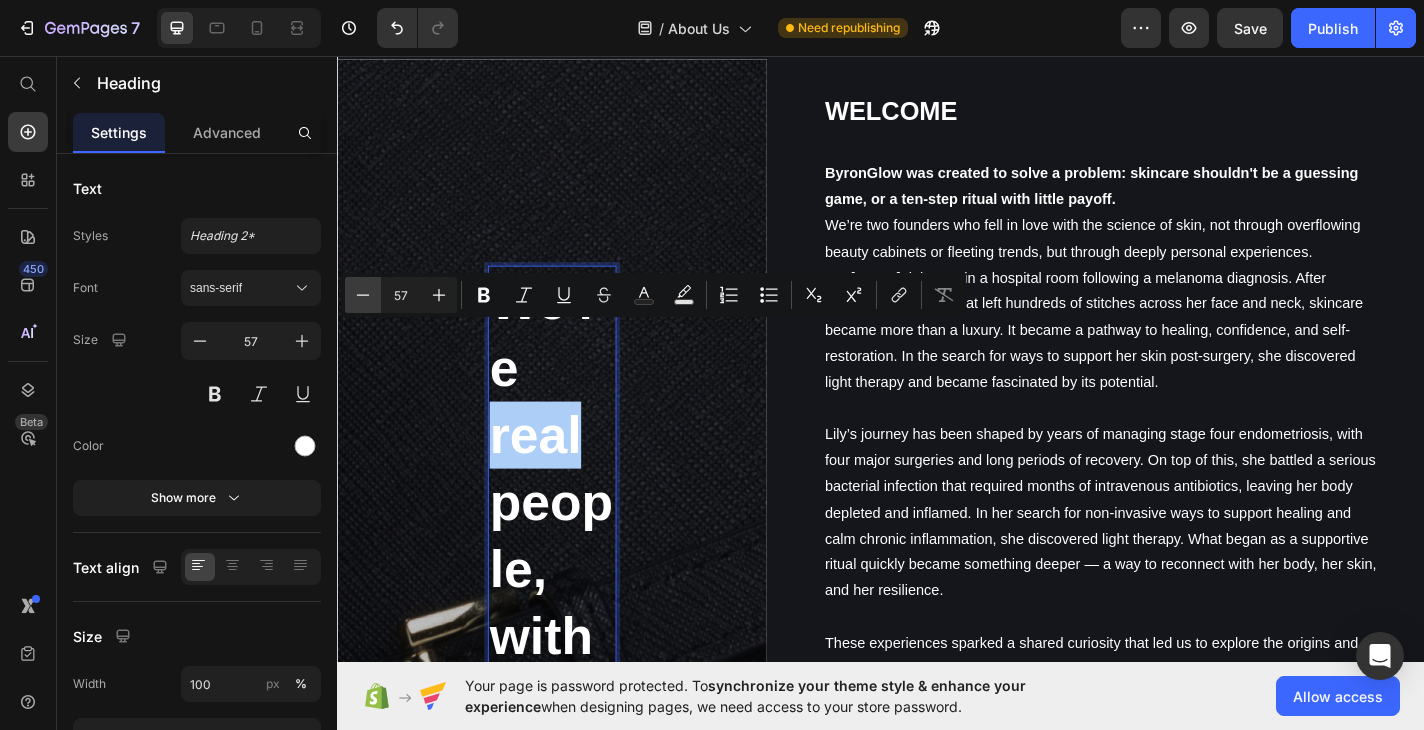 click 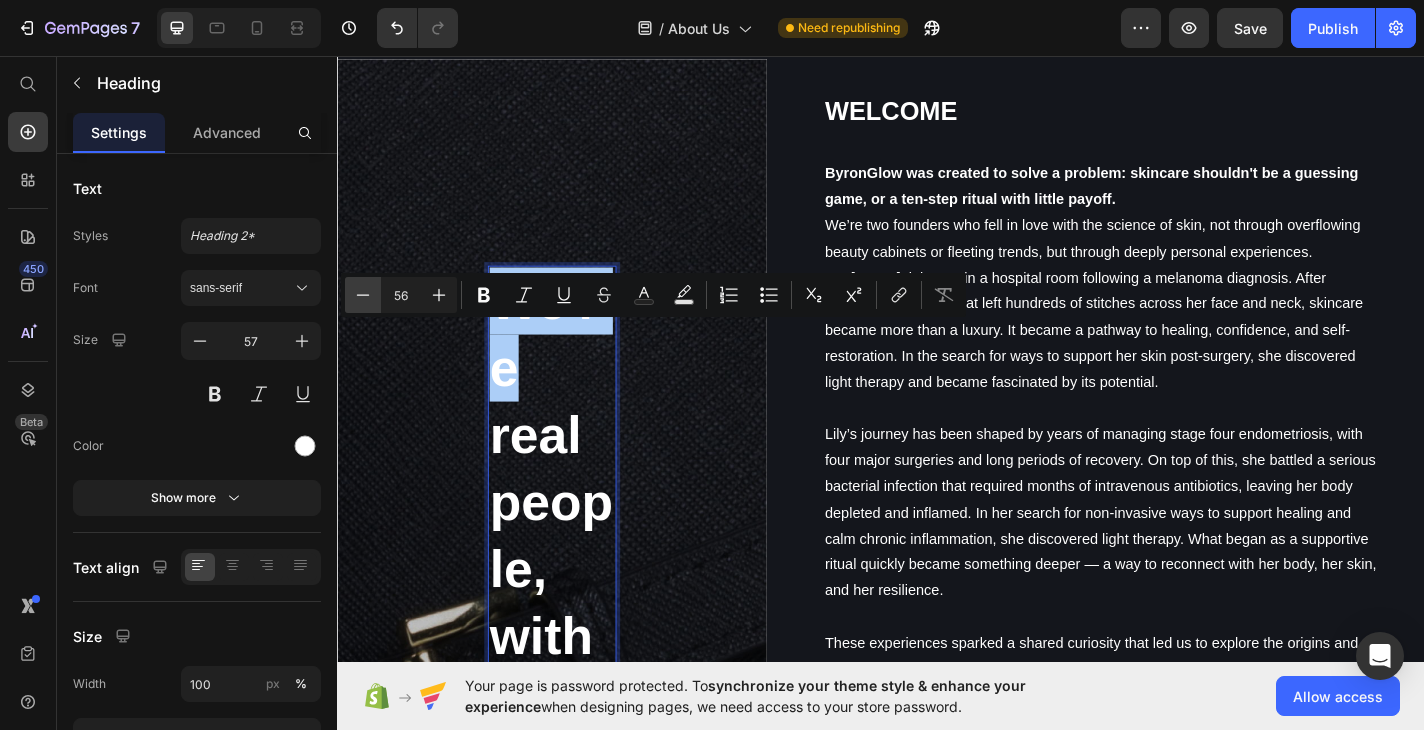 click 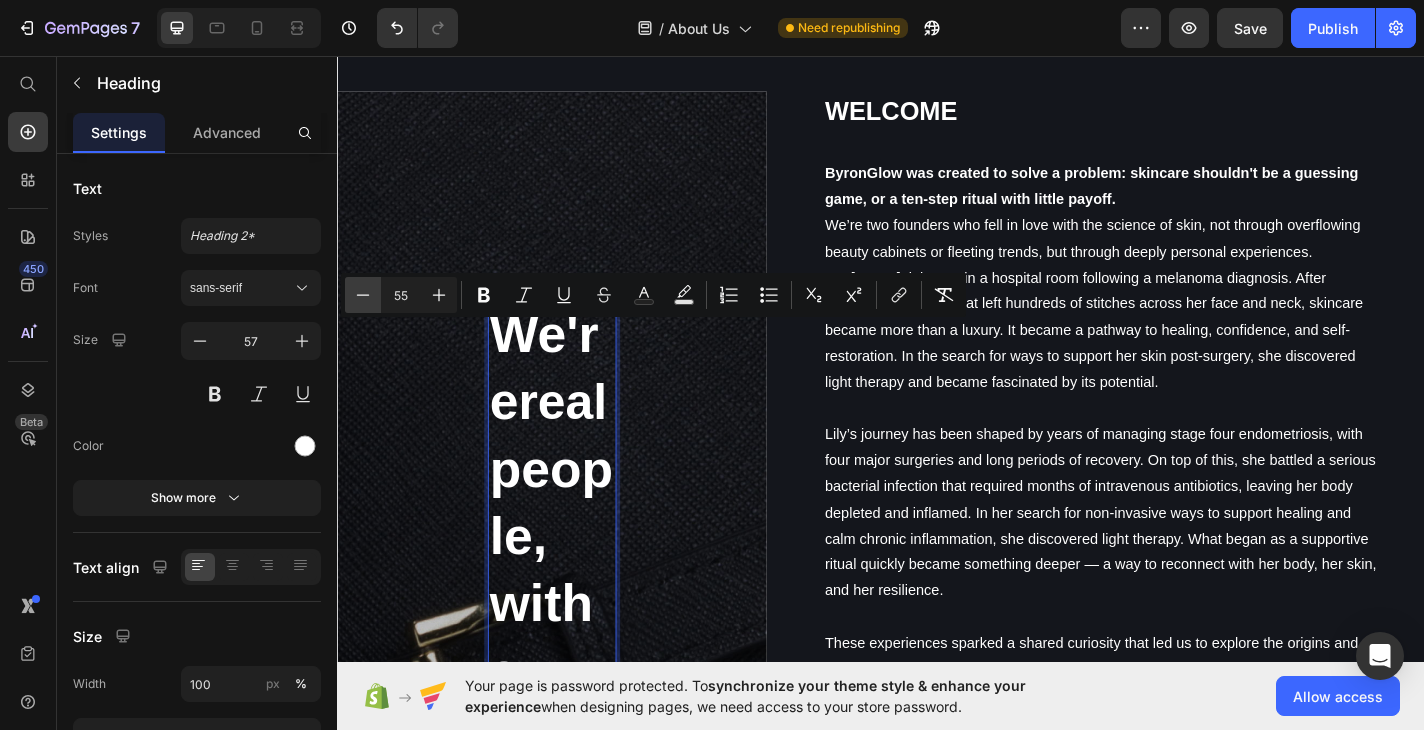 click 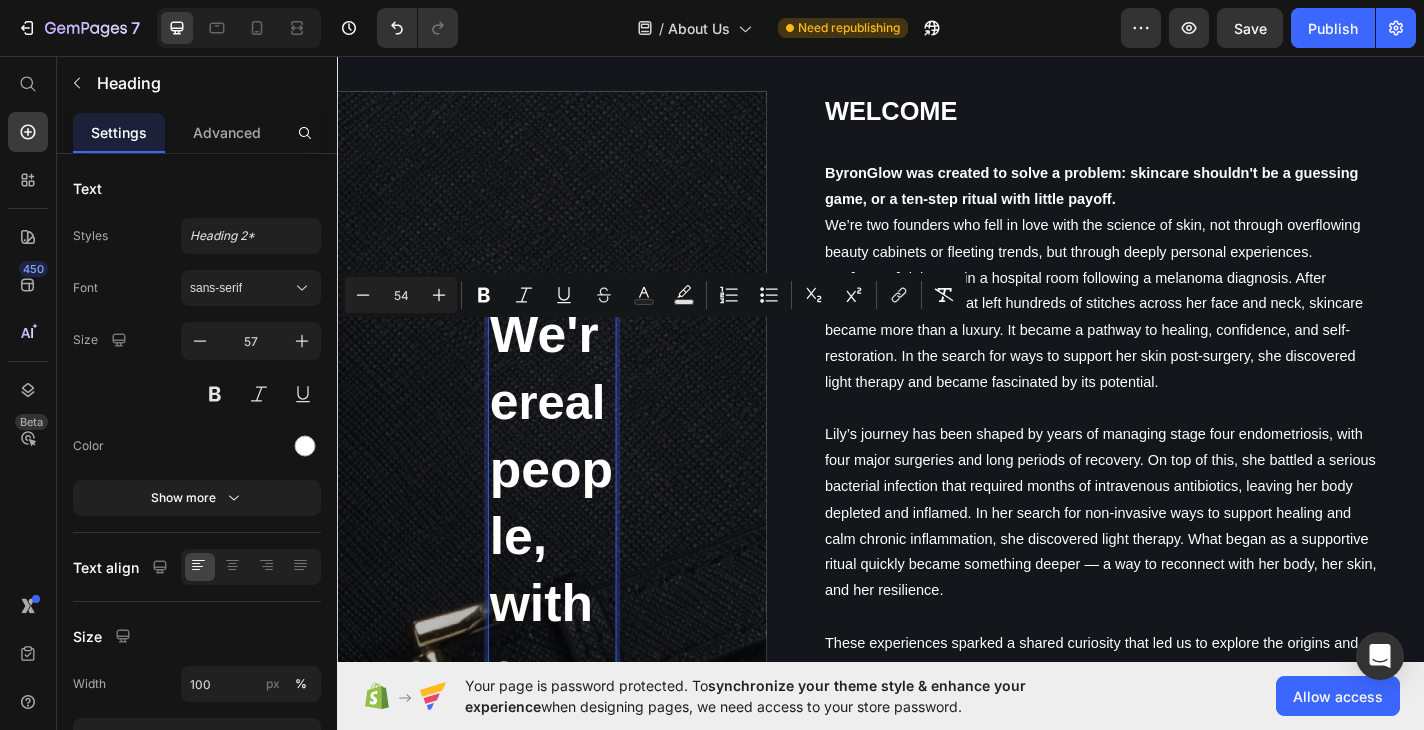type on "57" 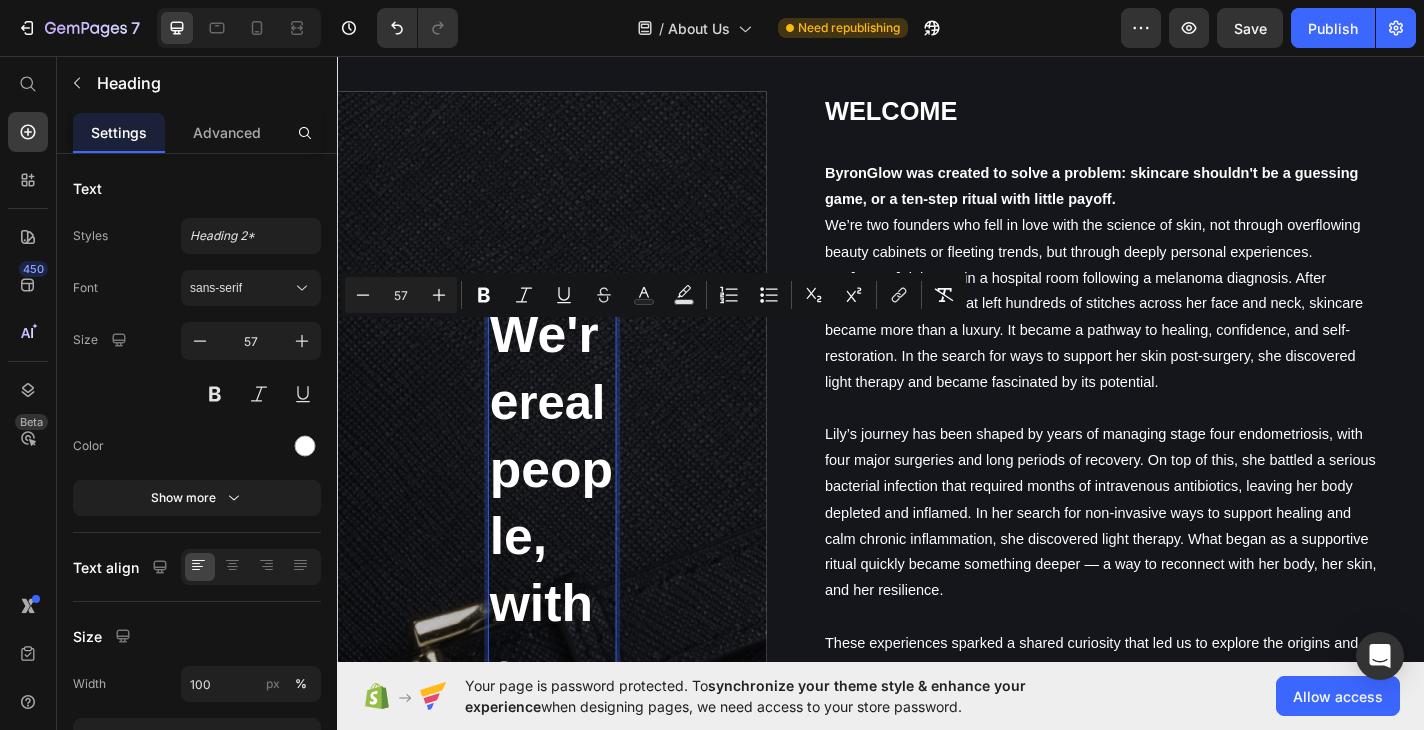 click on "We're  real  people, with a real story." at bounding box center [574, 659] 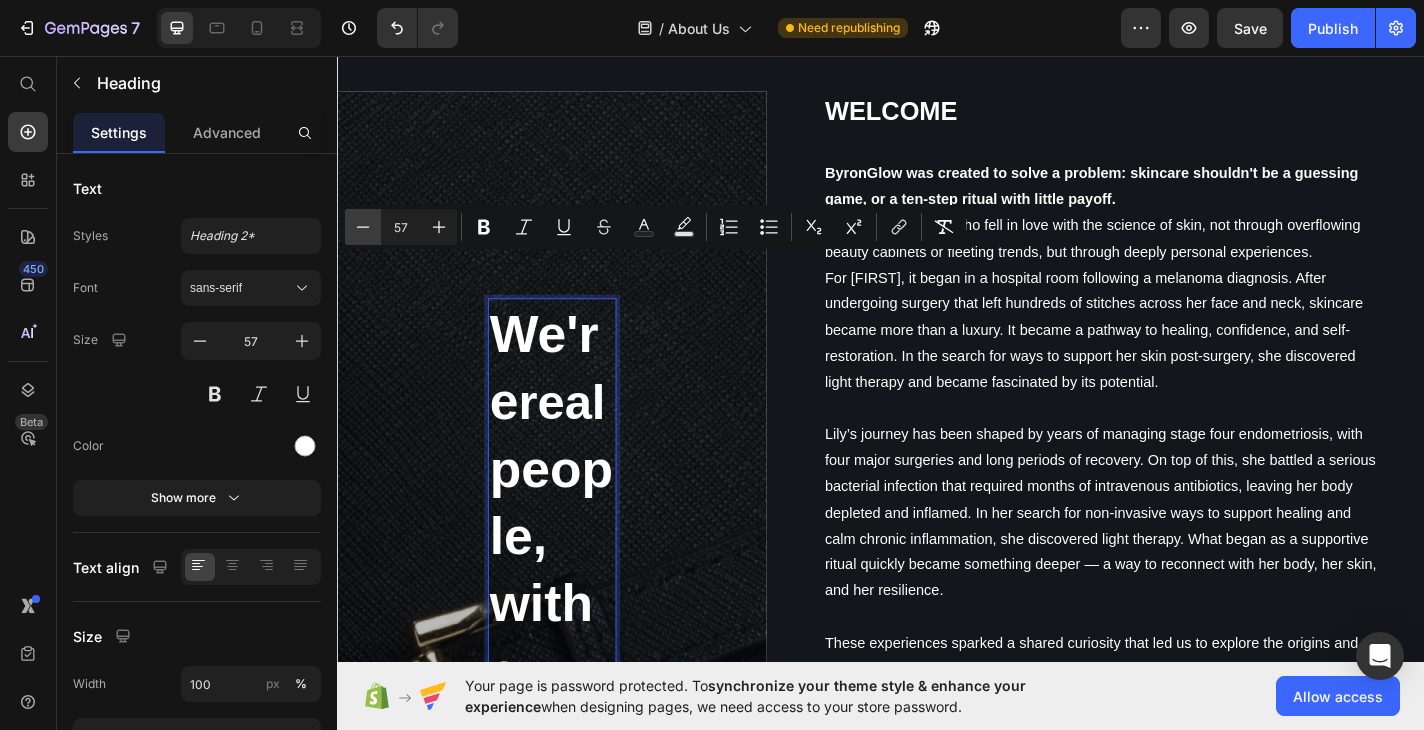 click 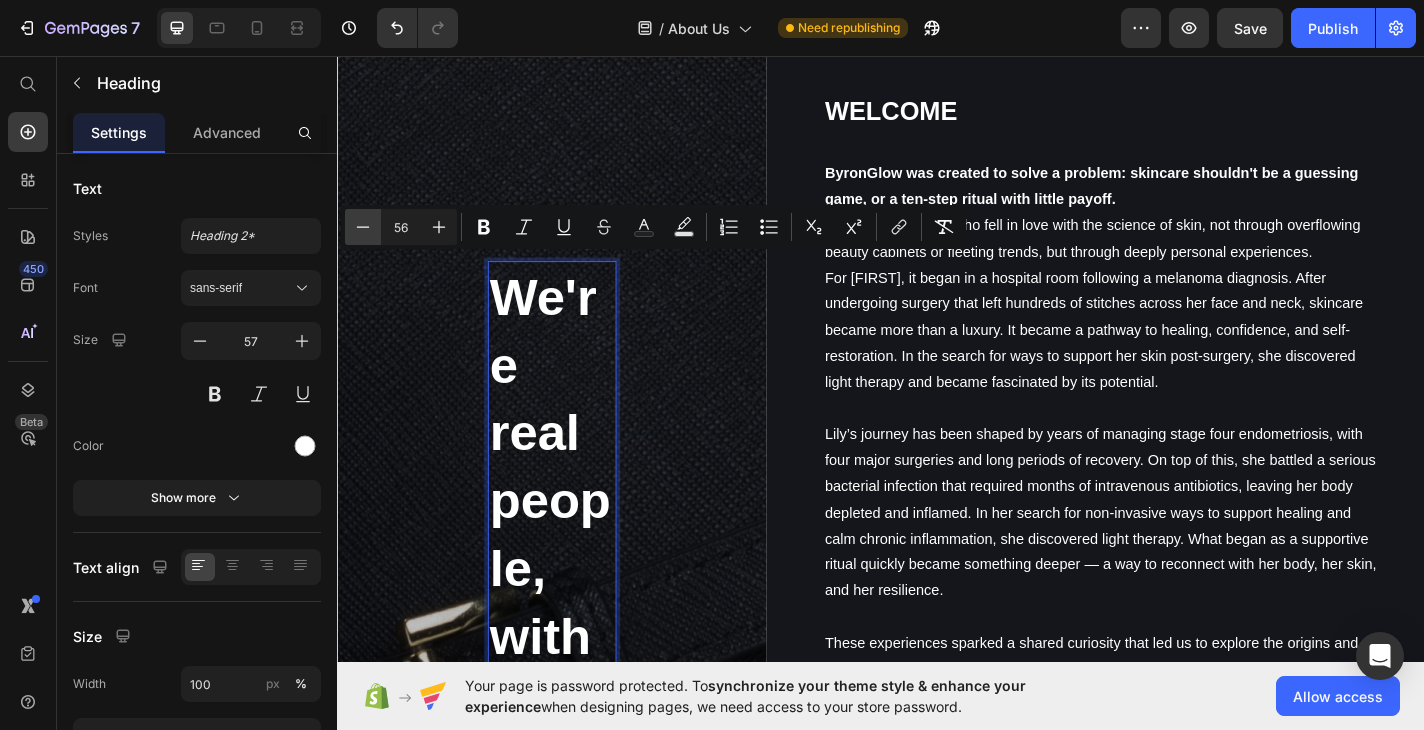 click 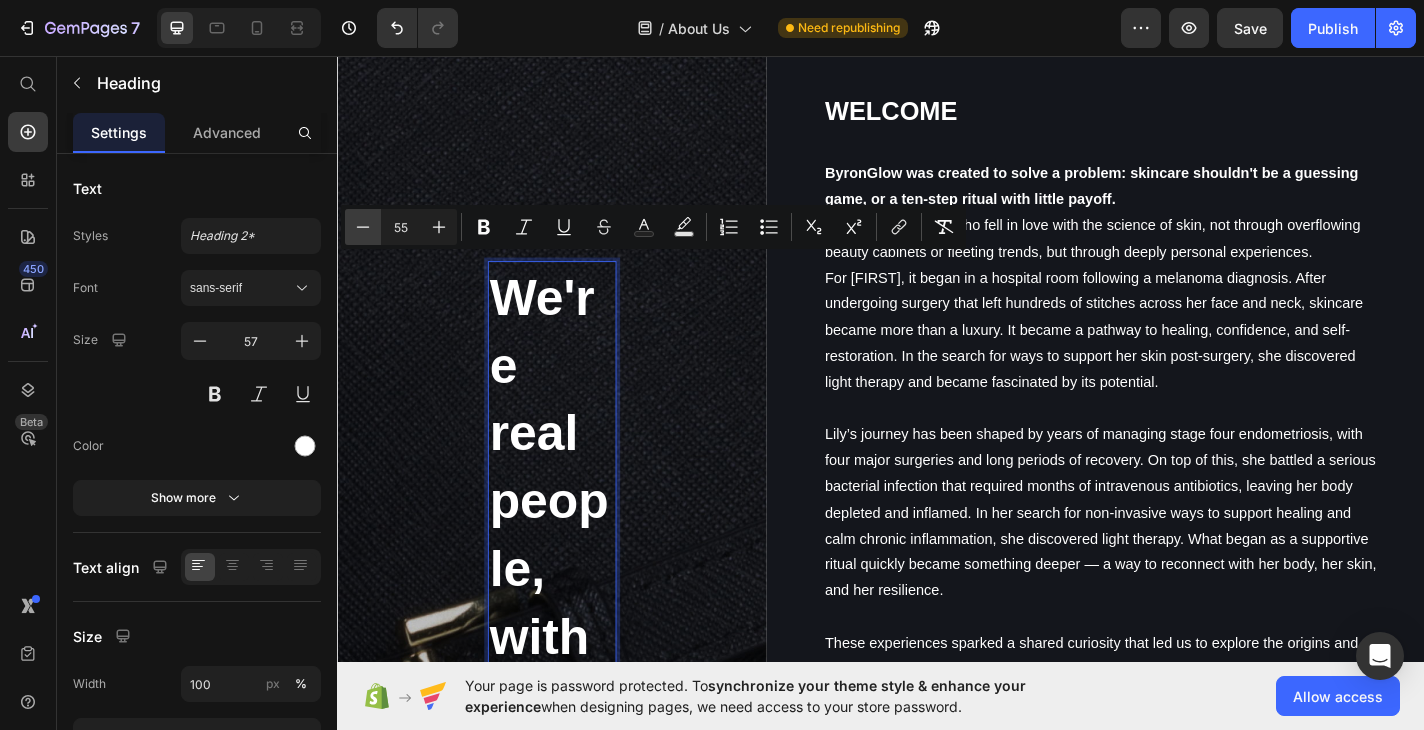 click 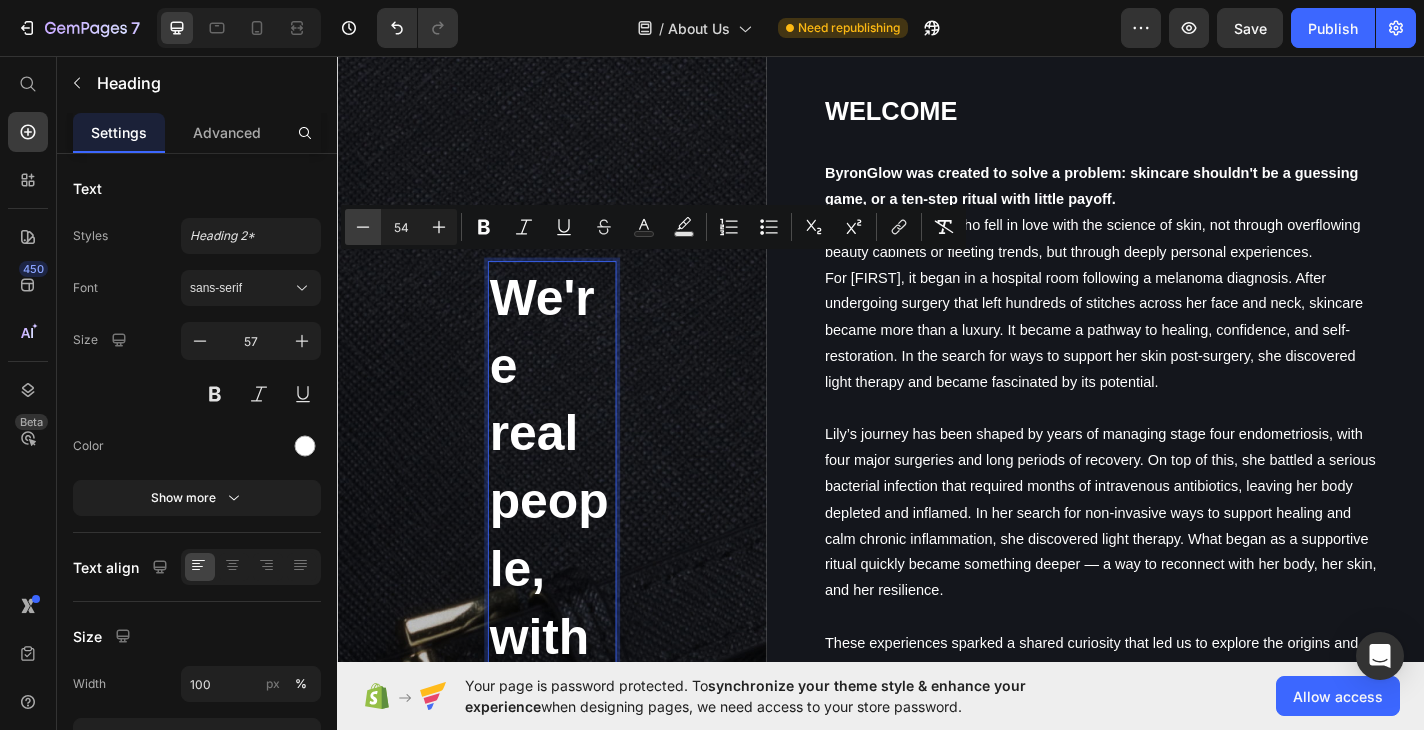 click 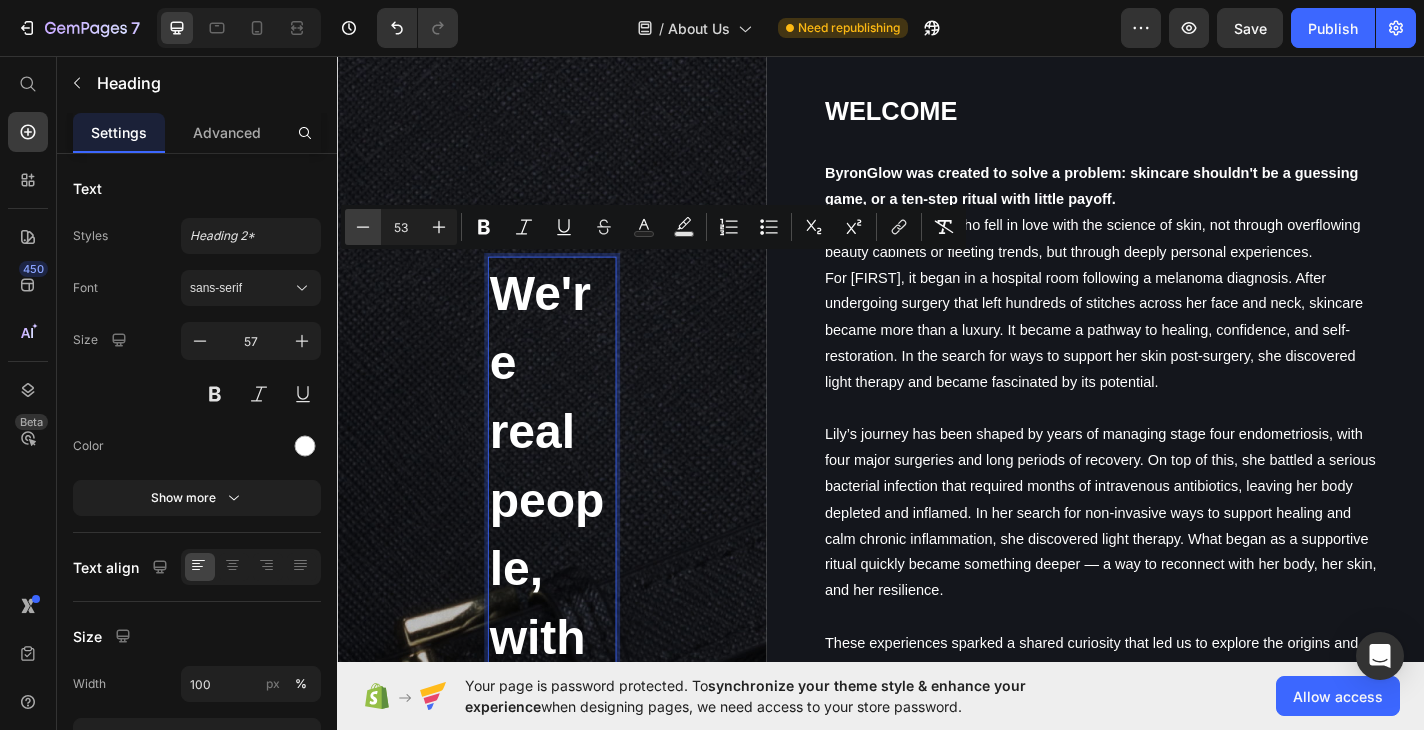 click 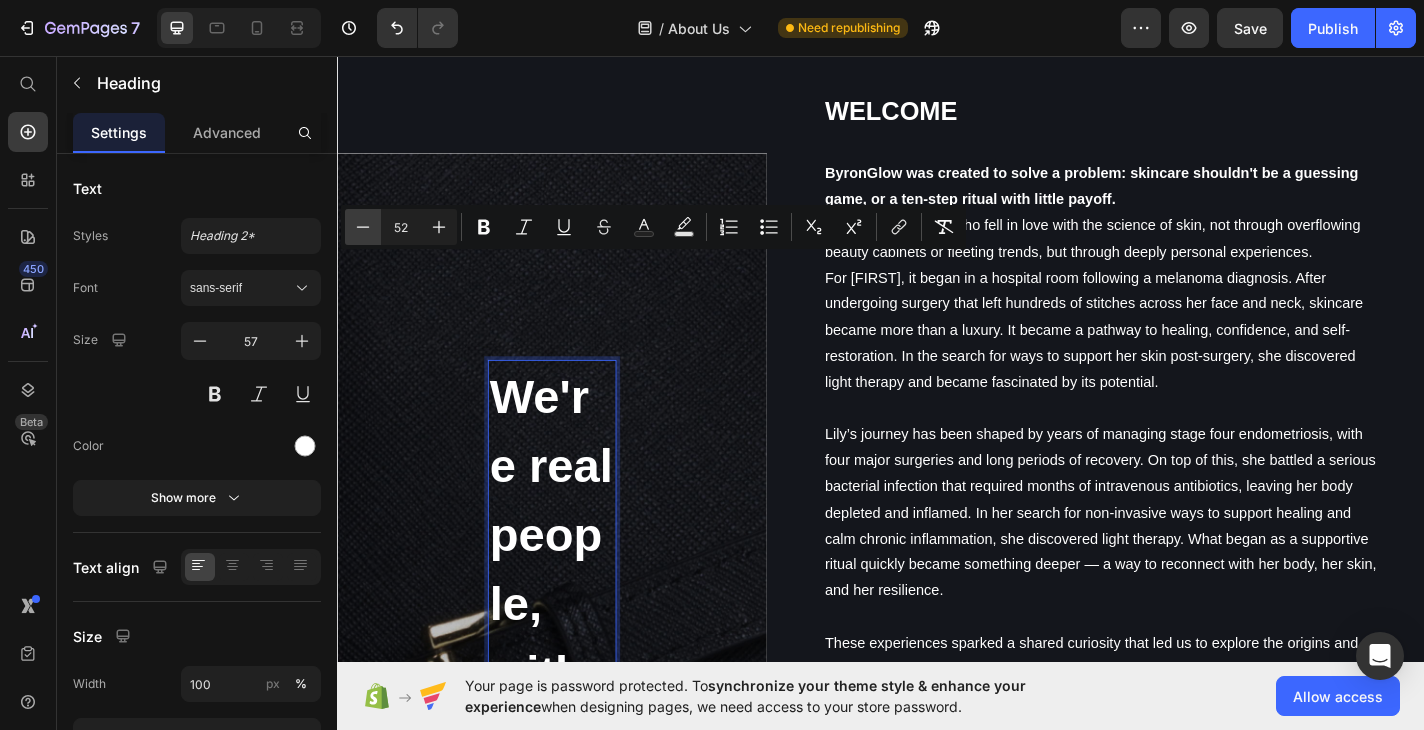 click 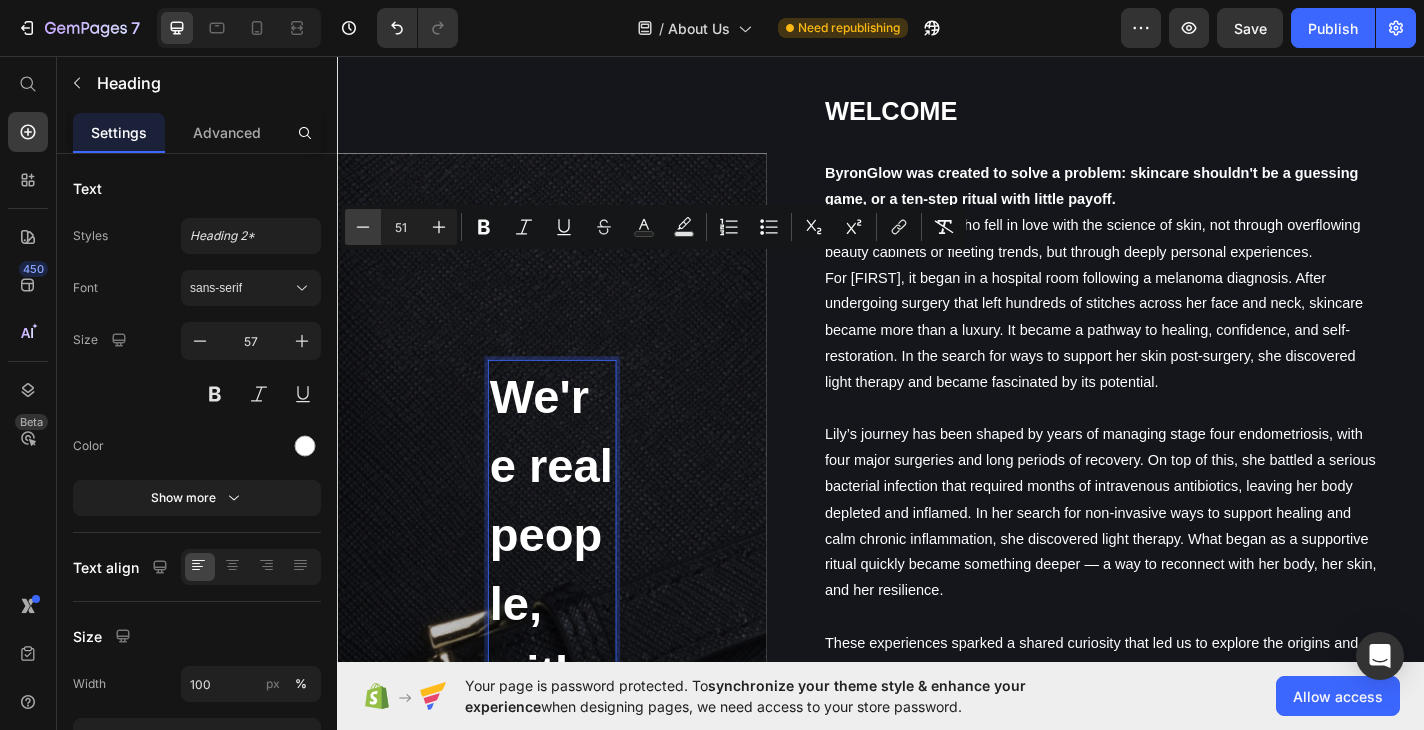 click 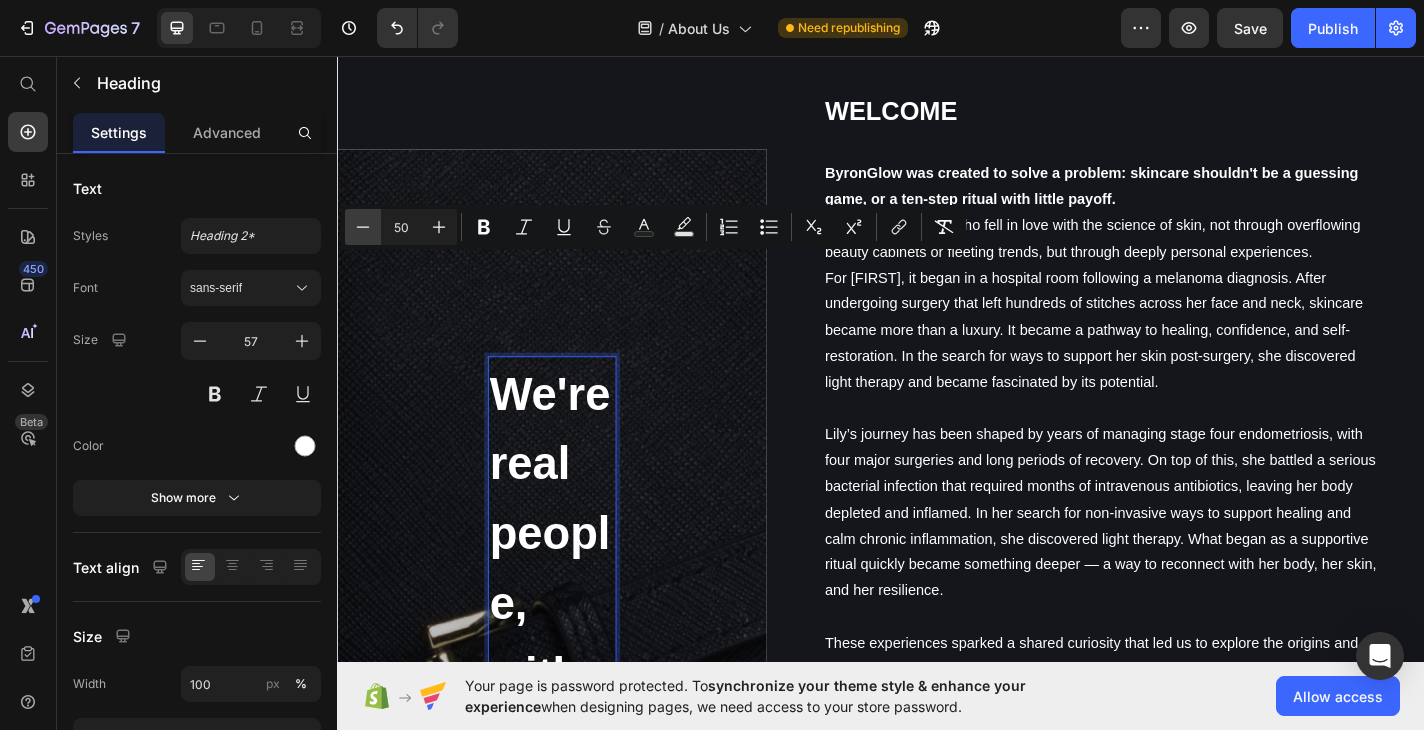 click 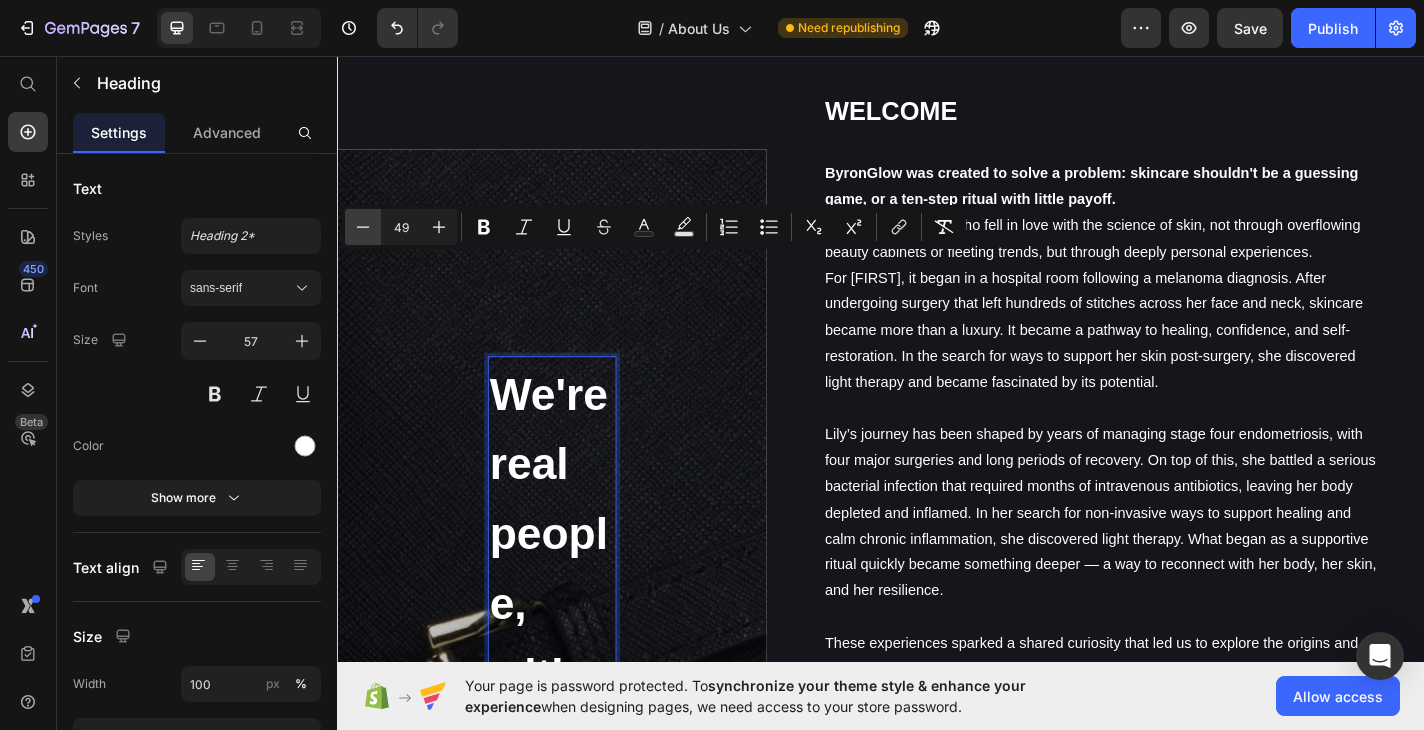 click 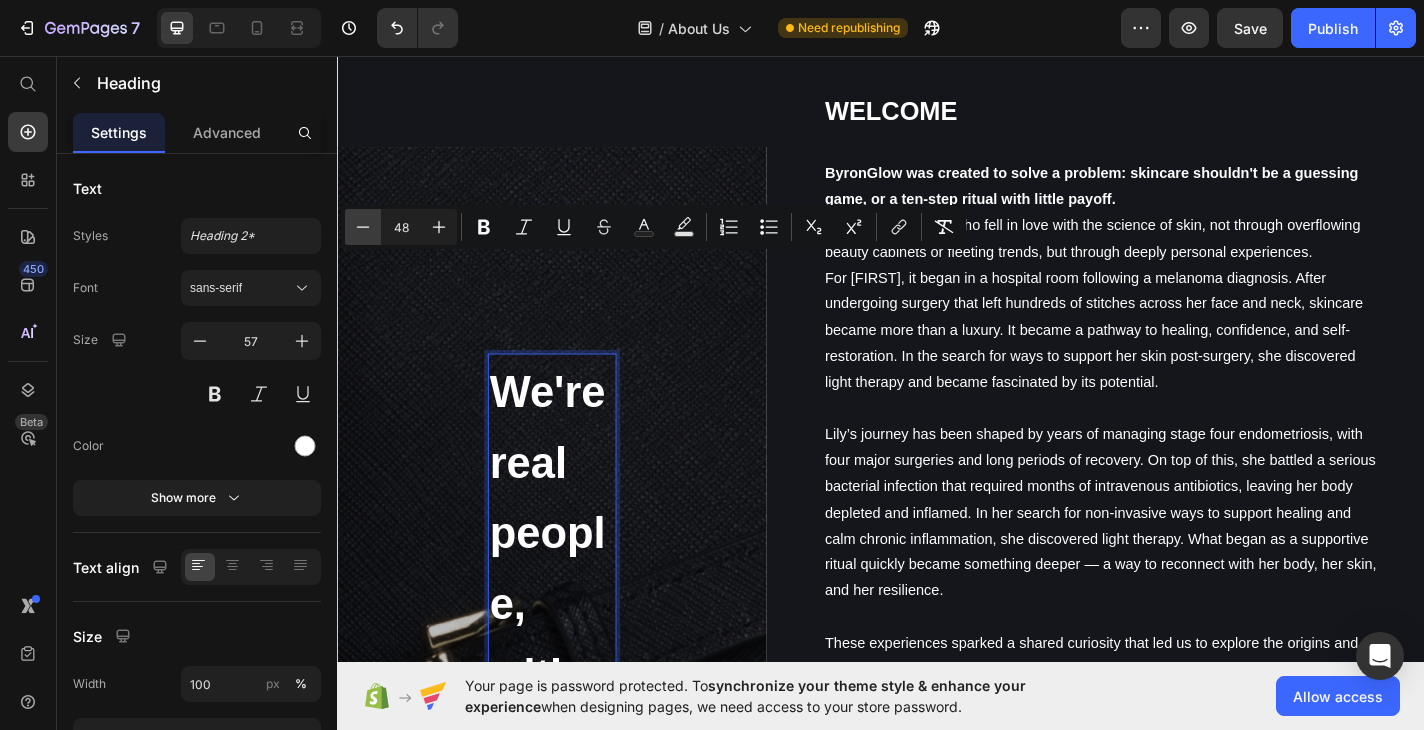 click 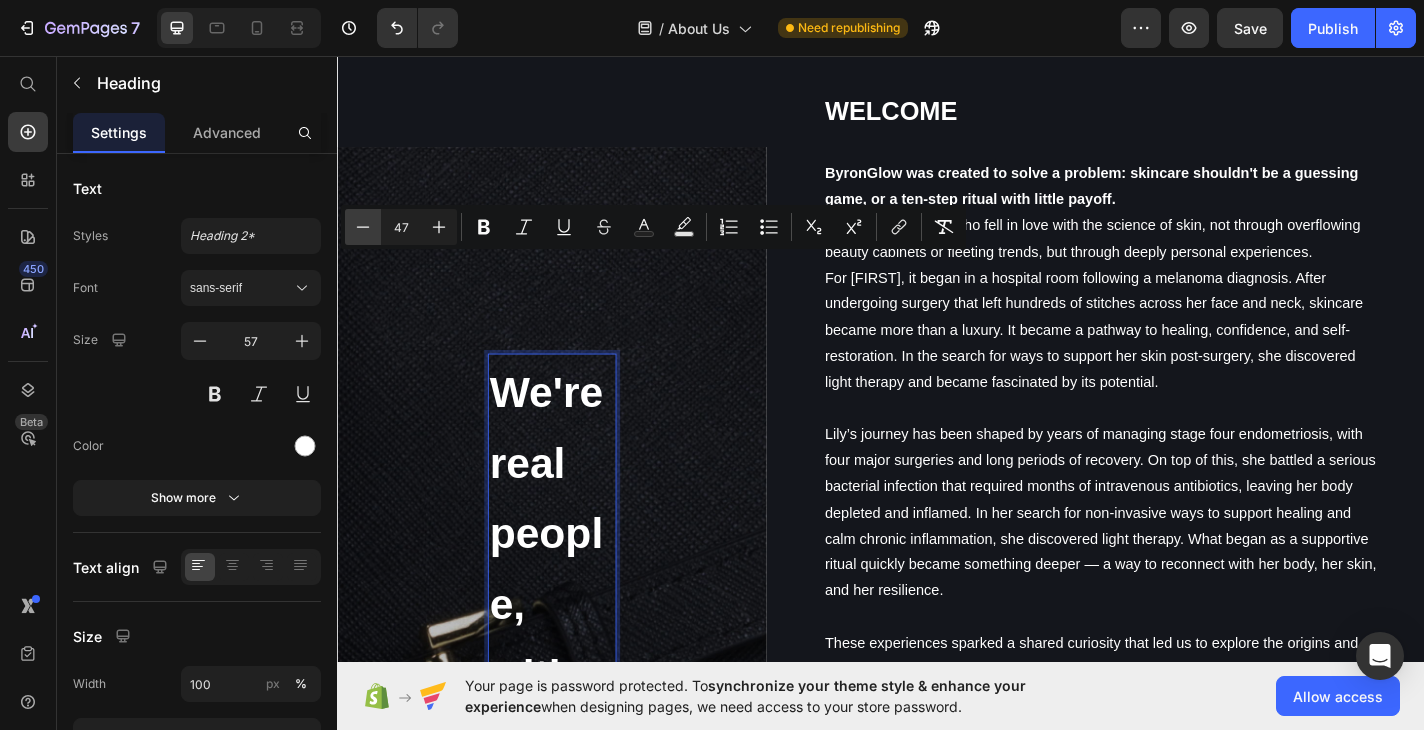 click 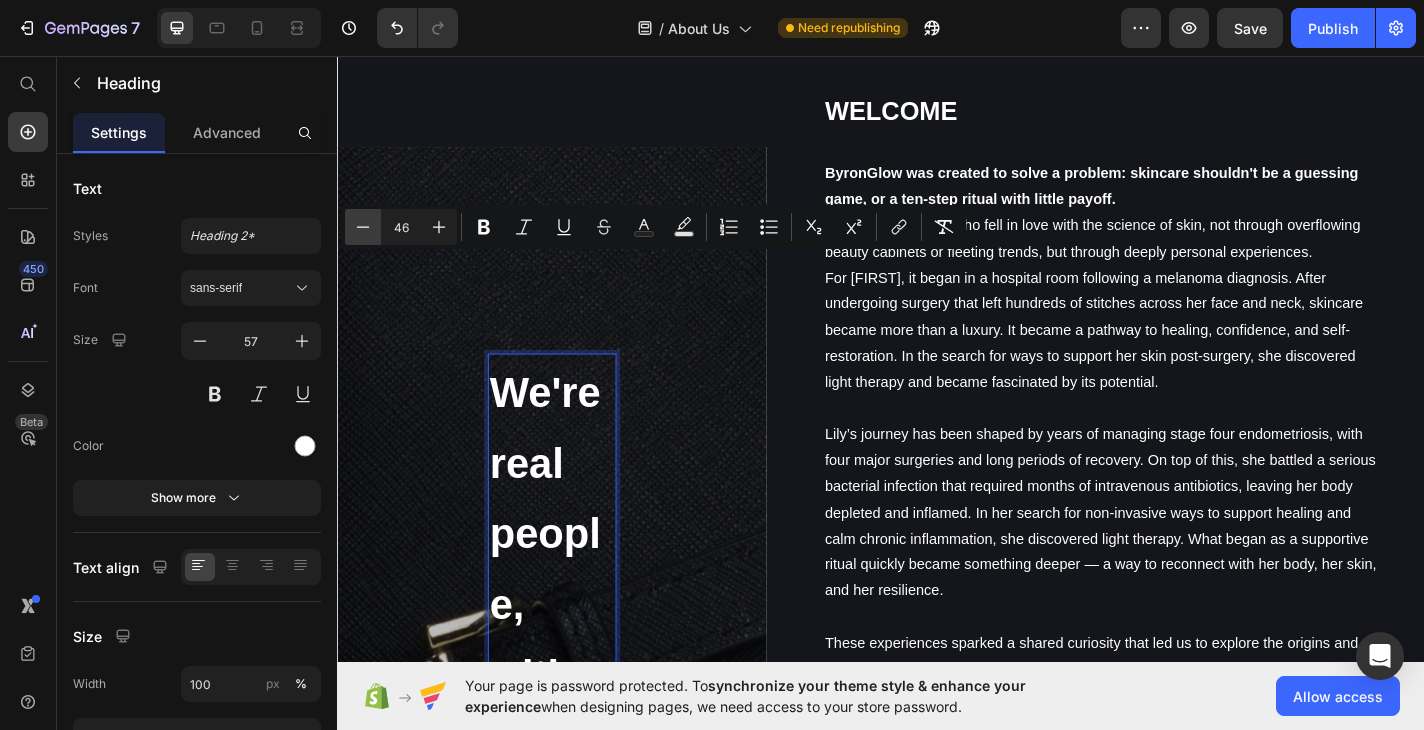 click 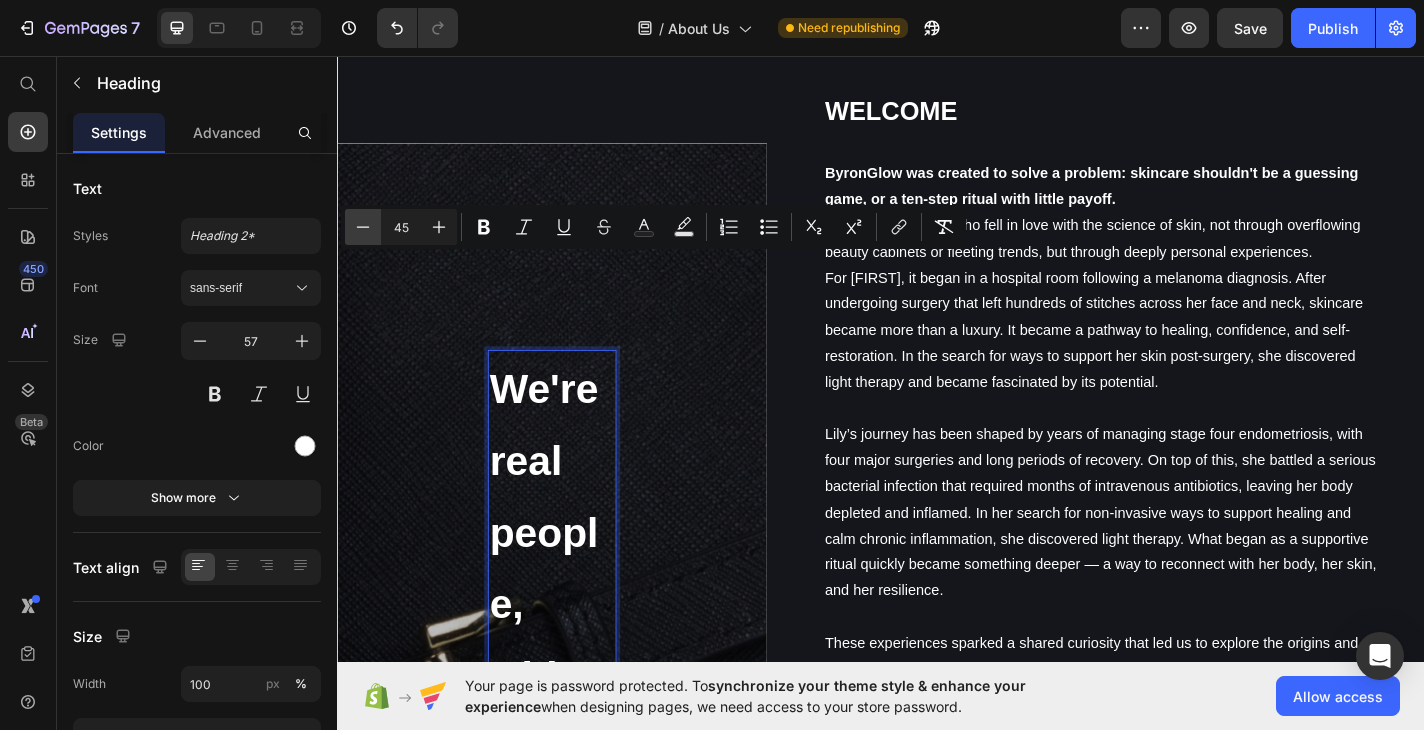 click 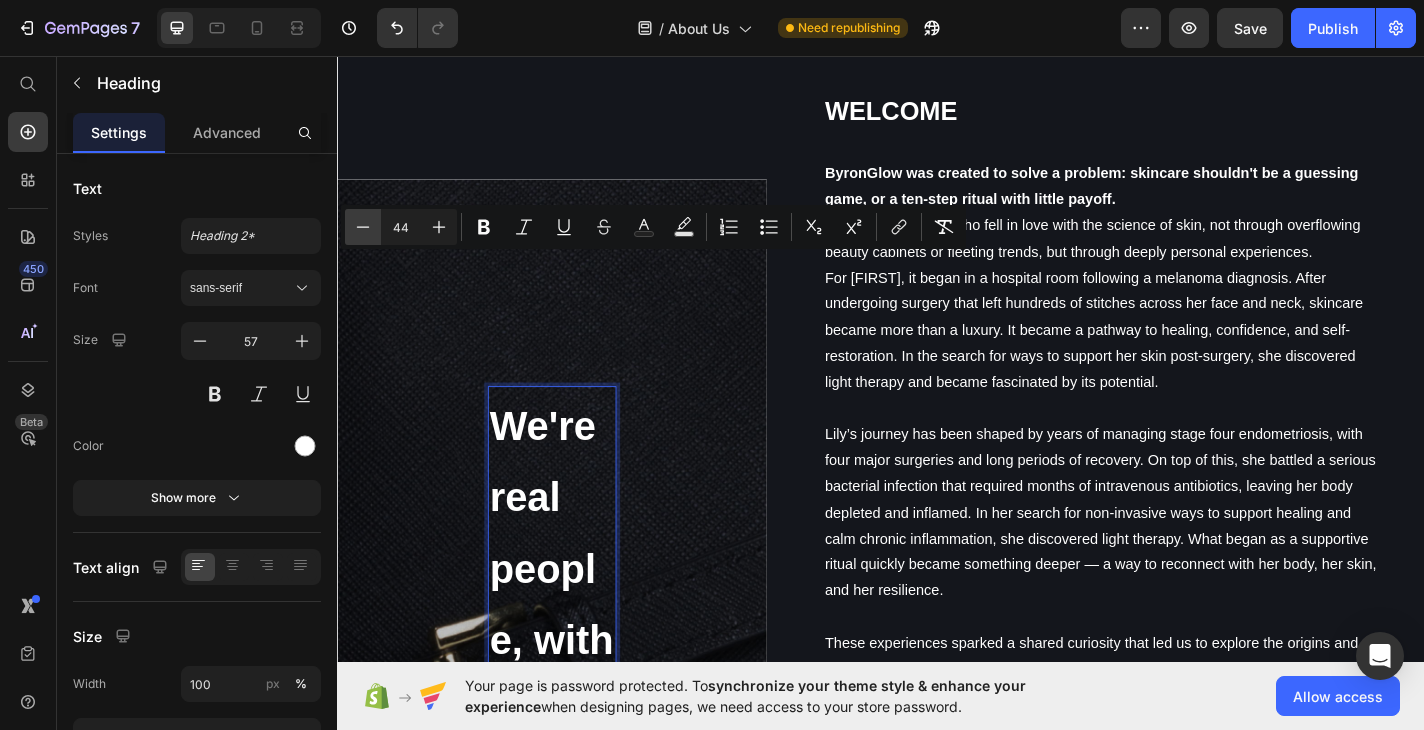 click 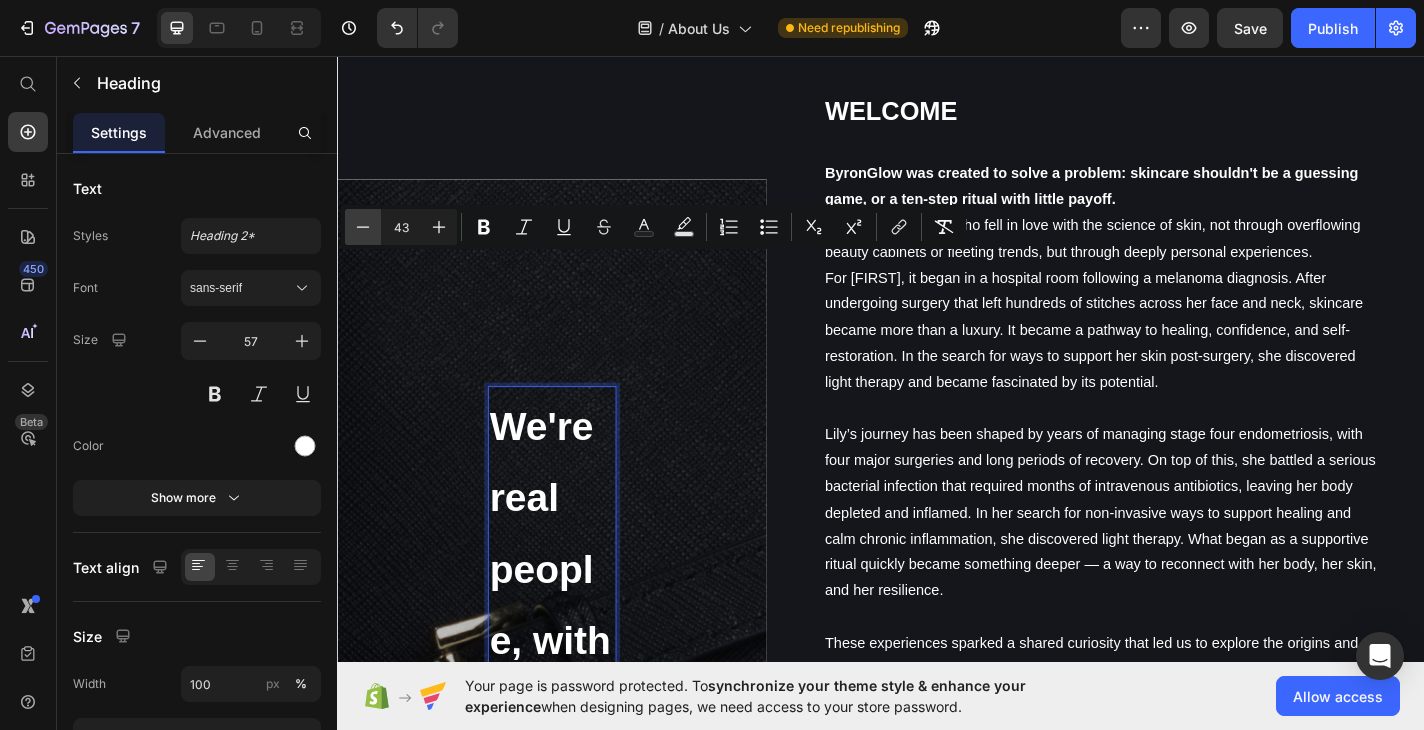 click 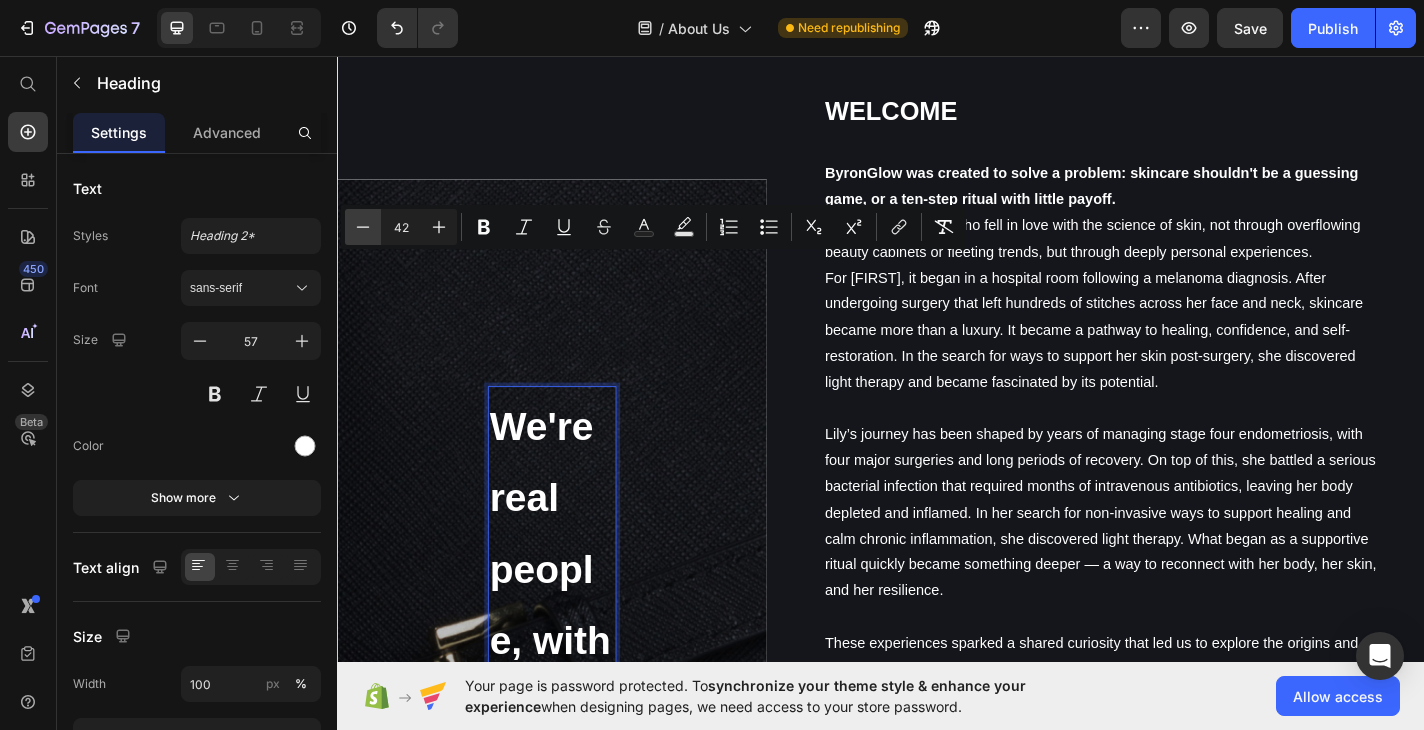 click 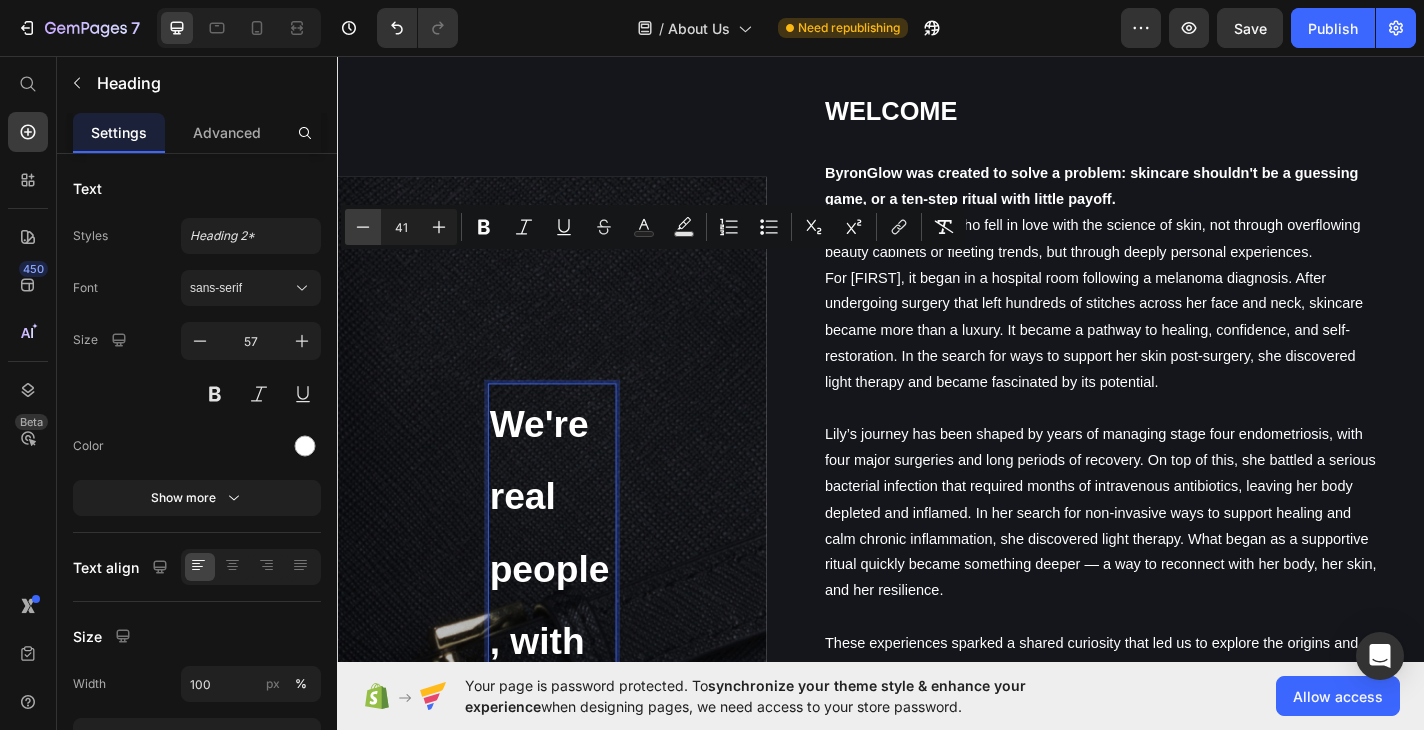click 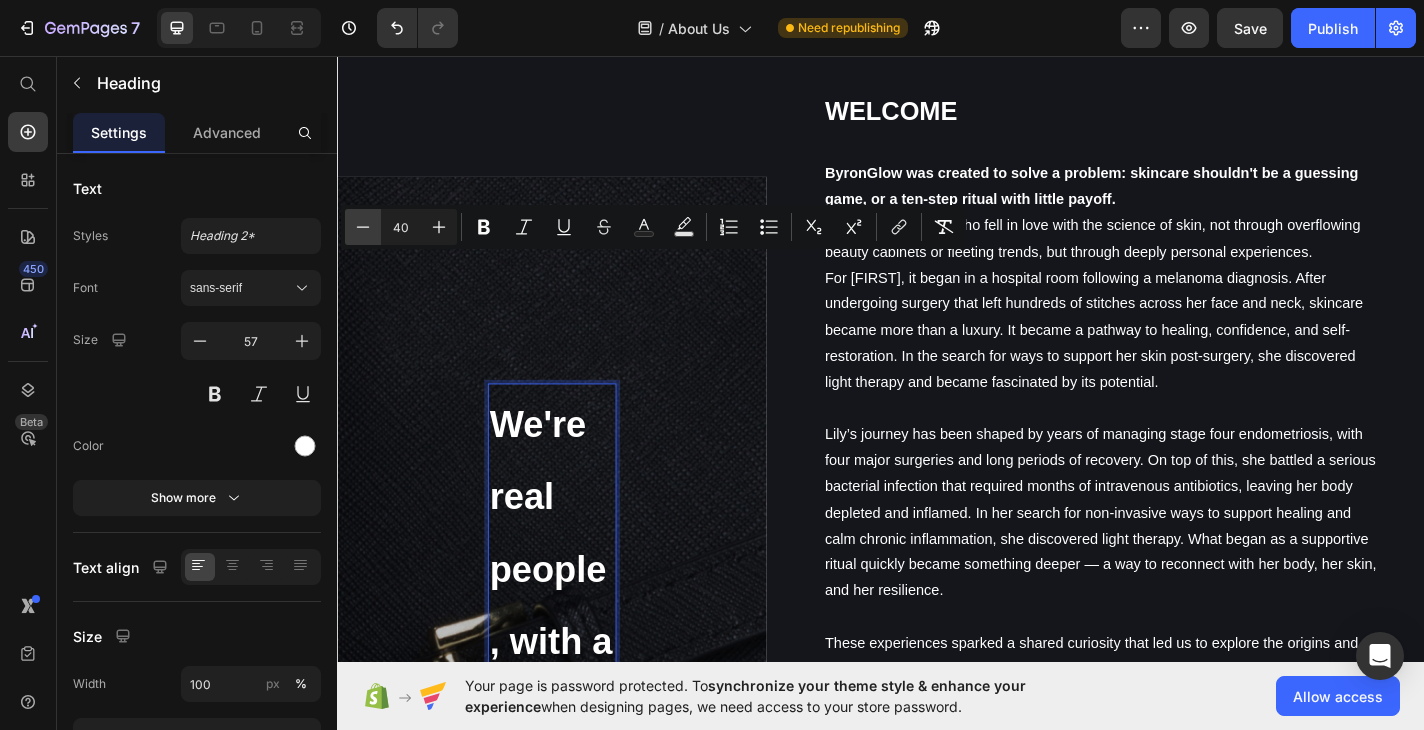 click 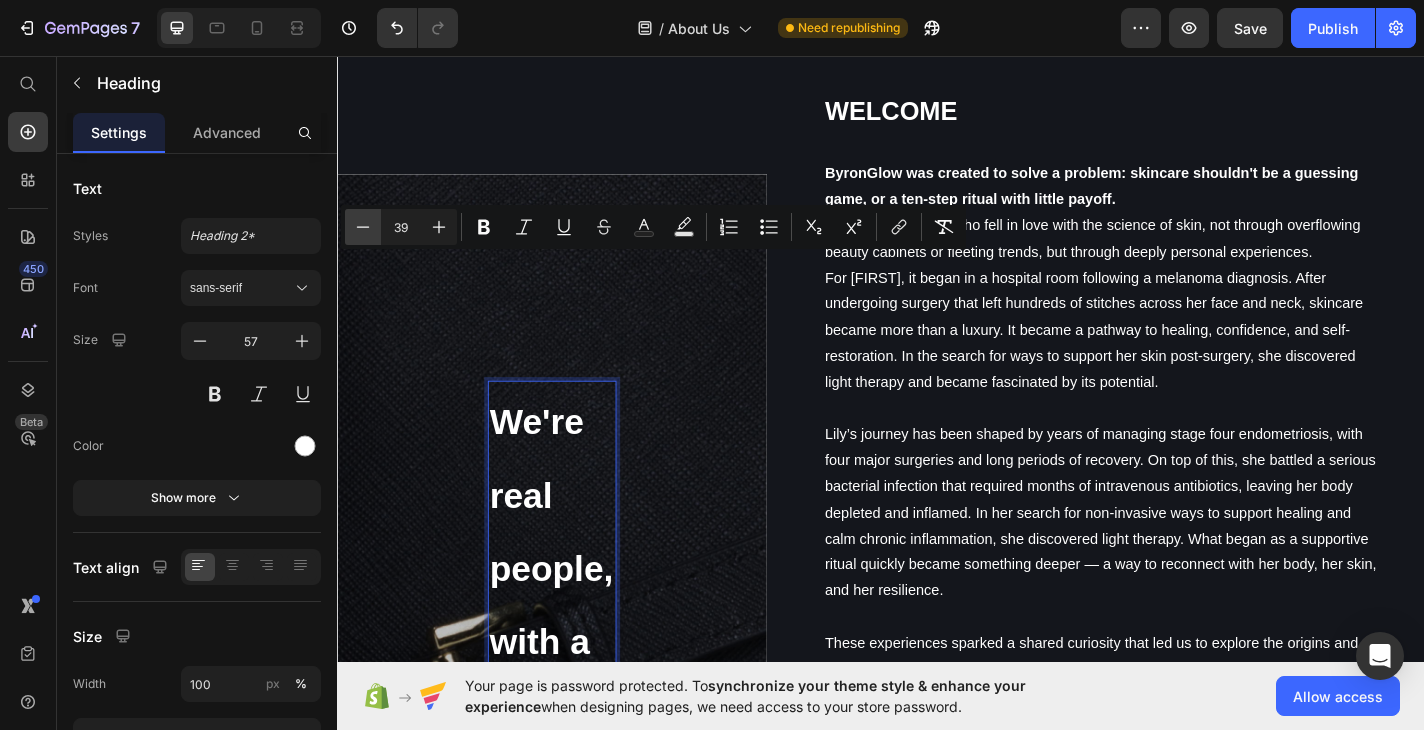click 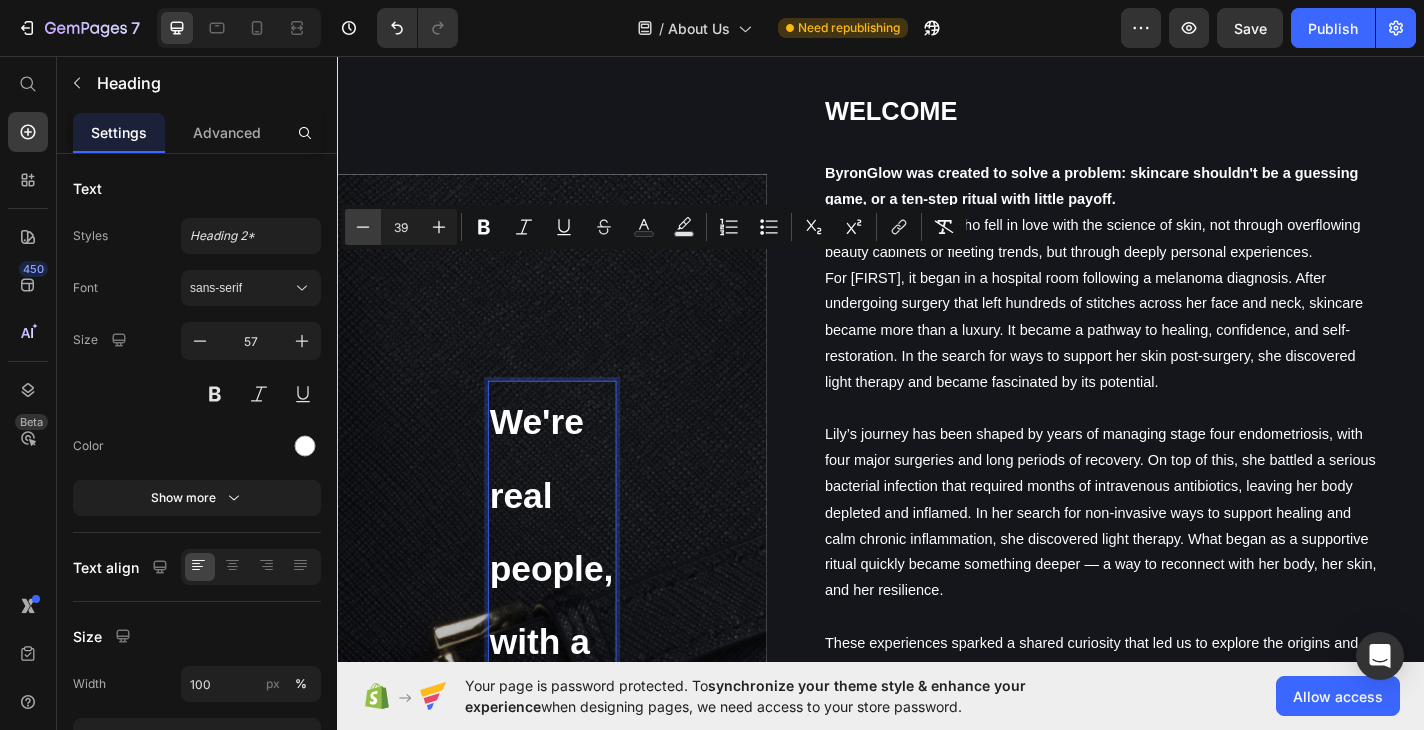 type on "38" 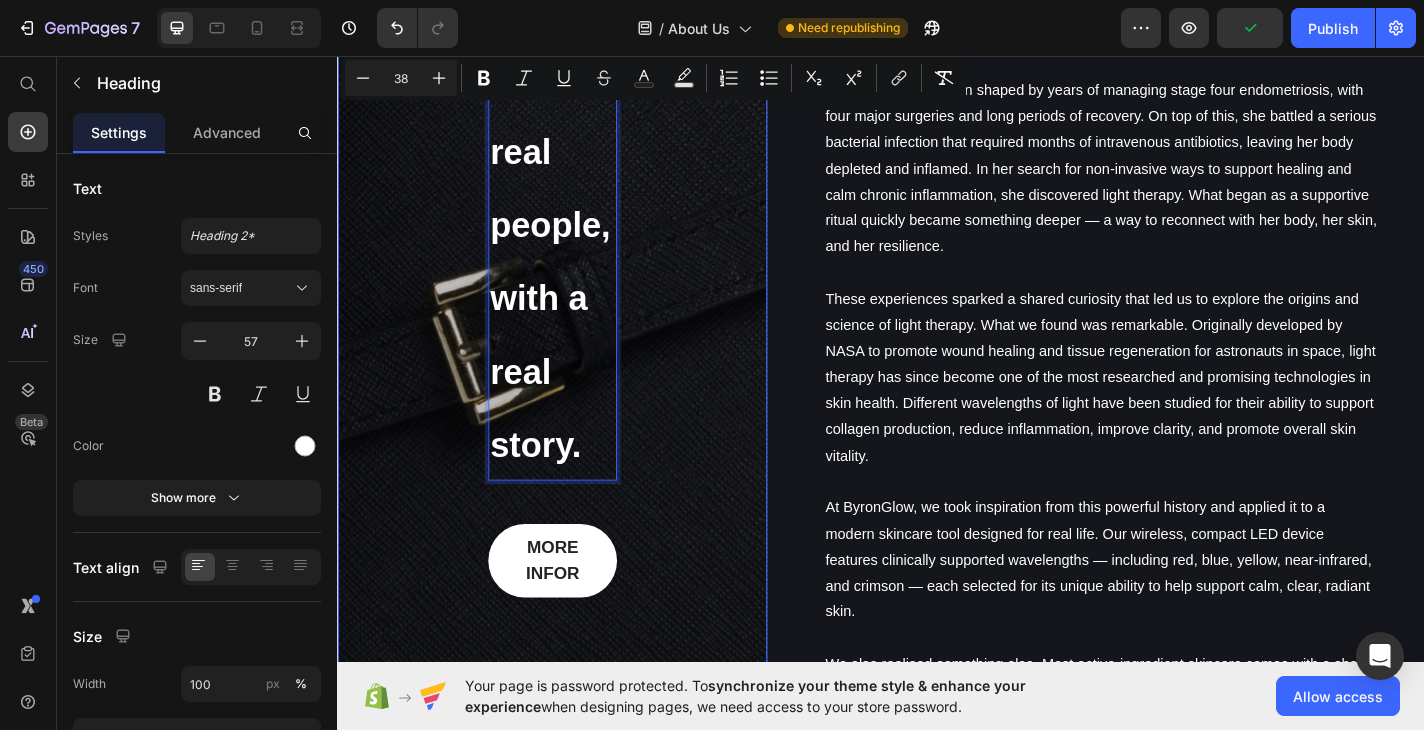 scroll, scrollTop: 1292, scrollLeft: 0, axis: vertical 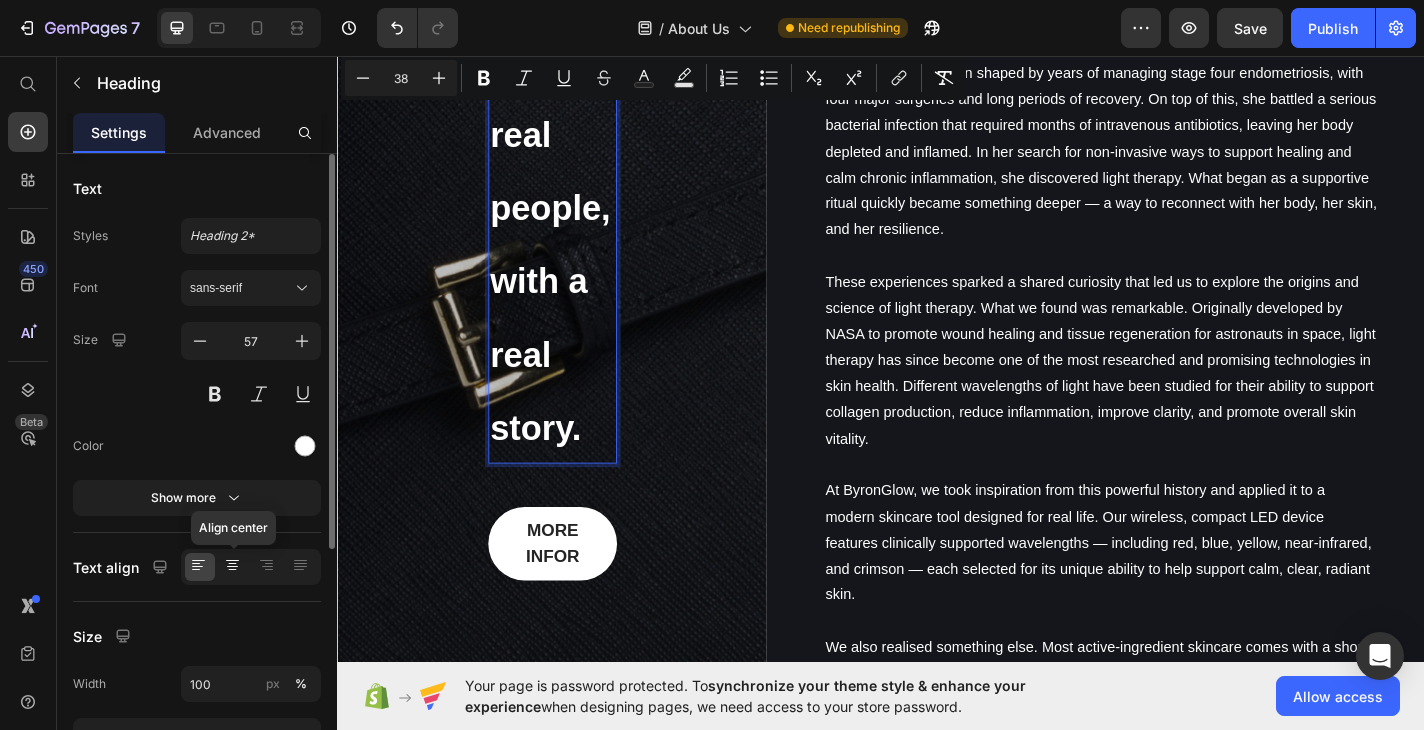 click 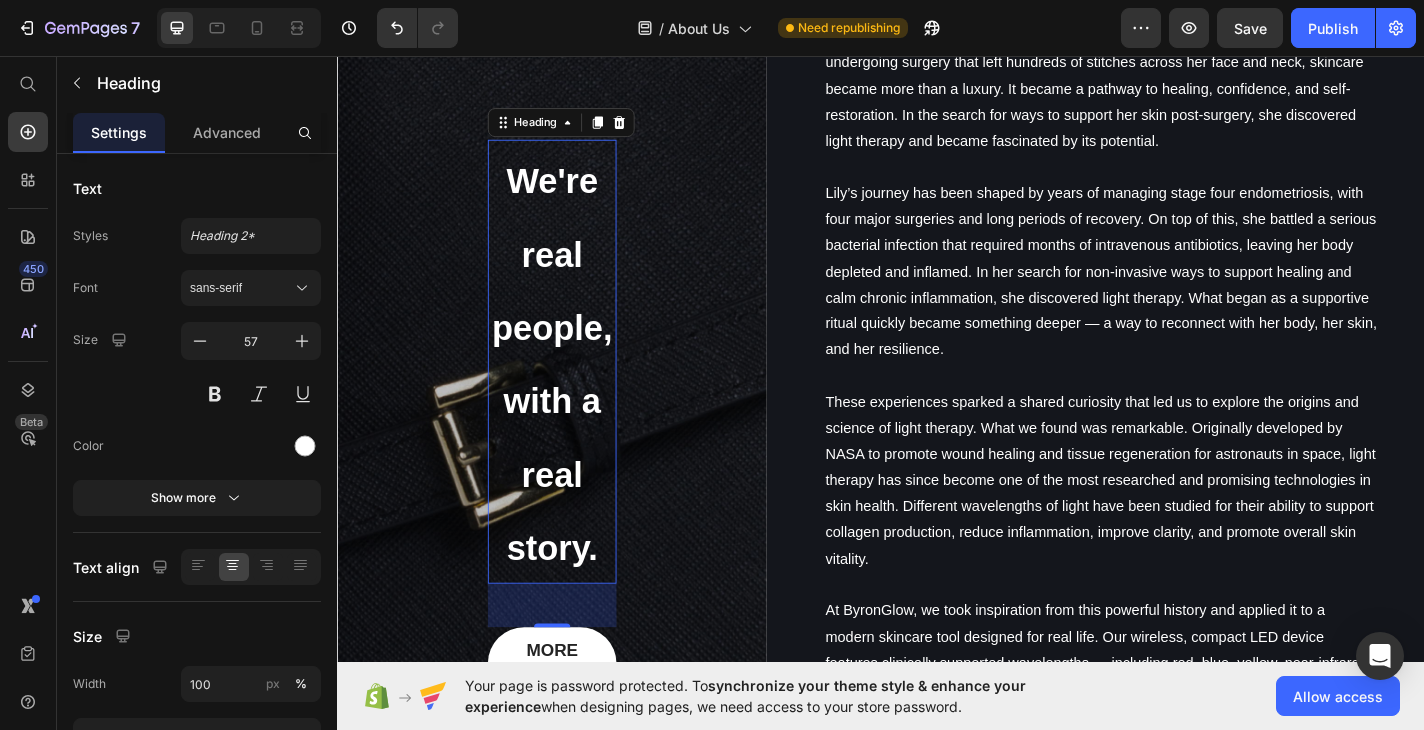 scroll, scrollTop: 1159, scrollLeft: 0, axis: vertical 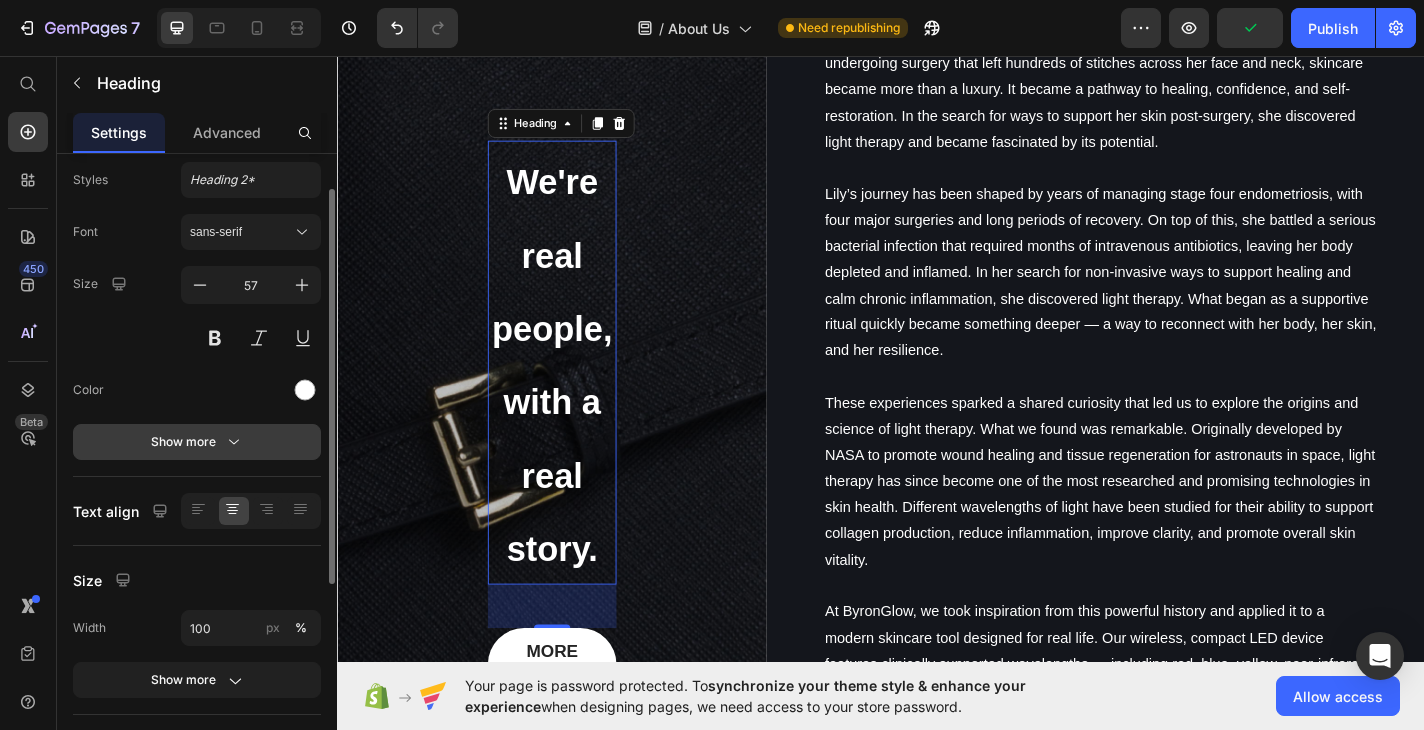 click on "Show more" at bounding box center (197, 442) 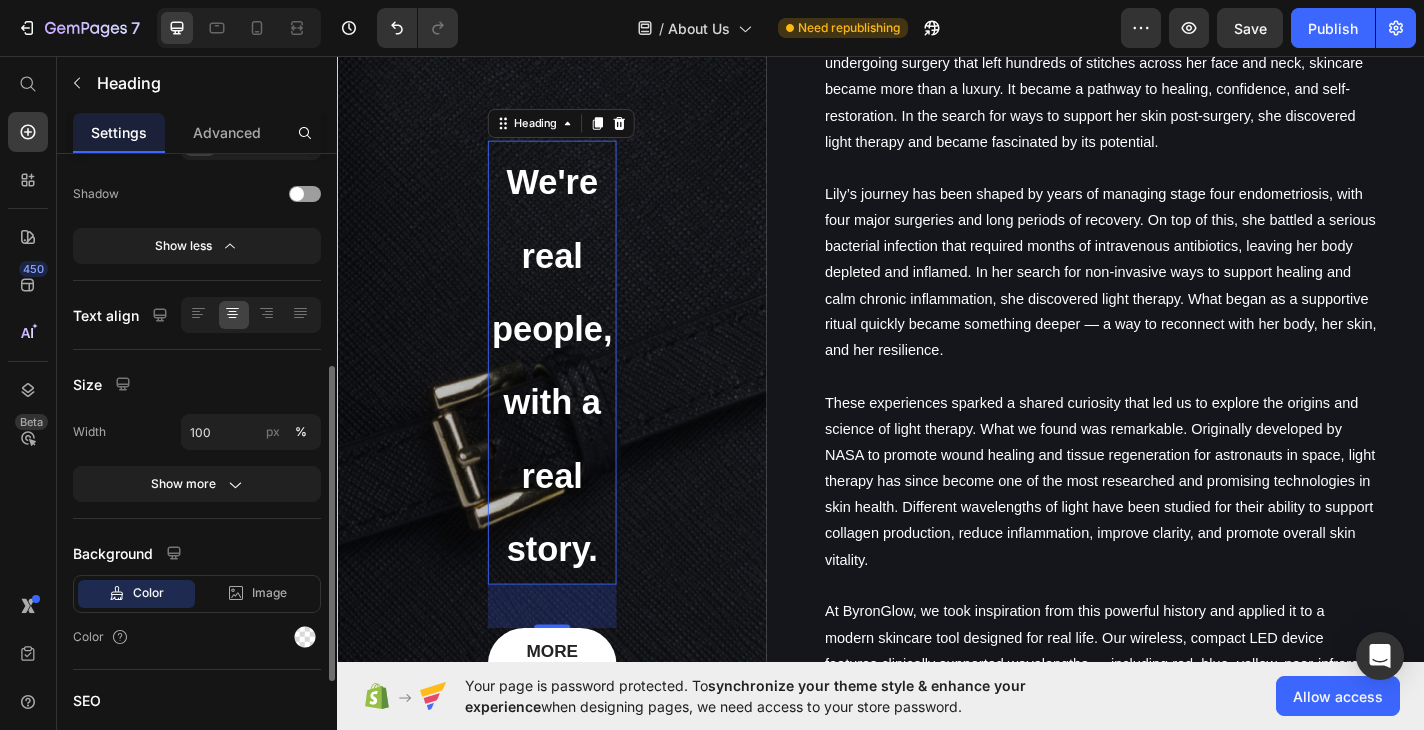 scroll, scrollTop: 522, scrollLeft: 0, axis: vertical 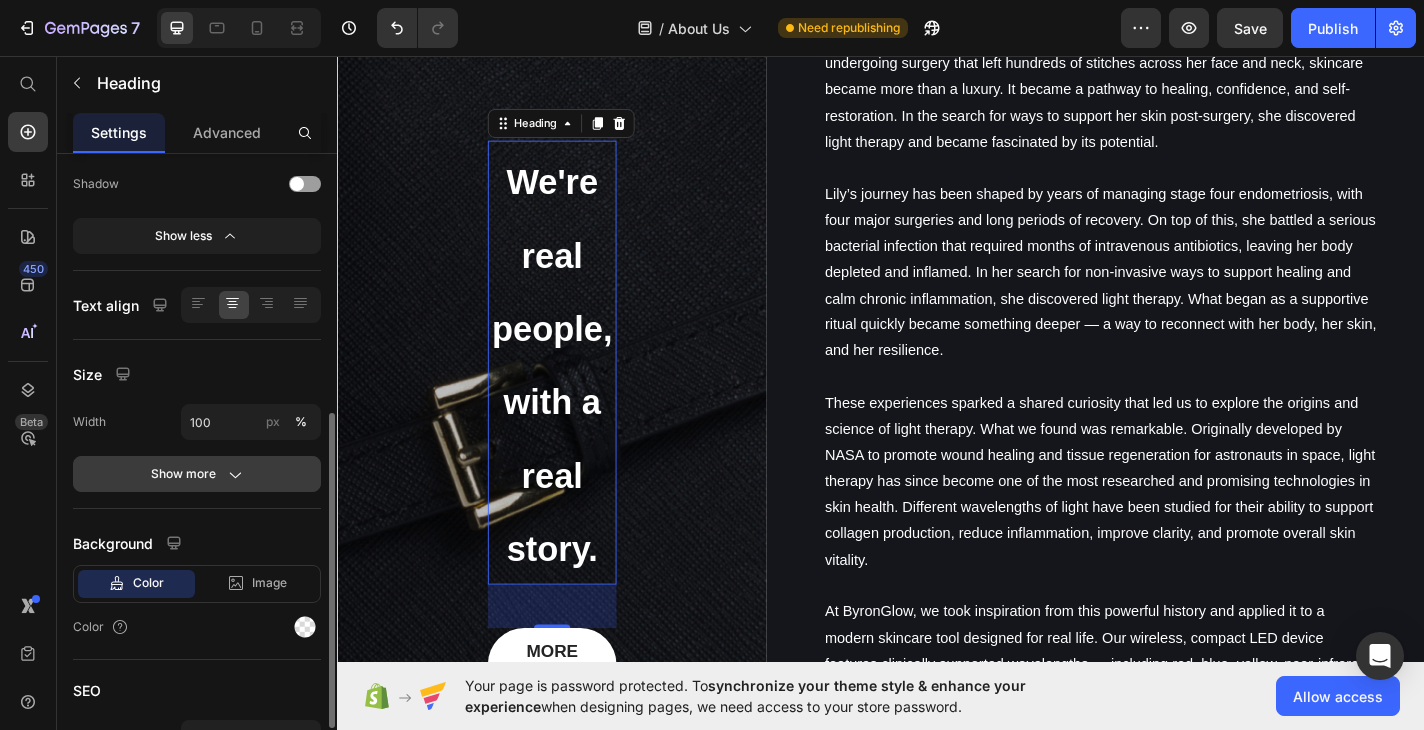 click 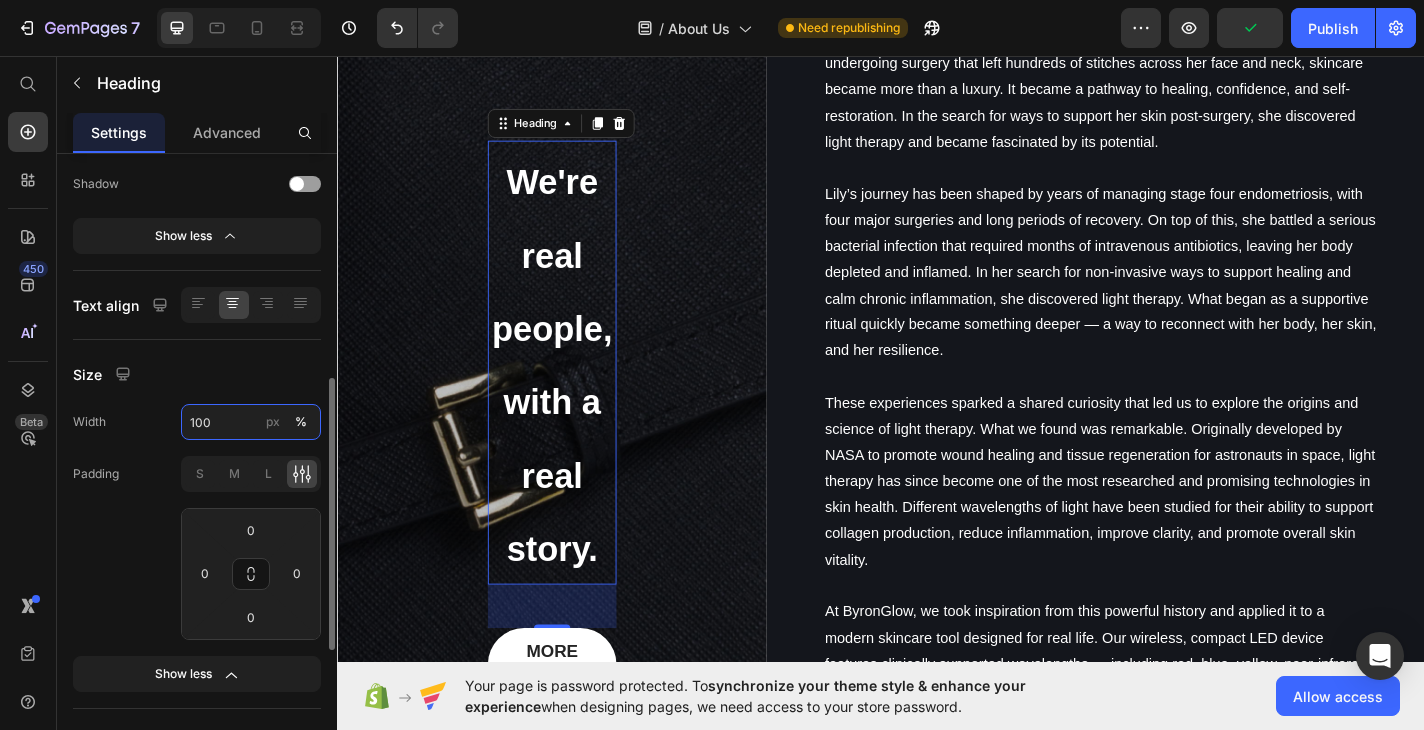 click on "100" at bounding box center [251, 422] 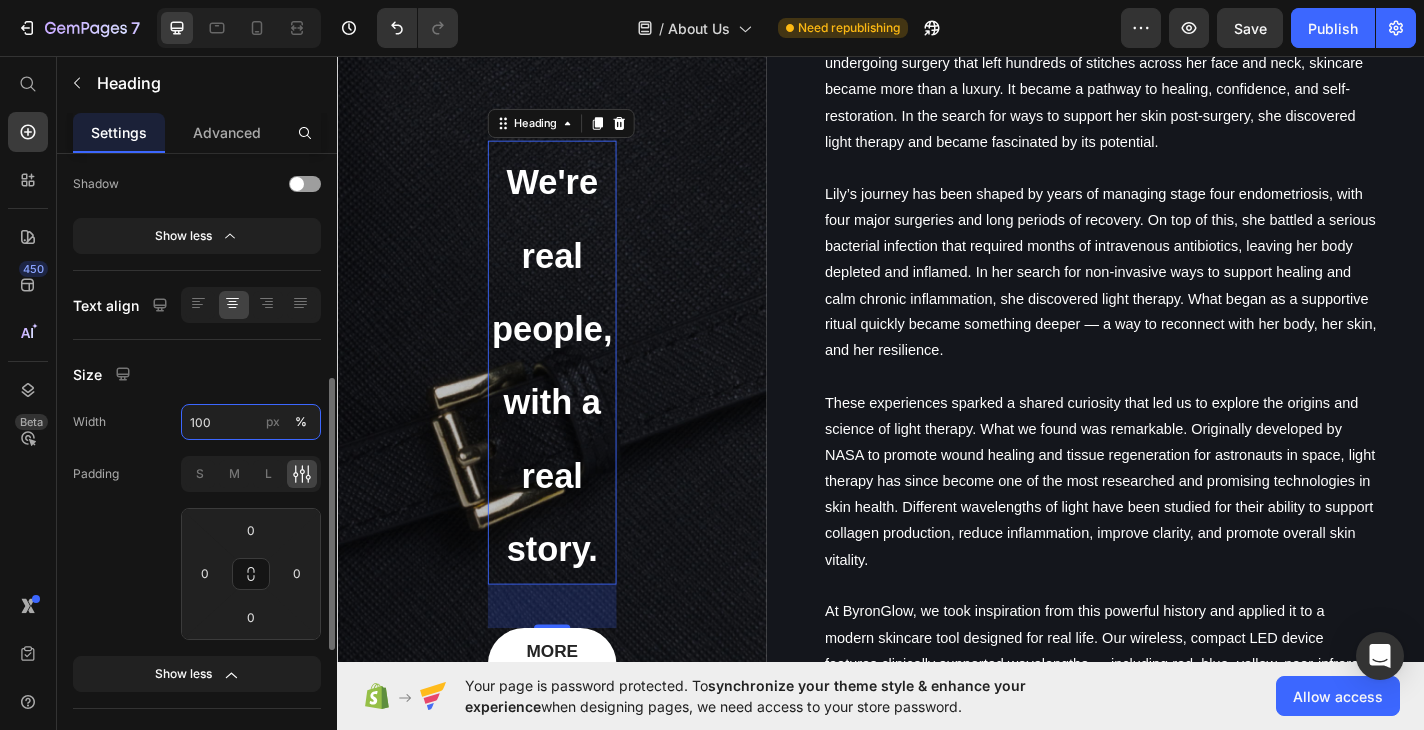 click on "100" at bounding box center [251, 422] 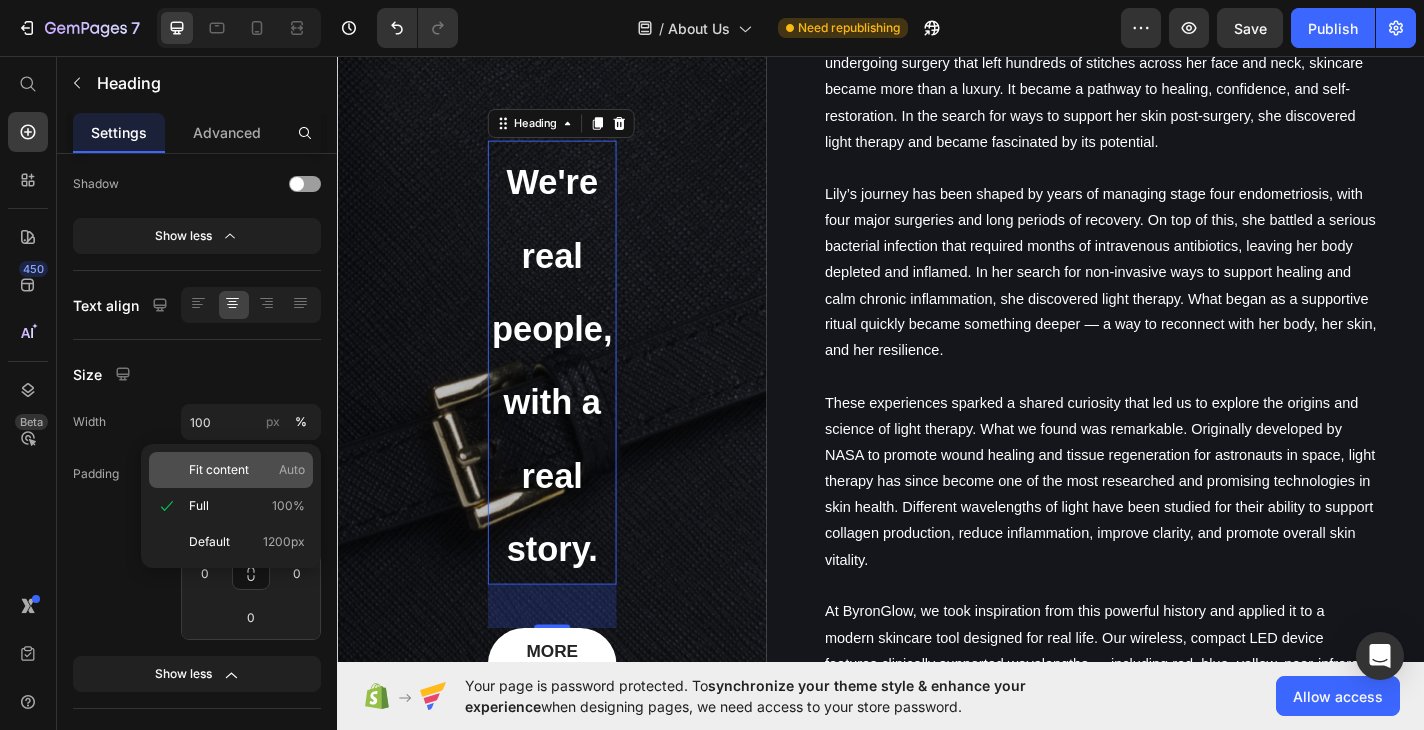 click on "Fit content" at bounding box center [219, 470] 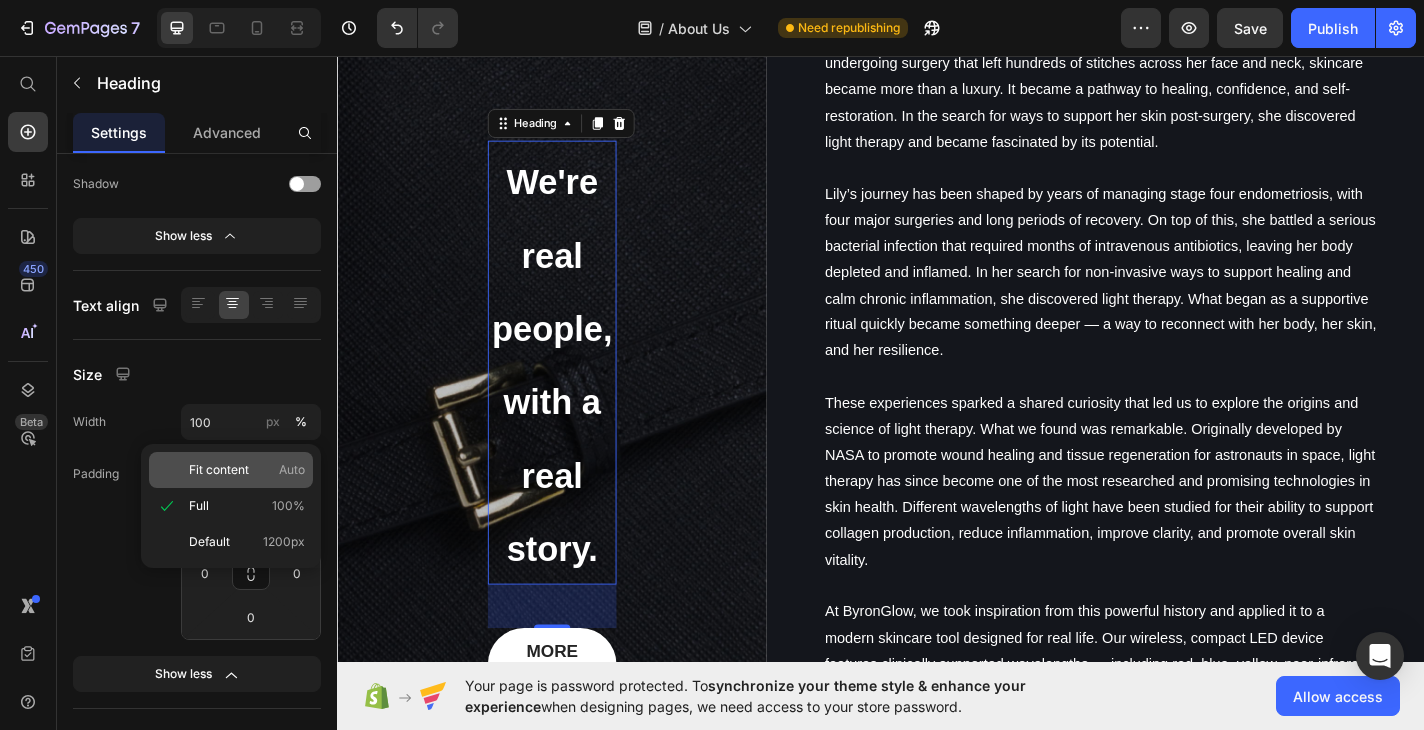 type on "Auto" 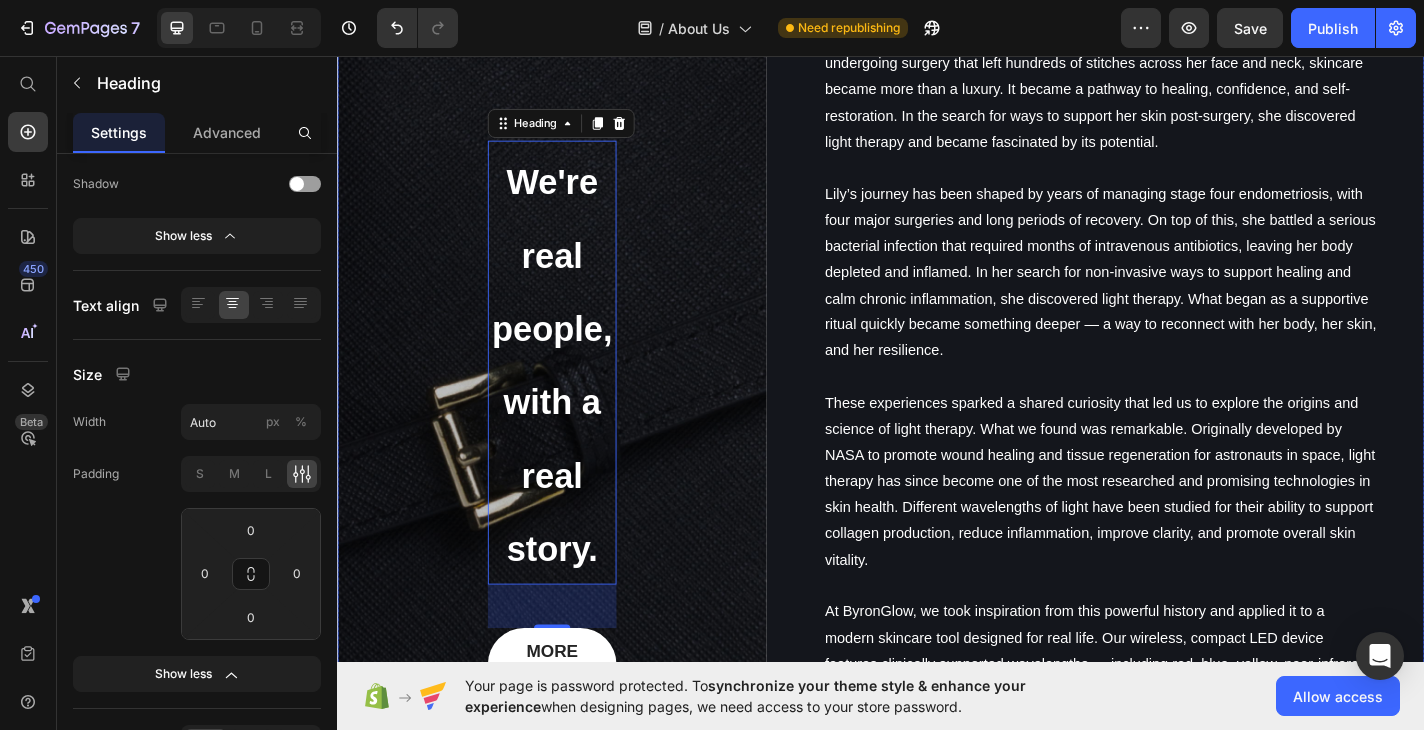 click on "⁠⁠⁠⁠⁠⁠⁠ We're real people, with a real story. Heading   48 MORE INFOR Button Row Hero Banner WELCOME Heading ByronGlow was created to solve a problem: skincare shouldn't be a guessing game, or a ten-step ritual with little payoff. We’re two founders who fell in love with the science of skin, not through overflowing beauty cabinets or fleeting trends, but through deeply personal experiences. For [FIRST], it began in a hospital room following a melanoma diagnosis. After undergoing surgery that left hundreds of stitches across her face and neck, skincare became more than a luxury. It became a pathway to healing, confidence, and self-restoration. In the search for ways to support her skin post-surgery, she discovered light therapy and became fascinated by its potential. We also realised something else. Most active-ingredient skincare comes with a short shelf life, frequent irritation, and too much waste. We wanted something better. Something that worked with the skin, not against it. Text block Row" at bounding box center [937, 460] 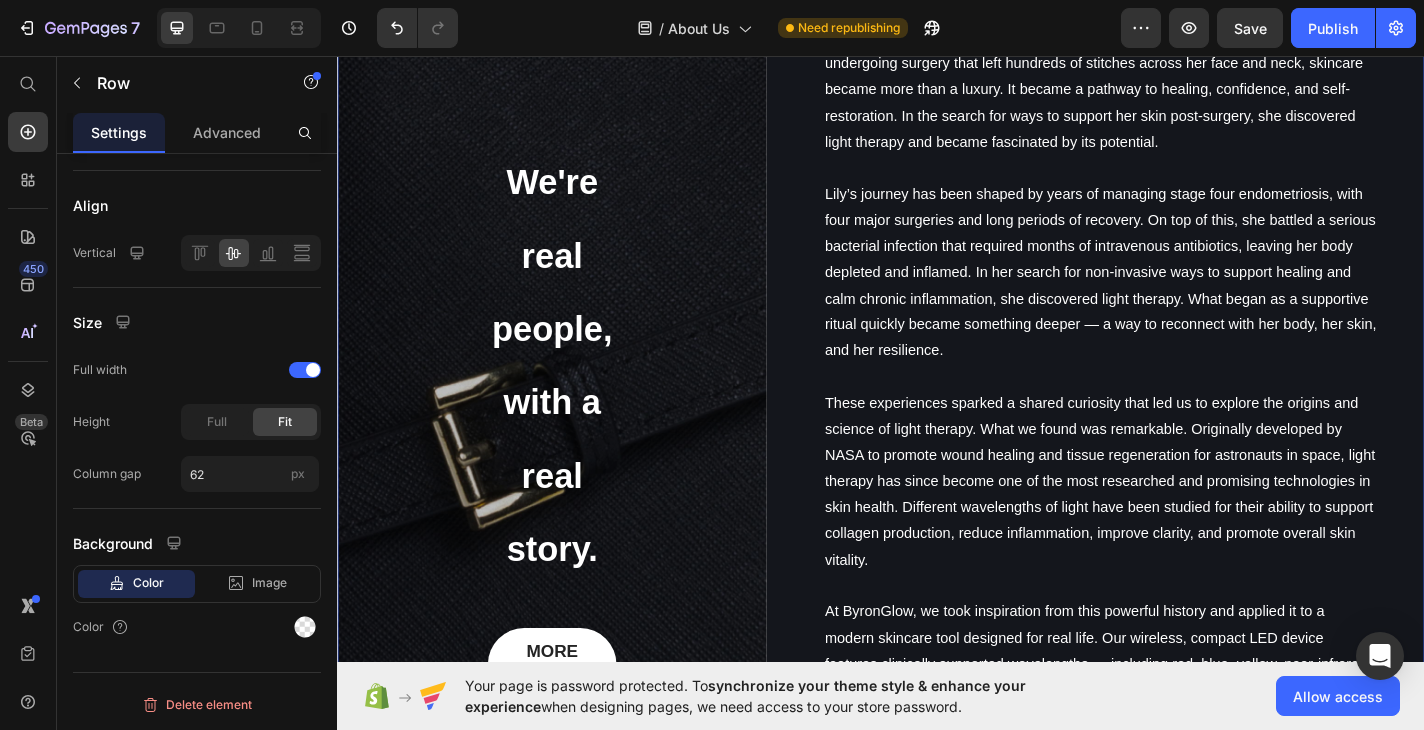 scroll, scrollTop: 0, scrollLeft: 0, axis: both 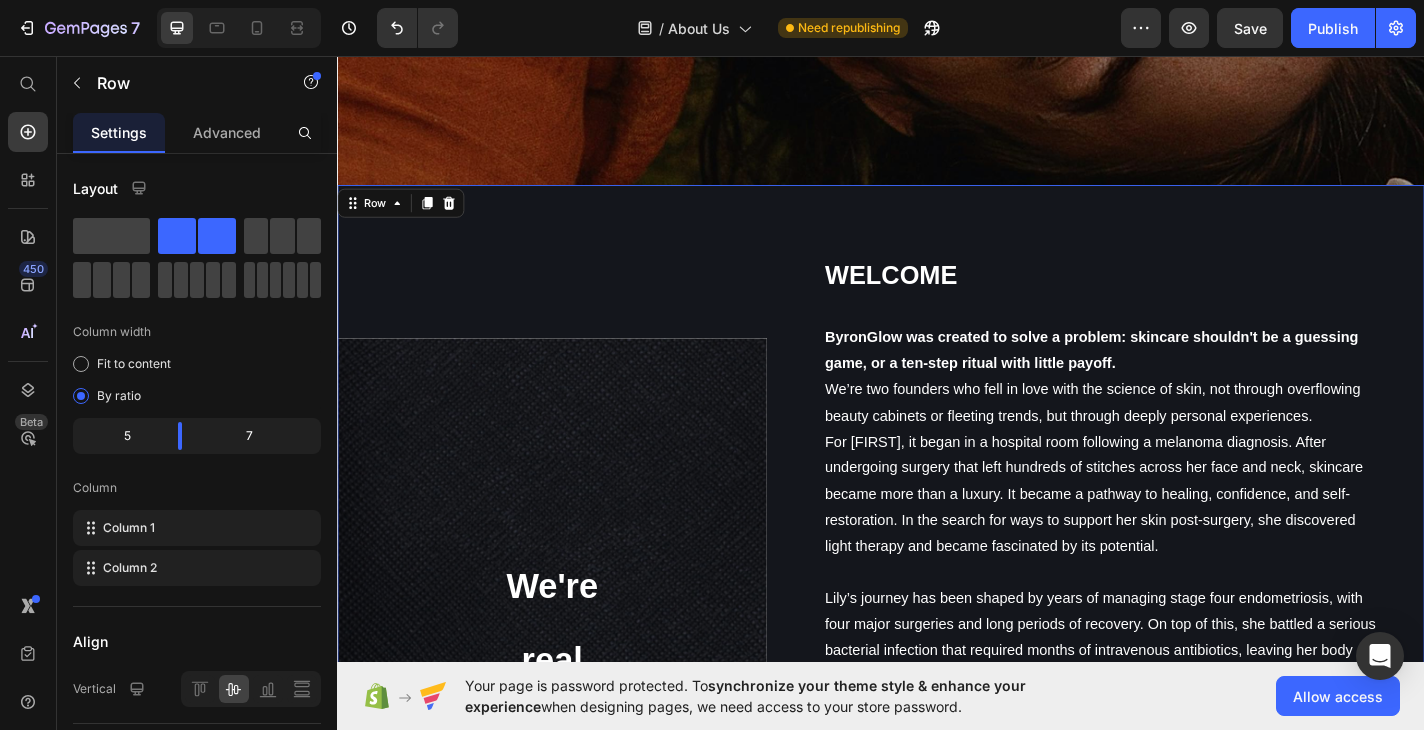 click on "⁠⁠⁠⁠⁠⁠⁠ We're real people, with a real story. Heading MORE INFOR Button Row Hero Banner" at bounding box center [574, 906] 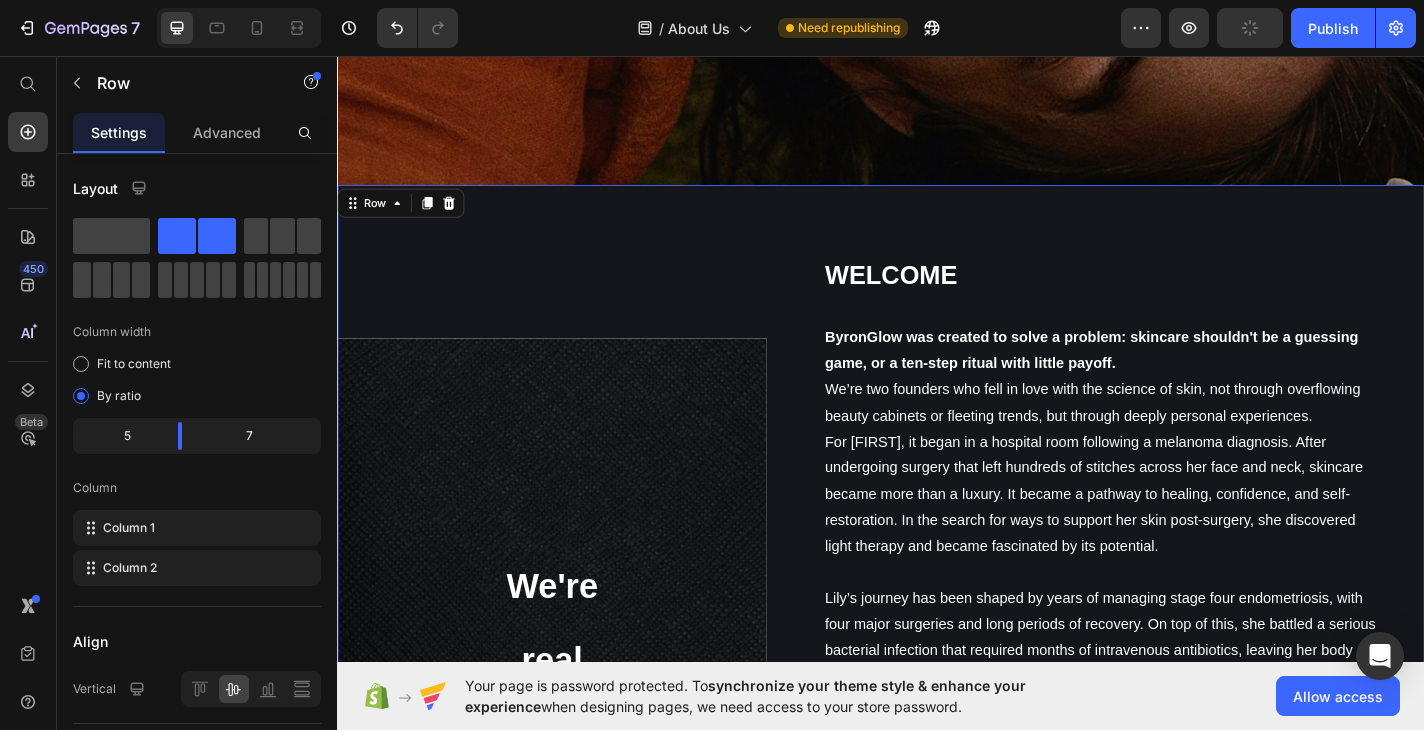 click on "⁠⁠⁠⁠⁠⁠⁠ We're real people, with a real story. Heading MORE INFOR Button Row Hero Banner" at bounding box center (574, 906) 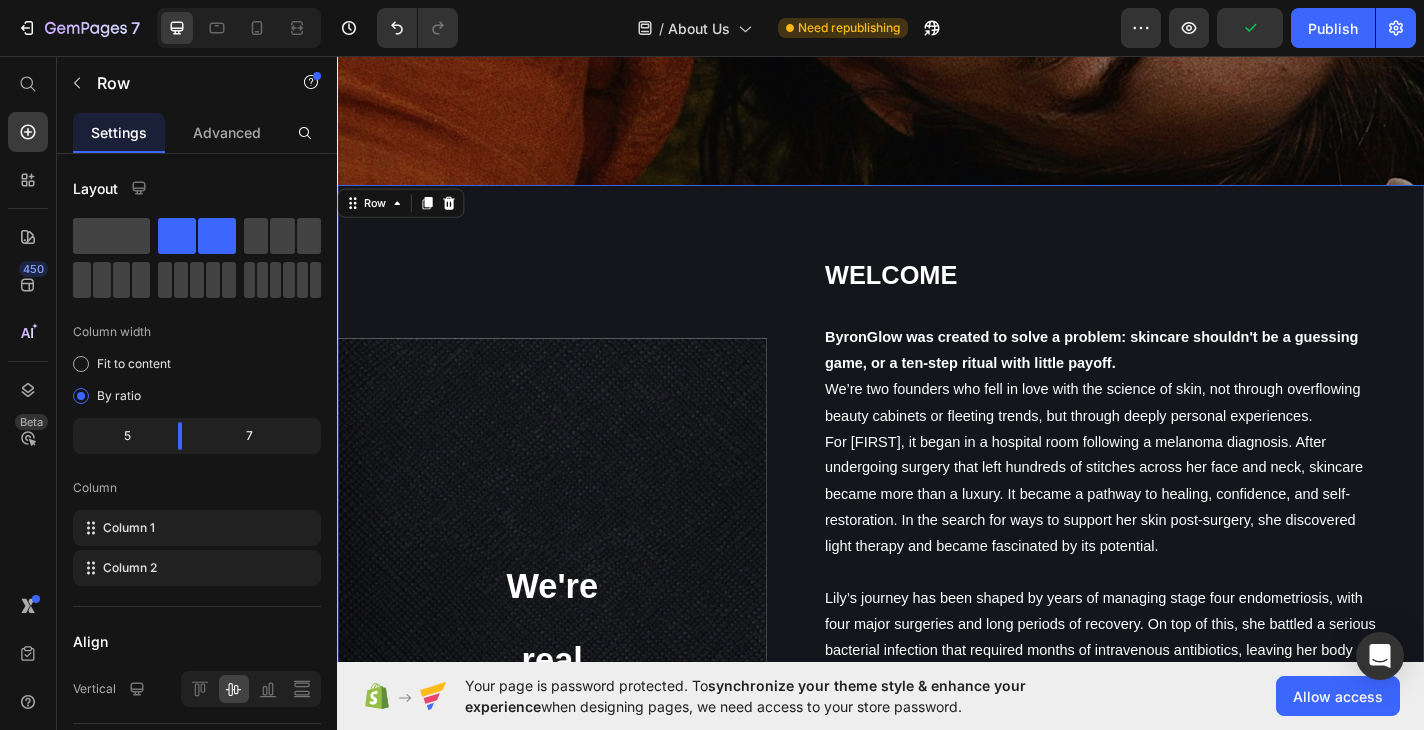 click on "⁠⁠⁠⁠⁠⁠⁠ We're real people, with a real story. Heading MORE INFOR Button Row Hero Banner WELCOME Heading ByronGlow was created to solve a problem: skincare shouldn't be a guessing game, or a ten-step ritual with little payoff. We’re two founders who fell in love with the science of skin, not through overflowing beauty cabinets or fleeting trends, but through deeply personal experiences. For [FIRST], it began in a hospital room following a melanoma diagnosis. After undergoing surgery that left hundreds of stitches across her face and neck, skincare became more than a luxury. It became a pathway to healing, confidence, and self-restoration. In the search for ways to support her skin post-surgery, she discovered light therapy and became fascinated by its potential. We also realised something else. Most active-ingredient skincare comes with a short shelf life, frequent irritation, and too much waste. We wanted something better. Something that worked with the skin, not against it. Text block Row Row" at bounding box center [937, 906] 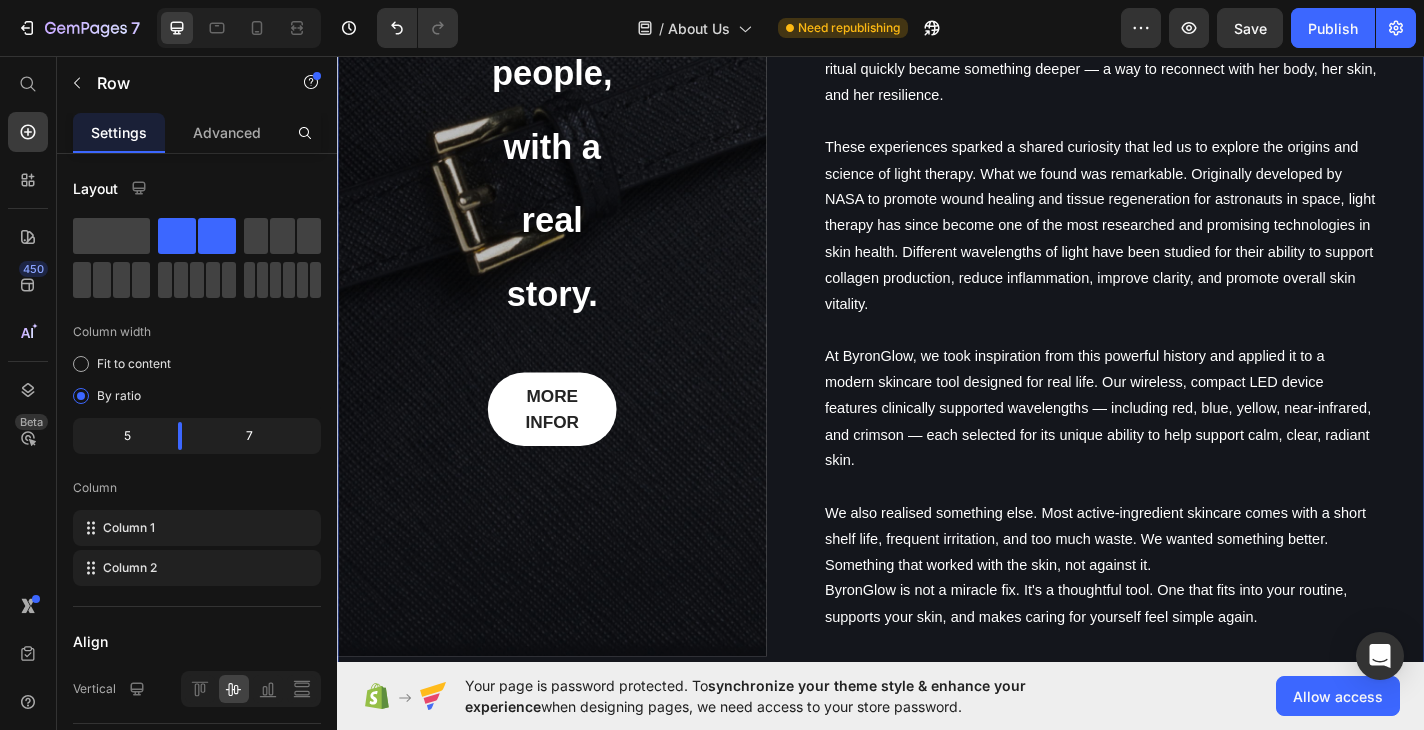 scroll, scrollTop: 1439, scrollLeft: 0, axis: vertical 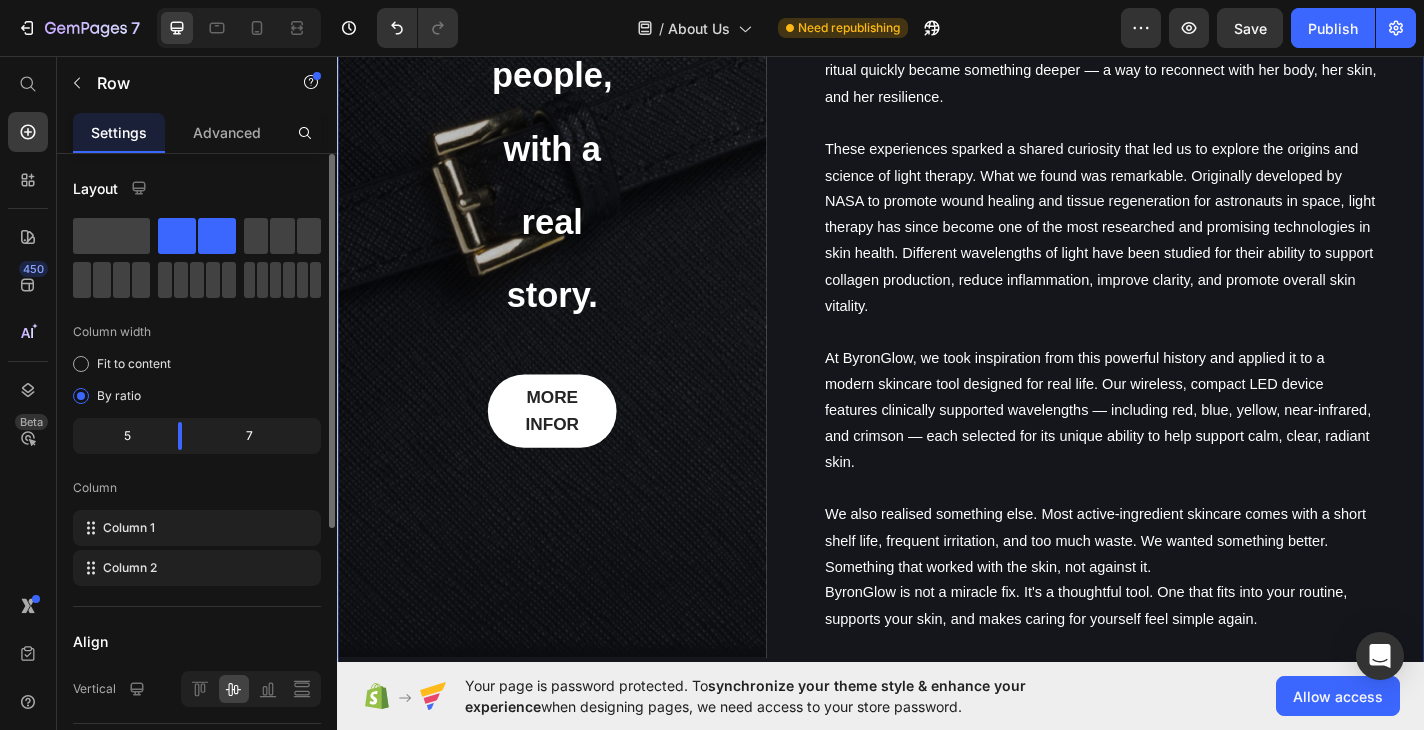 click on "Settings" at bounding box center (119, 132) 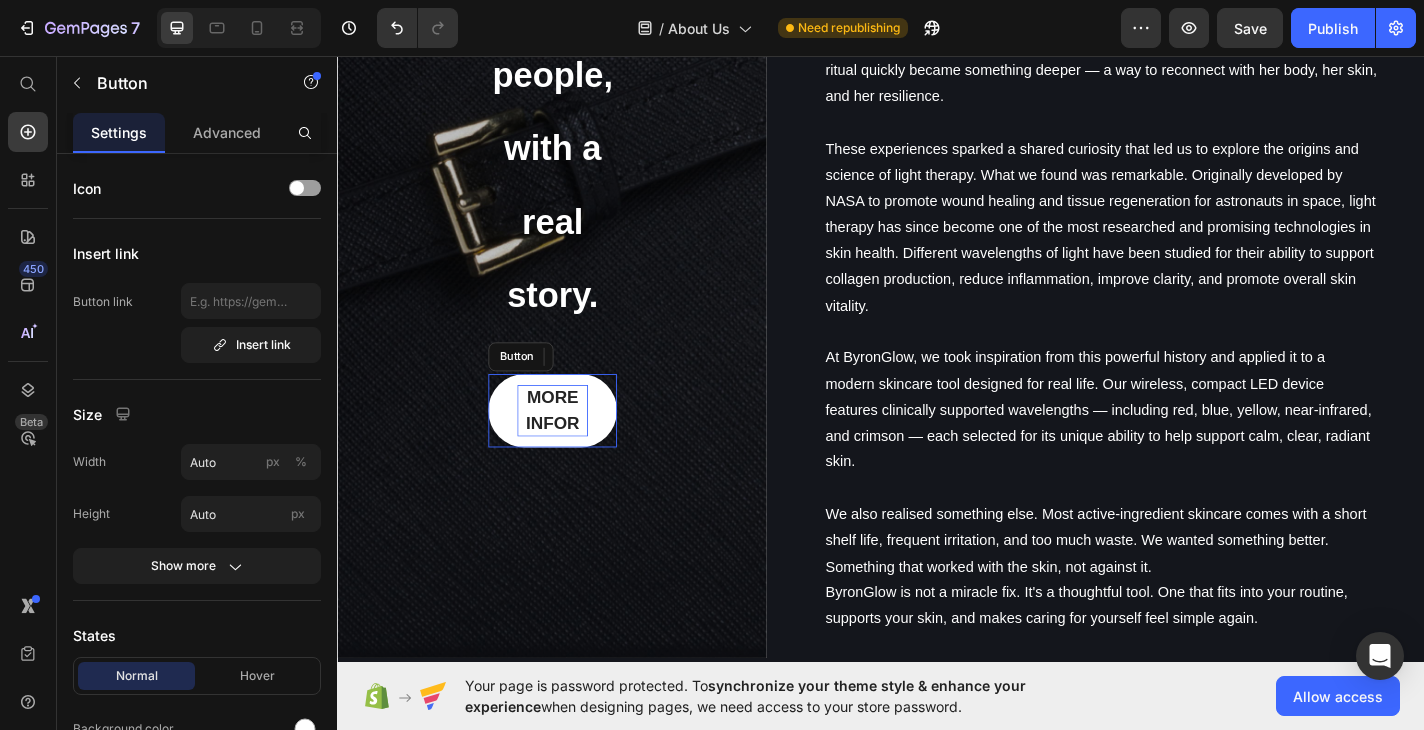 click on "MORE INFOR" at bounding box center [574, 447] 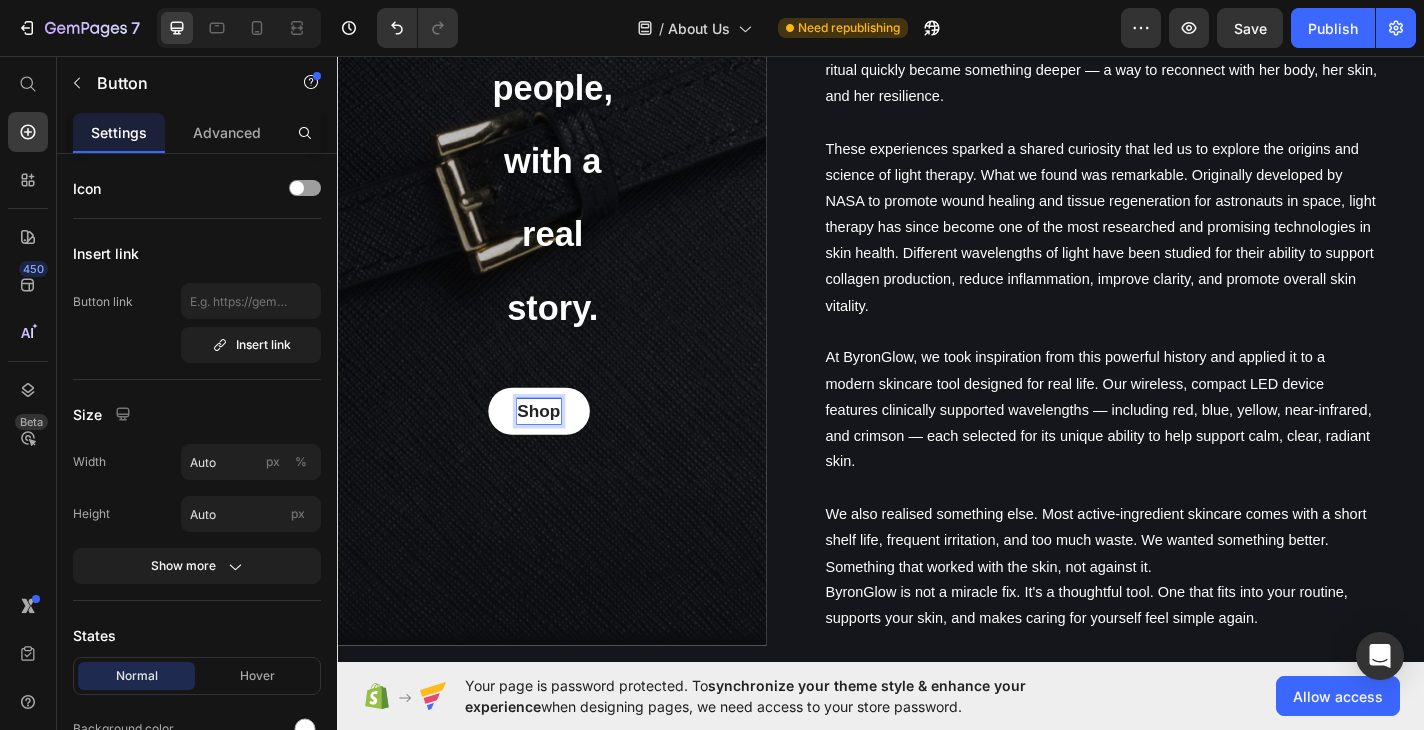 click on "Shop" at bounding box center [559, 448] 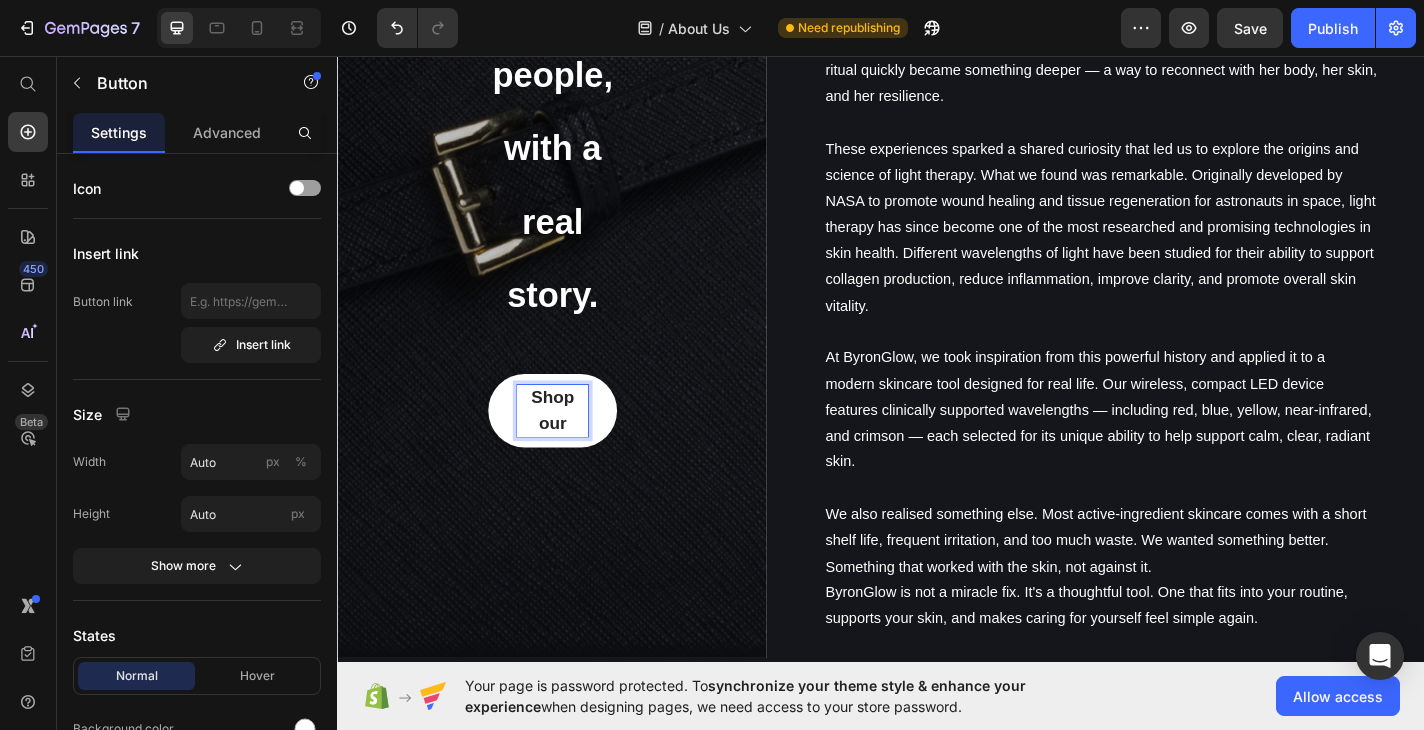 click on "Shop our" at bounding box center [574, 447] 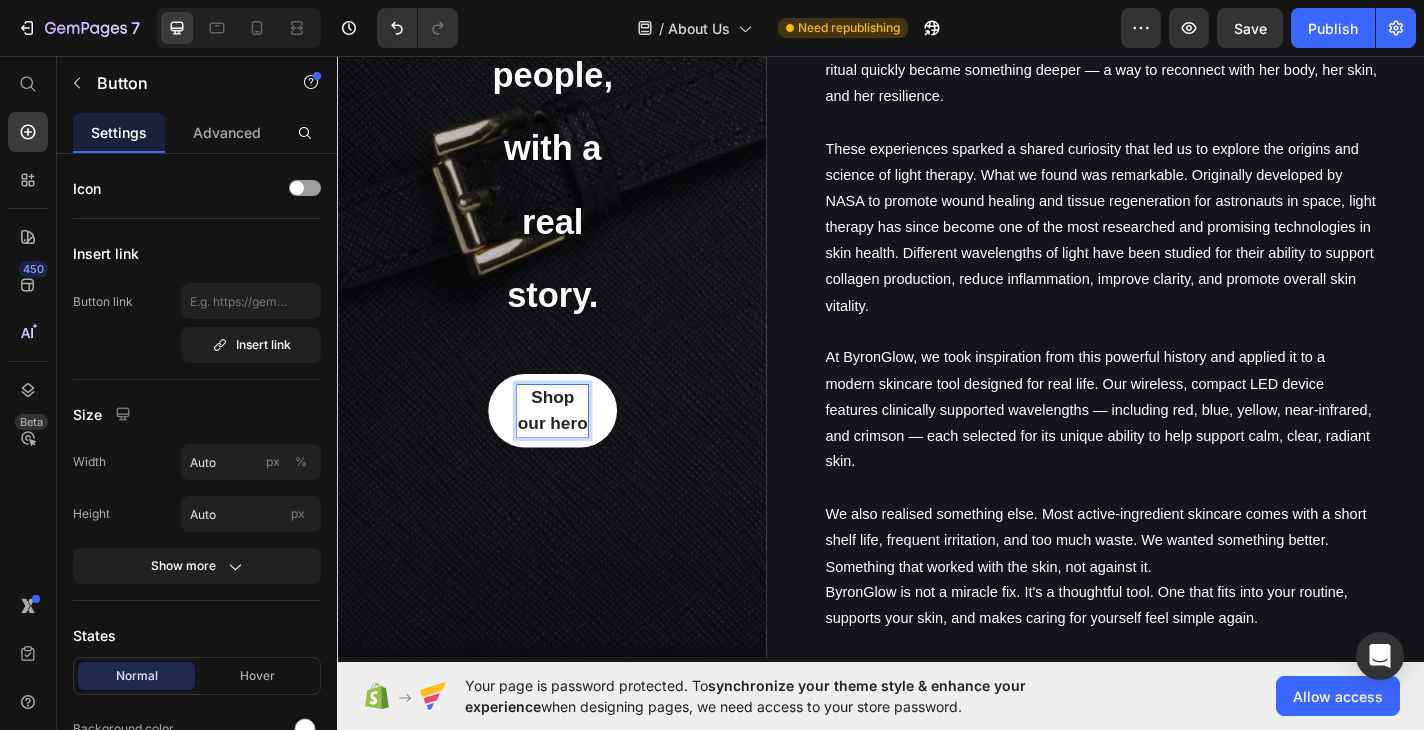 click on "Shop our hero" at bounding box center (574, 447) 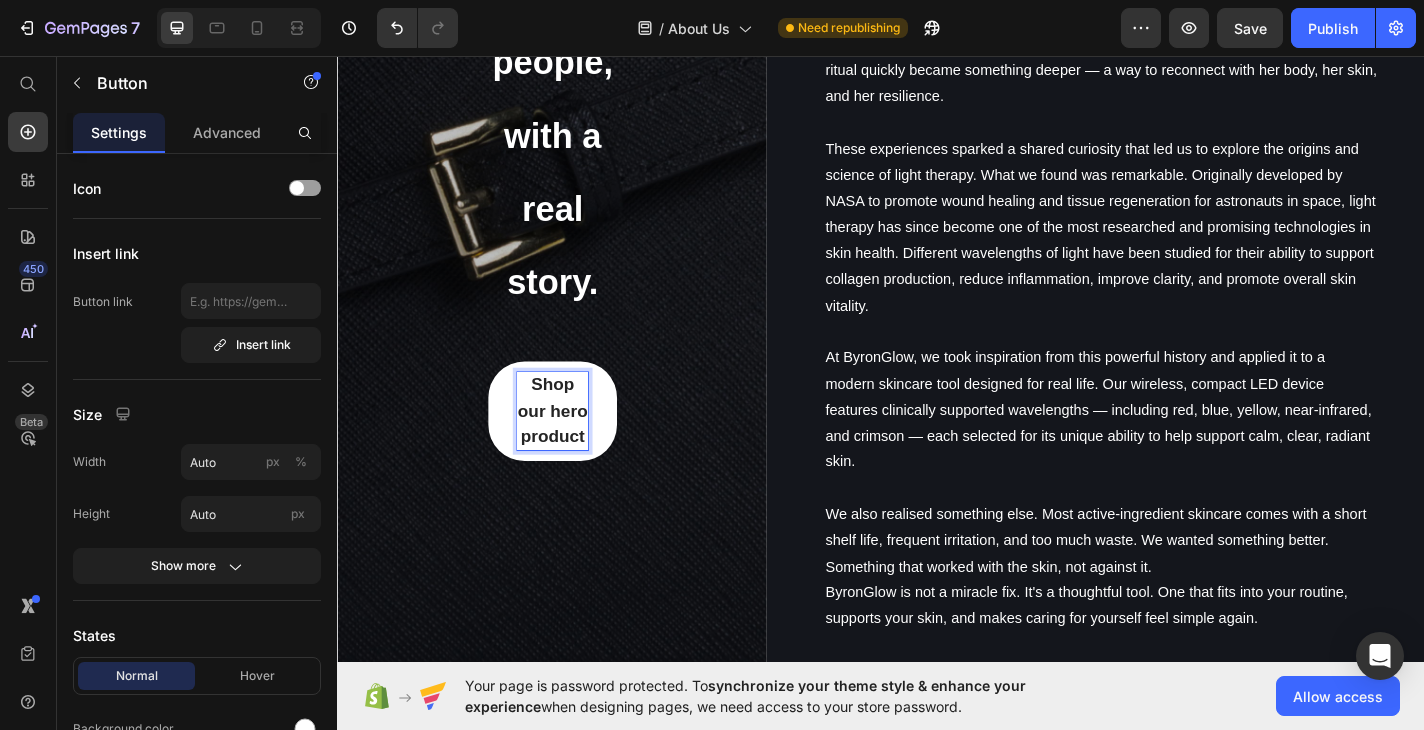 click on "Shop our hero product" at bounding box center (574, 448) 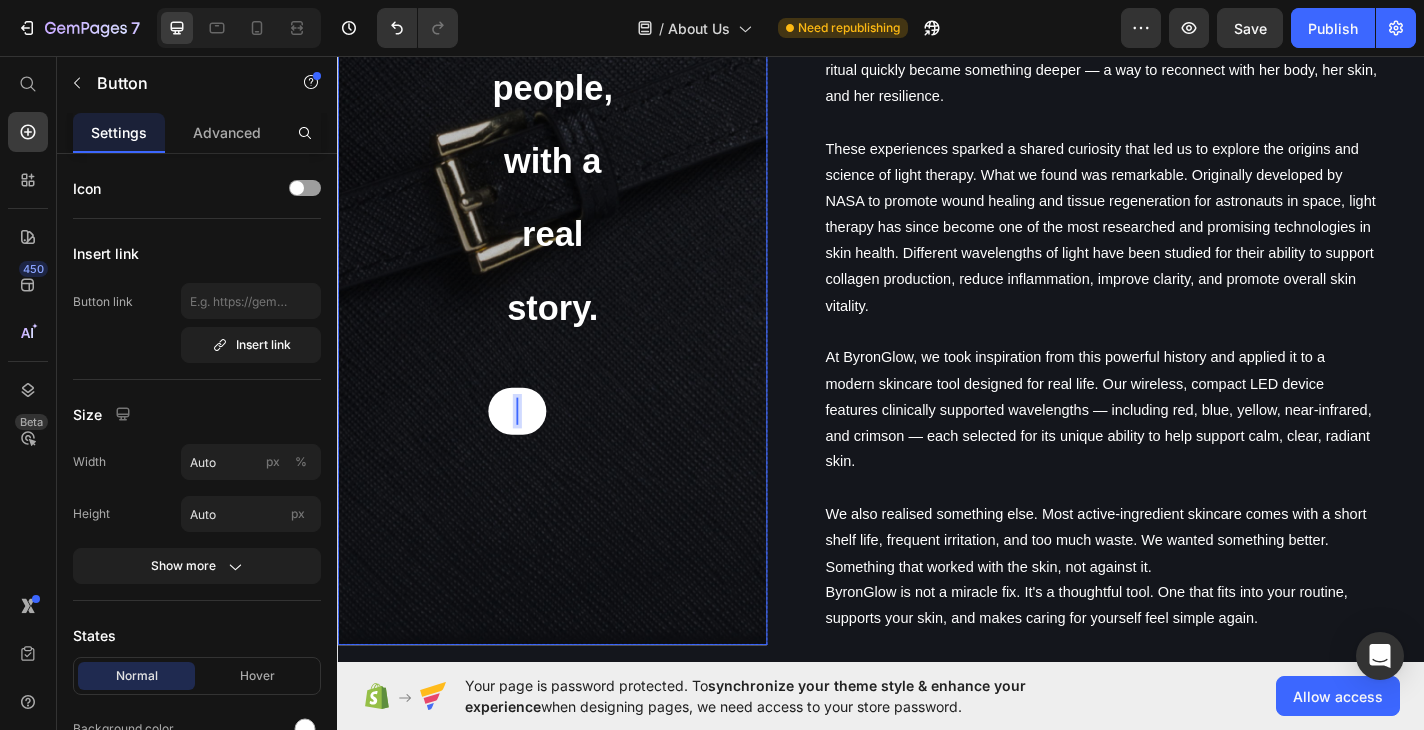 click on "⁠⁠⁠⁠⁠⁠⁠ We're real people, with a real story. Heading Button   0 Row" at bounding box center (574, 180) 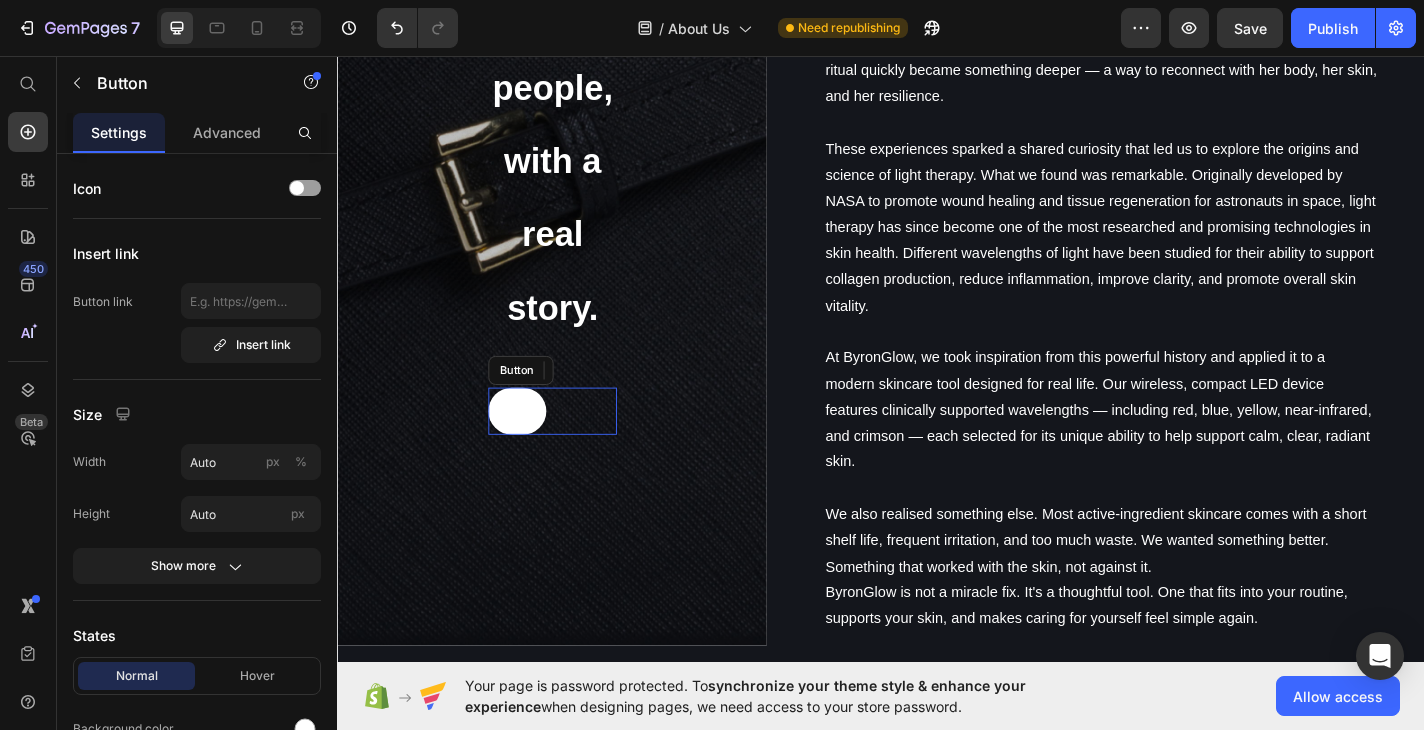 click at bounding box center [535, 448] 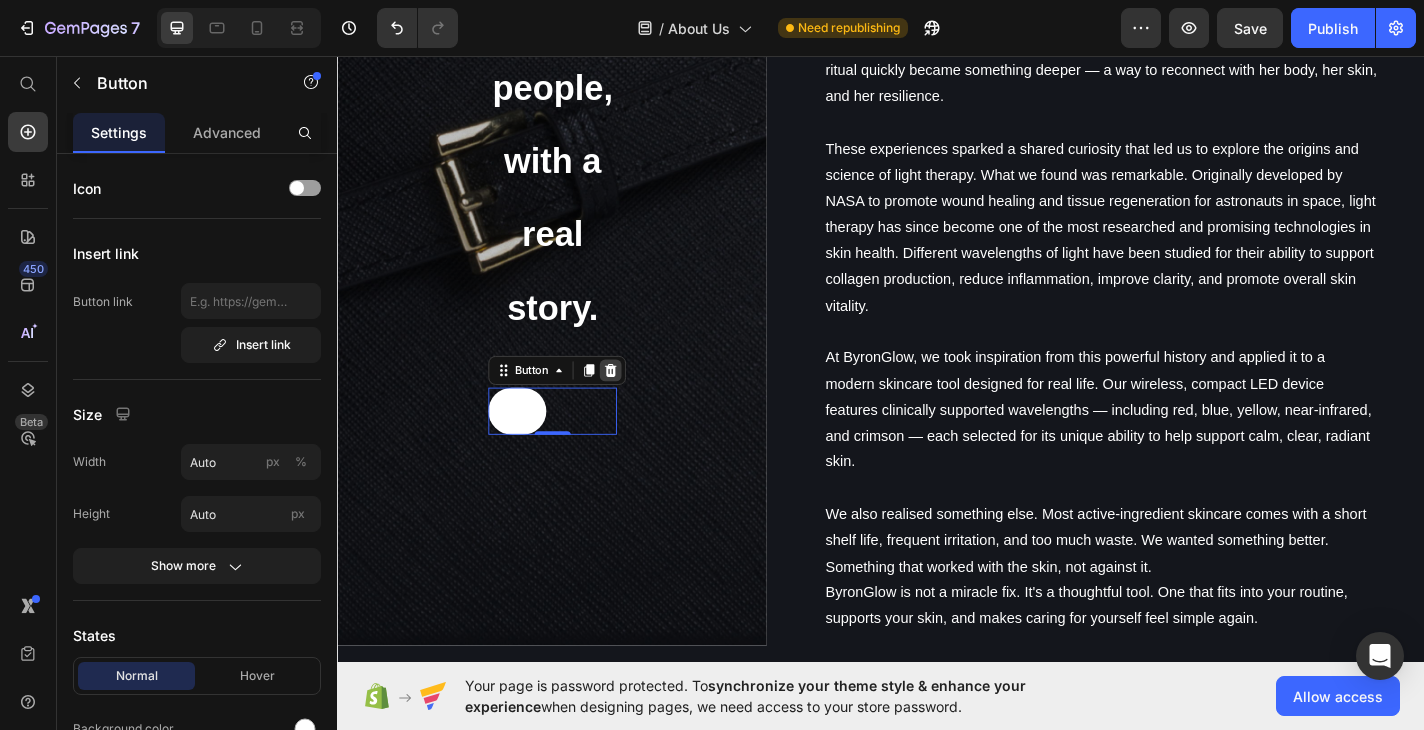 click at bounding box center (638, 403) 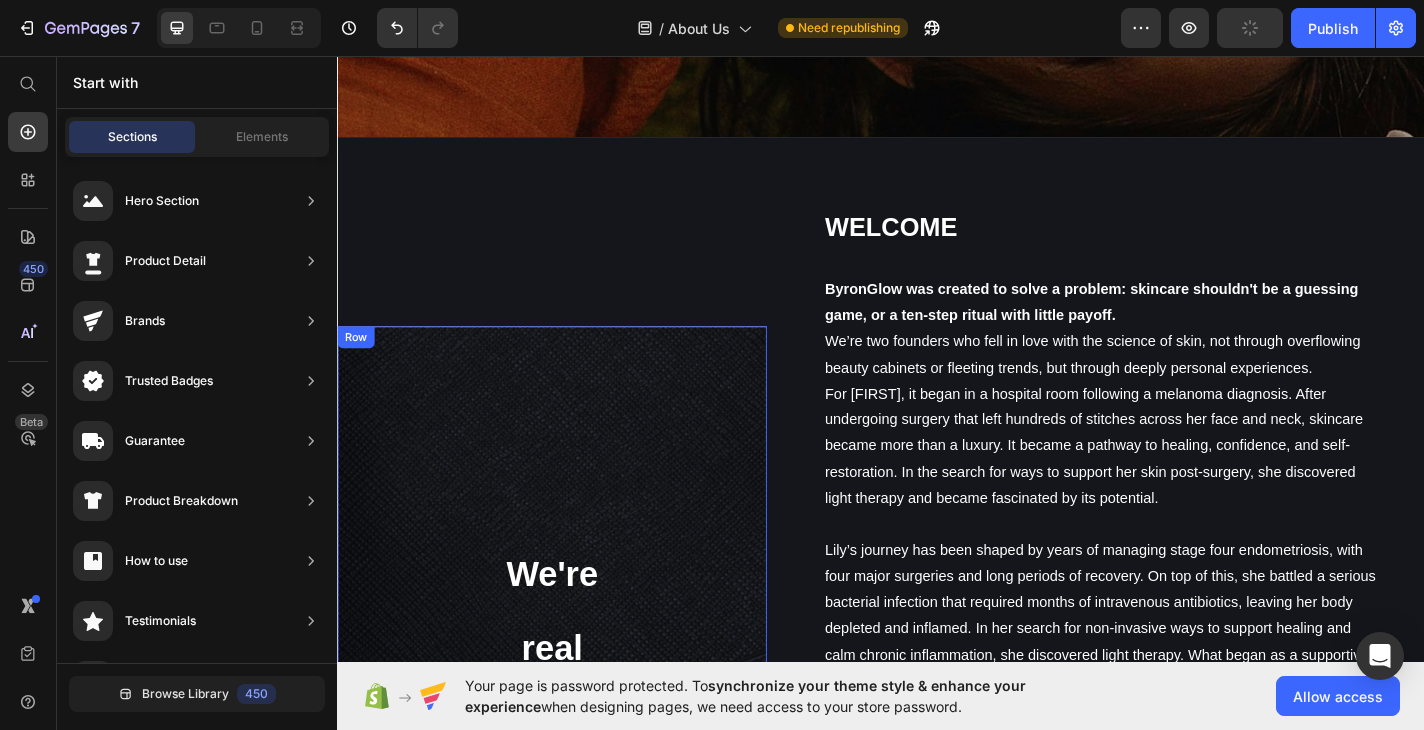 scroll, scrollTop: 760, scrollLeft: 0, axis: vertical 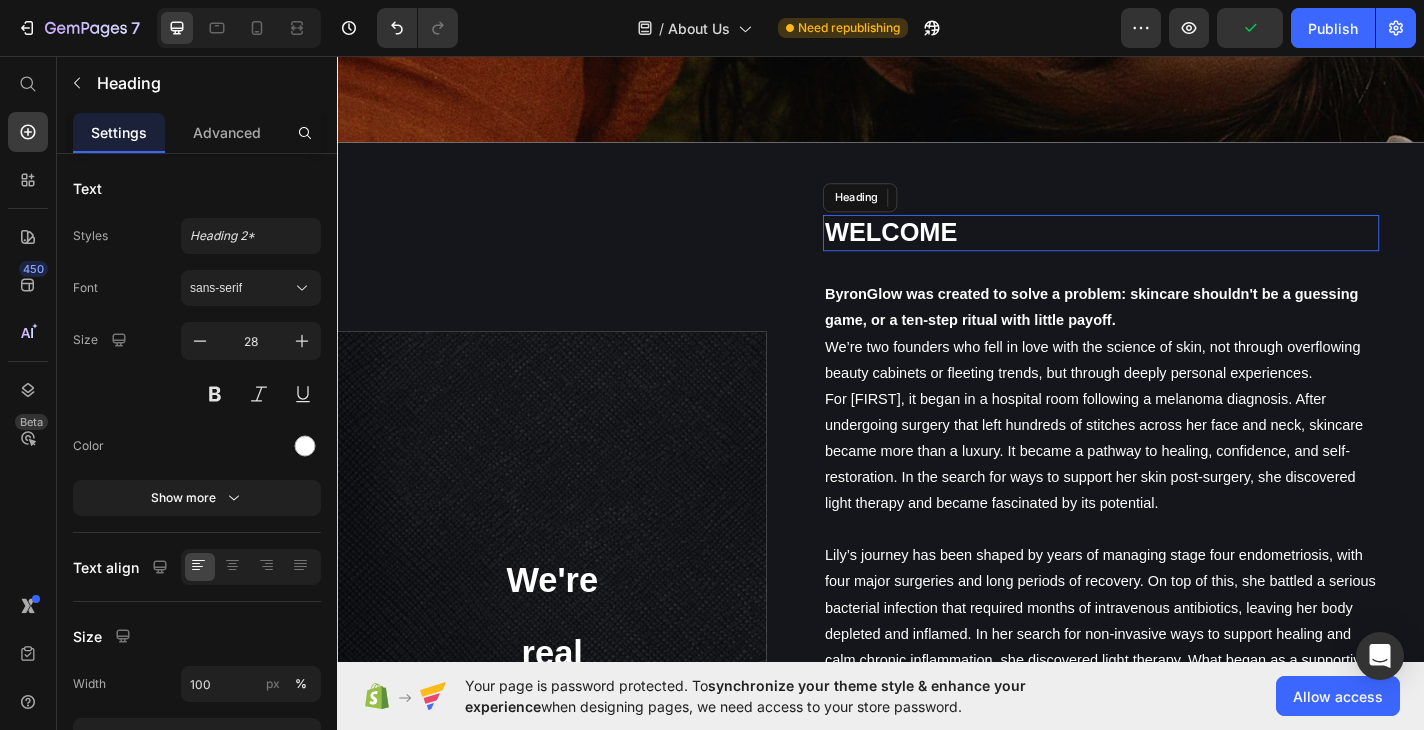 click on "WELCOME" at bounding box center (1180, 251) 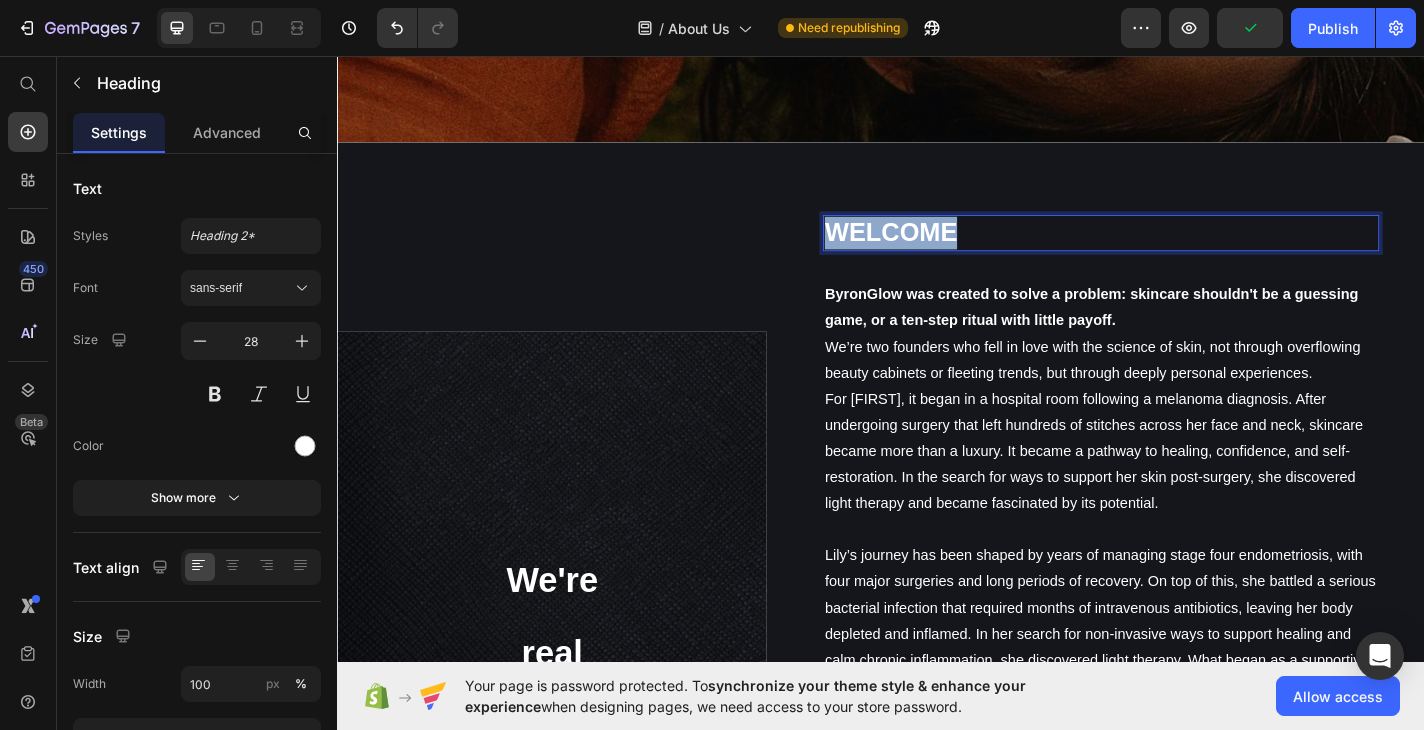 click on "WELCOME" at bounding box center [1180, 251] 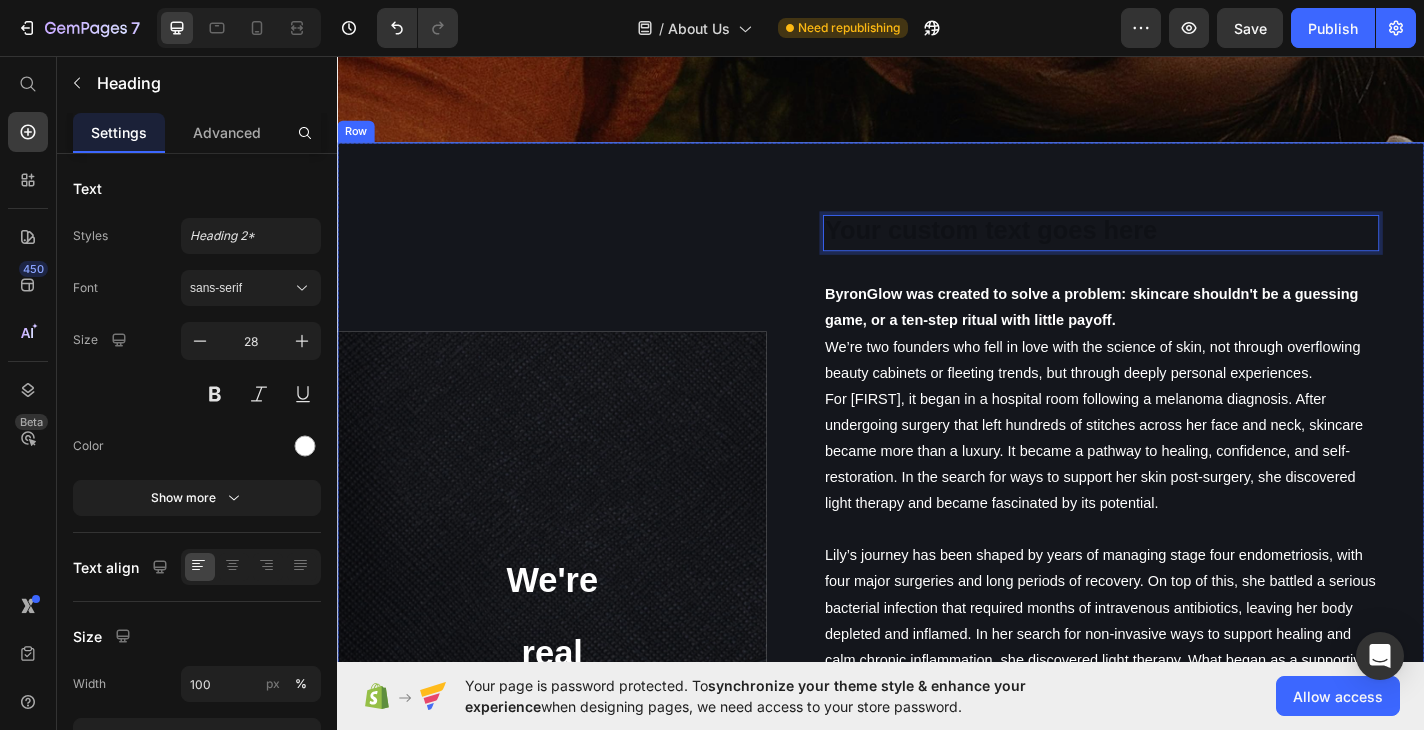 click on "⁠⁠⁠⁠⁠⁠⁠ We're real people, with a real story. Heading Row Hero Banner" at bounding box center [574, 859] 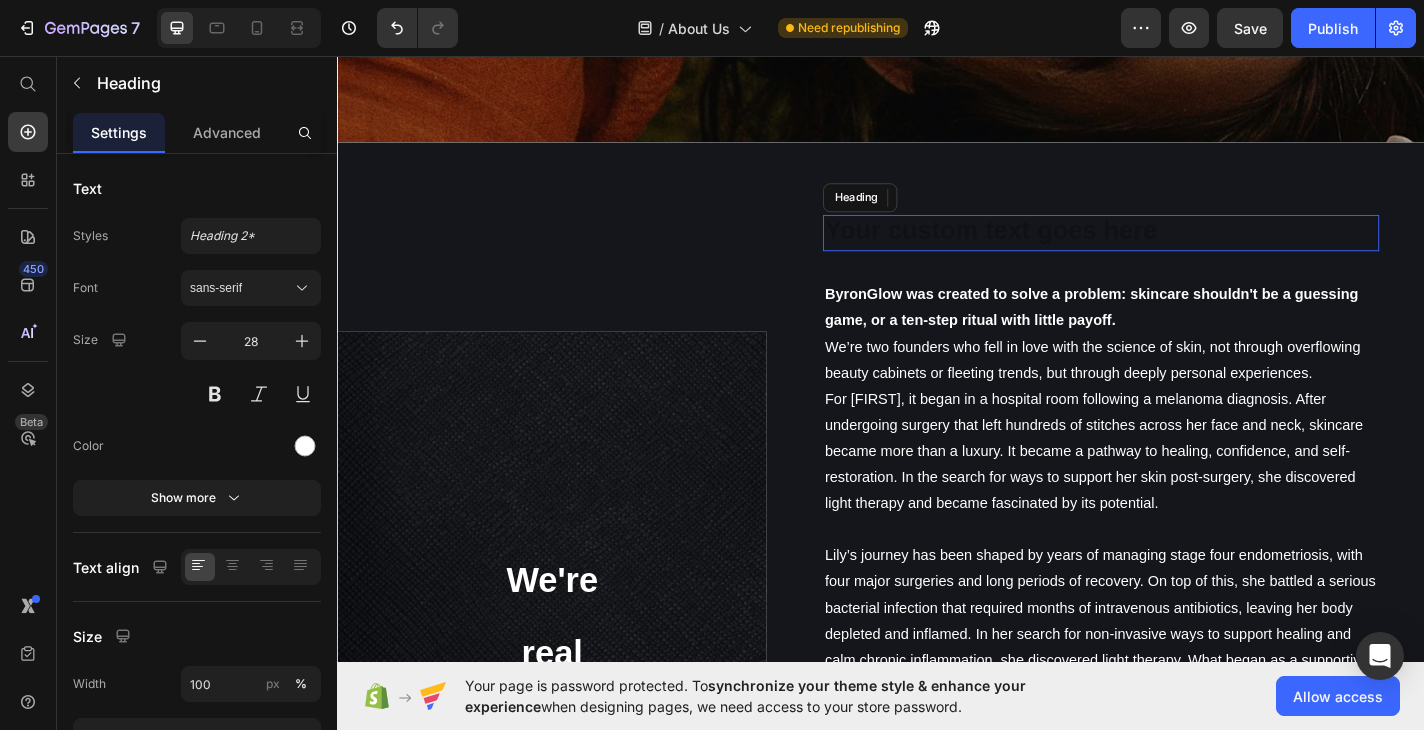 click at bounding box center [1180, 251] 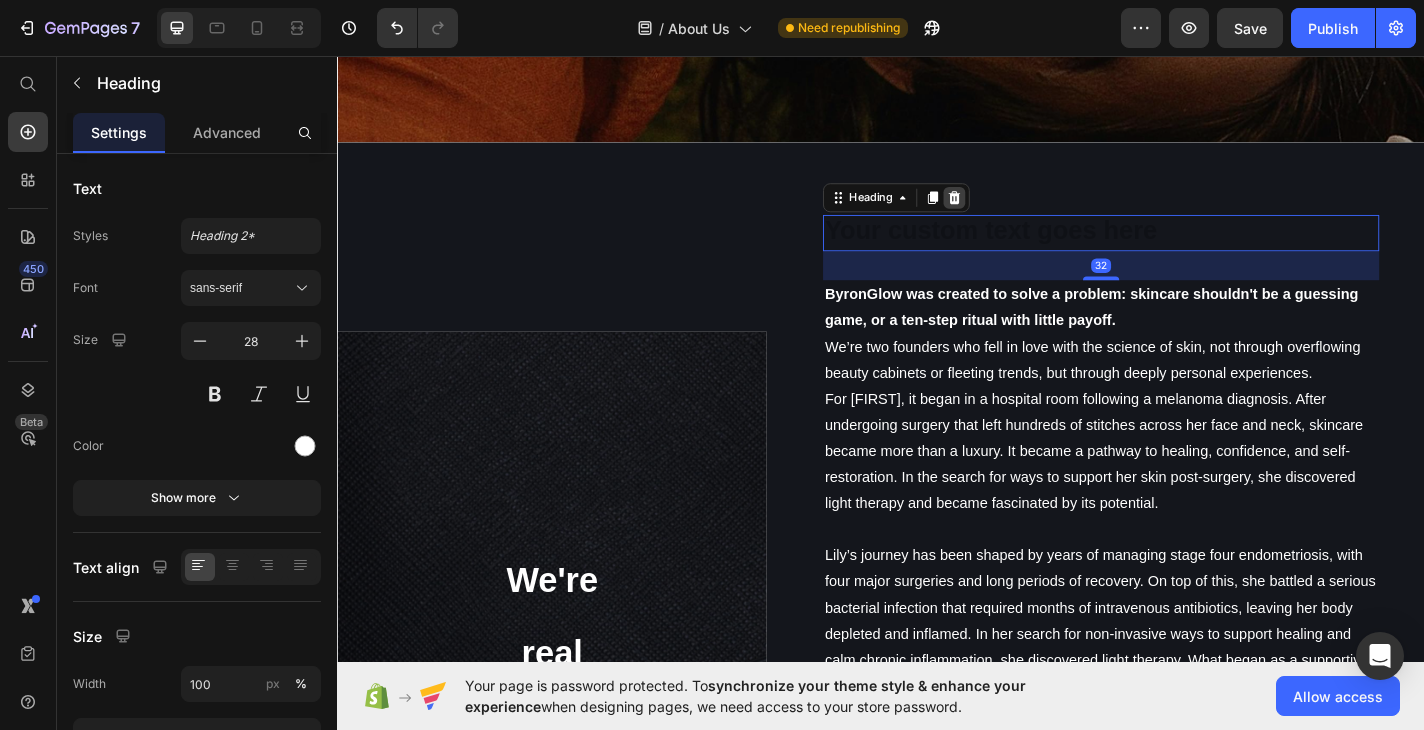 click 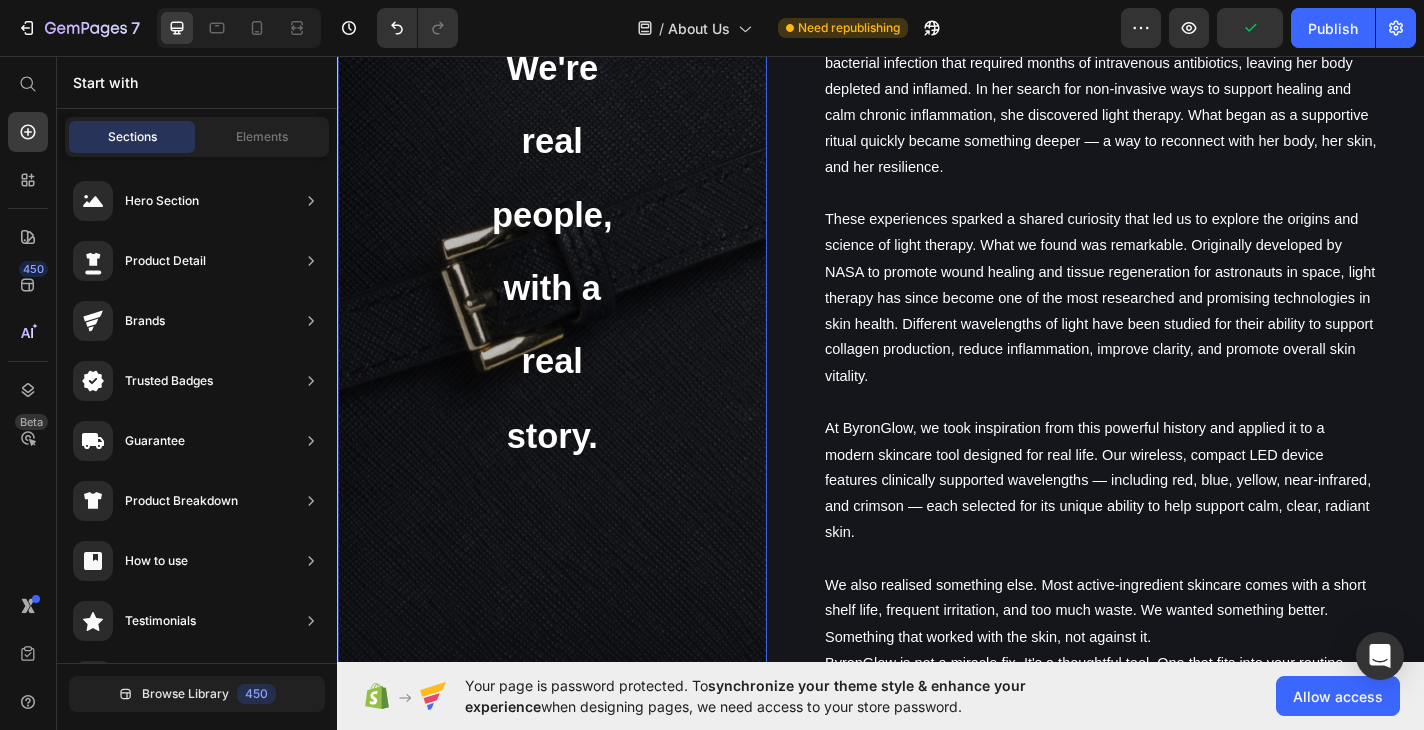 scroll, scrollTop: 1286, scrollLeft: 0, axis: vertical 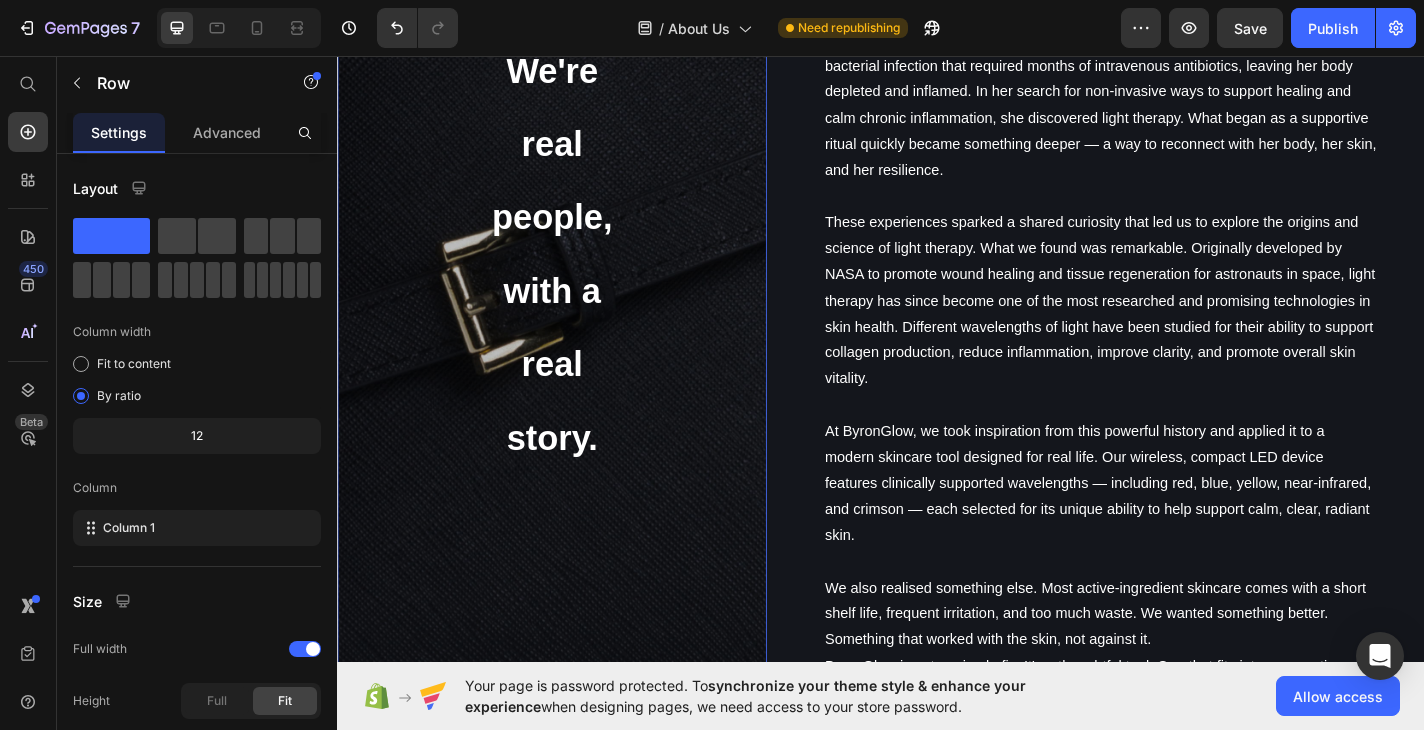 click on "⁠⁠⁠⁠⁠⁠⁠ We're real people, with a real story. Heading Row   0" at bounding box center [574, 297] 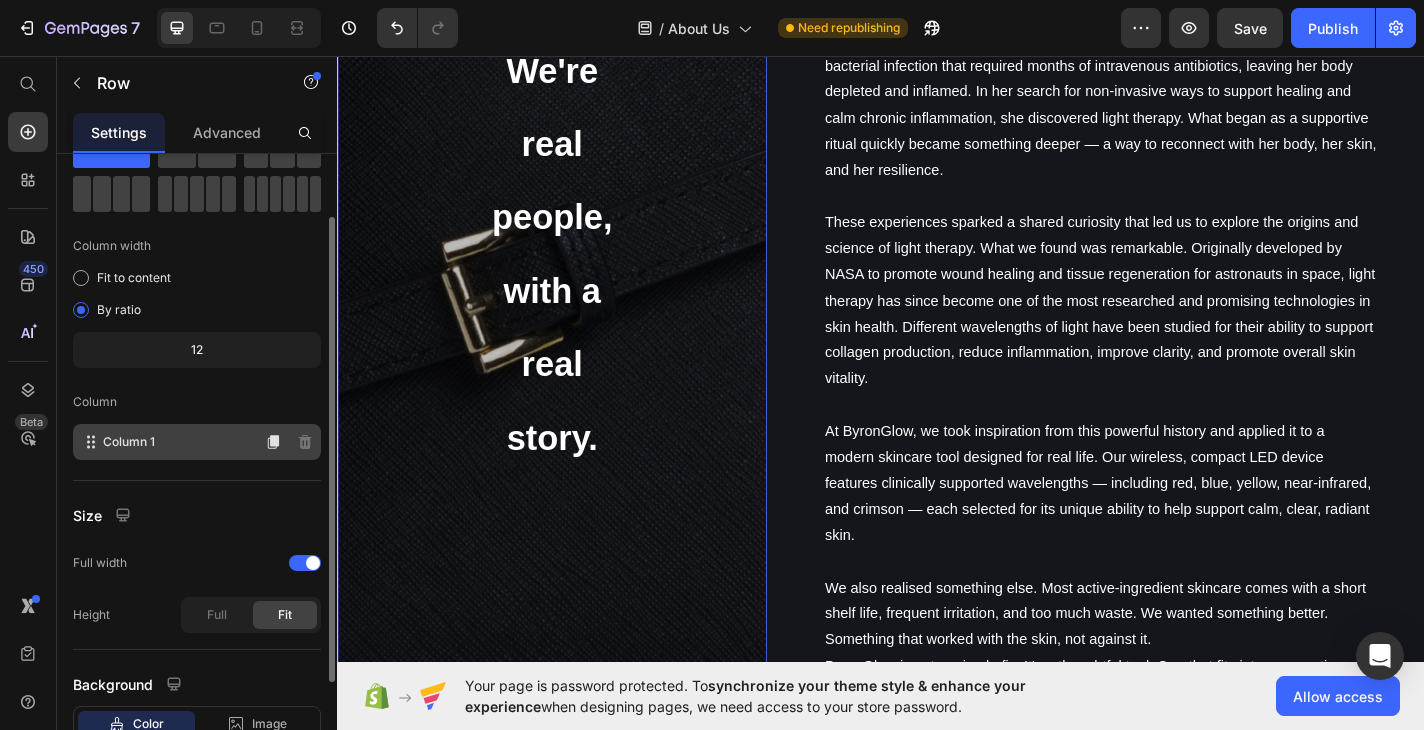scroll, scrollTop: 85, scrollLeft: 0, axis: vertical 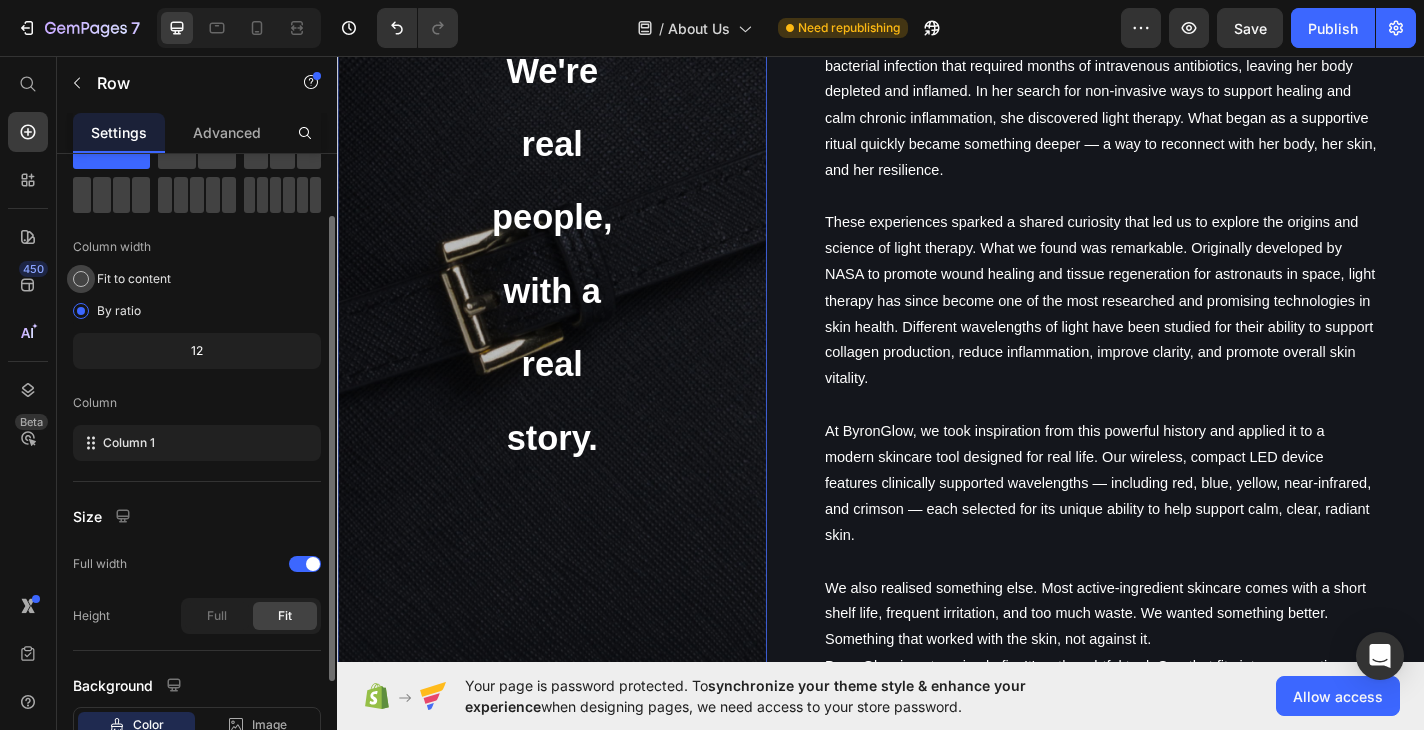 click on "Fit to content" 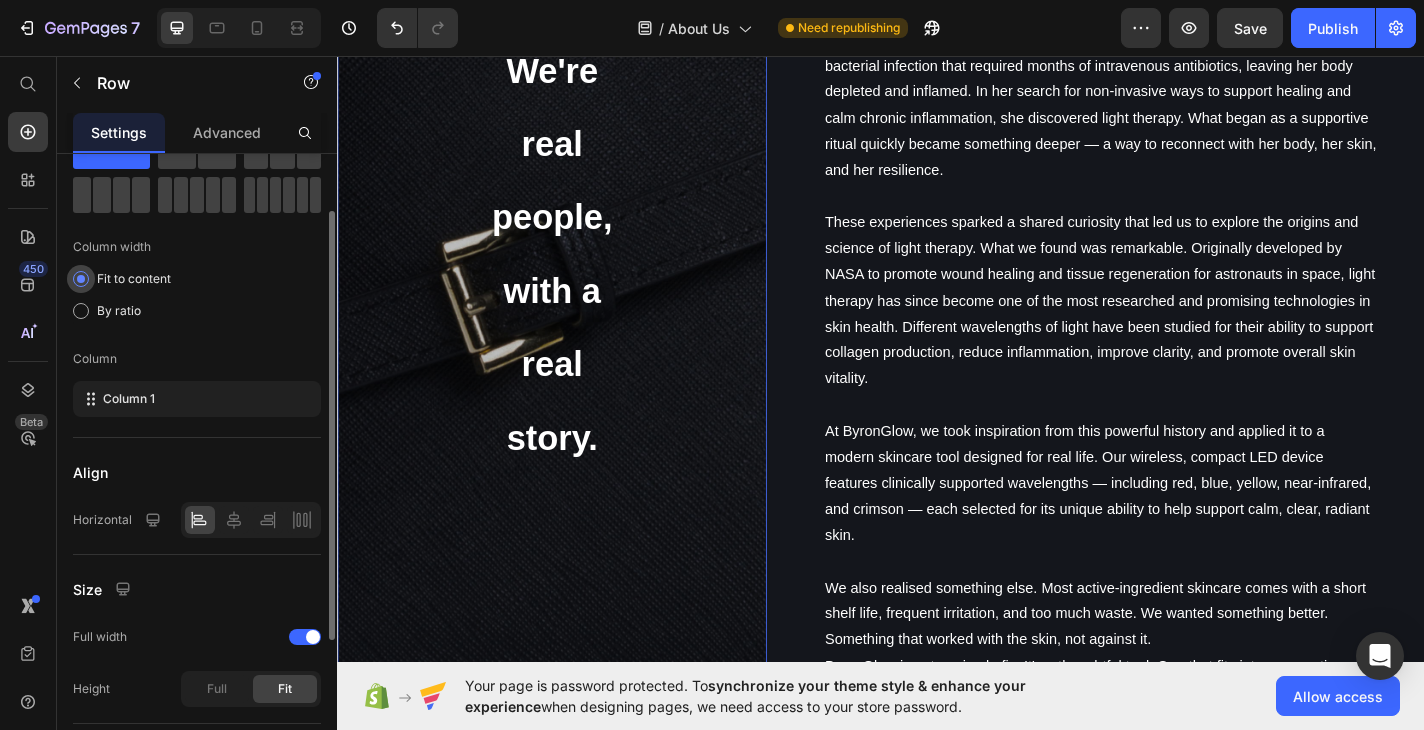click on "Fit to content" 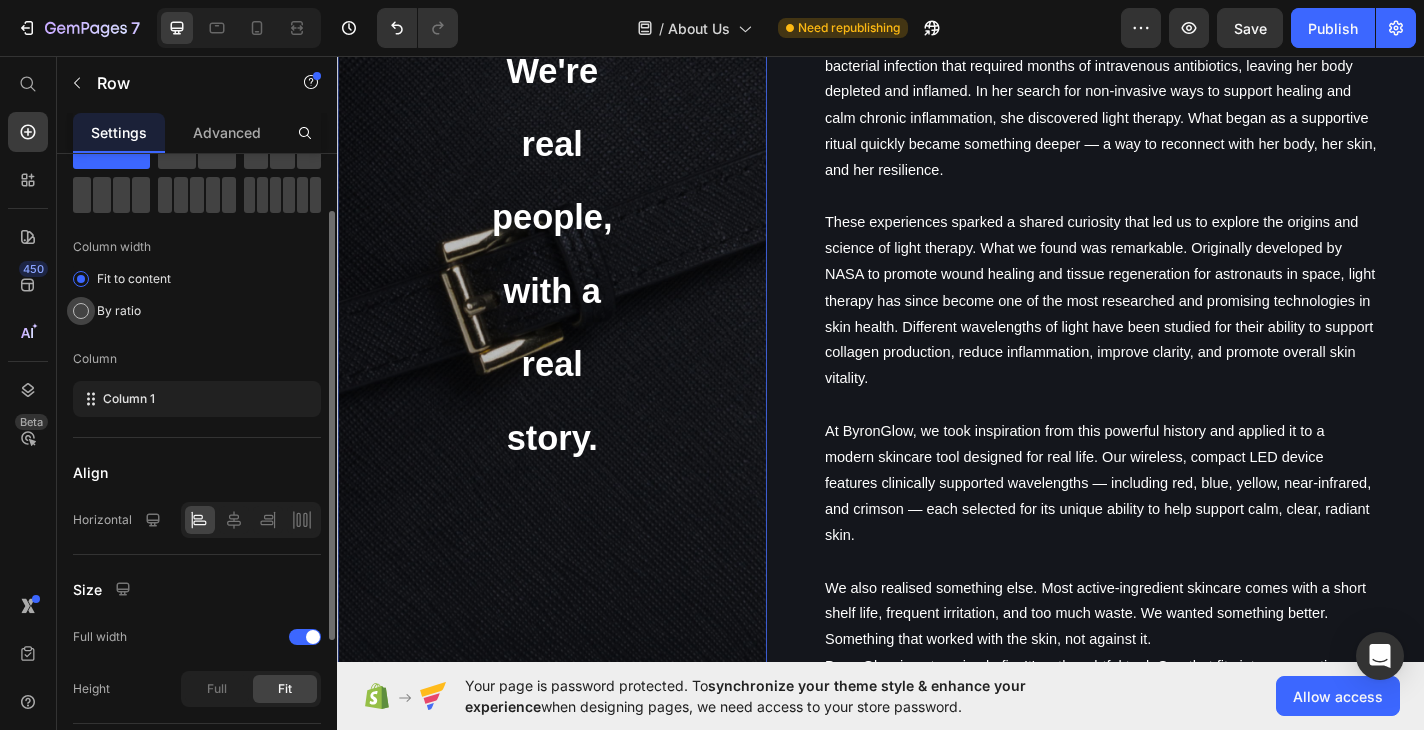 click on "By ratio" 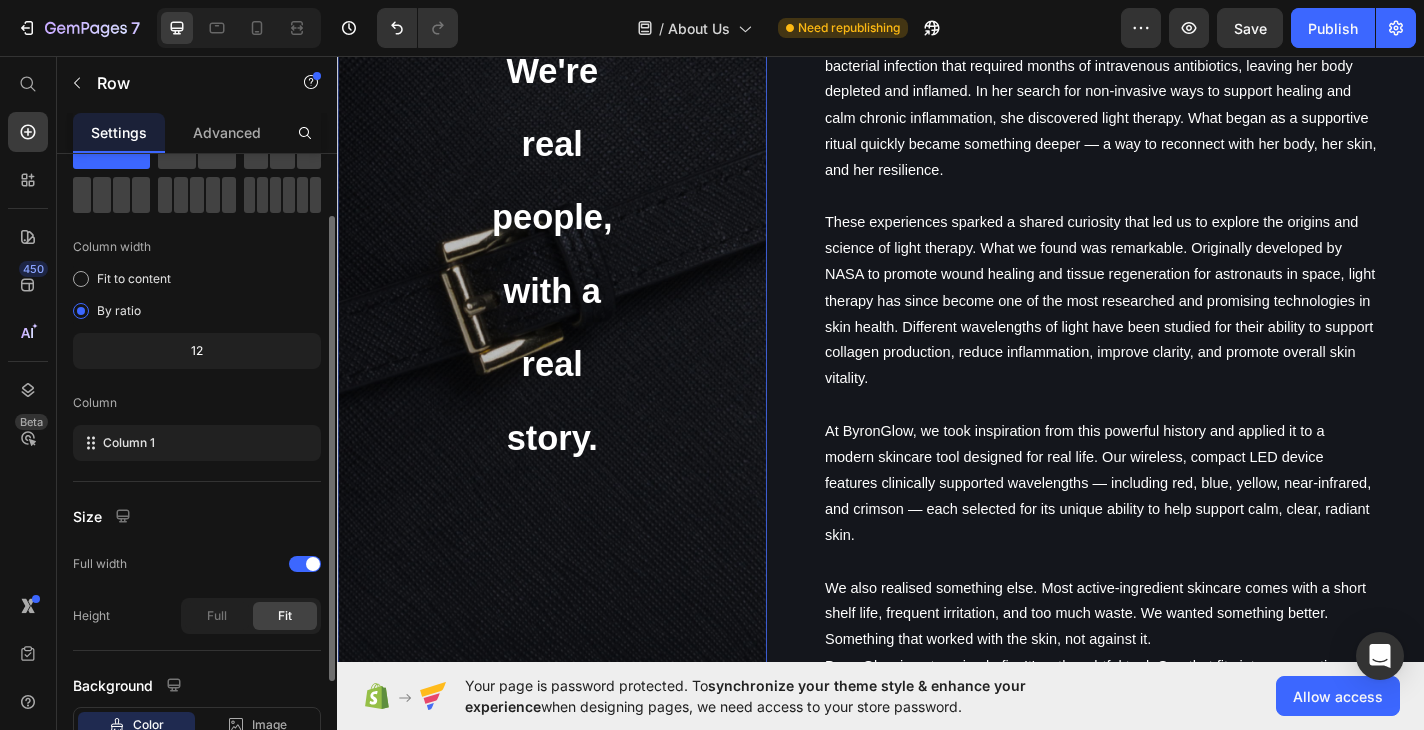 click on "12" 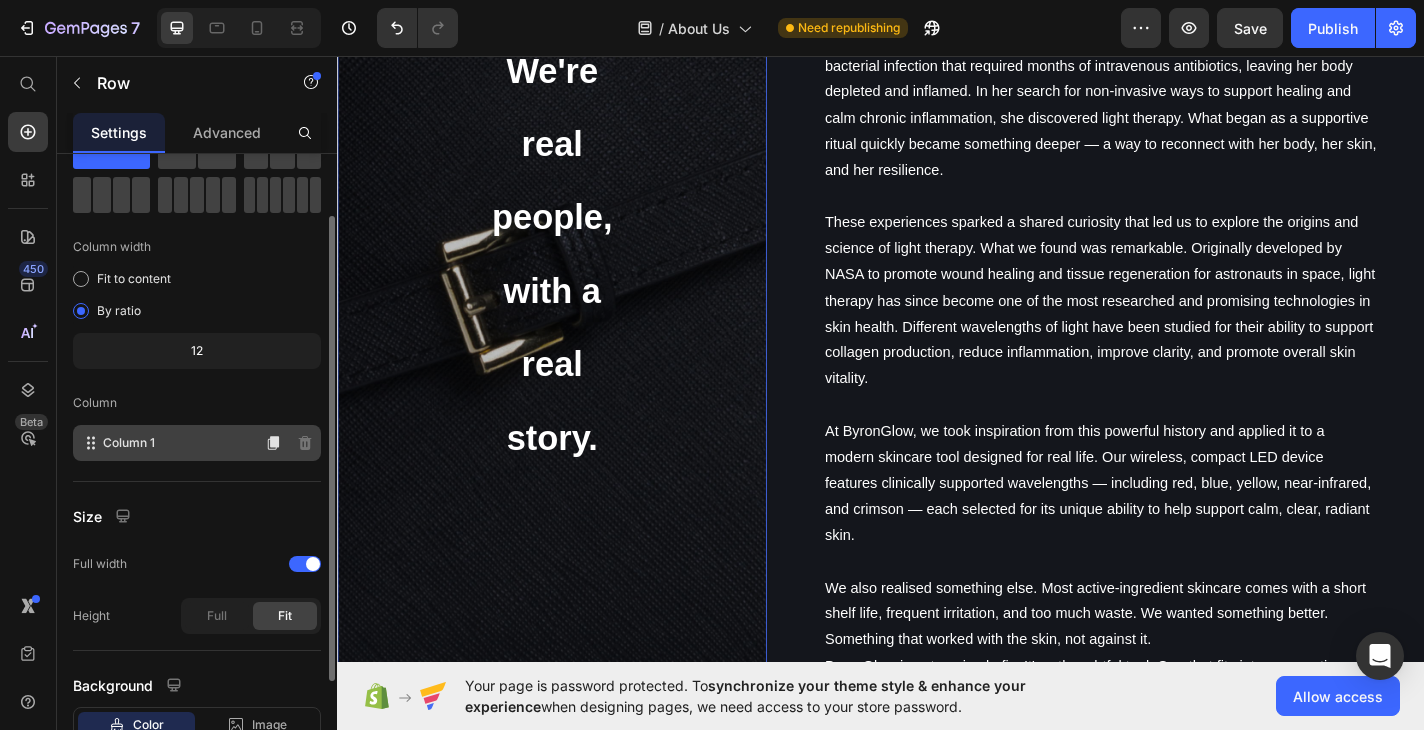 click on "Column 1" 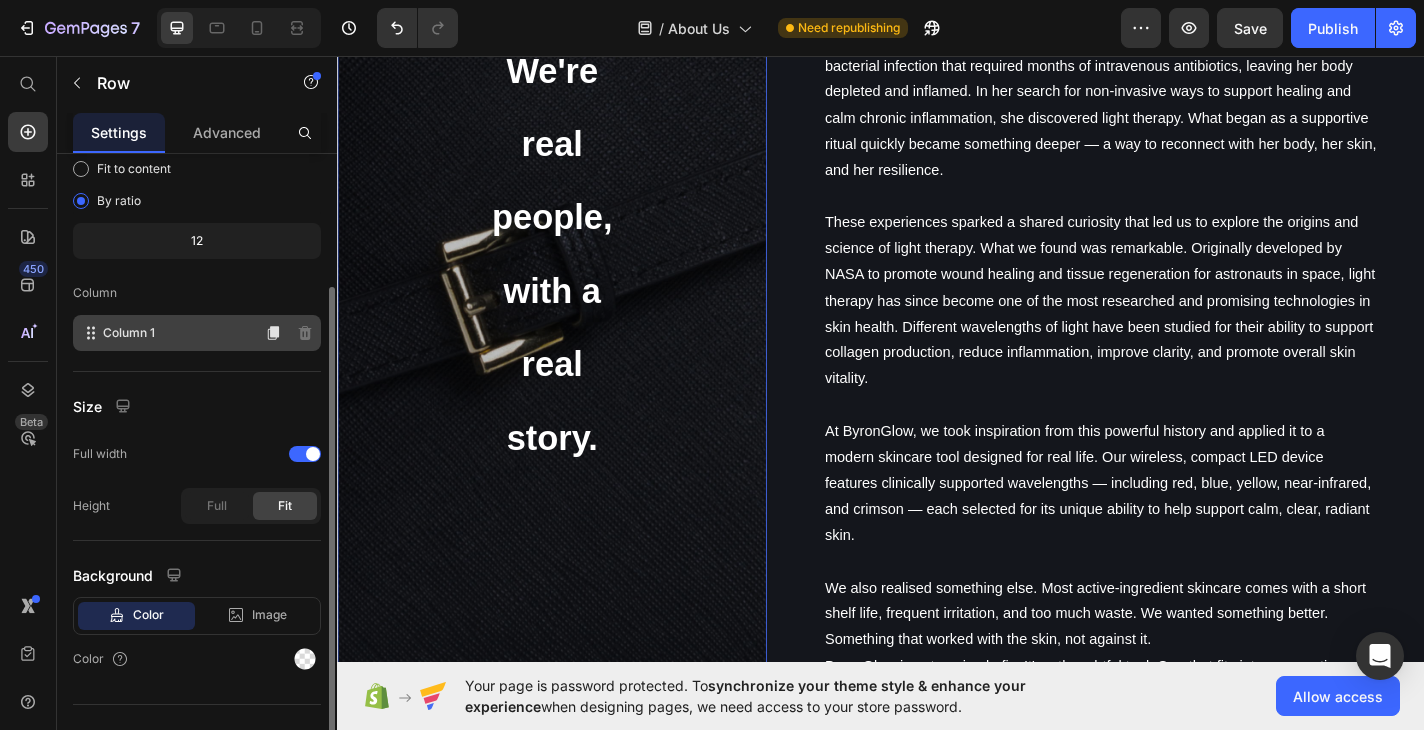 scroll, scrollTop: 195, scrollLeft: 0, axis: vertical 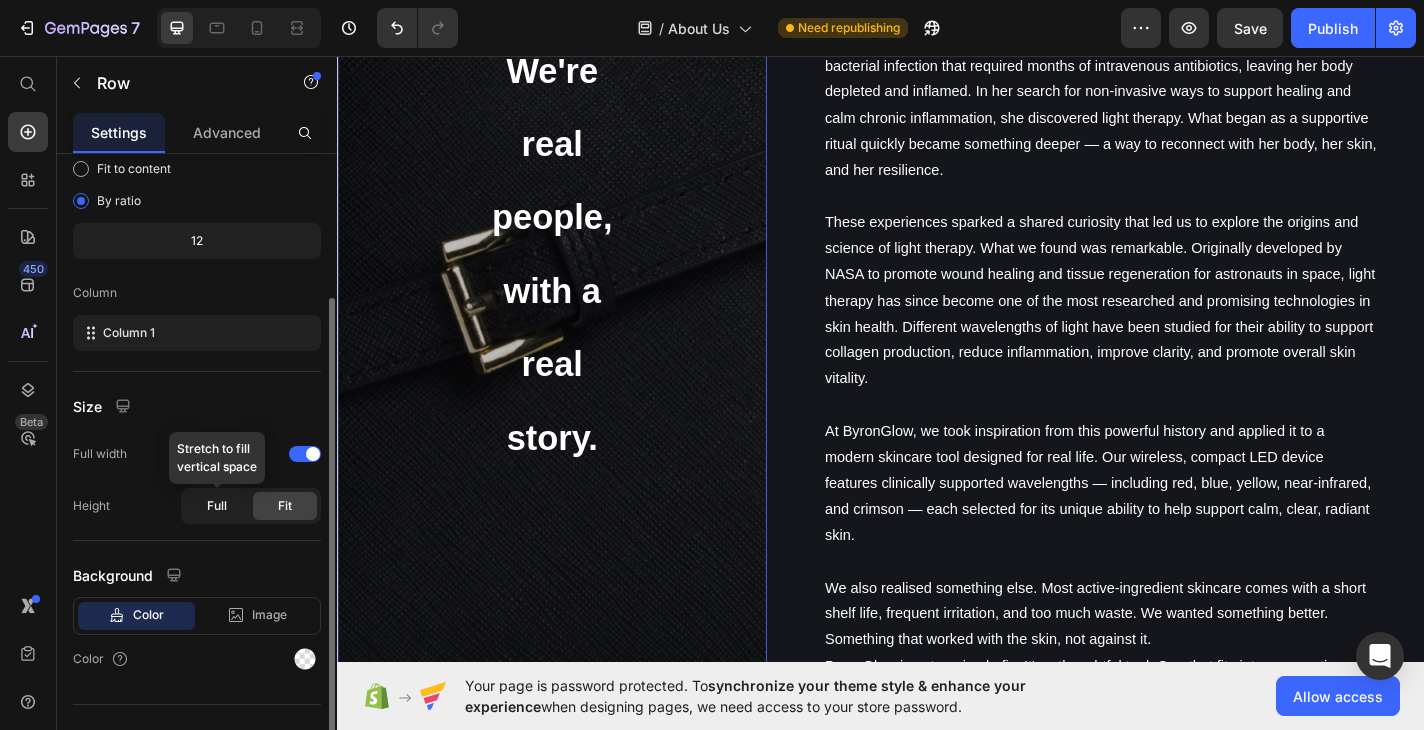 click on "Full" 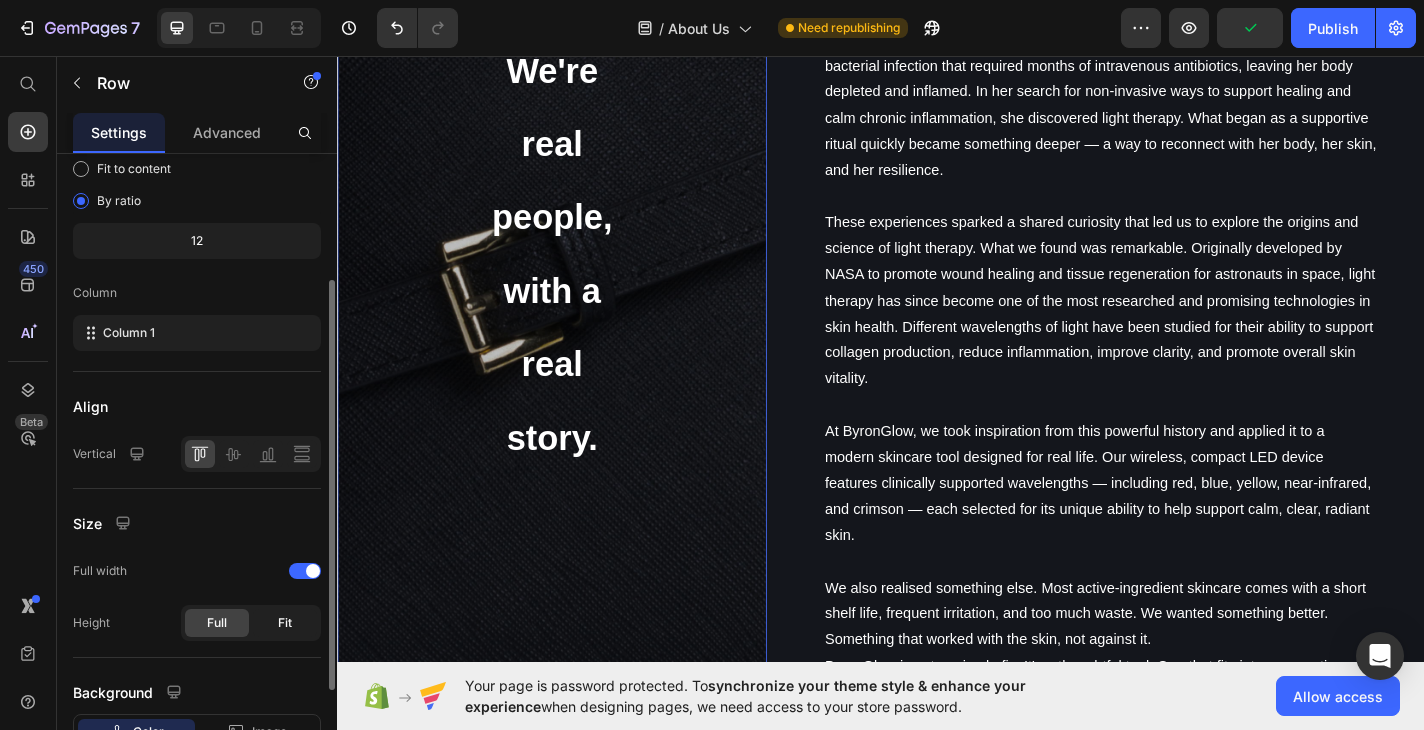 click on "Fit" 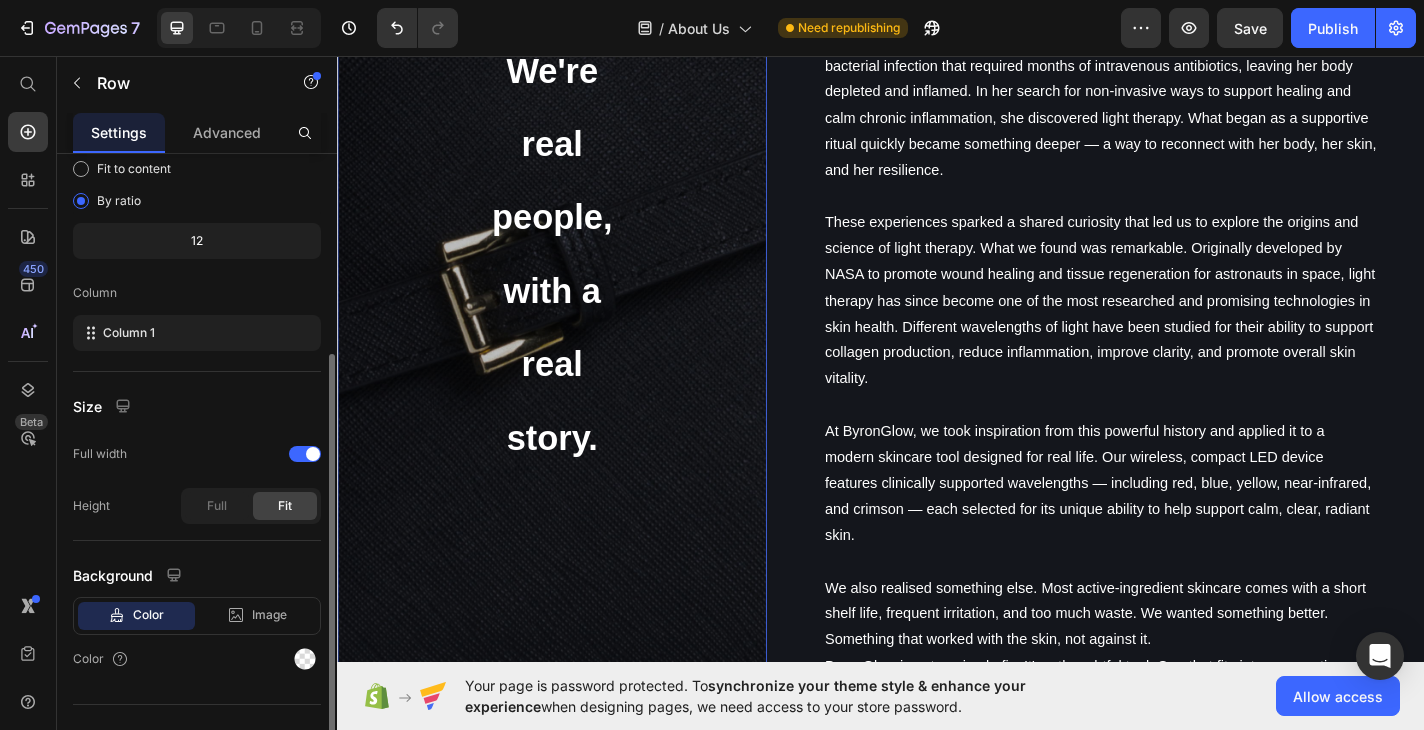 scroll, scrollTop: 227, scrollLeft: 0, axis: vertical 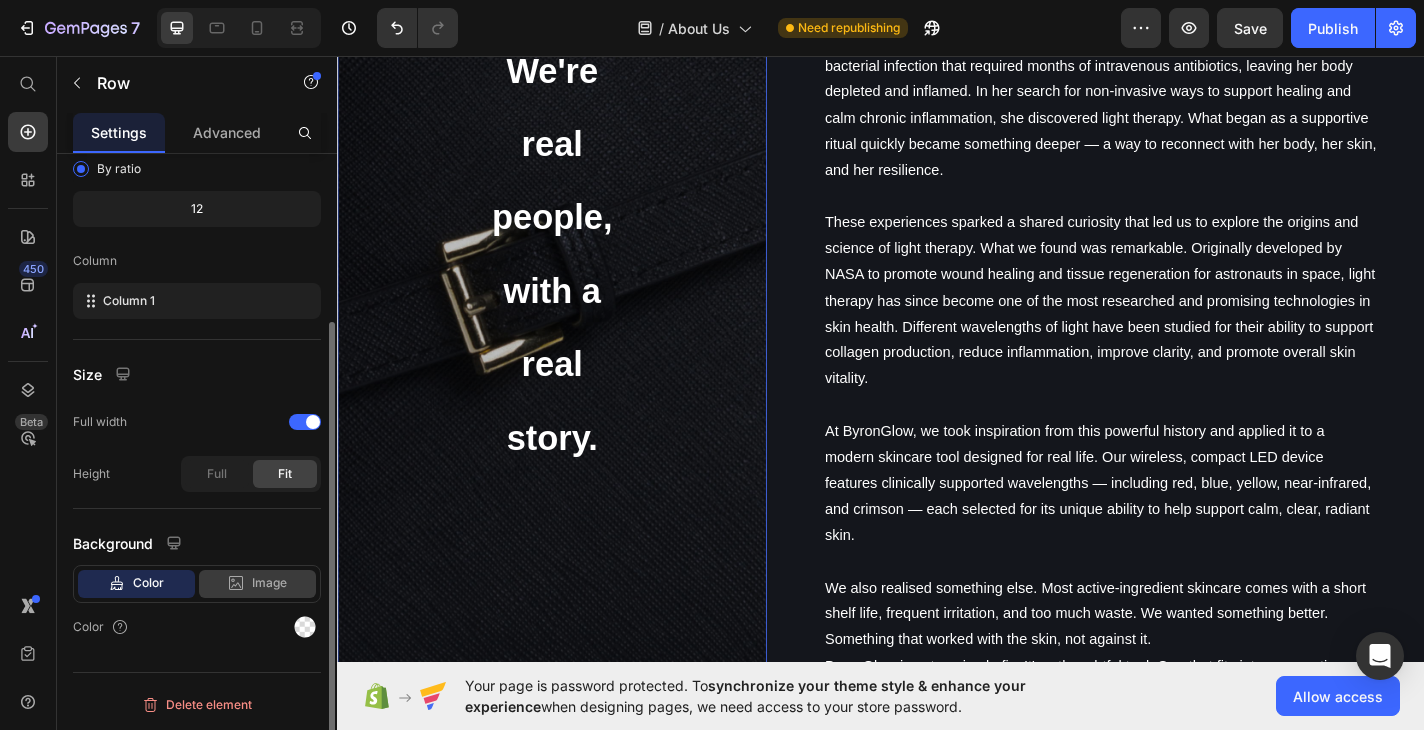 click on "Image" 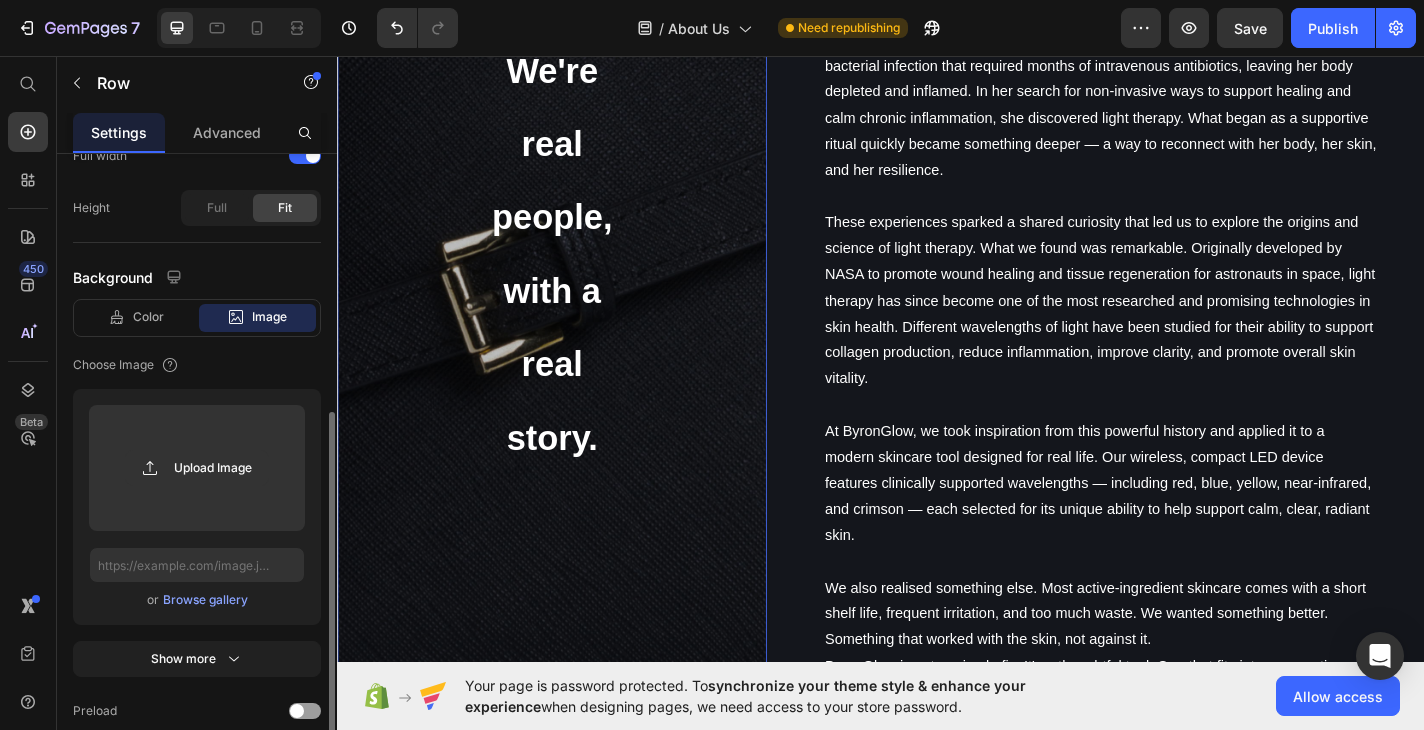 scroll, scrollTop: 500, scrollLeft: 0, axis: vertical 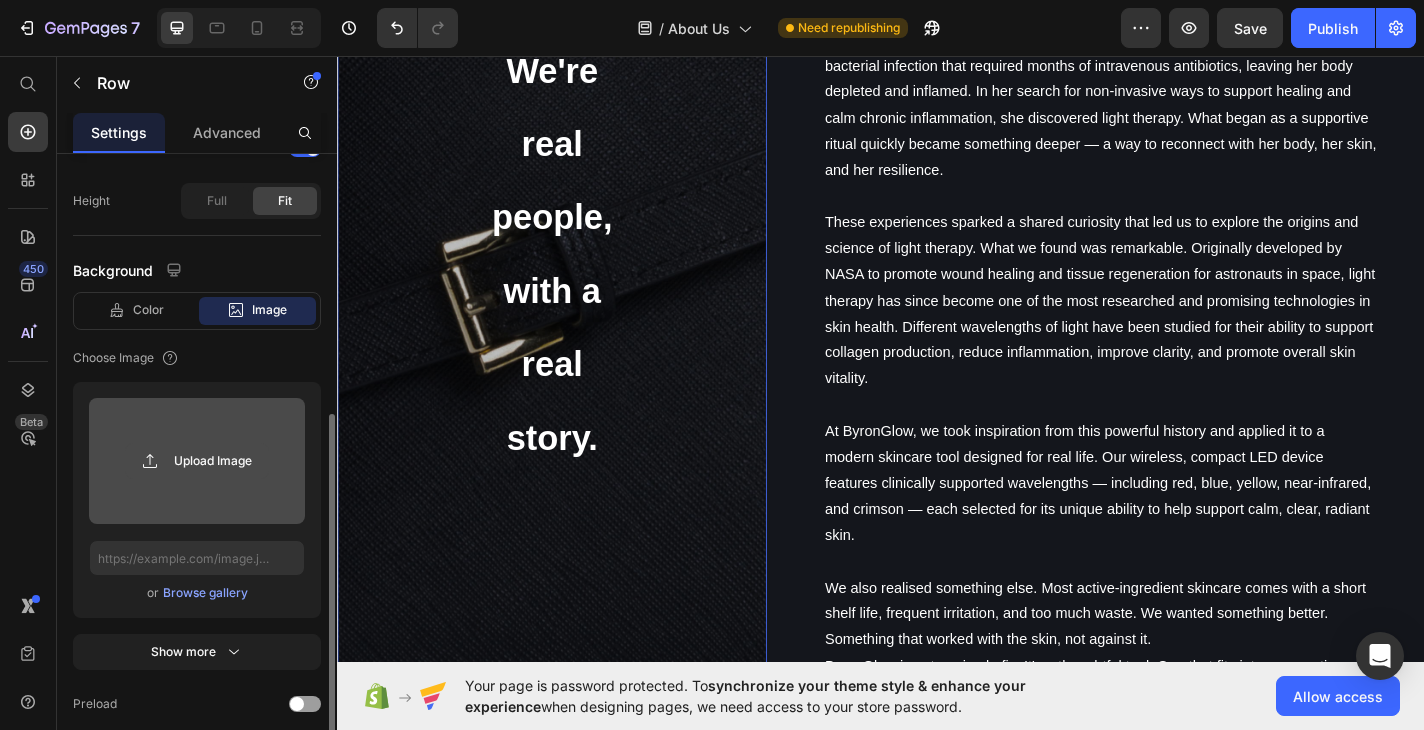 click 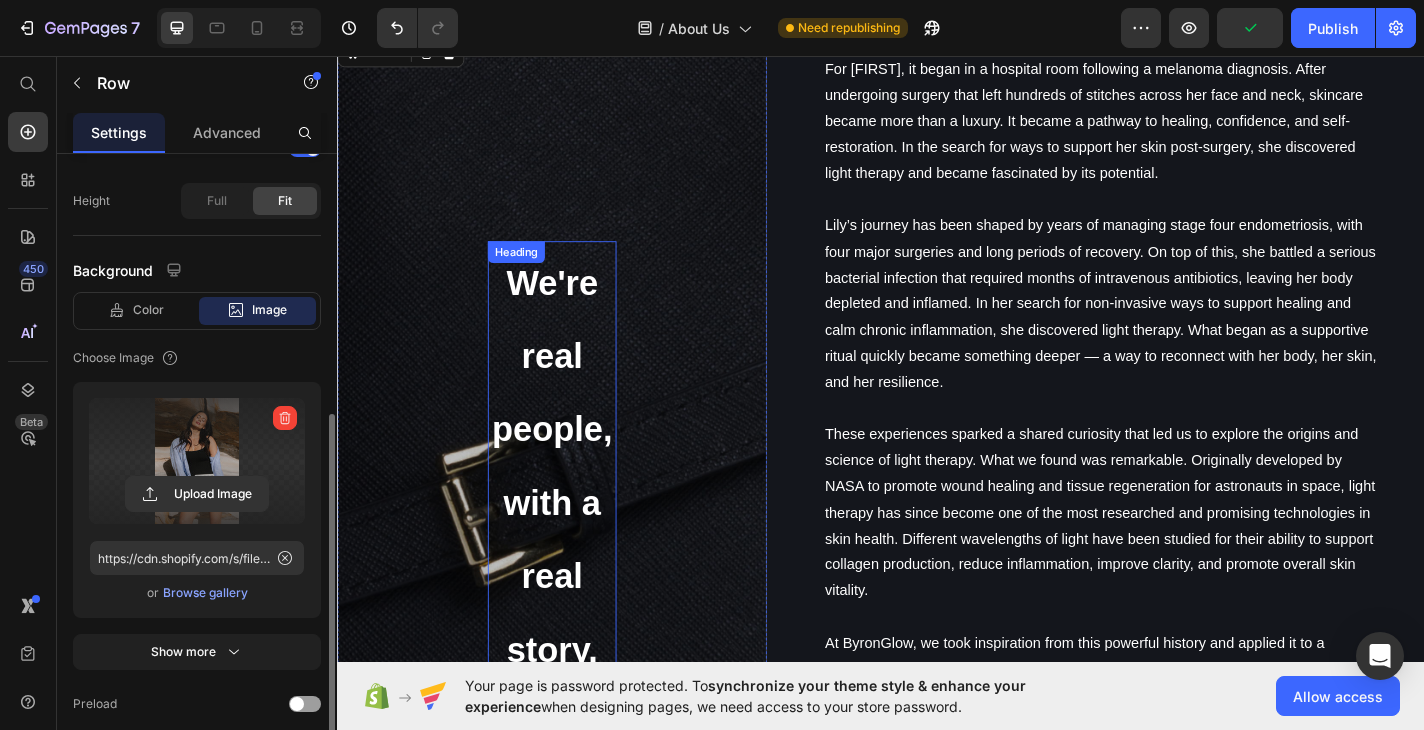 scroll, scrollTop: 1050, scrollLeft: 0, axis: vertical 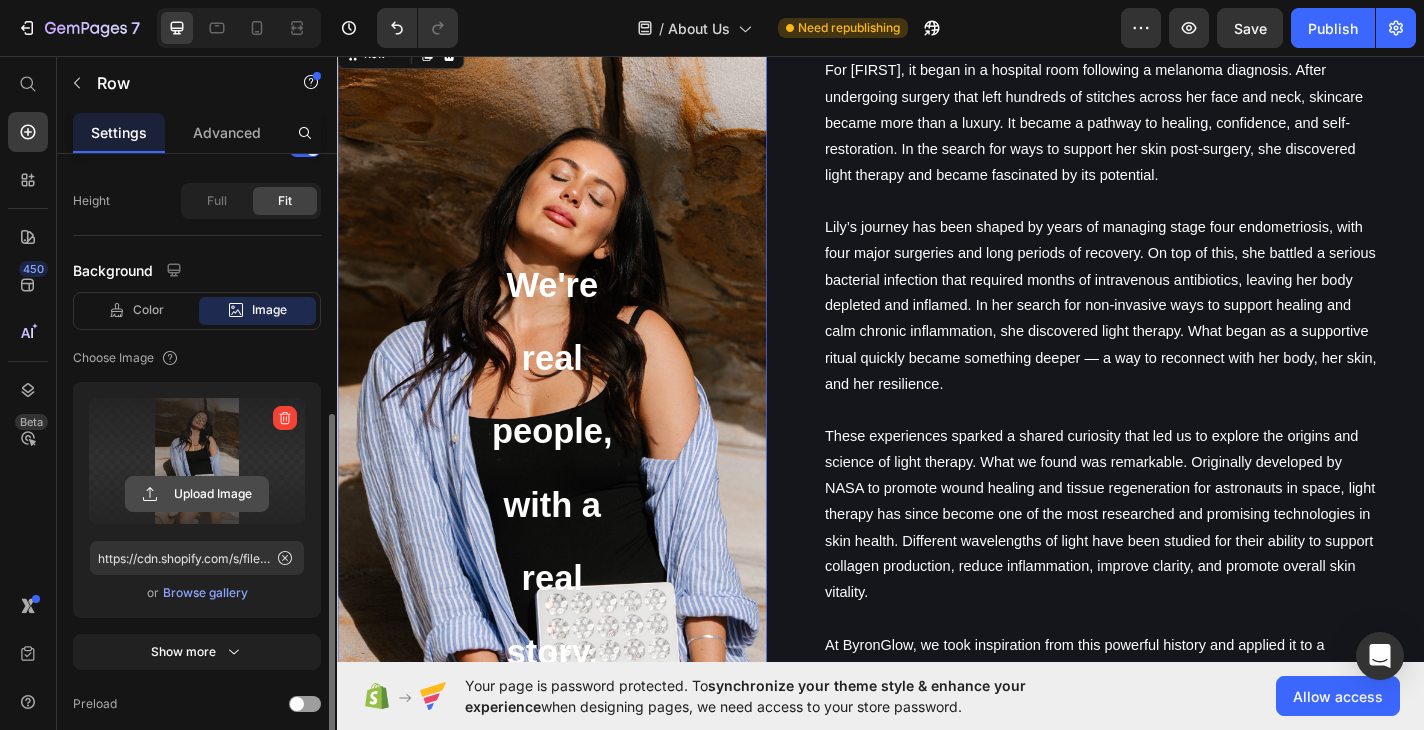 click 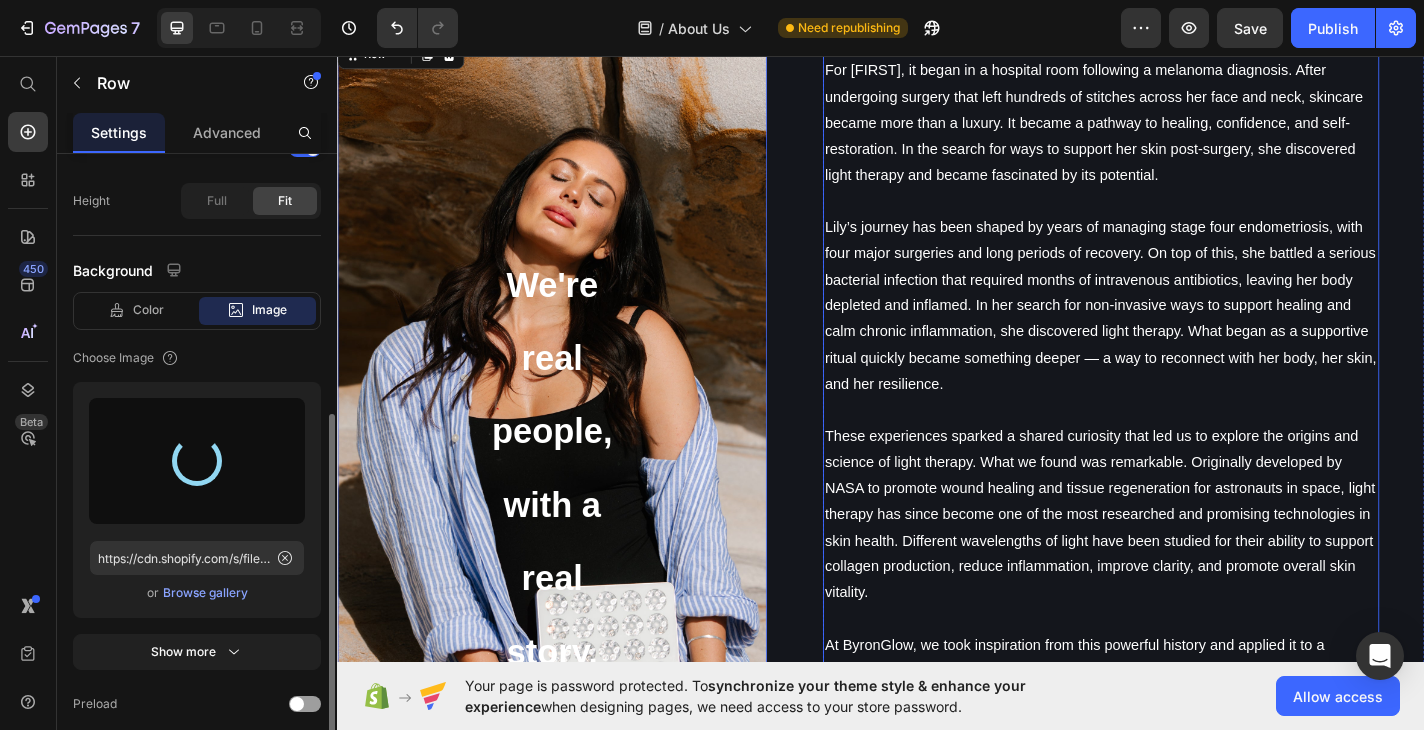 type on "https://cdn.shopify.com/s/files/1/0764/5632/9474/files/gempages_574666501194253541-3bc33ebc-5b50-4732-ad0a-19e5a7dbf72d.png" 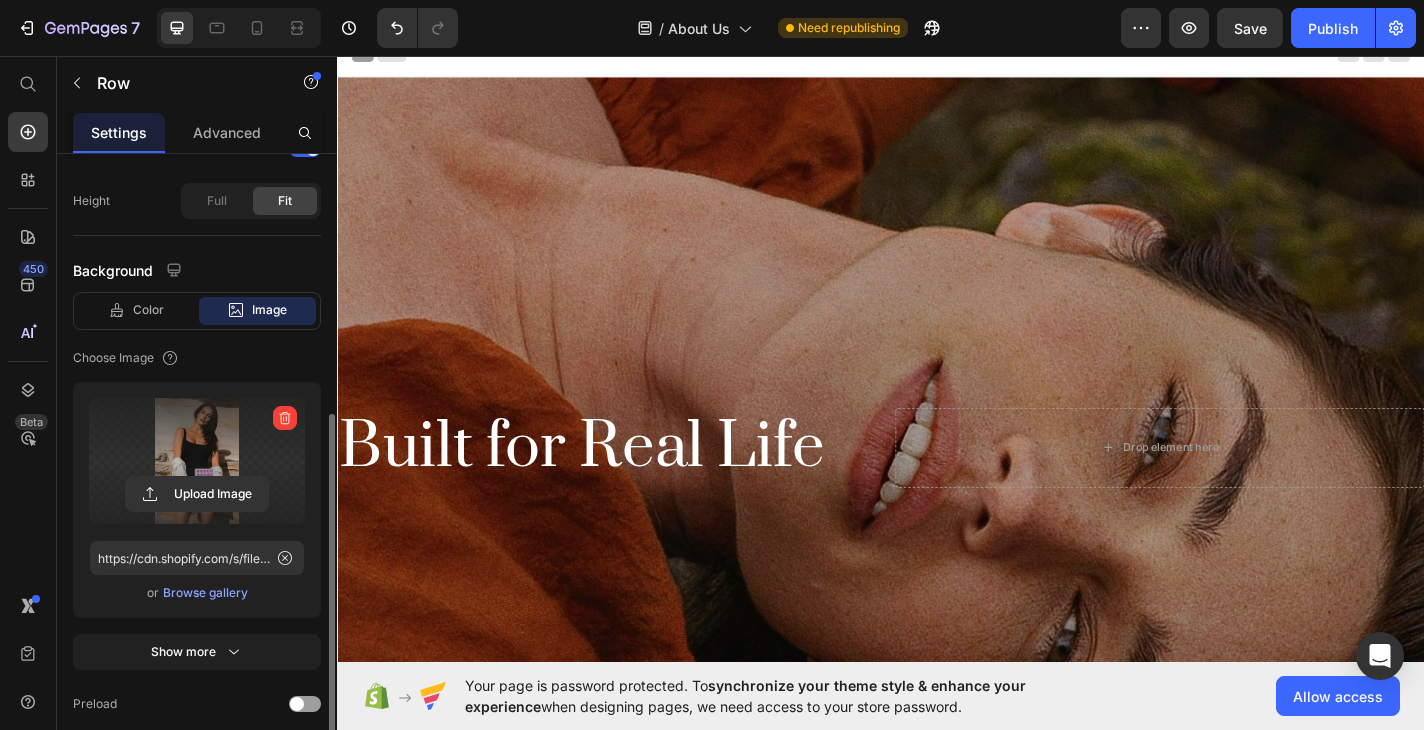 scroll, scrollTop: 0, scrollLeft: 0, axis: both 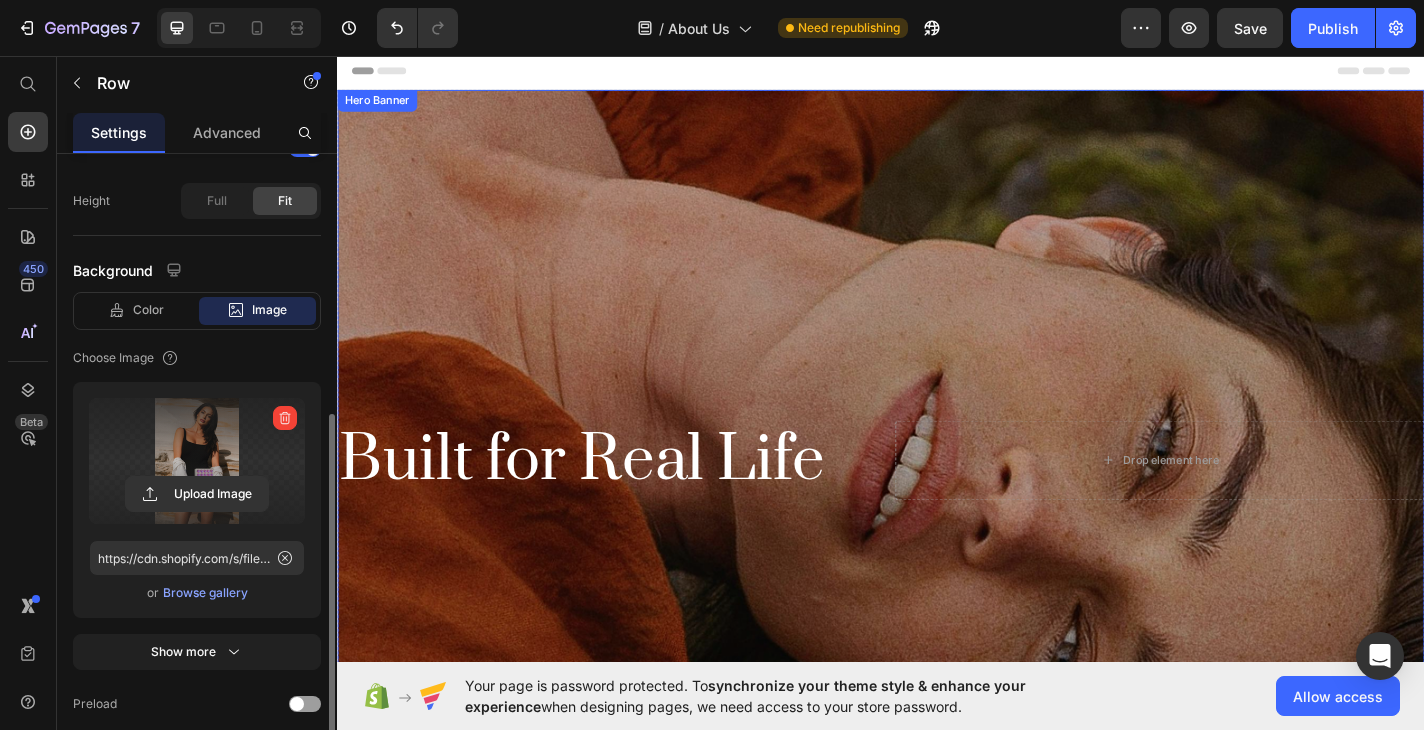 click at bounding box center (937, 502) 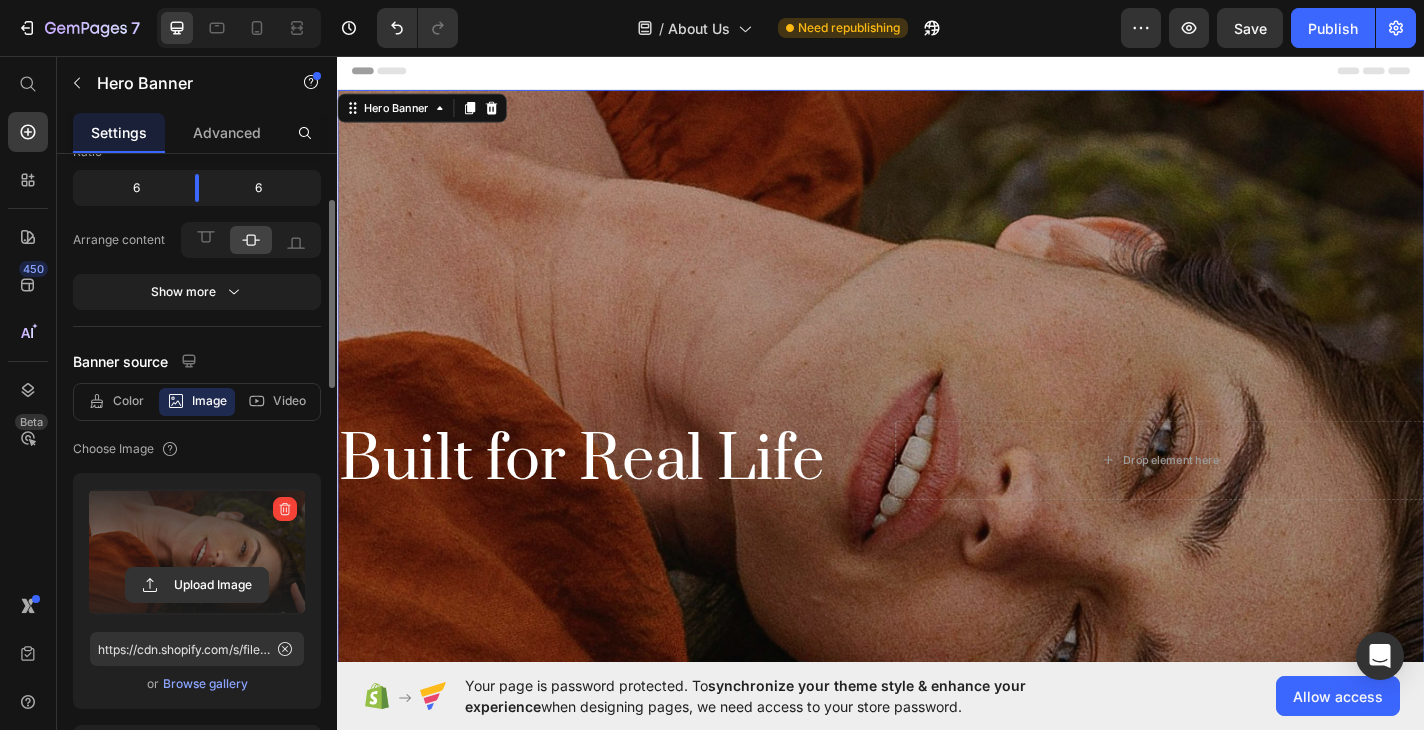 scroll, scrollTop: 158, scrollLeft: 0, axis: vertical 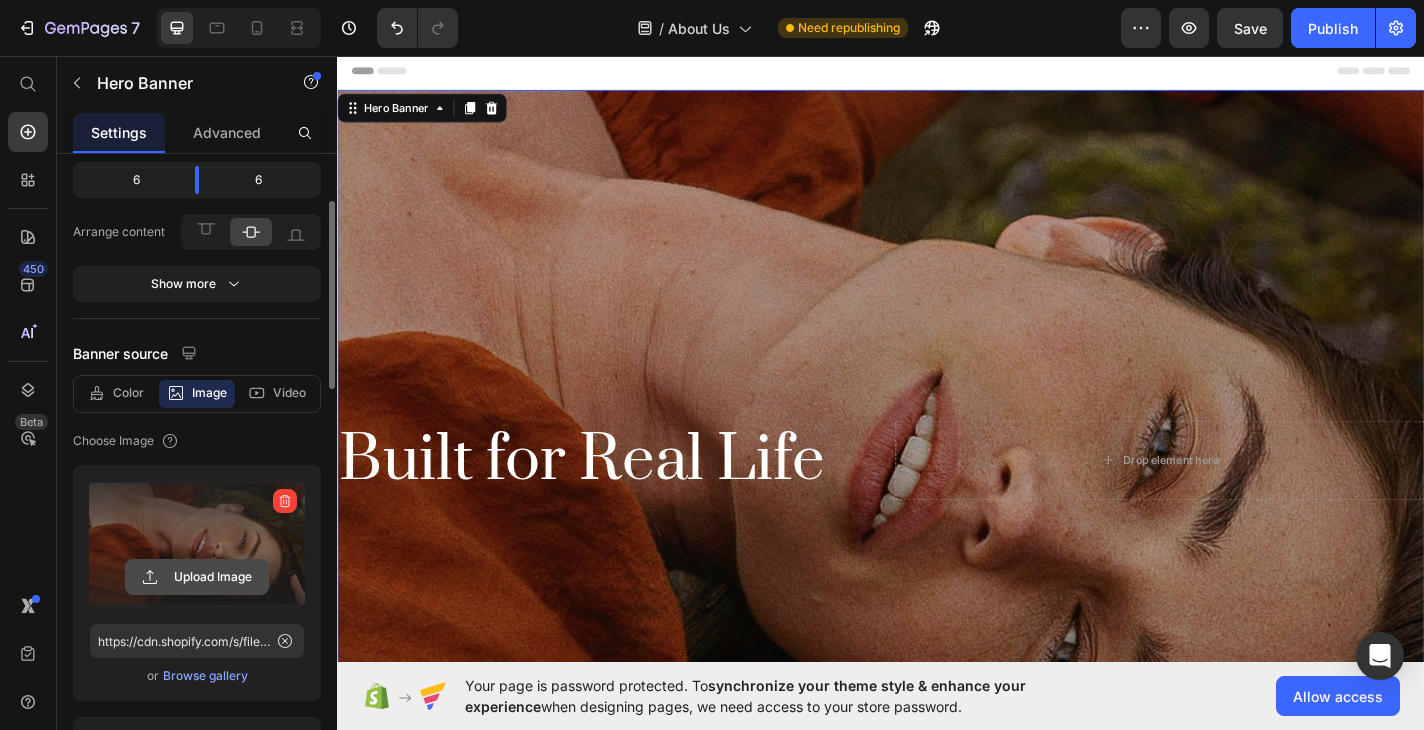 click 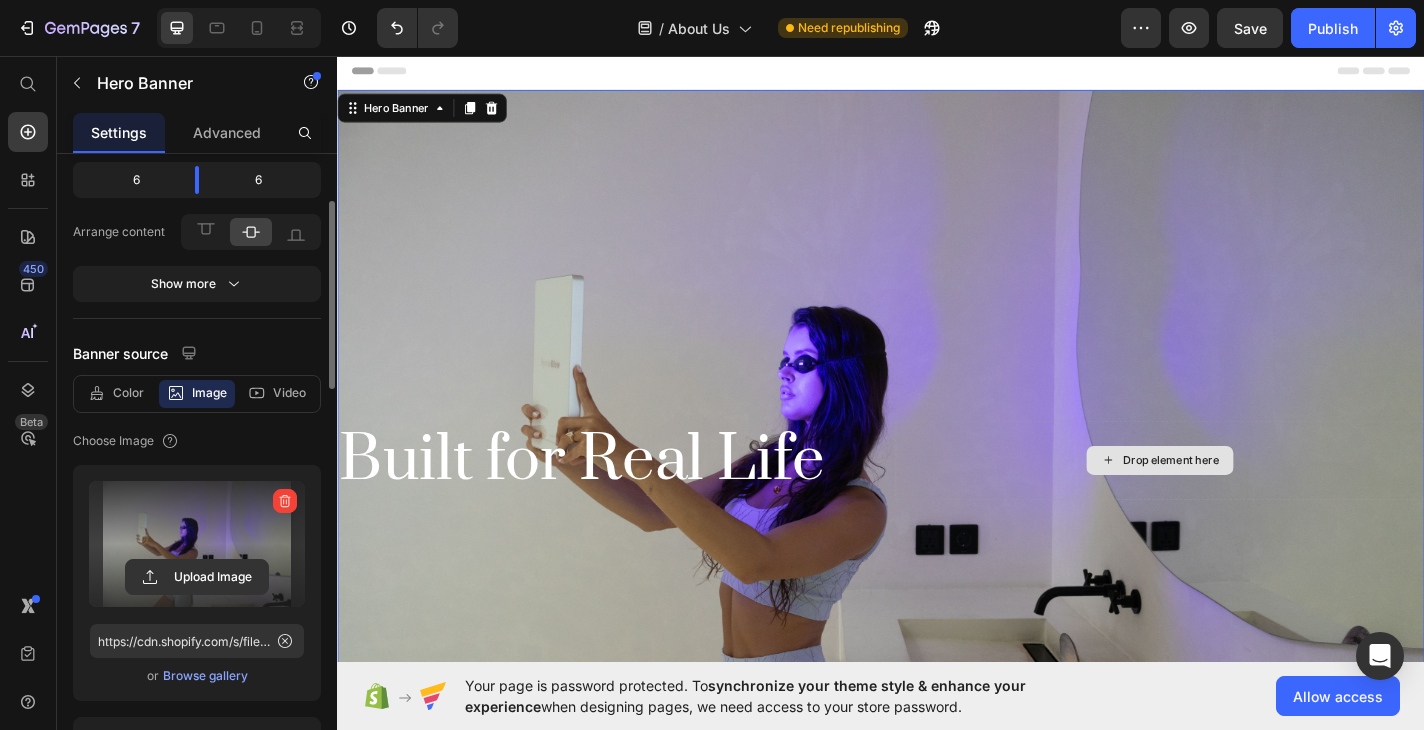 type on "https://cdn.shopify.com/s/files/1/0764/5632/9474/files/gempages_574666501194253541-65903e8e-85c0-47e7-b3ae-6bbf3d62225e.jpg" 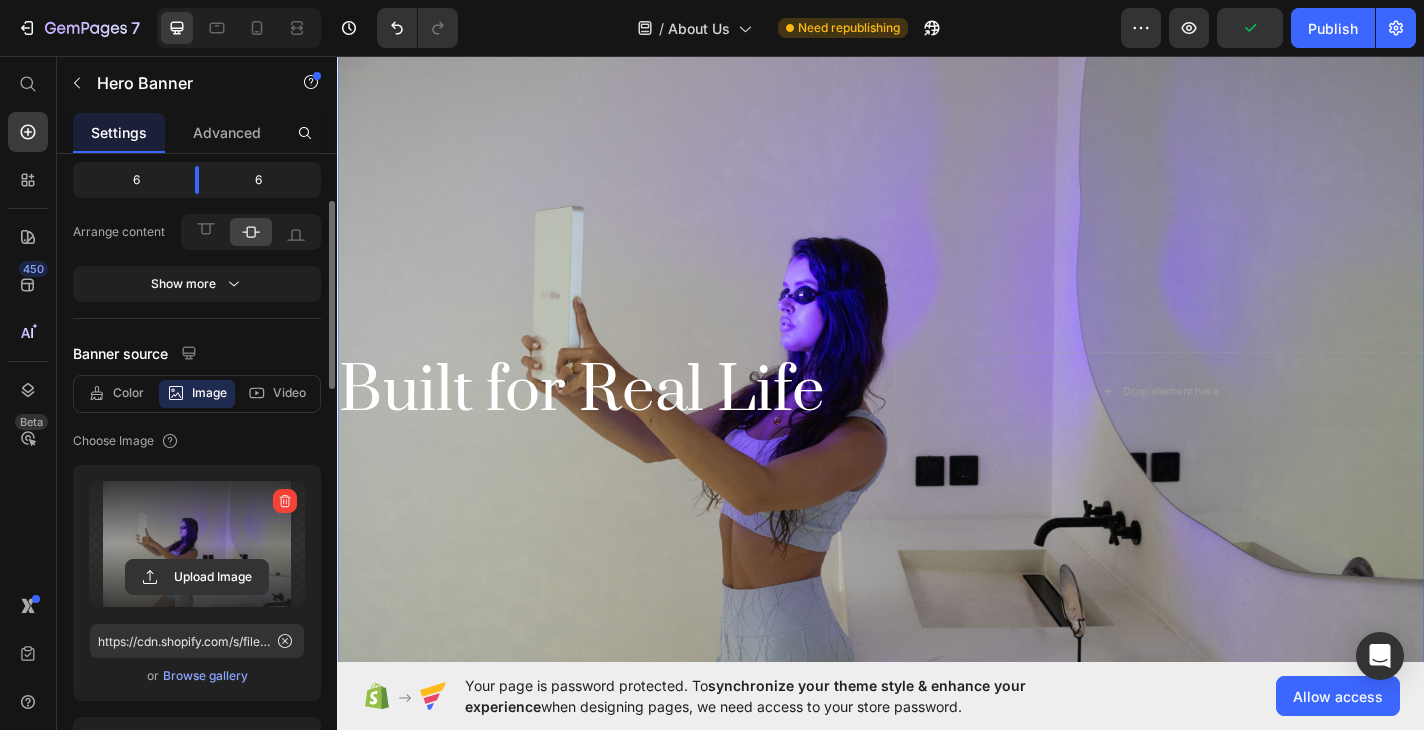 scroll, scrollTop: 74, scrollLeft: 0, axis: vertical 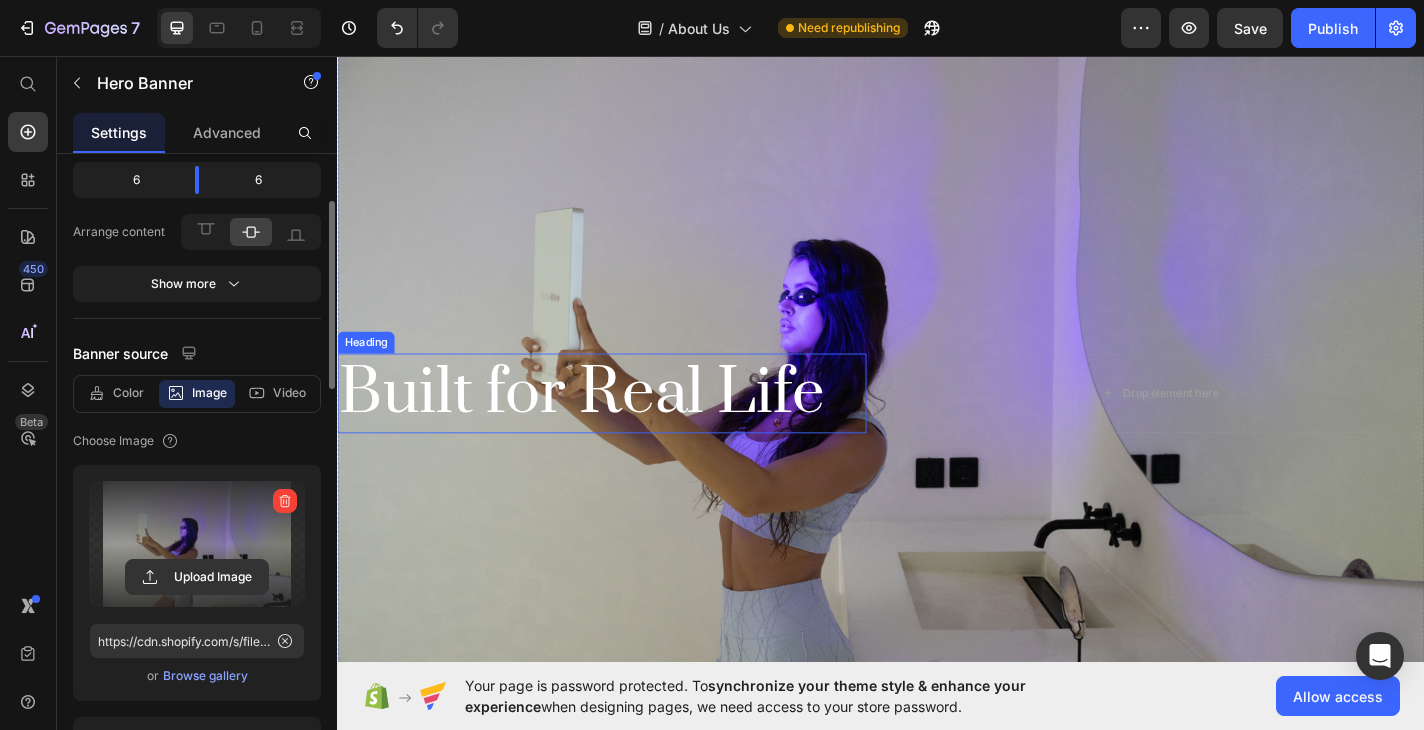 click on "Built for Real Life" at bounding box center (629, 427) 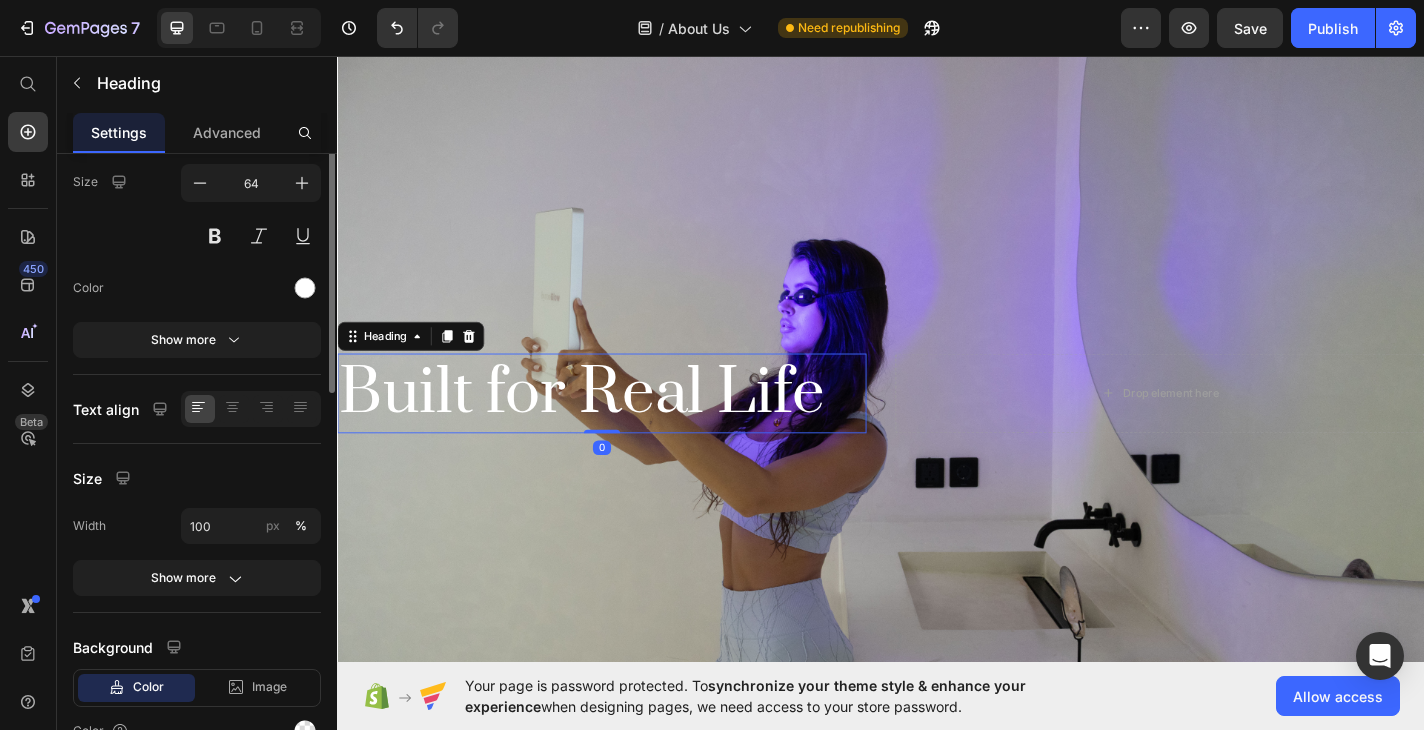 scroll, scrollTop: 0, scrollLeft: 0, axis: both 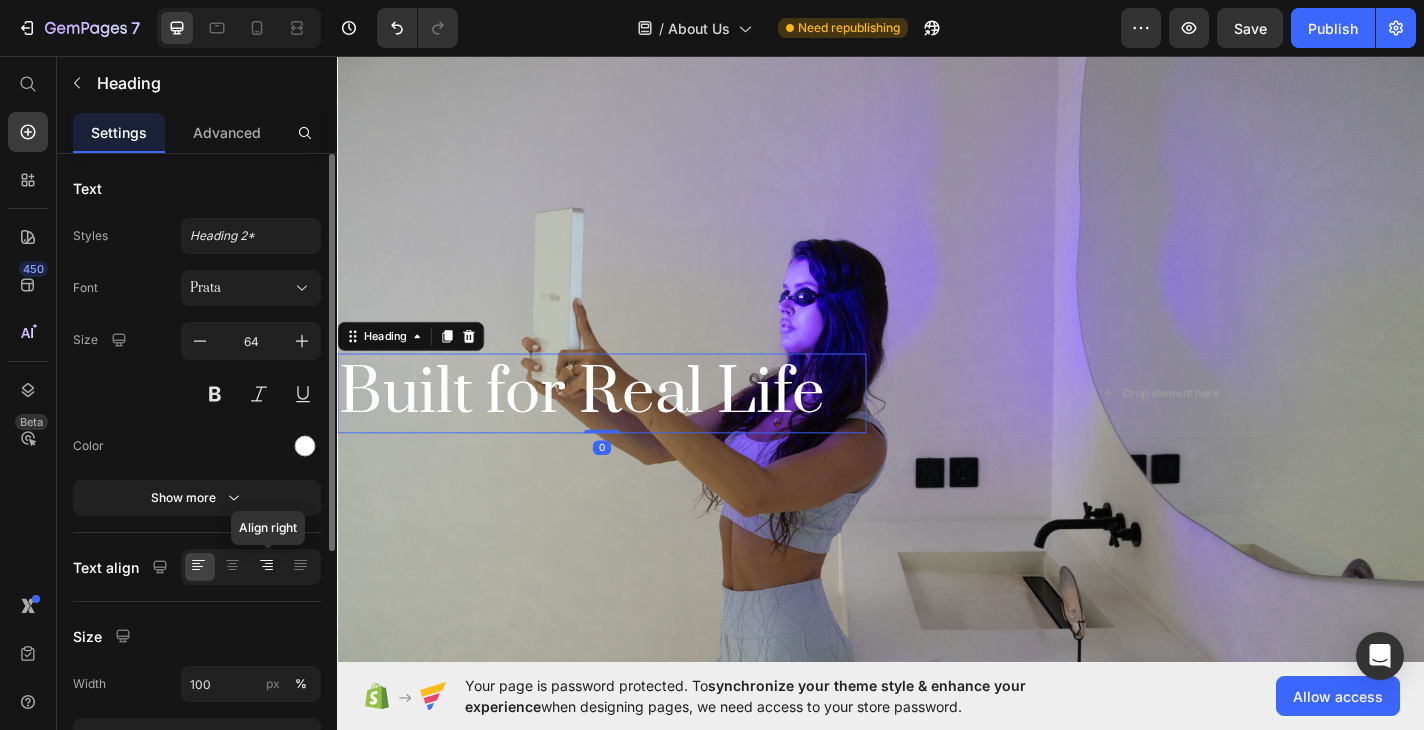 click 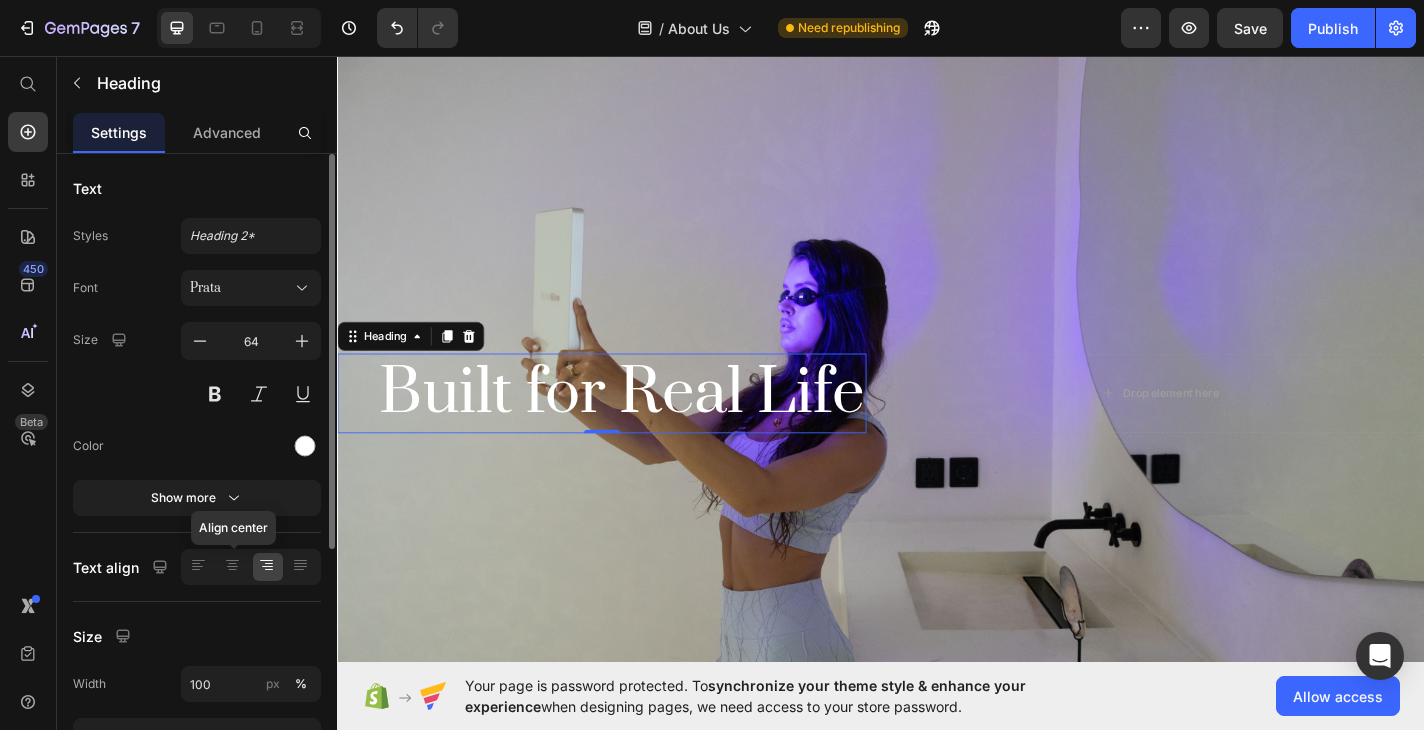 click on "Align center" 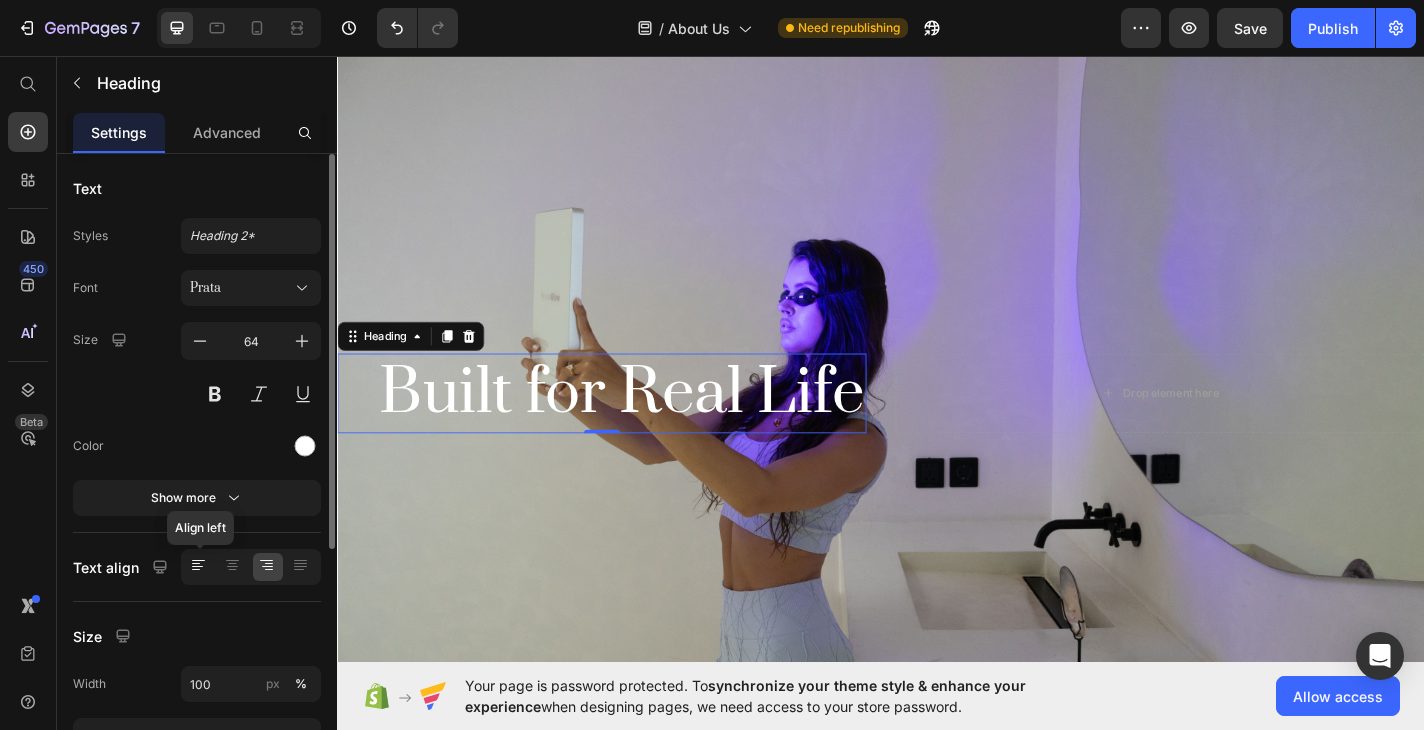 click 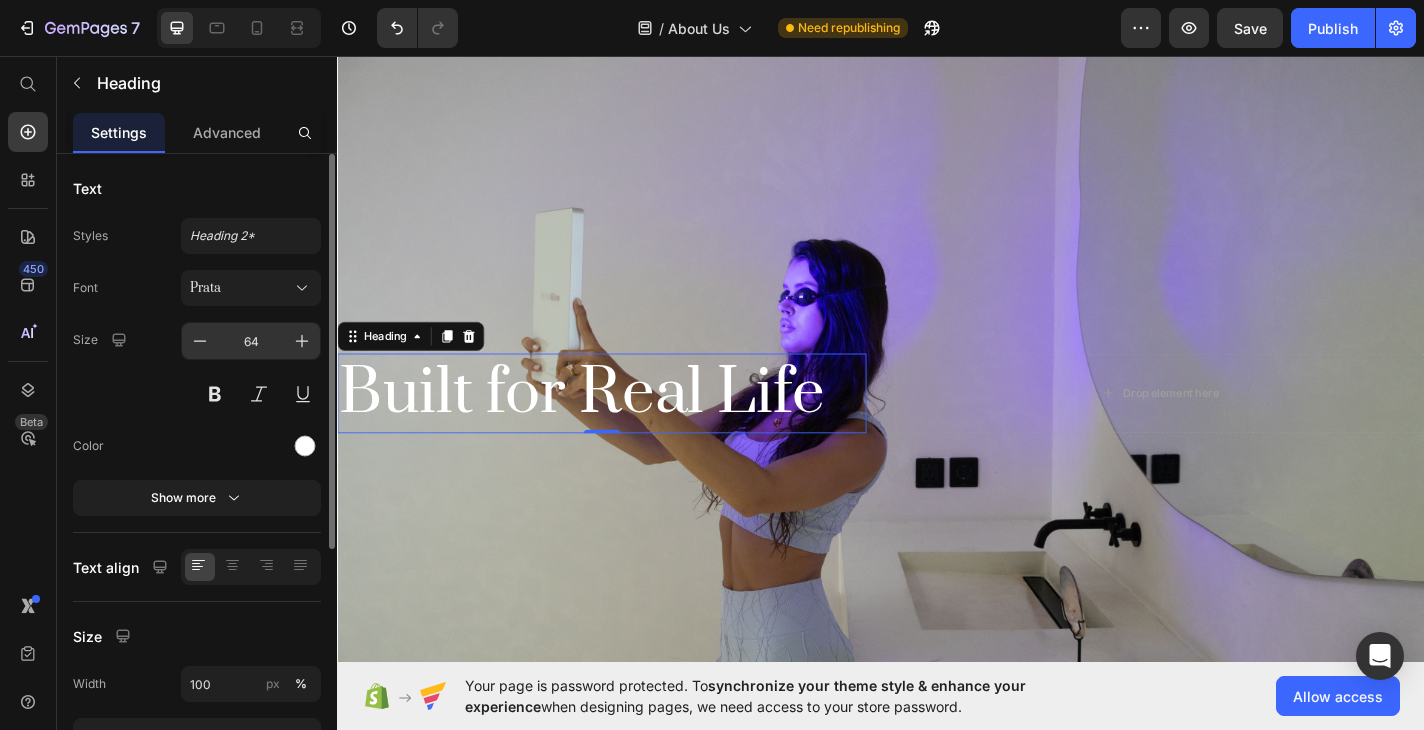 scroll, scrollTop: 2, scrollLeft: 0, axis: vertical 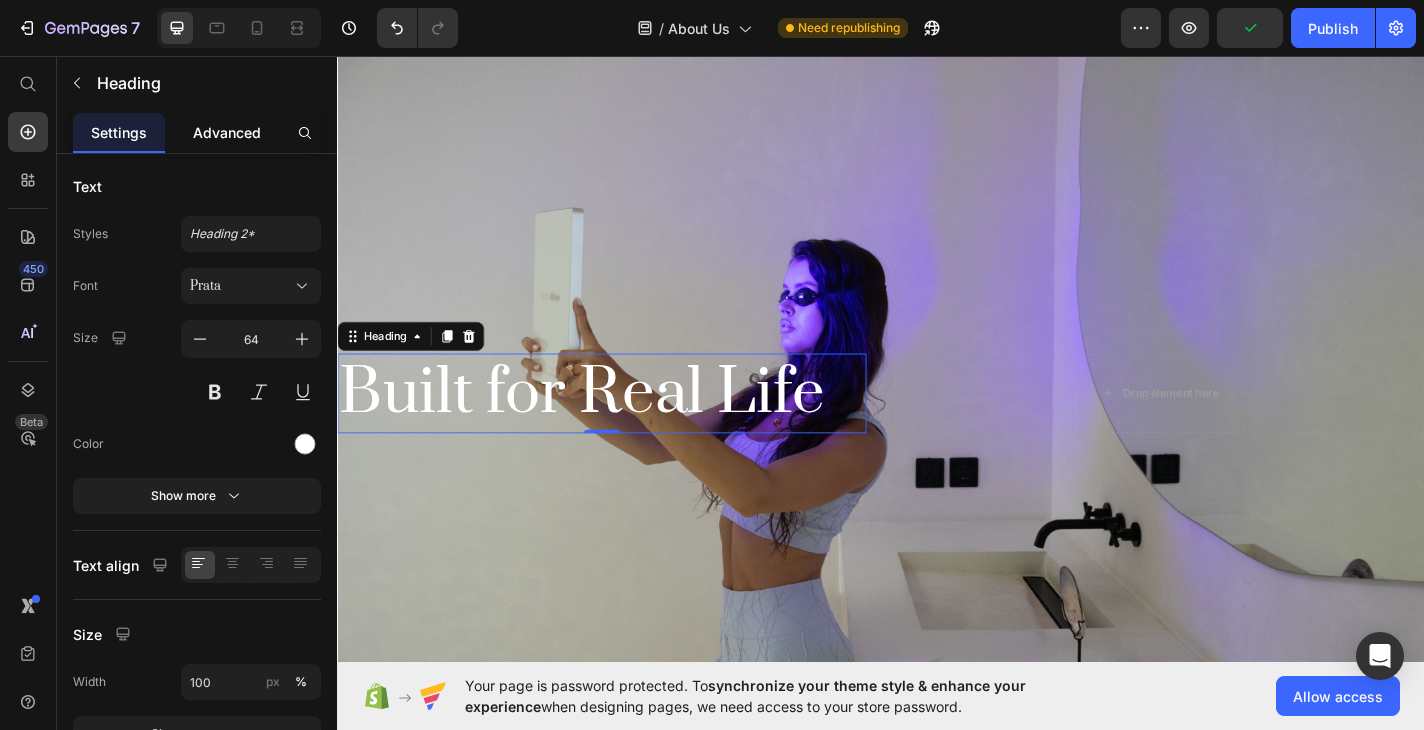 click on "Advanced" at bounding box center (227, 132) 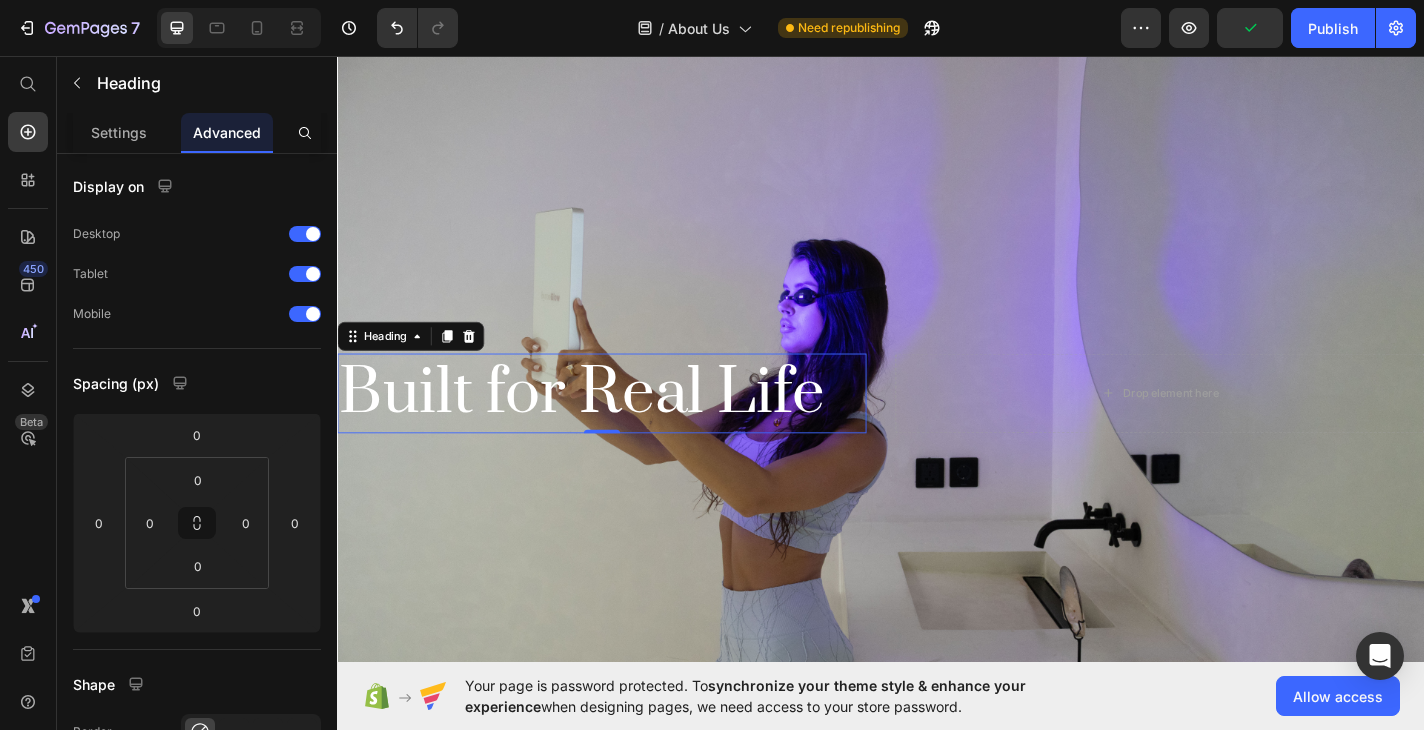 scroll, scrollTop: 0, scrollLeft: 0, axis: both 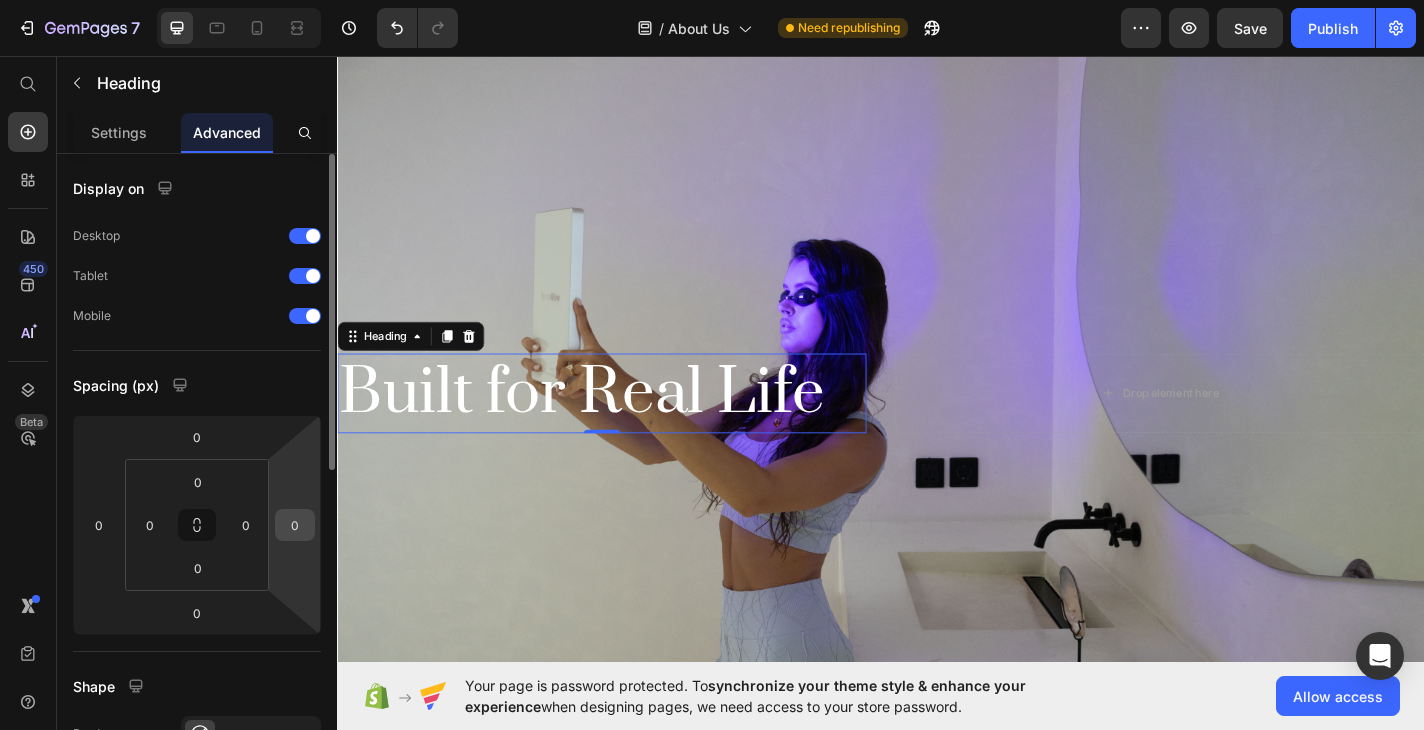 click on "0" at bounding box center [295, 525] 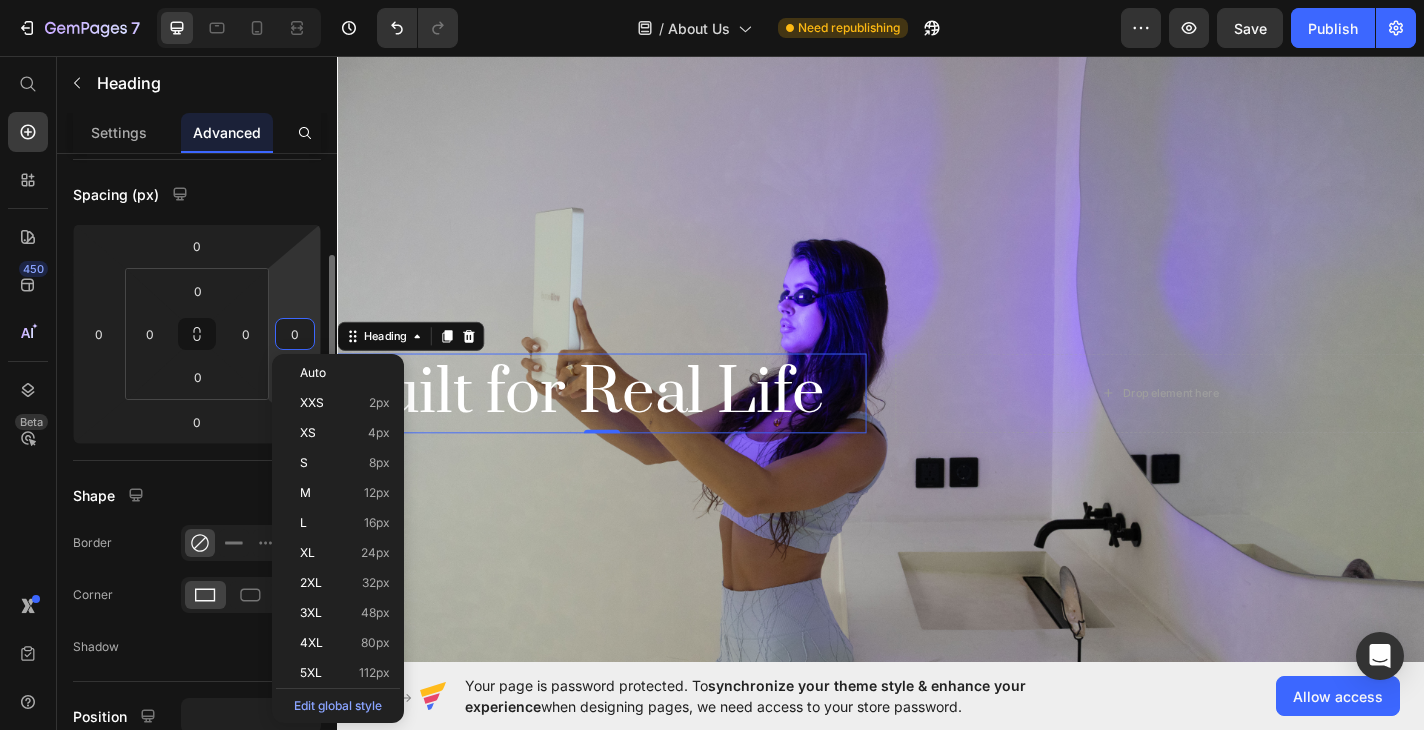 scroll, scrollTop: 199, scrollLeft: 0, axis: vertical 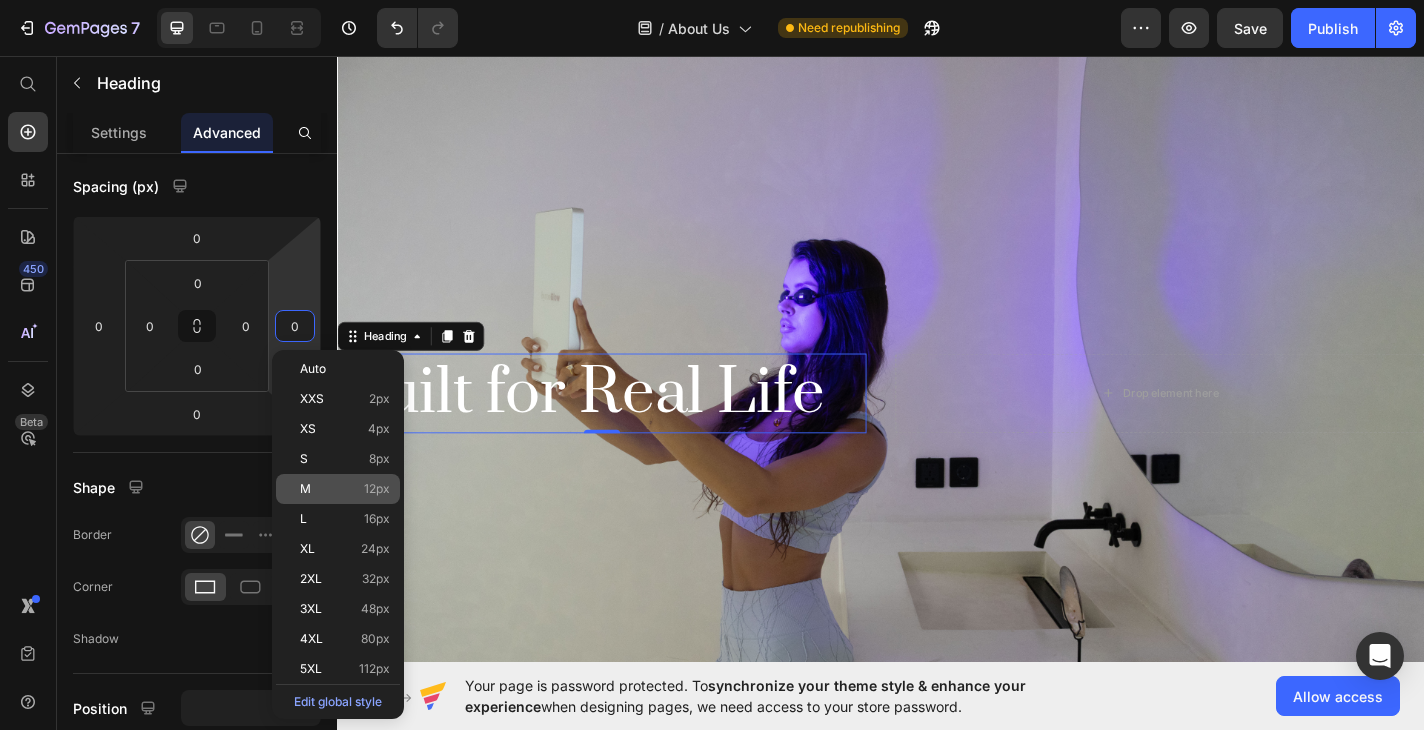 click on "M 12px" at bounding box center (345, 489) 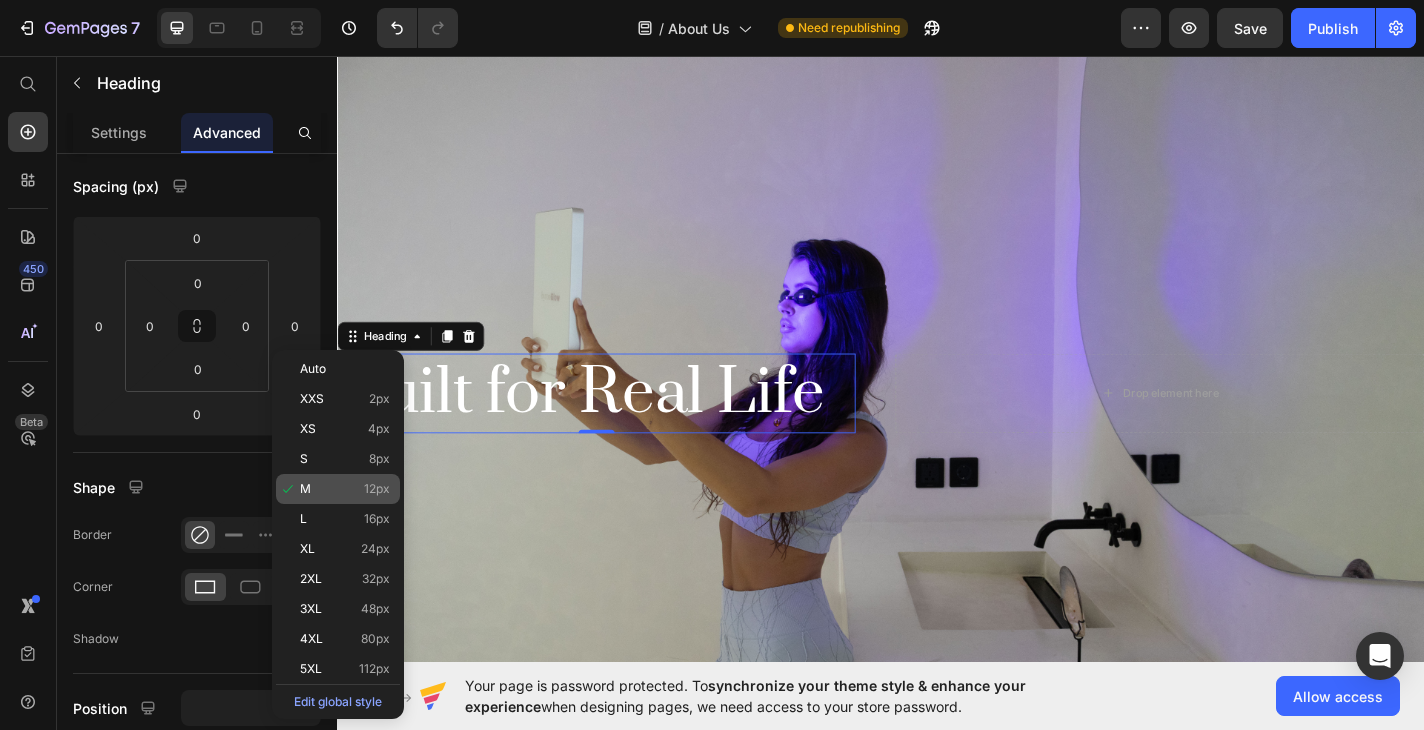 type on "12" 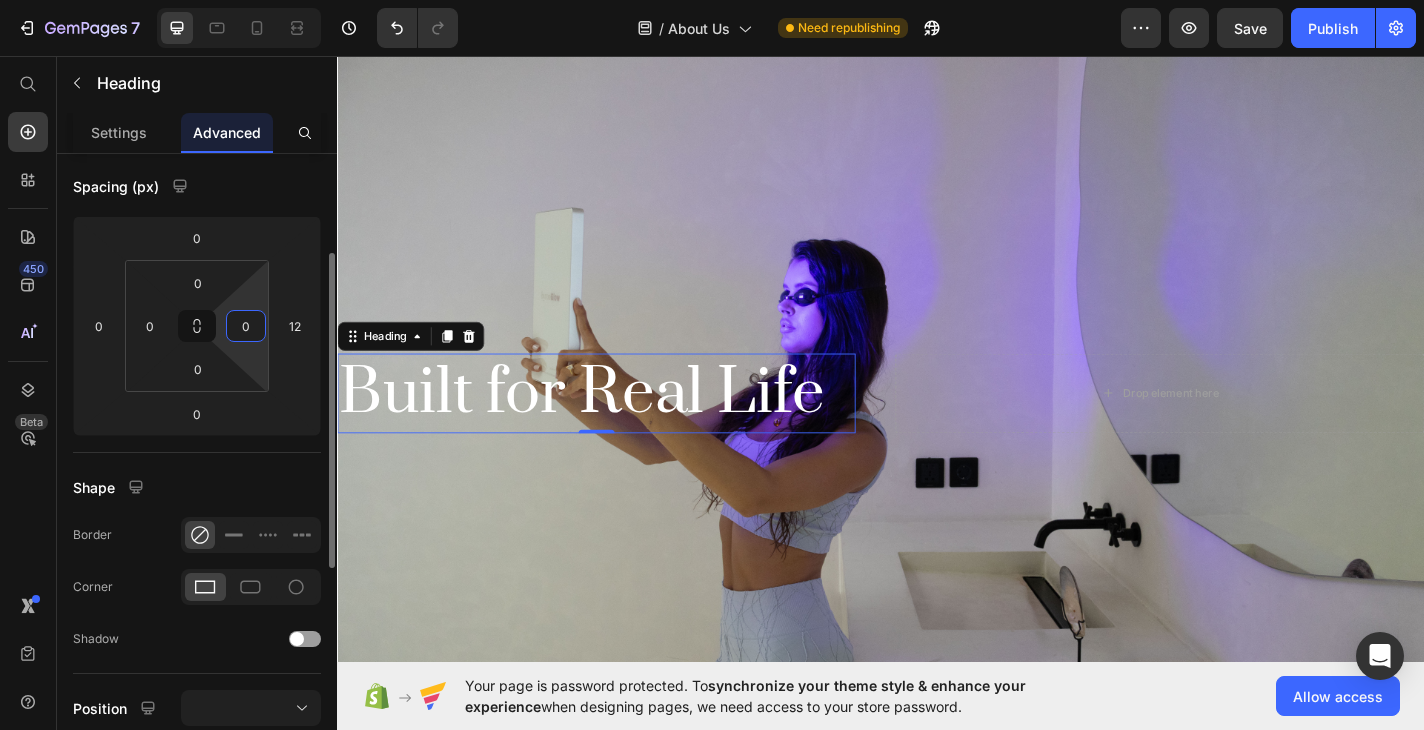 click on "0" at bounding box center [246, 326] 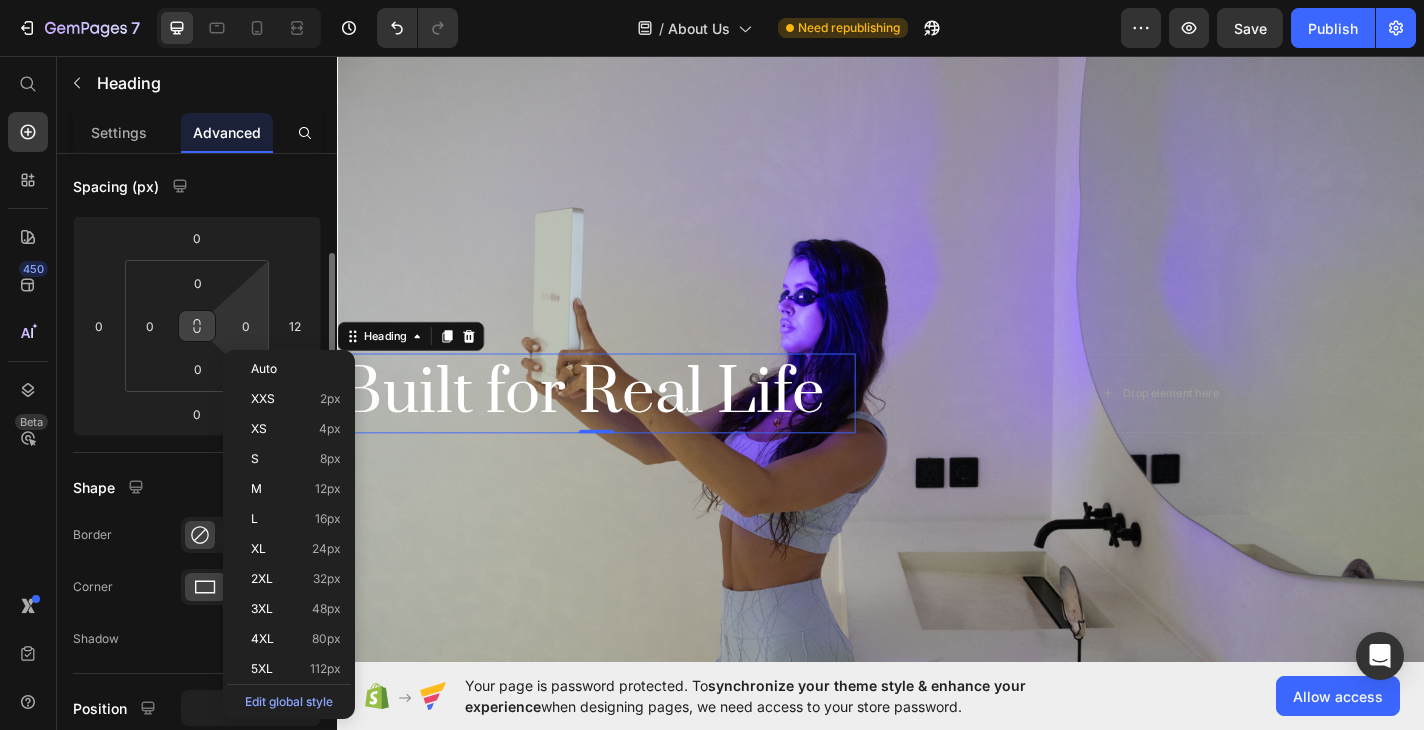 click at bounding box center [197, 326] 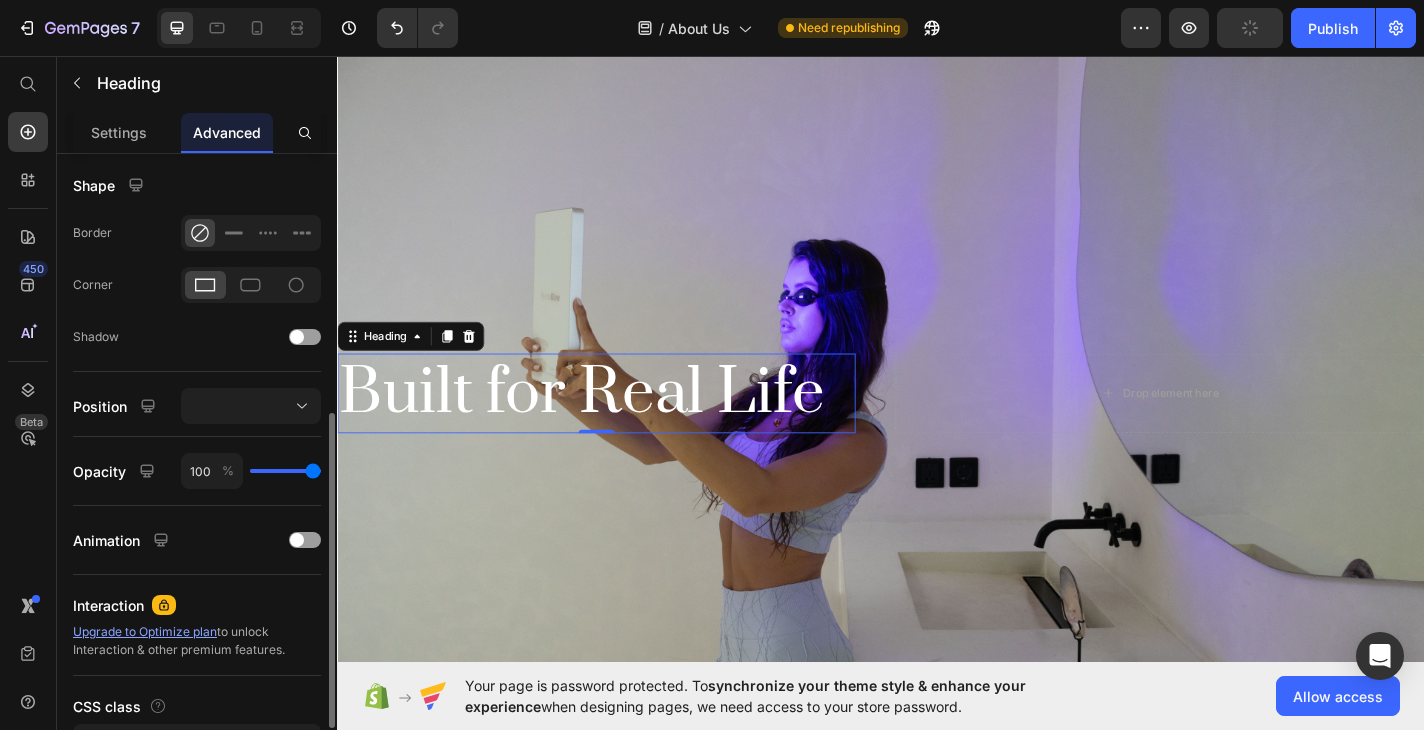 scroll, scrollTop: 509, scrollLeft: 0, axis: vertical 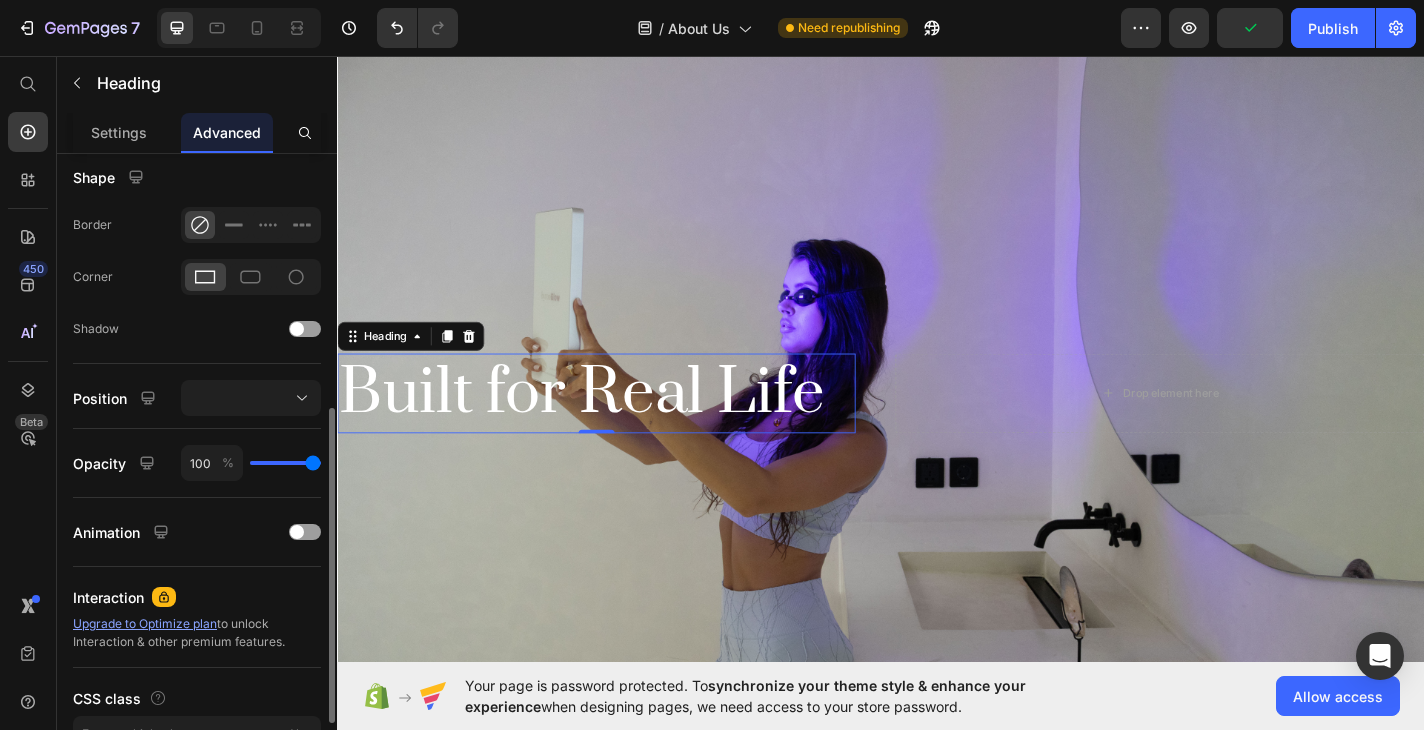 click on "Position" 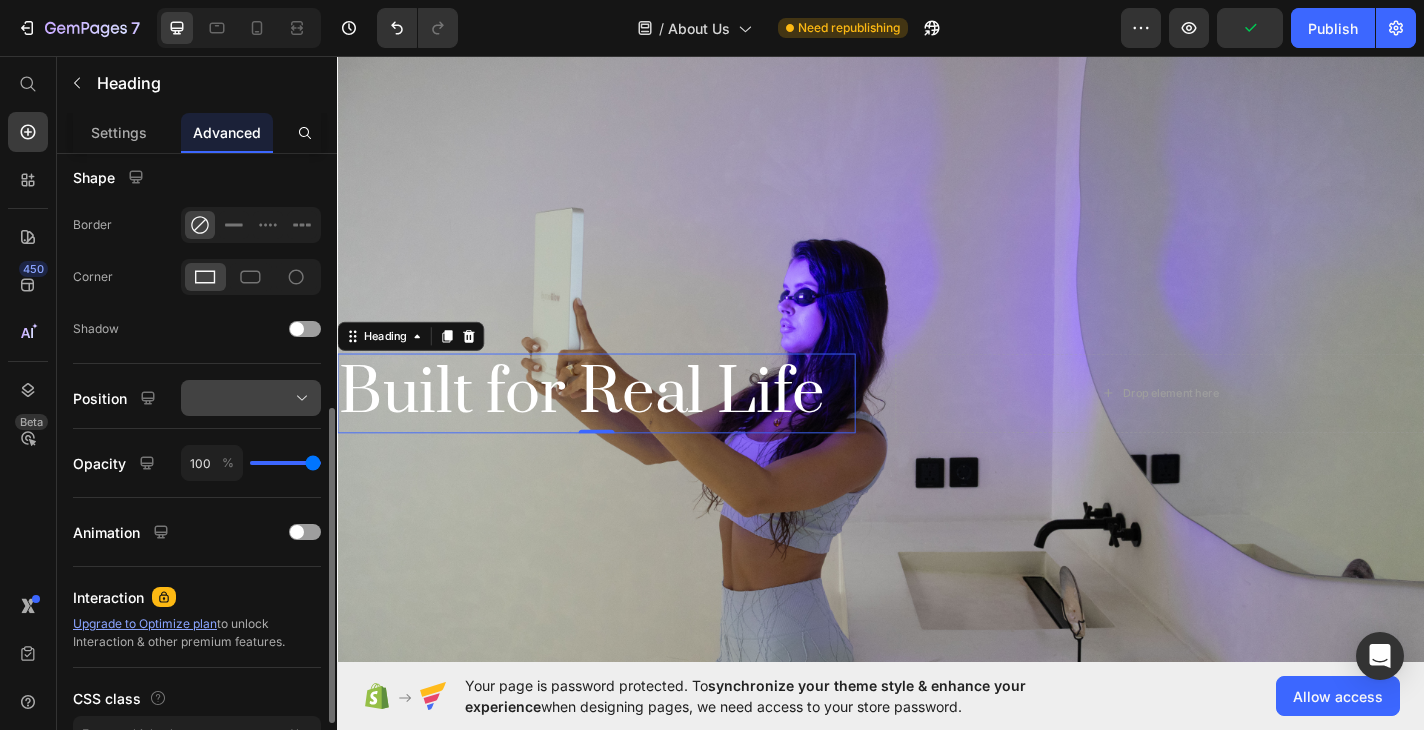 click 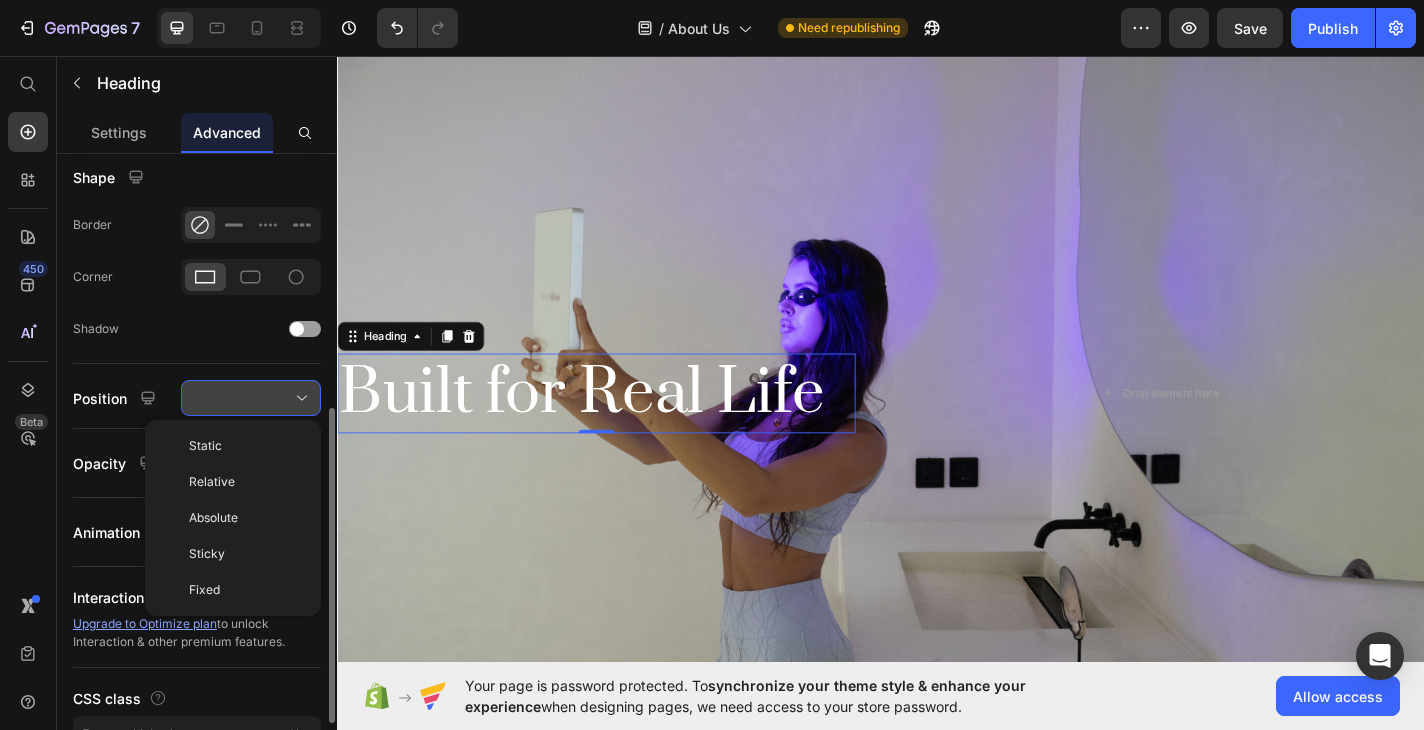 click 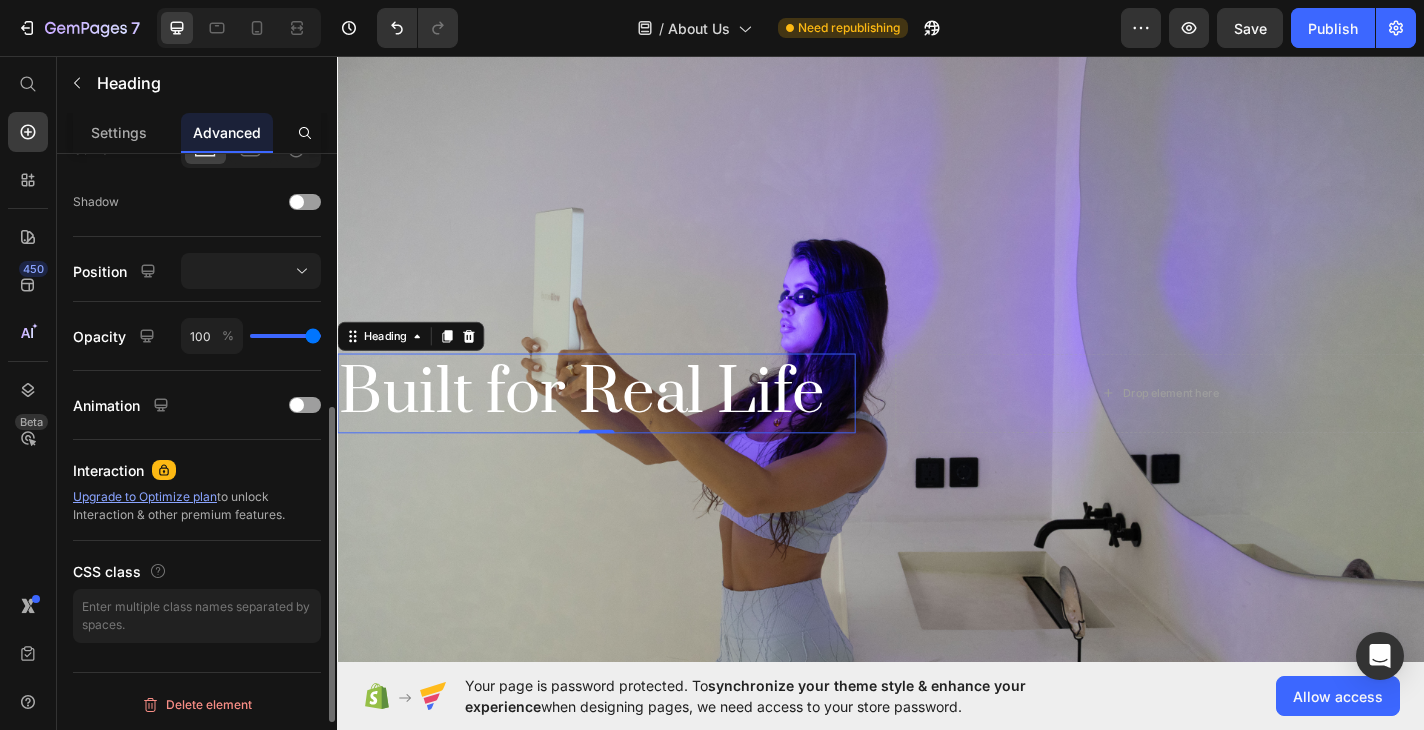 scroll, scrollTop: 0, scrollLeft: 0, axis: both 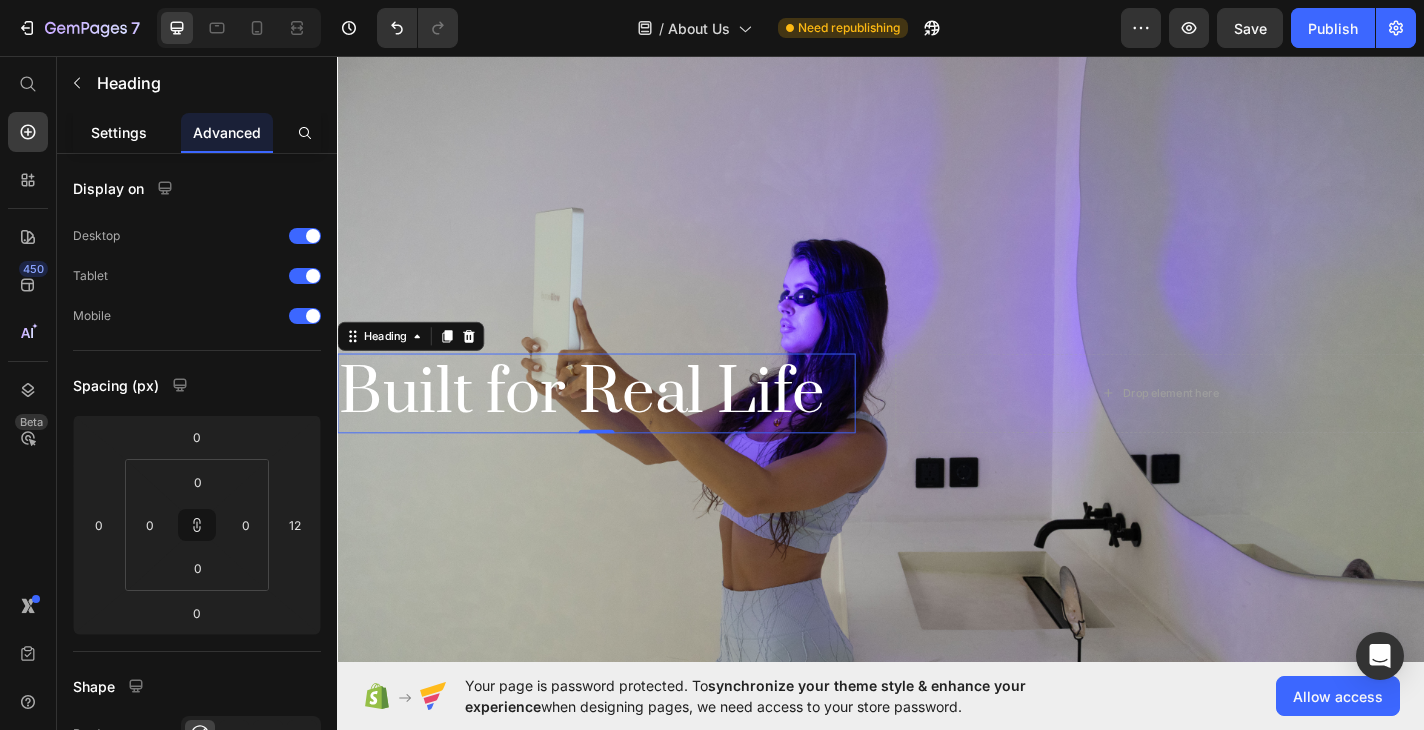 click on "Settings" at bounding box center (119, 132) 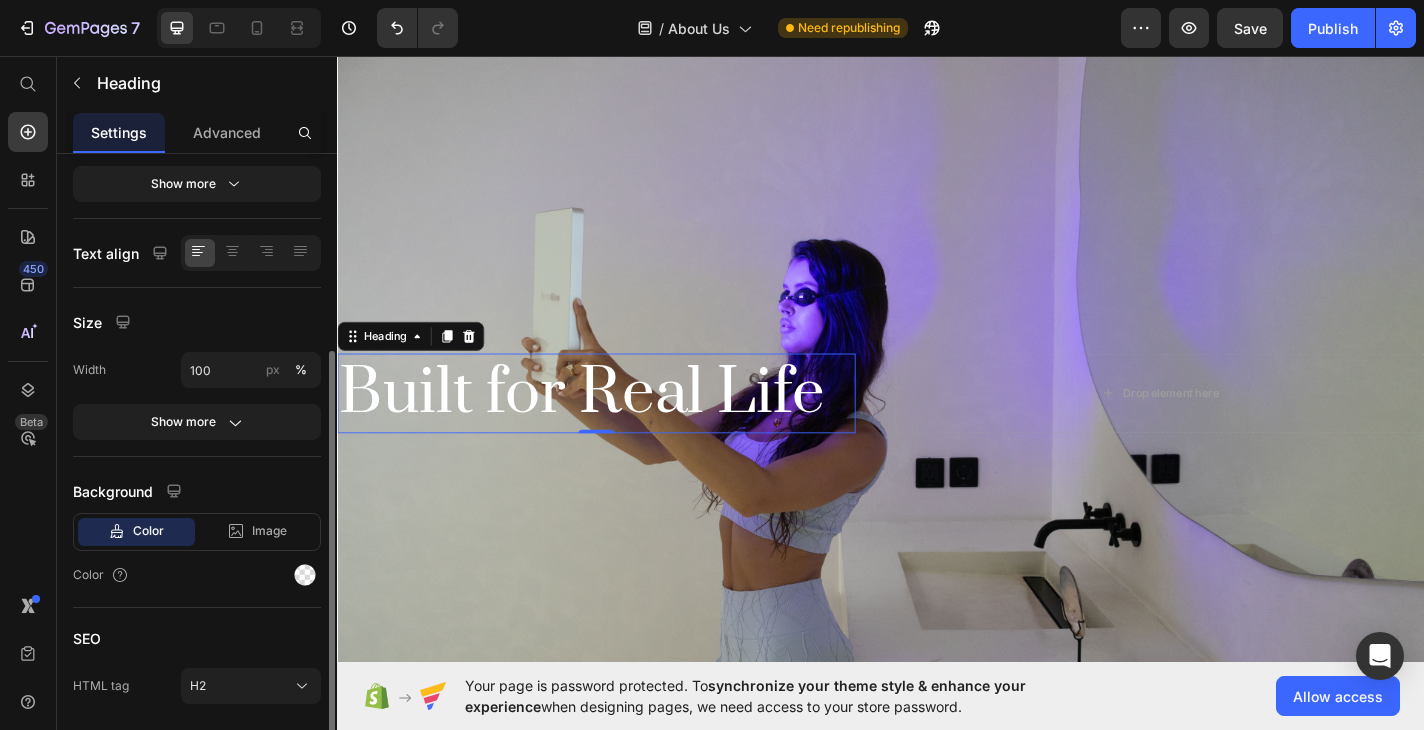scroll, scrollTop: 379, scrollLeft: 0, axis: vertical 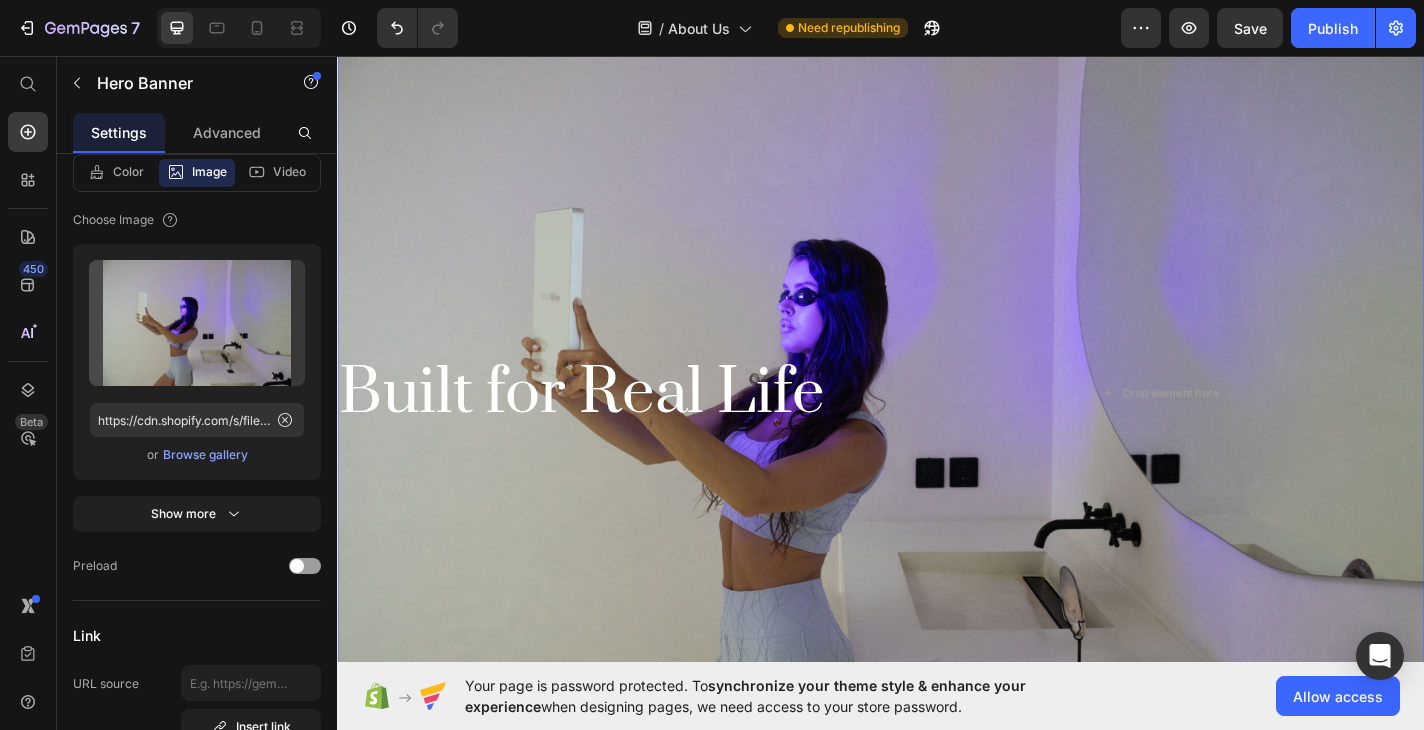 click at bounding box center (937, 428) 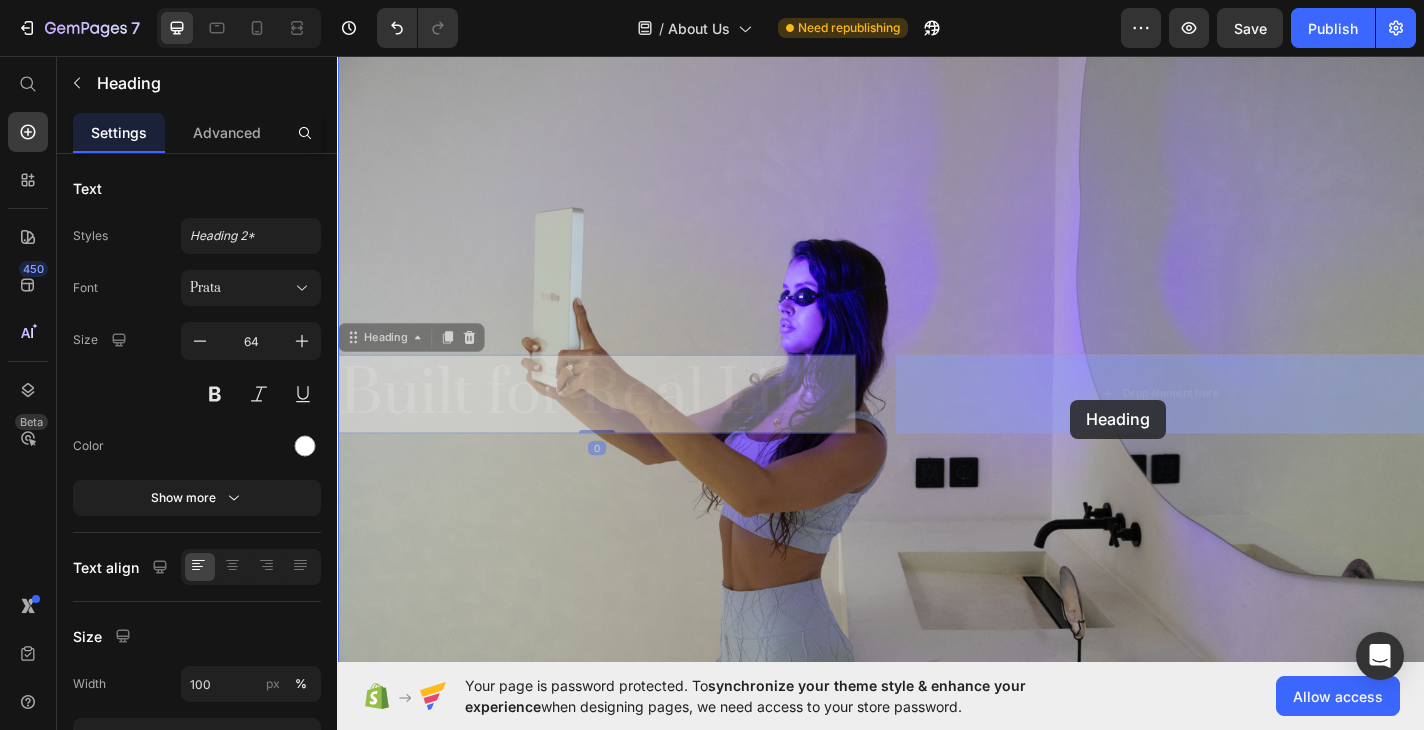 drag, startPoint x: 669, startPoint y: 428, endPoint x: 1144, endPoint y: 432, distance: 475.01685 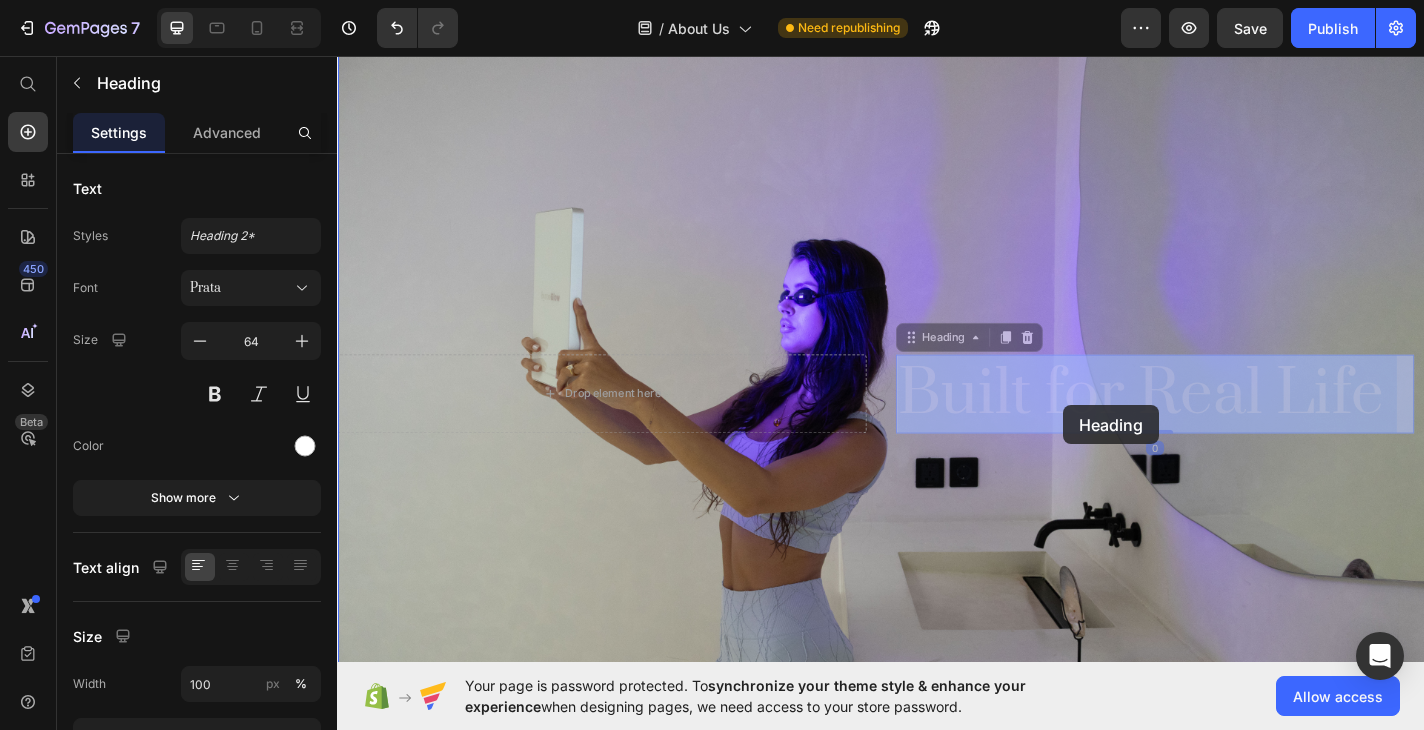 drag, startPoint x: 1078, startPoint y: 441, endPoint x: 1138, endPoint y: 441, distance: 60 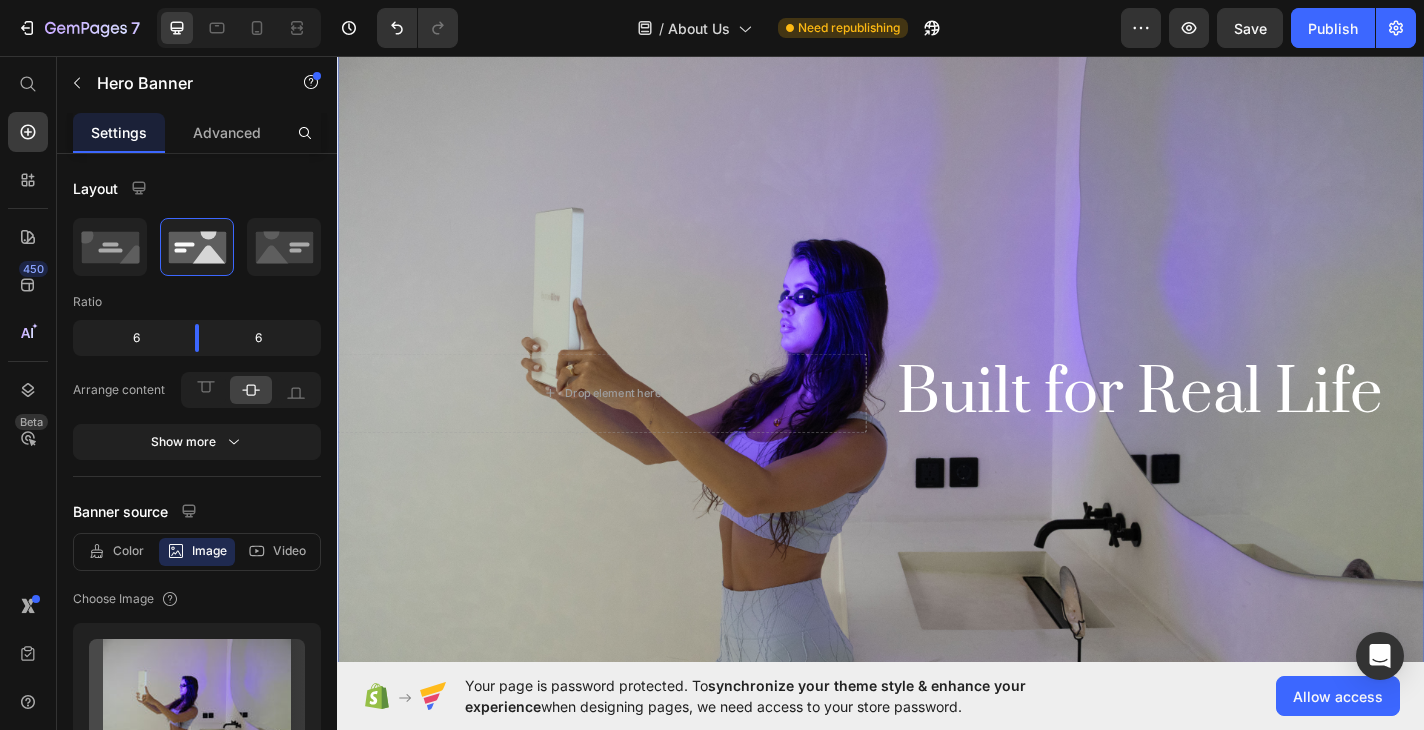 click at bounding box center [937, 428] 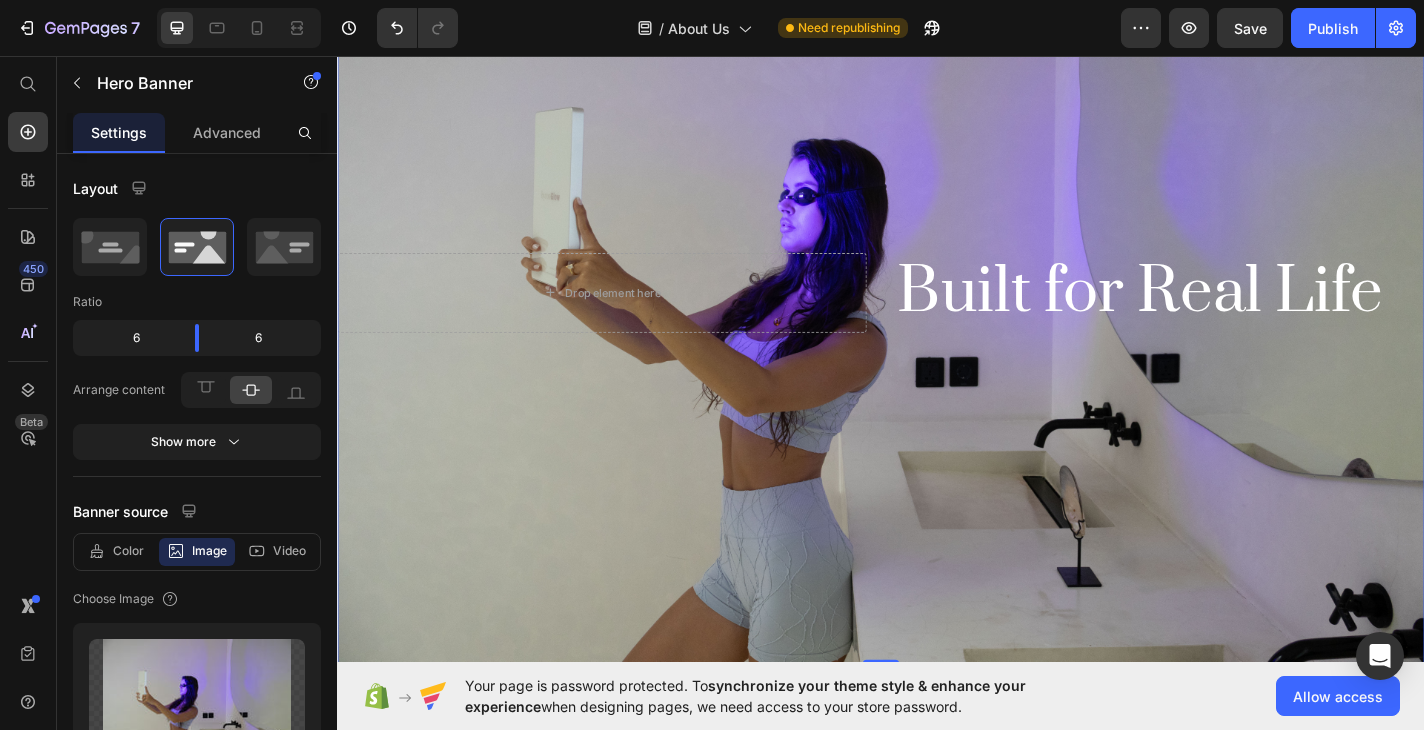 scroll, scrollTop: 199, scrollLeft: 0, axis: vertical 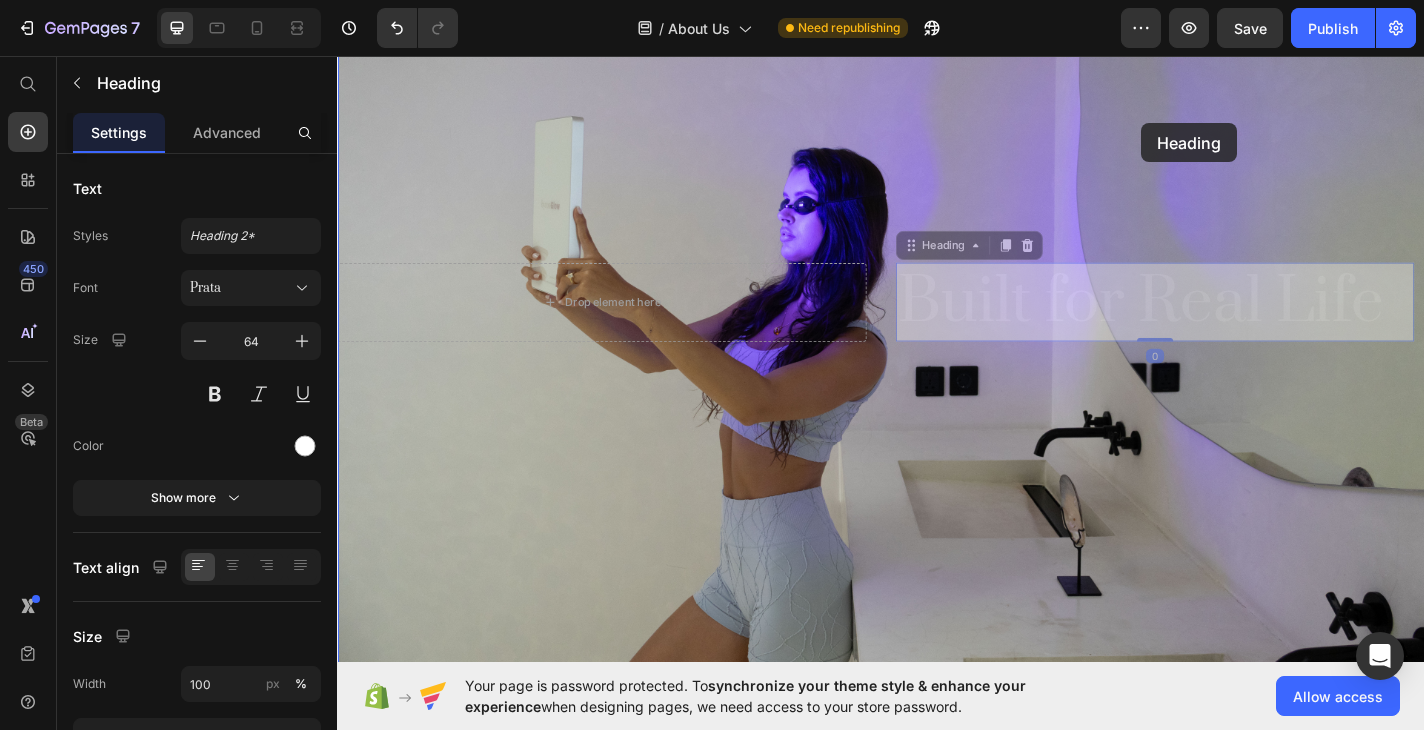 drag, startPoint x: 1235, startPoint y: 305, endPoint x: 1223, endPoint y: 127, distance: 178.40404 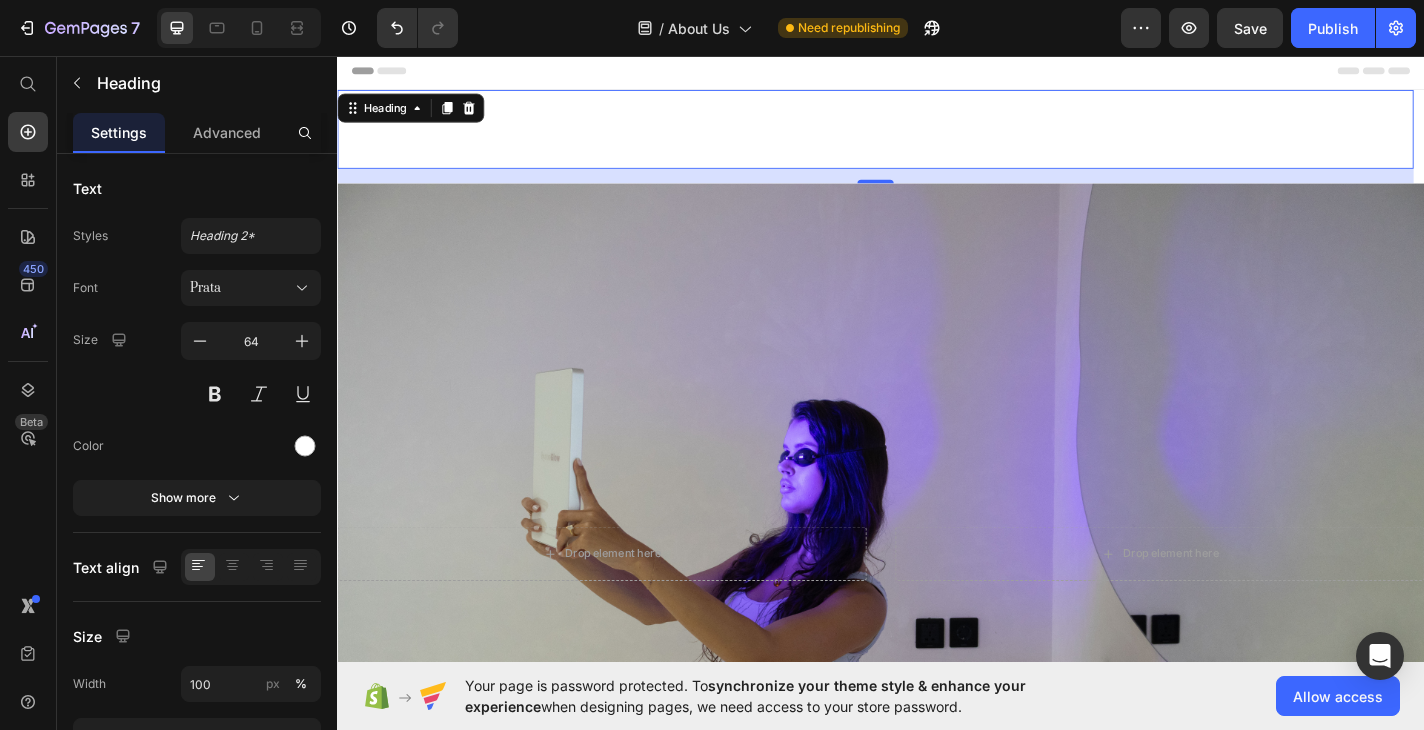 scroll, scrollTop: 0, scrollLeft: 0, axis: both 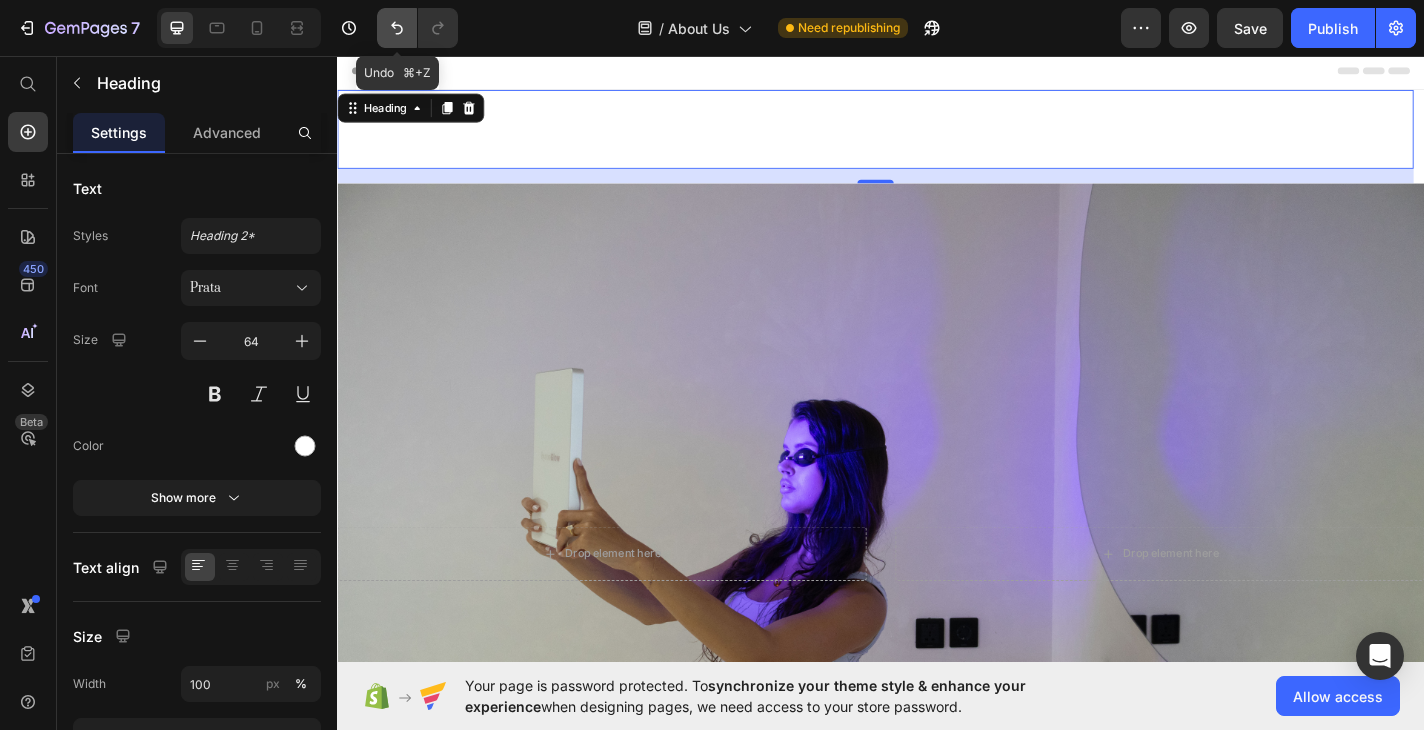 click 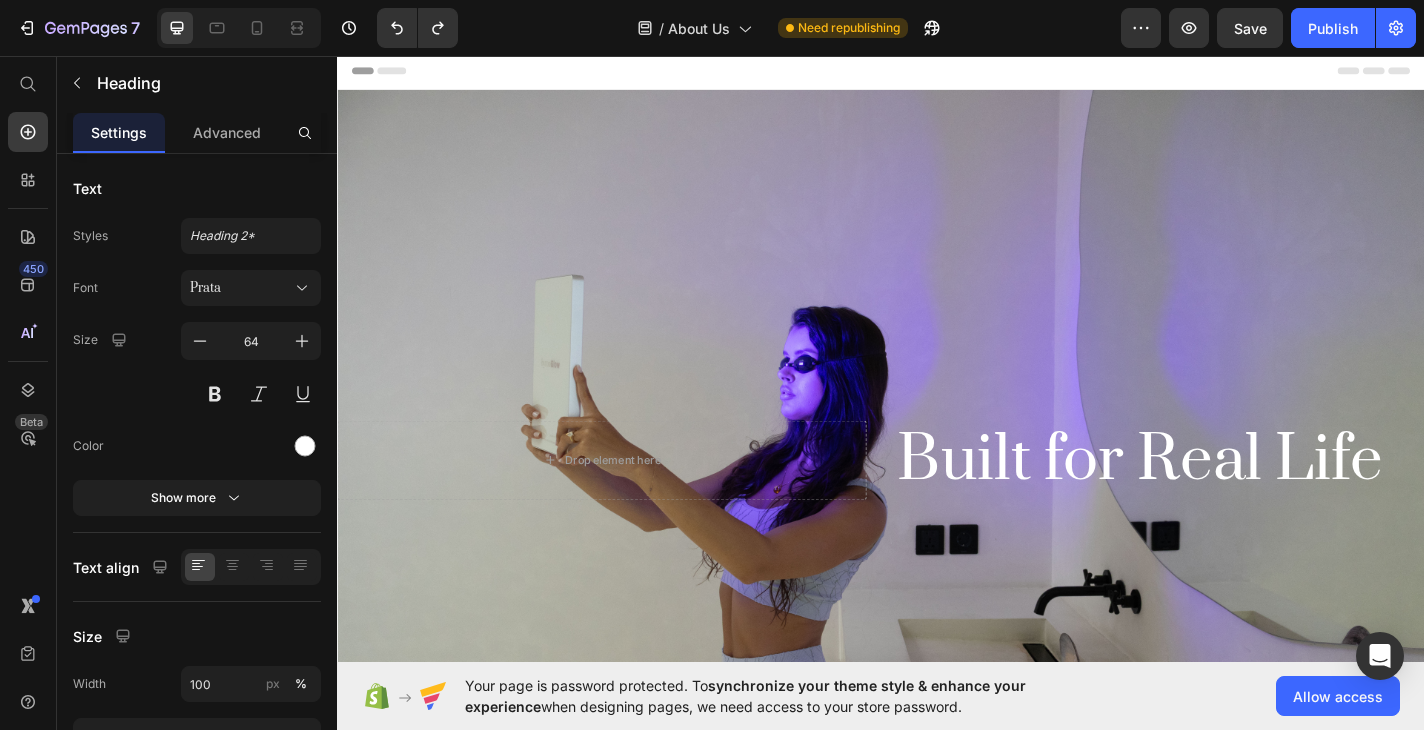 click on "Built for Real Life" at bounding box center (1239, 501) 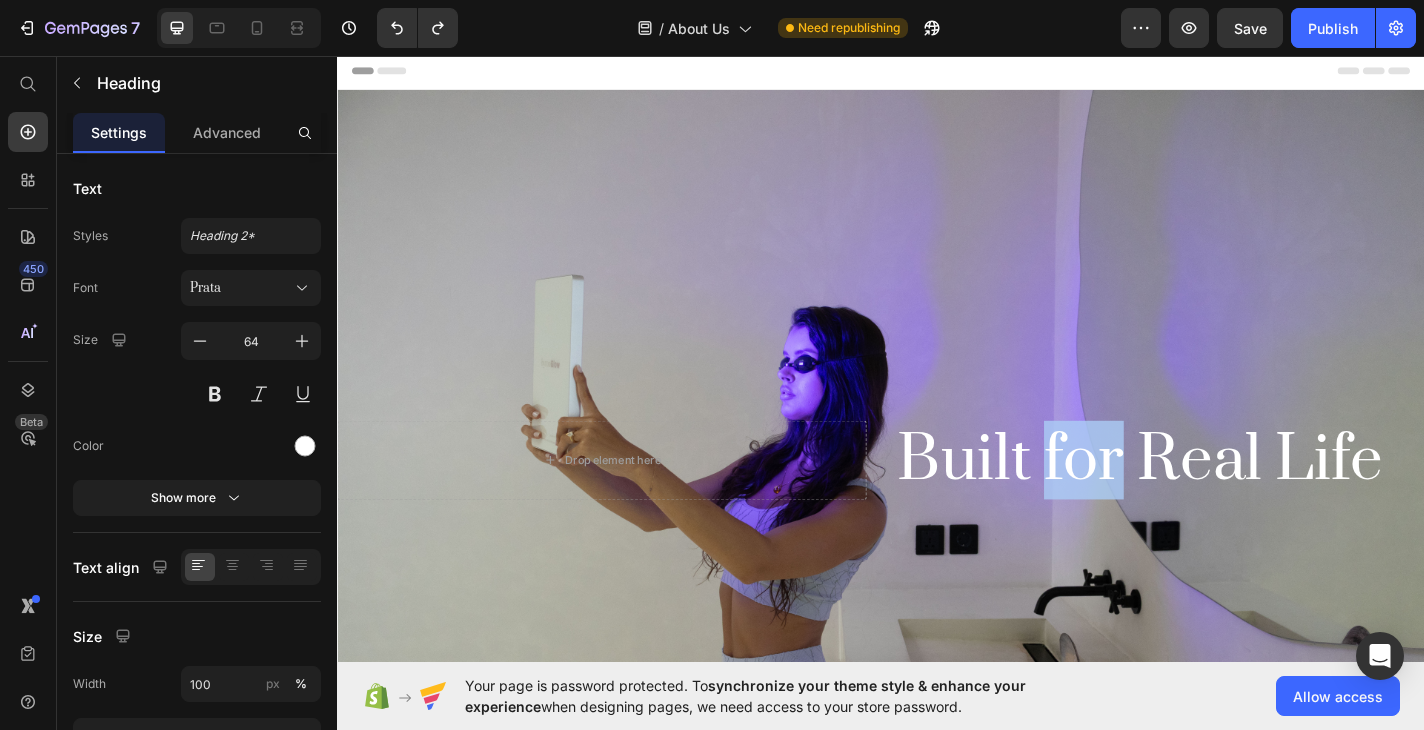 click on "Built for Real Life" at bounding box center (1239, 501) 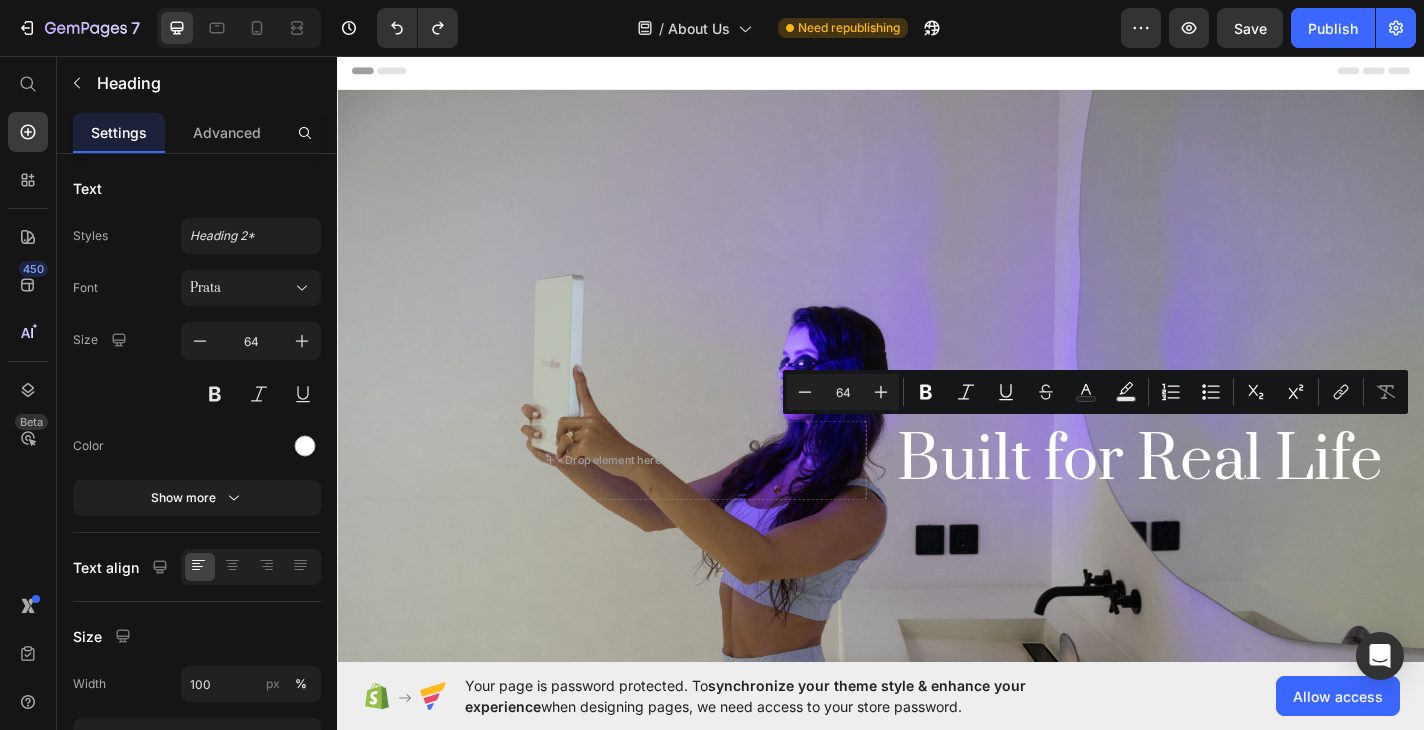 click on "Built for Real Life" at bounding box center [1239, 501] 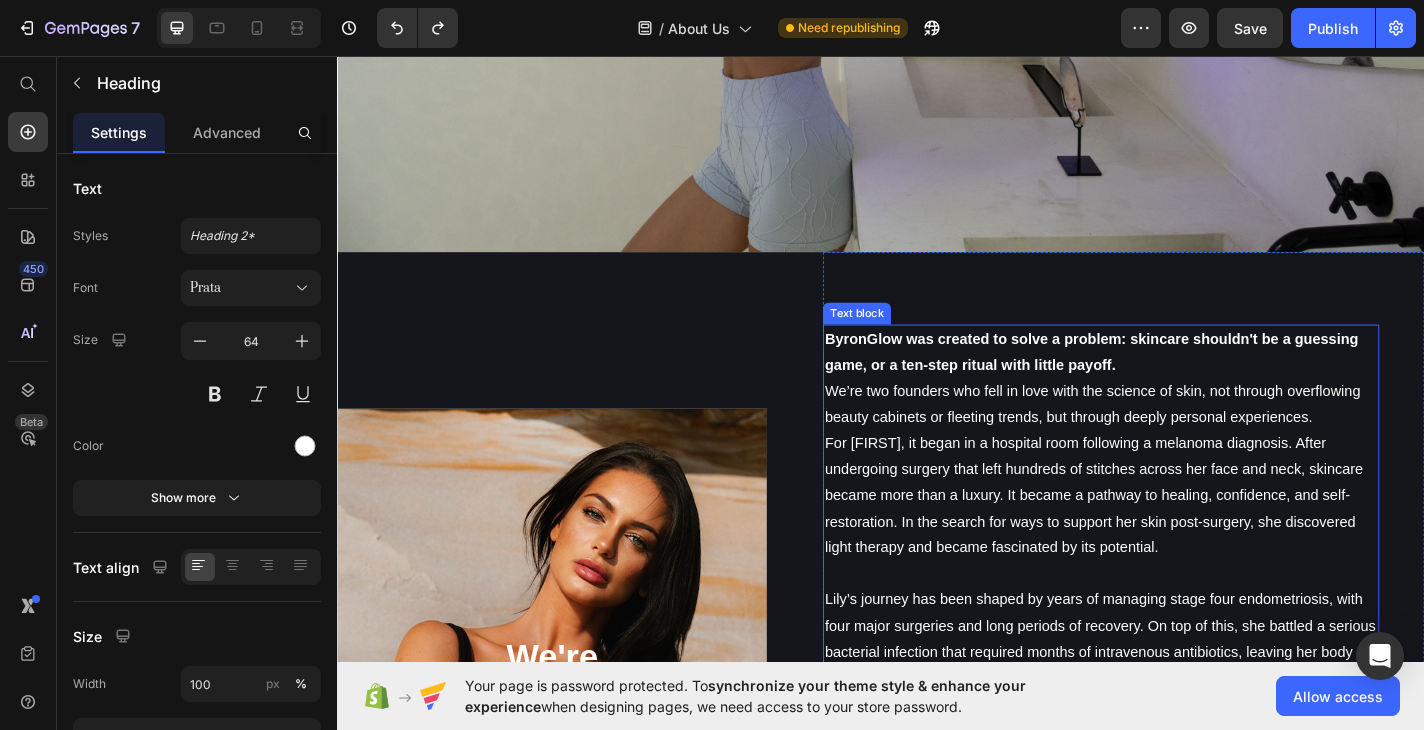 scroll, scrollTop: 641, scrollLeft: 0, axis: vertical 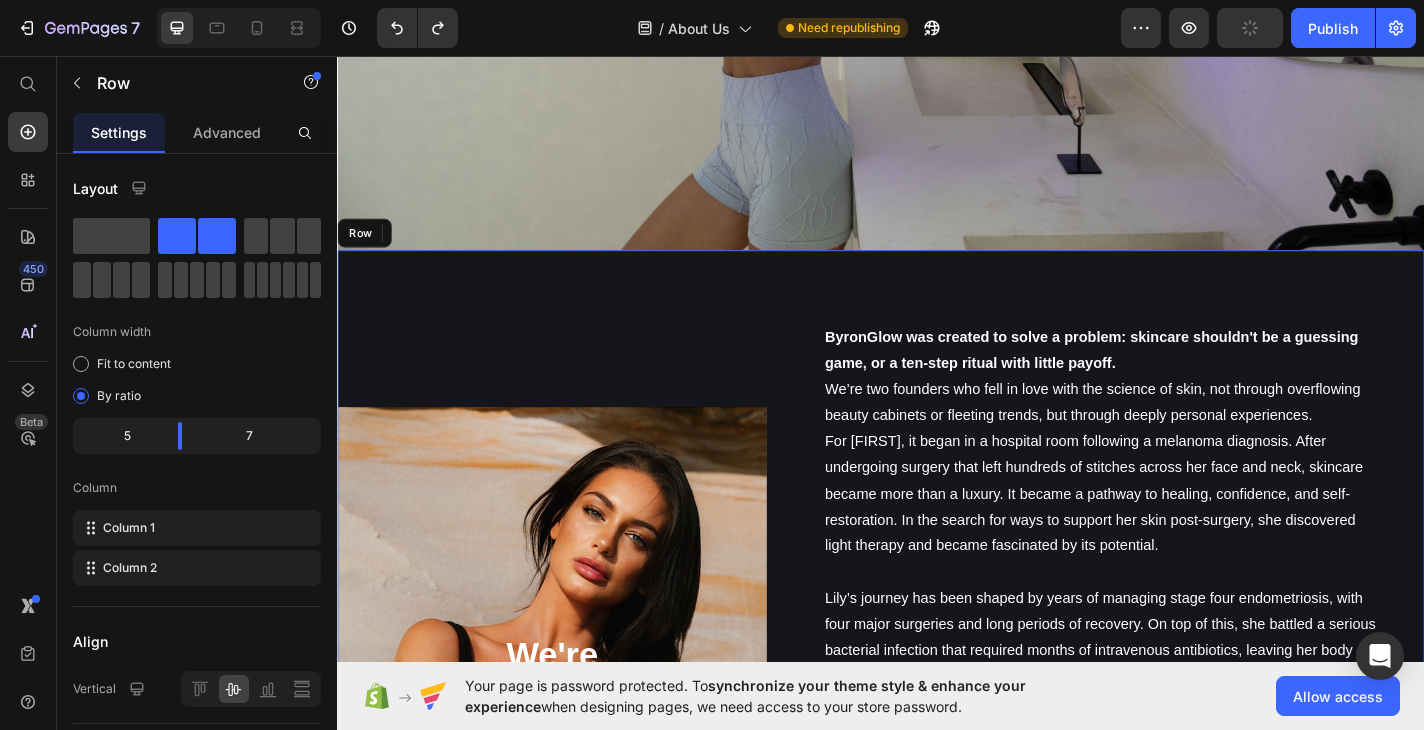 click on "⁠⁠⁠⁠⁠⁠⁠ We're real people, with a real story. Heading Row Hero Banner" at bounding box center (574, 942) 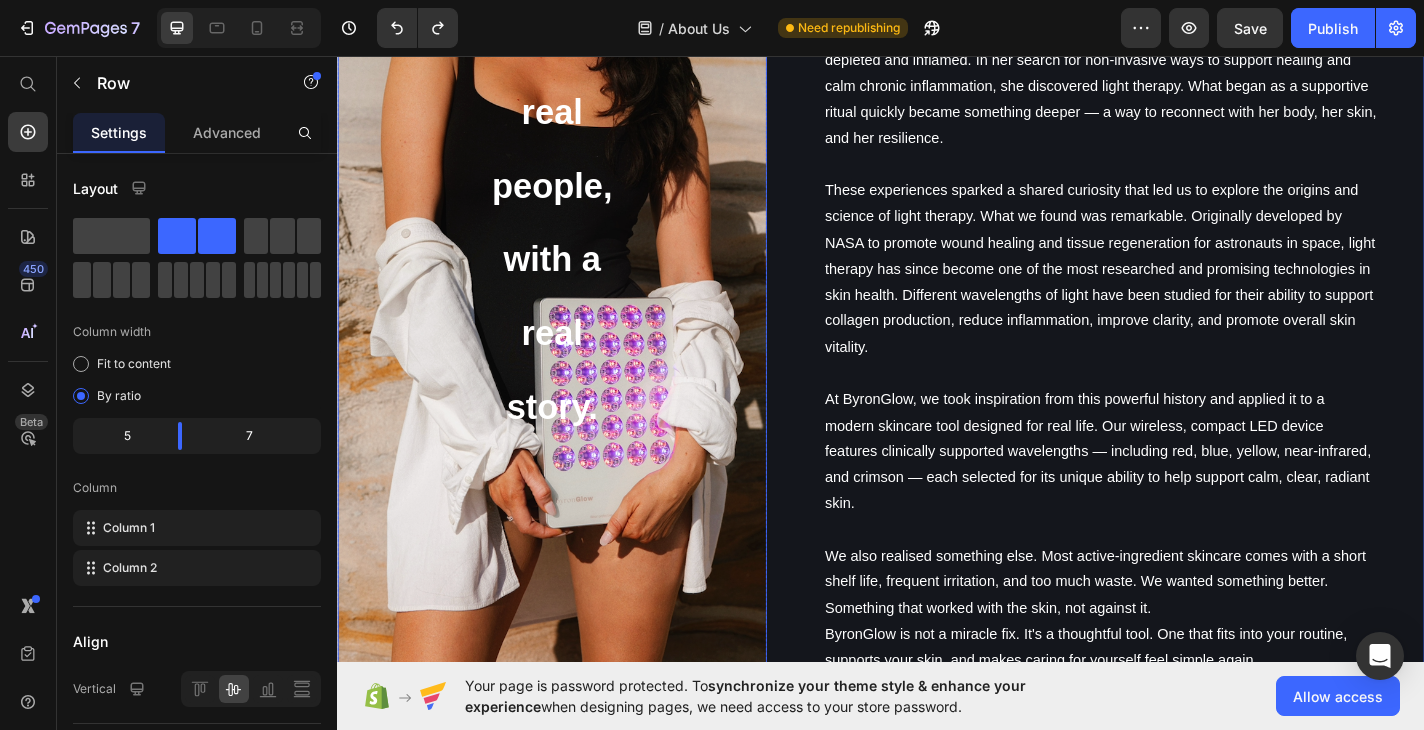 scroll, scrollTop: 1318, scrollLeft: 0, axis: vertical 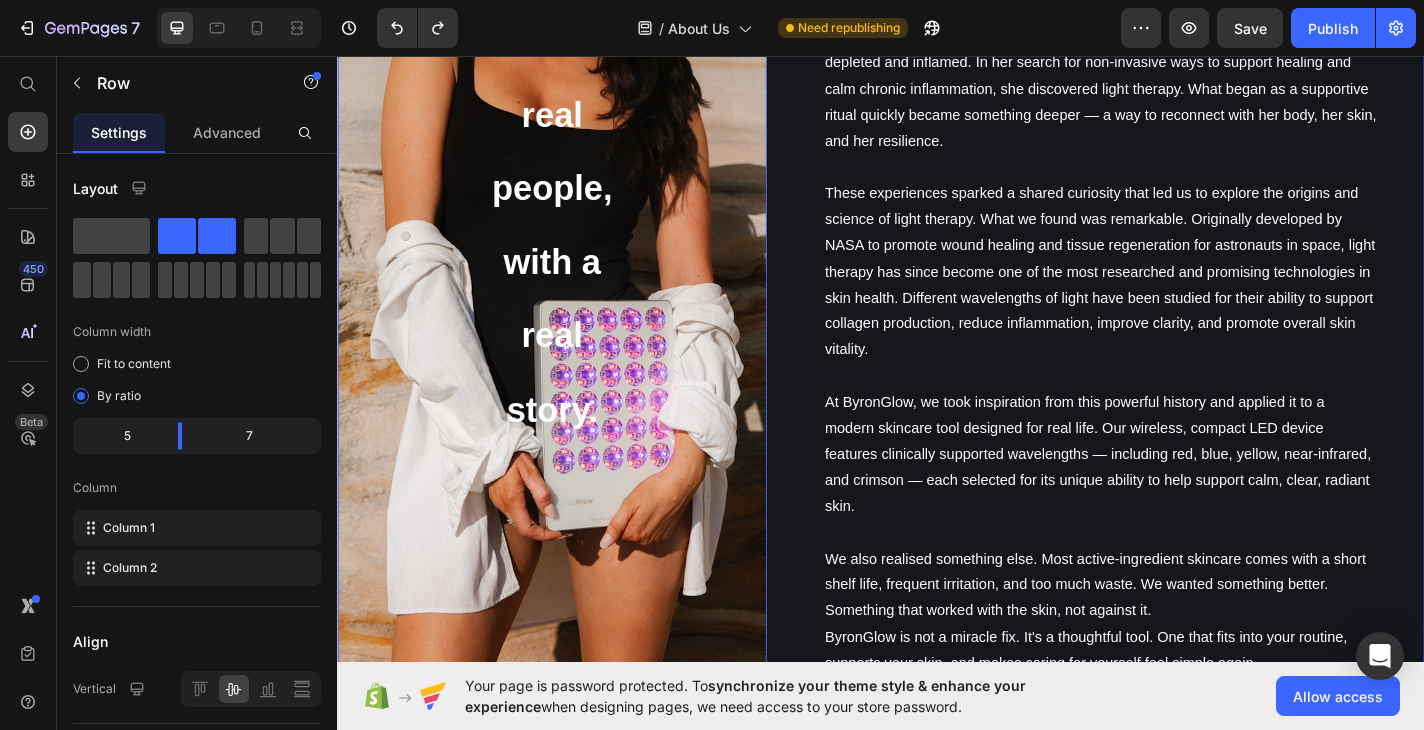 click on "⁠⁠⁠⁠⁠⁠⁠ We're real people, with a real story. Heading Row" at bounding box center [574, 265] 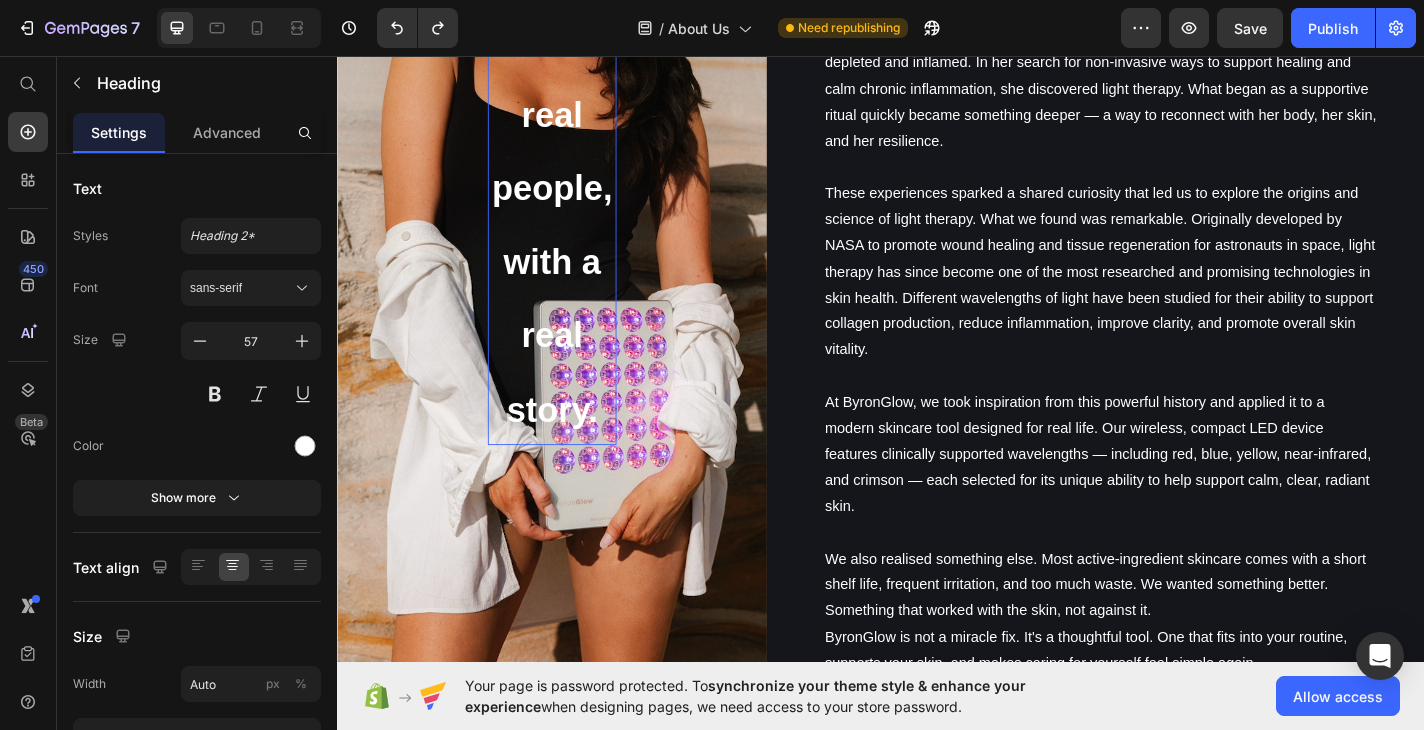 click on "We're real people, with a real story." at bounding box center (574, 242) 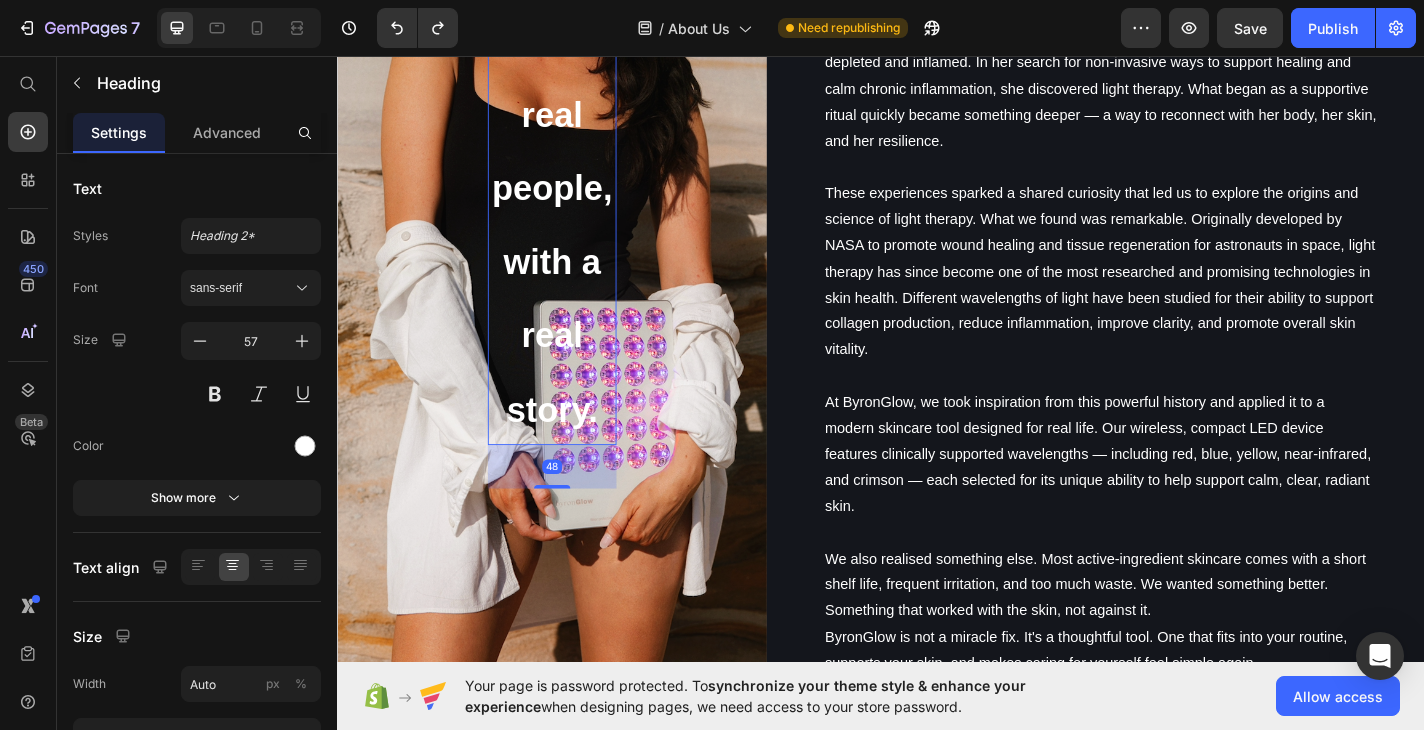 scroll, scrollTop: 952, scrollLeft: 0, axis: vertical 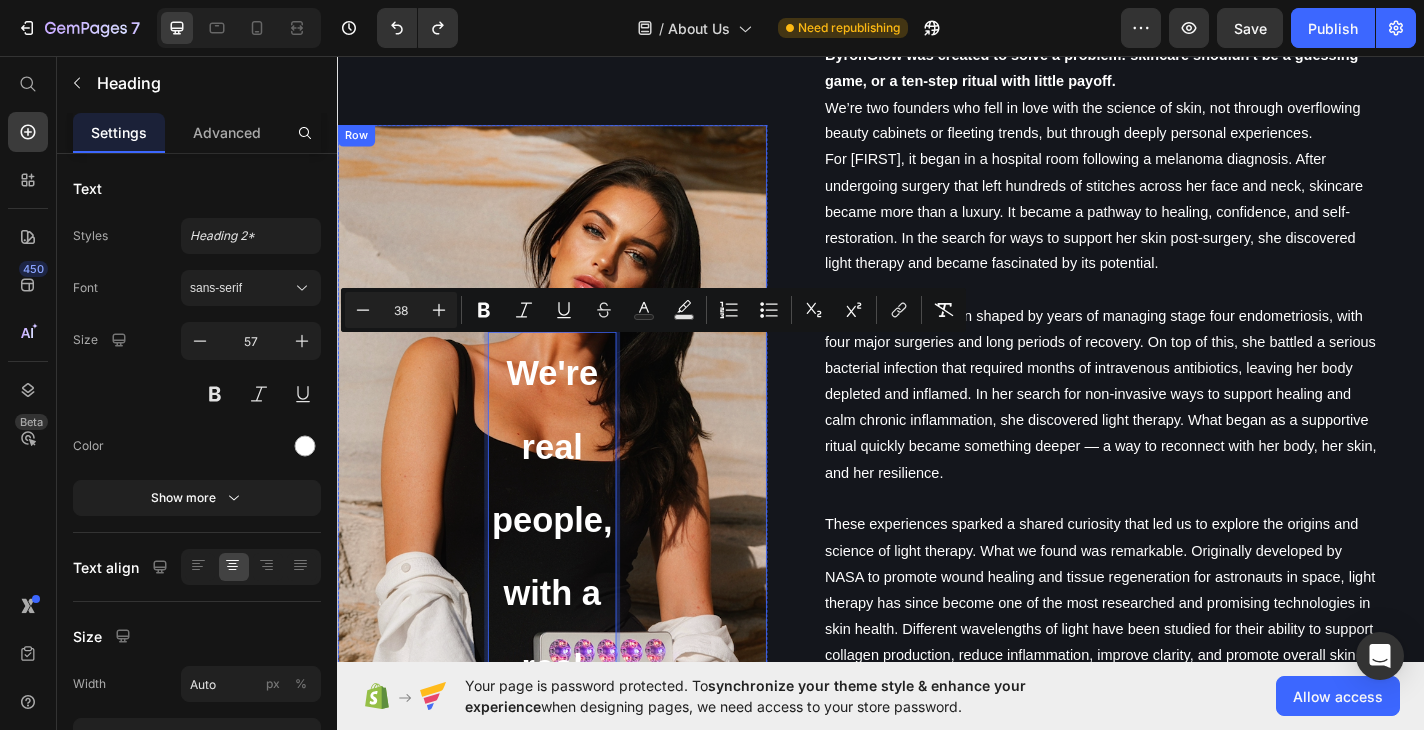 drag, startPoint x: 545, startPoint y: 338, endPoint x: 530, endPoint y: 324, distance: 20.518284 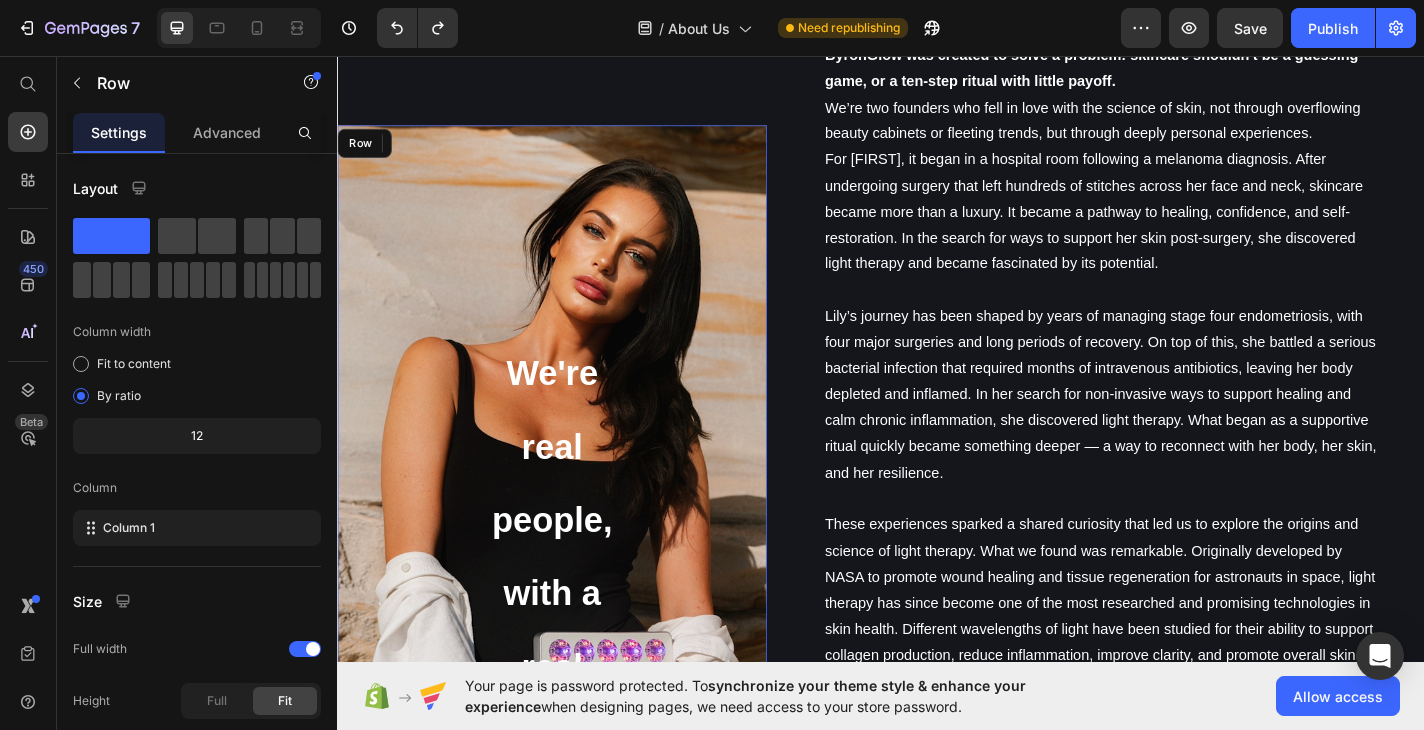 click on "⁠⁠⁠⁠⁠⁠⁠ We're real people, with a real story. Heading   48 Row" at bounding box center (574, 631) 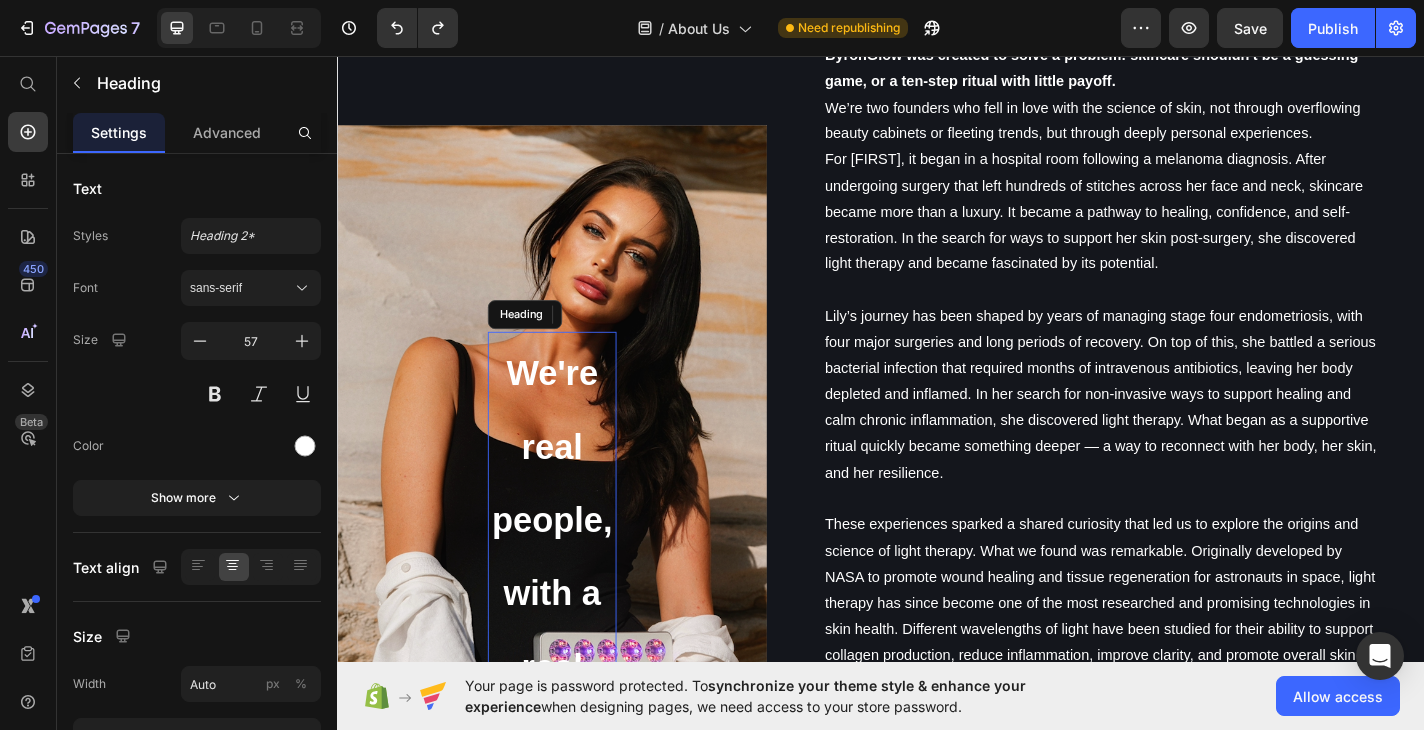 click on "⁠⁠⁠⁠⁠⁠⁠ We're real people, with a real story." at bounding box center (574, 605) 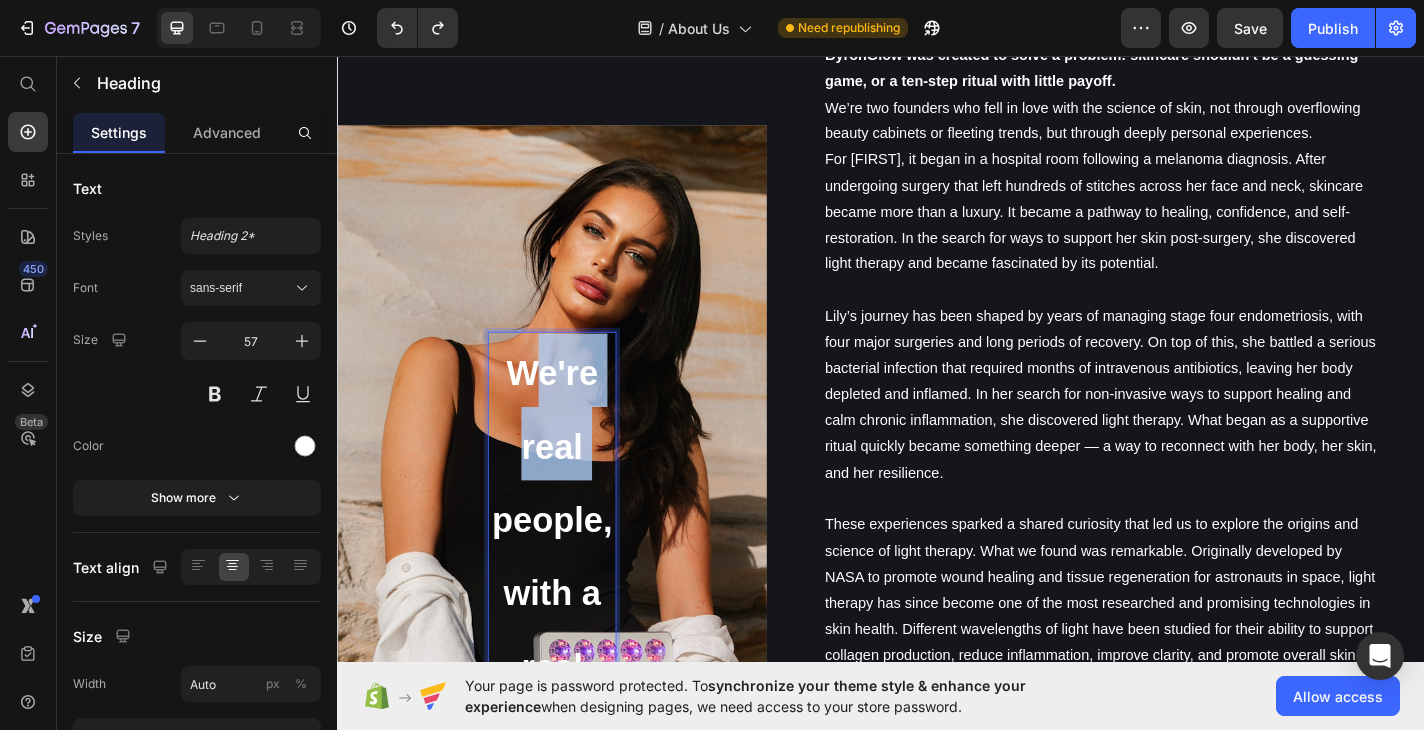 drag, startPoint x: 620, startPoint y: 473, endPoint x: 546, endPoint y: 409, distance: 97.8366 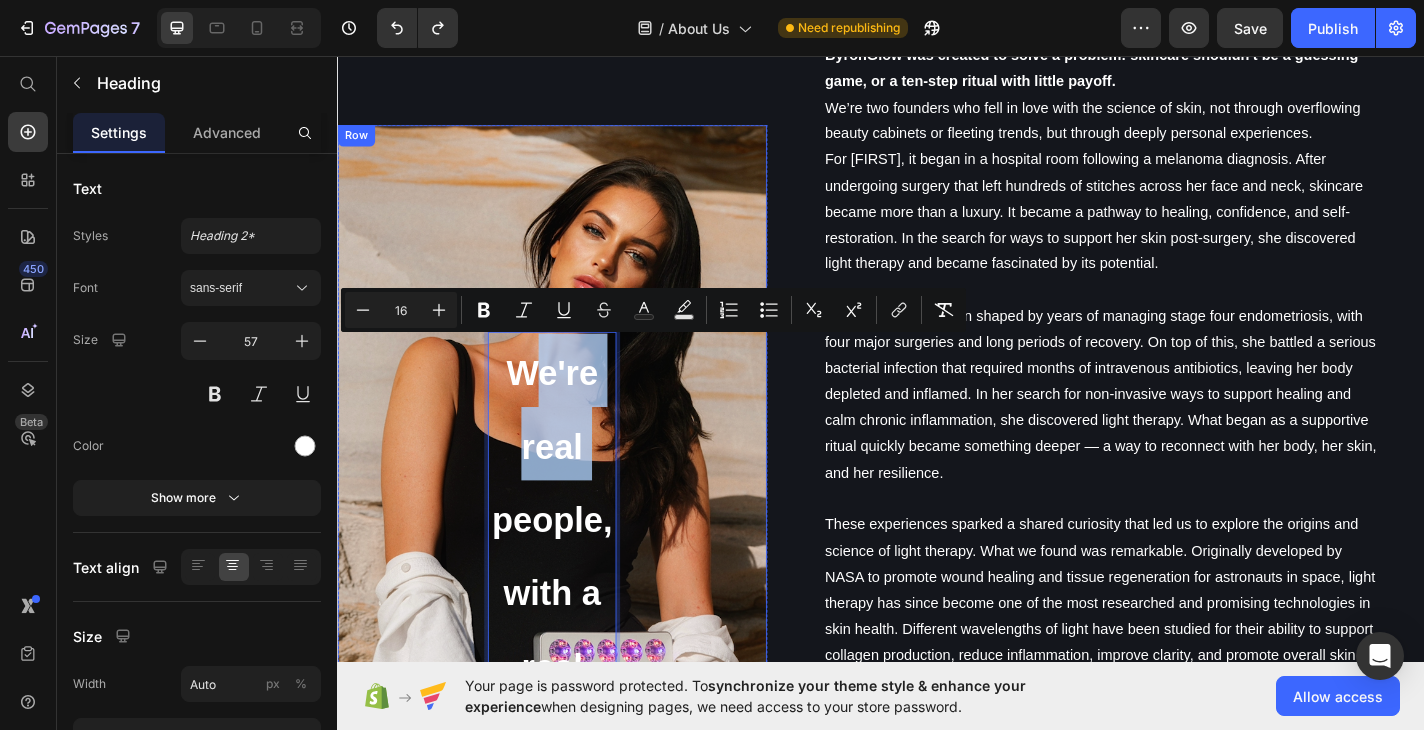 click on "We're real people, with a real story. Heading   48 Row" at bounding box center [574, 631] 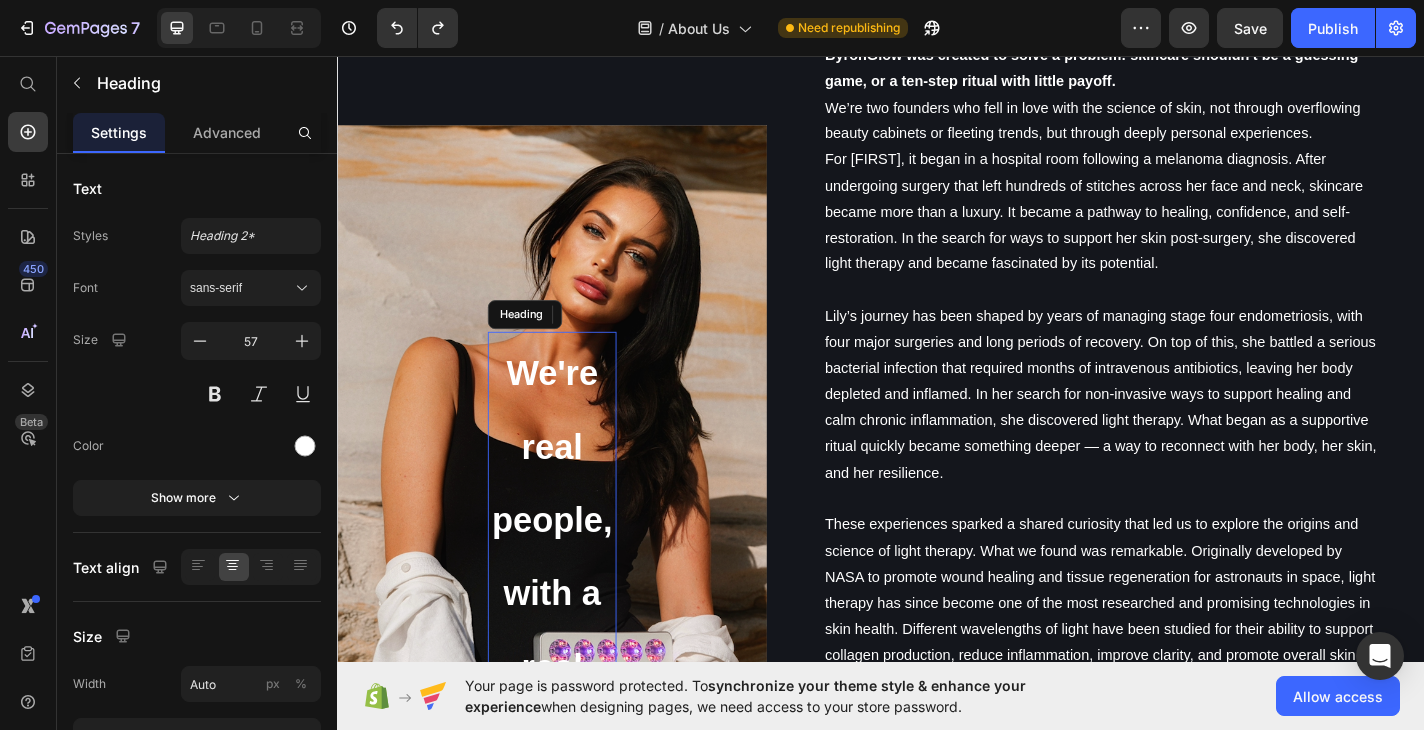 click on "We're real people, with a real story." at bounding box center [574, 608] 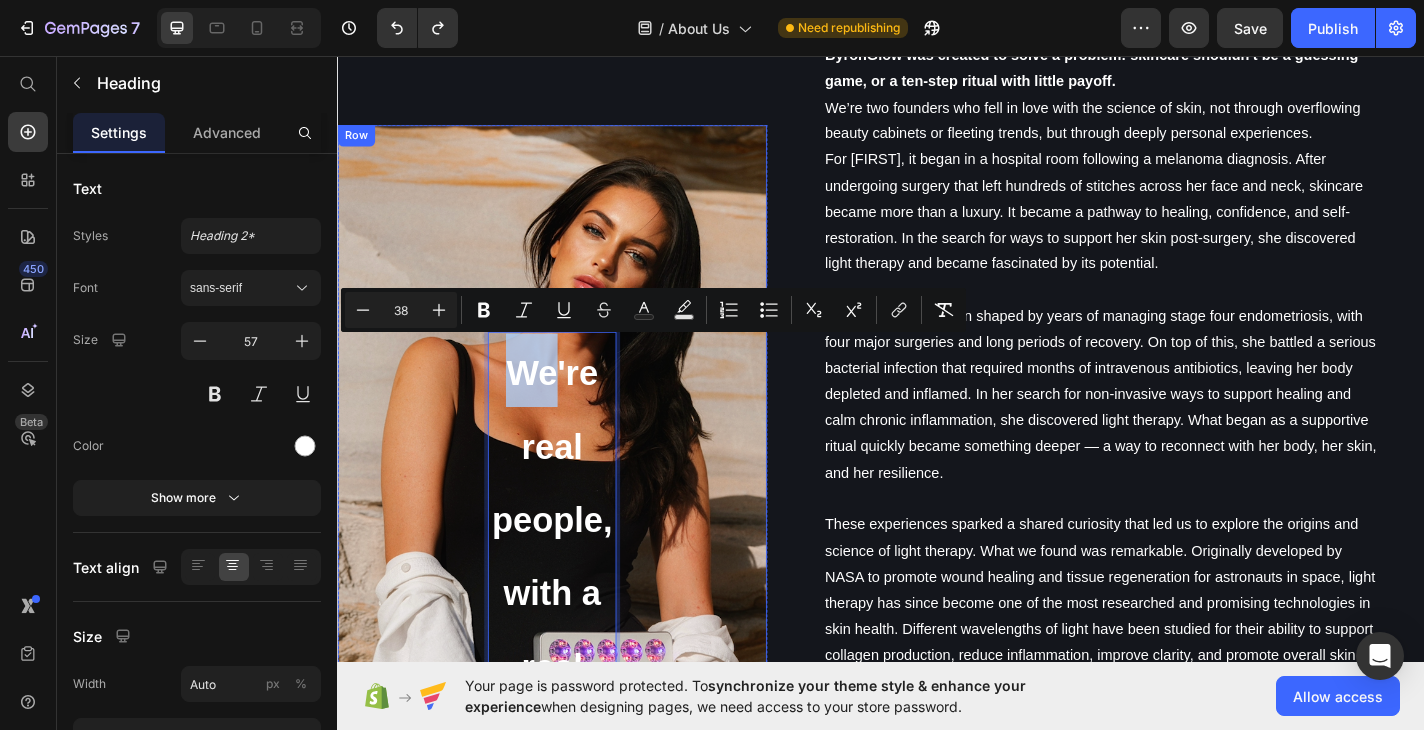 drag, startPoint x: 568, startPoint y: 361, endPoint x: 522, endPoint y: 317, distance: 63.655323 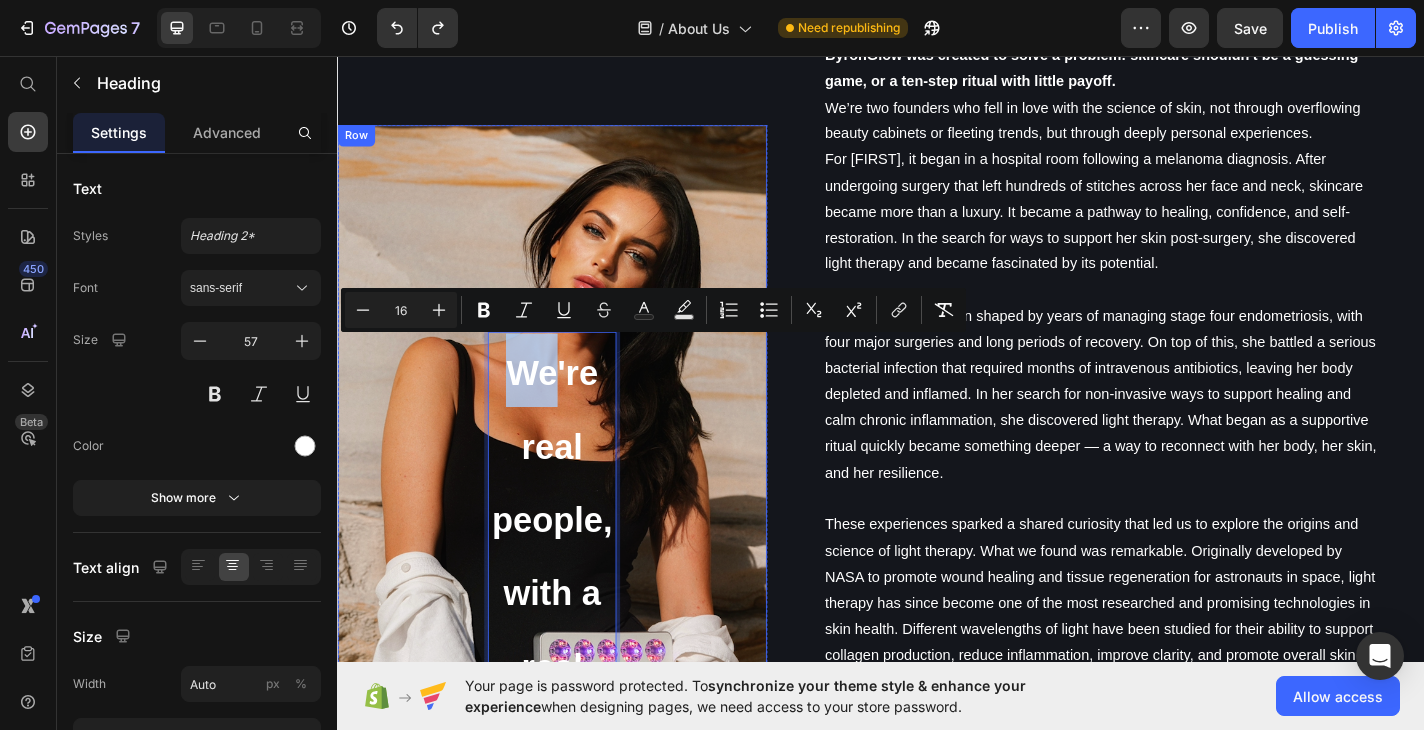 click on "We're real people, with a real story. Heading   48 Row" at bounding box center (574, 631) 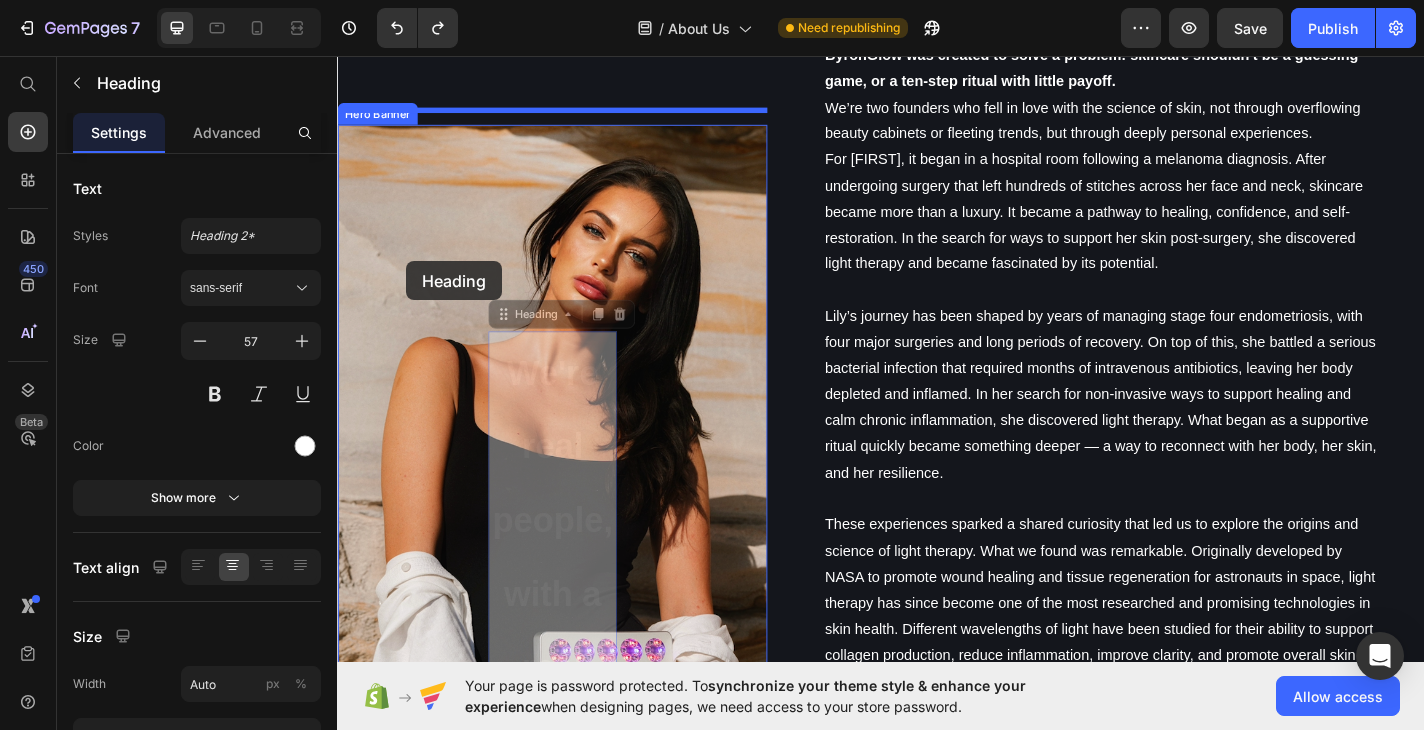 drag, startPoint x: 508, startPoint y: 359, endPoint x: 396, endPoint y: 255, distance: 152.83978 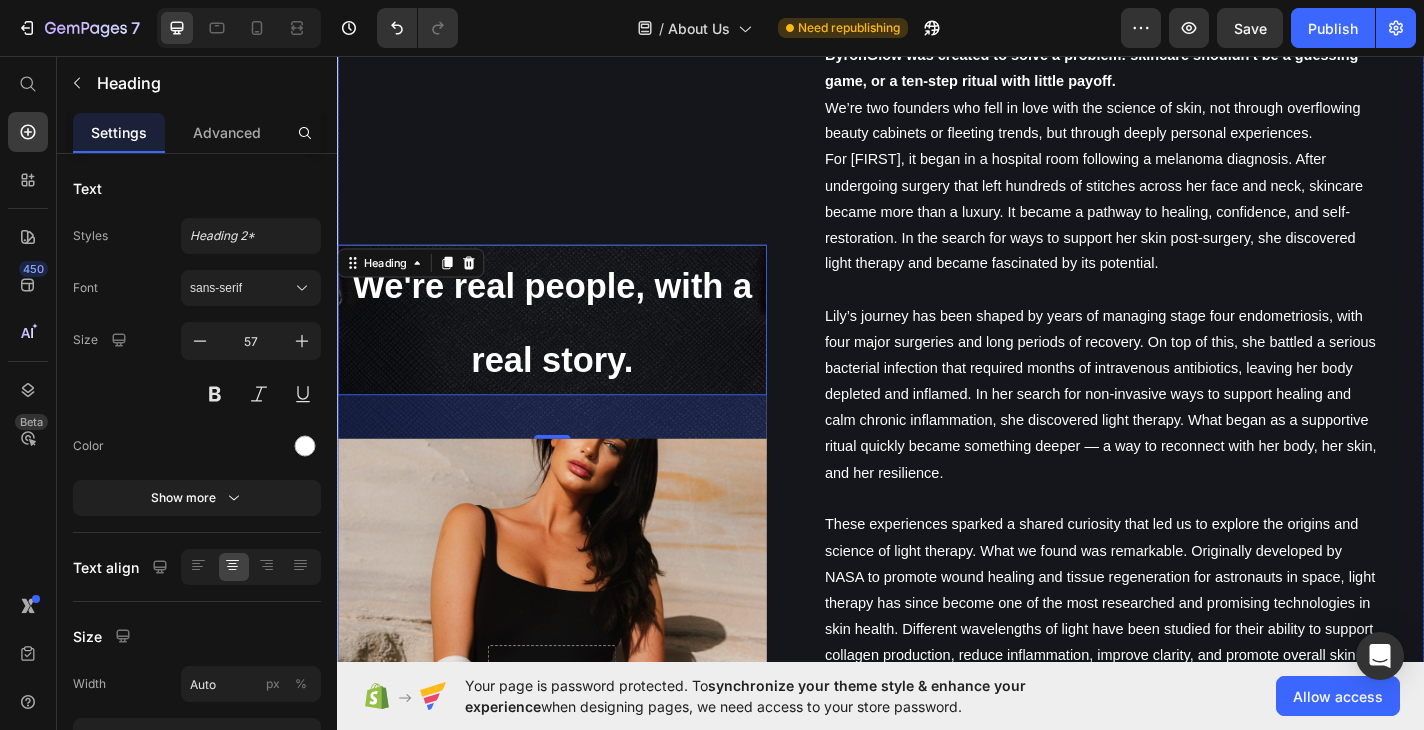click on "We're real people, with a real story. Heading   48
Row Hero Banner" at bounding box center [574, 631] 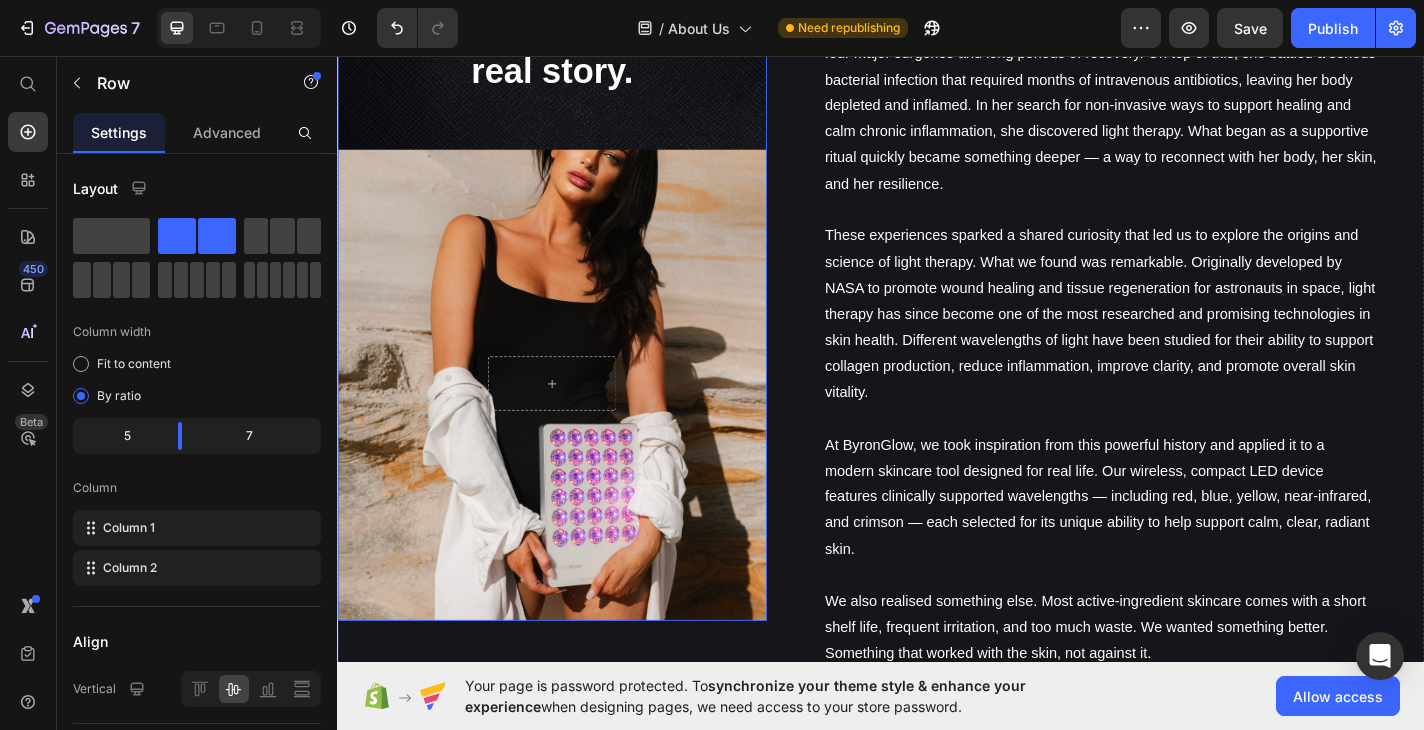 scroll, scrollTop: 1266, scrollLeft: 0, axis: vertical 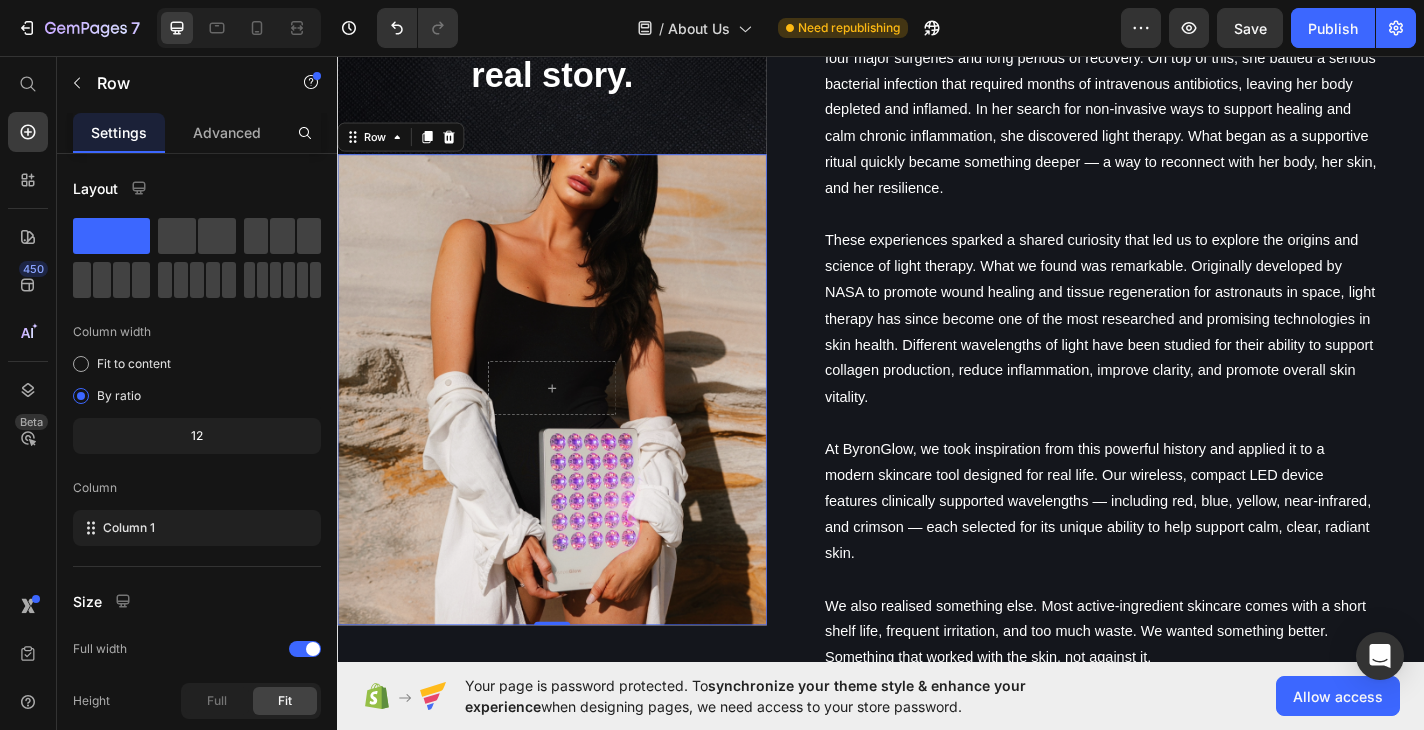 click on "Row   0" at bounding box center [574, 424] 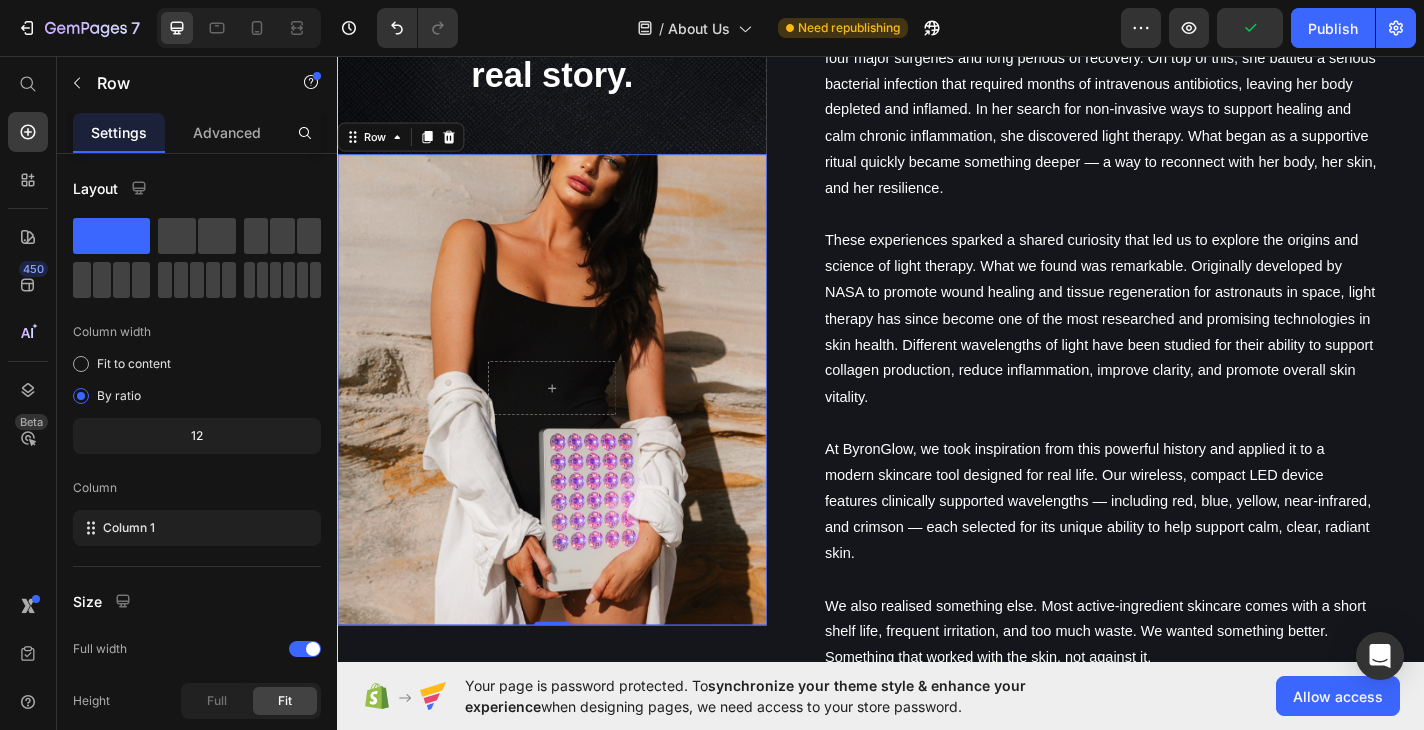 click on "Row   0" at bounding box center [574, 424] 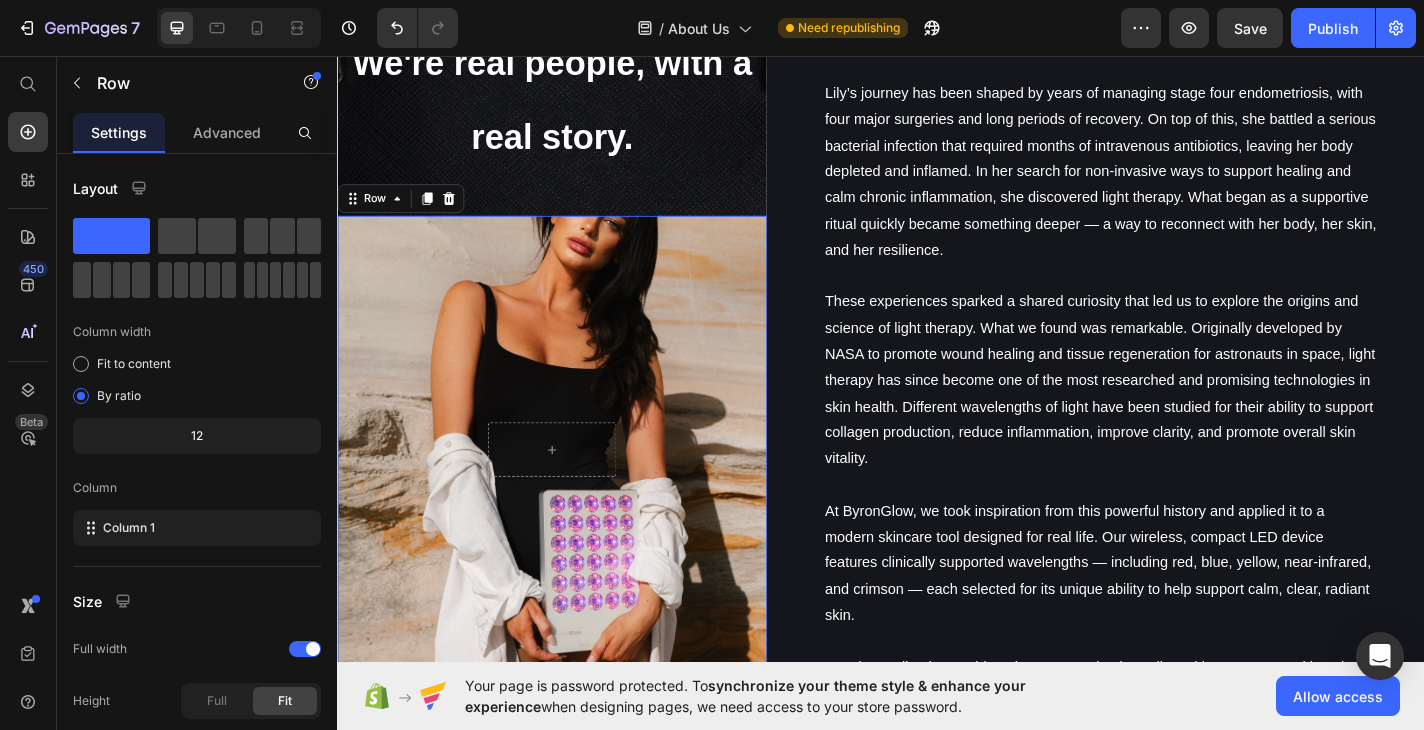 scroll, scrollTop: 1199, scrollLeft: 0, axis: vertical 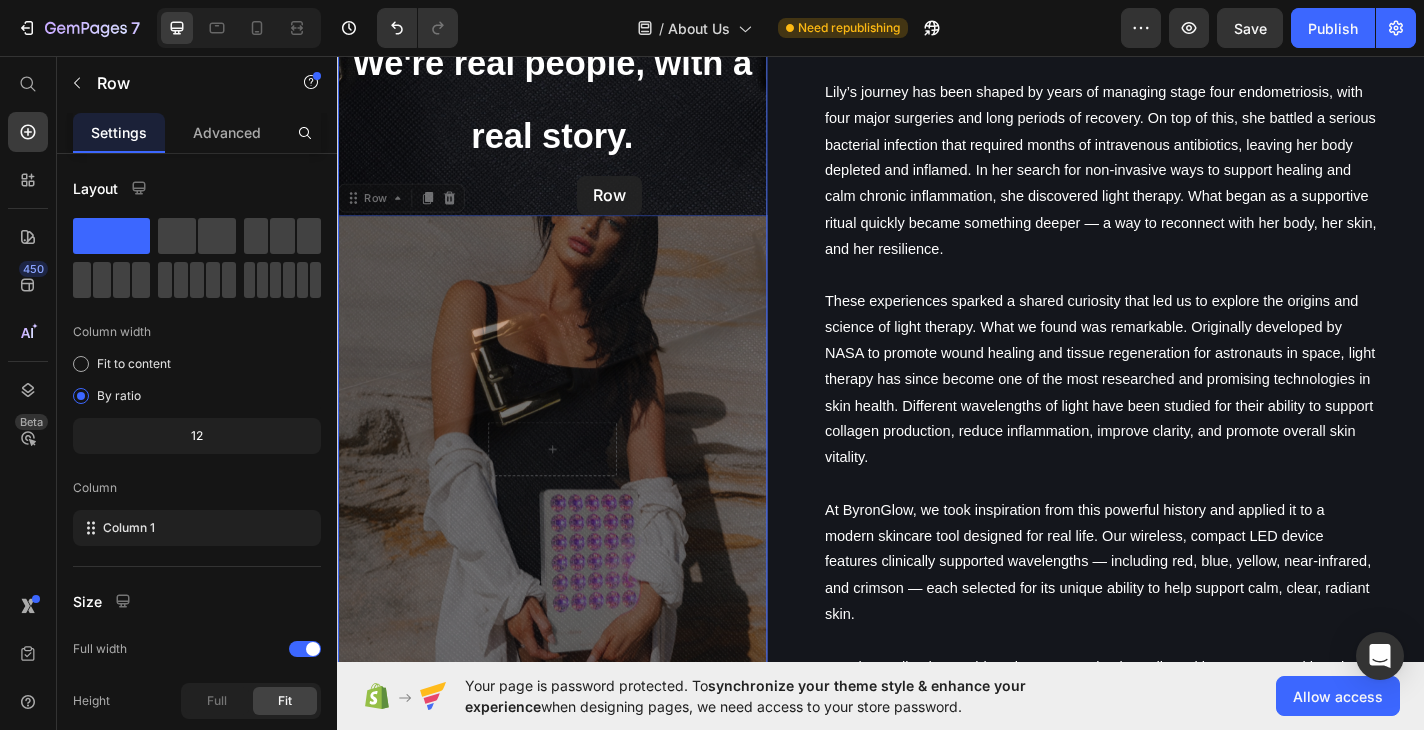 drag, startPoint x: 600, startPoint y: 216, endPoint x: 602, endPoint y: 189, distance: 27.073973 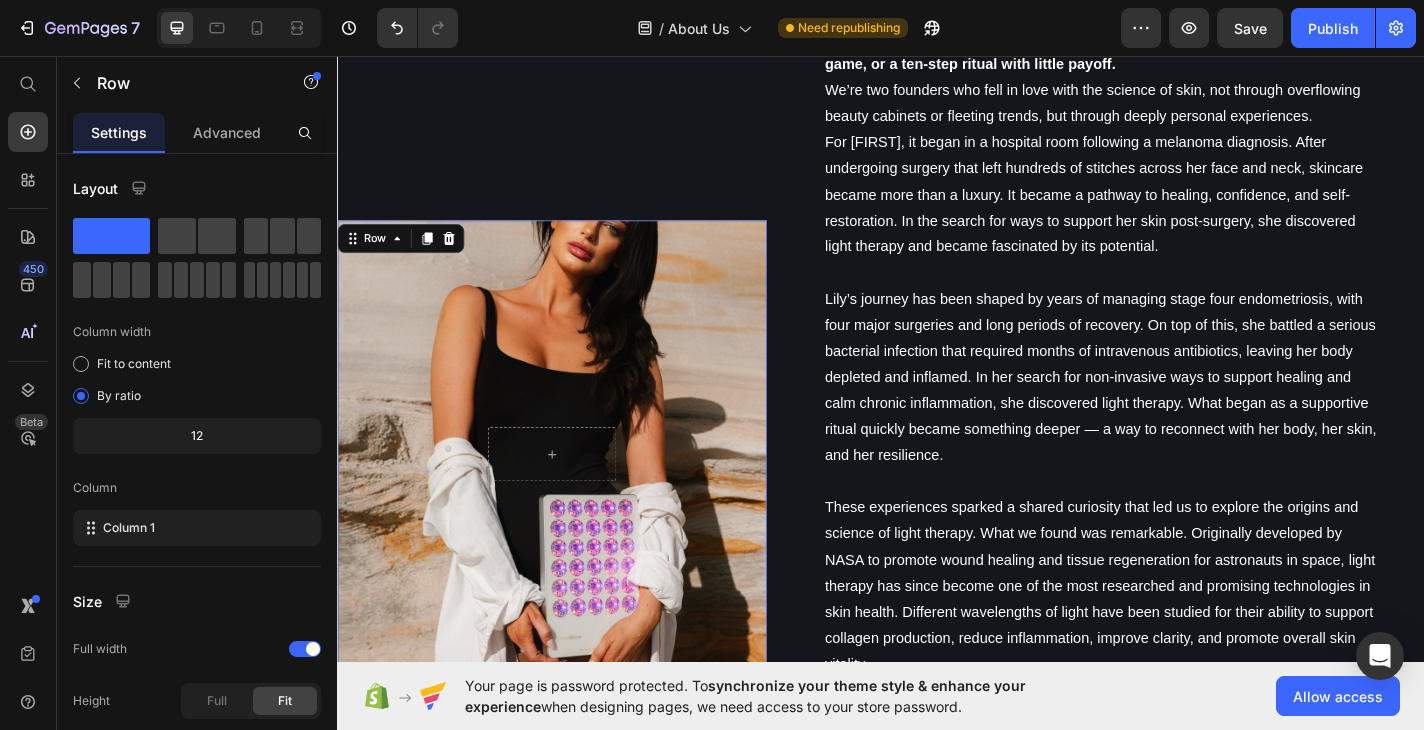 scroll, scrollTop: 973, scrollLeft: 0, axis: vertical 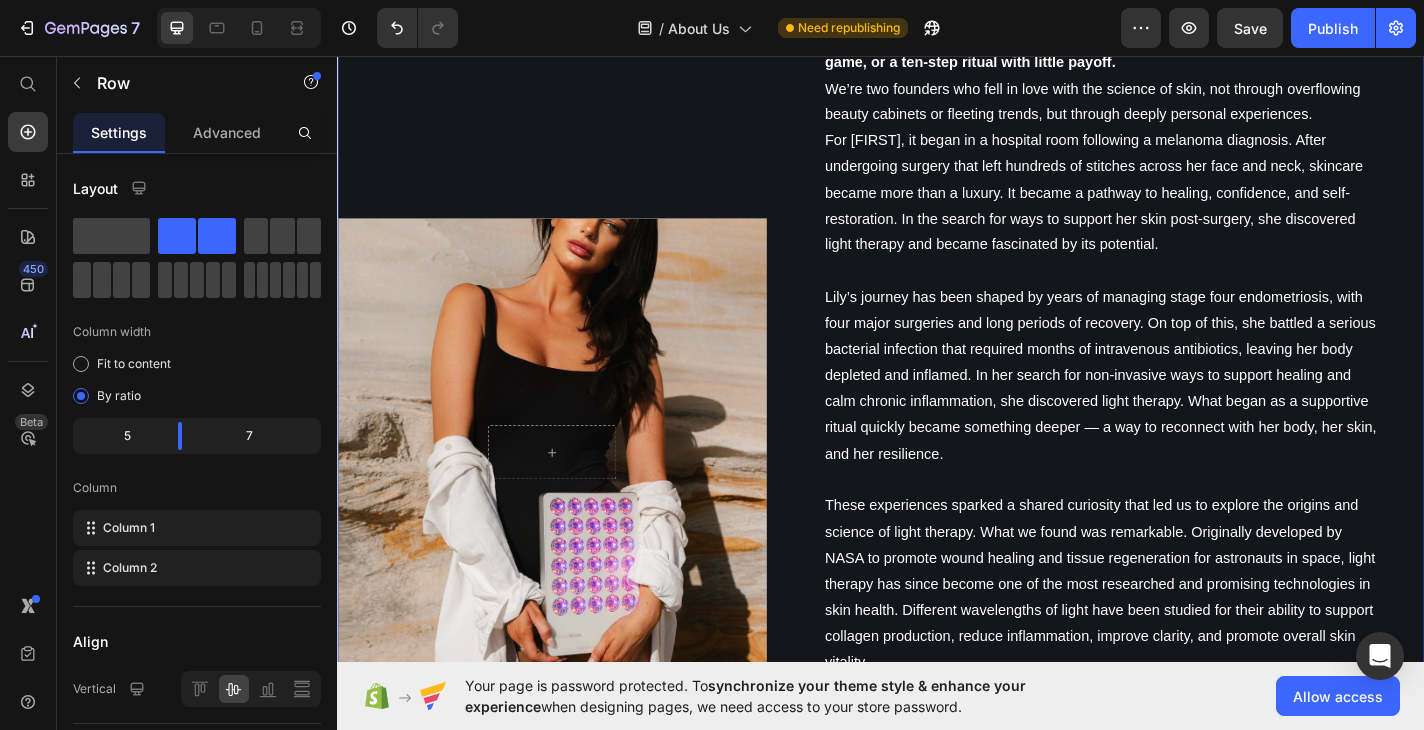 click on "Row We're real people, with a real story. Heading Hero Banner" at bounding box center [574, 610] 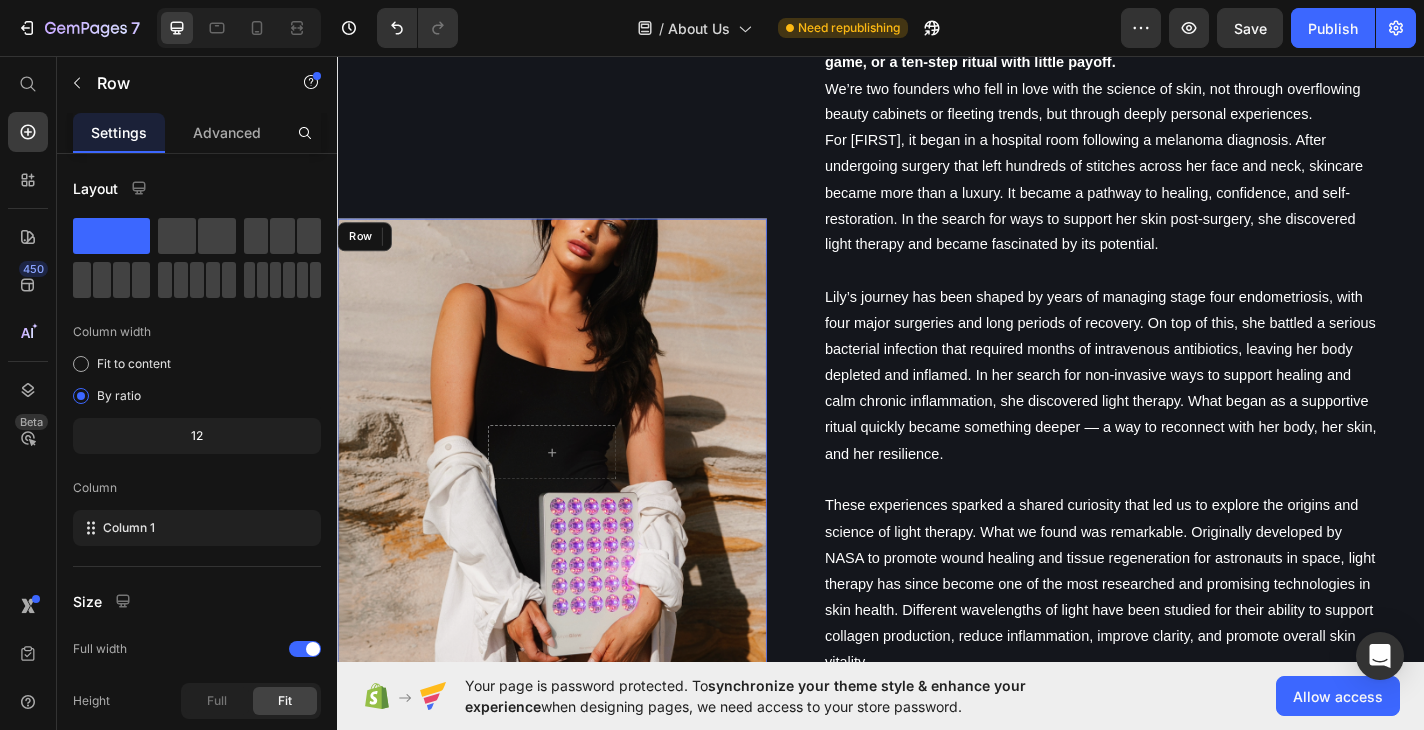 click on "Row" at bounding box center [574, 495] 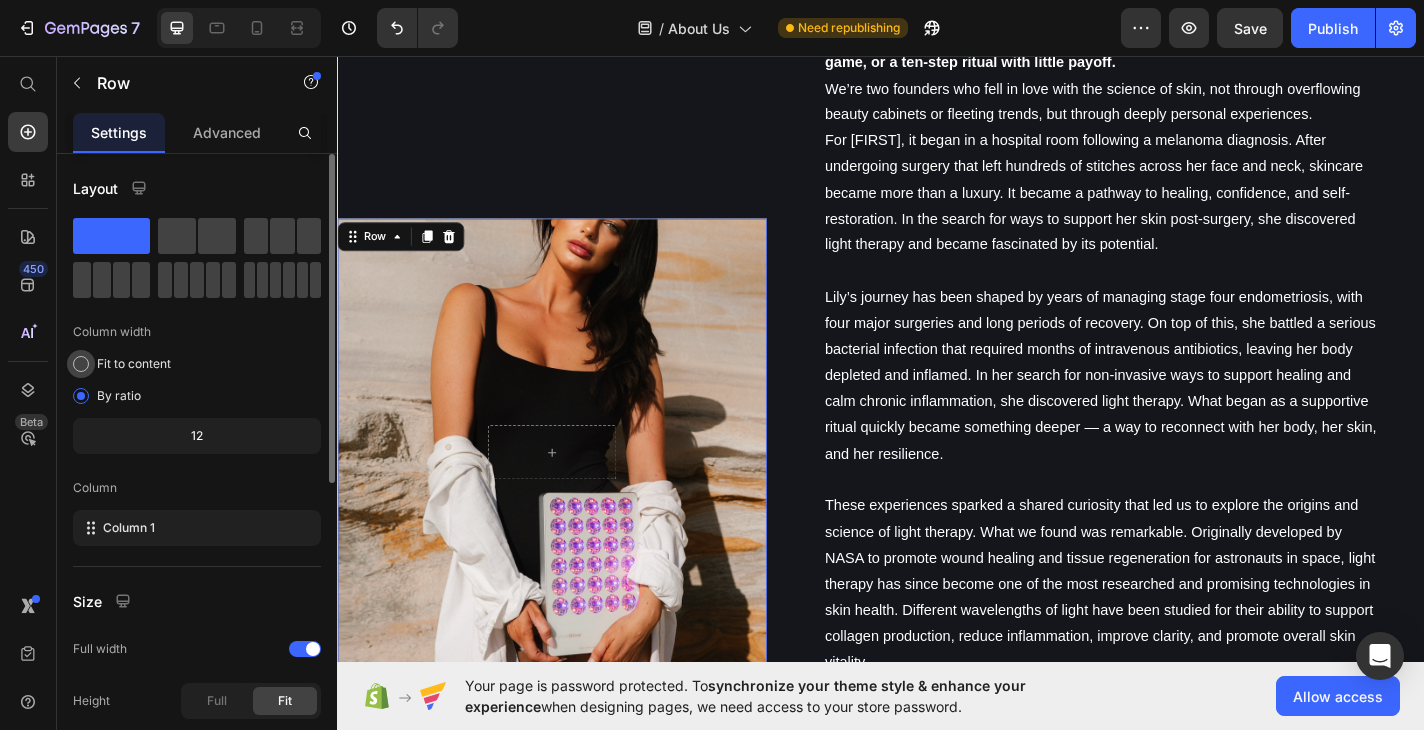 click at bounding box center (81, 364) 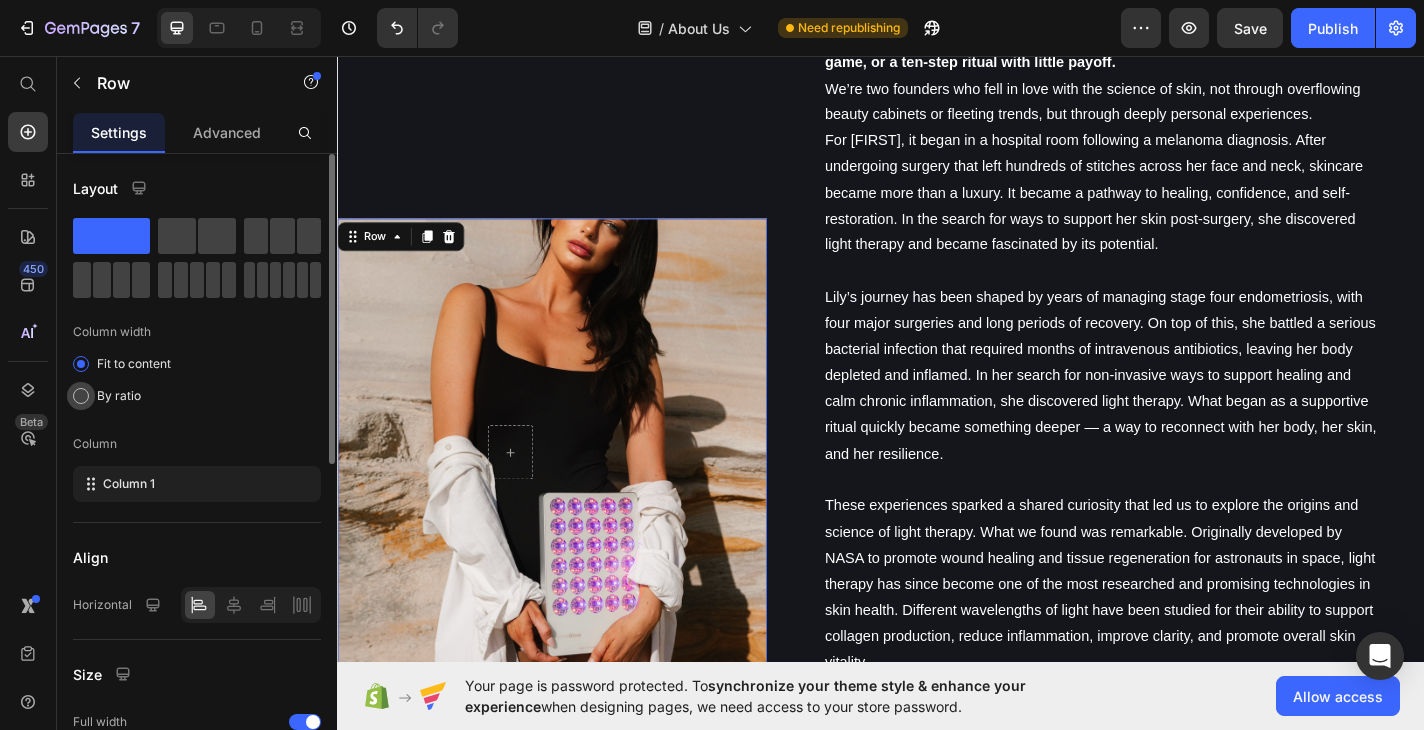 click on "By ratio" 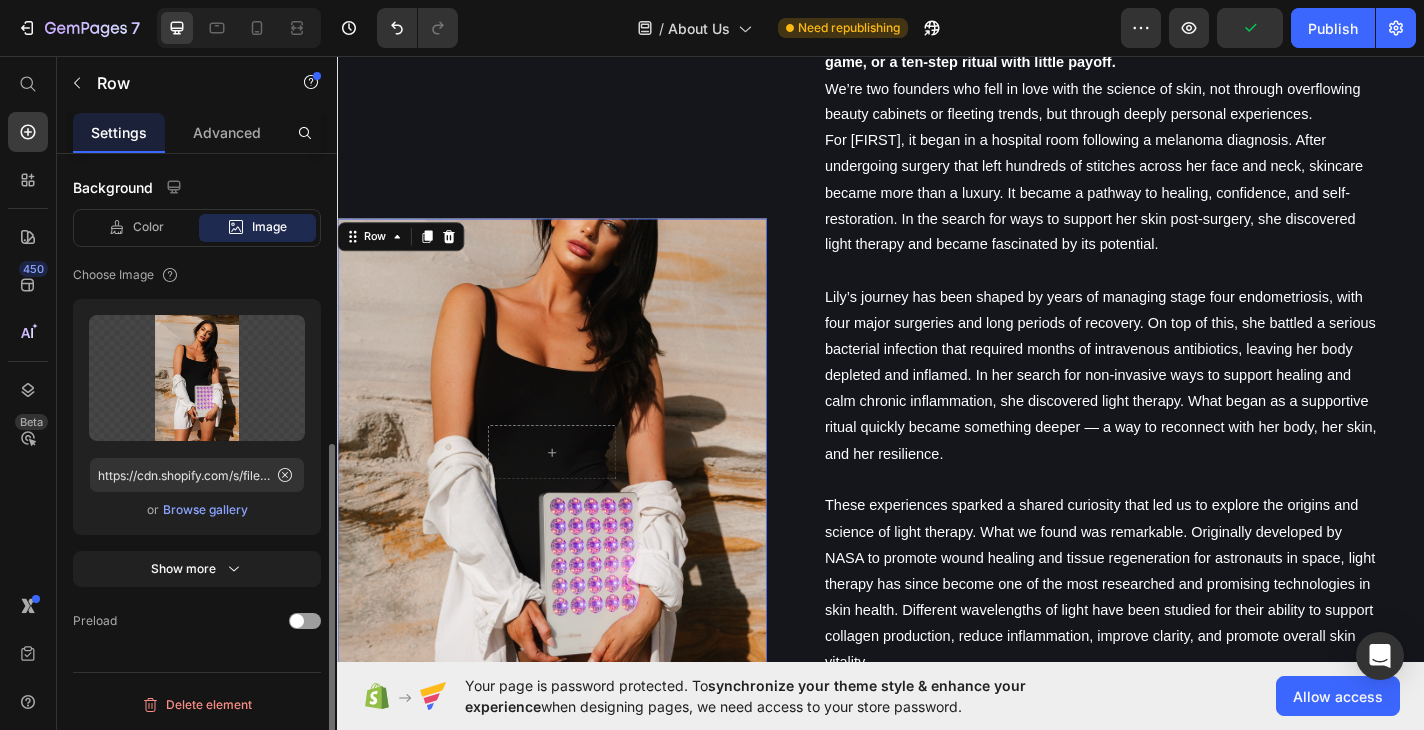 scroll, scrollTop: 0, scrollLeft: 0, axis: both 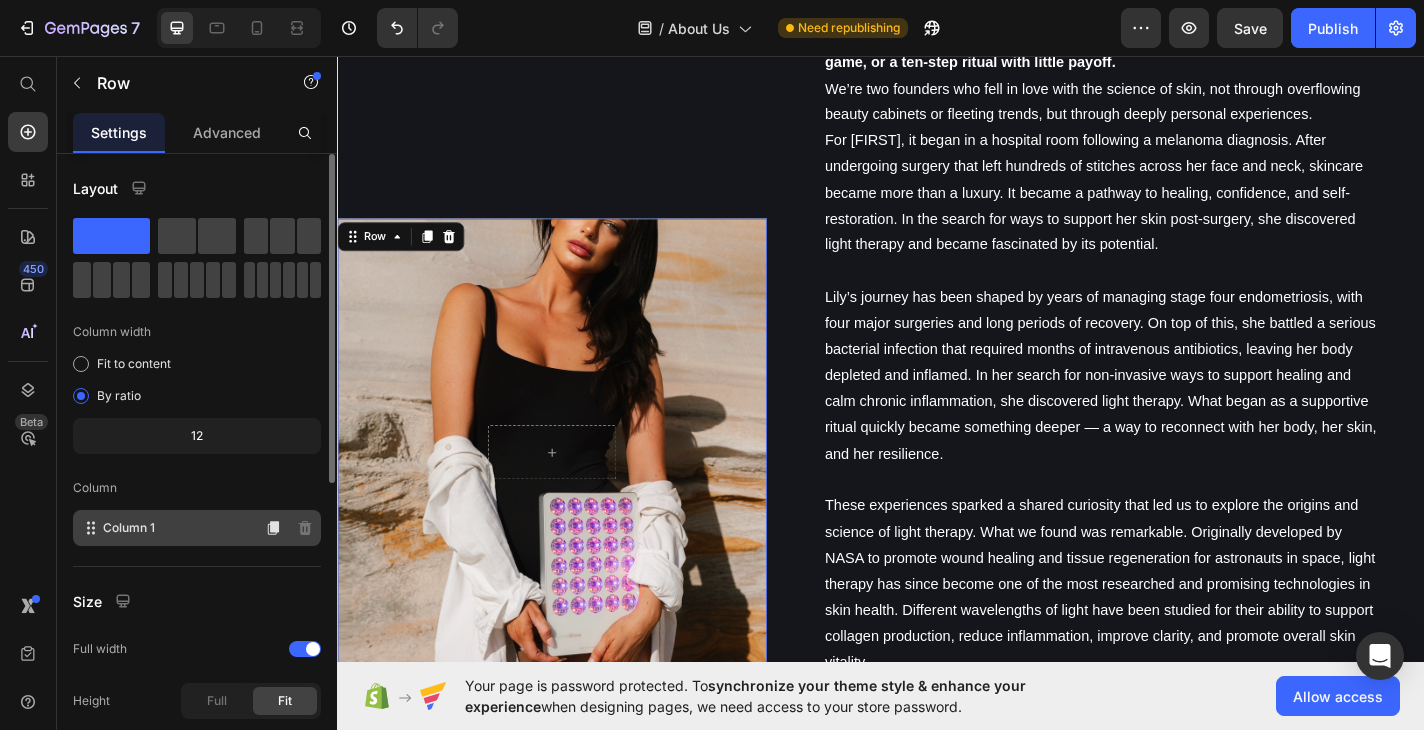 click on "Column 1" 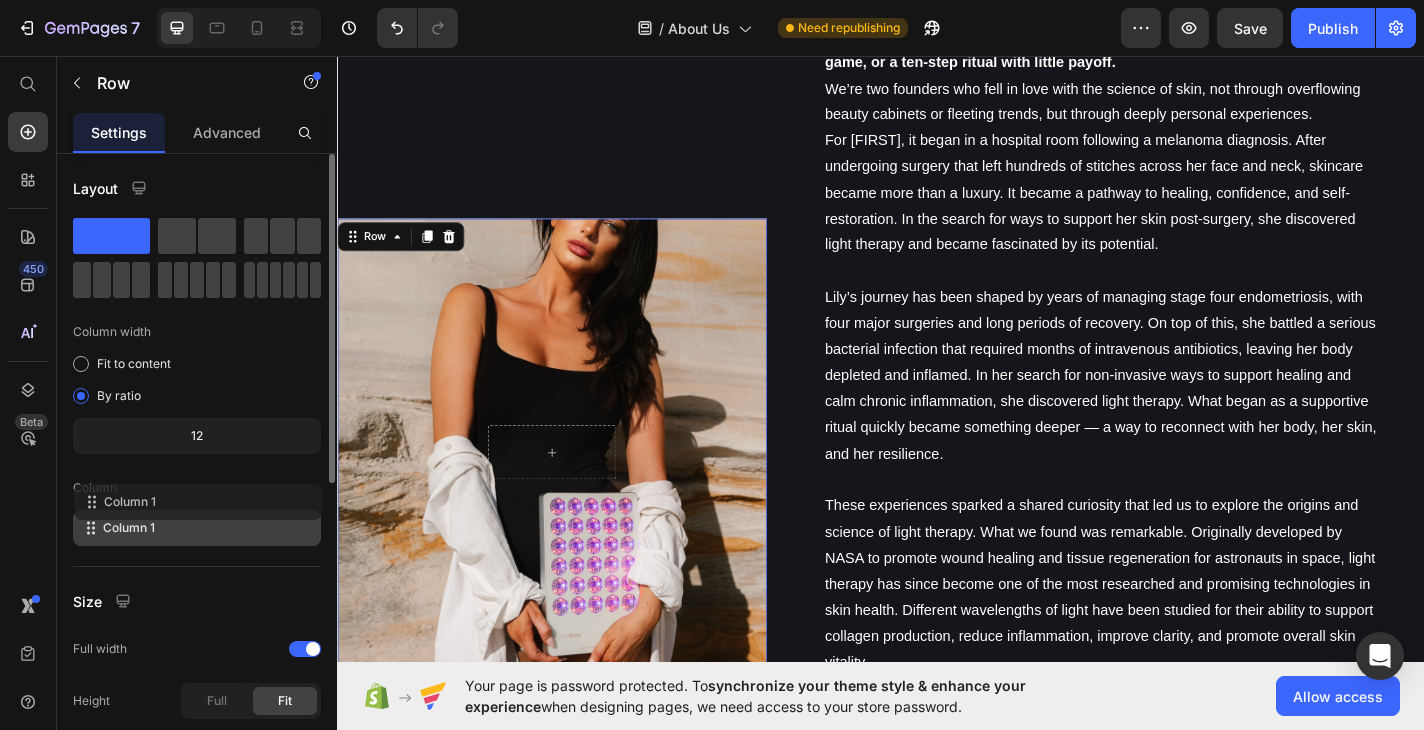 drag, startPoint x: 169, startPoint y: 533, endPoint x: 170, endPoint y: 504, distance: 29.017237 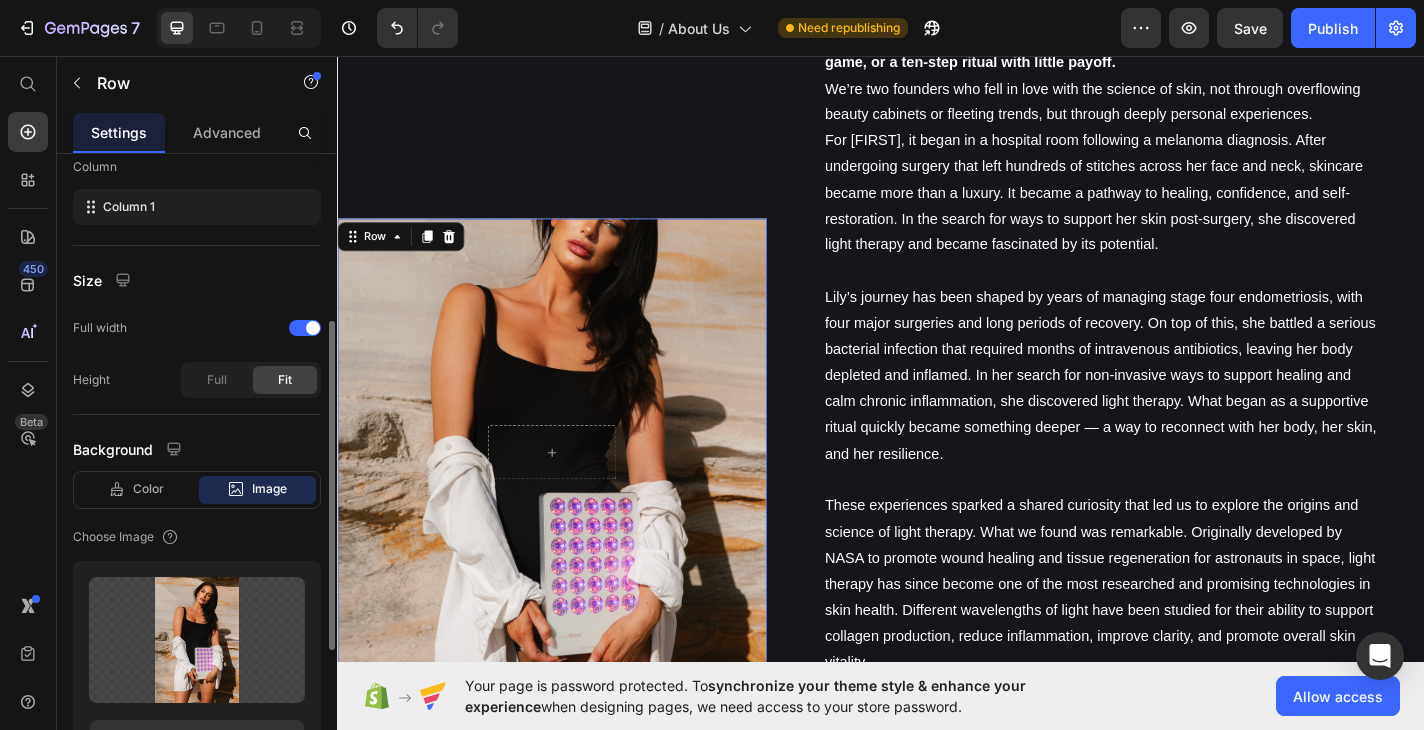 scroll, scrollTop: 326, scrollLeft: 0, axis: vertical 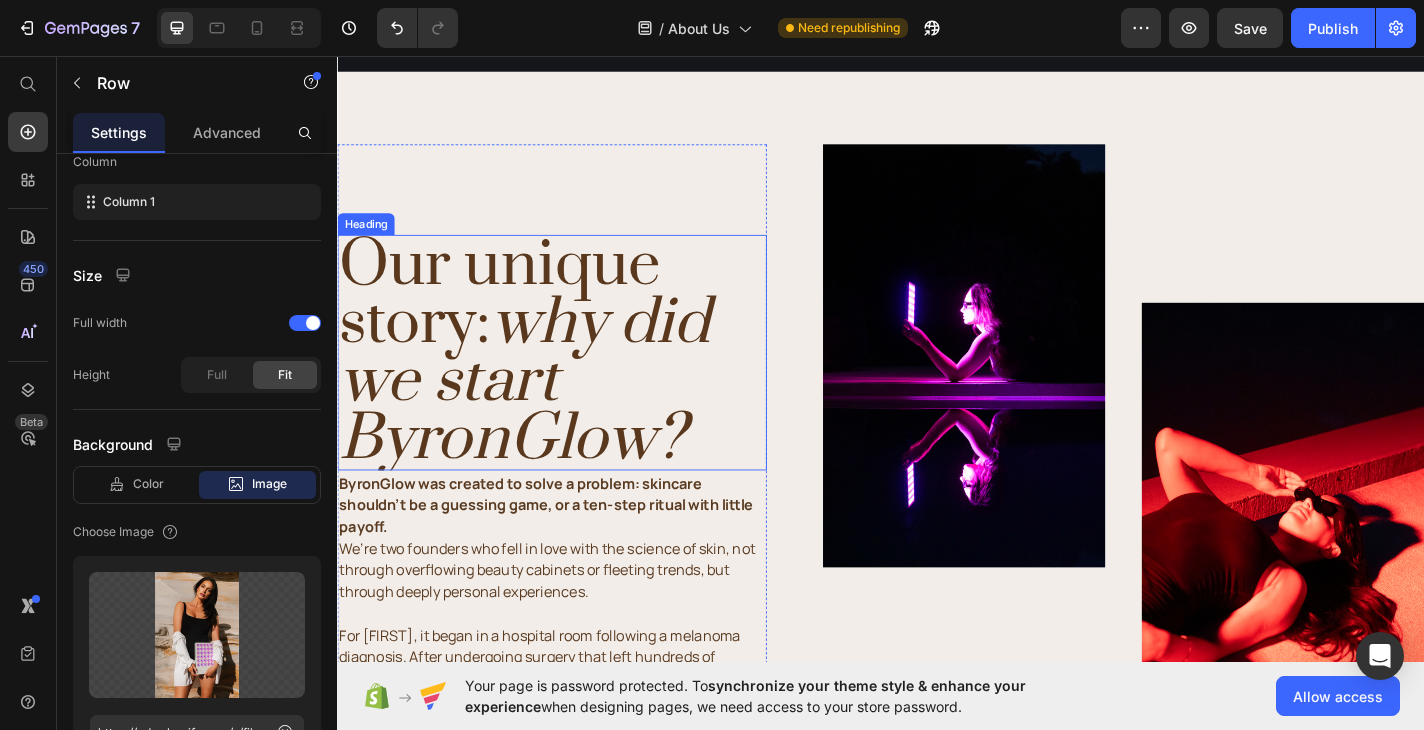 click on "Our unique story:  why did we start ByronGlow?" at bounding box center [574, 383] 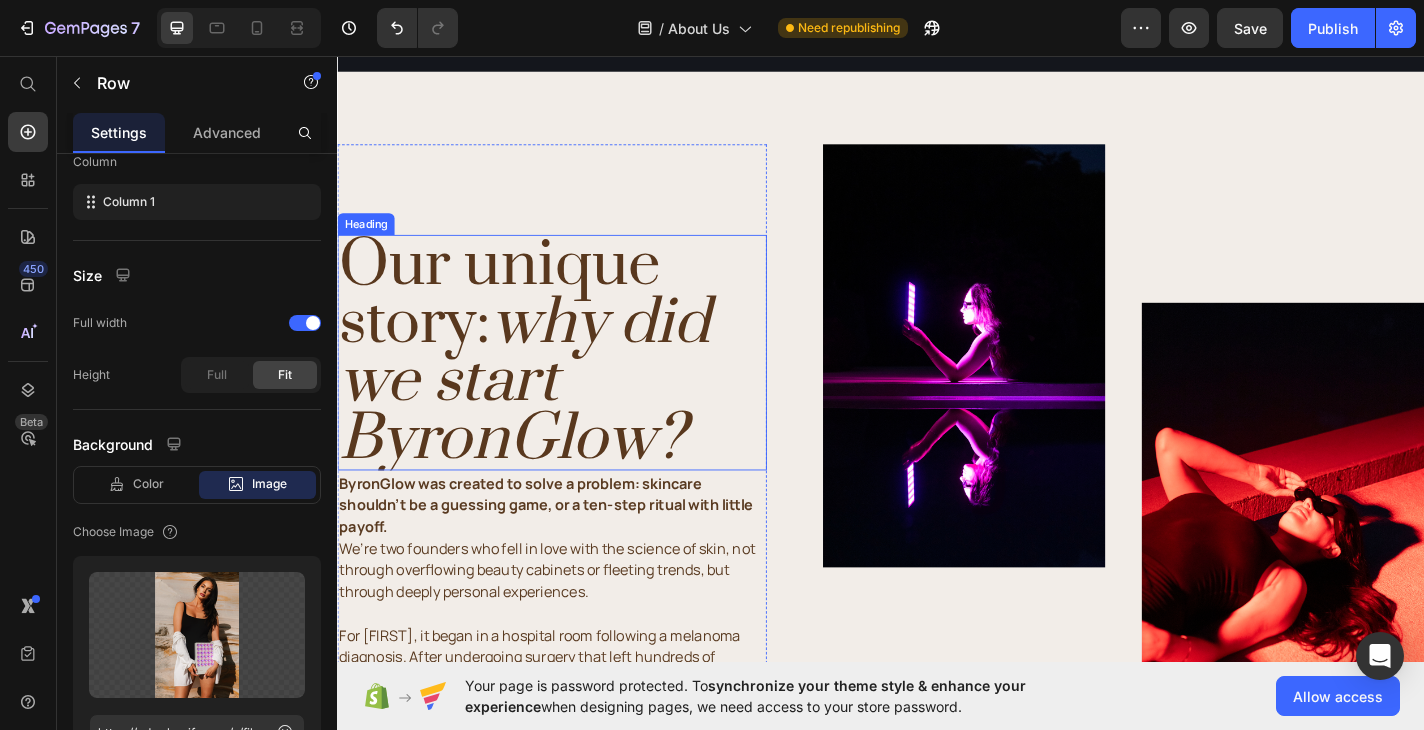scroll, scrollTop: 0, scrollLeft: 0, axis: both 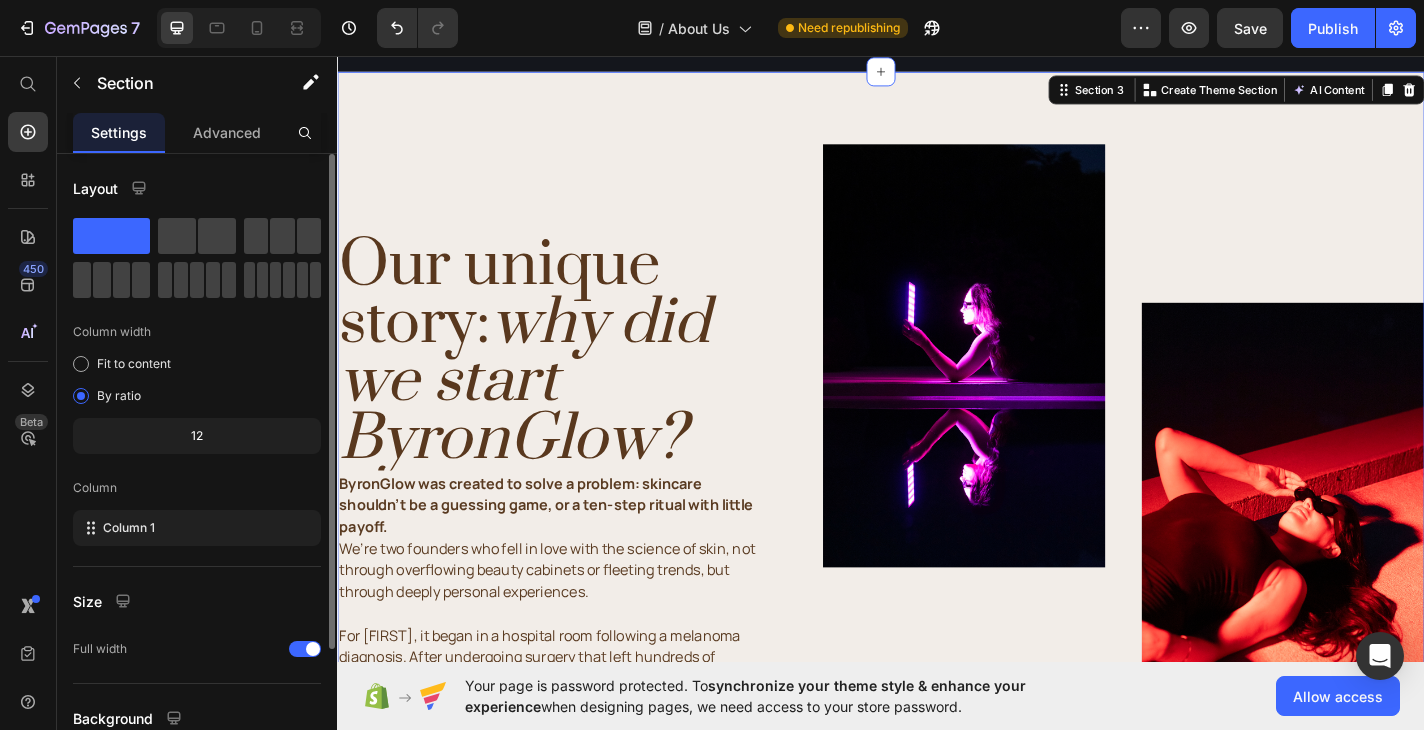 click on "Our unique story:  why did we start ByronGlow? Heading ByronGlow was created to solve a problem: skincare shouldn't be a guessing game, or a ten-step ritual with little payoff. We’re two founders who fell in love with the science of skin, not through overflowing beauty cabinets or fleeting trends, but through deeply personal experiences. For [FIRST], it began in a hospital room following a melanoma diagnosis. After undergoing surgery that left hundreds of stitches across her face and neck, skincare became more than a luxury. It became a pathway to healing, confidence, and self-restoration. In the search for ways to support her skin post-surgery, she discovered light therapy and became fascinated by its potential. We also realised something else. Most active-ingredient skincare comes with a short shelf life, frequent irritation, and too much waste. We wanted something better. Something that worked with the skin, not against it. Where simplicity meets serious skin results. Heading yes to radiance Button Row" at bounding box center (937, 1000) 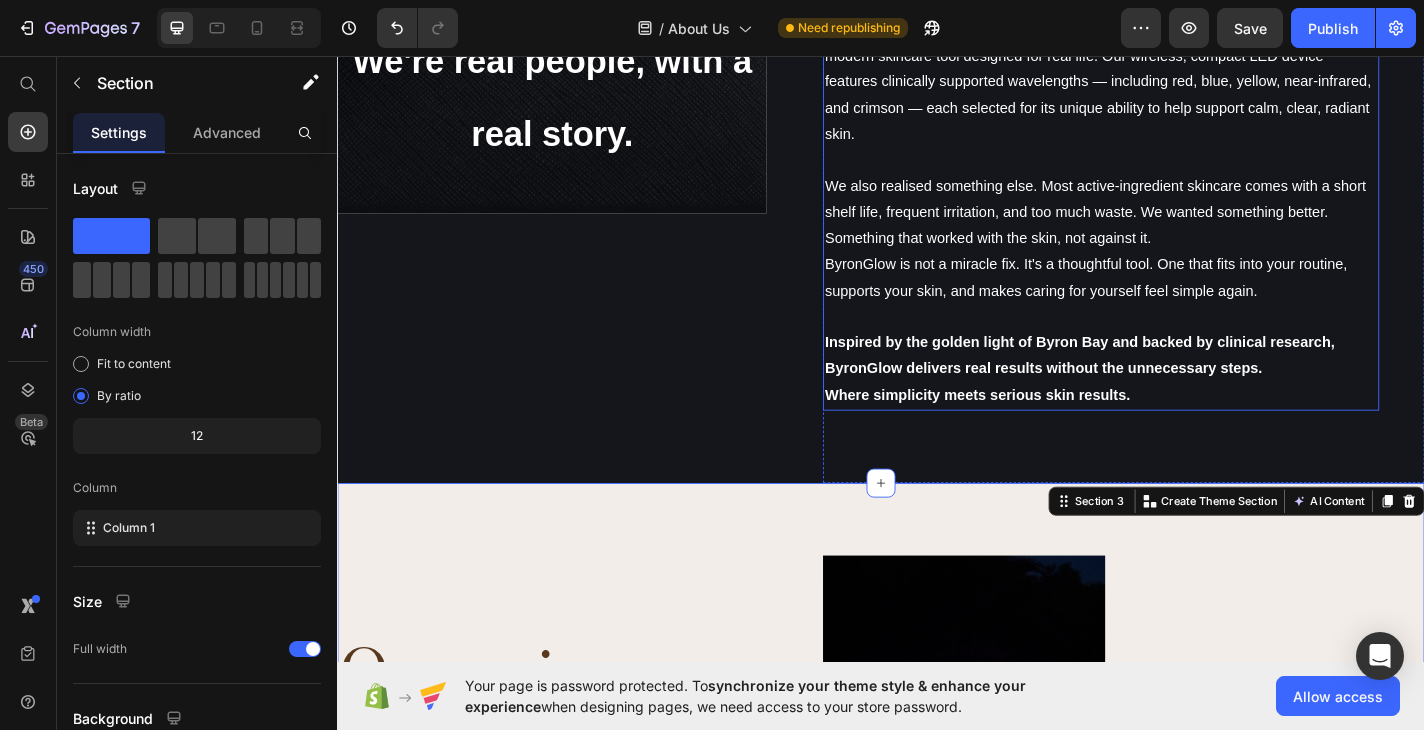 scroll, scrollTop: 1734, scrollLeft: 0, axis: vertical 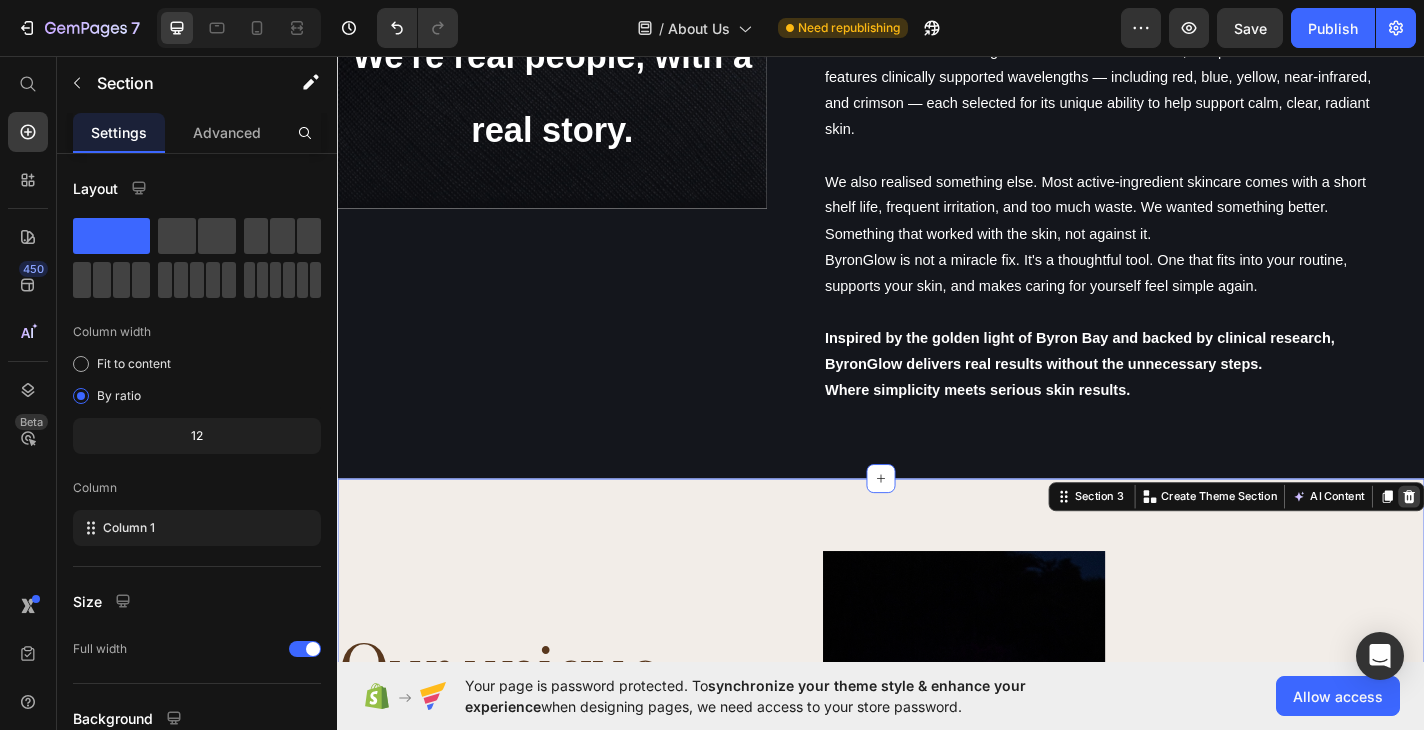 click 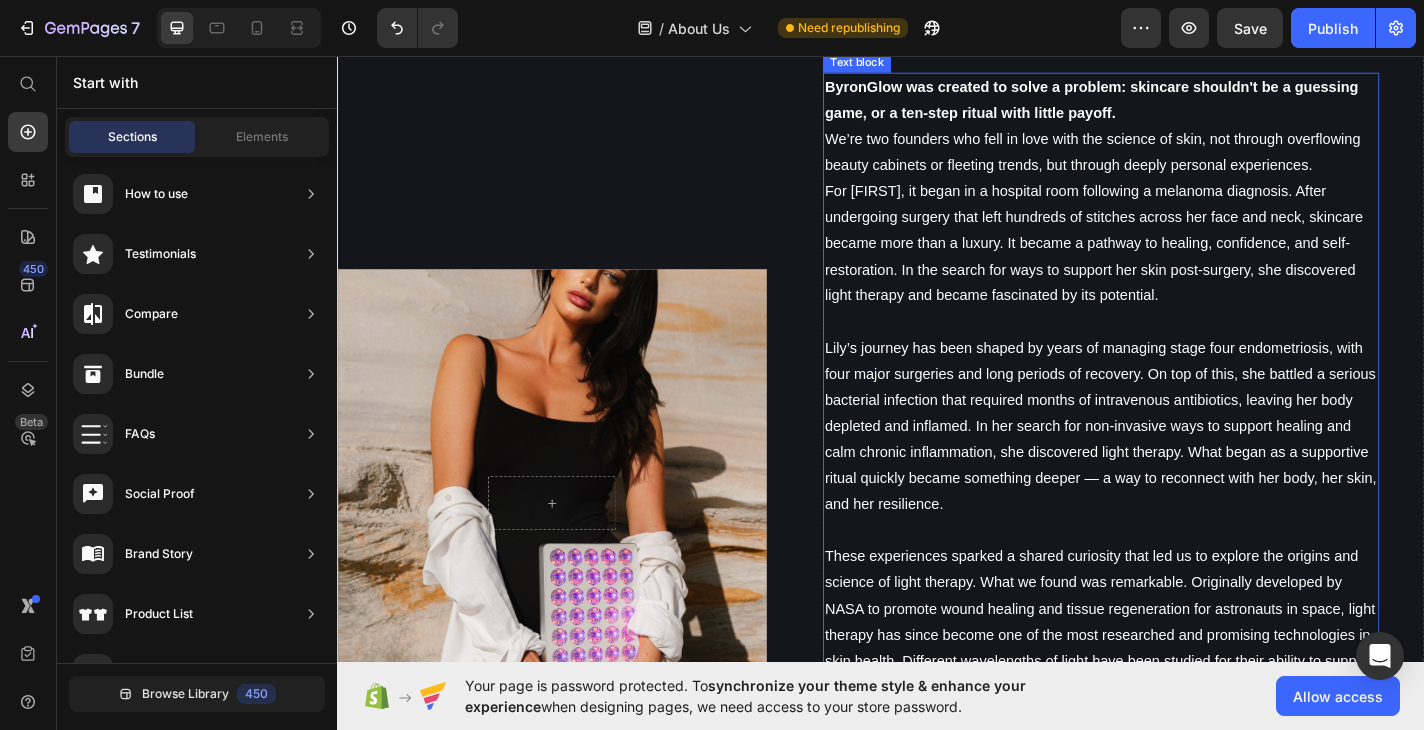 scroll, scrollTop: 1103, scrollLeft: 0, axis: vertical 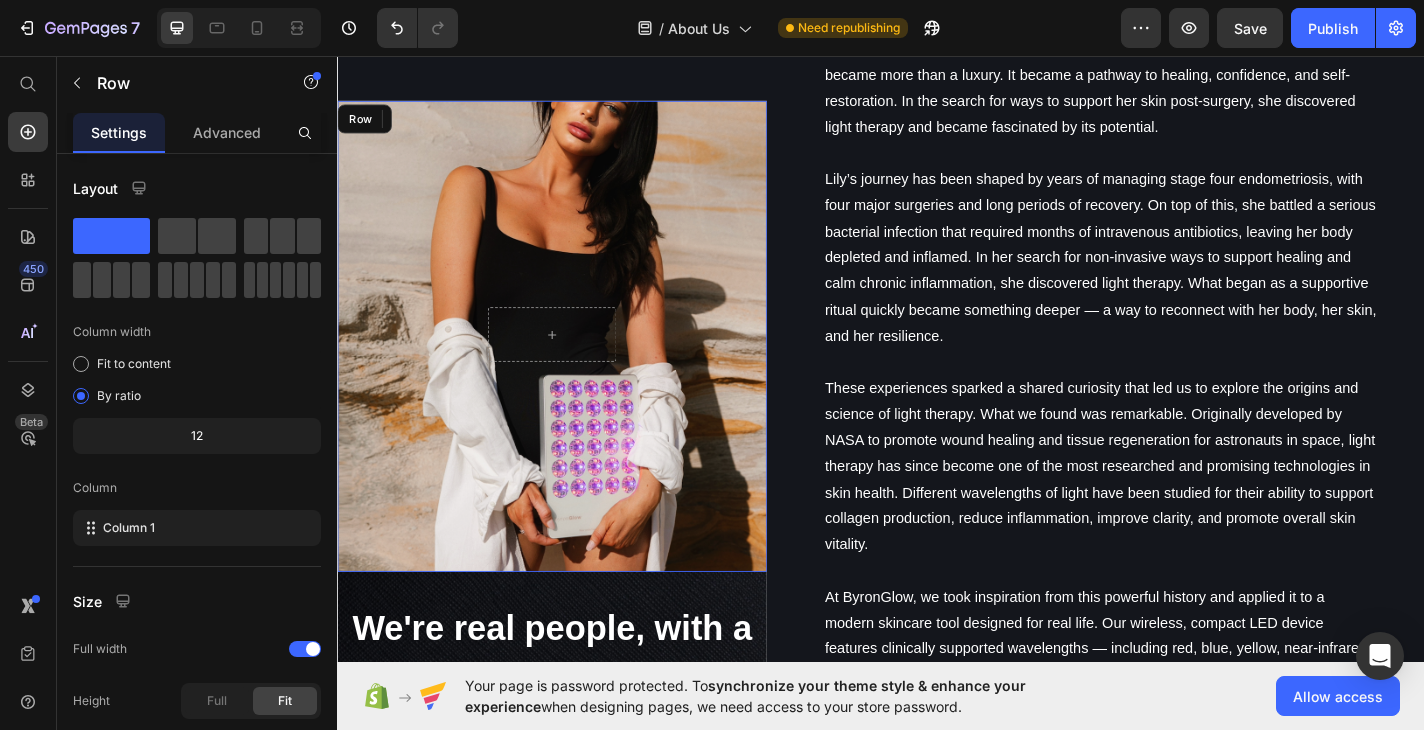 click on "Row" at bounding box center [574, 365] 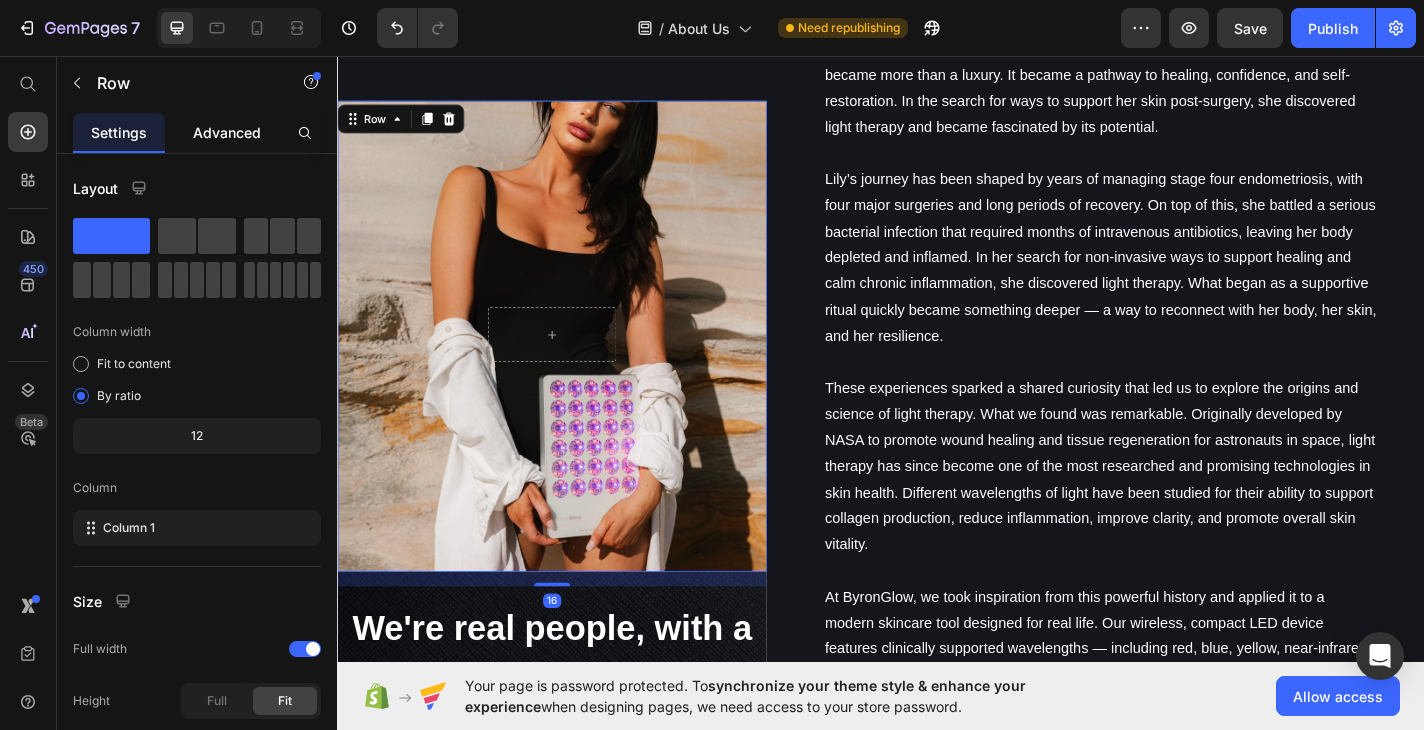 click on "Advanced" at bounding box center [227, 132] 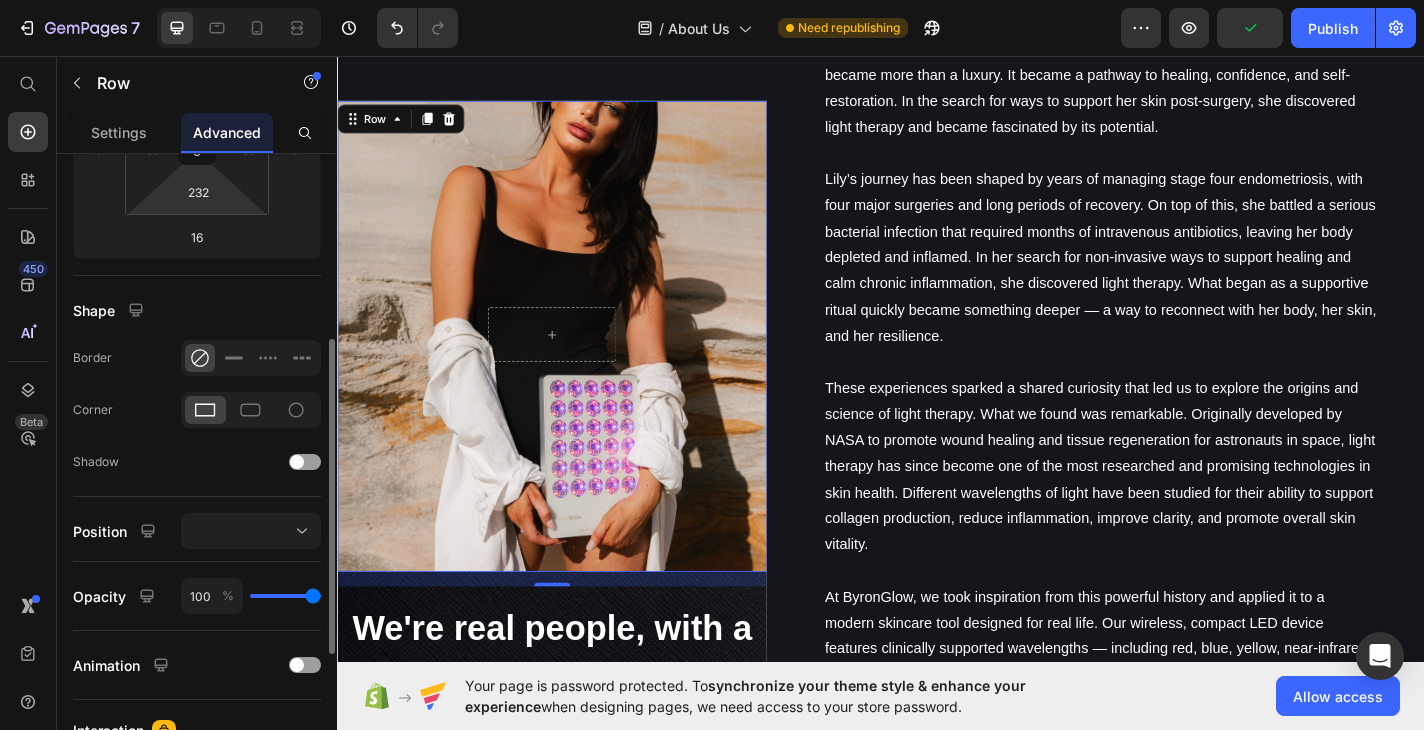 scroll, scrollTop: 377, scrollLeft: 0, axis: vertical 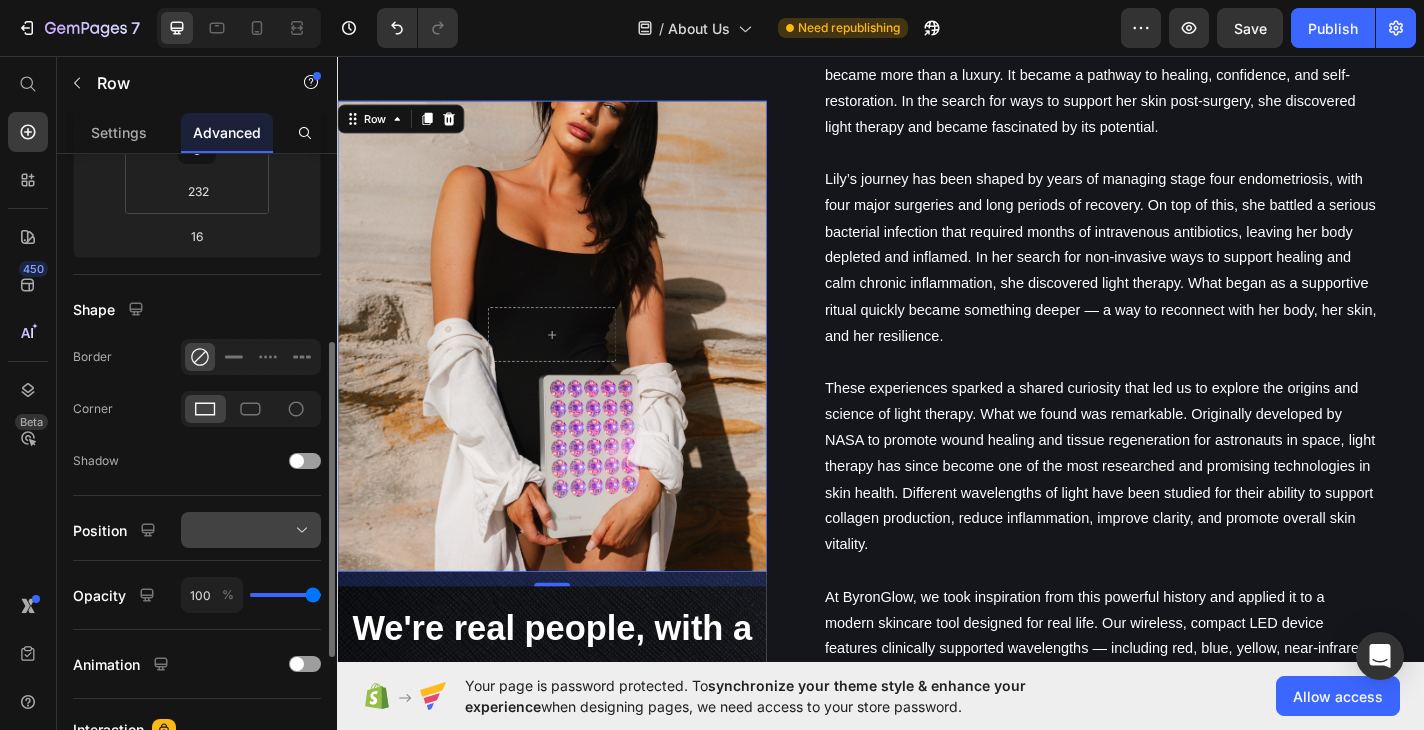 click at bounding box center (251, 530) 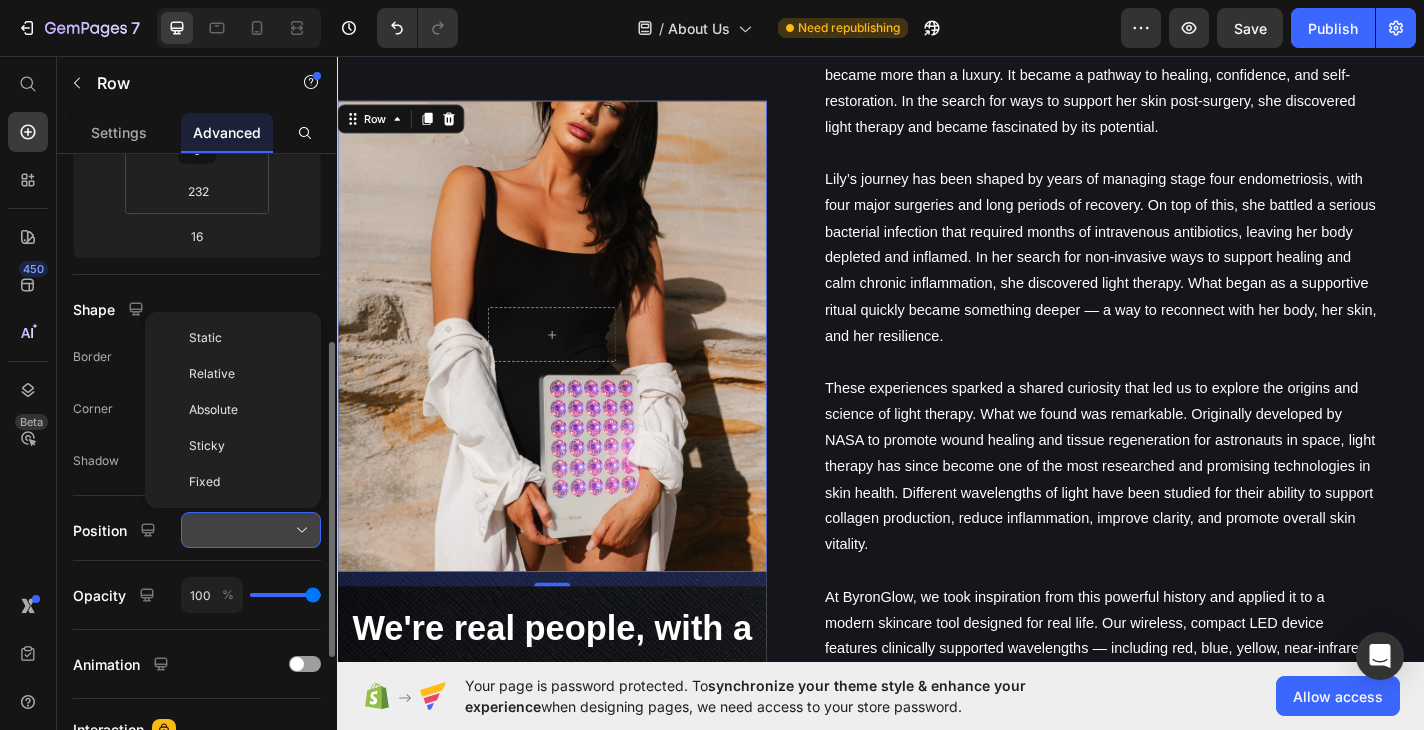 click at bounding box center [251, 530] 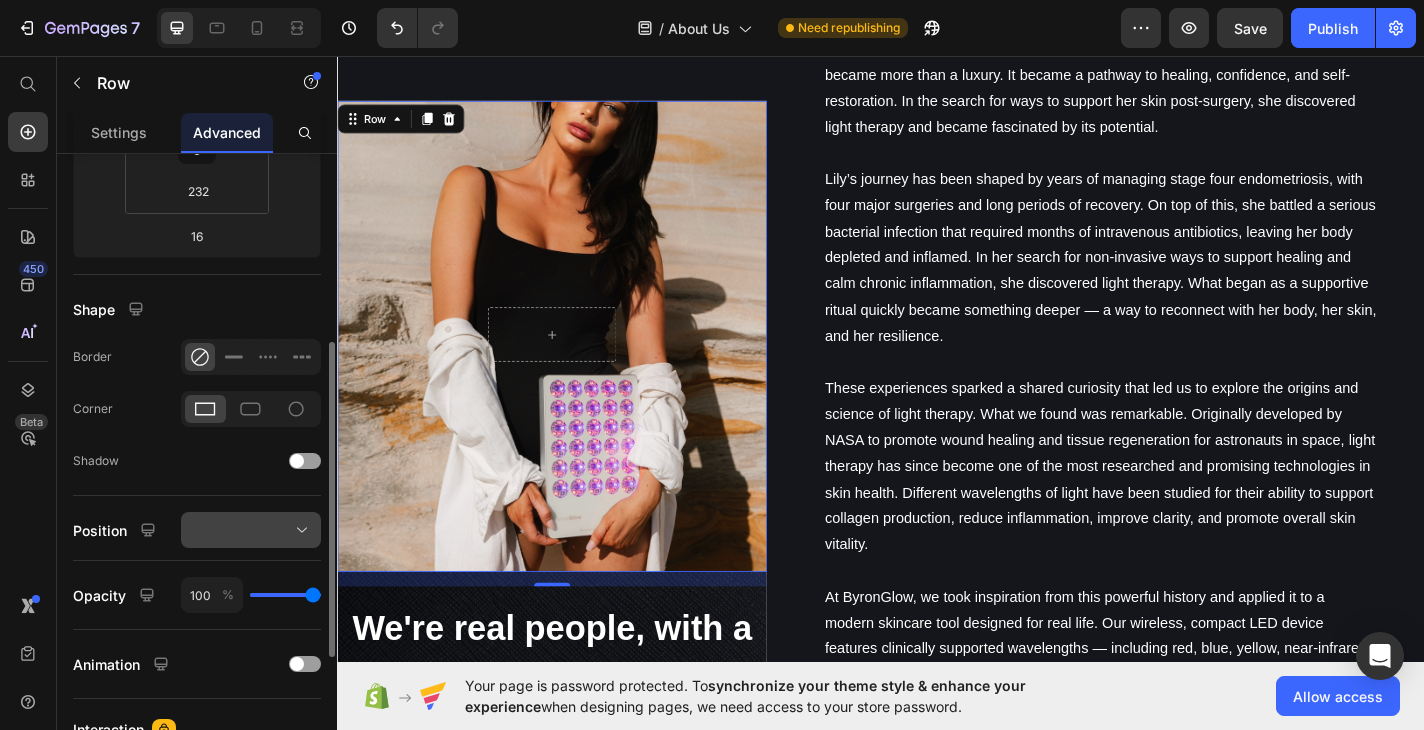 click at bounding box center (251, 530) 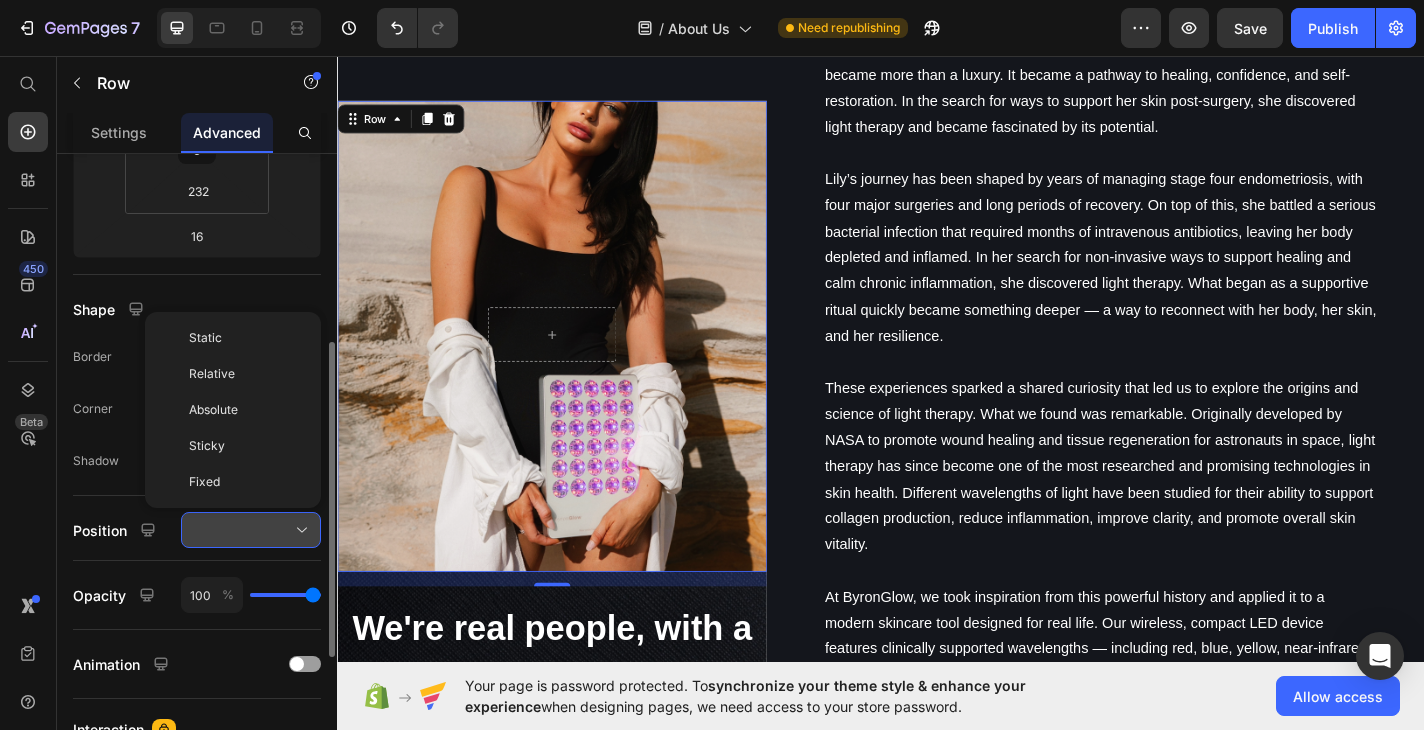 click at bounding box center (251, 530) 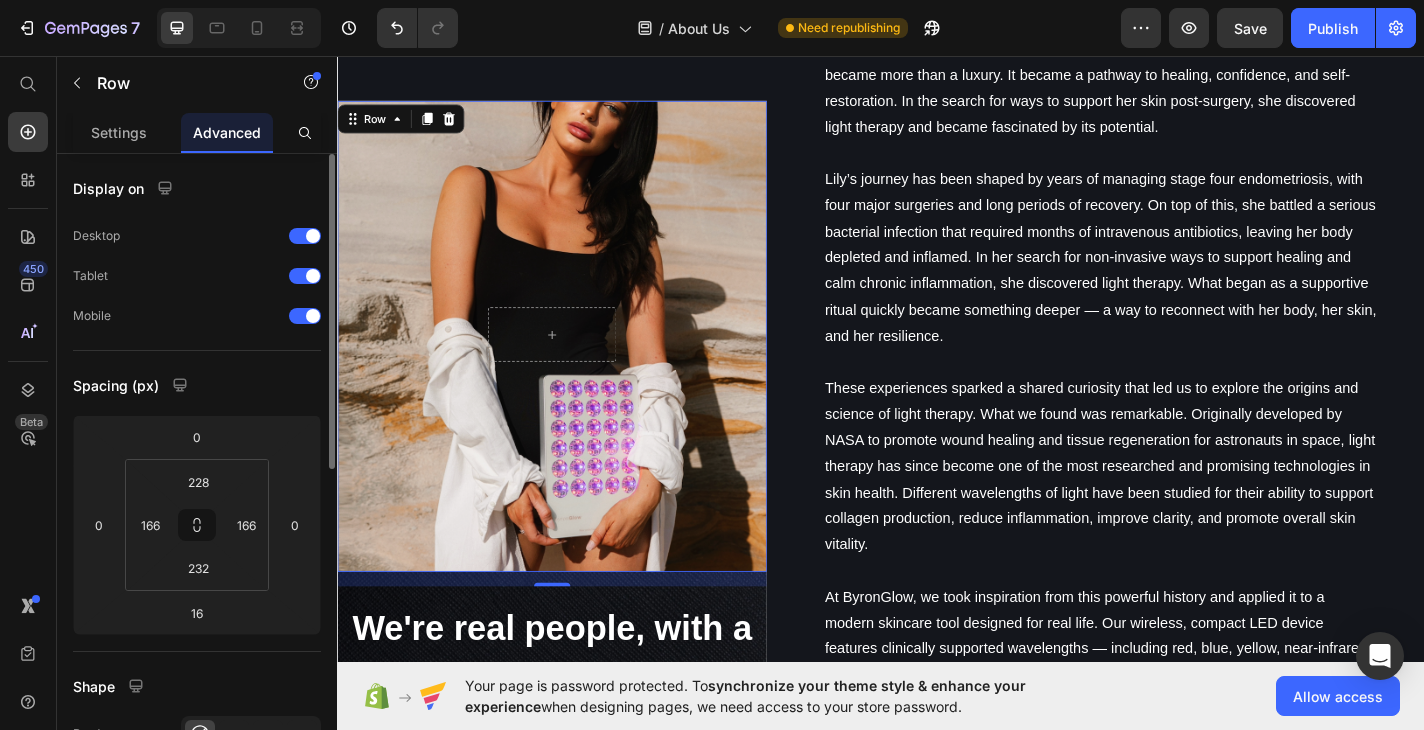 scroll, scrollTop: 0, scrollLeft: 0, axis: both 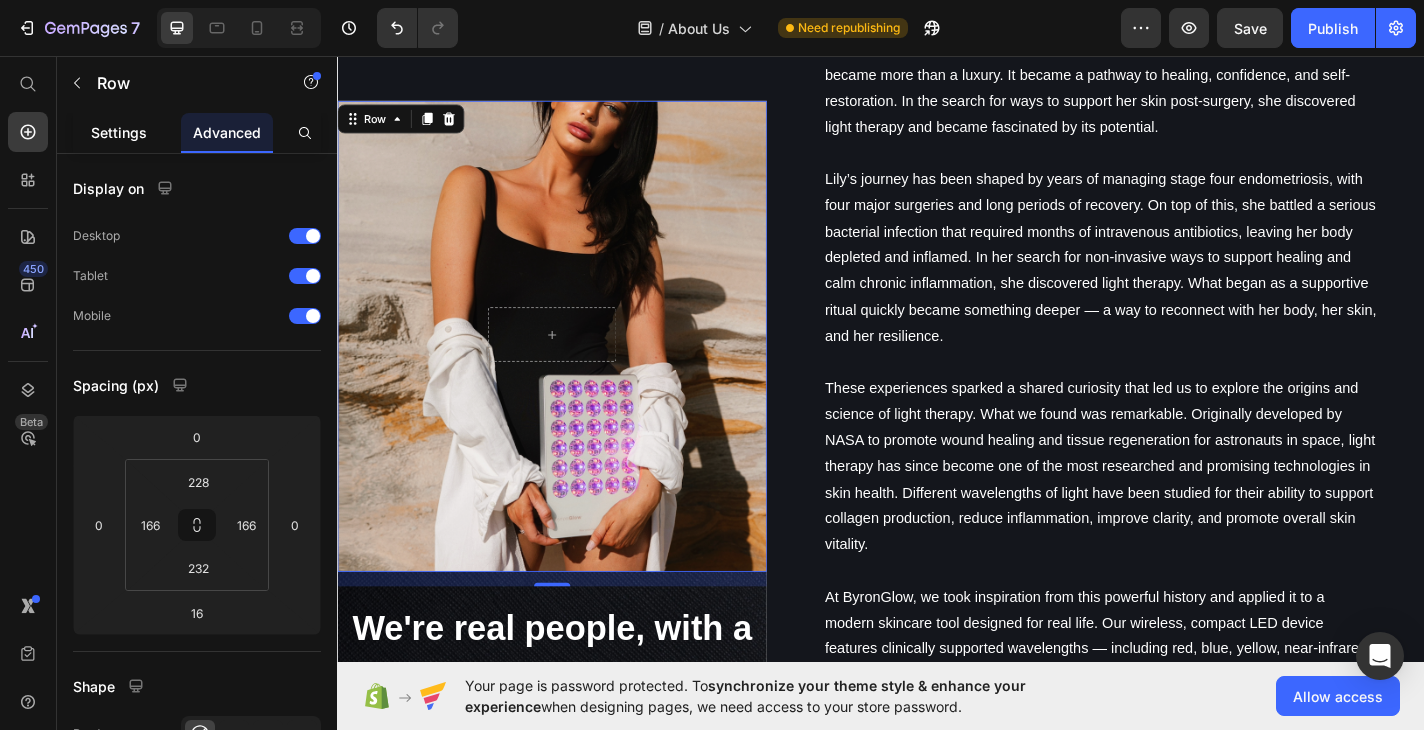 click on "Settings" at bounding box center [119, 132] 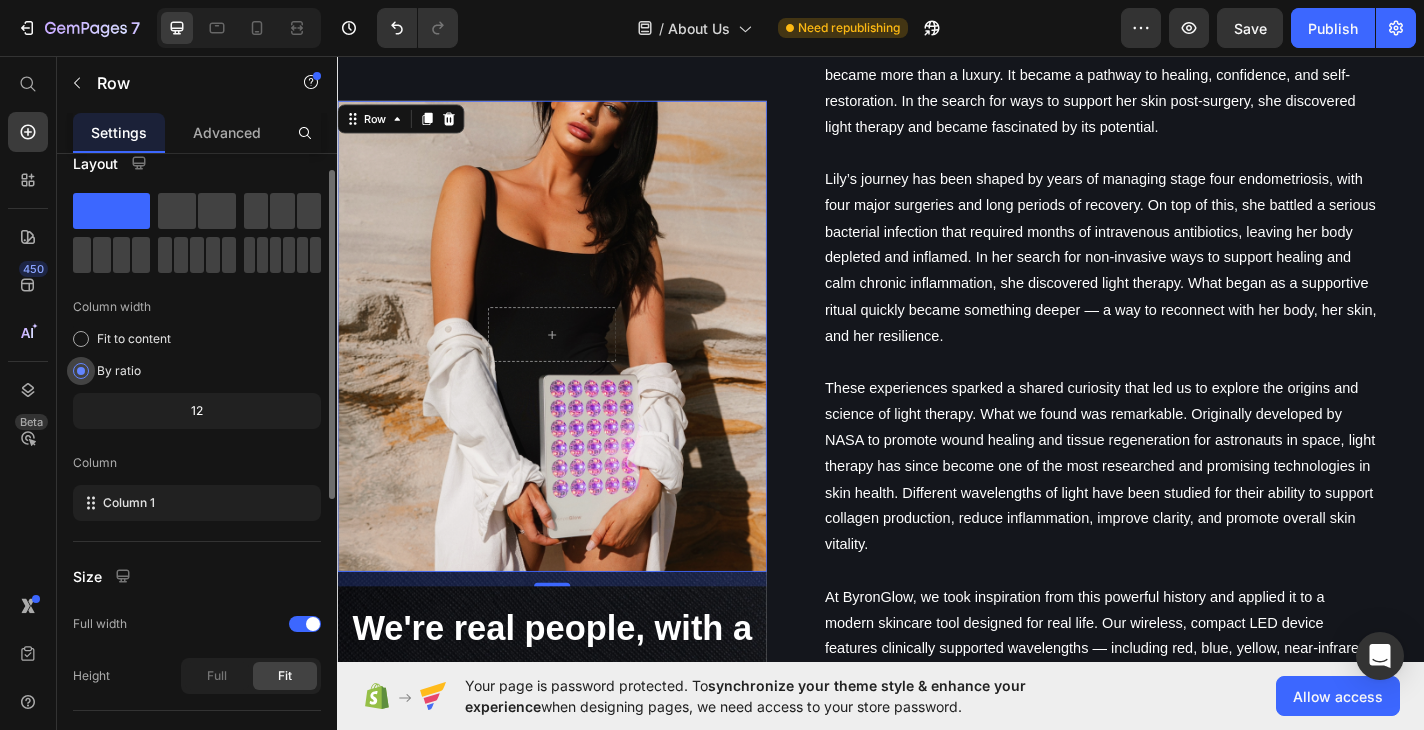 scroll, scrollTop: 27, scrollLeft: 0, axis: vertical 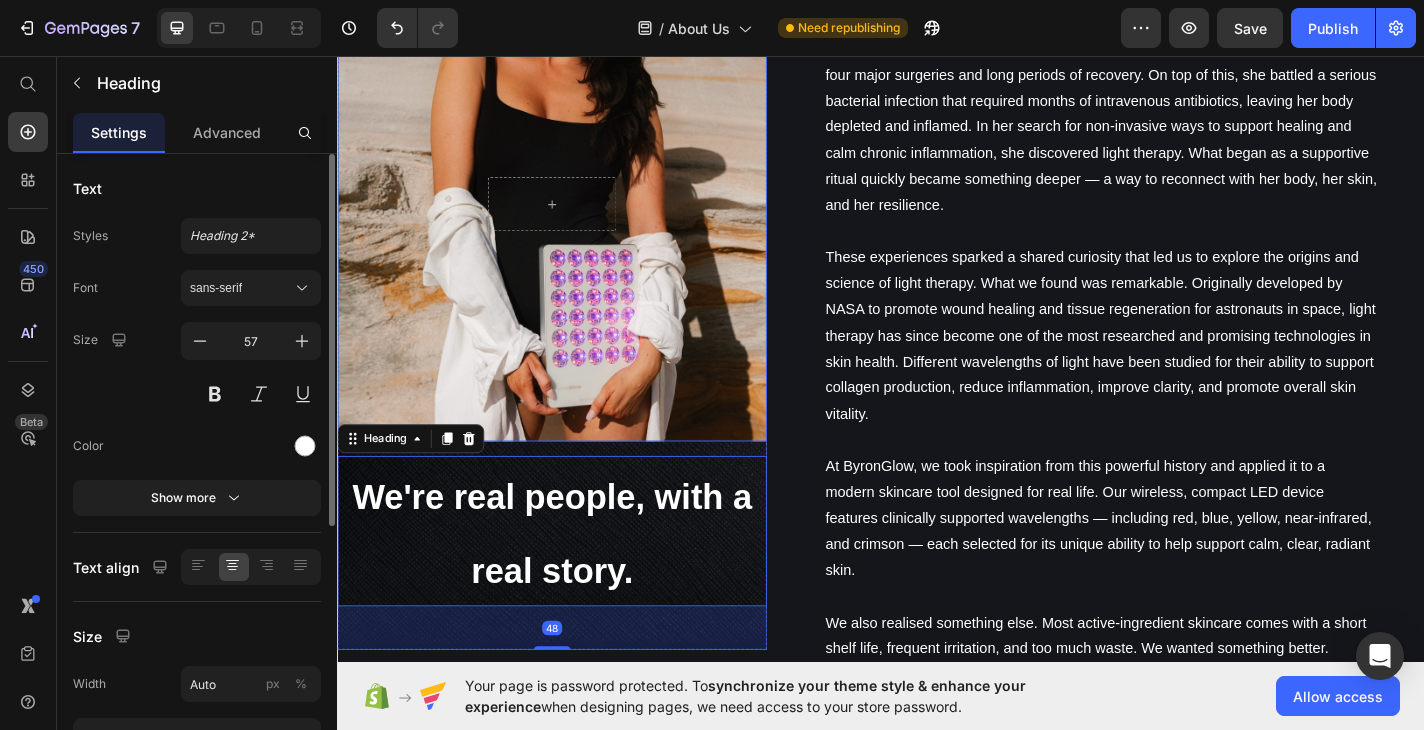 click on "Row" at bounding box center [574, 221] 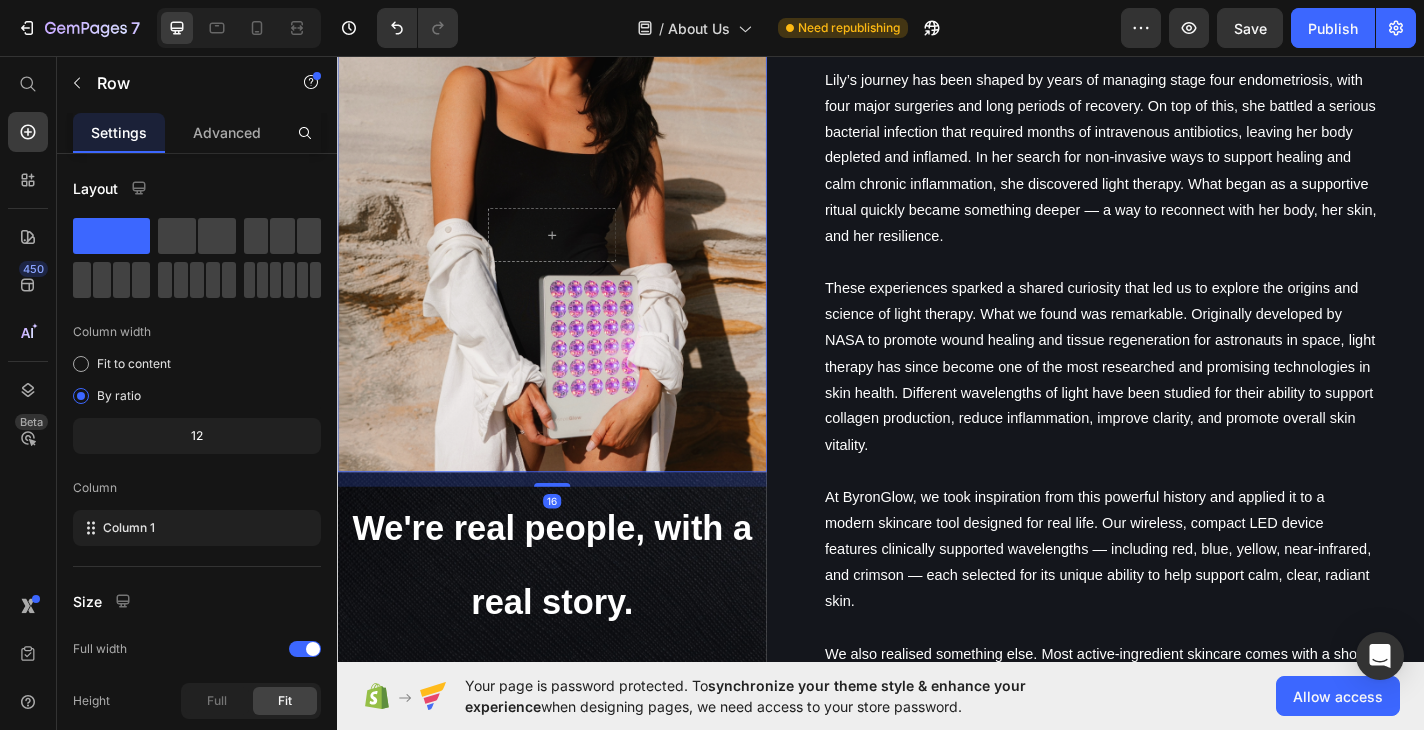 scroll, scrollTop: 1211, scrollLeft: 0, axis: vertical 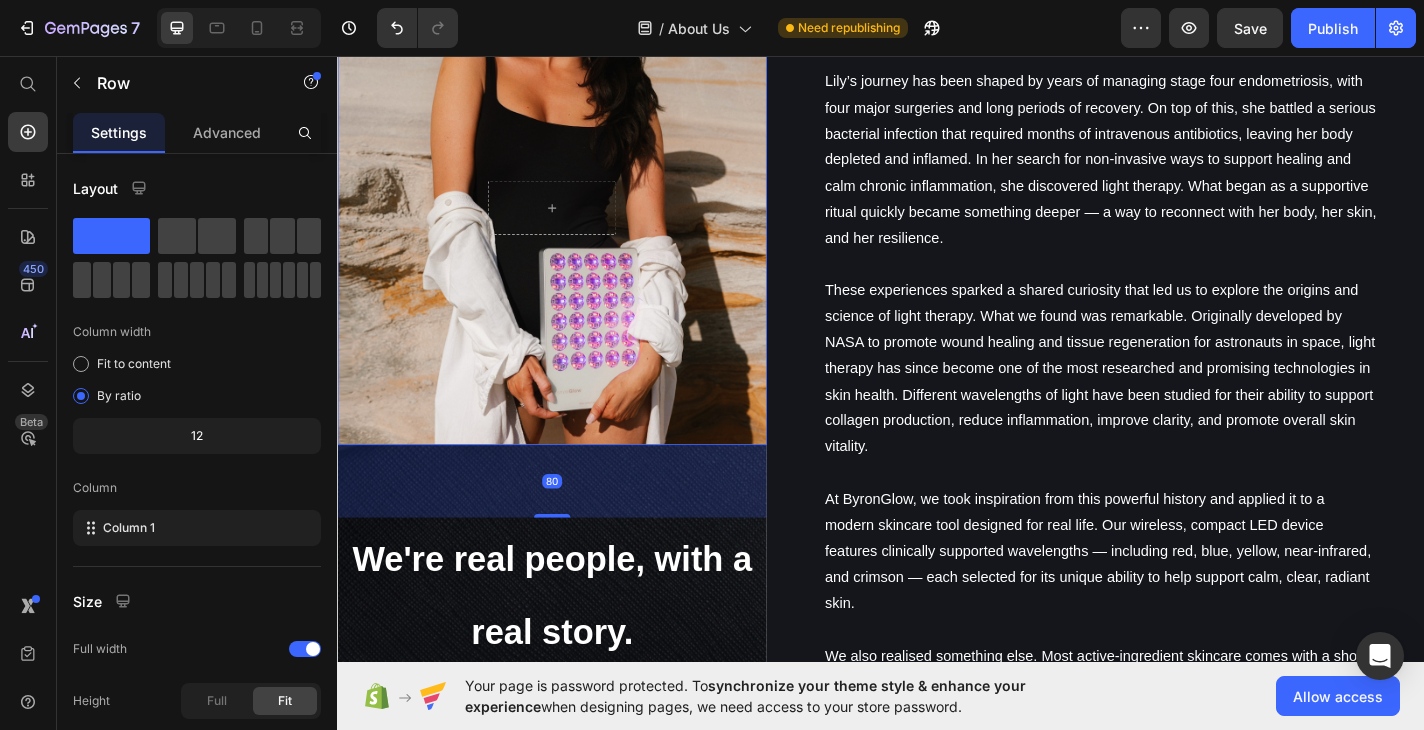 drag, startPoint x: 578, startPoint y: 514, endPoint x: 573, endPoint y: 578, distance: 64.195015 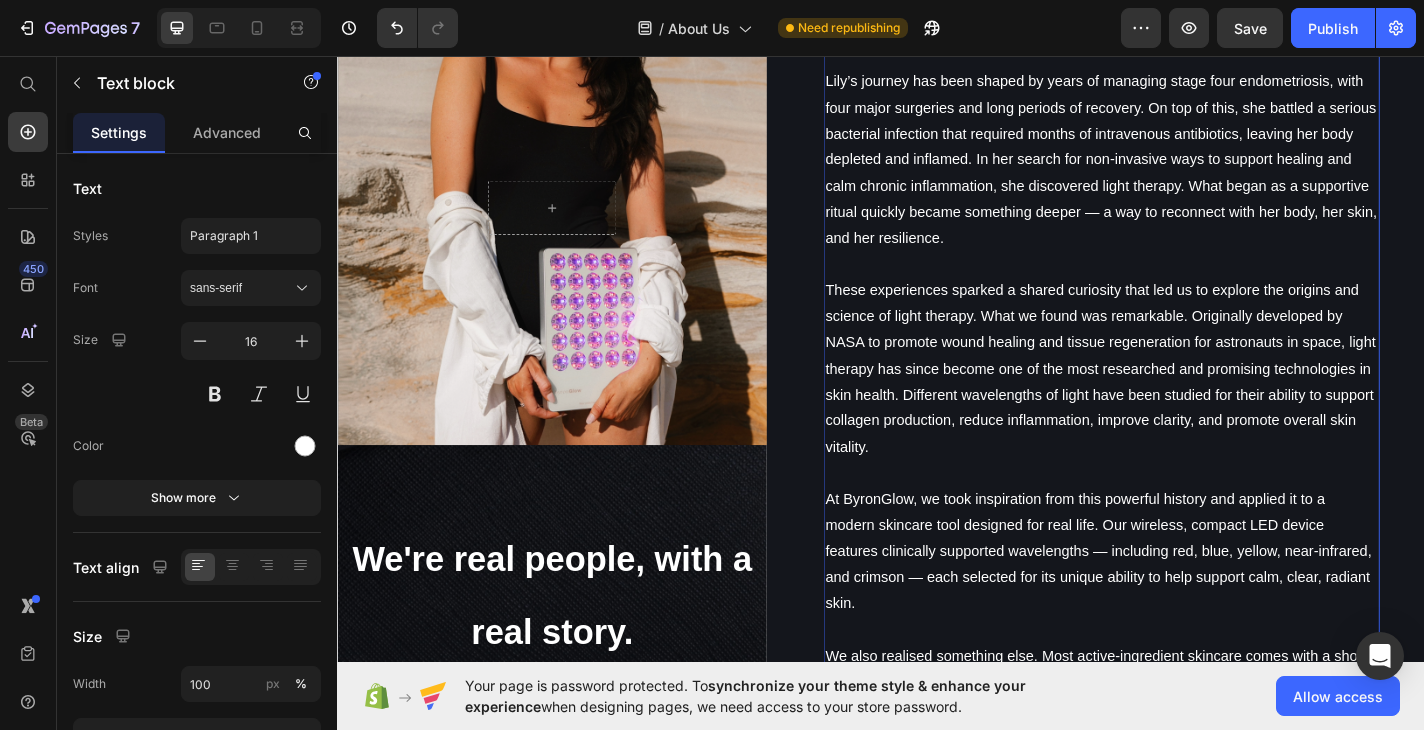 click on "These experiences sparked a shared curiosity that led us to explore the origins and science of light therapy. What we found was remarkable. Originally developed by NASA to promote wound healing and tissue regeneration for astronauts in space, light therapy has since become one of the most researched and promising technologies in skin health. Different wavelengths of light have been studied for their ability to support collagen production, reduce inflammation, improve clarity, and promote overall skin vitality." at bounding box center (1180, 401) 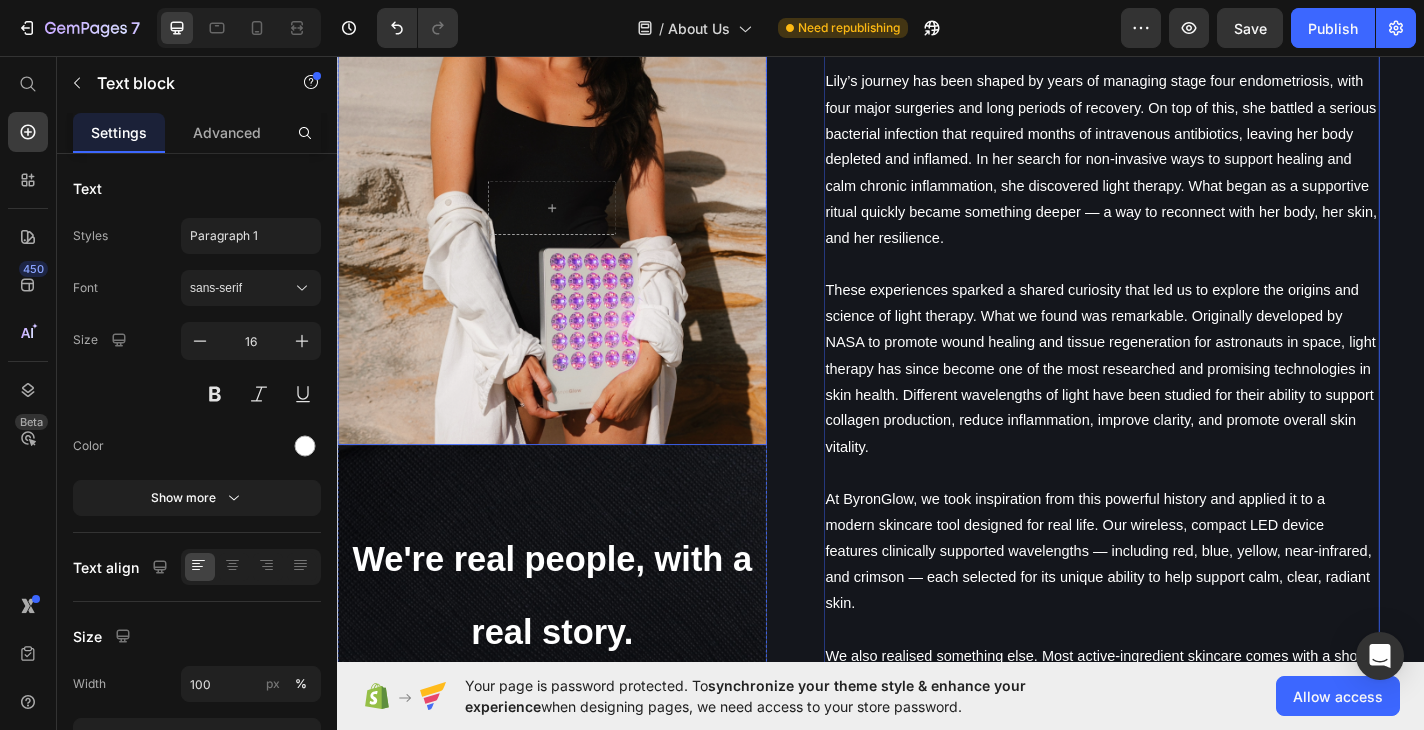 click on "Row" at bounding box center [574, 225] 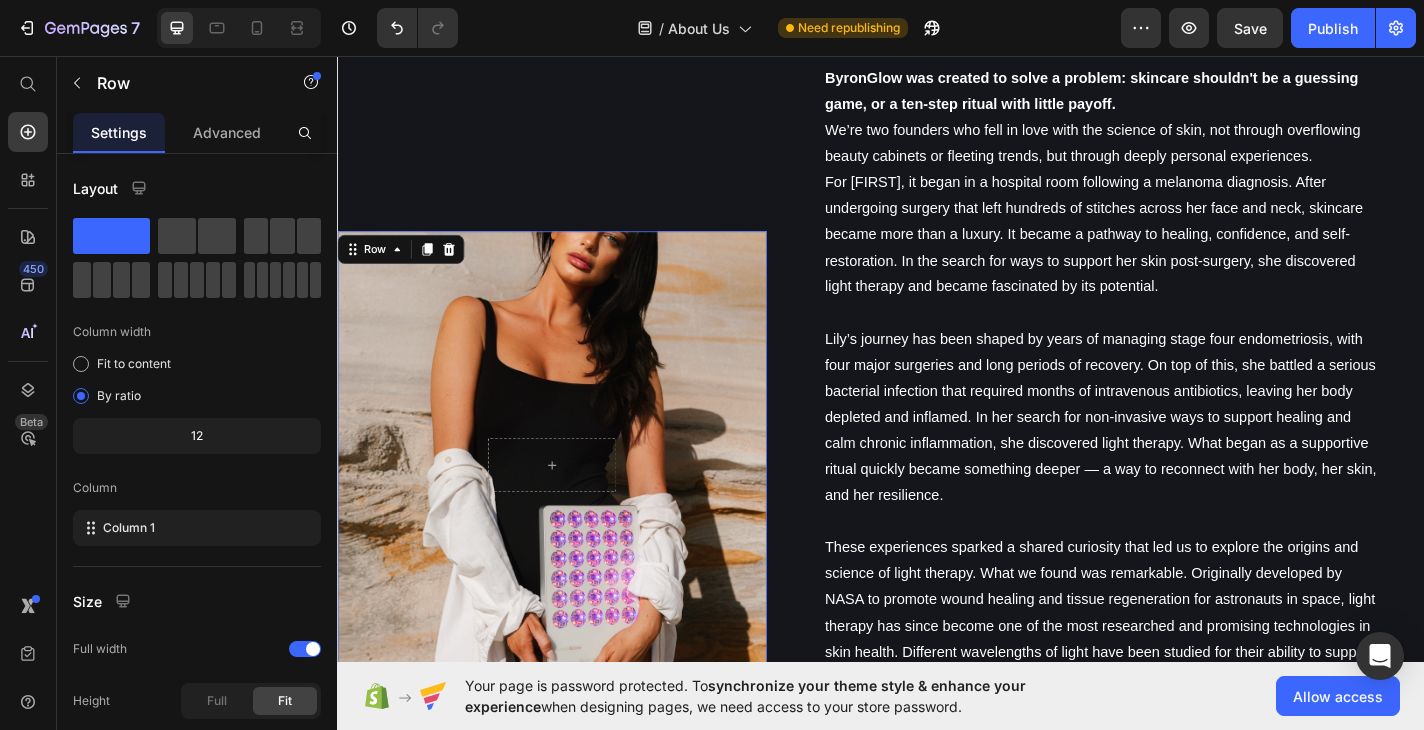 scroll, scrollTop: 924, scrollLeft: 0, axis: vertical 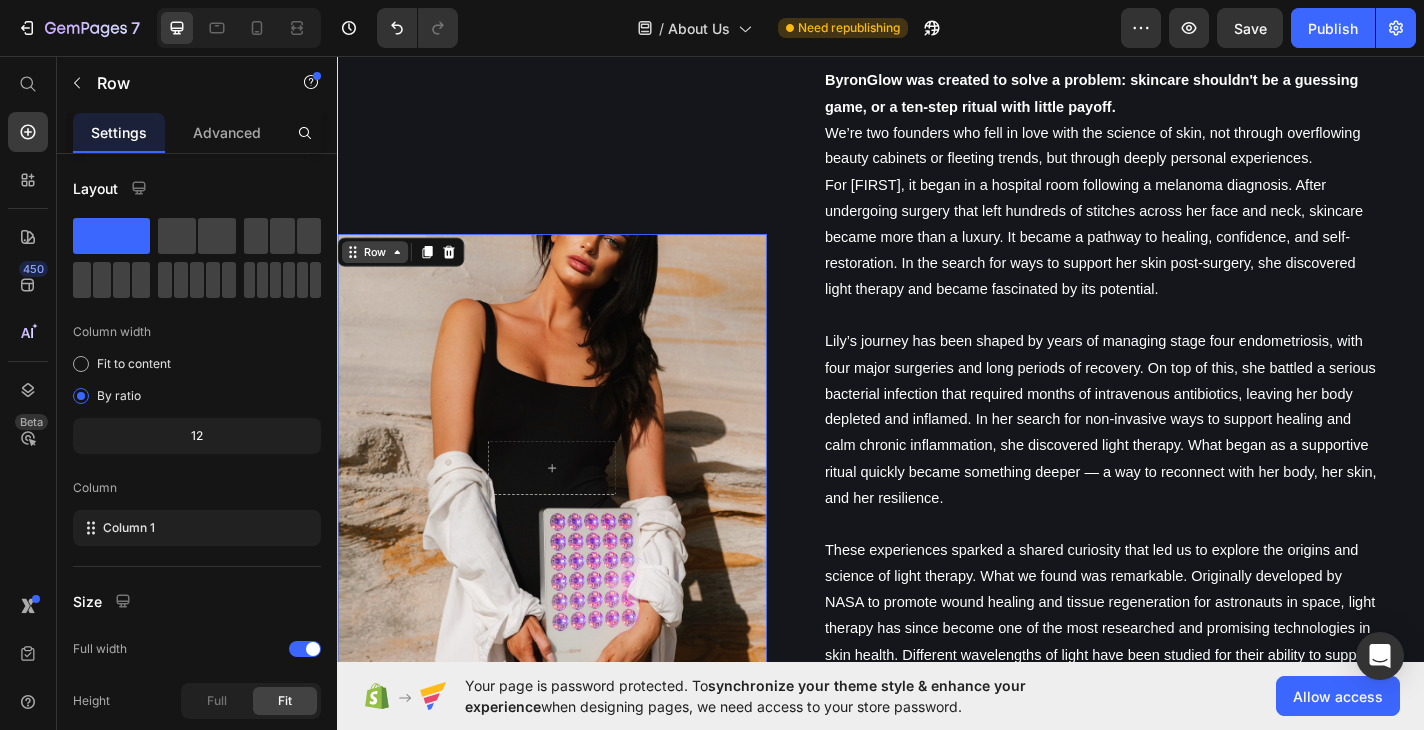 click 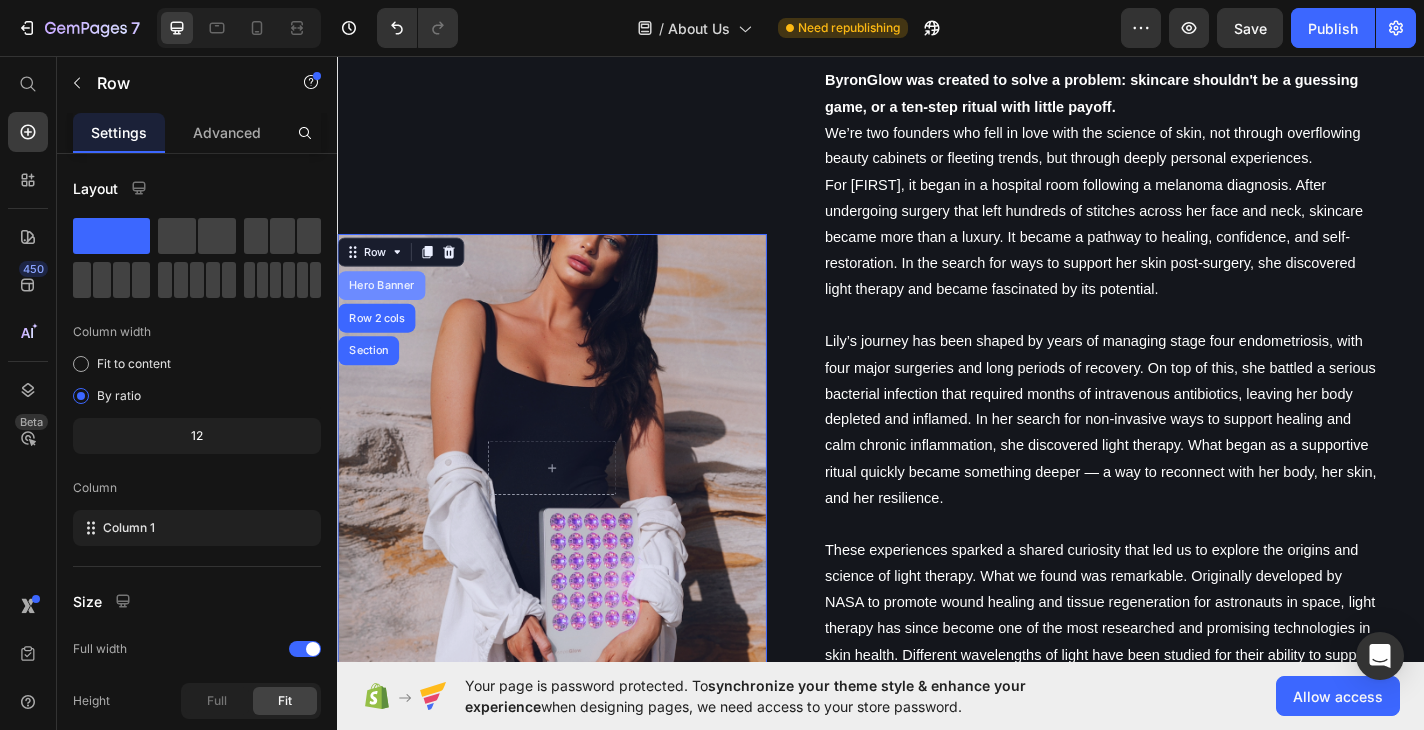 click on "Hero Banner" at bounding box center (386, 309) 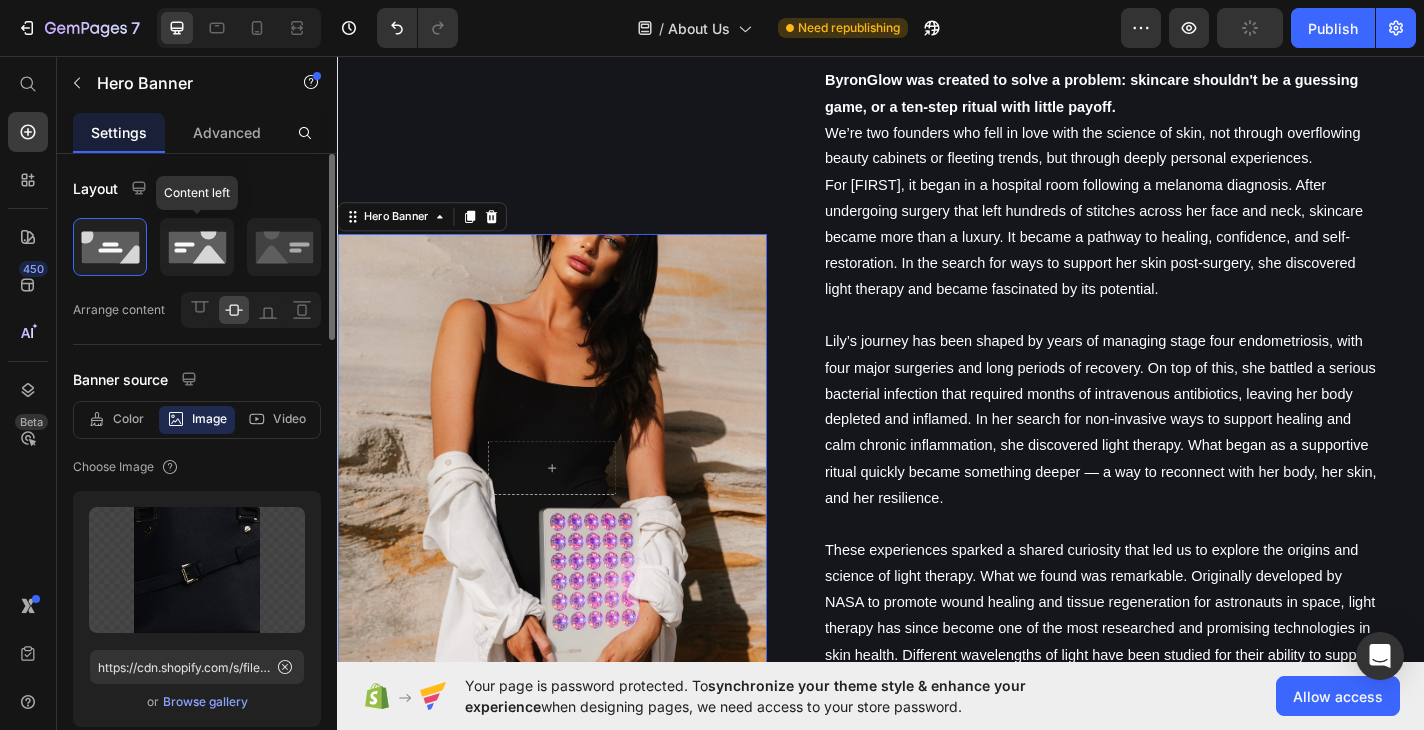 click 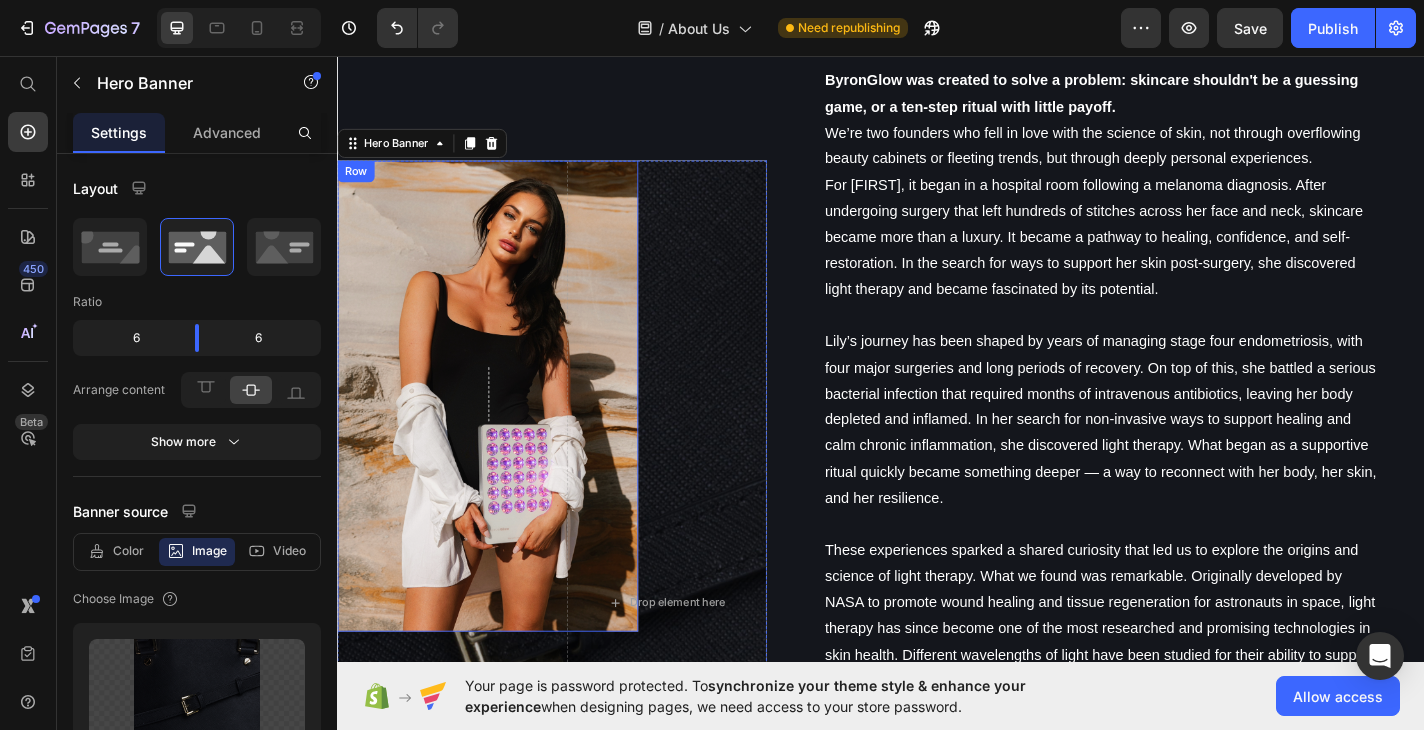 scroll, scrollTop: 1166, scrollLeft: 0, axis: vertical 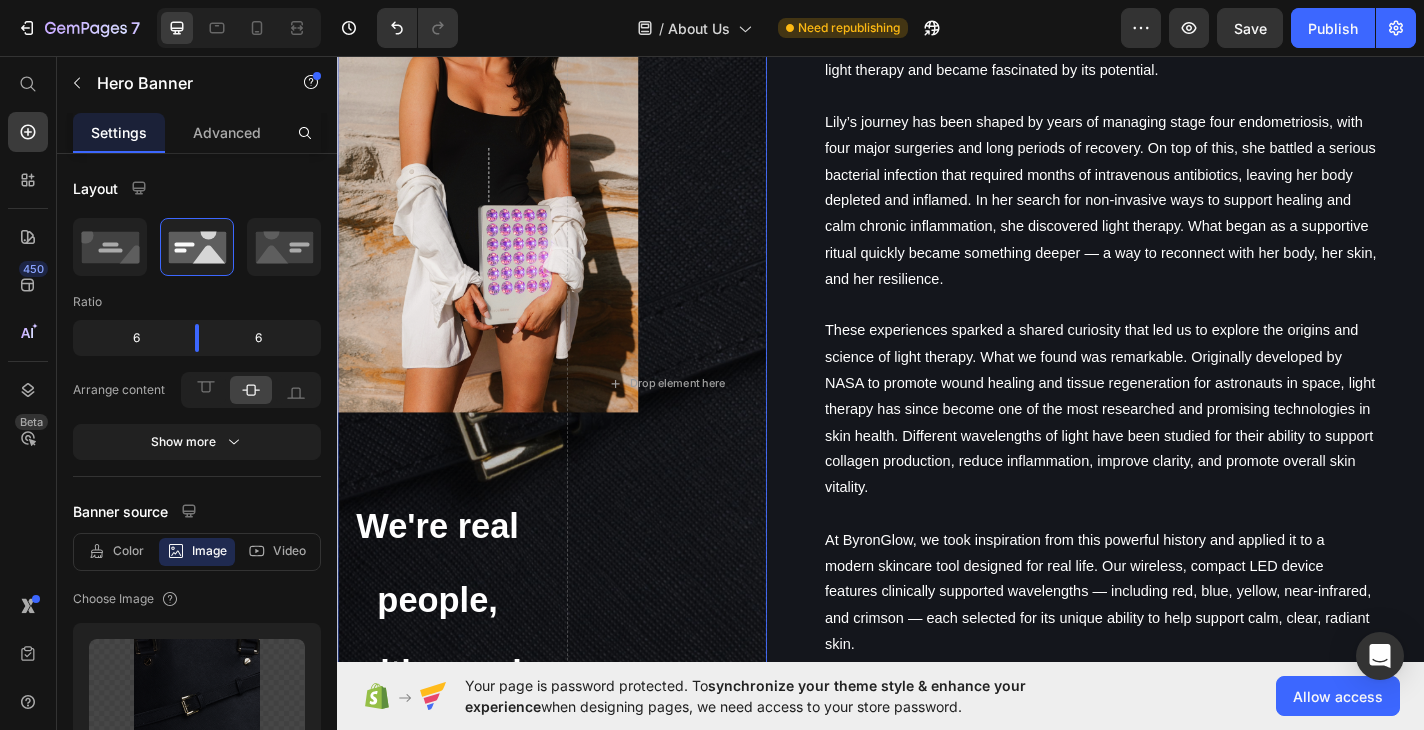 click on "Row We're real people, with a real story. Heading" at bounding box center (447, 417) 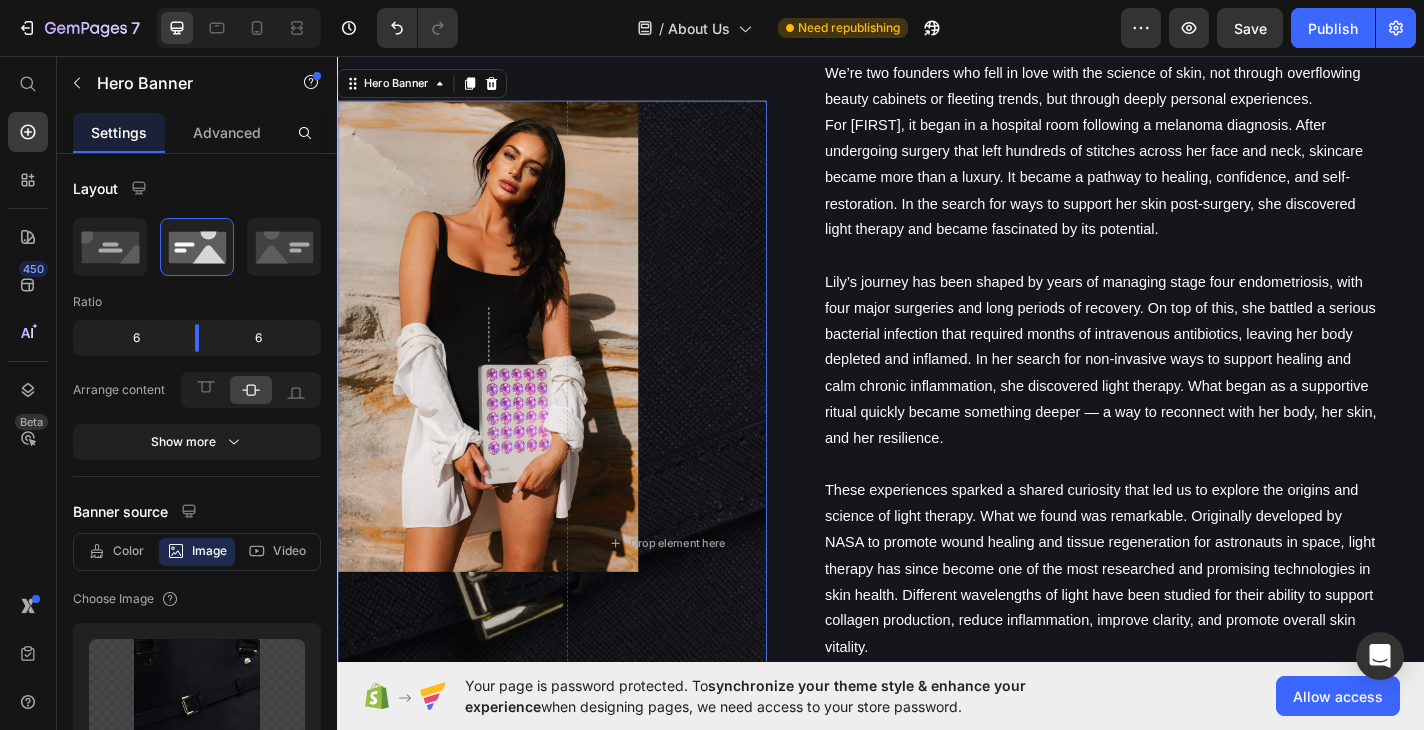 scroll, scrollTop: 995, scrollLeft: 0, axis: vertical 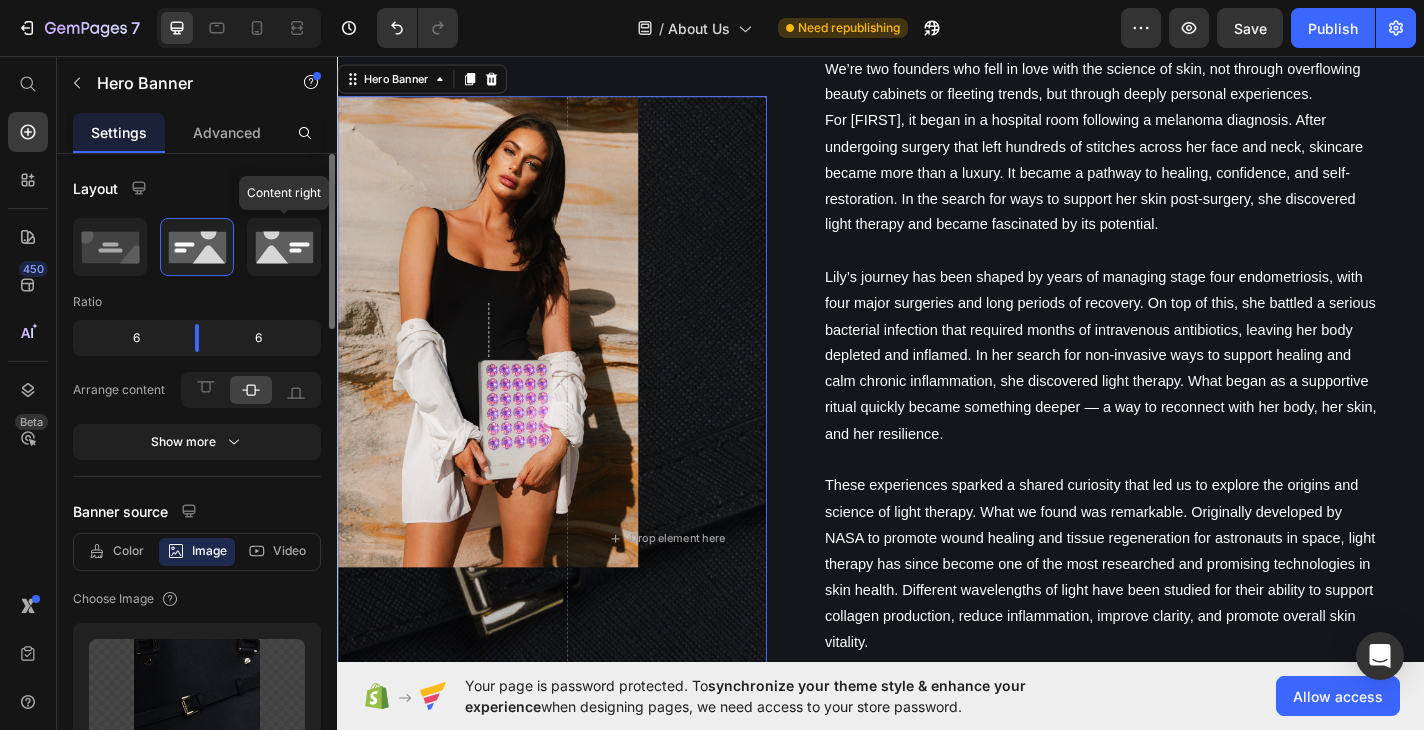 click 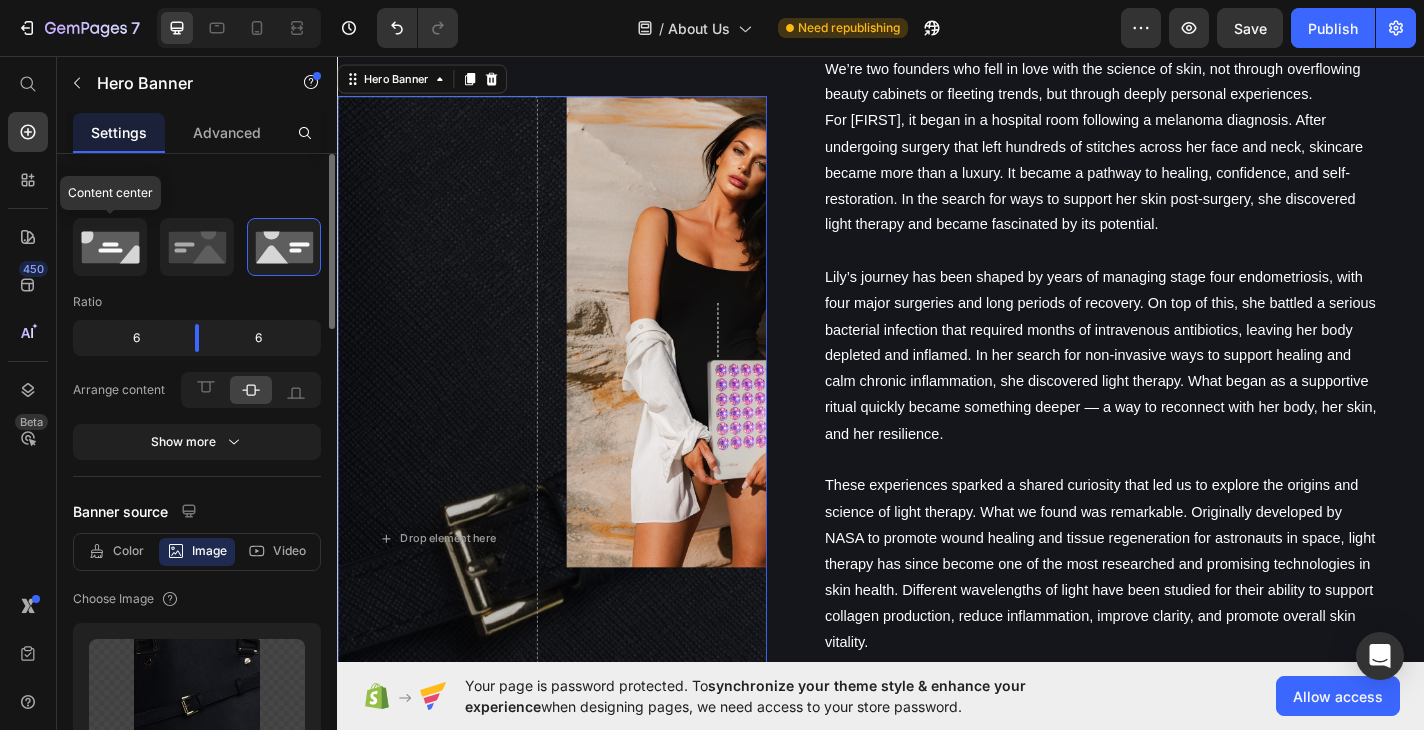 click 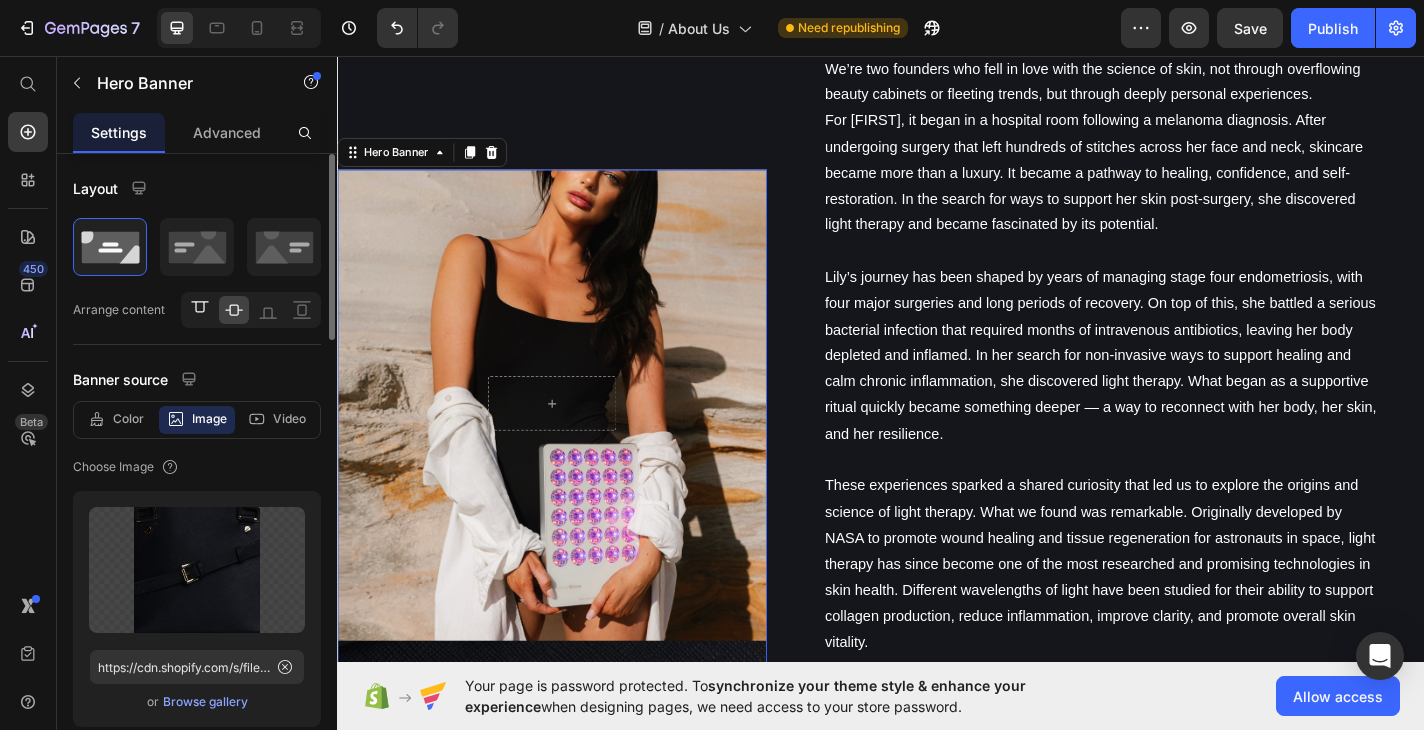 click 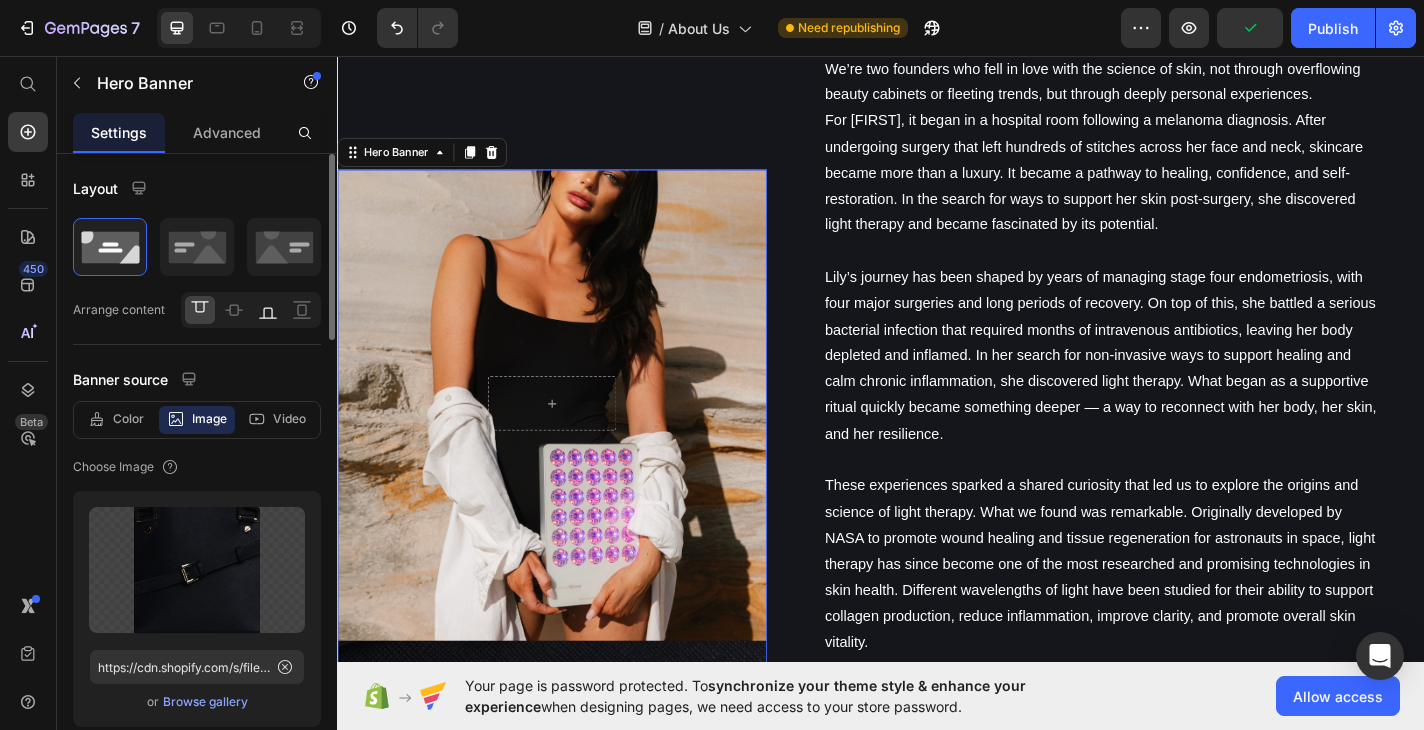 click 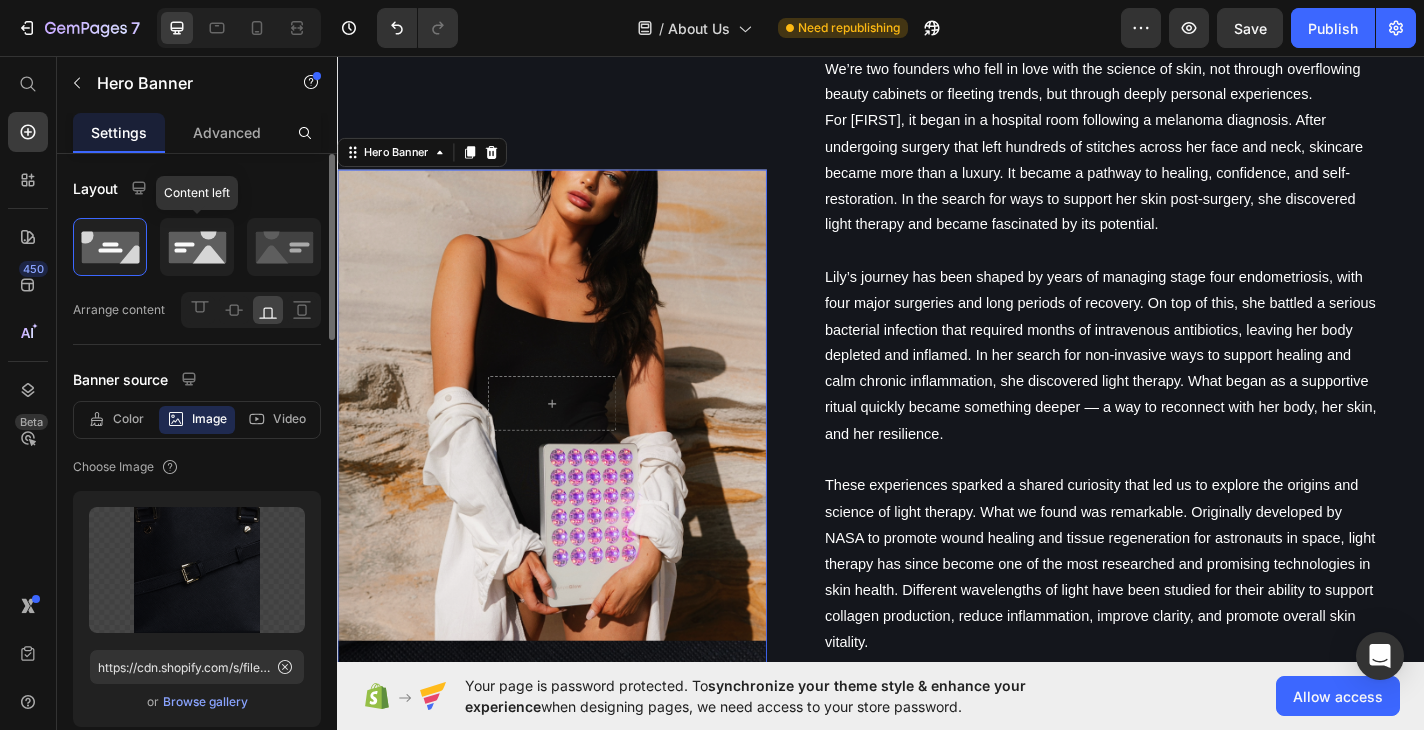 click 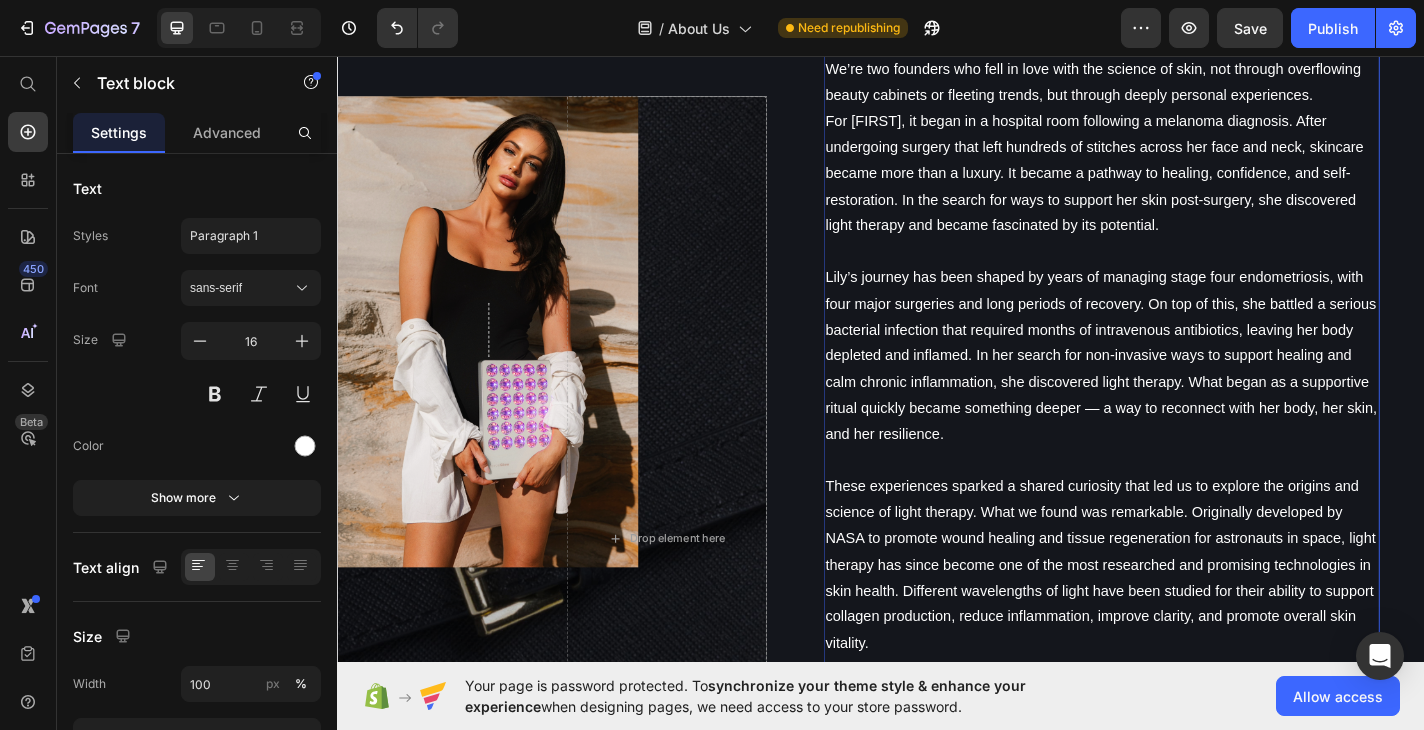 click on "Lily’s journey has been shaped by years of managing stage four endometriosis, with four major surgeries and long periods of recovery. On top of this, she battled a serious bacterial infection that required months of intravenous antibiotics, leaving her body depleted and inflamed. In her search for non-invasive ways to support healing and calm chronic inflammation, she discovered light therapy. What began as a supportive ritual quickly became something deeper — a way to reconnect with her body, her skin, and her resilience." at bounding box center [1180, 387] 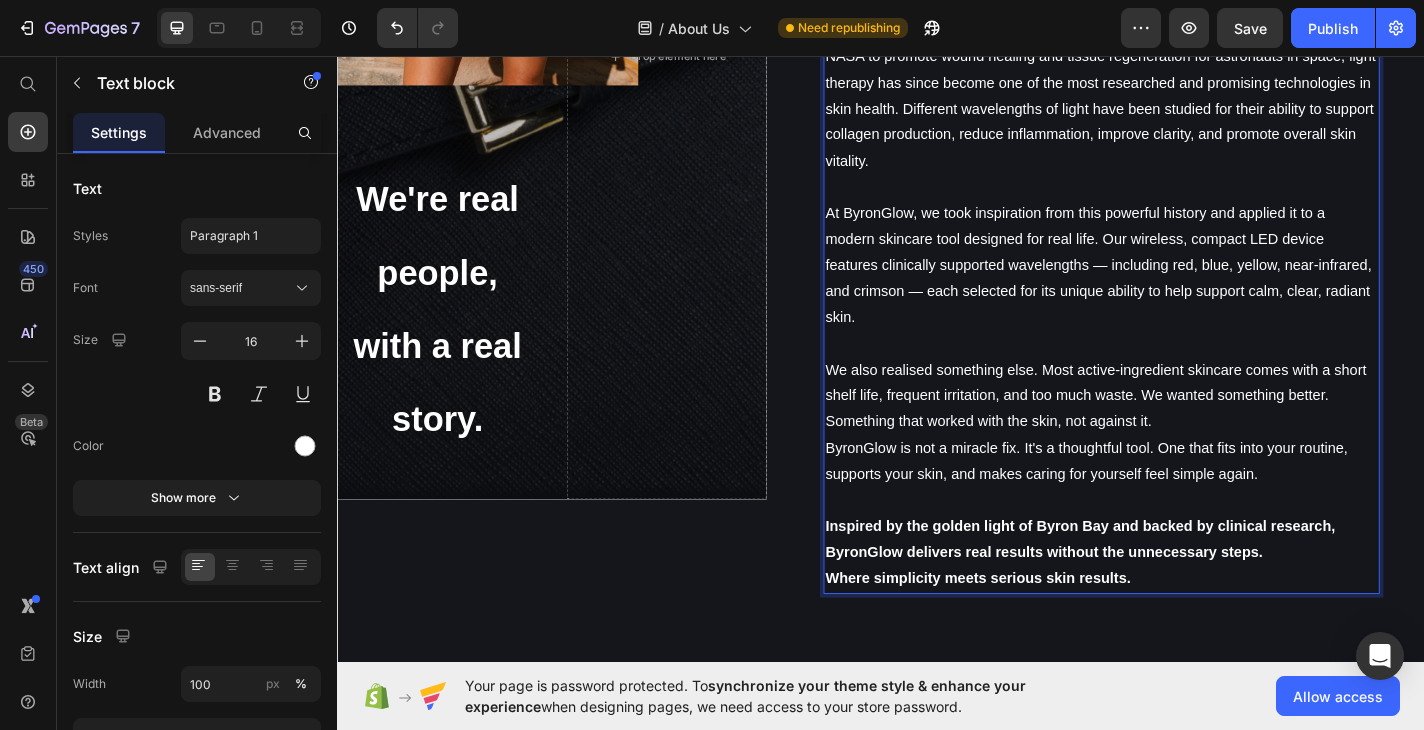 scroll, scrollTop: 1532, scrollLeft: 0, axis: vertical 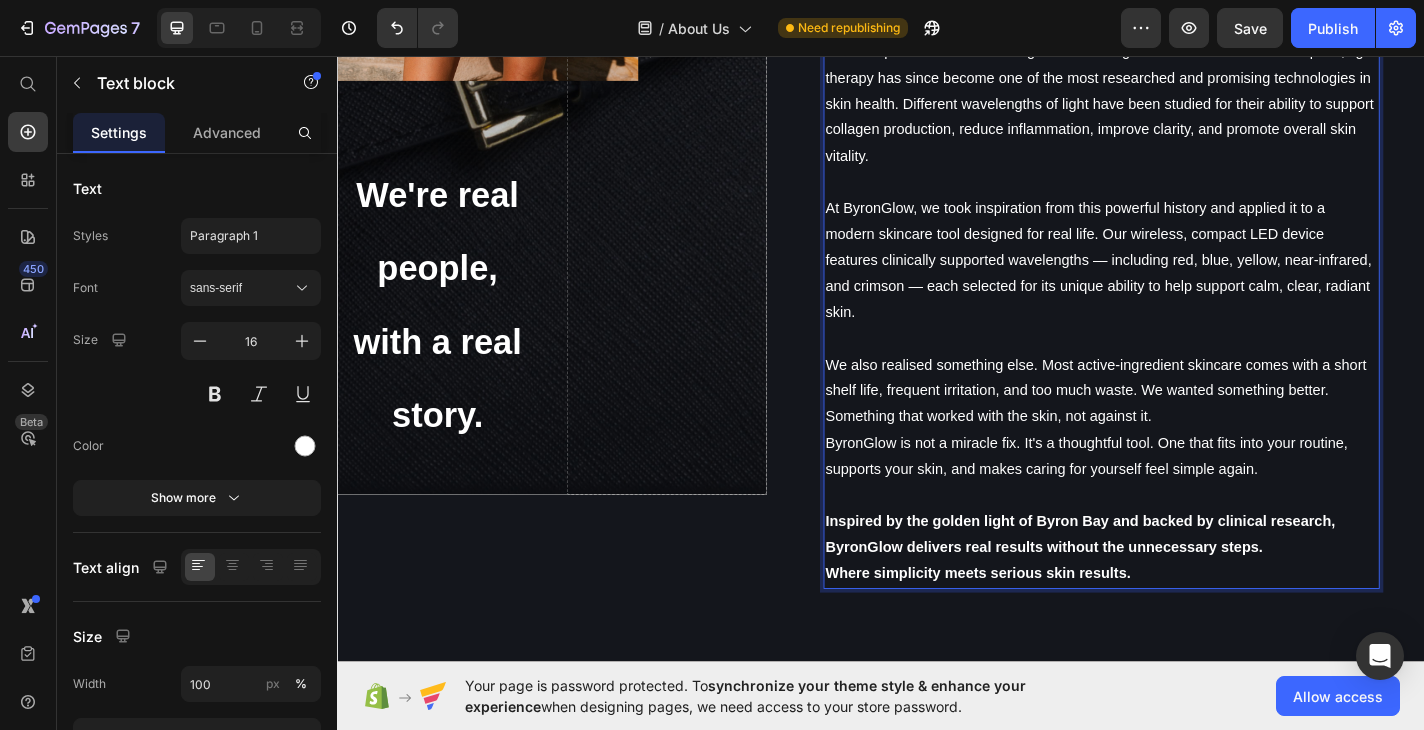 click on "Inspired by the golden light of Byron Bay and backed by clinical research, ByronGlow delivers real results without the unnecessary steps. Where simplicity meets serious skin results." at bounding box center (1180, 598) 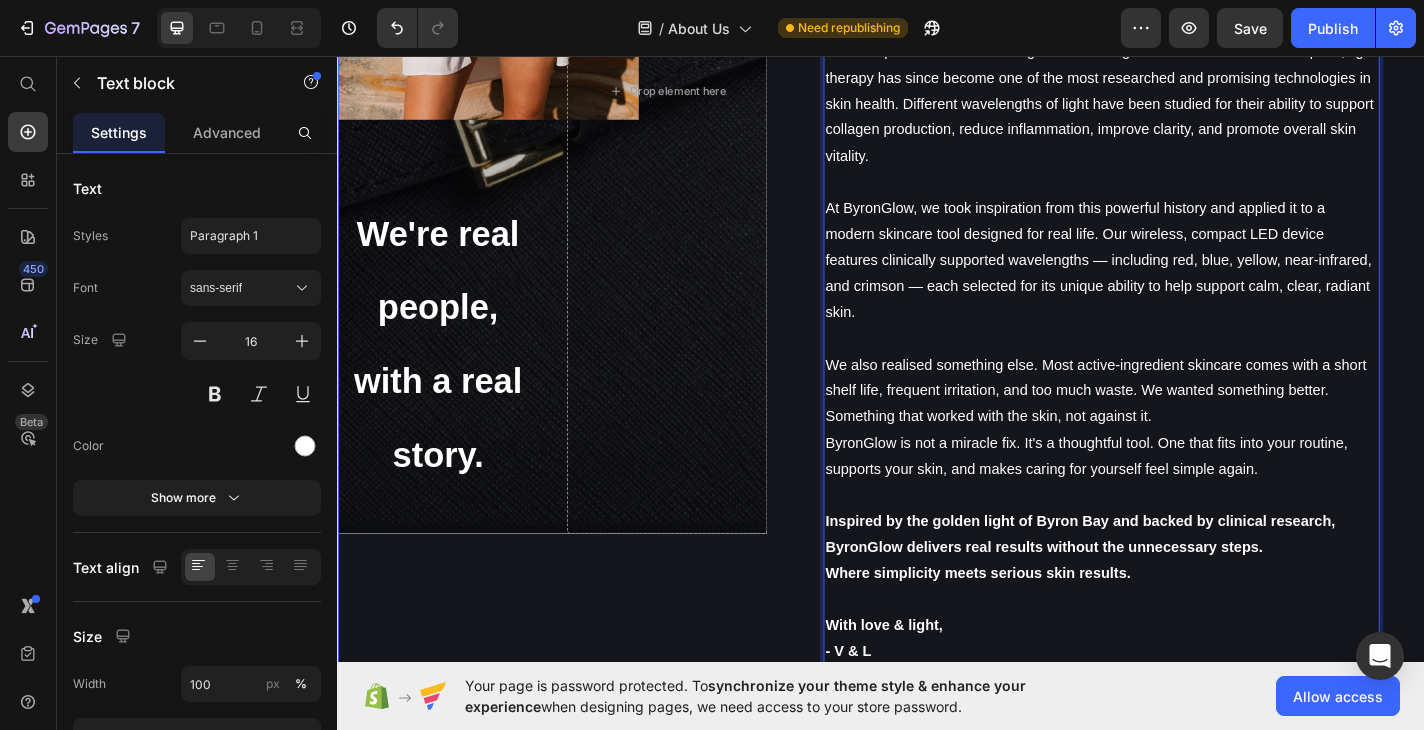 click on "Row We're real people, with a real story. Heading
Drop element here Hero Banner" at bounding box center (574, 94) 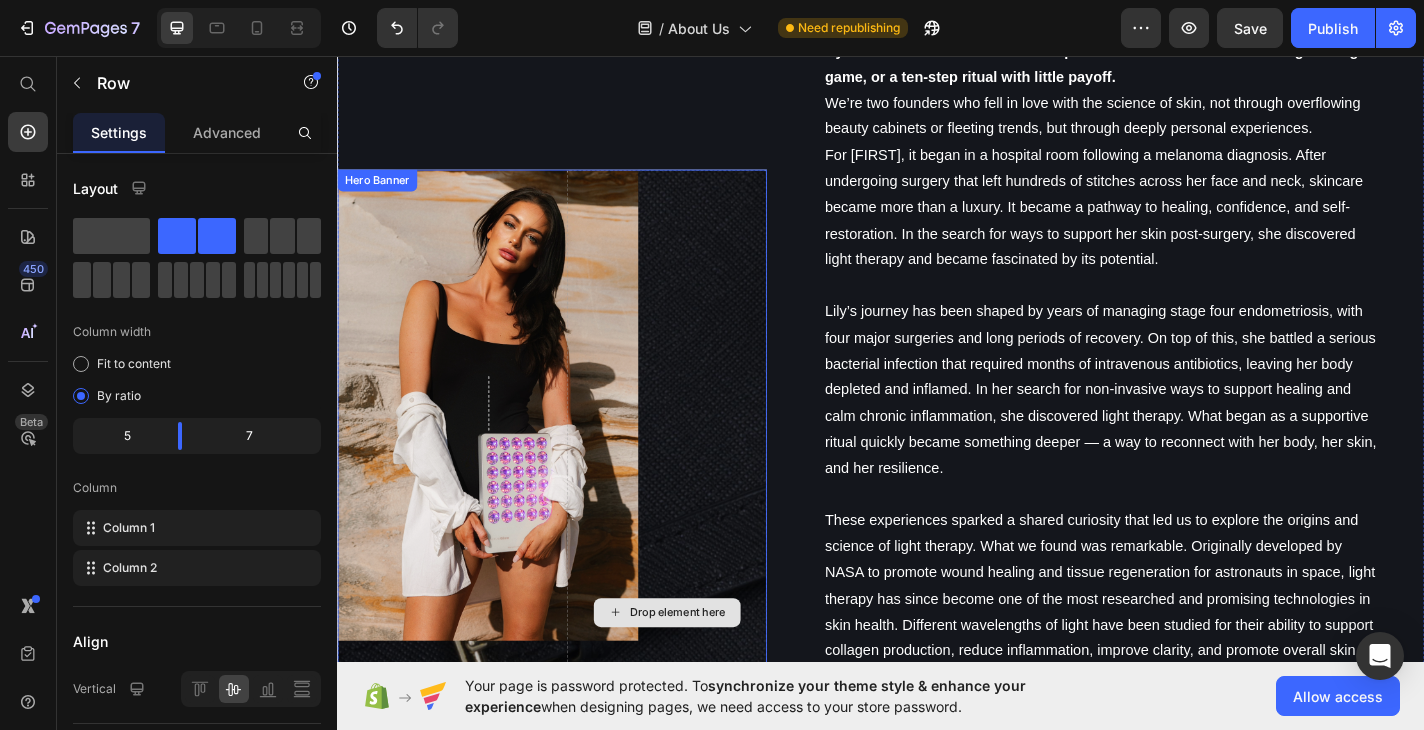 scroll, scrollTop: 960, scrollLeft: 0, axis: vertical 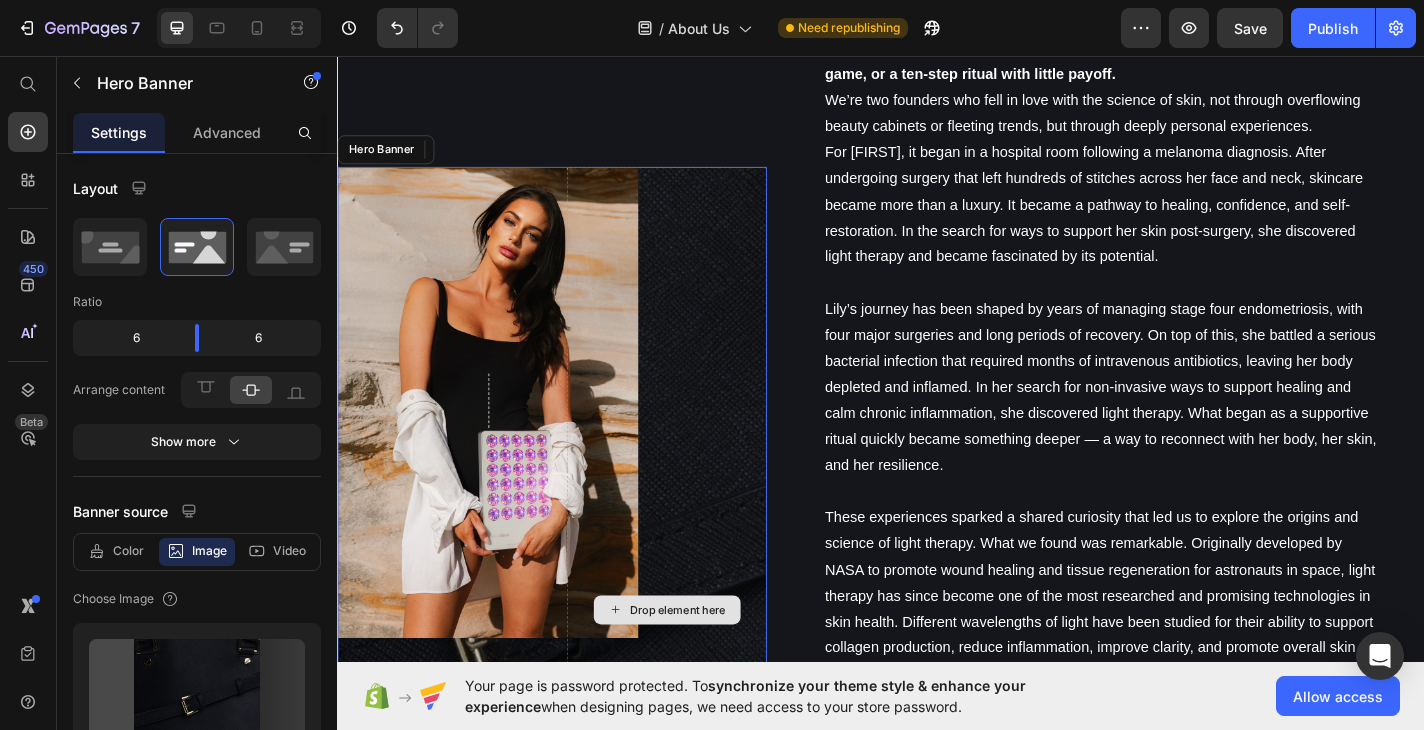 click on "Drop element here" at bounding box center [700, 666] 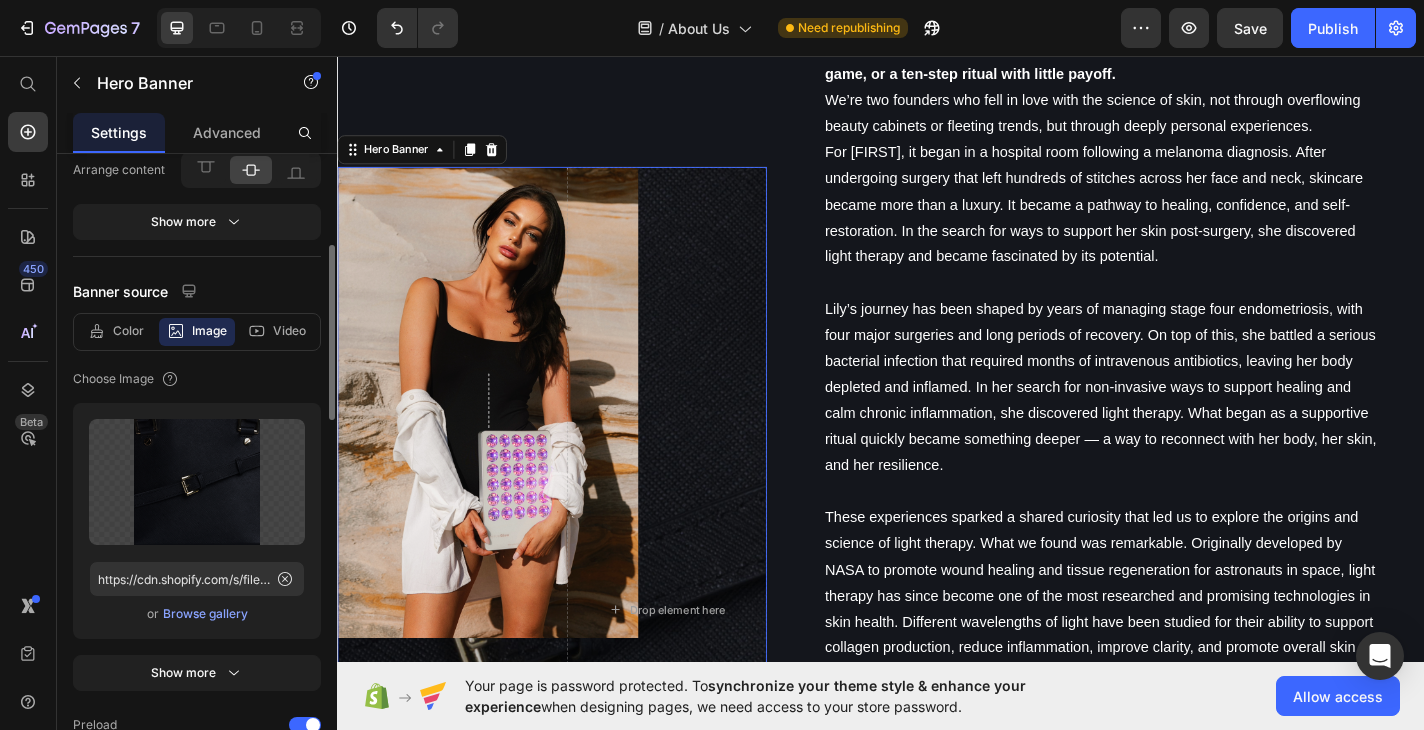 scroll, scrollTop: 244, scrollLeft: 0, axis: vertical 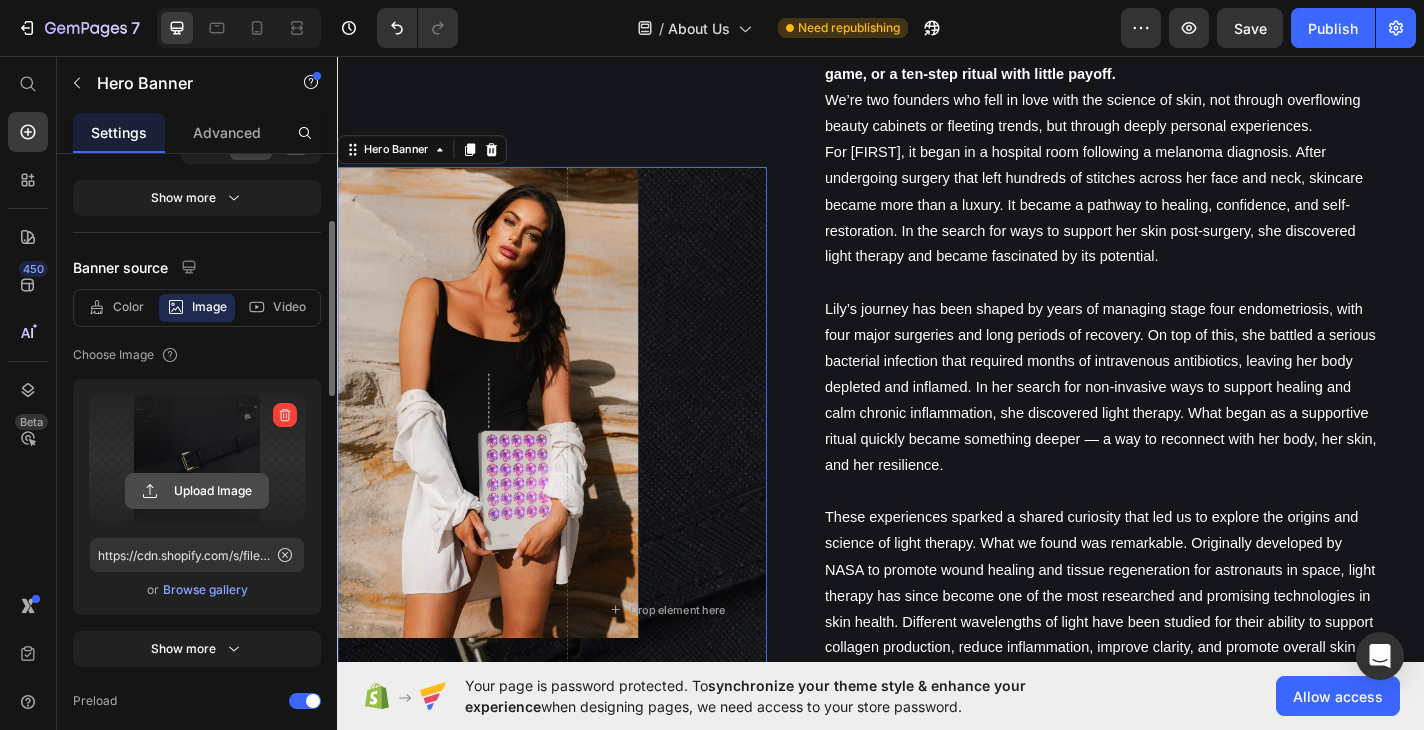 click 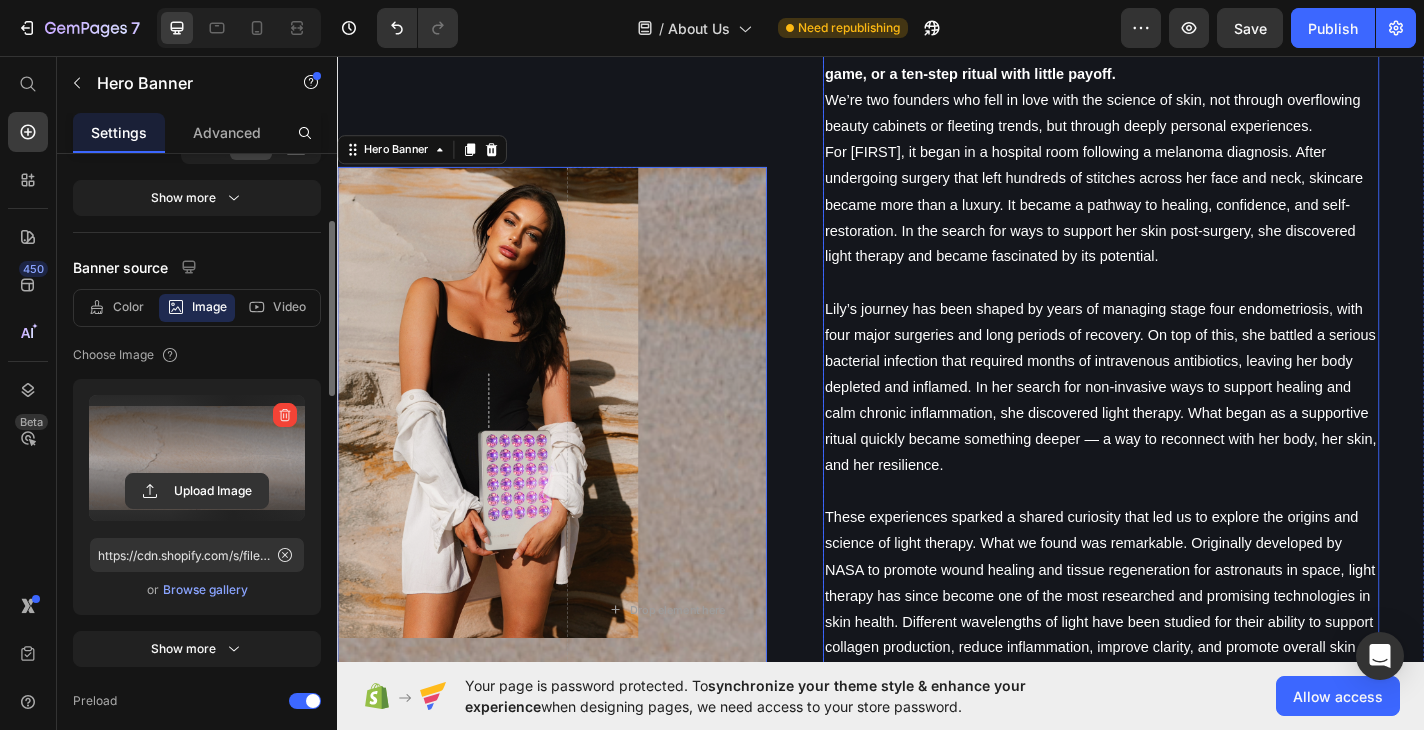 type on "https://cdn.shopify.com/s/files/1/0764/5632/9474/files/gempages_574666501194253541-88b67a74-bbbc-48a8-a4fc-5a6151c72d0f.png" 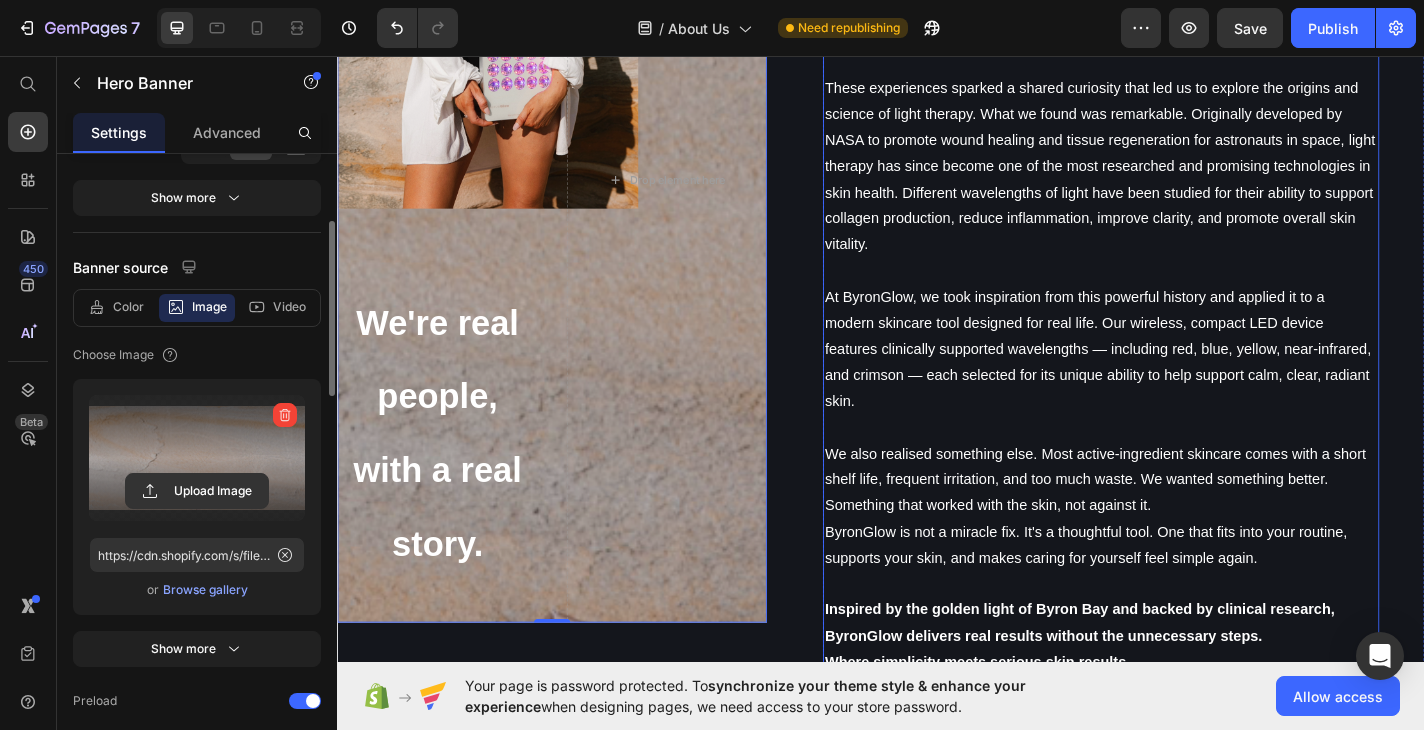 scroll, scrollTop: 818, scrollLeft: 0, axis: vertical 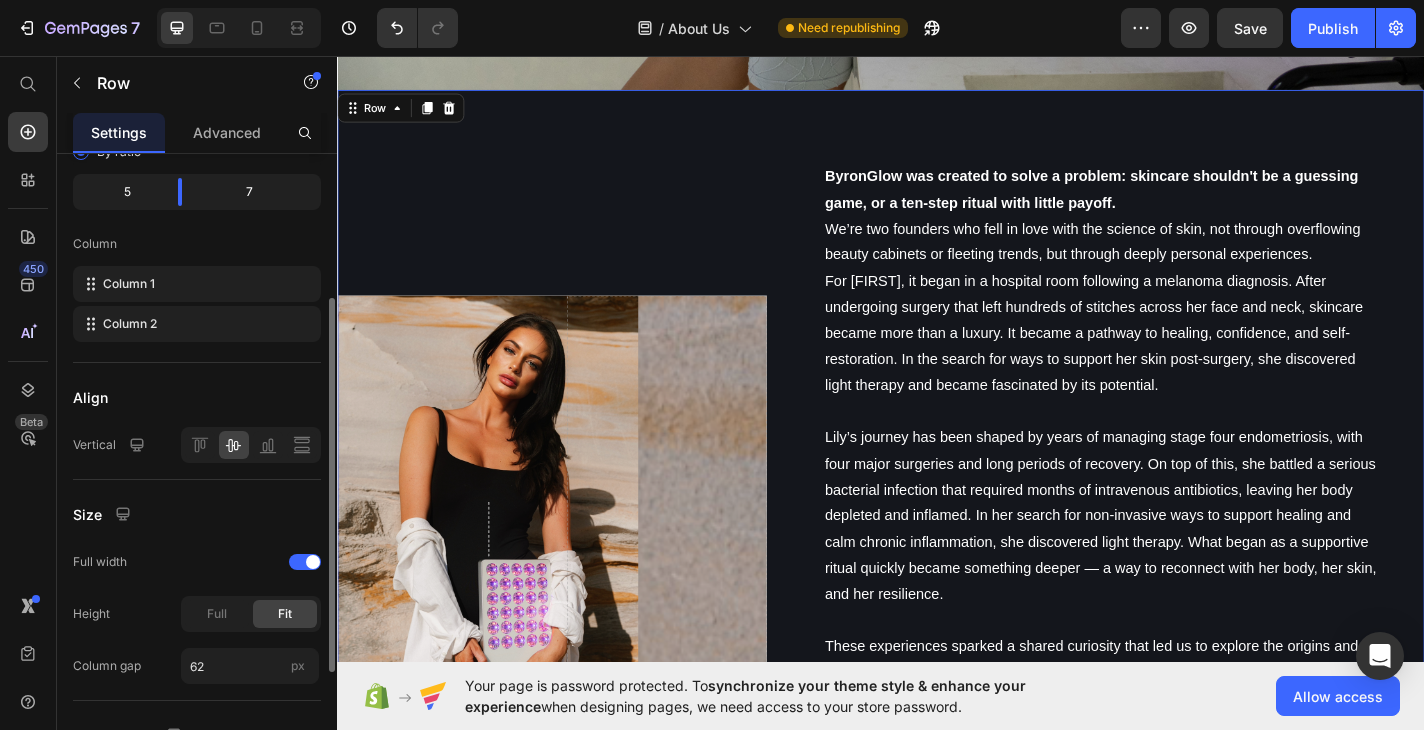 click on "Row We're real people, with a real story. Heading
Drop element here Hero Banner" at bounding box center (574, 808) 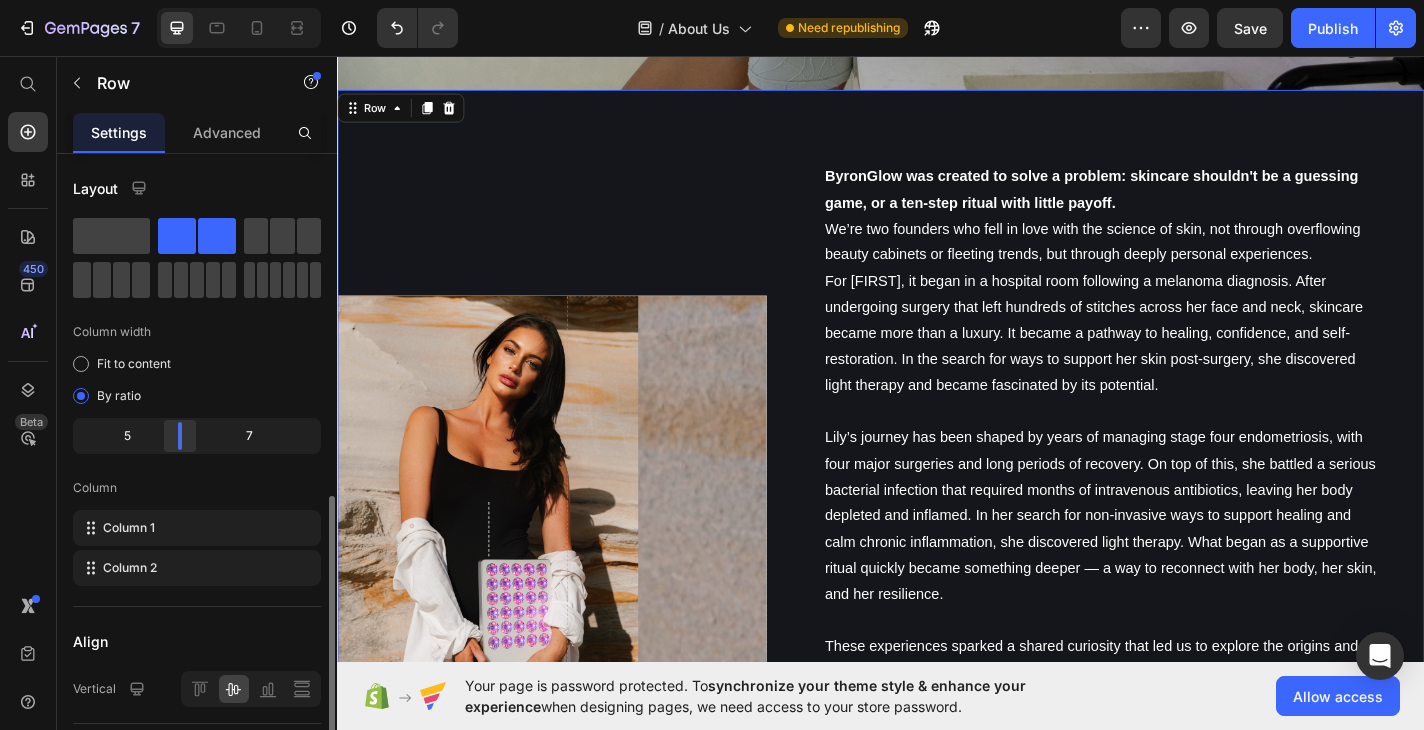 scroll, scrollTop: 436, scrollLeft: 0, axis: vertical 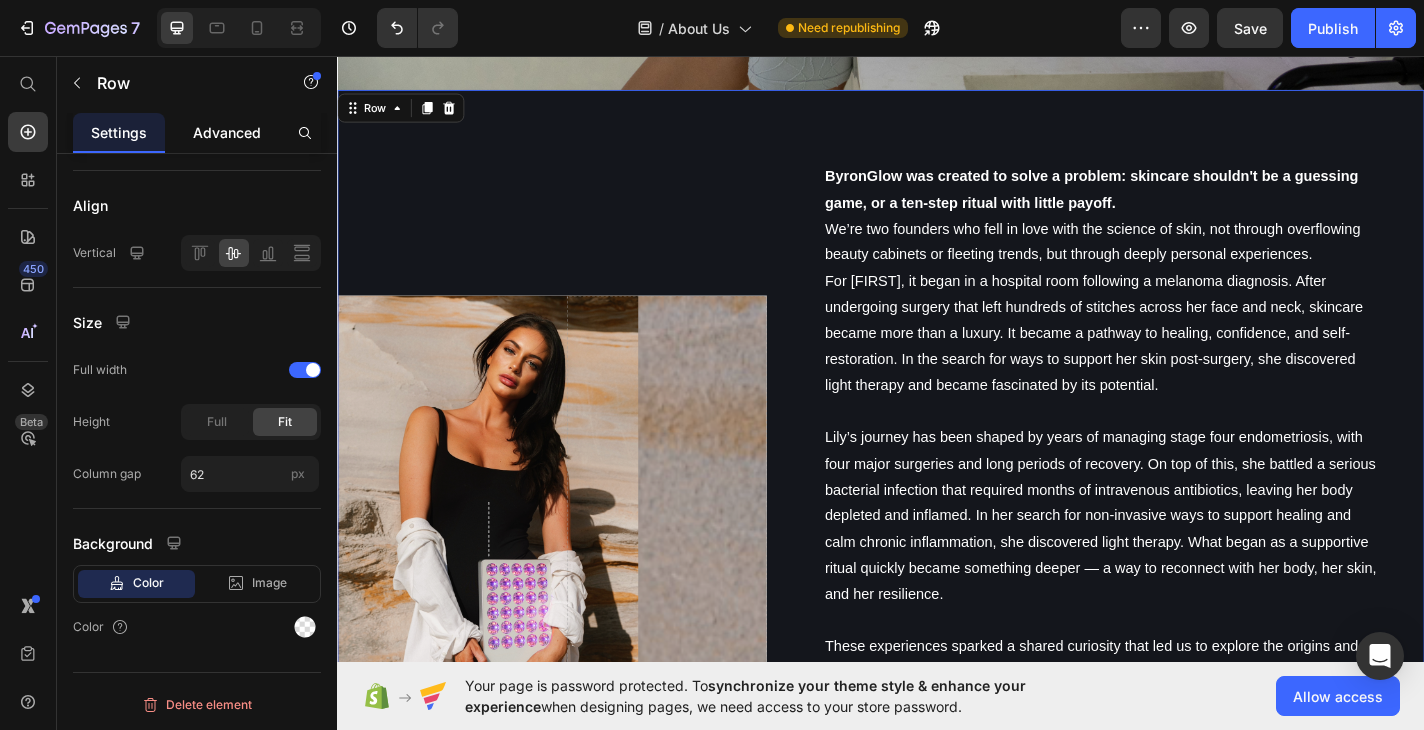 click on "Advanced" at bounding box center [227, 132] 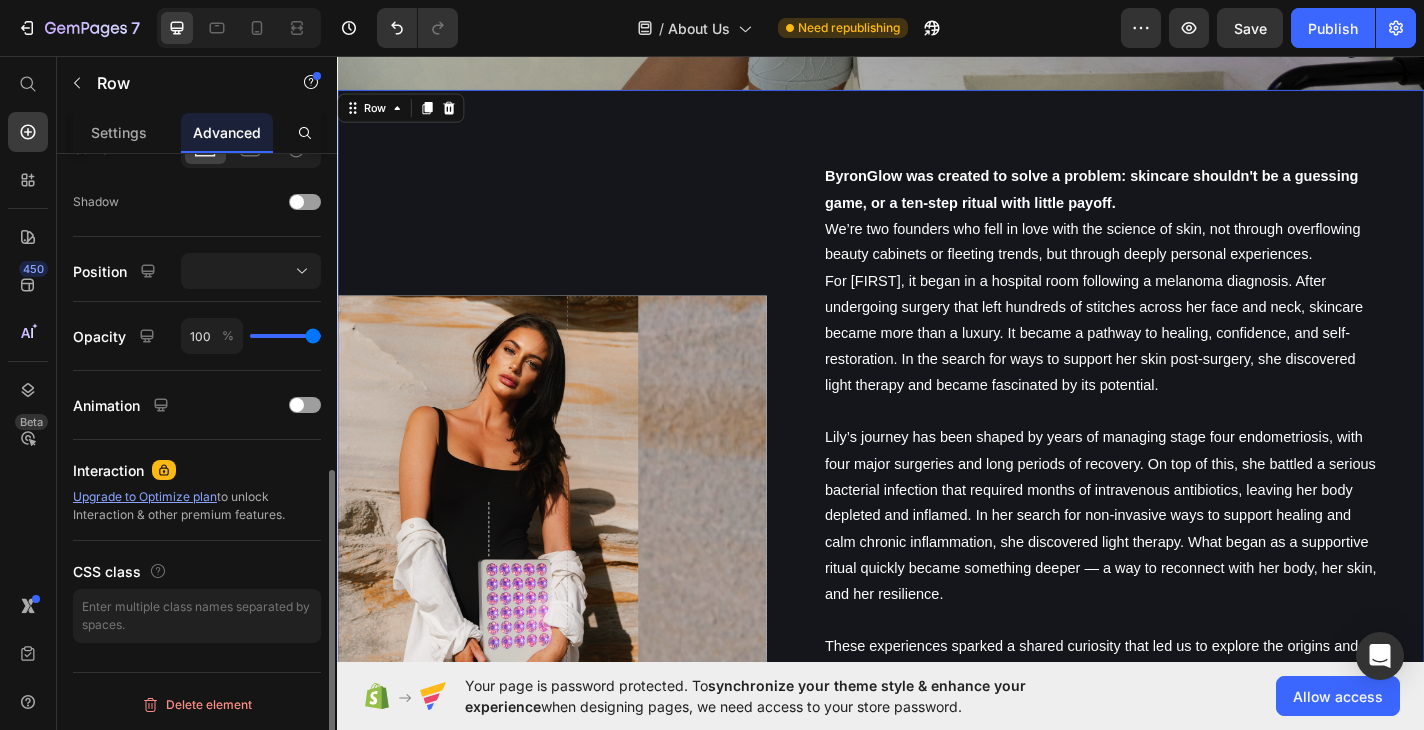 scroll, scrollTop: 0, scrollLeft: 0, axis: both 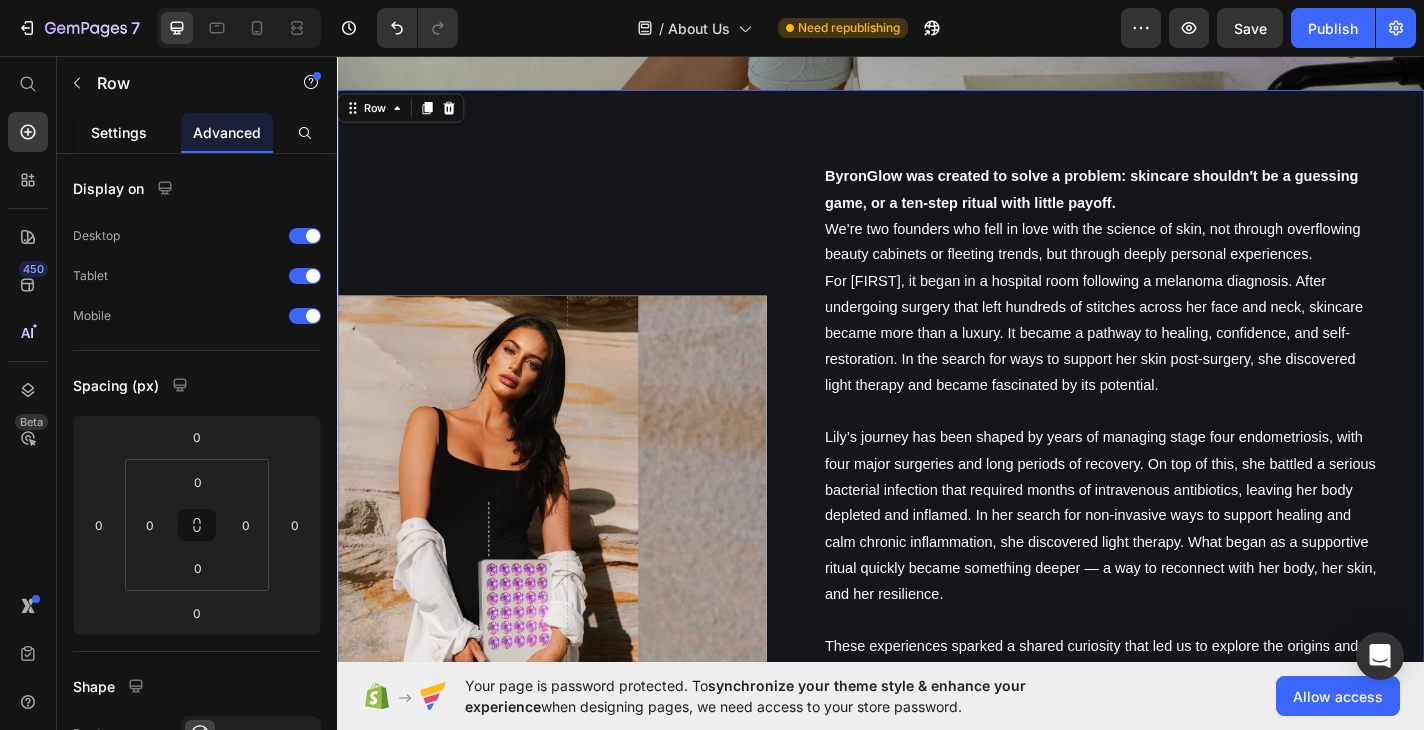 click on "Settings" at bounding box center (119, 132) 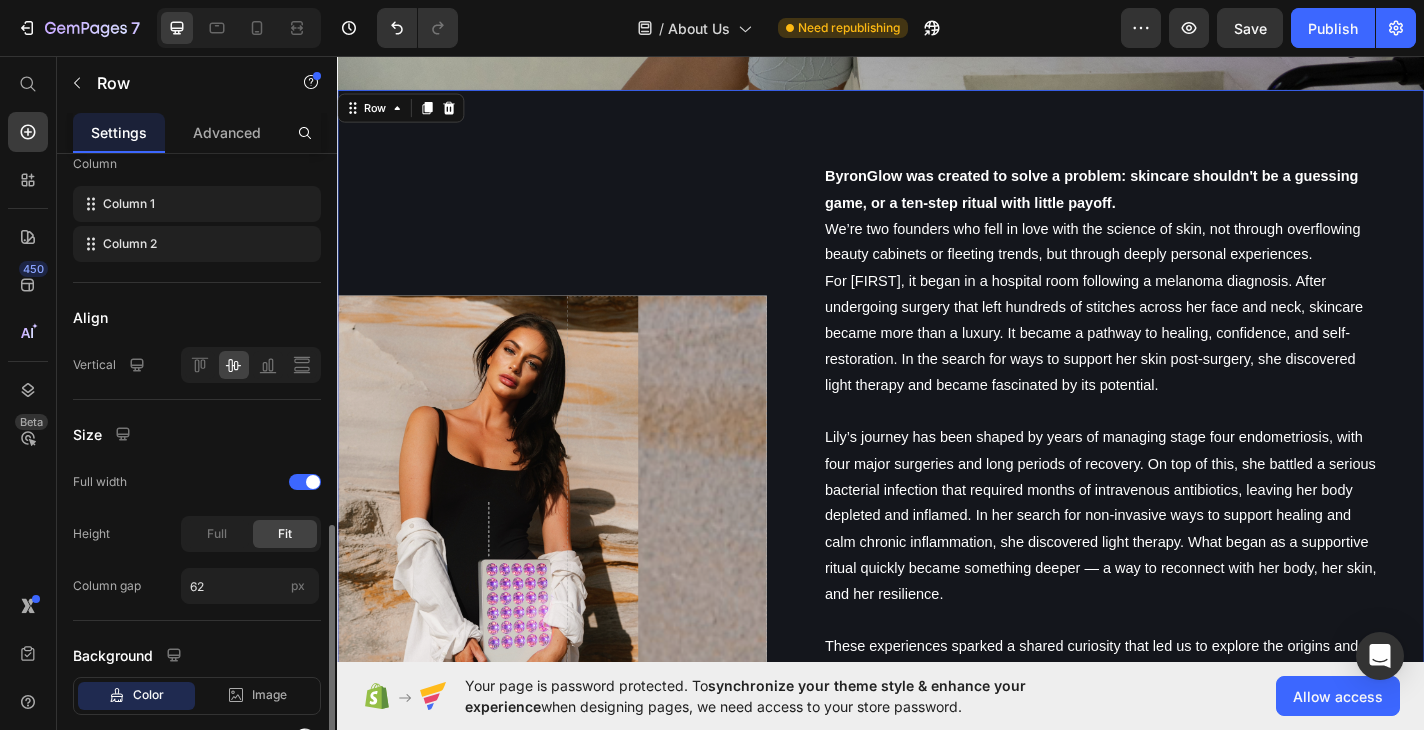 scroll, scrollTop: 436, scrollLeft: 0, axis: vertical 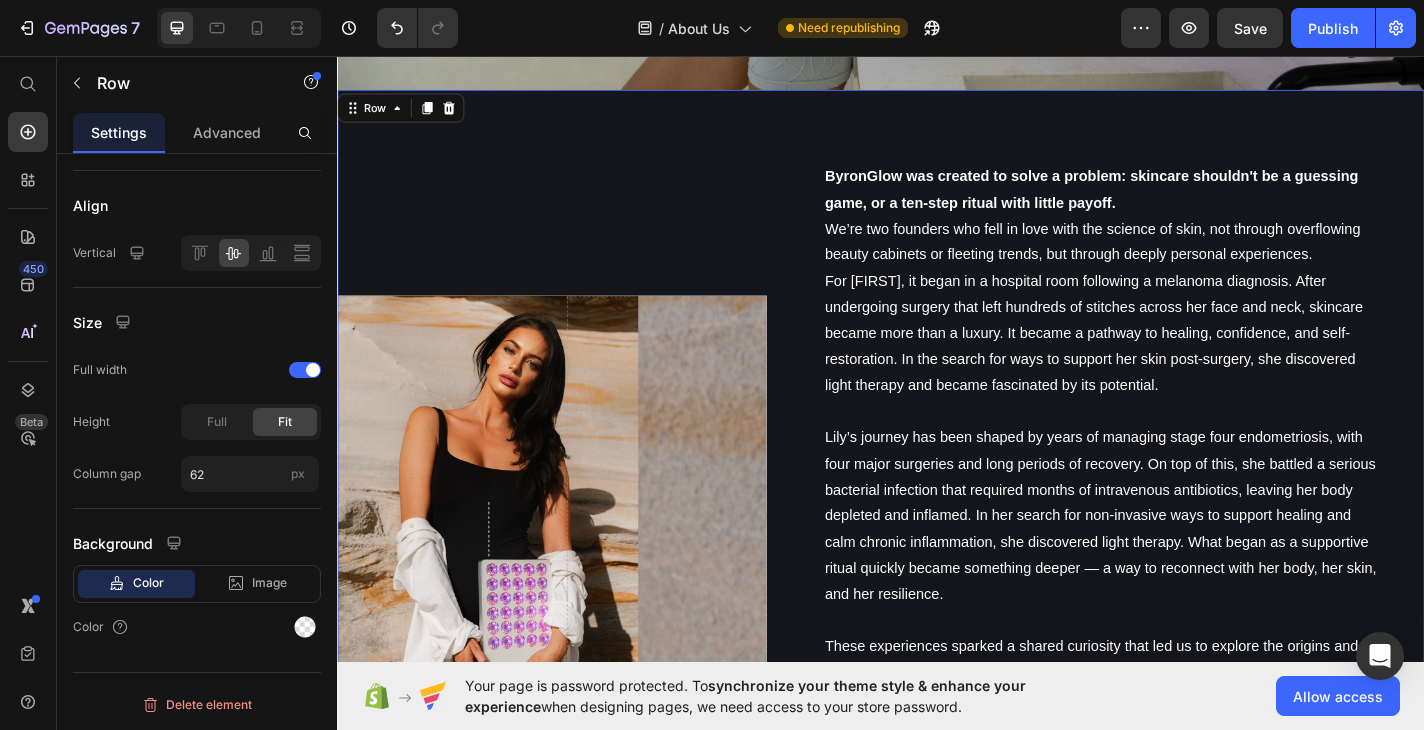 click on "Color" at bounding box center (148, 583) 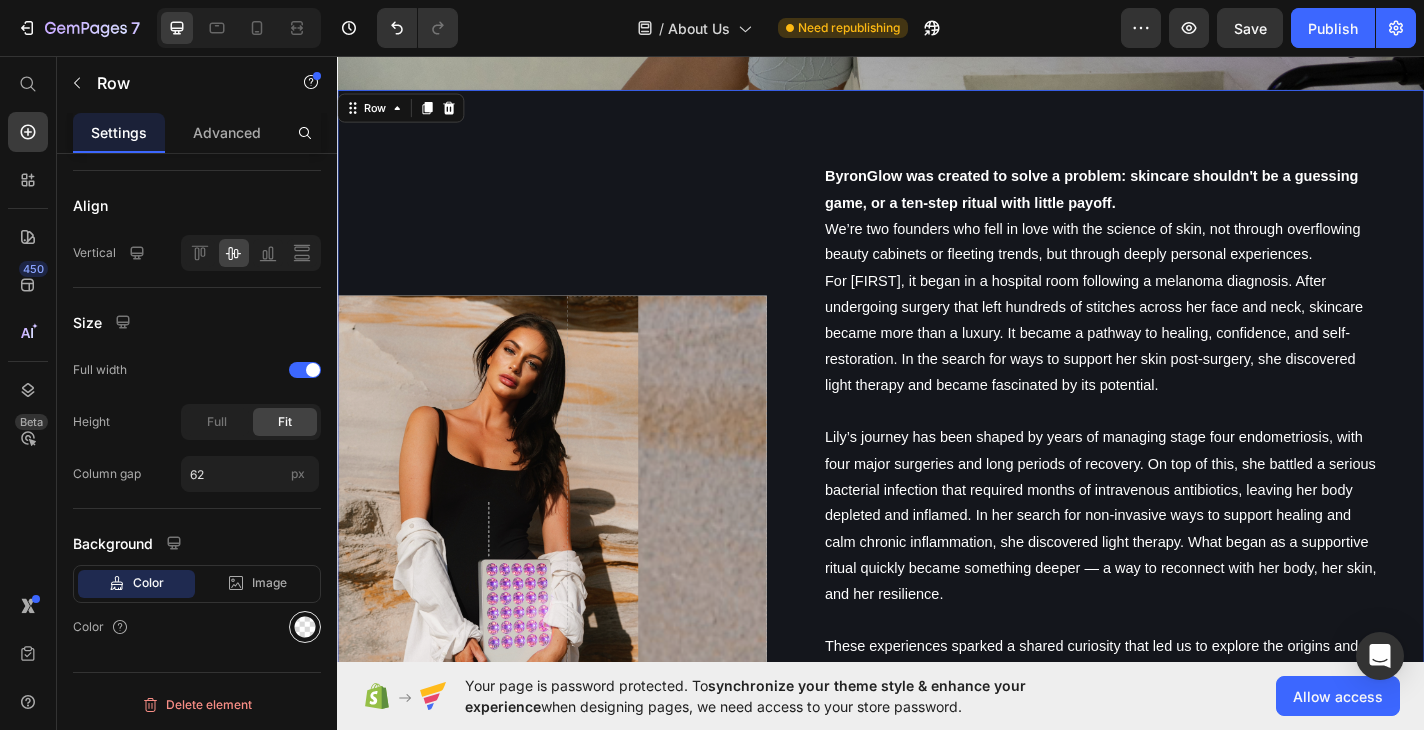 click at bounding box center (305, 627) 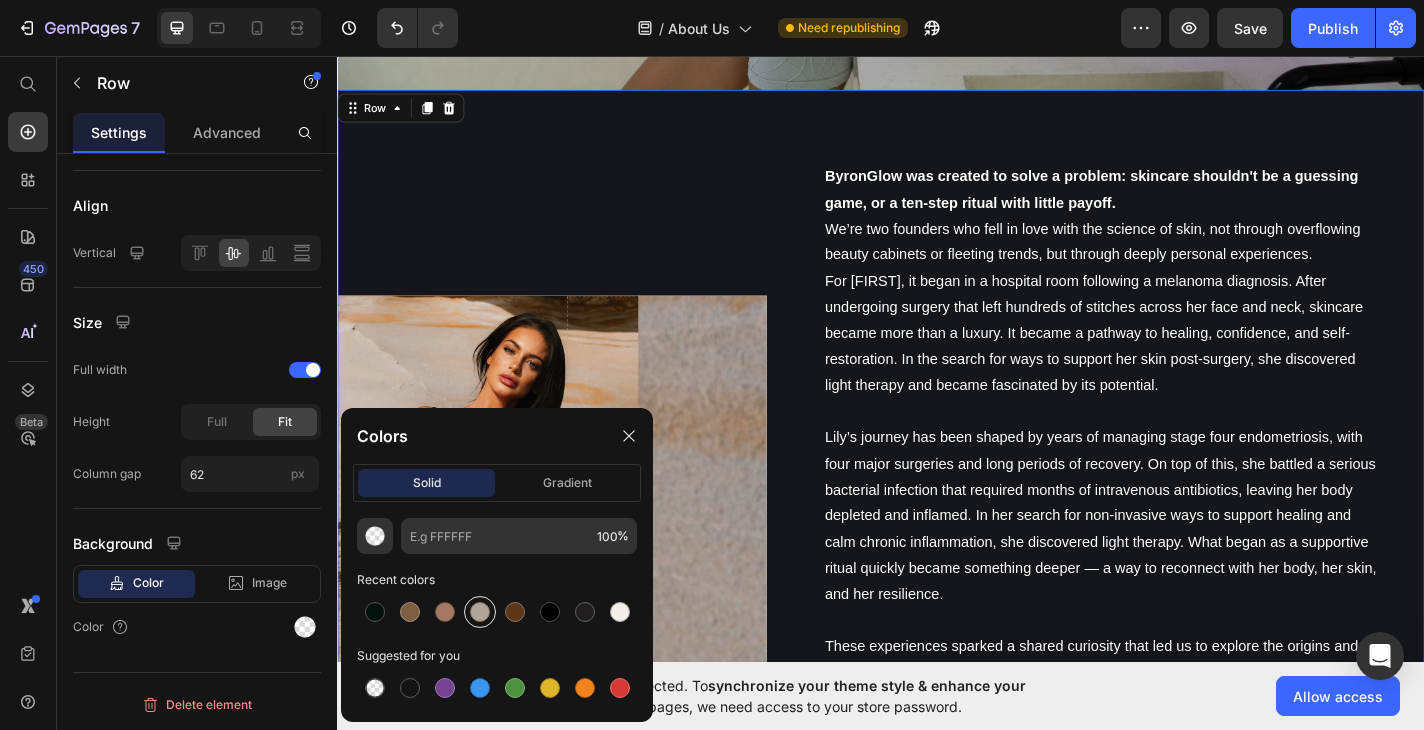 click at bounding box center [480, 612] 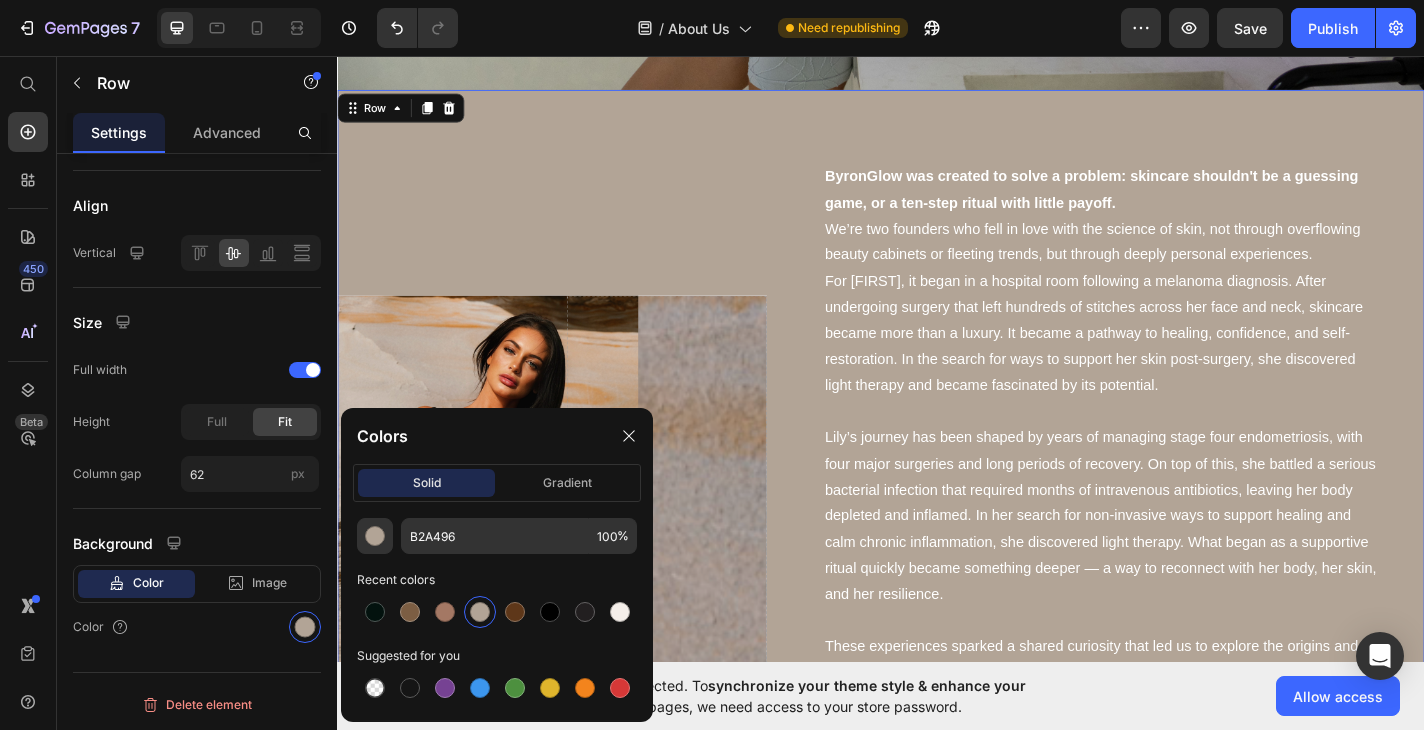 click on "Row We're real people, with a real story. Heading
Drop element here Hero Banner" at bounding box center (574, 808) 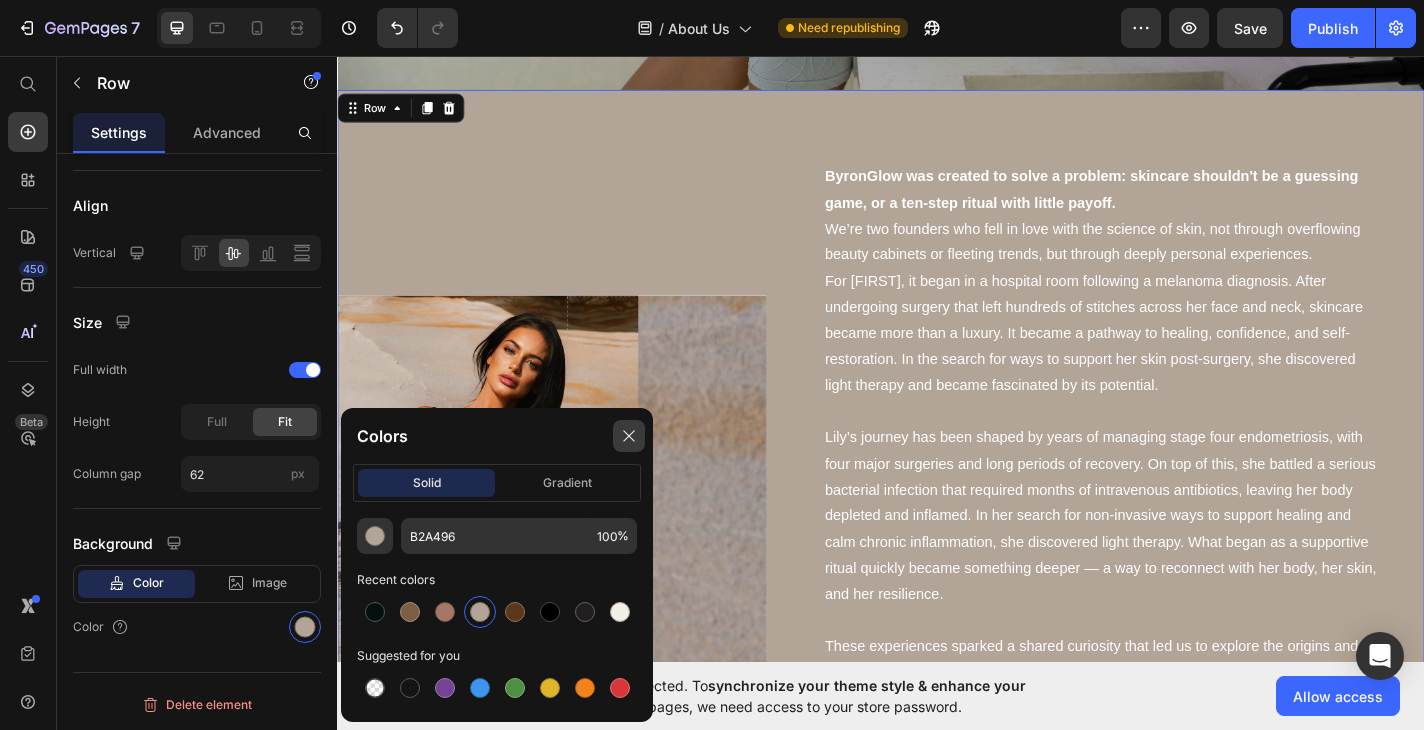 click 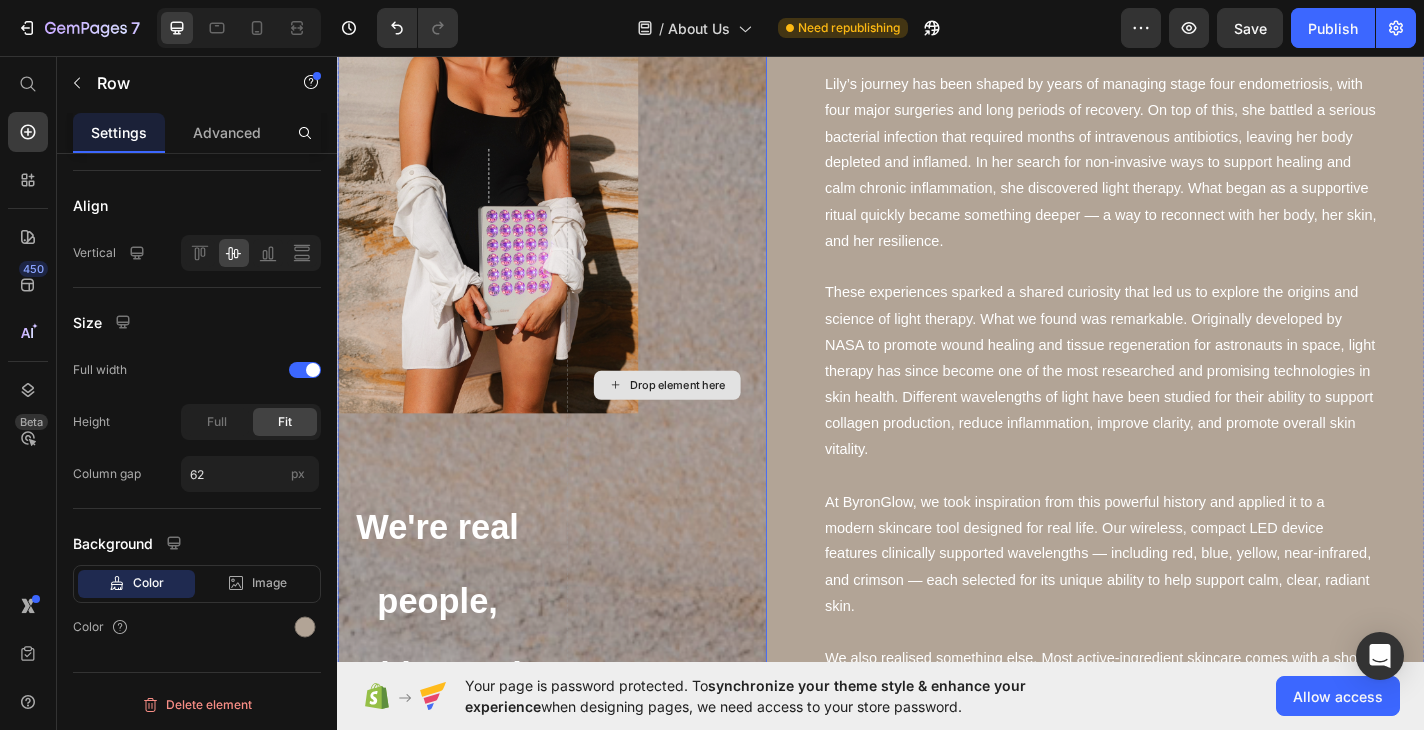 scroll, scrollTop: 1209, scrollLeft: 0, axis: vertical 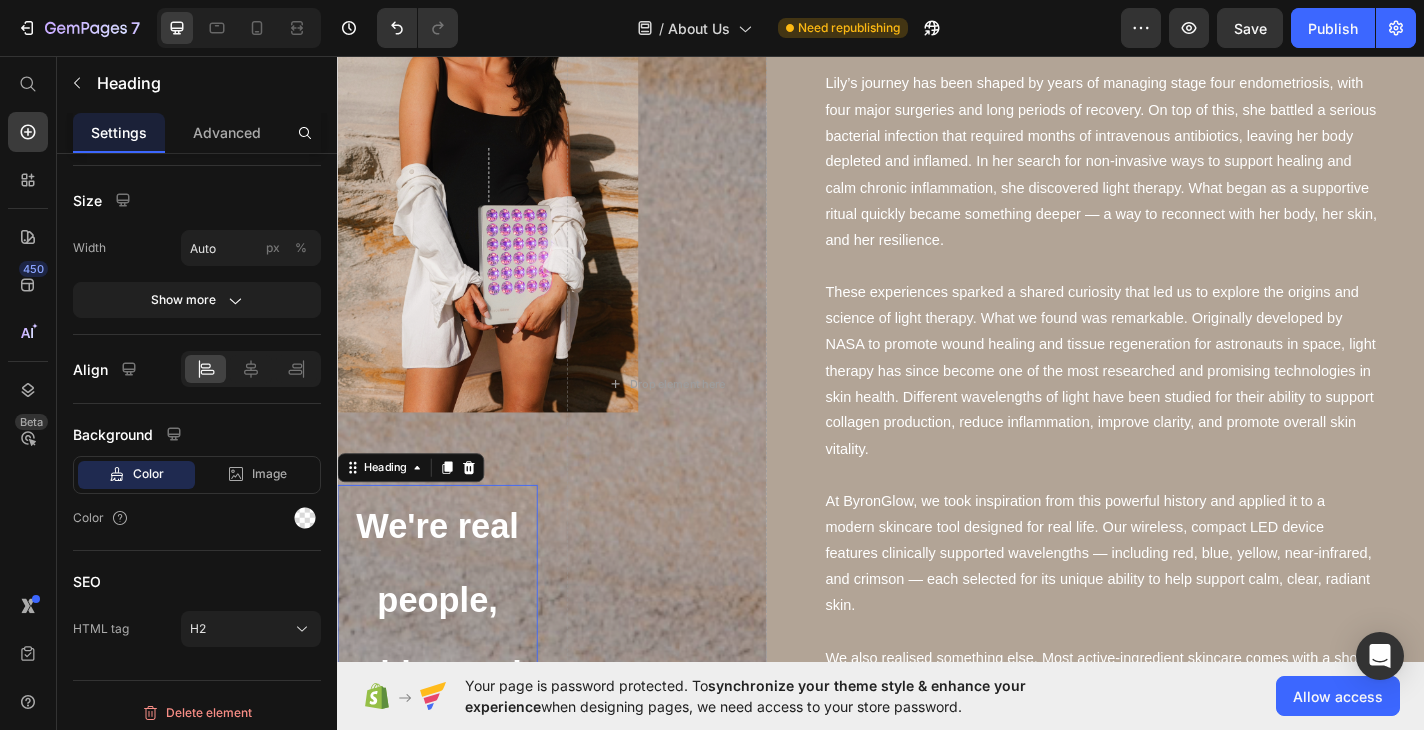 click on "We're real people, with a real story." at bounding box center [447, 693] 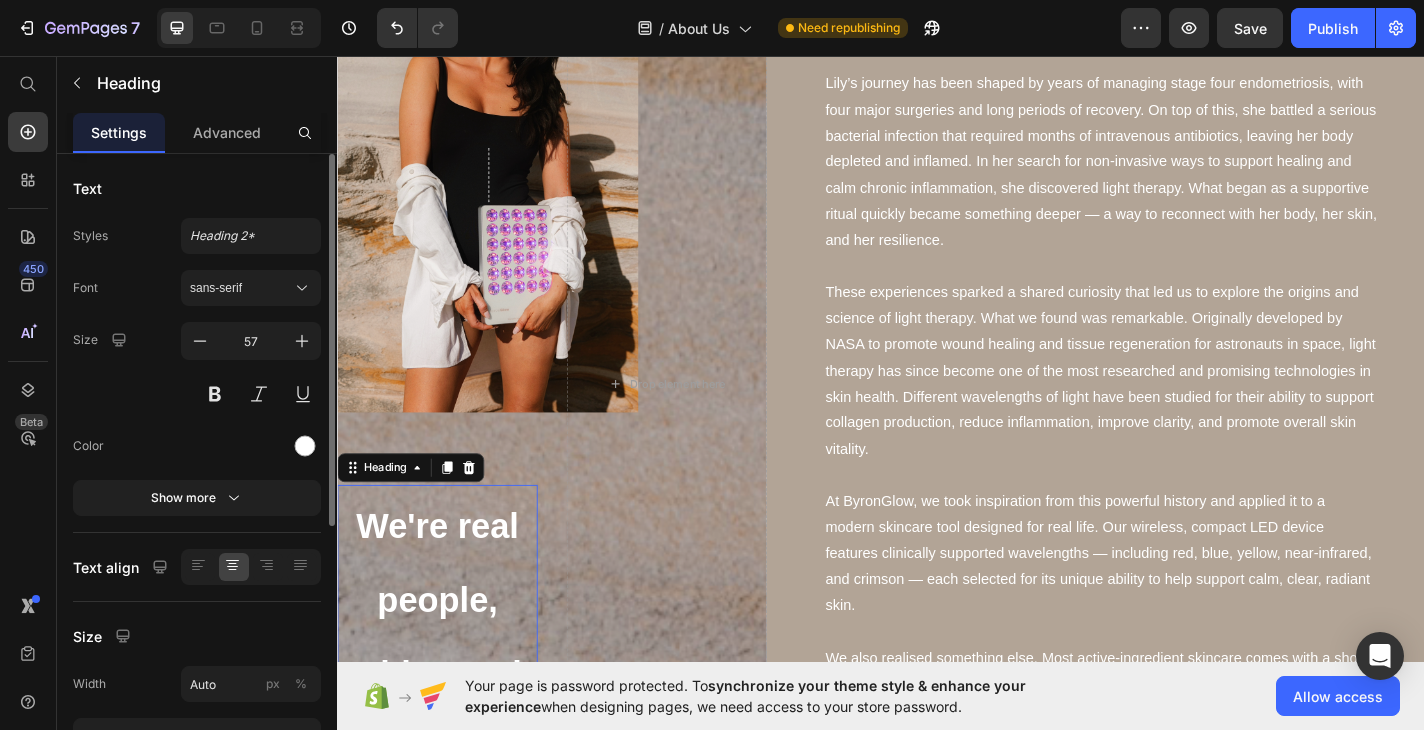 click on "We're real people, with a real story." at bounding box center [447, 693] 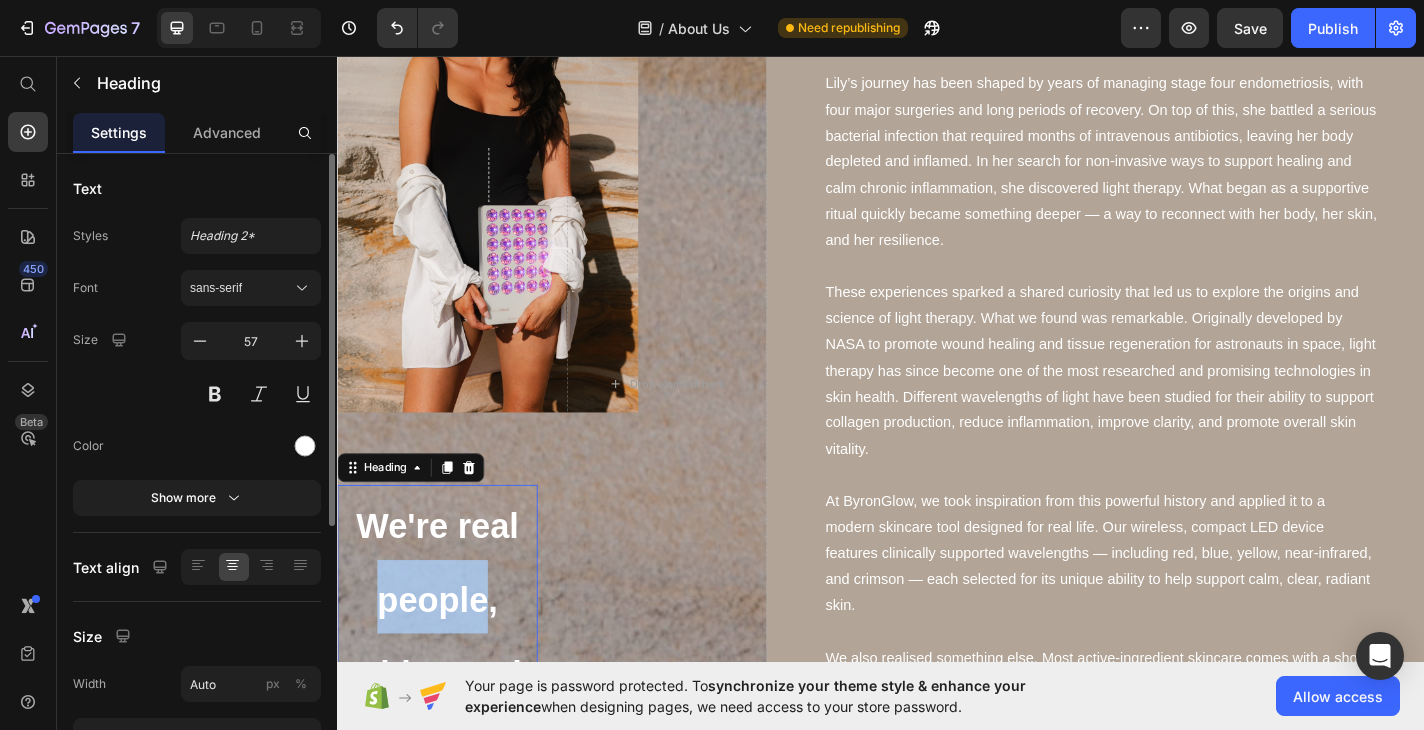 click on "We're real people, with a real story." at bounding box center (447, 693) 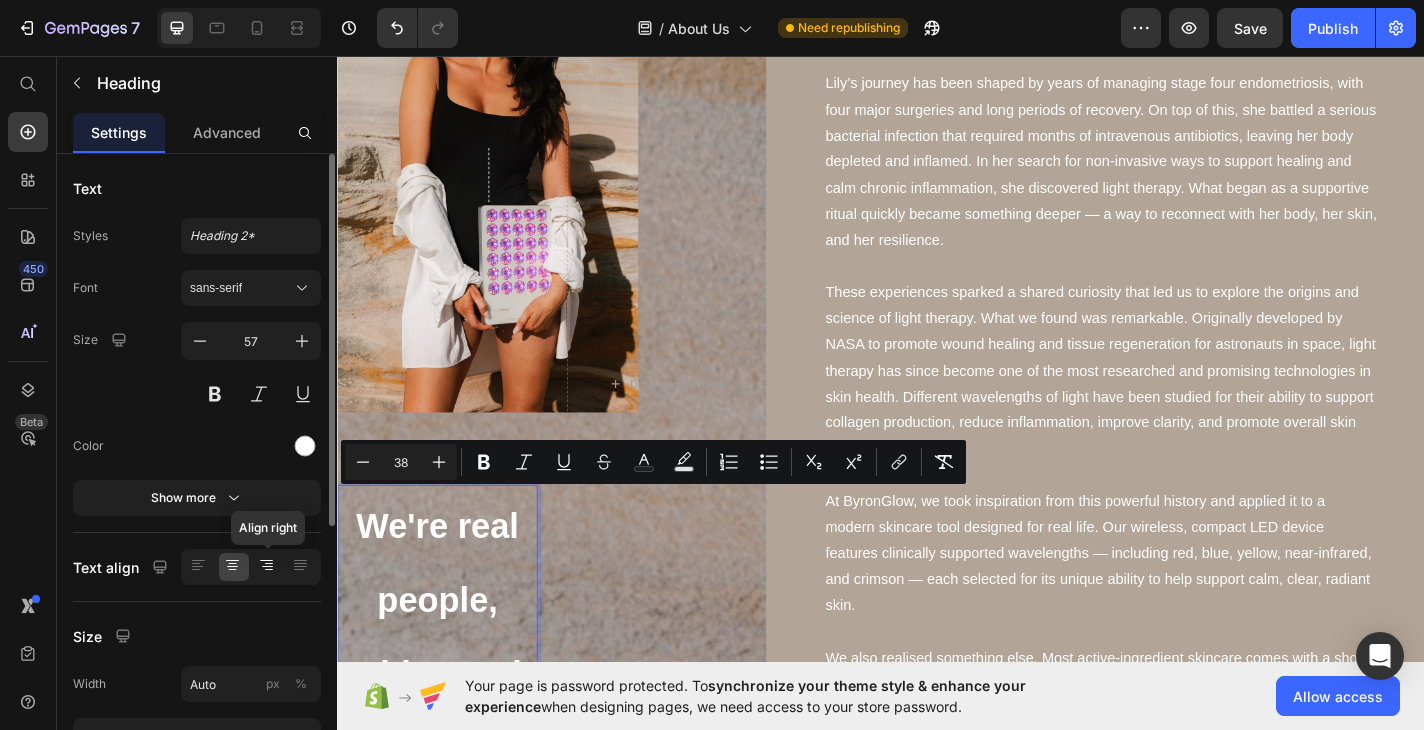 click 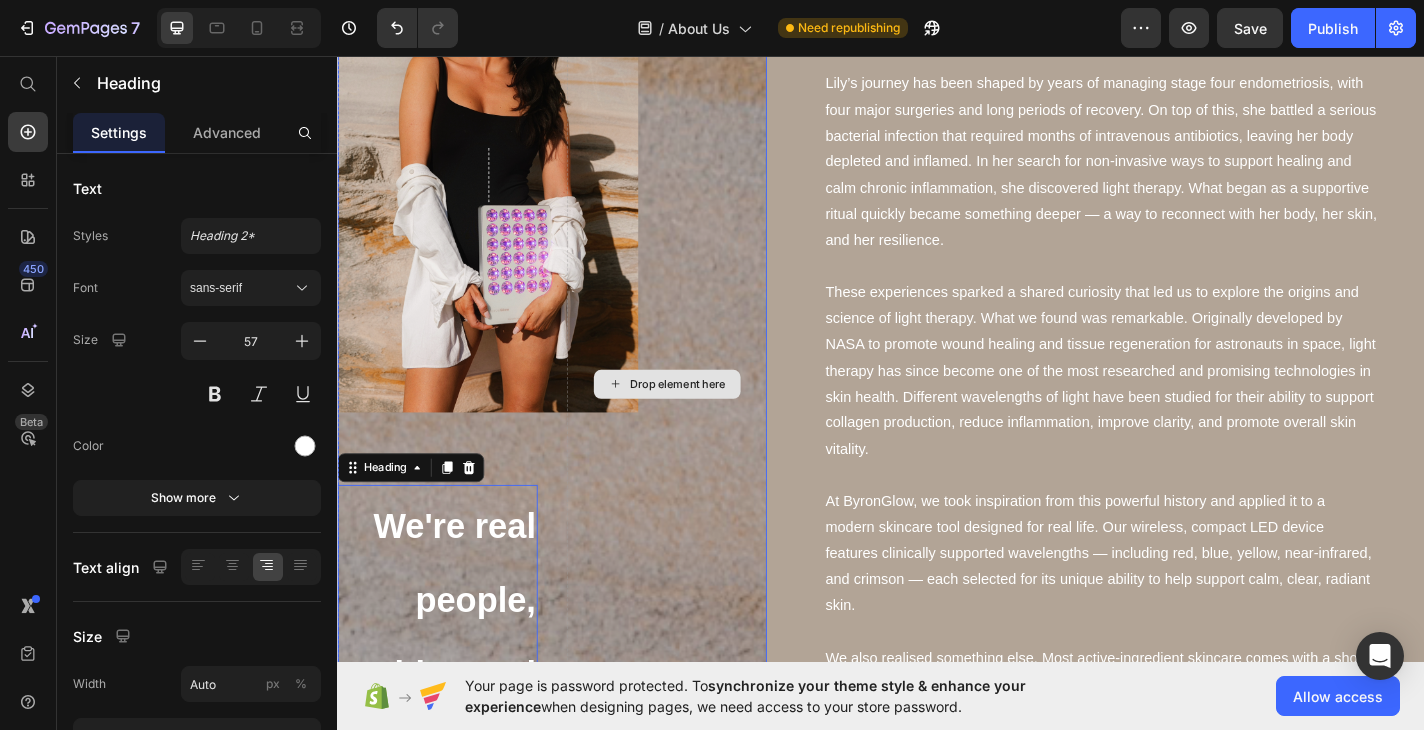 click on "Drop element here" at bounding box center (700, 417) 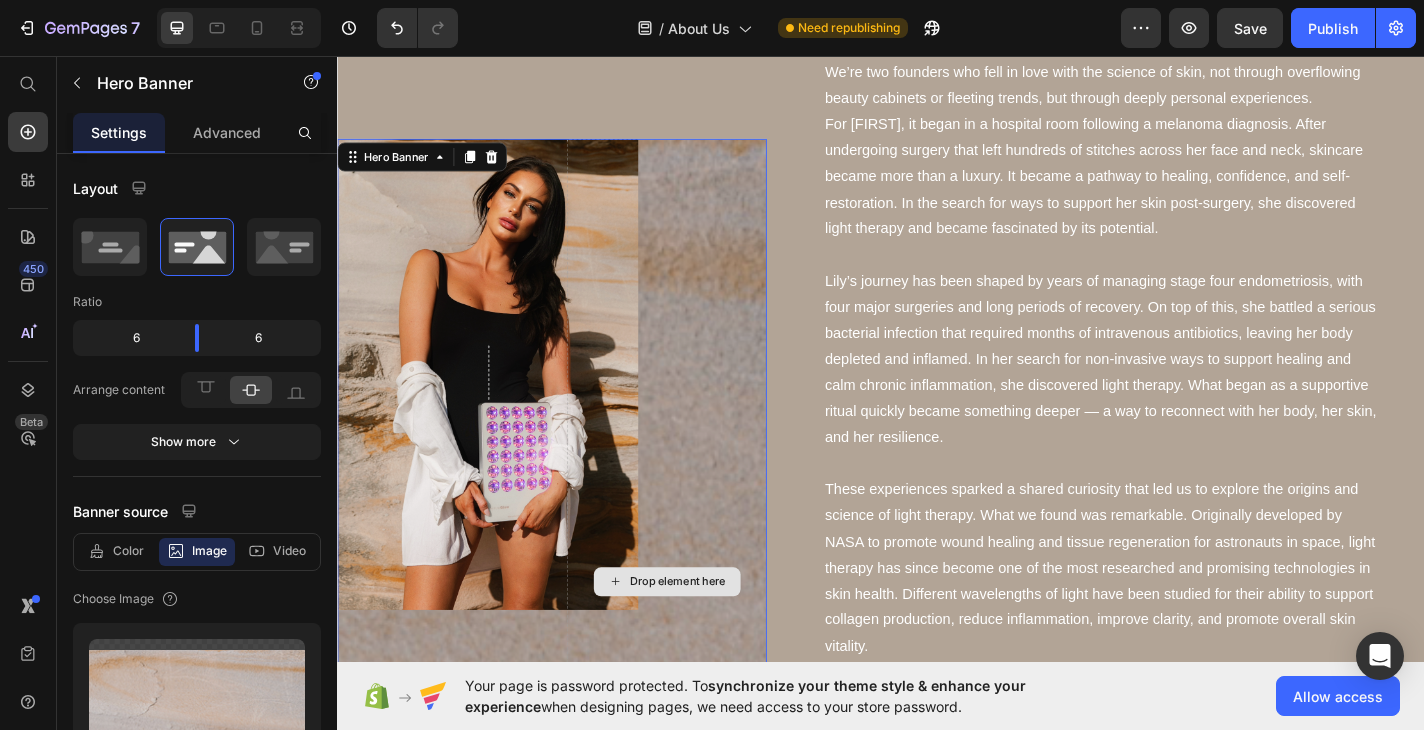 scroll, scrollTop: 969, scrollLeft: 0, axis: vertical 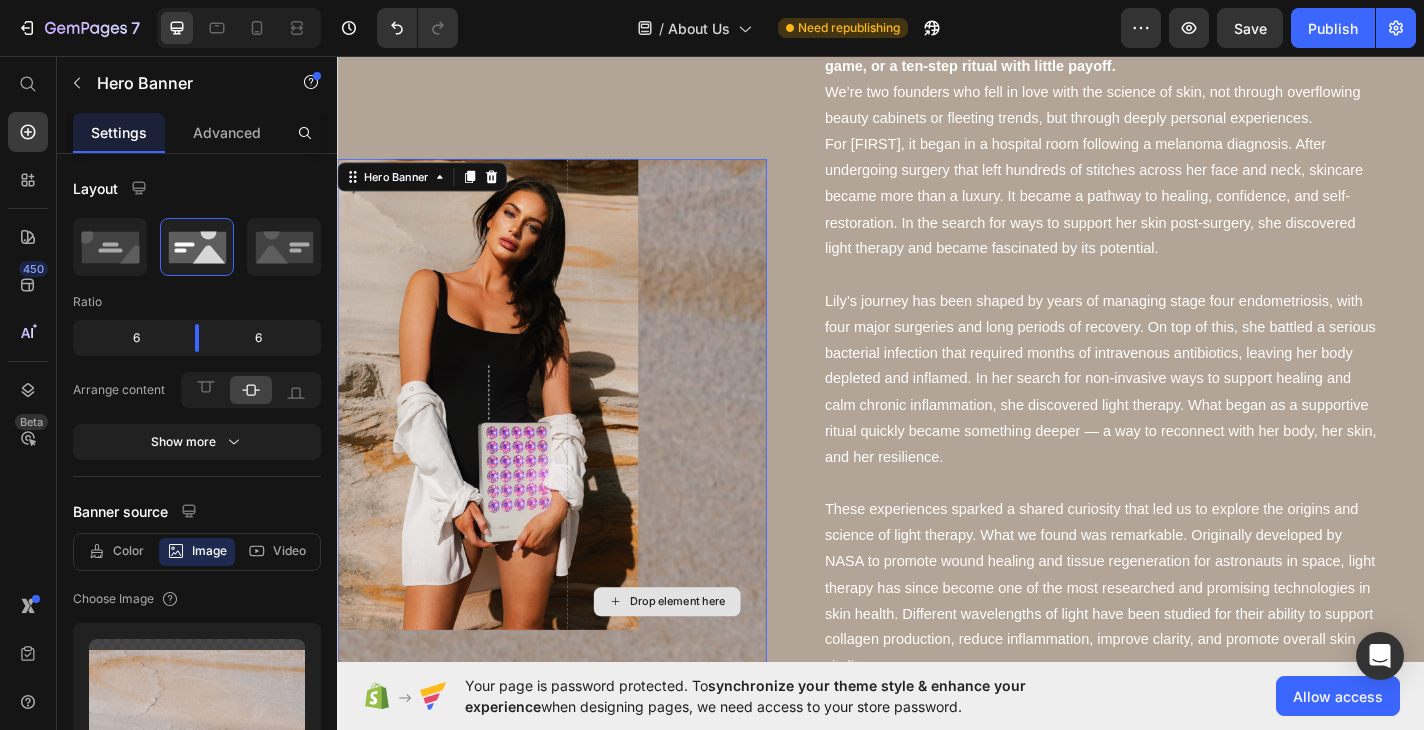 click on "Drop element here" at bounding box center [700, 657] 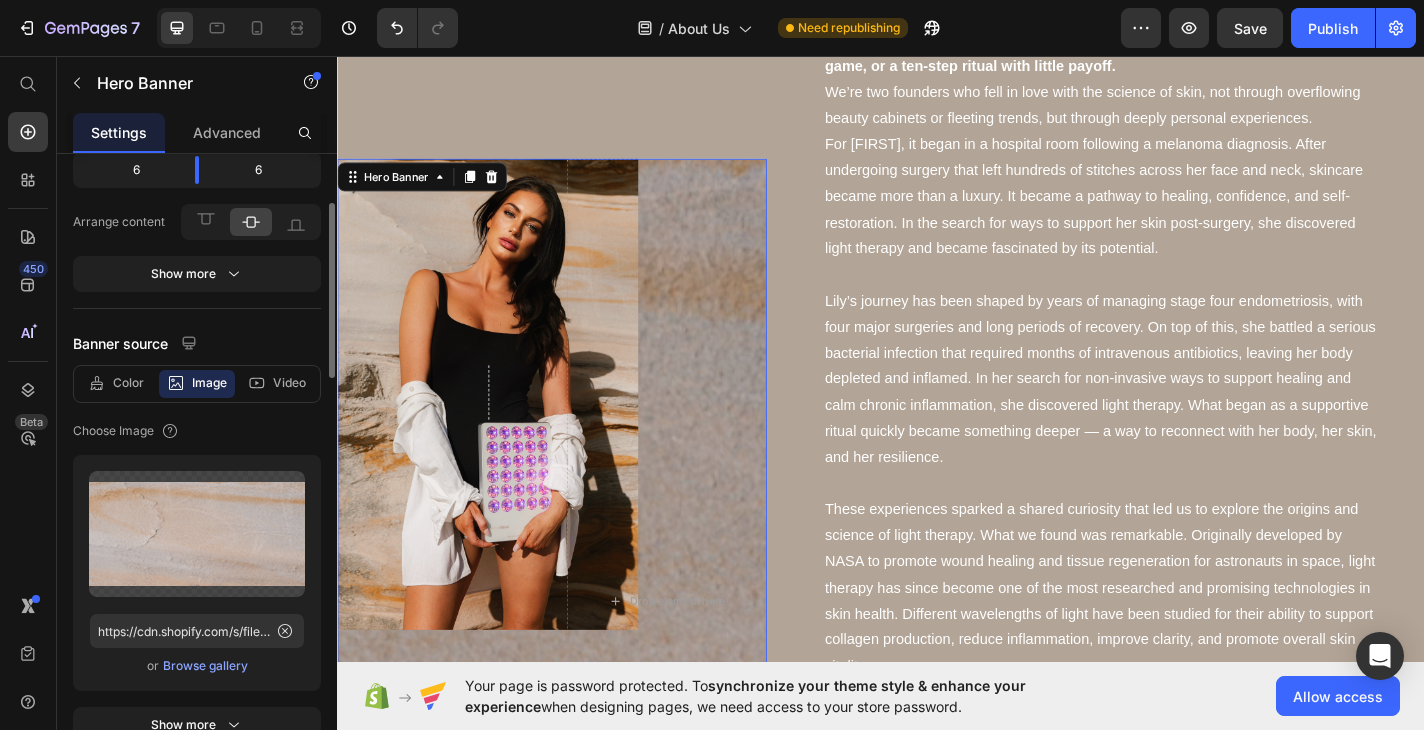 scroll, scrollTop: 170, scrollLeft: 0, axis: vertical 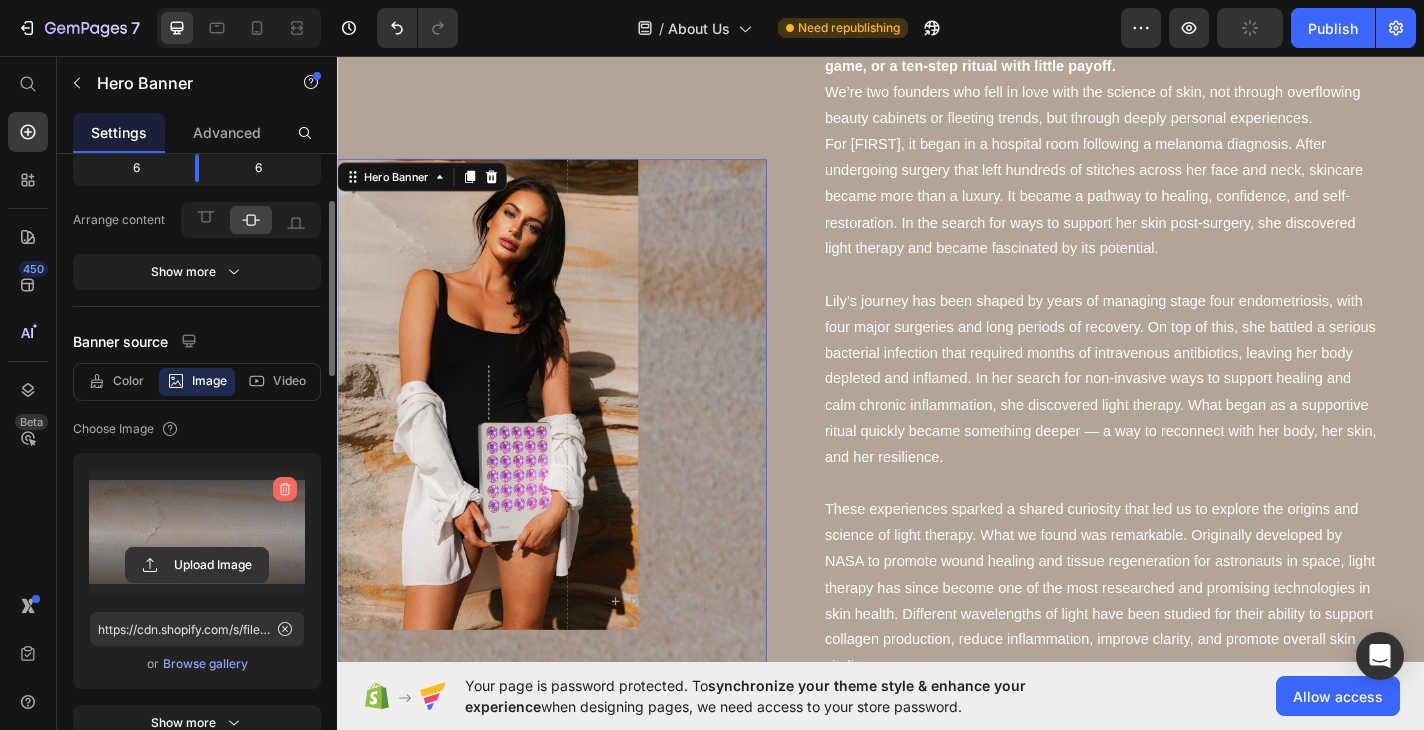 click 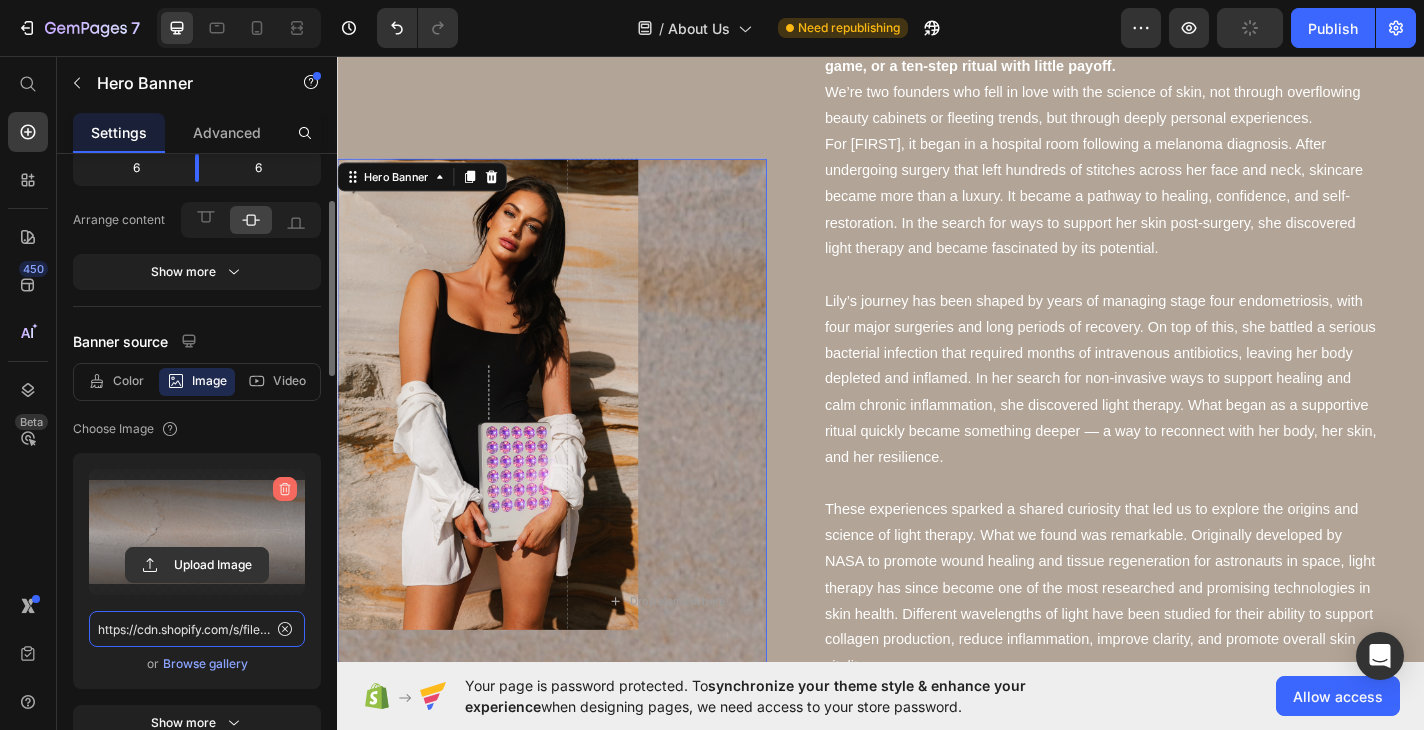 type 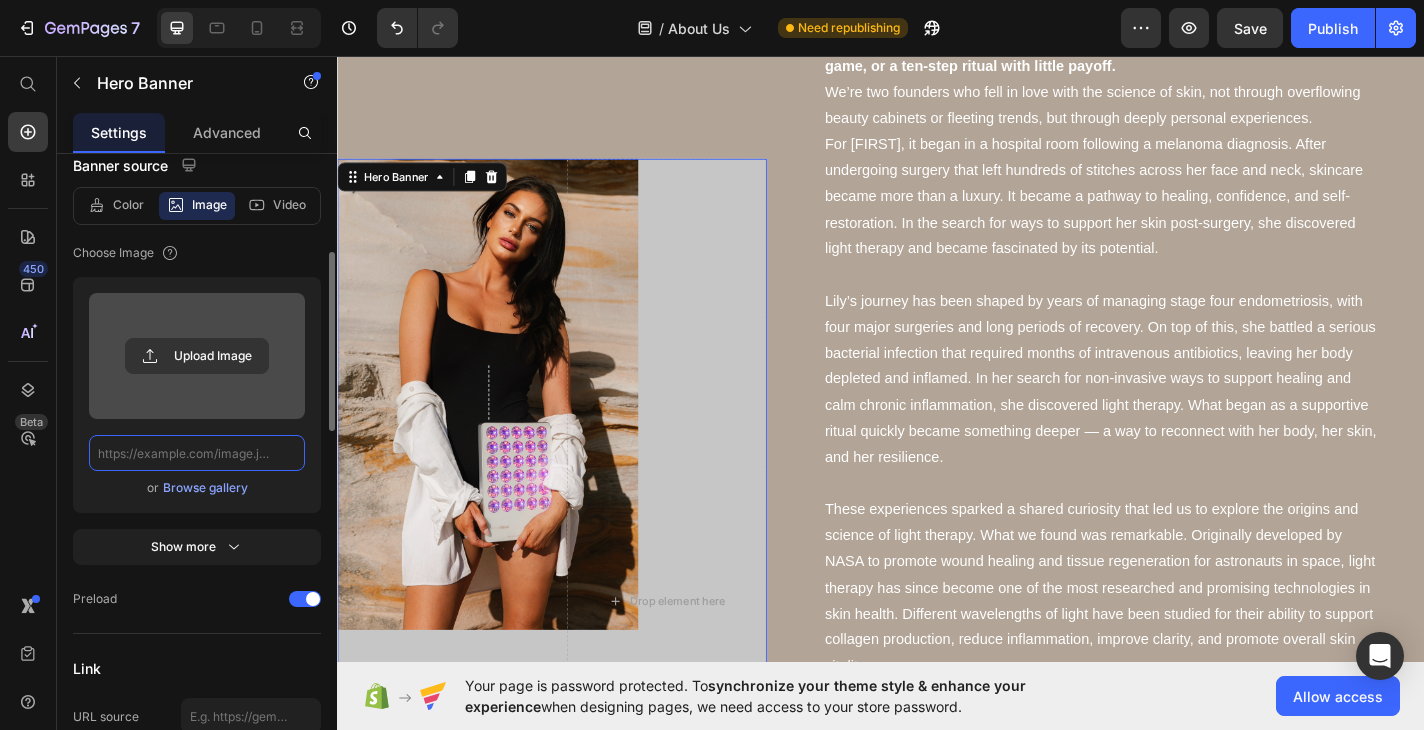 scroll, scrollTop: 347, scrollLeft: 0, axis: vertical 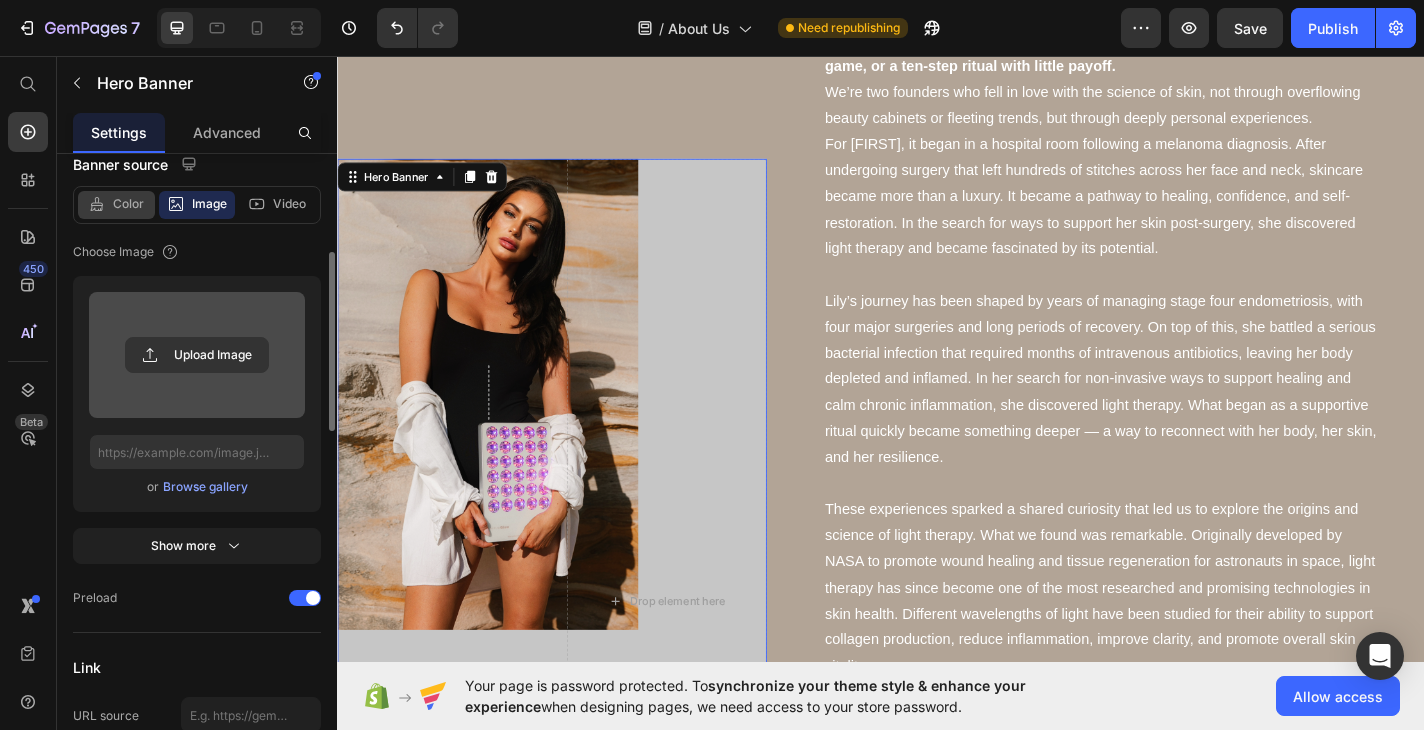 click on "Color" at bounding box center (128, 204) 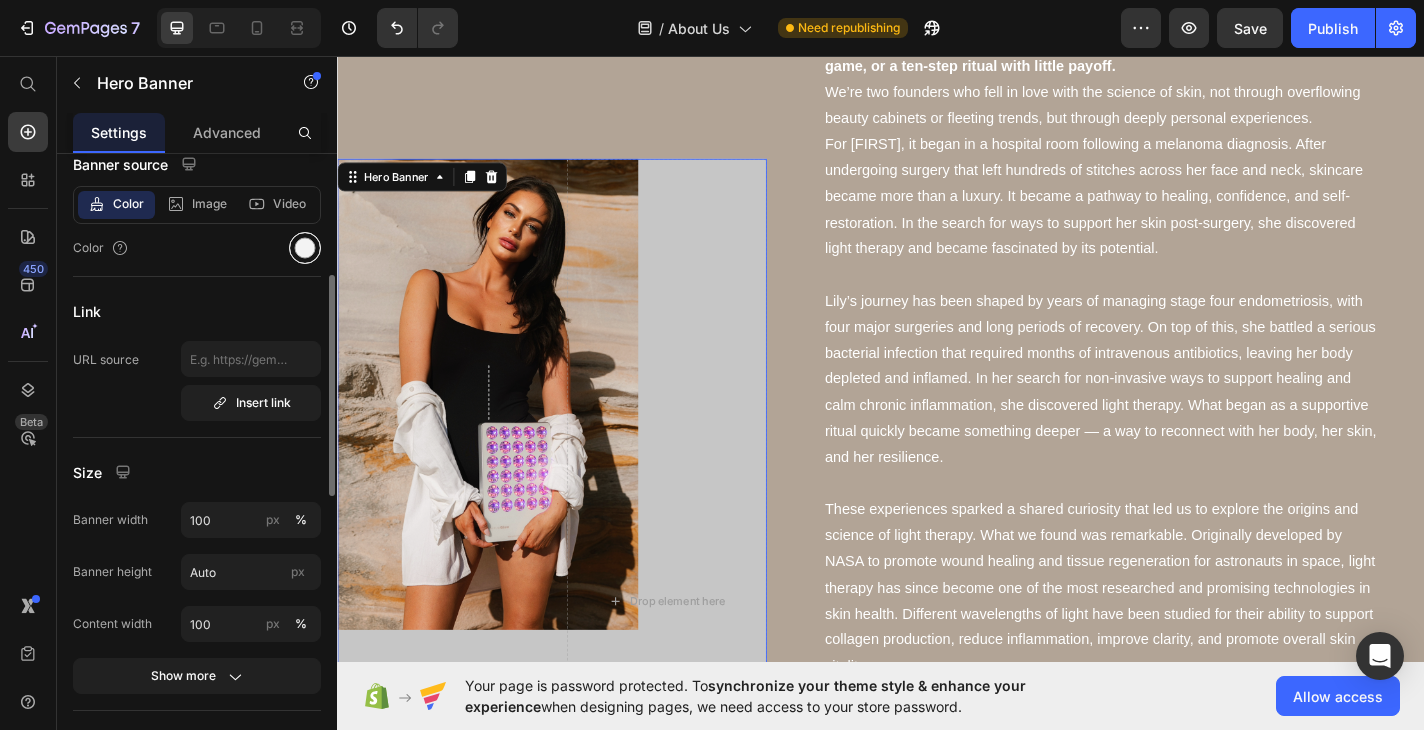 click at bounding box center [305, 248] 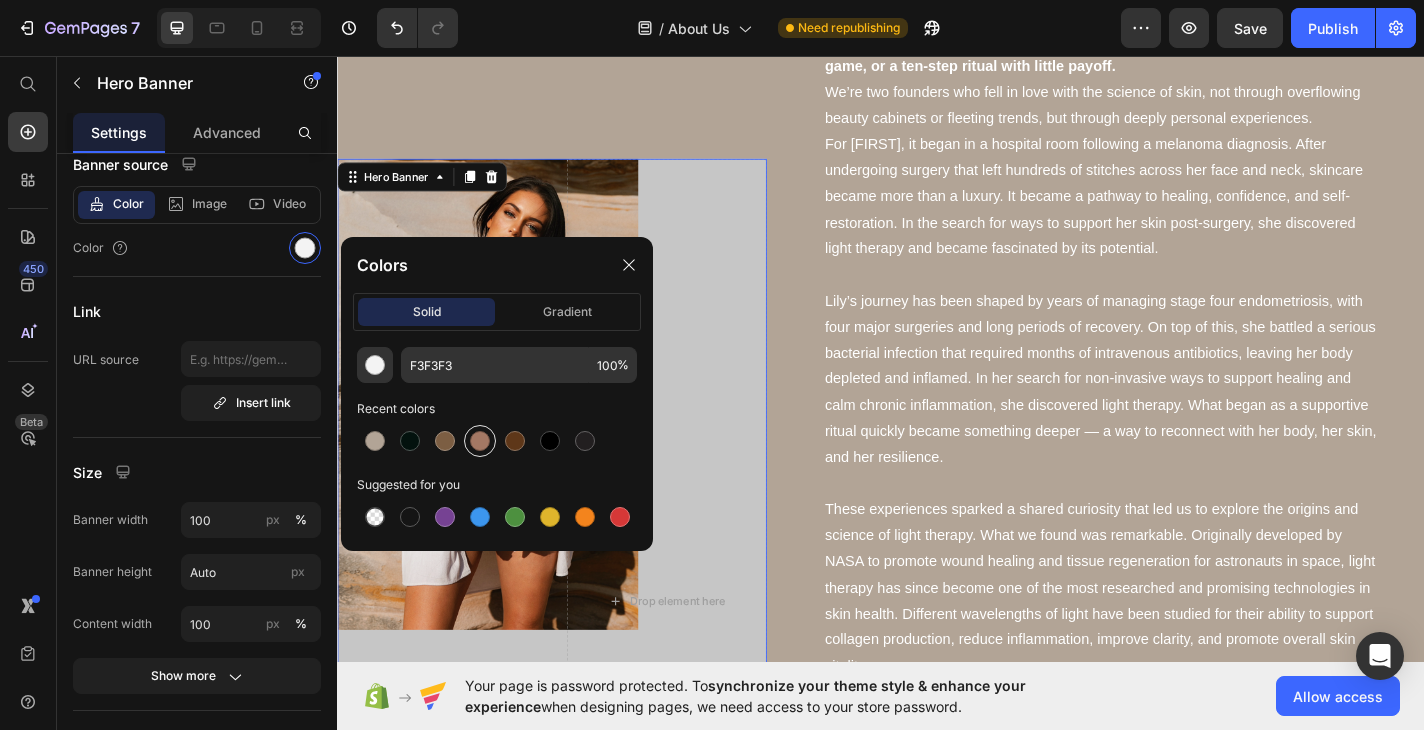 click at bounding box center (480, 441) 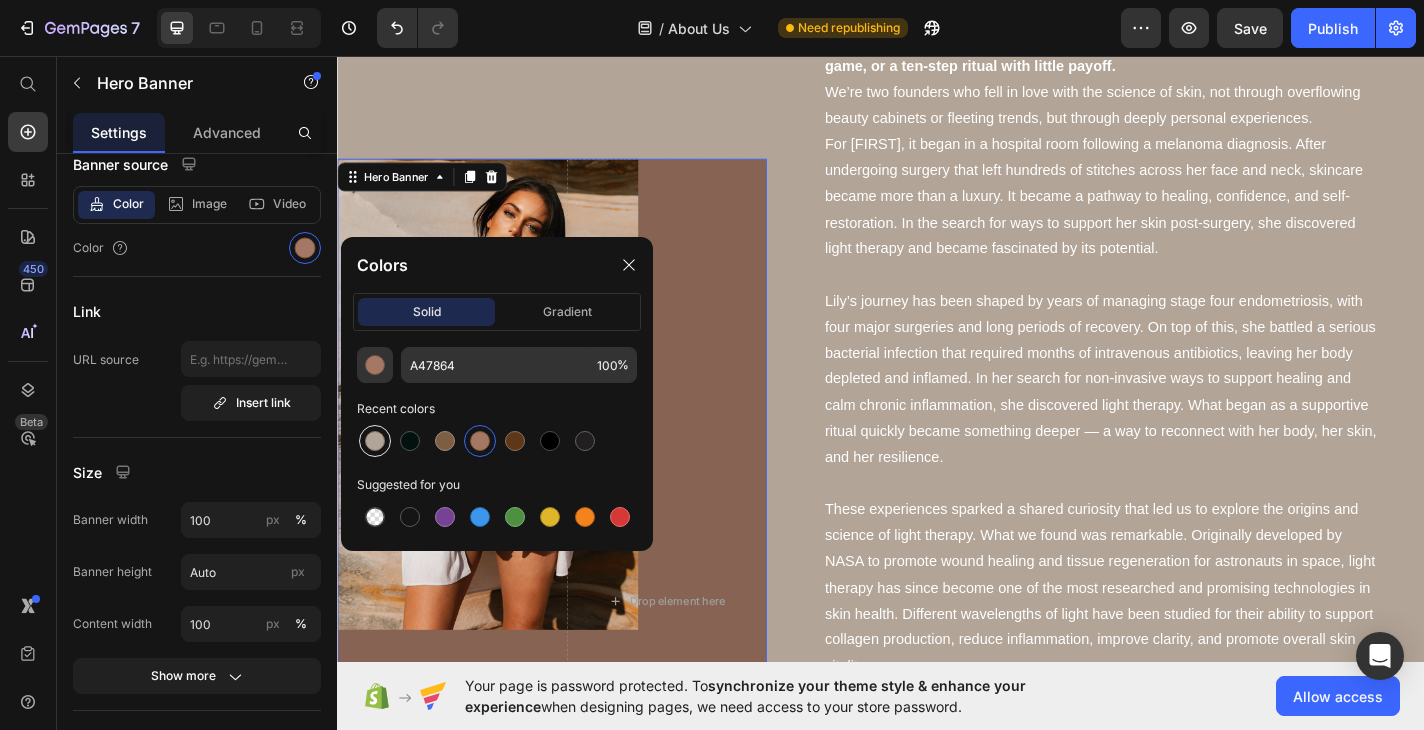 click at bounding box center (375, 441) 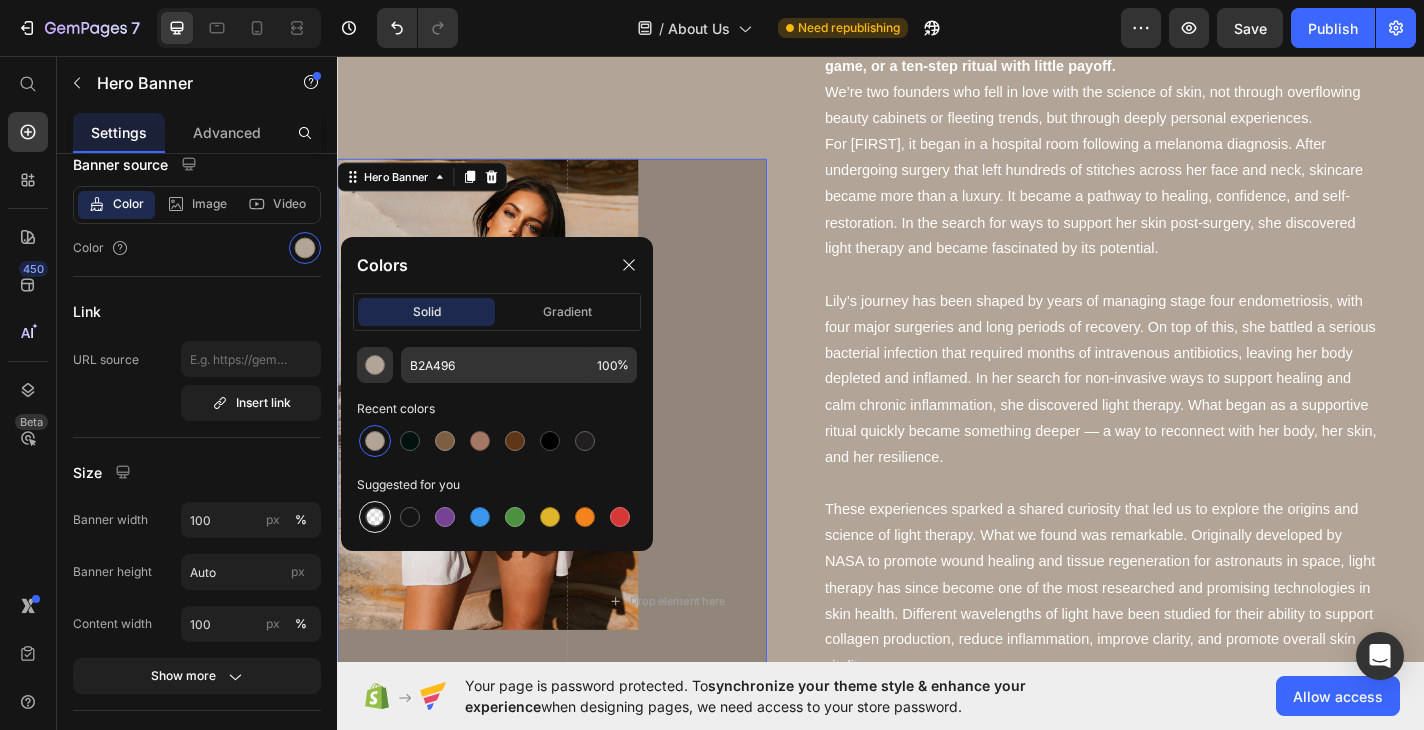 click at bounding box center (375, 517) 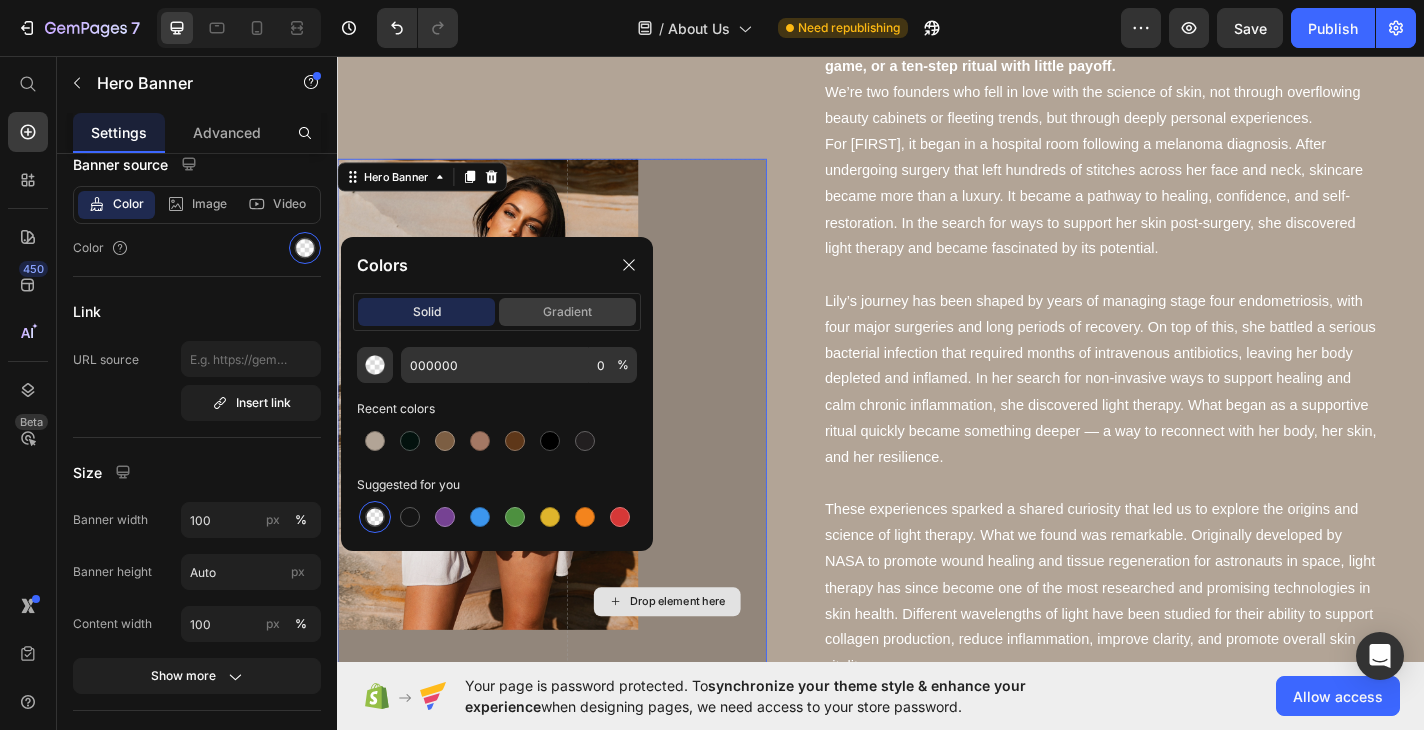 click on "gradient" 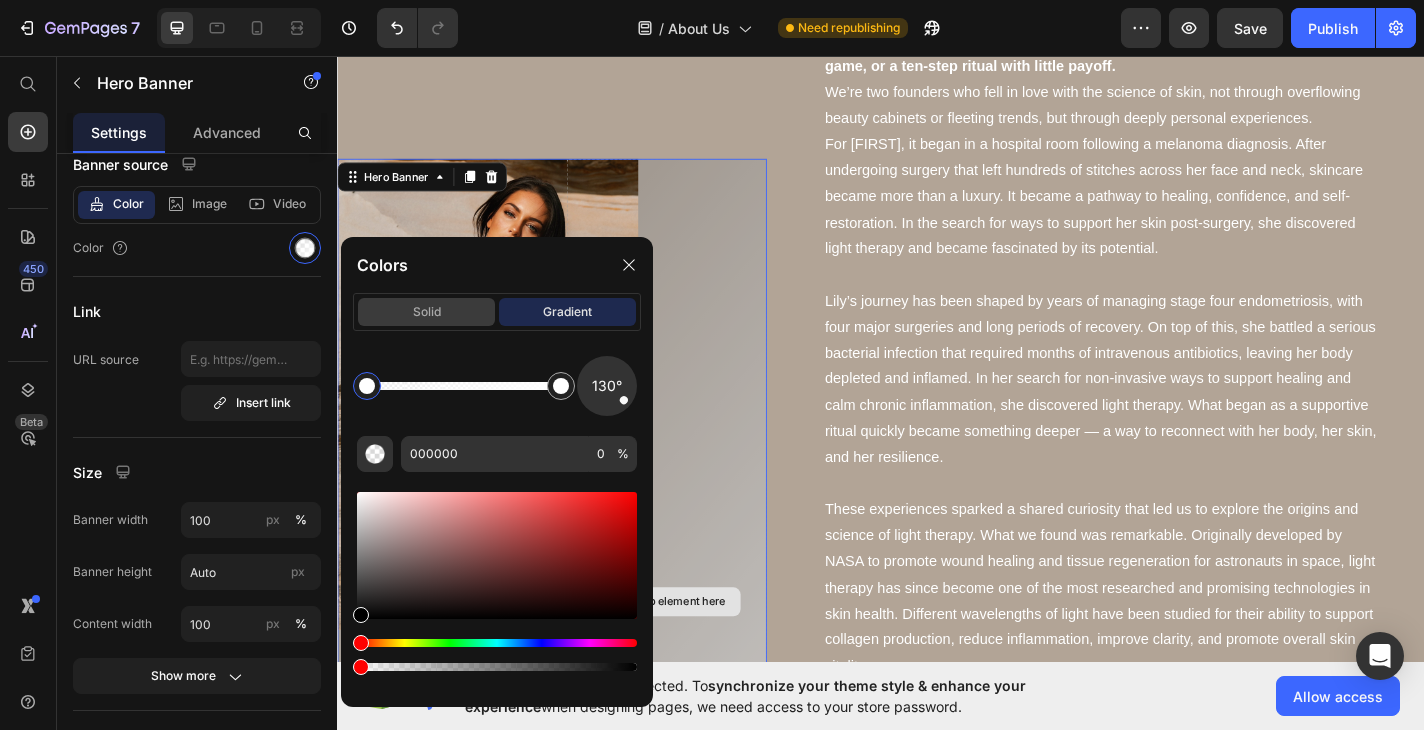 click on "solid" 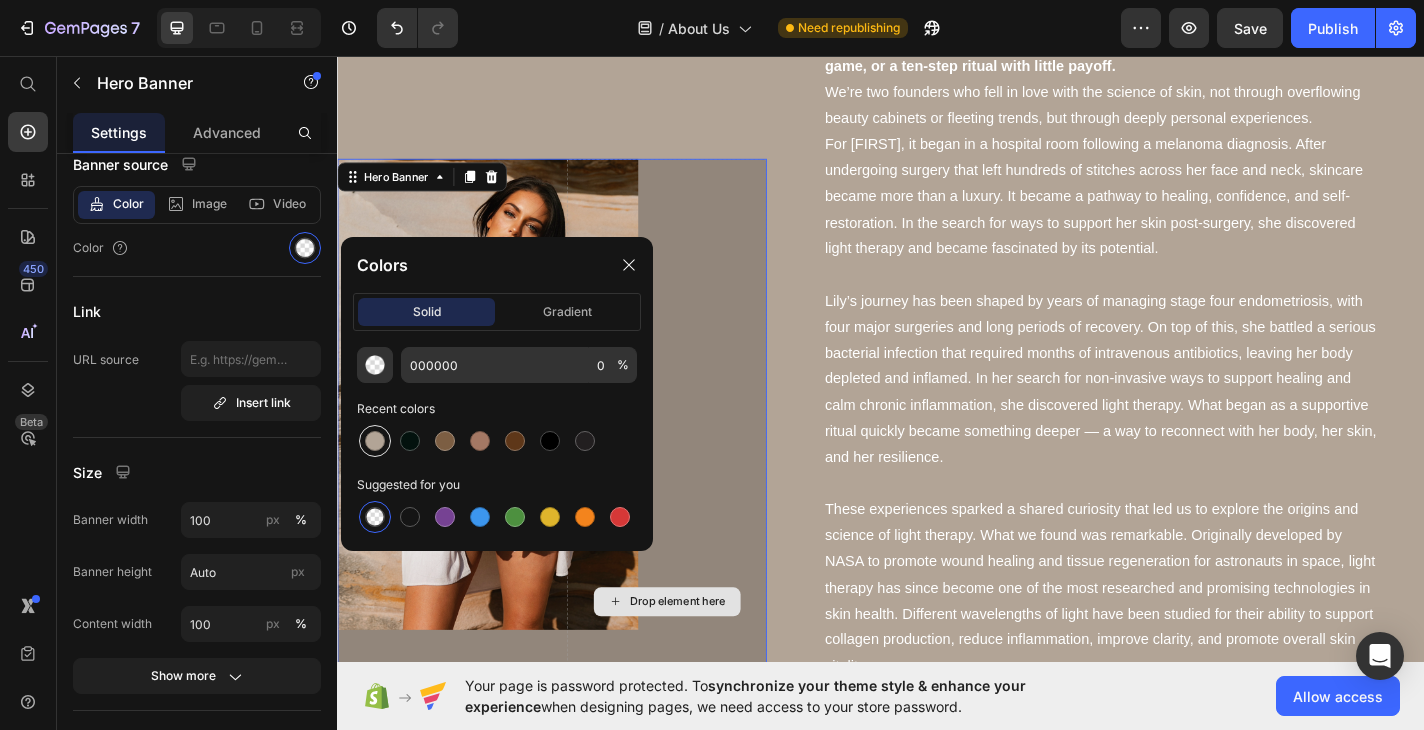 click at bounding box center [375, 441] 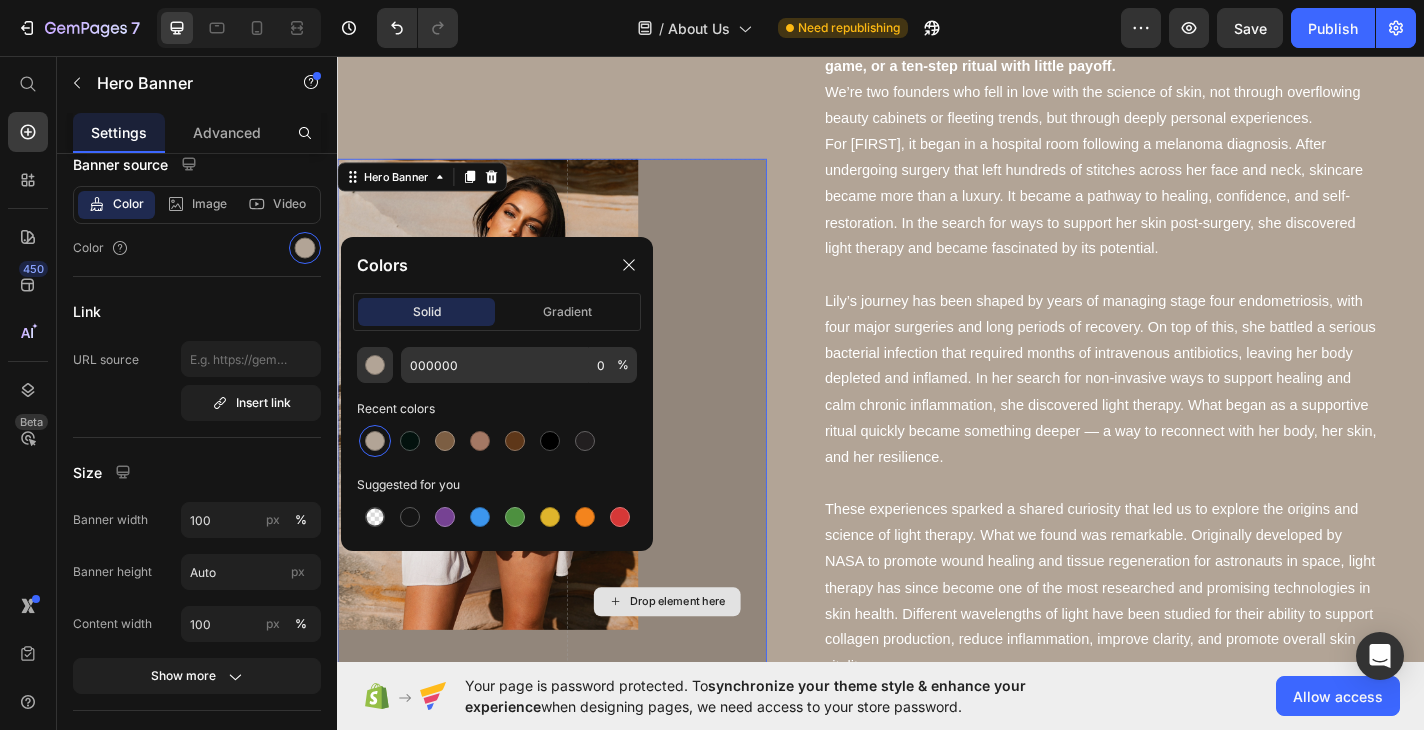 type on "B2A496" 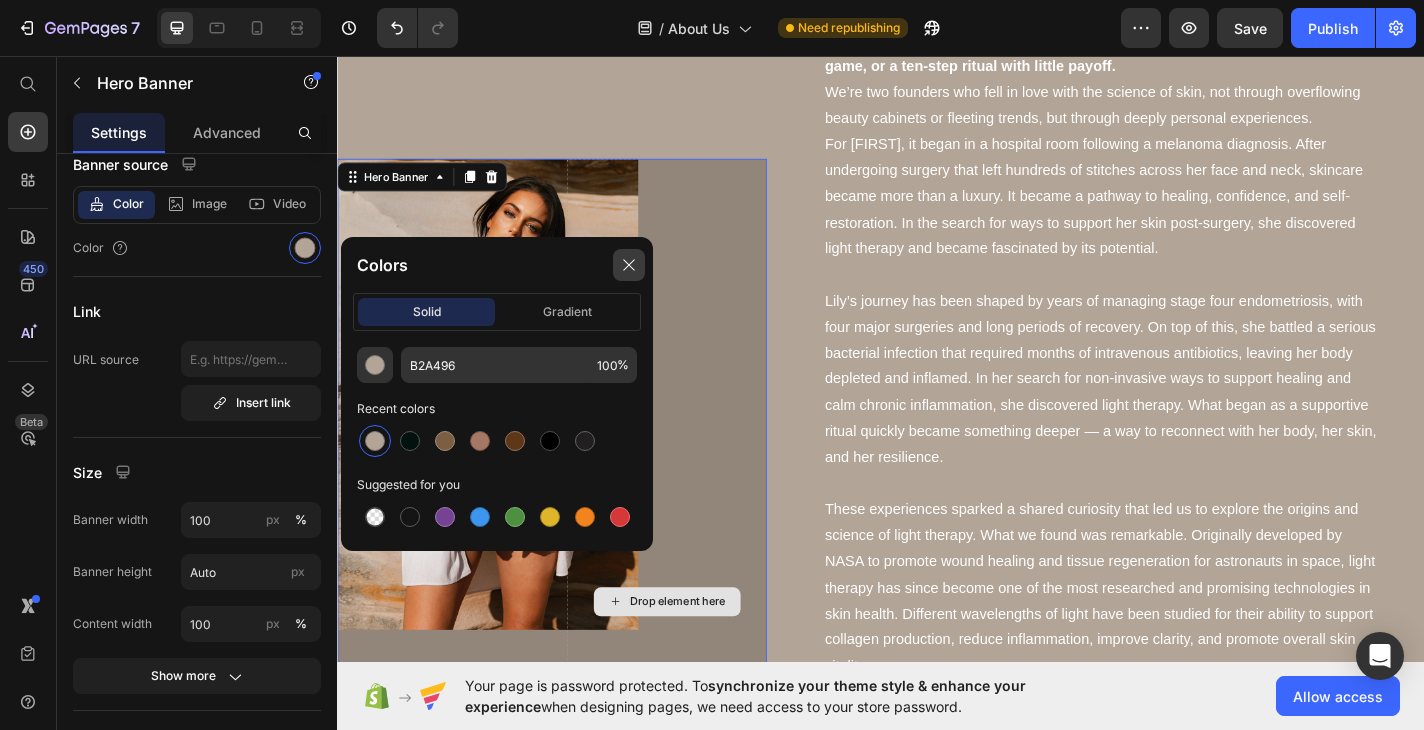 click at bounding box center [629, 265] 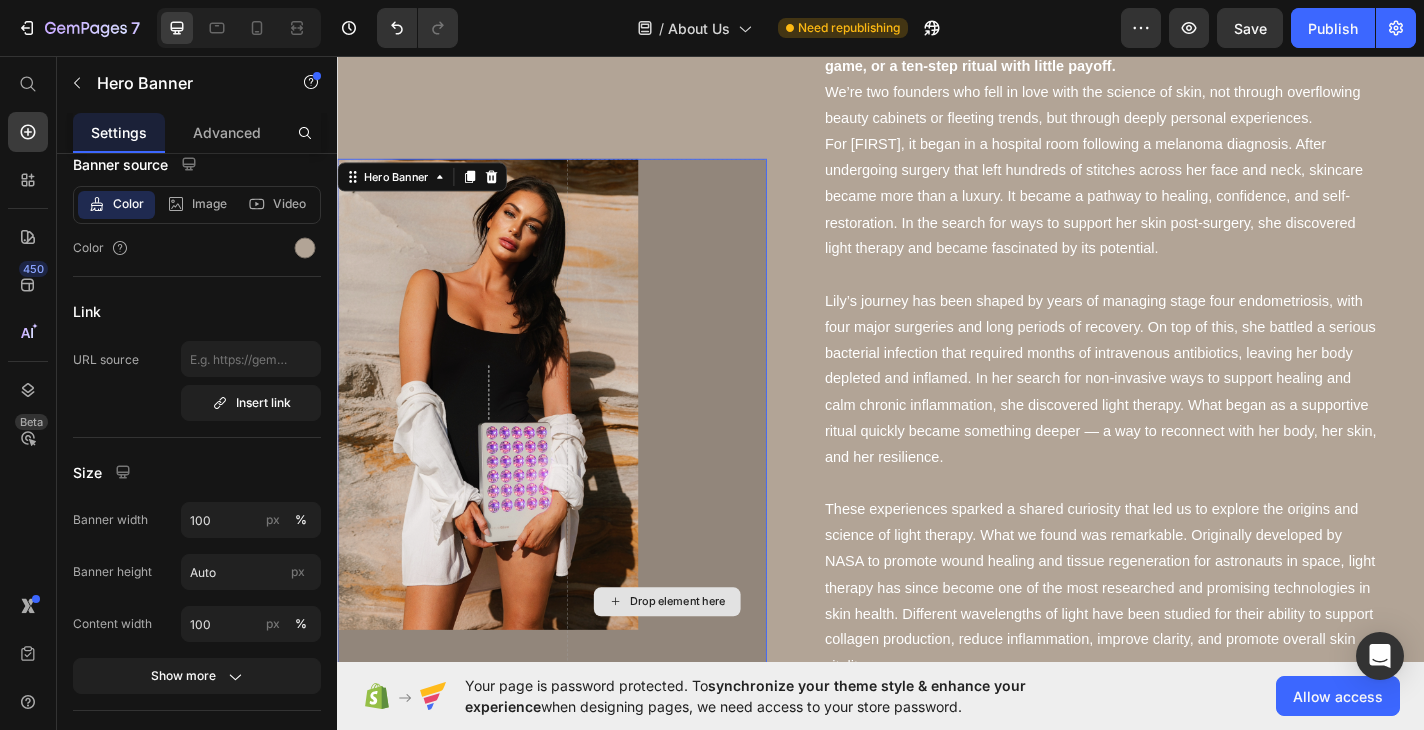click on "Drop element here" at bounding box center (700, 657) 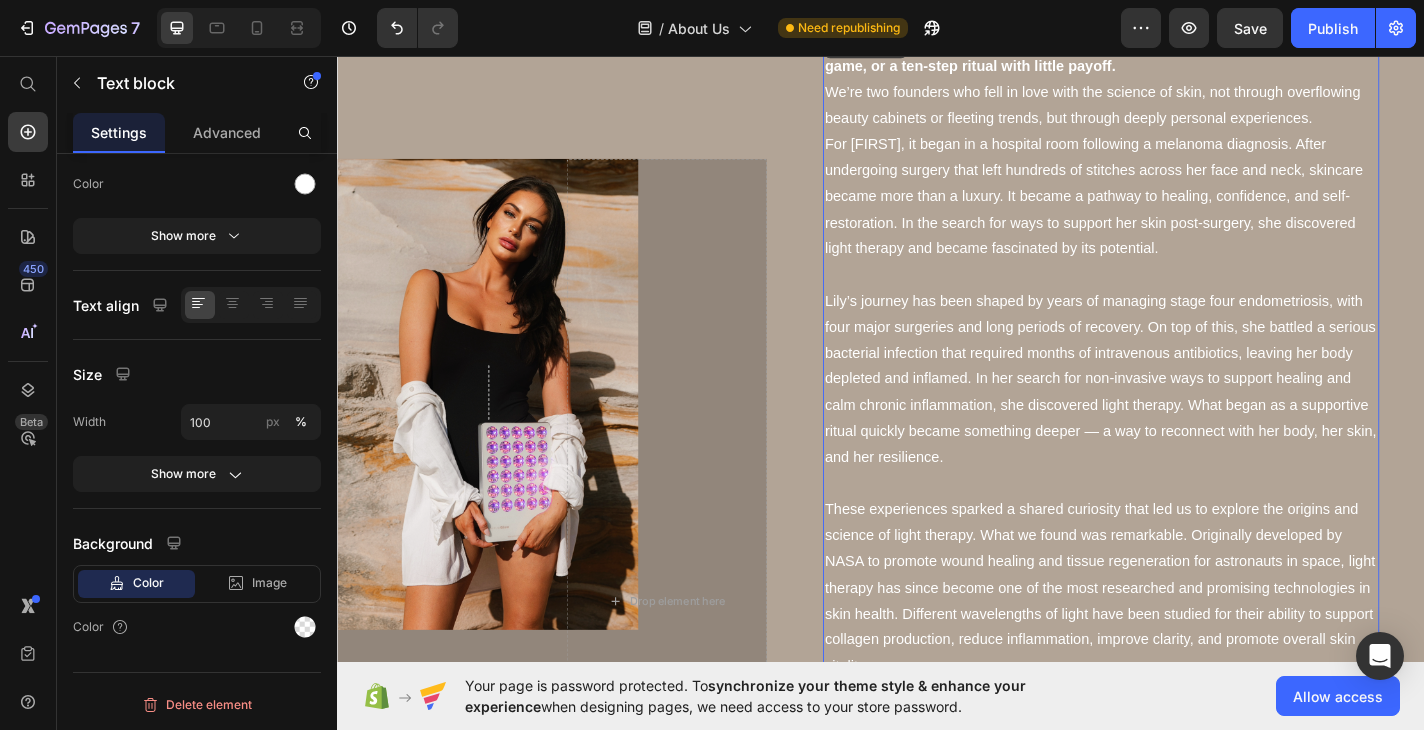 click on "Lily’s journey has been shaped by years of managing stage four endometriosis, with four major surgeries and long periods of recovery. On top of this, she battled a serious bacterial infection that required months of intravenous antibiotics, leaving her body depleted and inflamed. In her search for non-invasive ways to support healing and calm chronic inflammation, she discovered light therapy. What began as a supportive ritual quickly became something deeper — a way to reconnect with her body, her skin, and her resilience." at bounding box center [1180, 413] 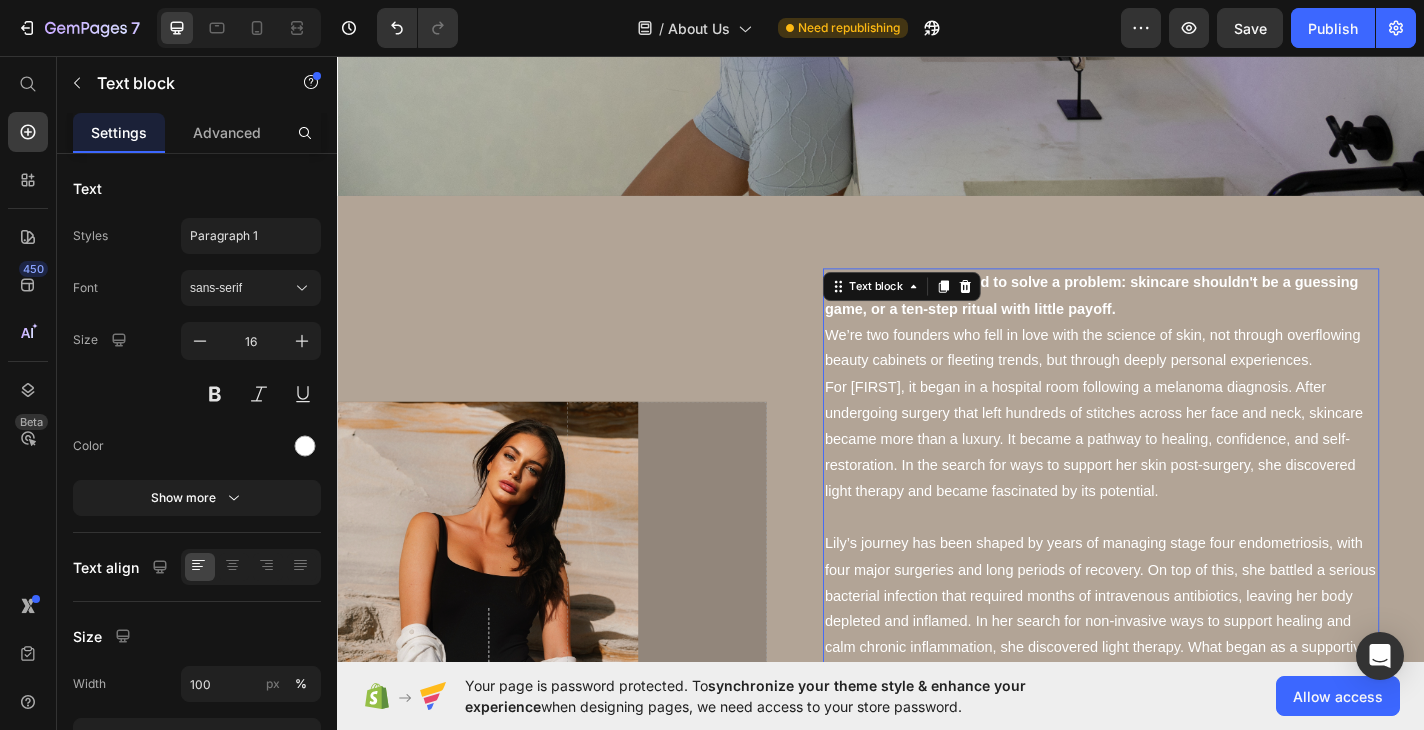 scroll, scrollTop: 702, scrollLeft: 0, axis: vertical 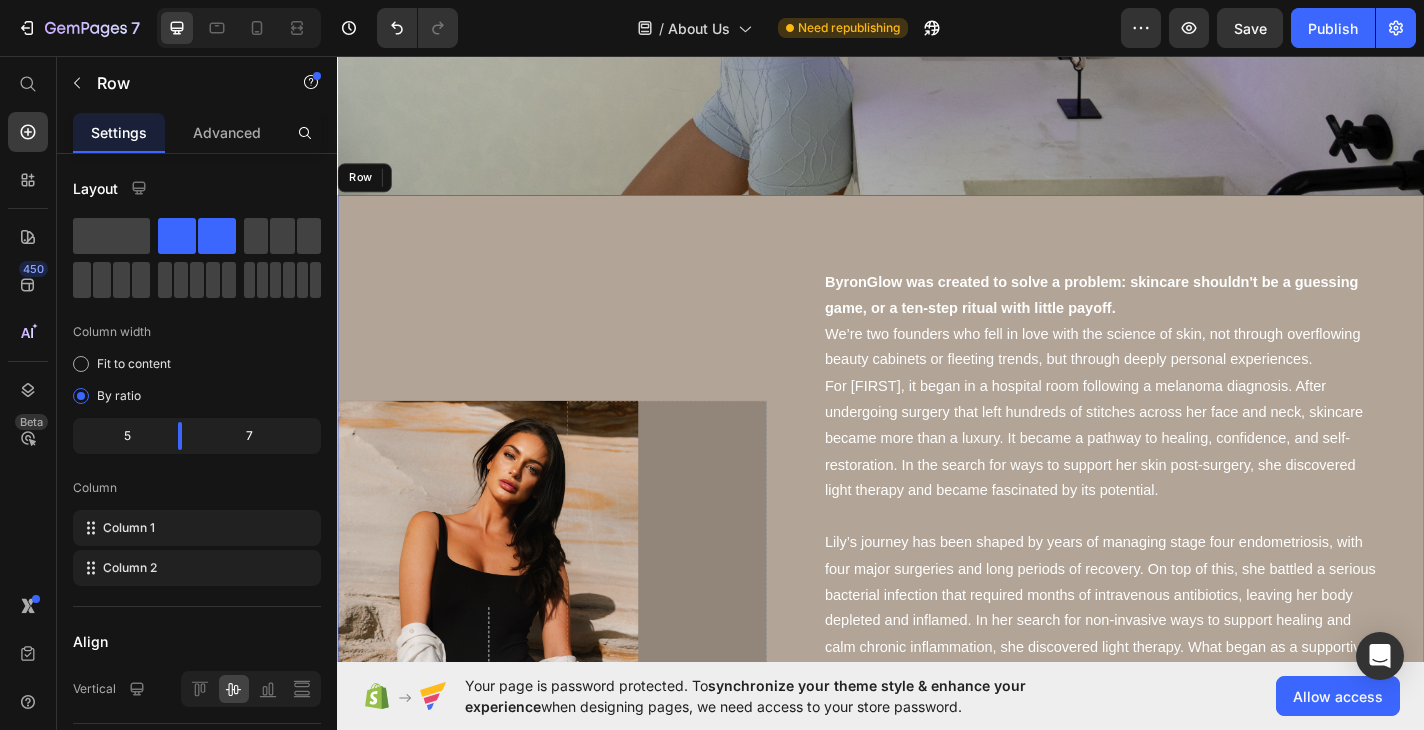 click on "Row ⁠⁠⁠⁠⁠⁠⁠ We're real people, with a real story. Heading
Drop element here Hero Banner" at bounding box center [574, 924] 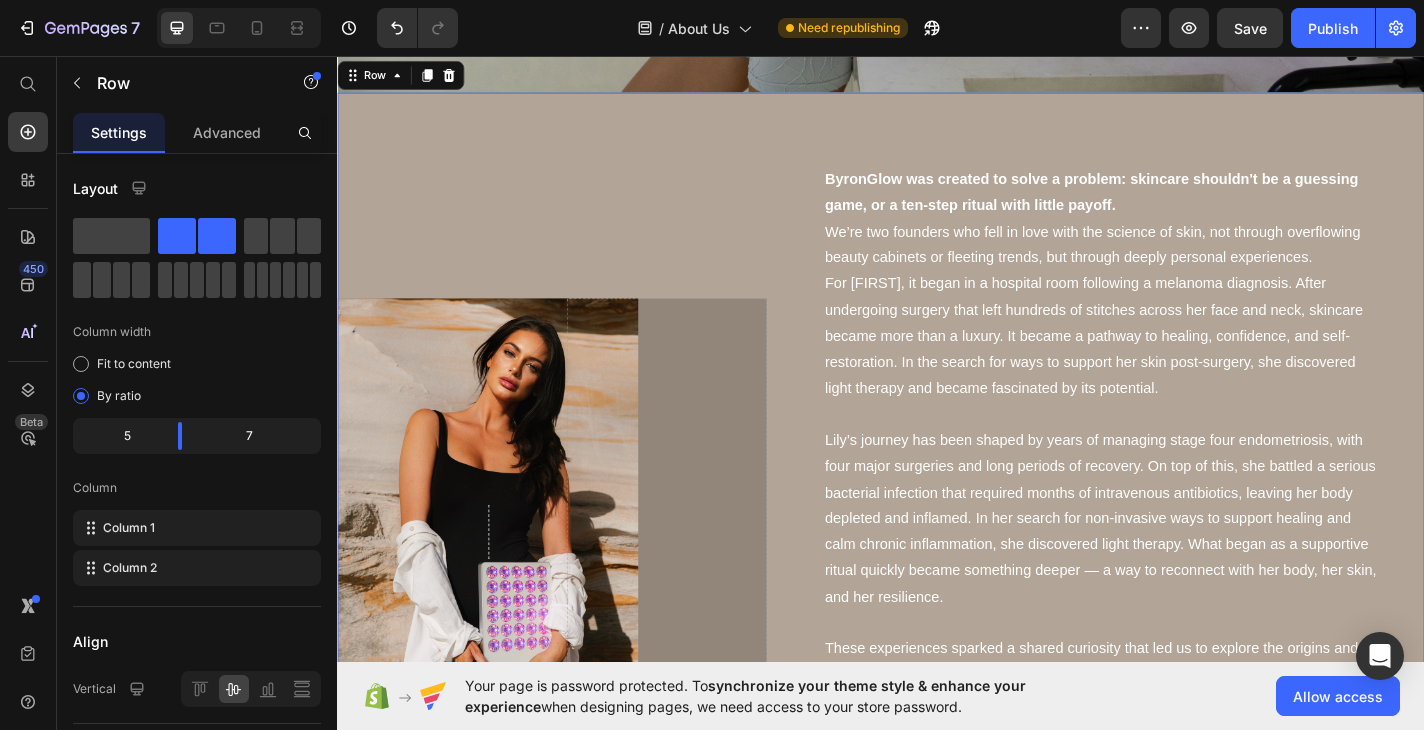 scroll, scrollTop: 813, scrollLeft: 0, axis: vertical 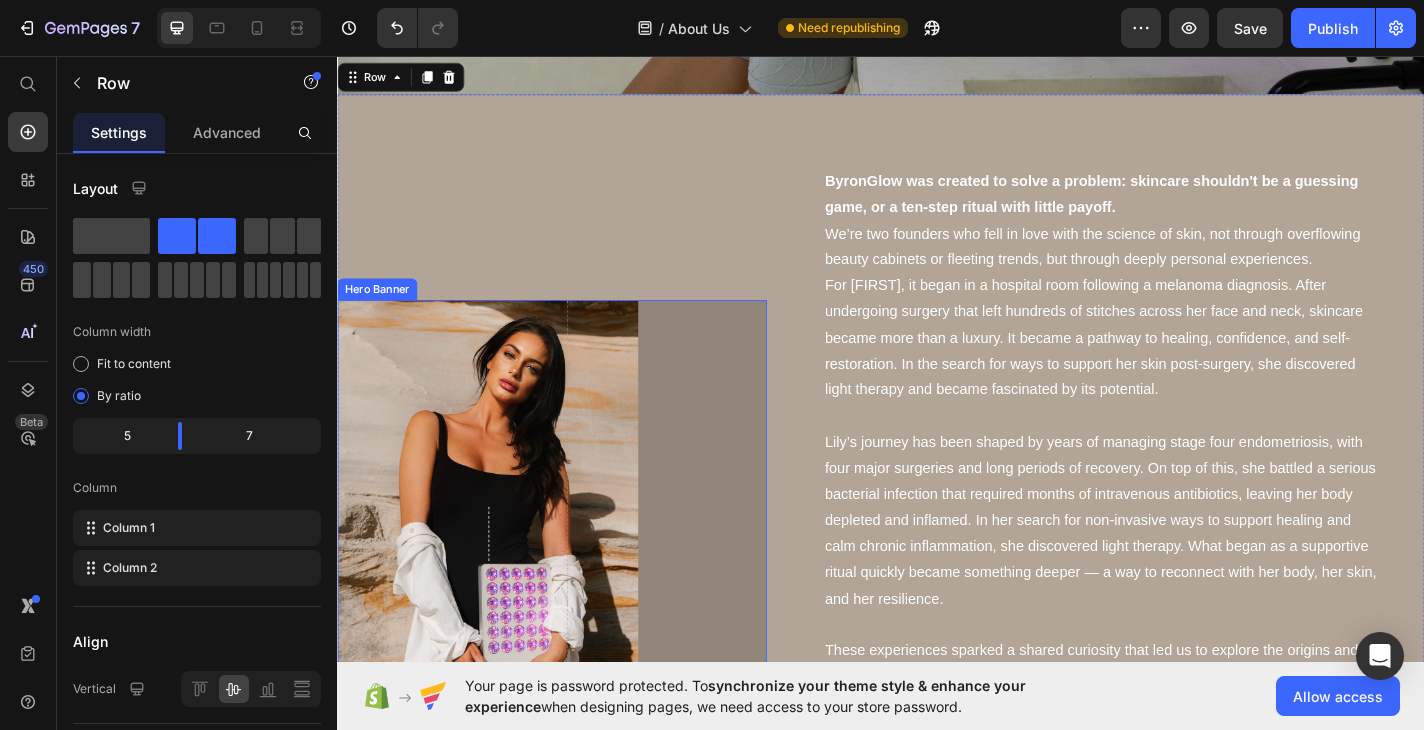 click on "Drop element here" at bounding box center [700, 813] 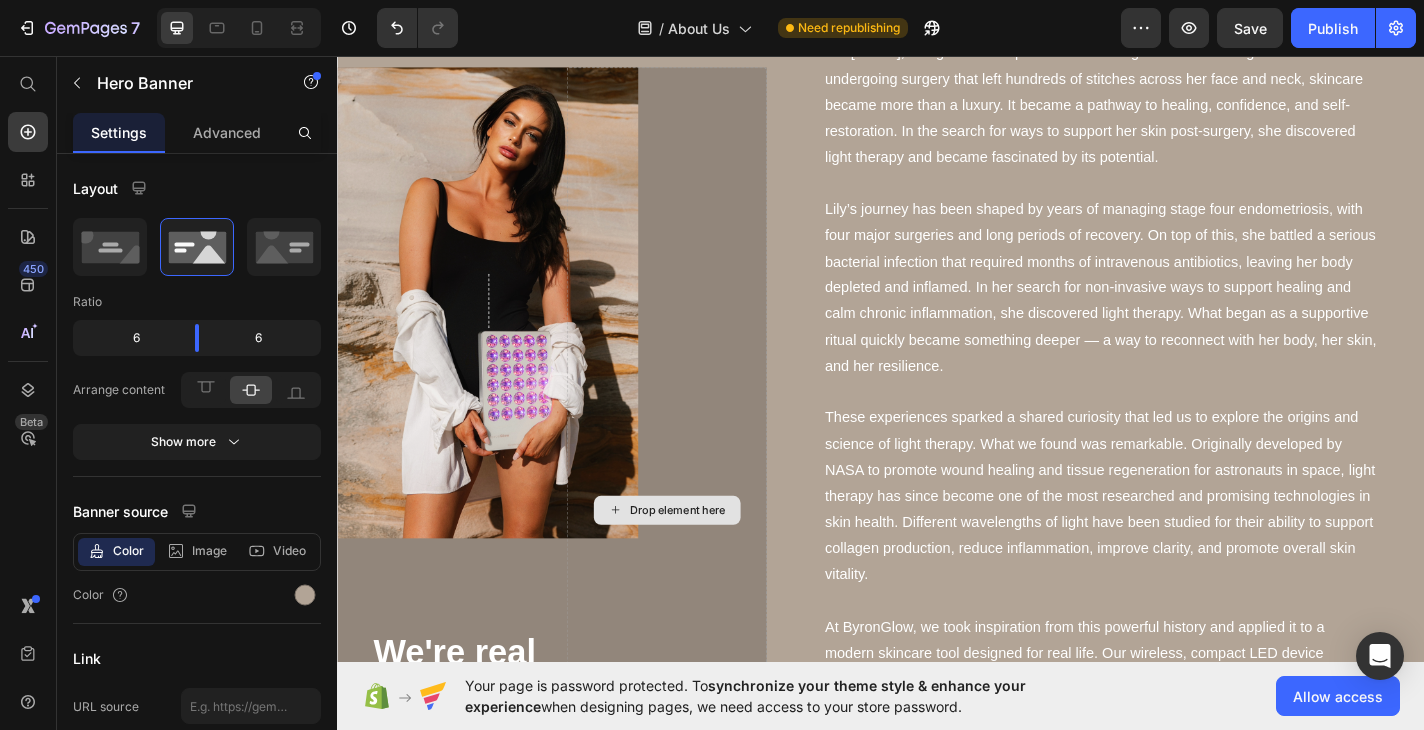 scroll, scrollTop: 1068, scrollLeft: 0, axis: vertical 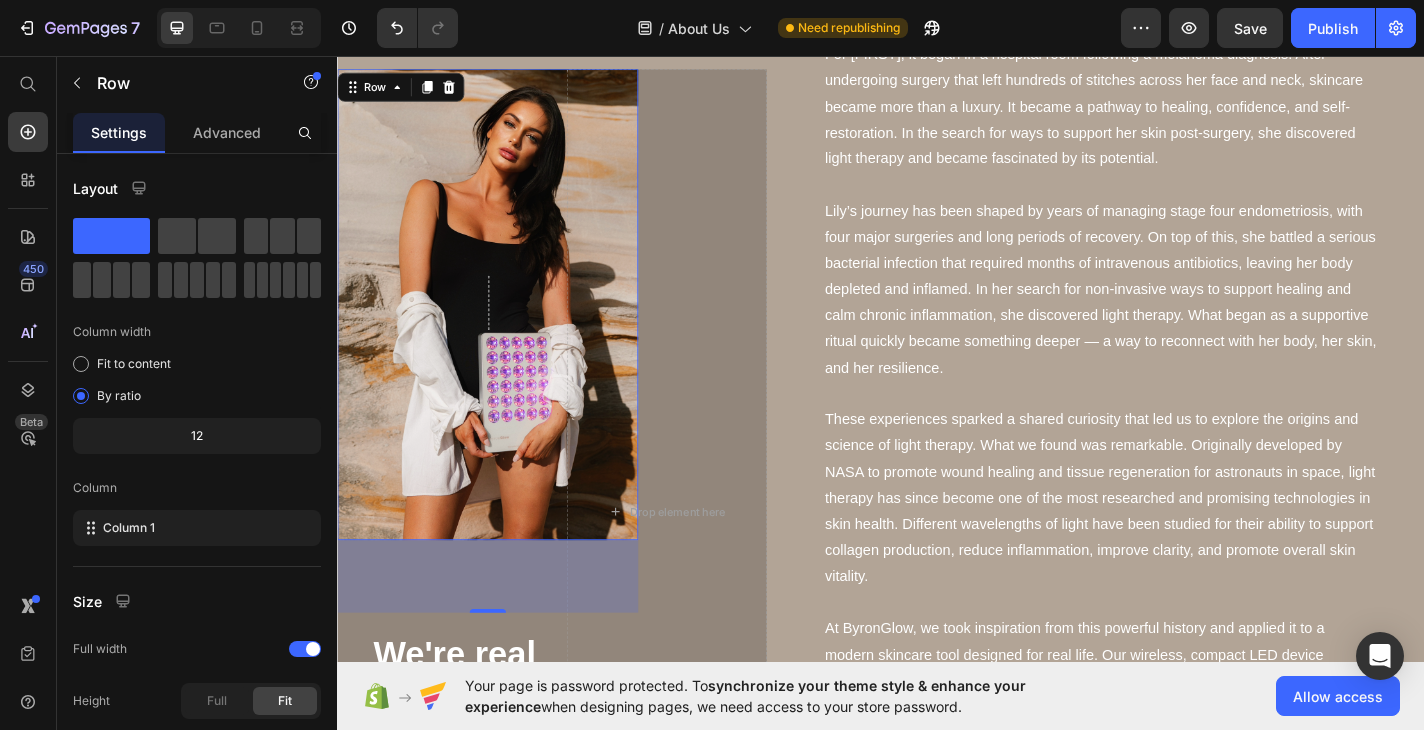drag, startPoint x: 506, startPoint y: 645, endPoint x: 505, endPoint y: 592, distance: 53.009434 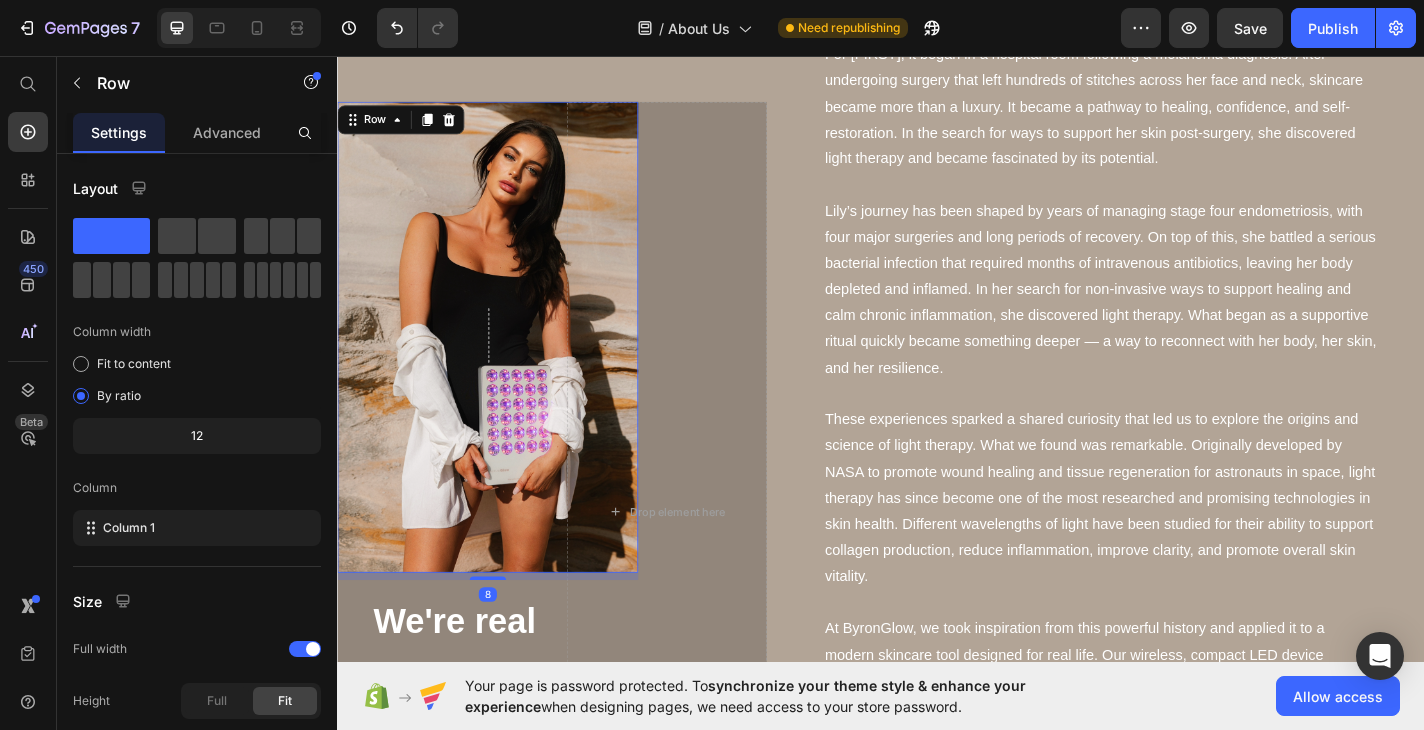drag, startPoint x: 499, startPoint y: 649, endPoint x: 505, endPoint y: 577, distance: 72.249565 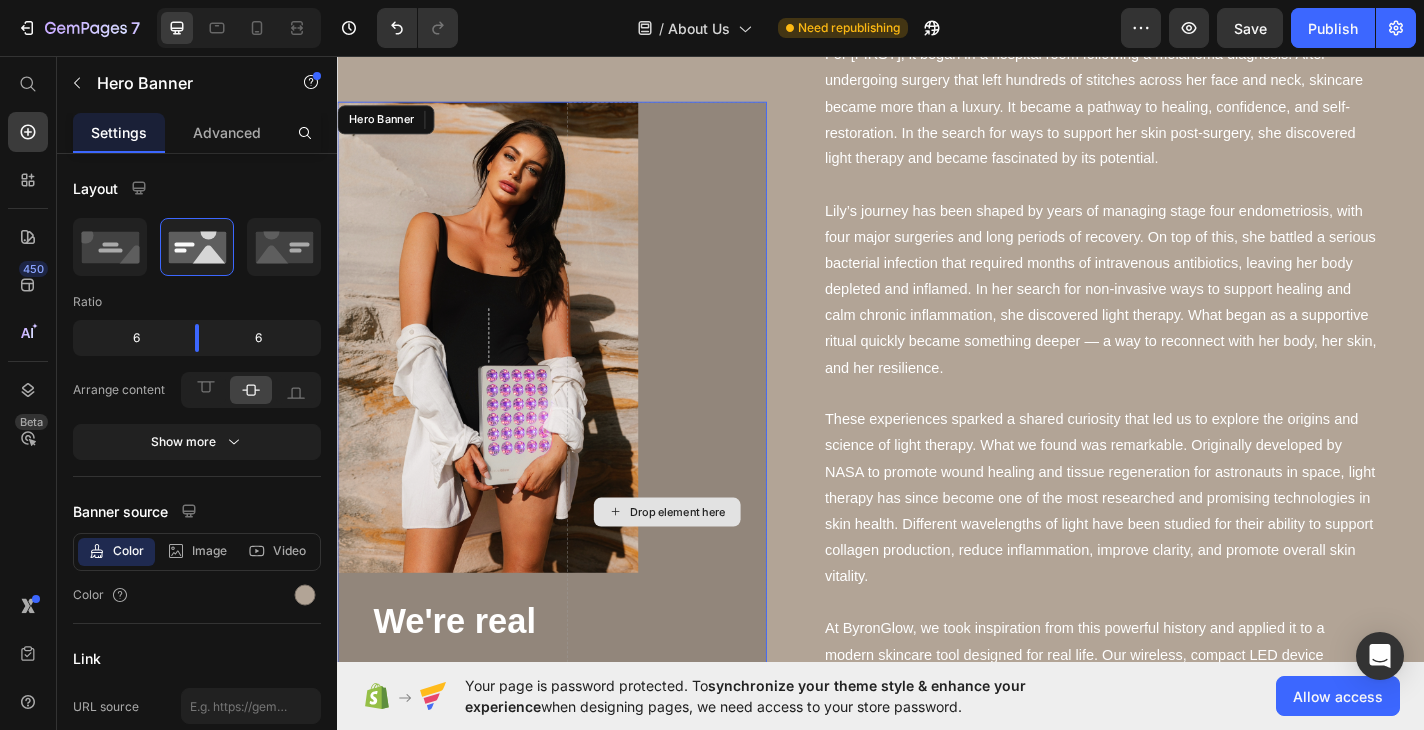click on "Drop element here" at bounding box center [700, 558] 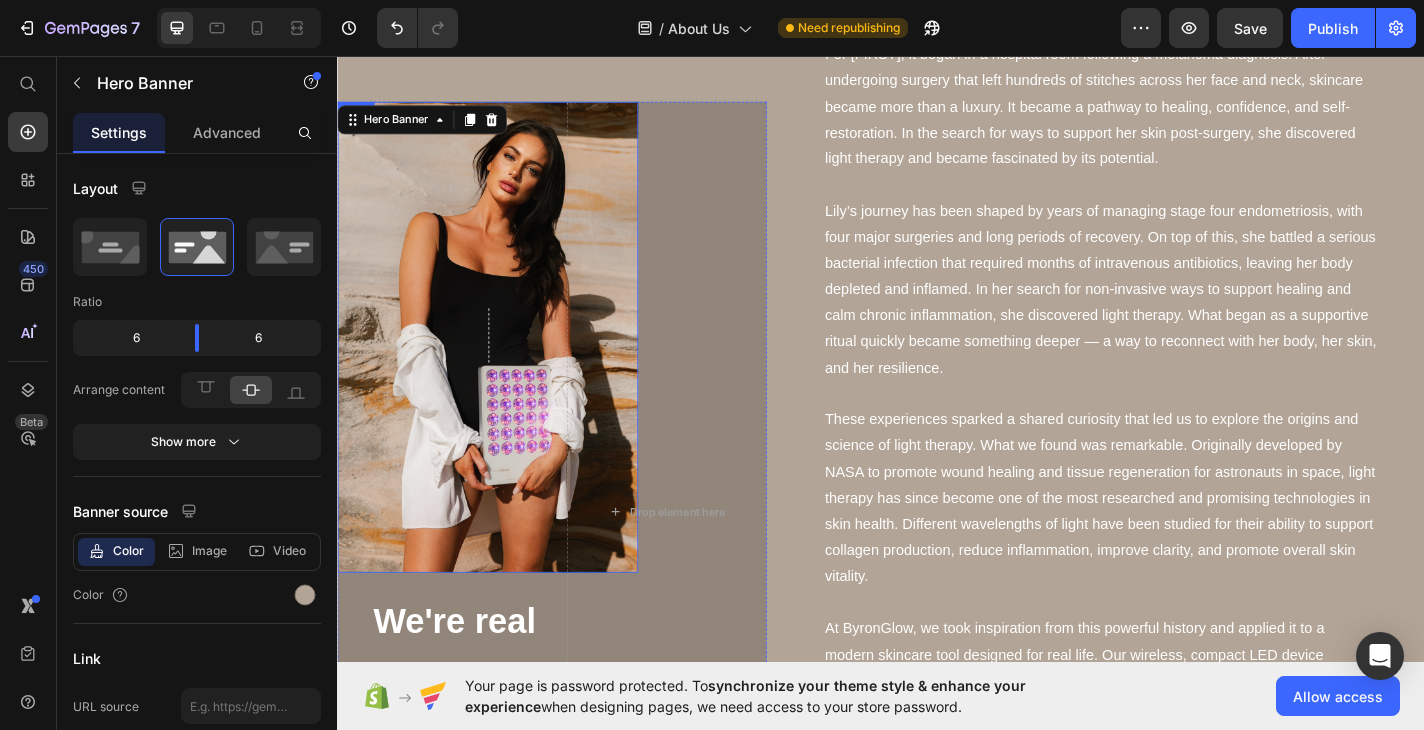 click on "Row" at bounding box center [503, 366] 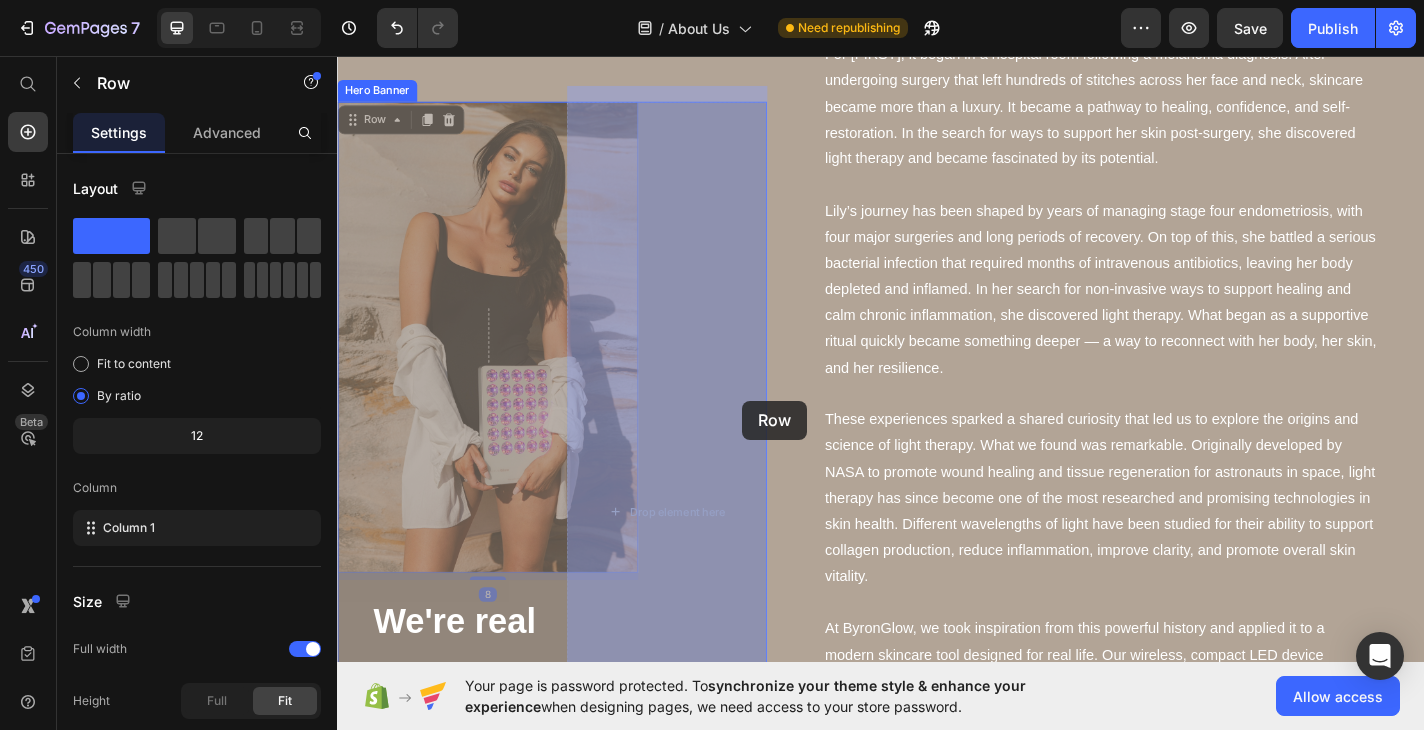 drag, startPoint x: 476, startPoint y: 444, endPoint x: 783, endPoint y: 436, distance: 307.10422 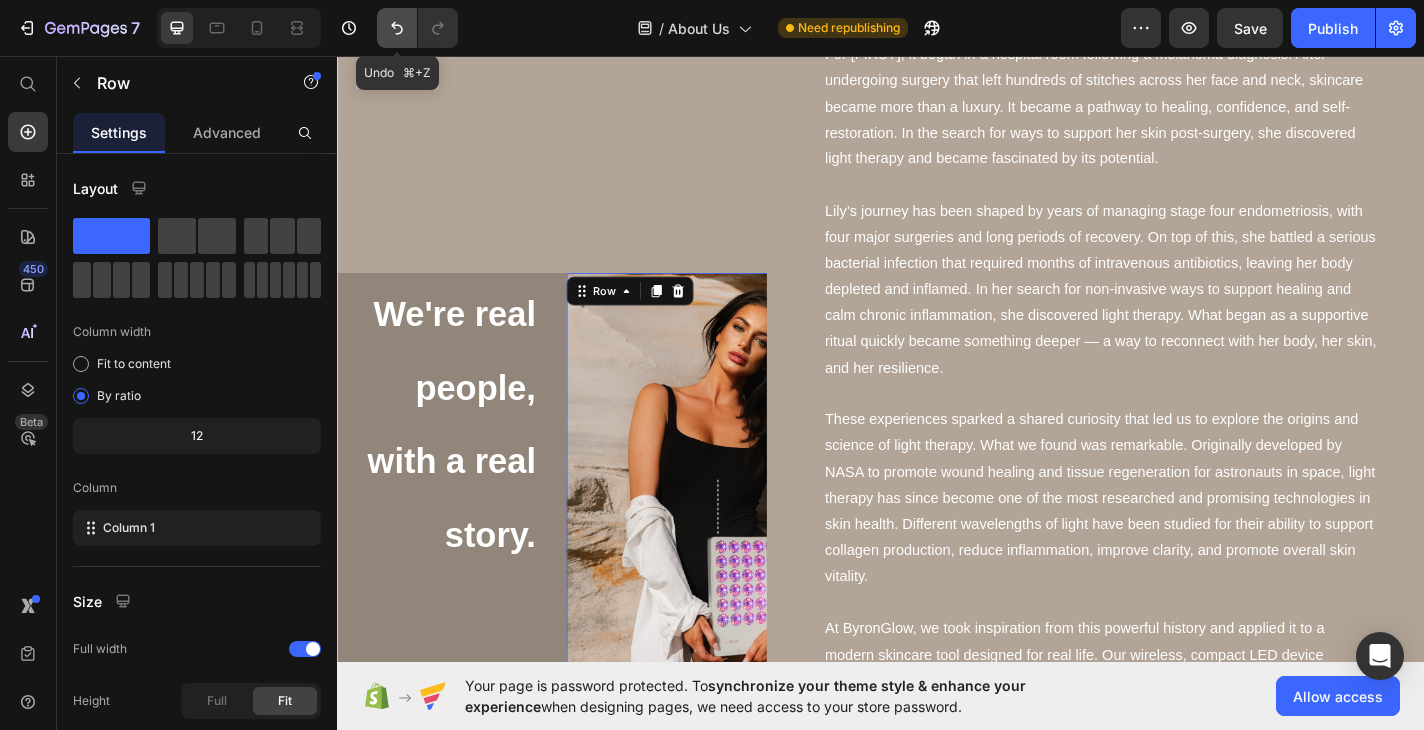 click 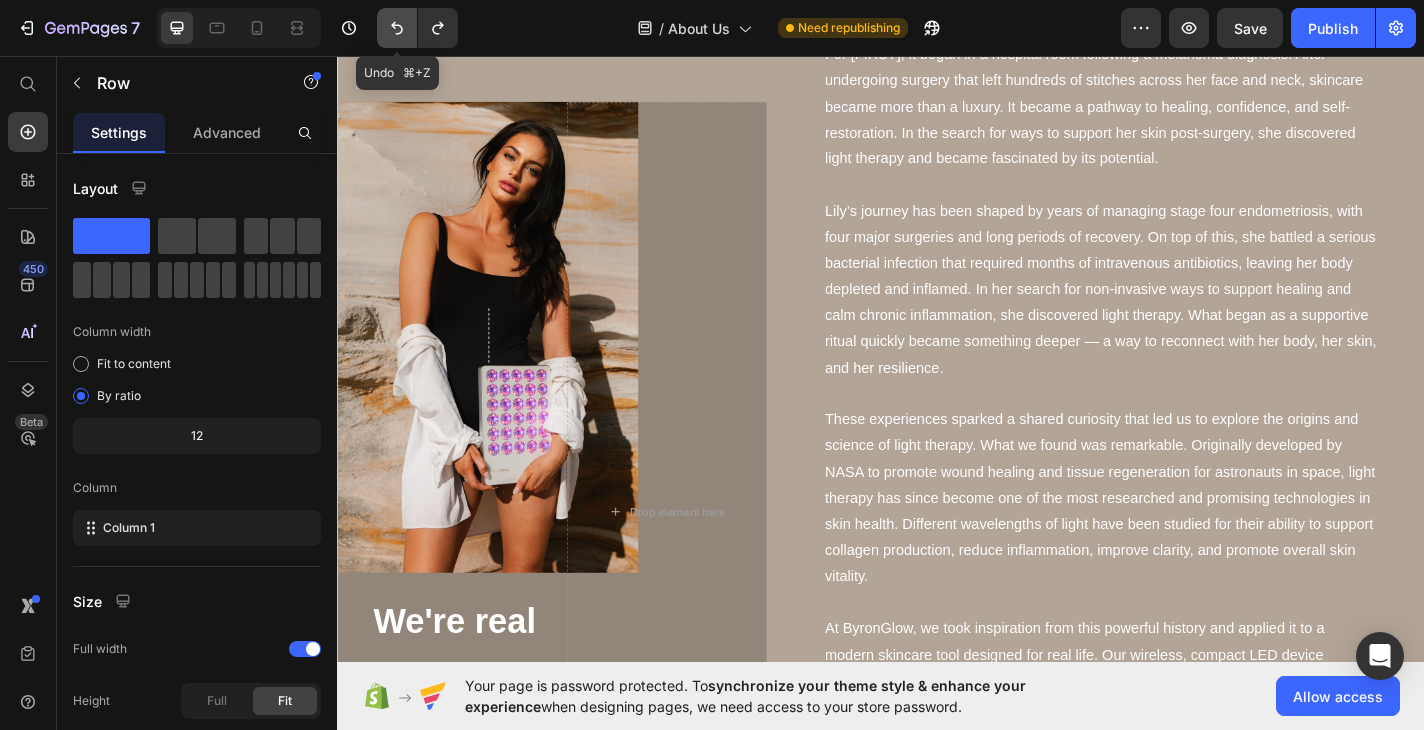 click 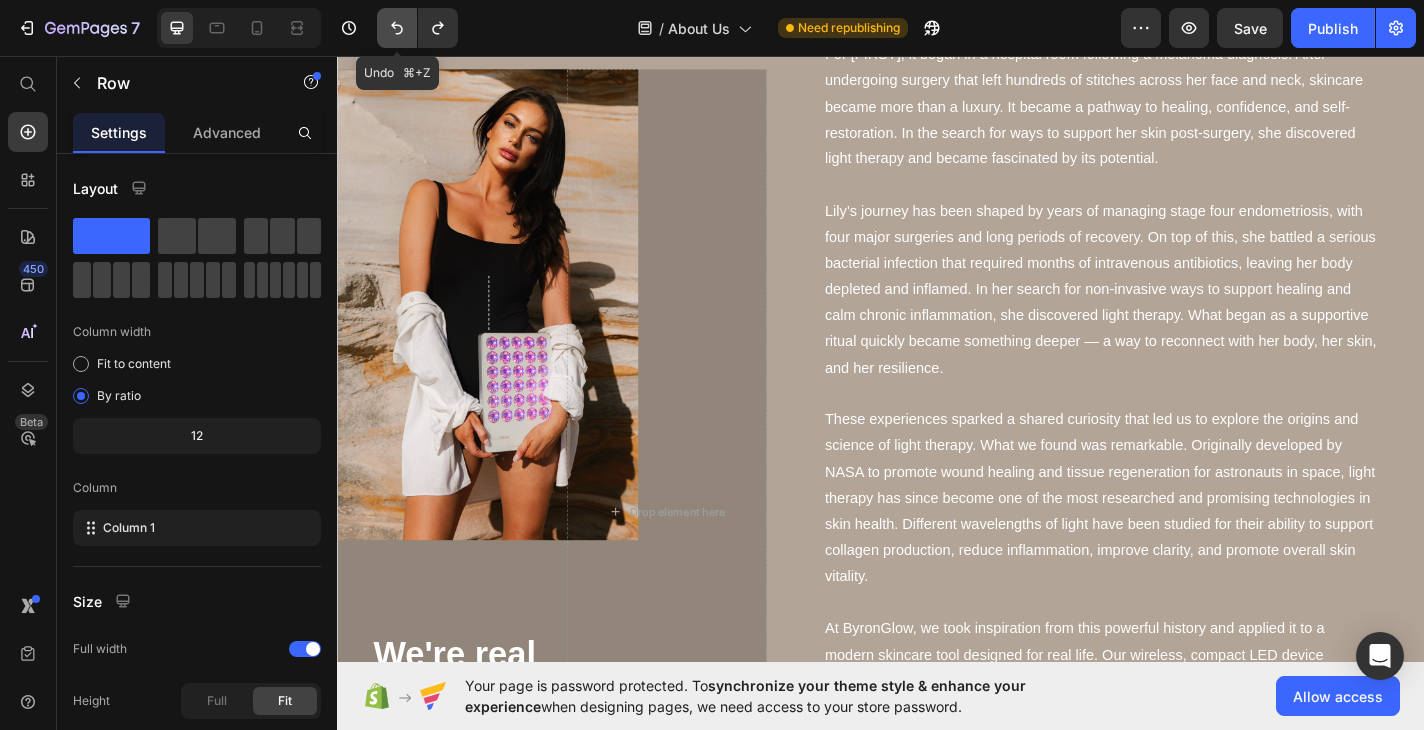 click 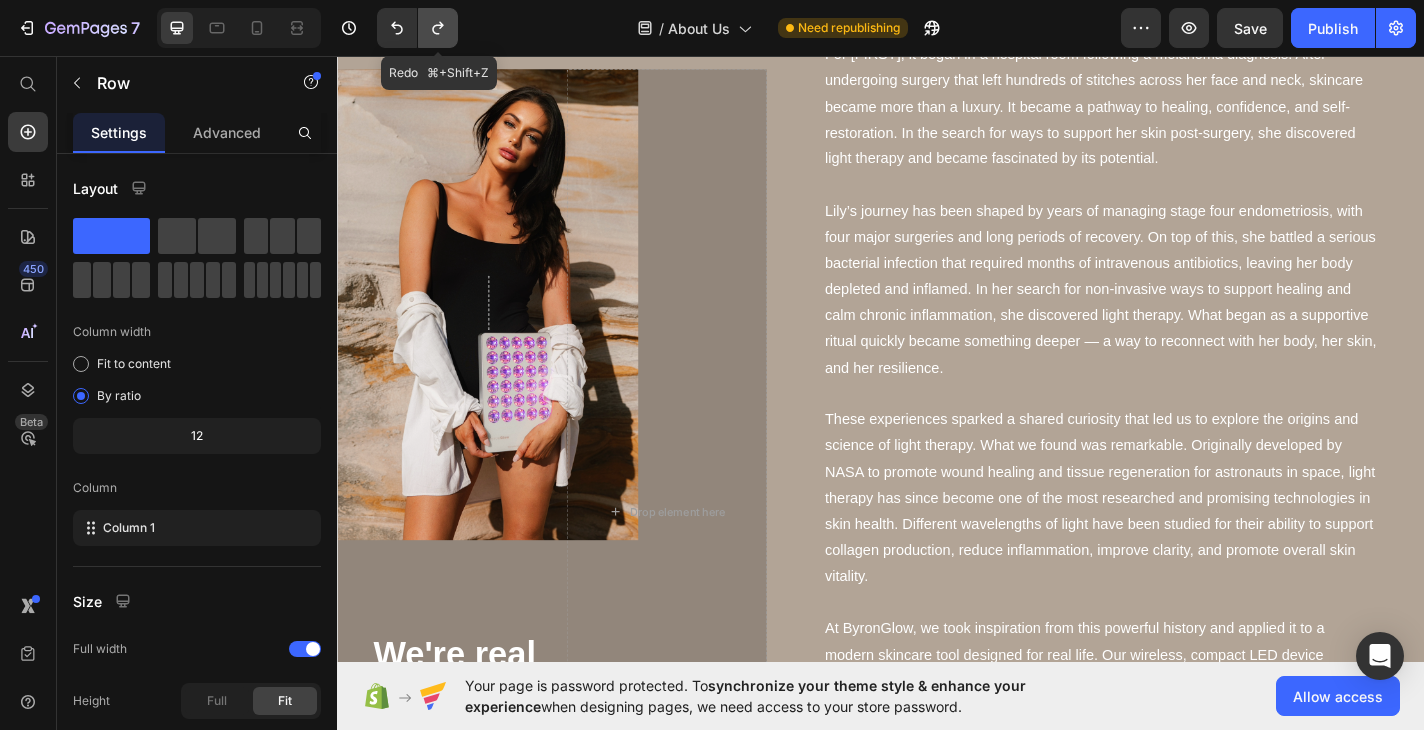 click 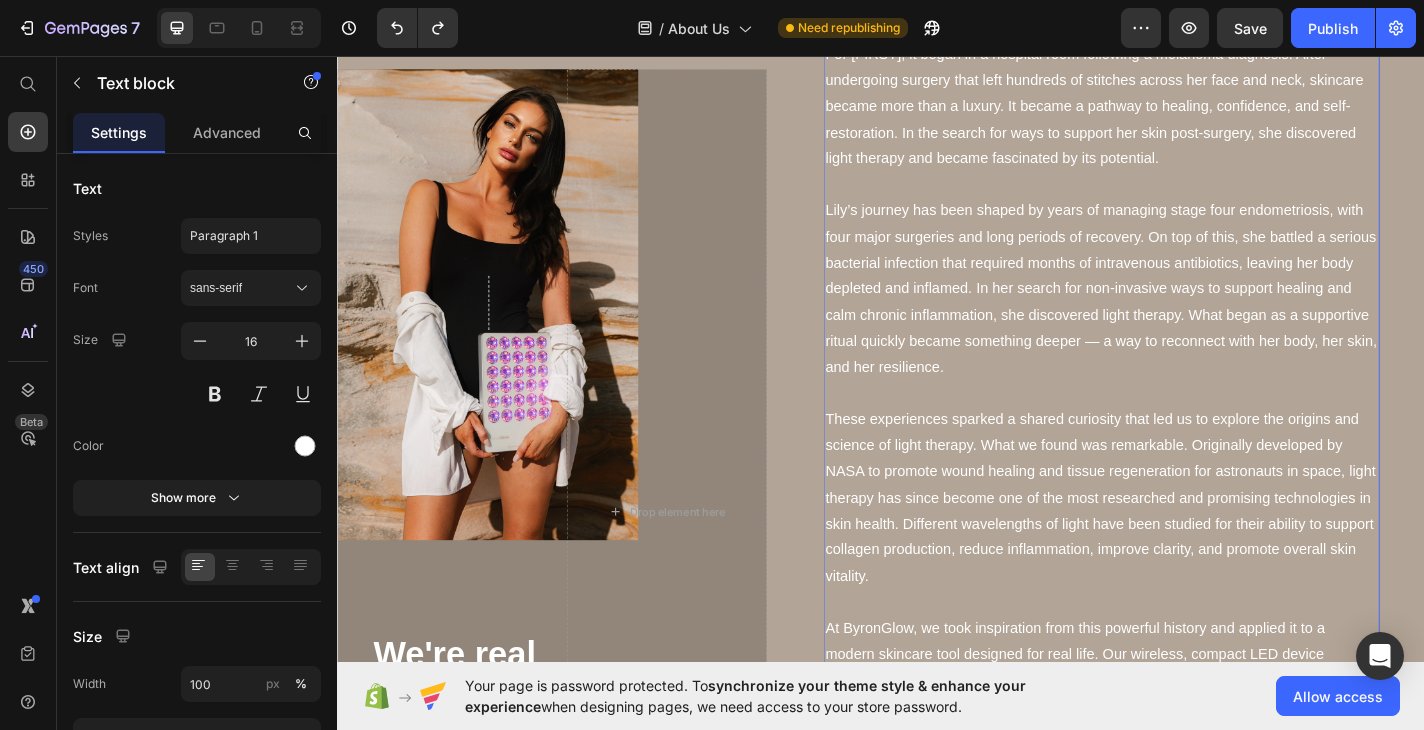 click on "Lily’s journey has been shaped by years of managing stage four endometriosis, with four major surgeries and long periods of recovery. On top of this, she battled a serious bacterial infection that required months of intravenous antibiotics, leaving her body depleted and inflamed. In her search for non-invasive ways to support healing and calm chronic inflammation, she discovered light therapy. What began as a supportive ritual quickly became something deeper — a way to reconnect with her body, her skin, and her resilience." at bounding box center (1180, 314) 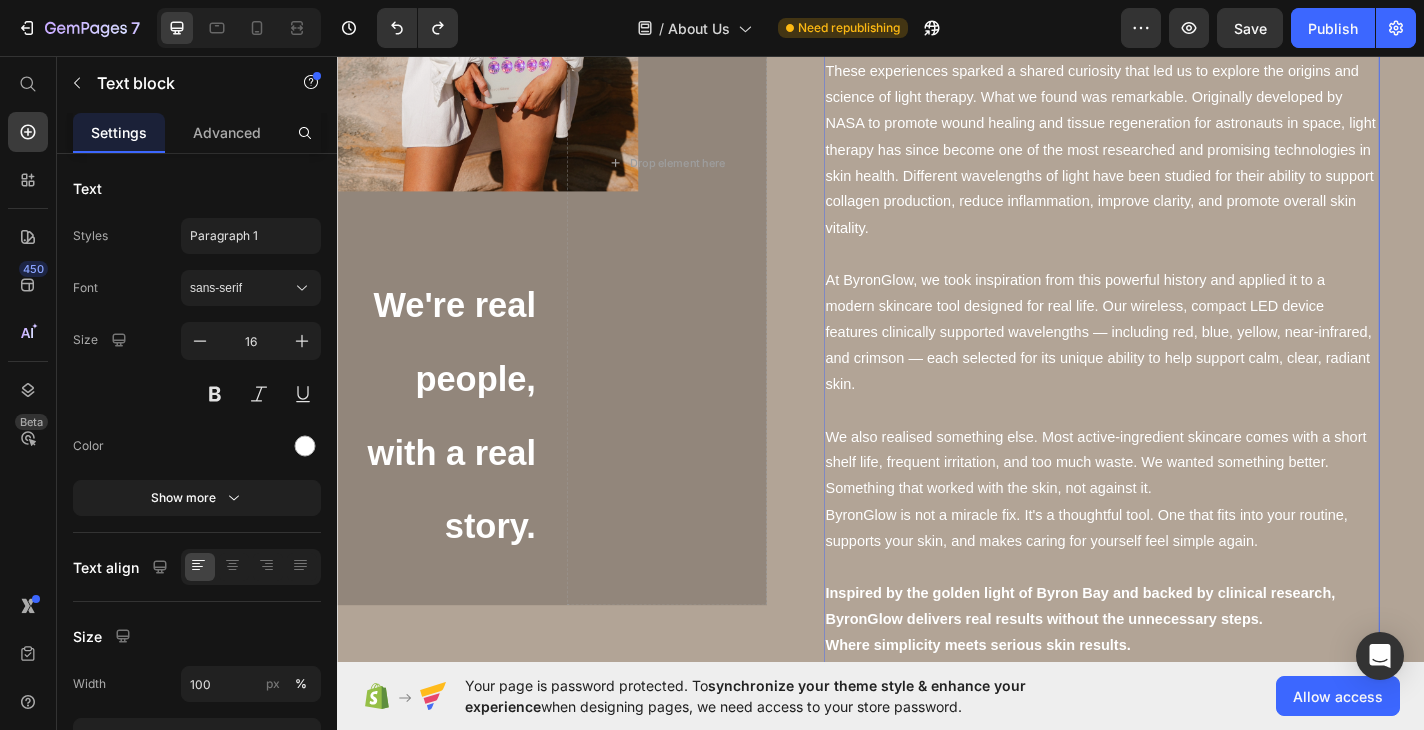 scroll, scrollTop: 1457, scrollLeft: 0, axis: vertical 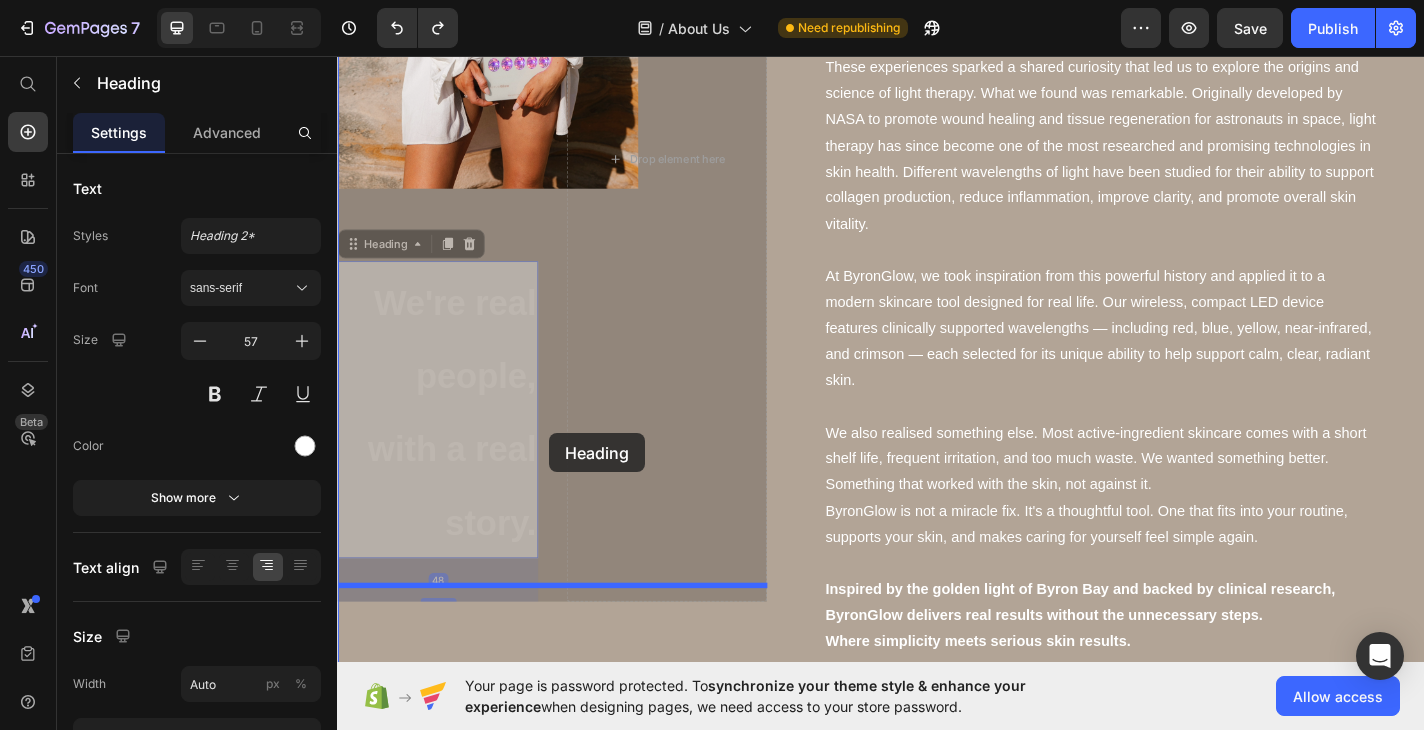 drag, startPoint x: 478, startPoint y: 467, endPoint x: 569, endPoint y: 472, distance: 91.13726 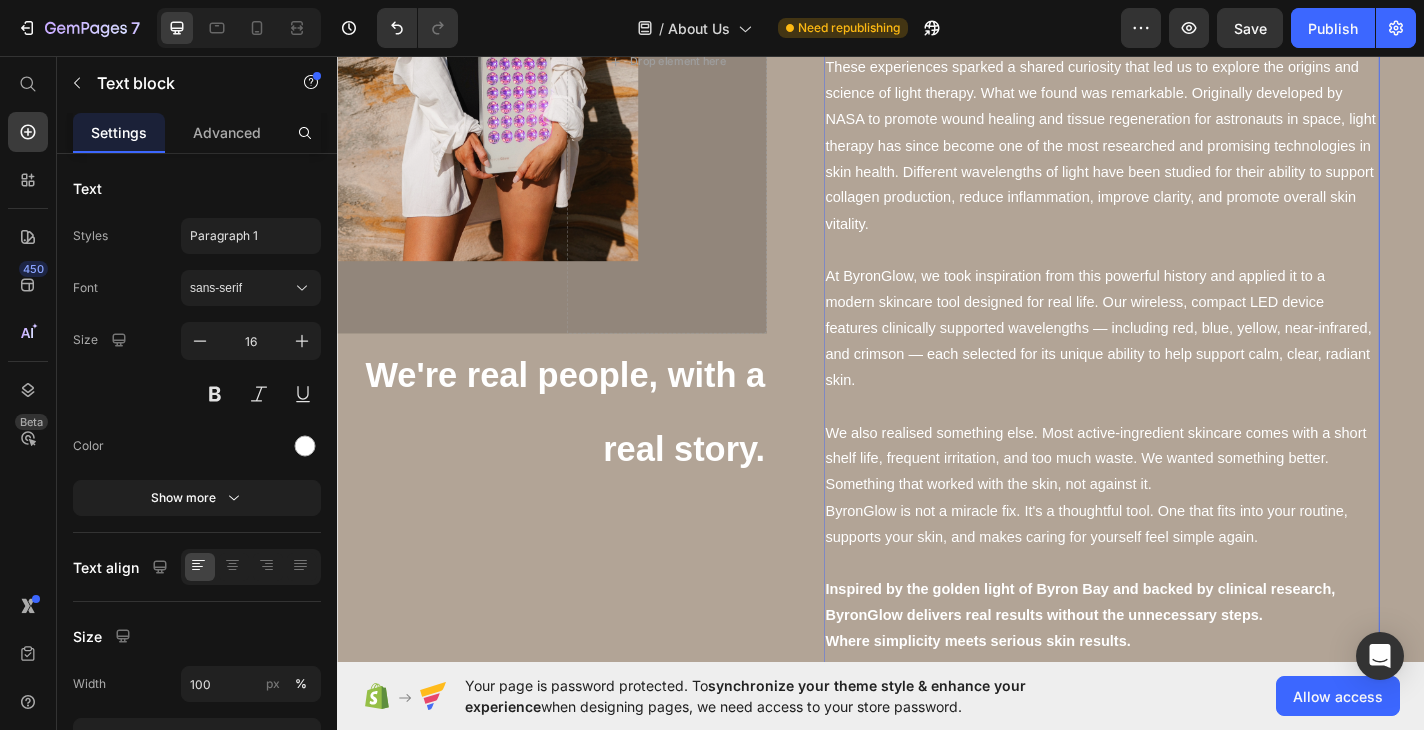 click on "We also realised something else. Most active-ingredient skincare comes with a short shelf life, frequent irritation, and too much waste. We wanted something better. Something that worked with the skin, not against it." at bounding box center (1180, 501) 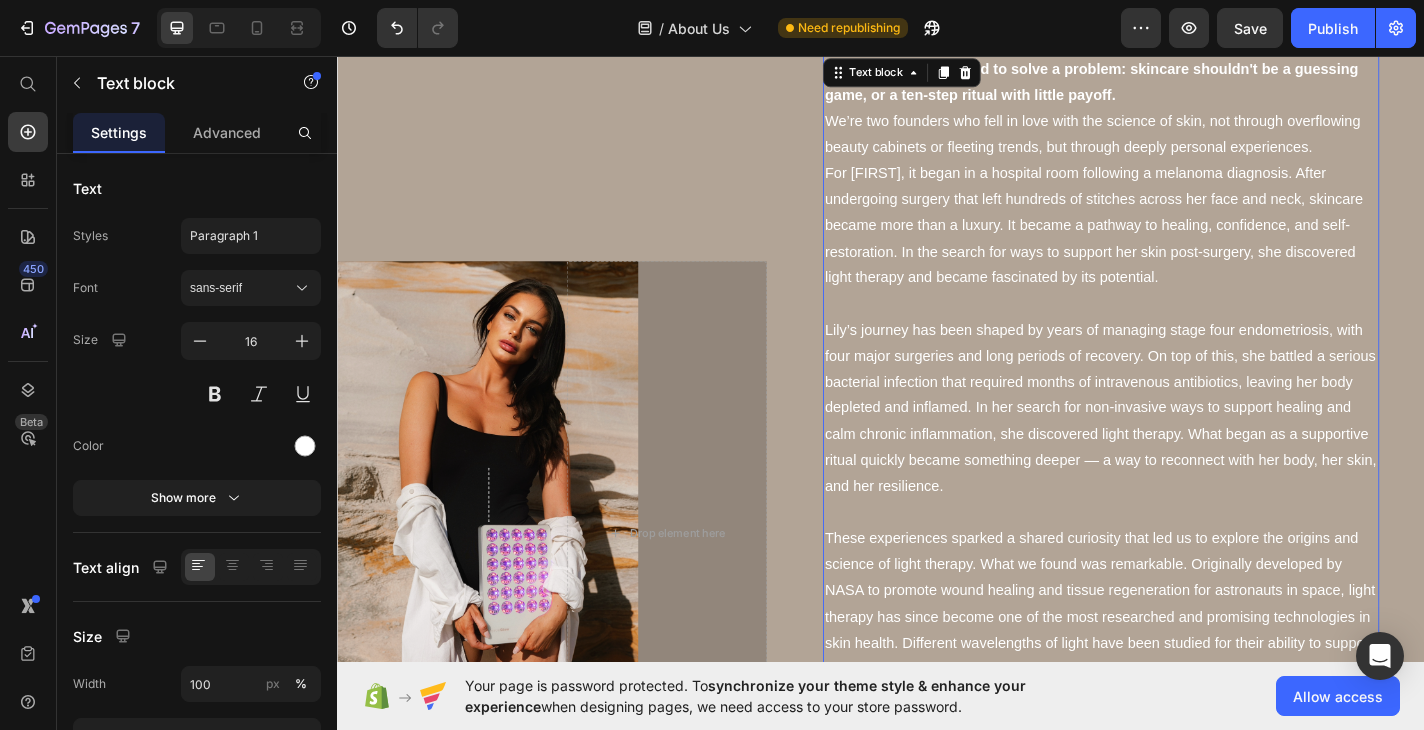 scroll, scrollTop: 939, scrollLeft: 0, axis: vertical 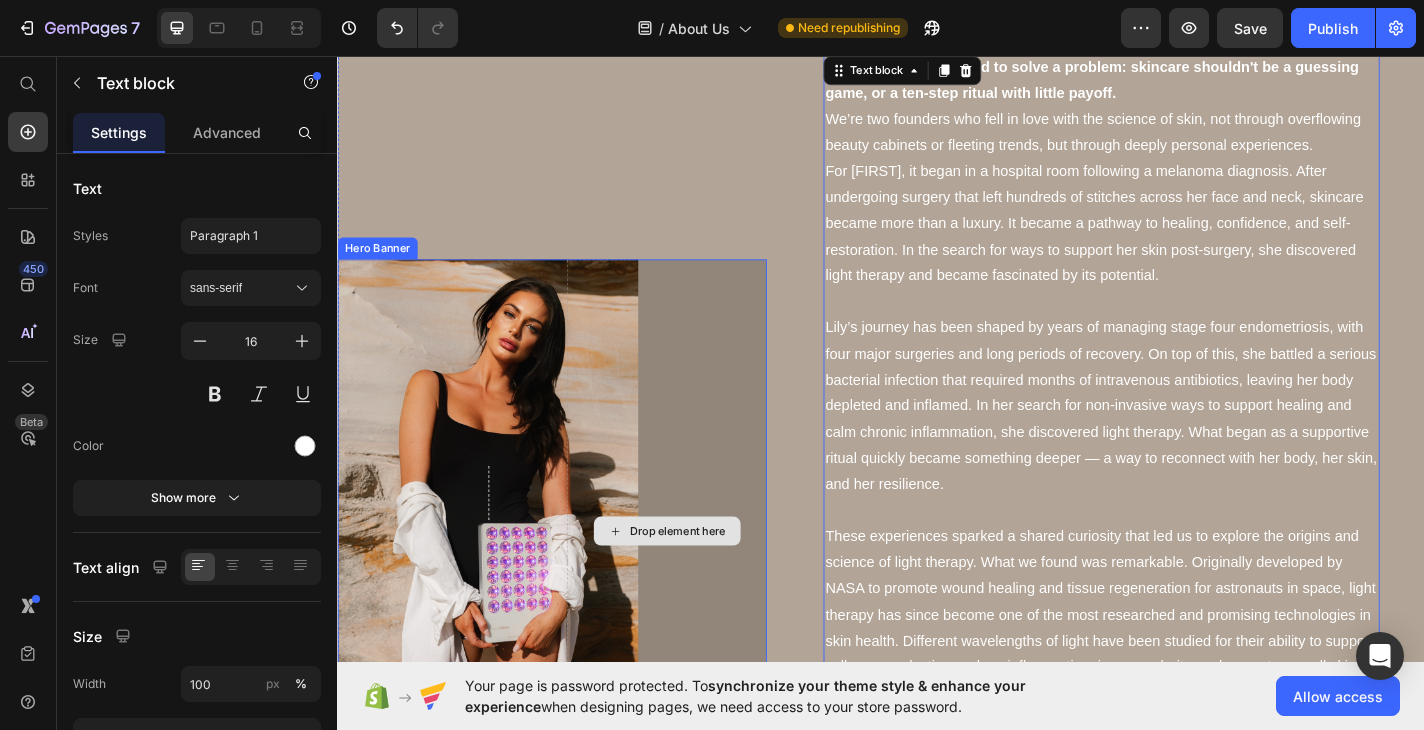click on "Drop element here" at bounding box center [700, 580] 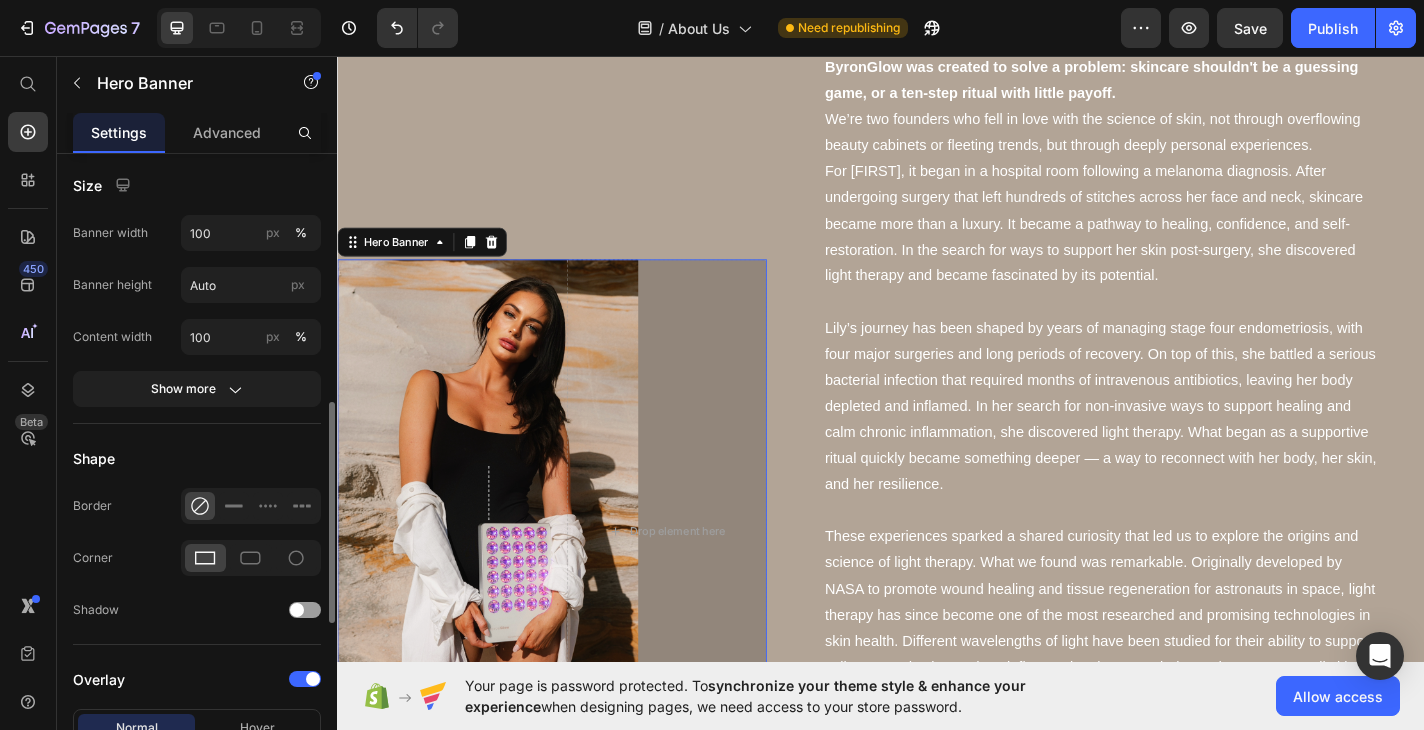 scroll, scrollTop: 656, scrollLeft: 0, axis: vertical 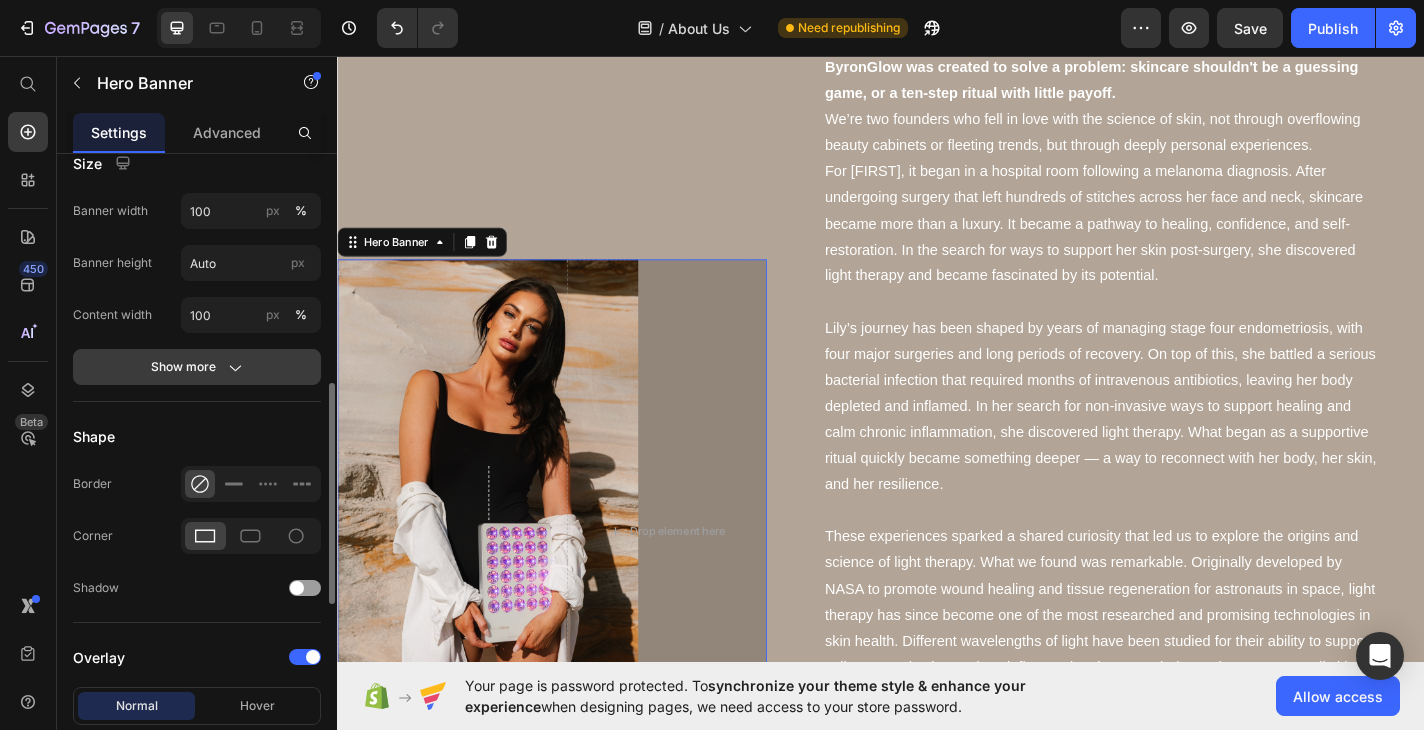 click on "Show more" 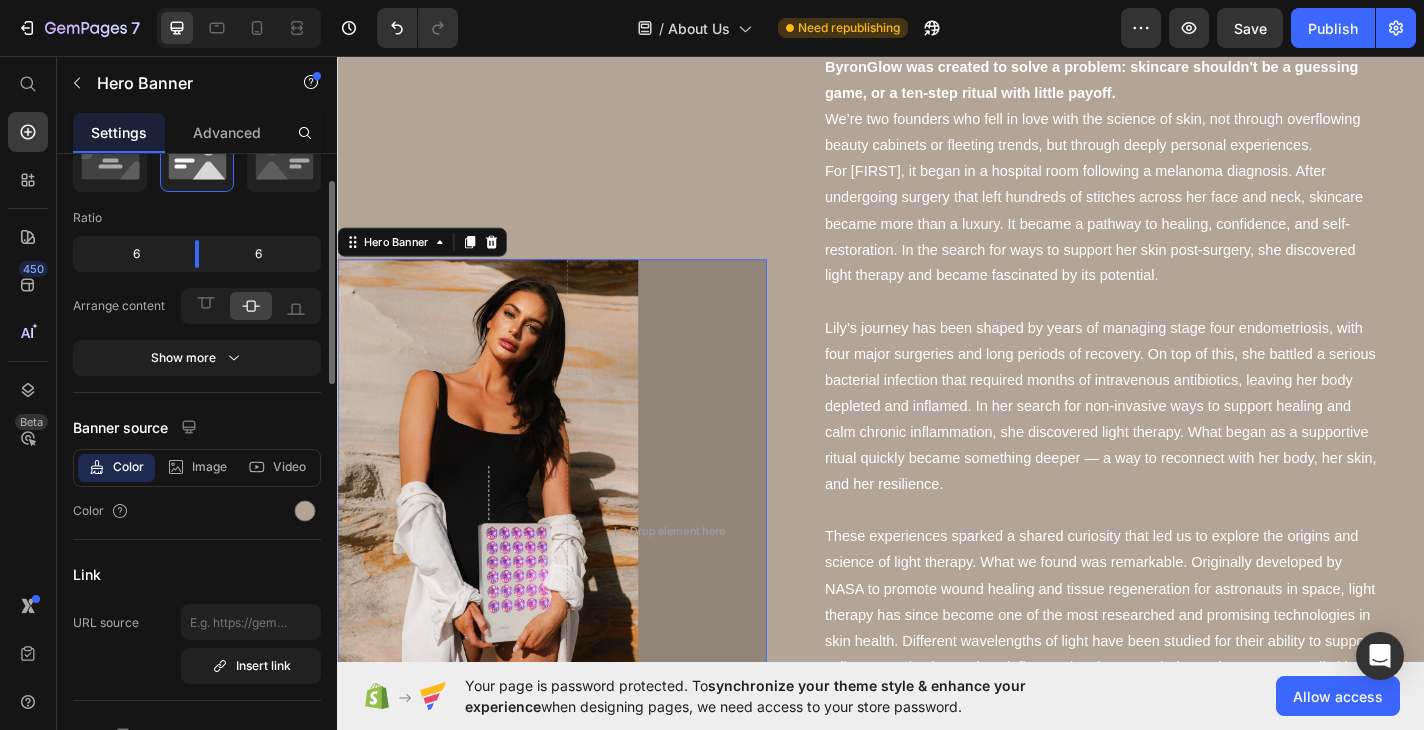 scroll, scrollTop: 0, scrollLeft: 0, axis: both 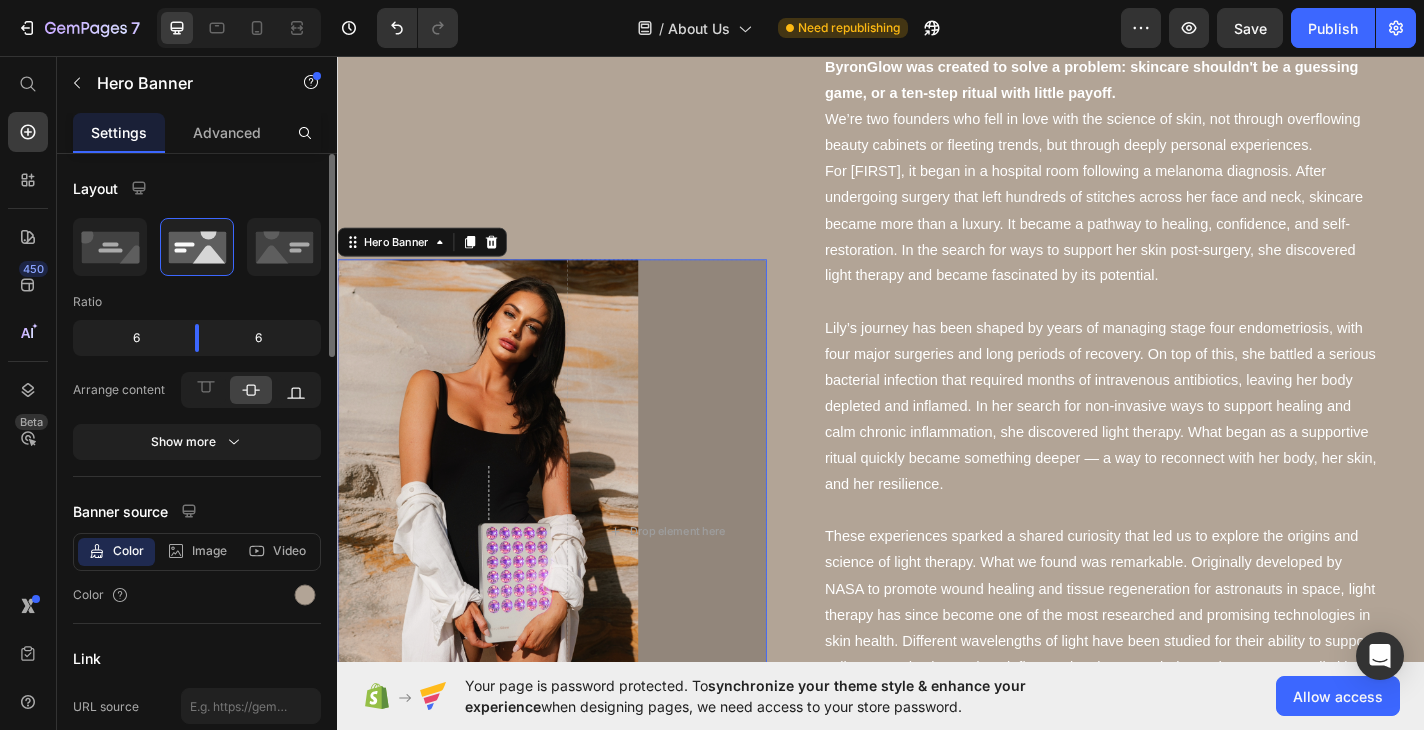 click 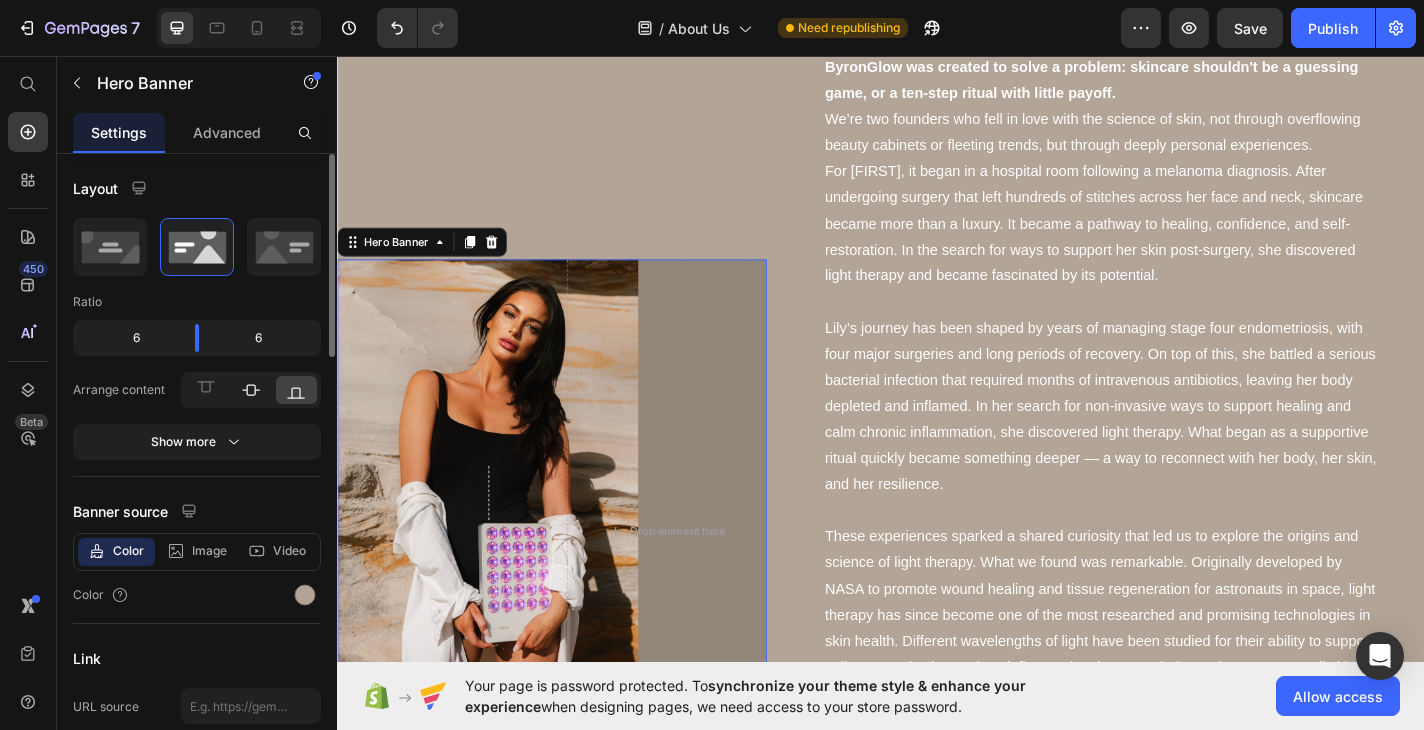 click 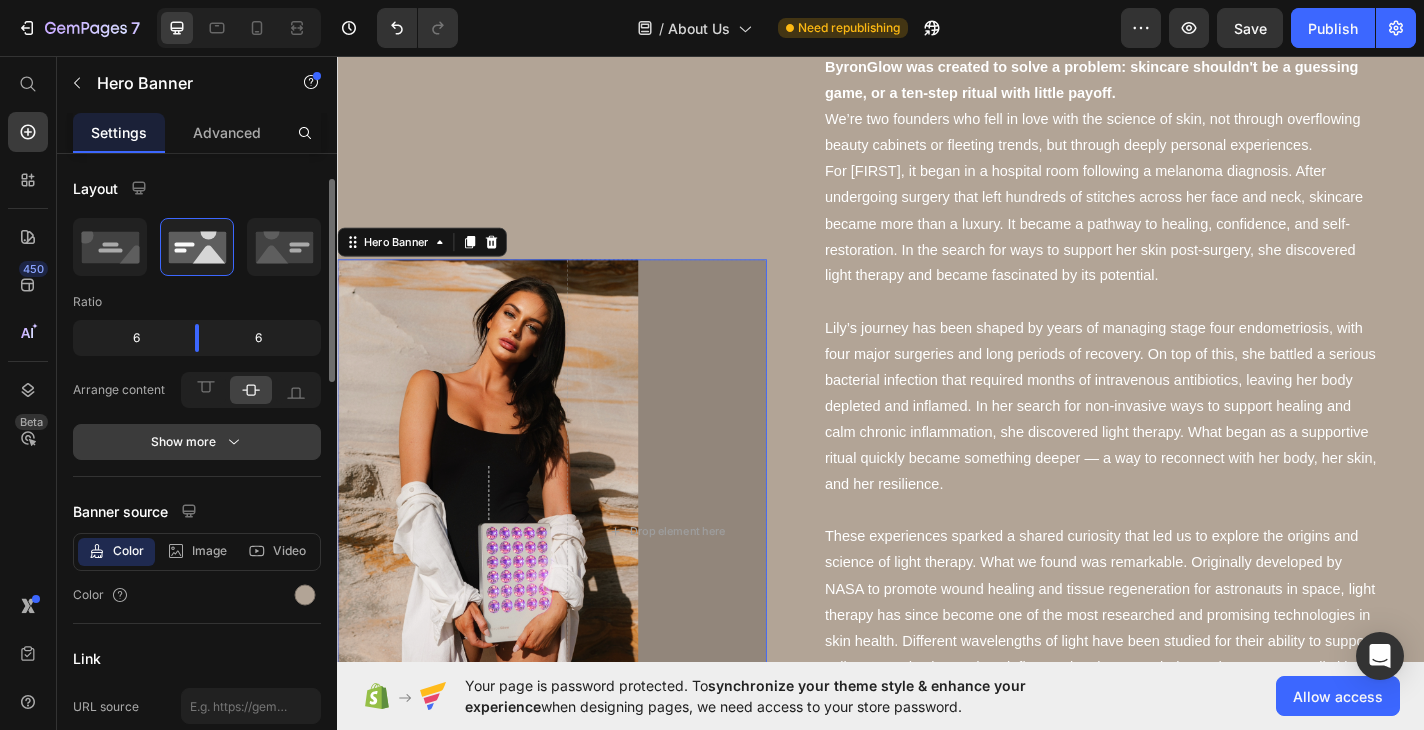 scroll, scrollTop: 44, scrollLeft: 0, axis: vertical 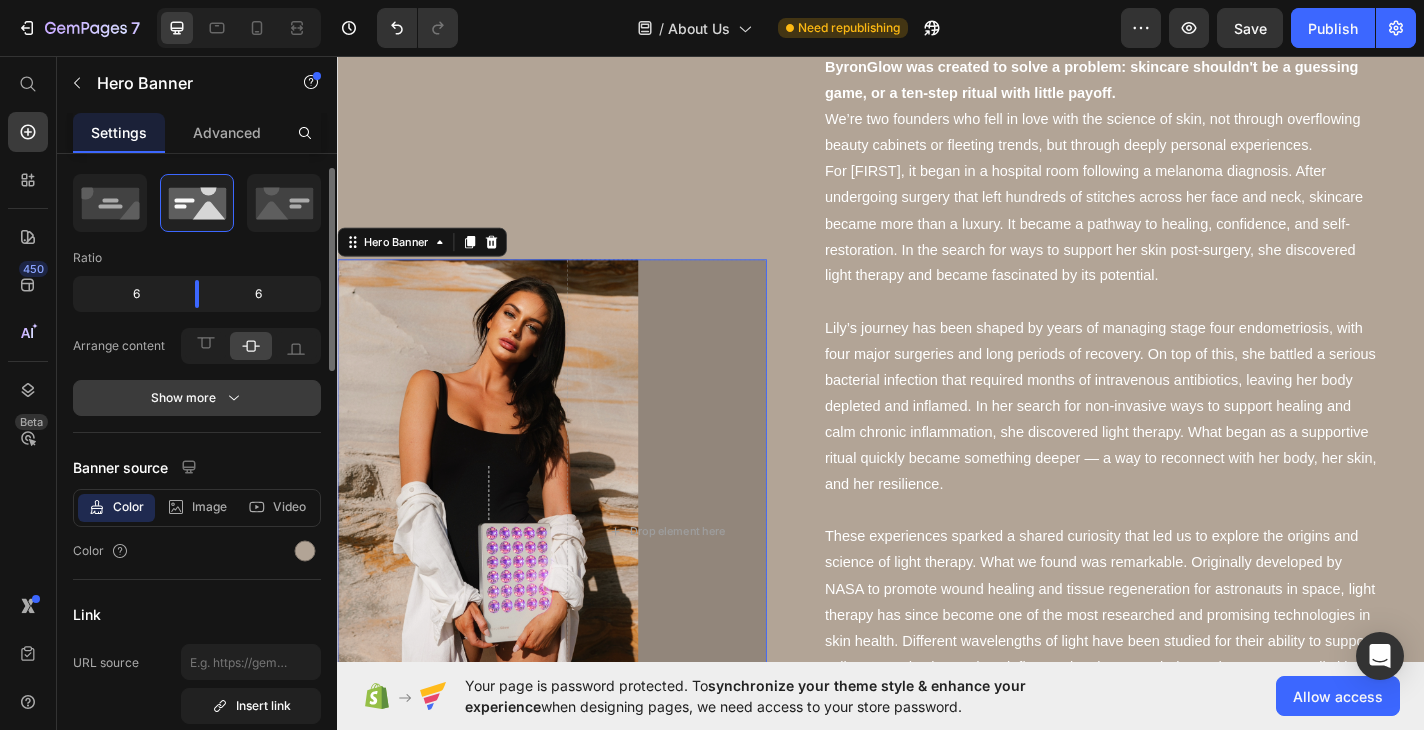 click on "Show more" at bounding box center [197, 398] 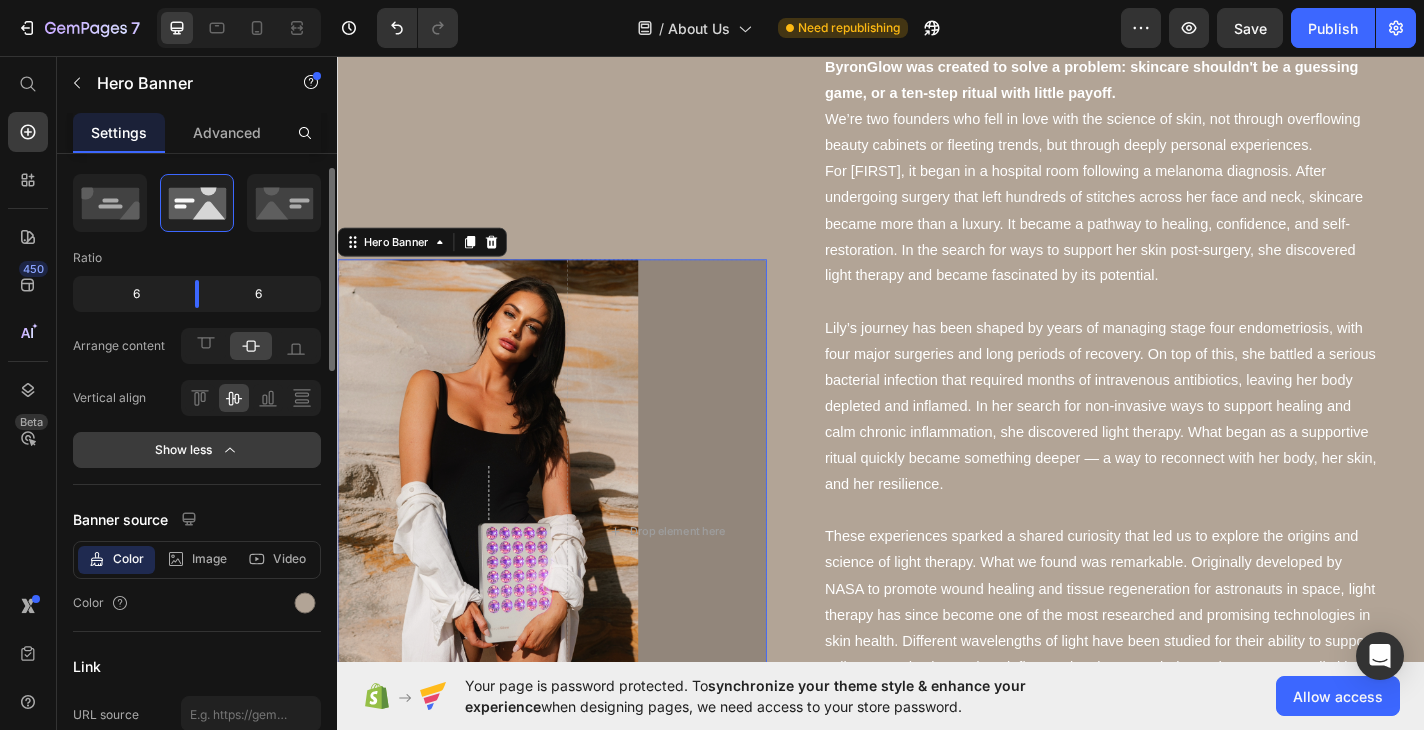 click on "Show less" at bounding box center [197, 450] 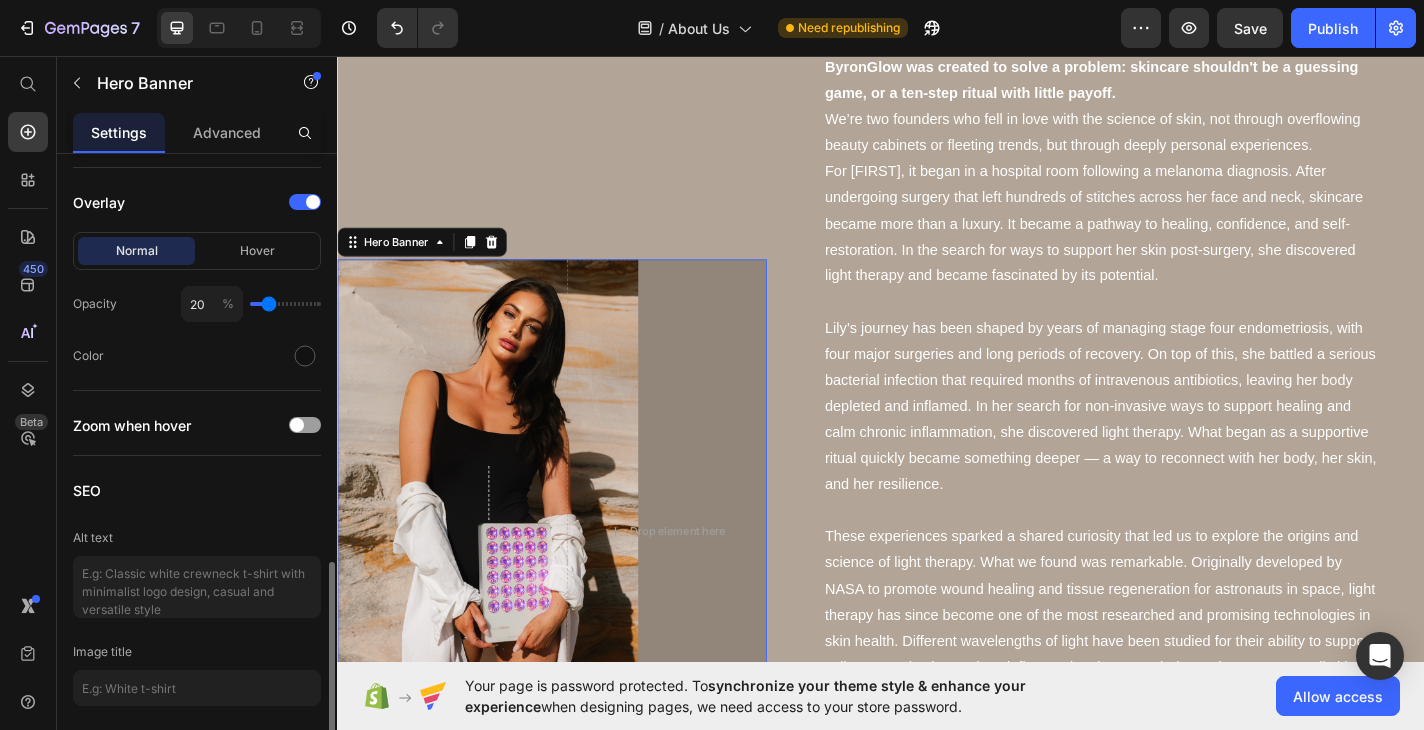 scroll, scrollTop: 1336, scrollLeft: 0, axis: vertical 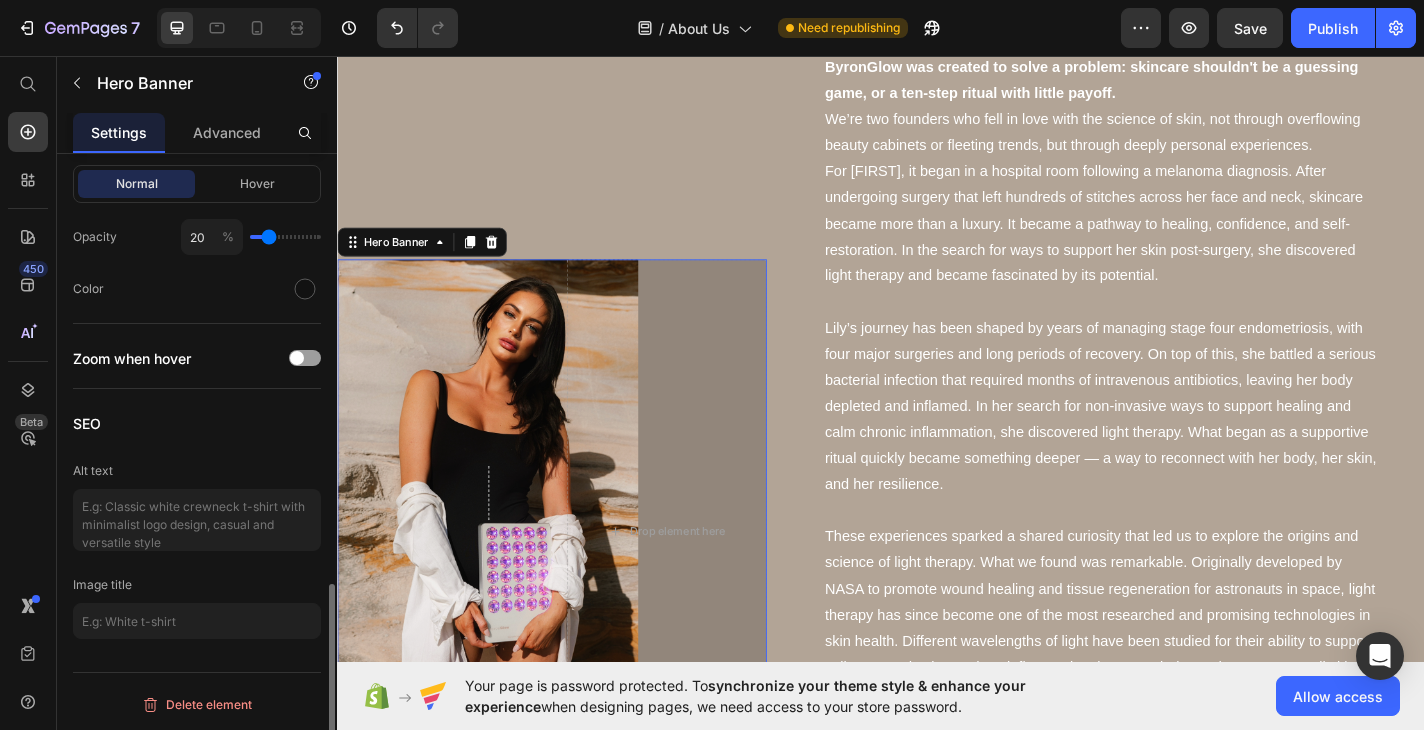 type on "14" 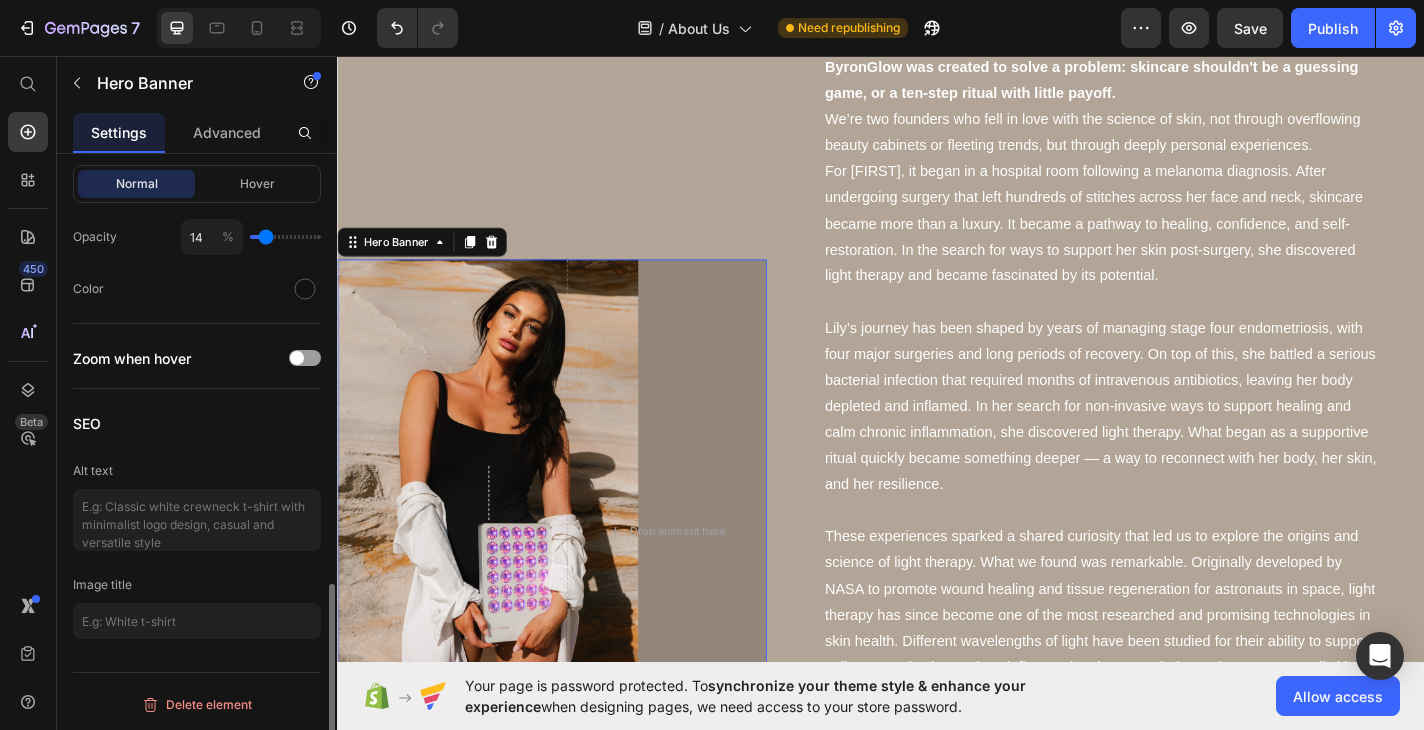 type on "12" 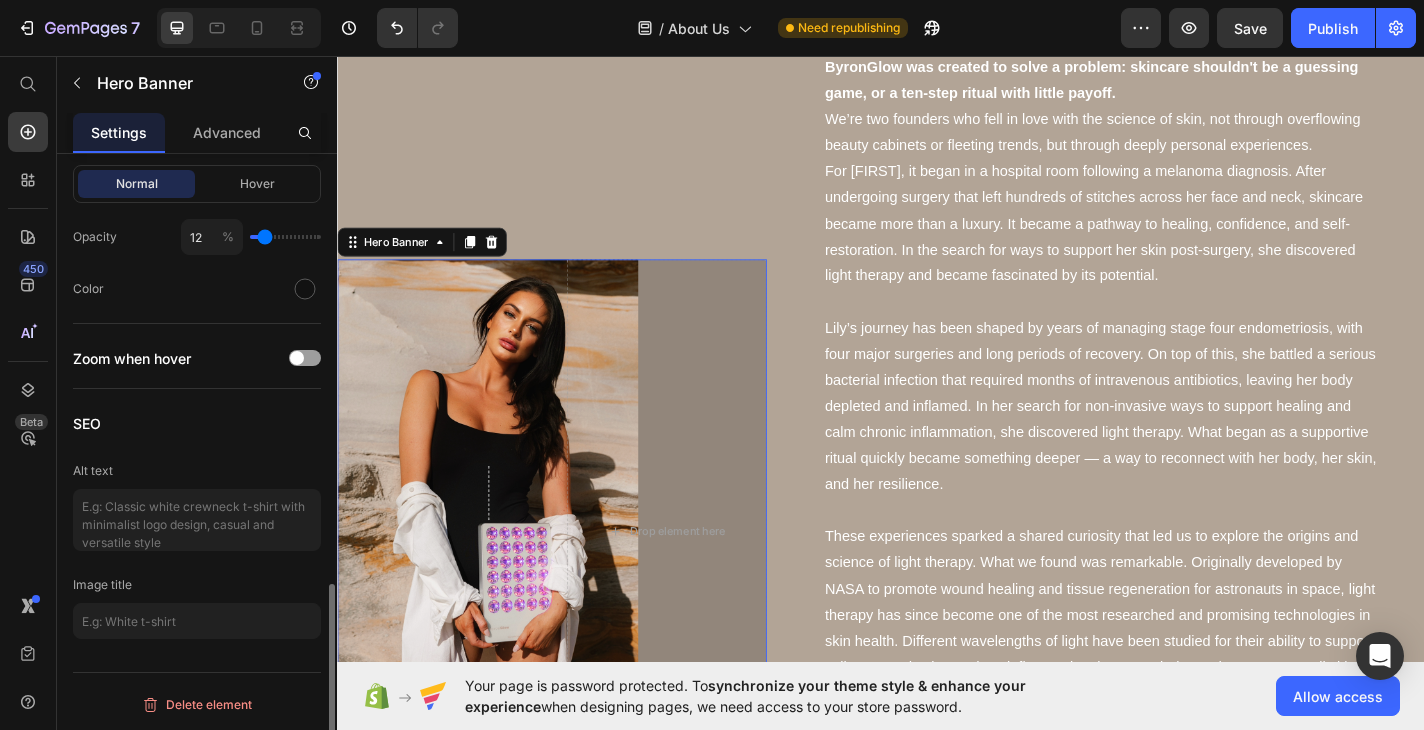 type on "10" 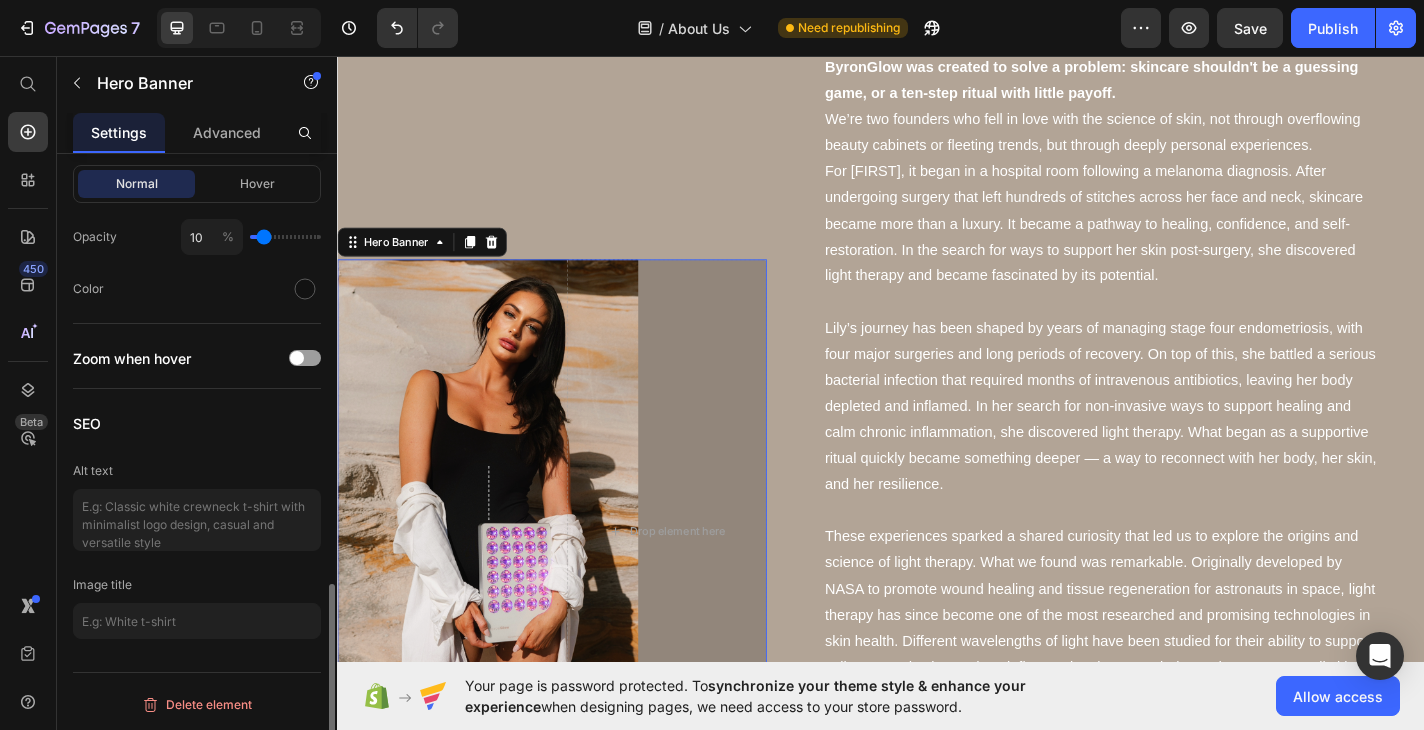 type on "5" 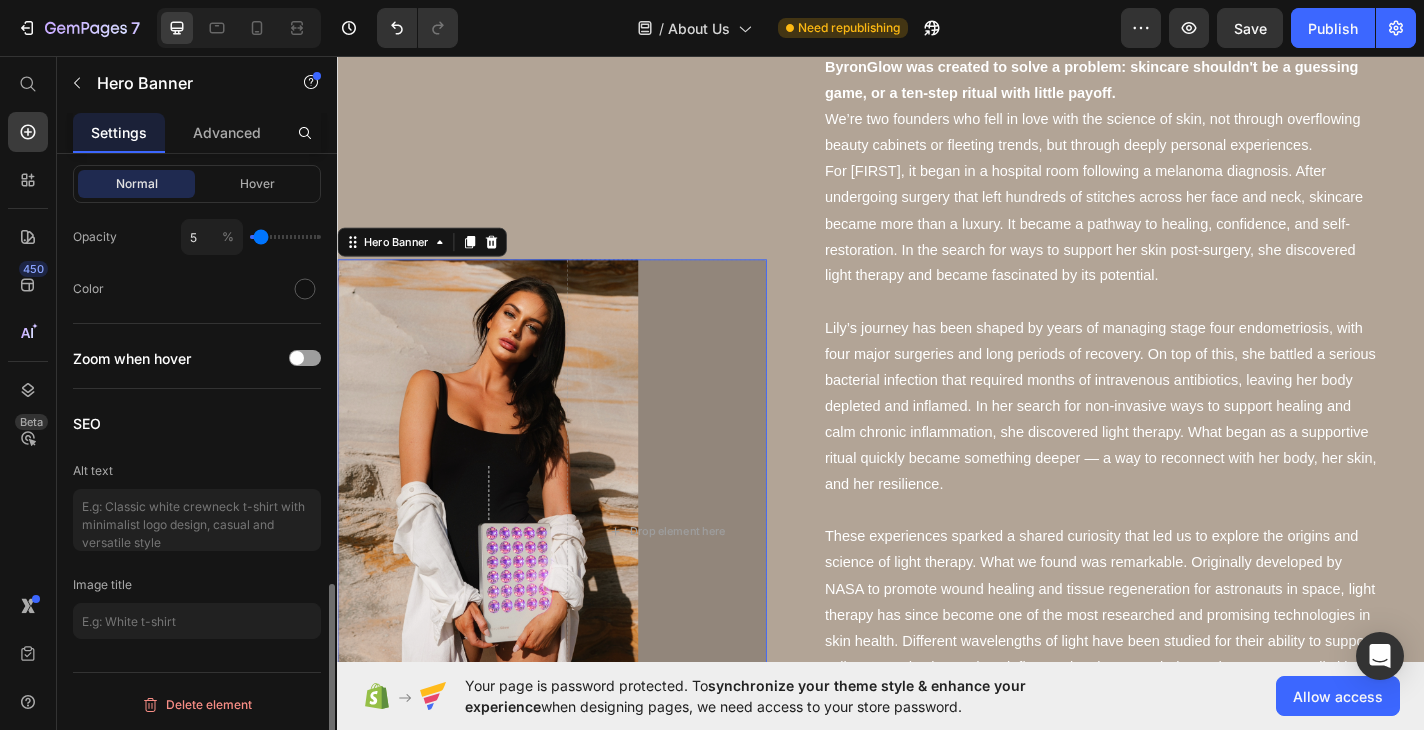 type on "0" 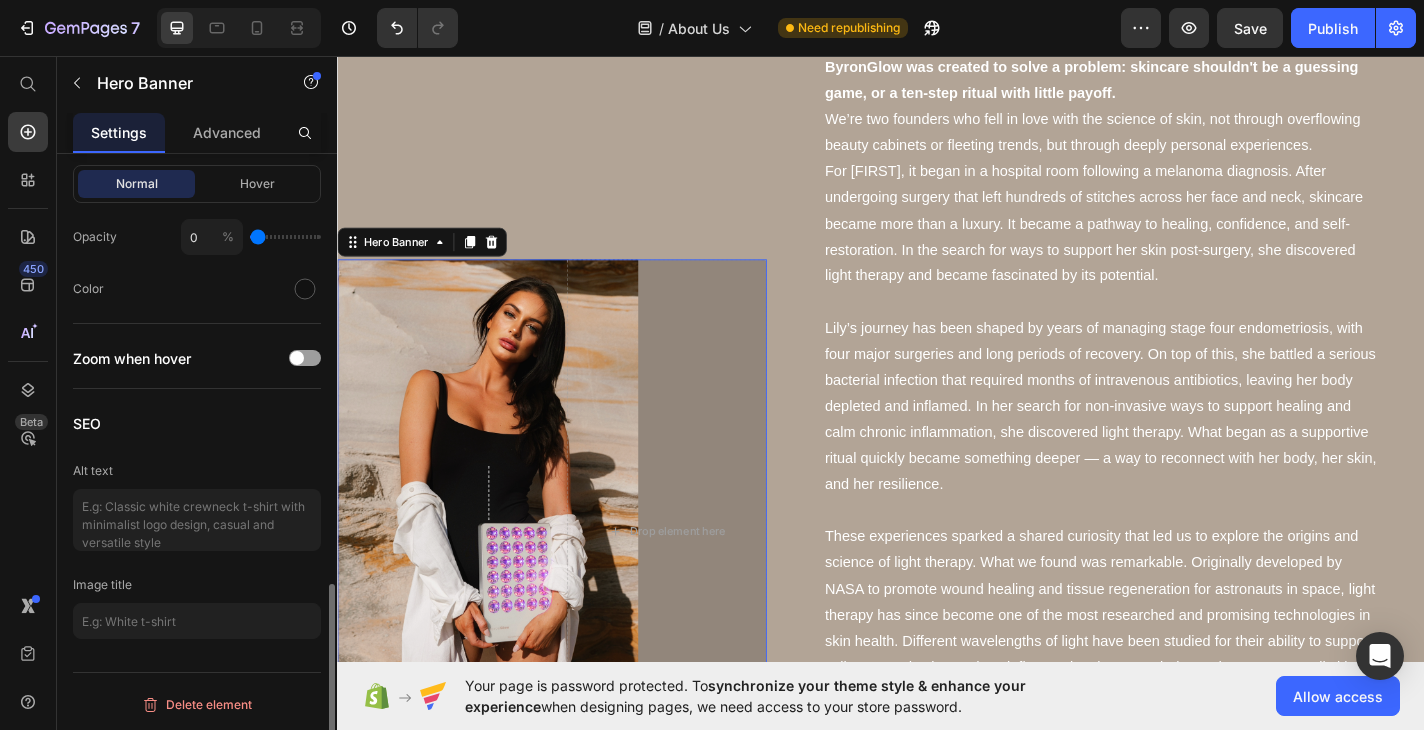 drag, startPoint x: 266, startPoint y: 245, endPoint x: 209, endPoint y: 243, distance: 57.035076 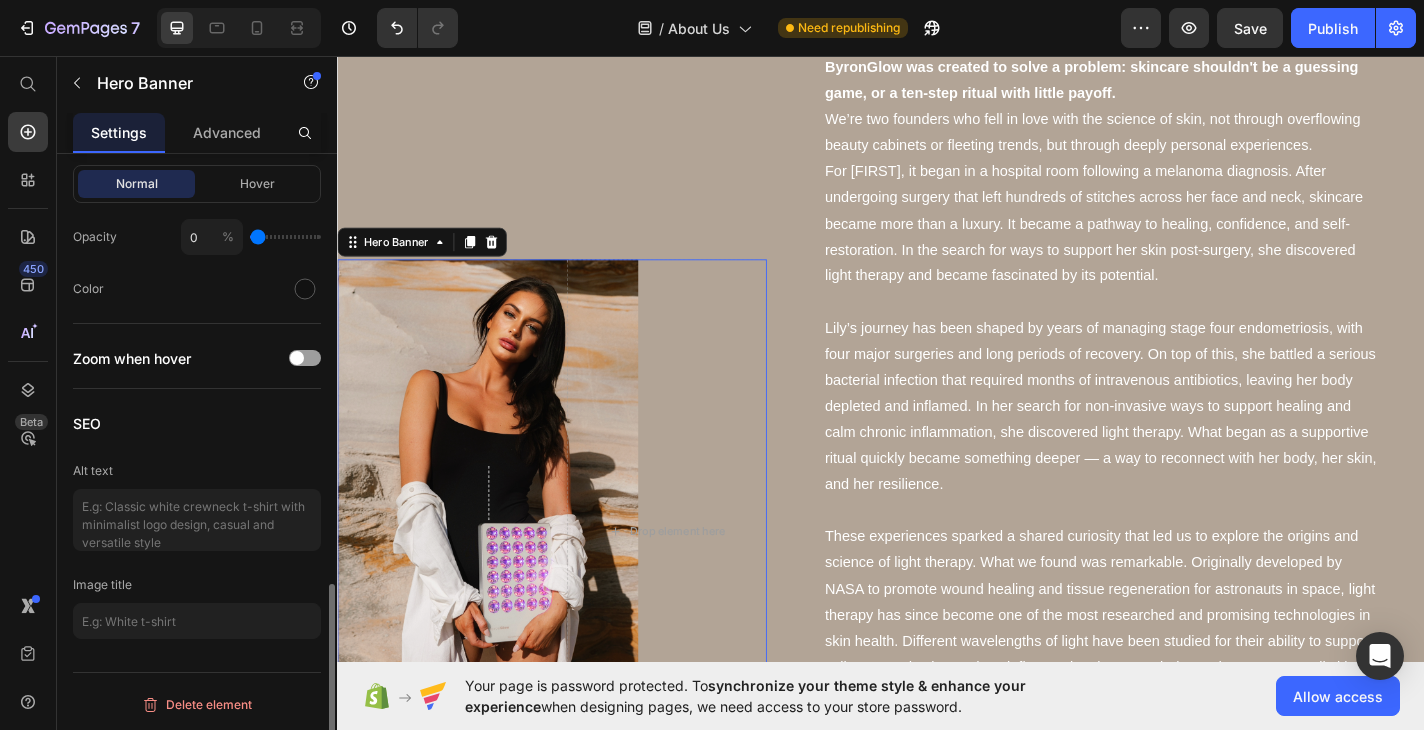 type on "6" 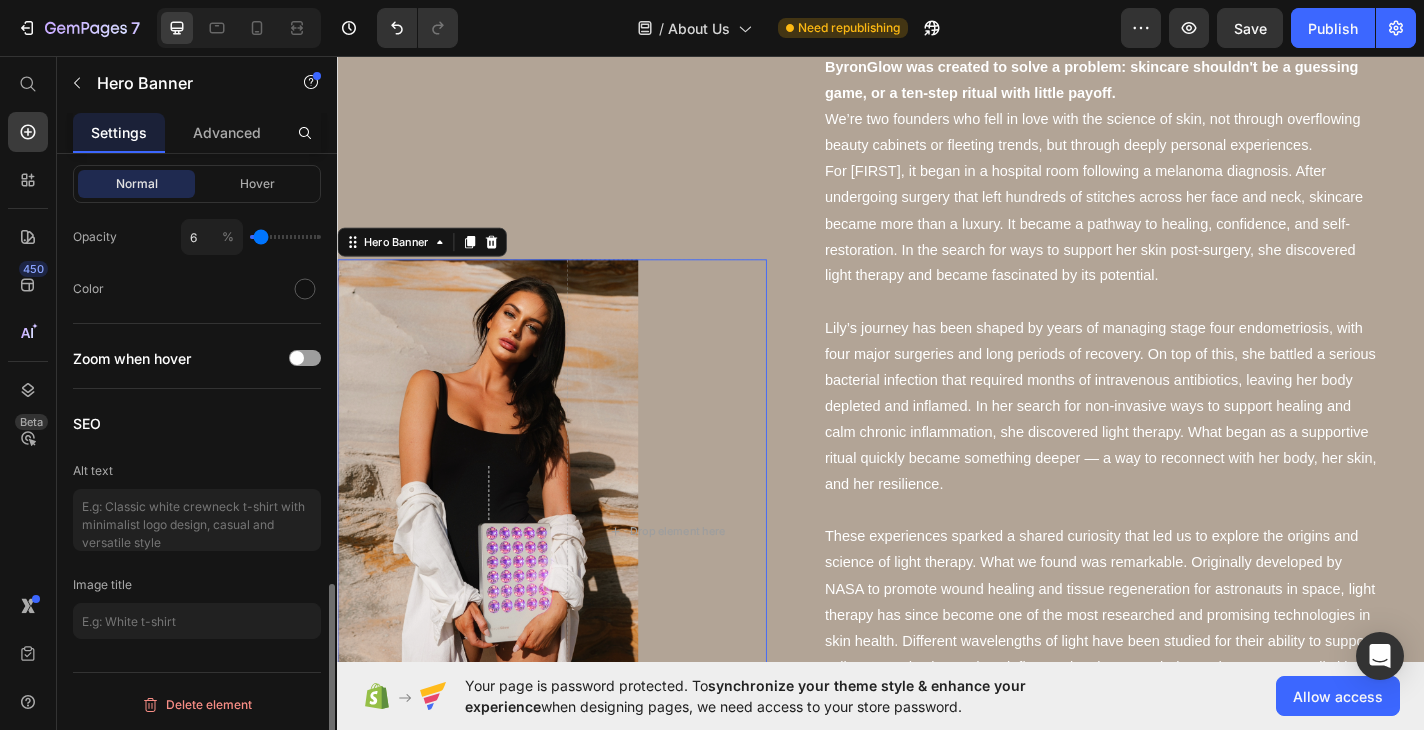 type on "73" 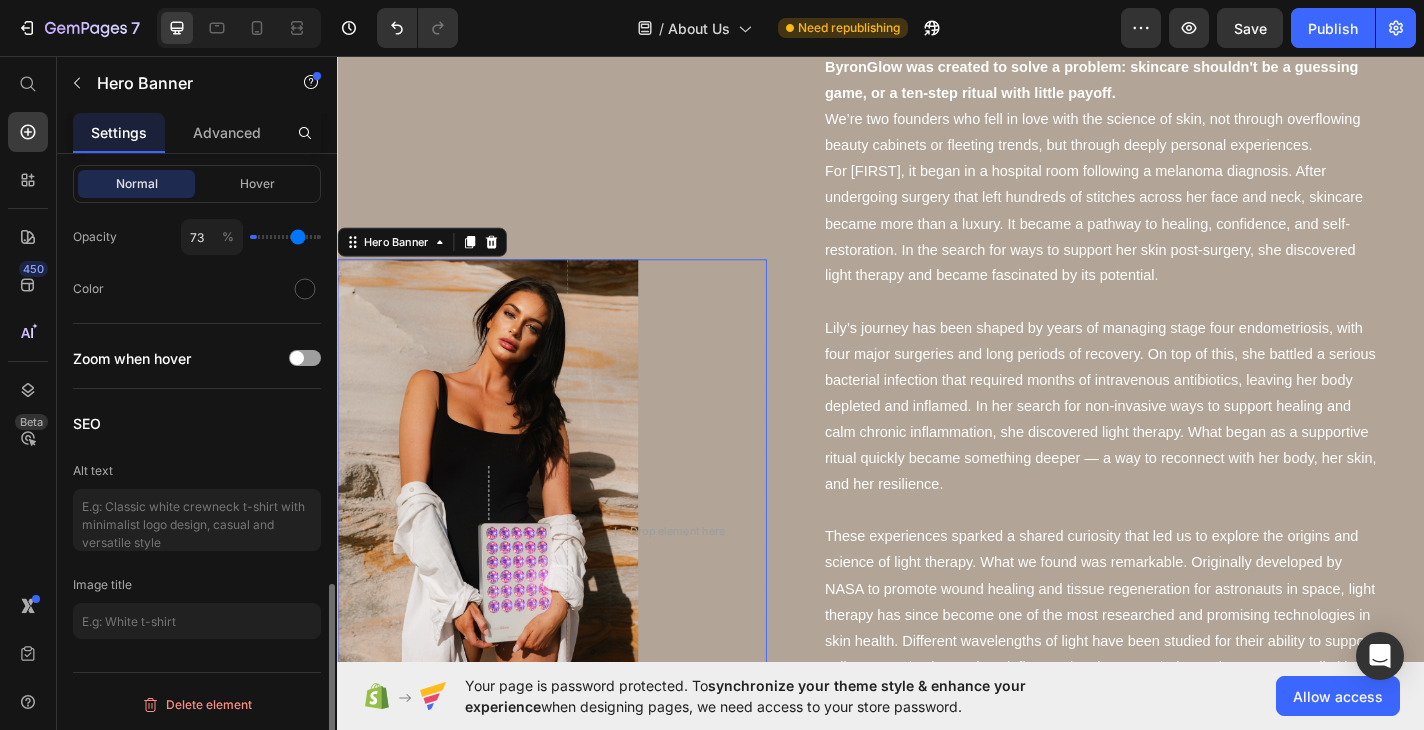 type on "100" 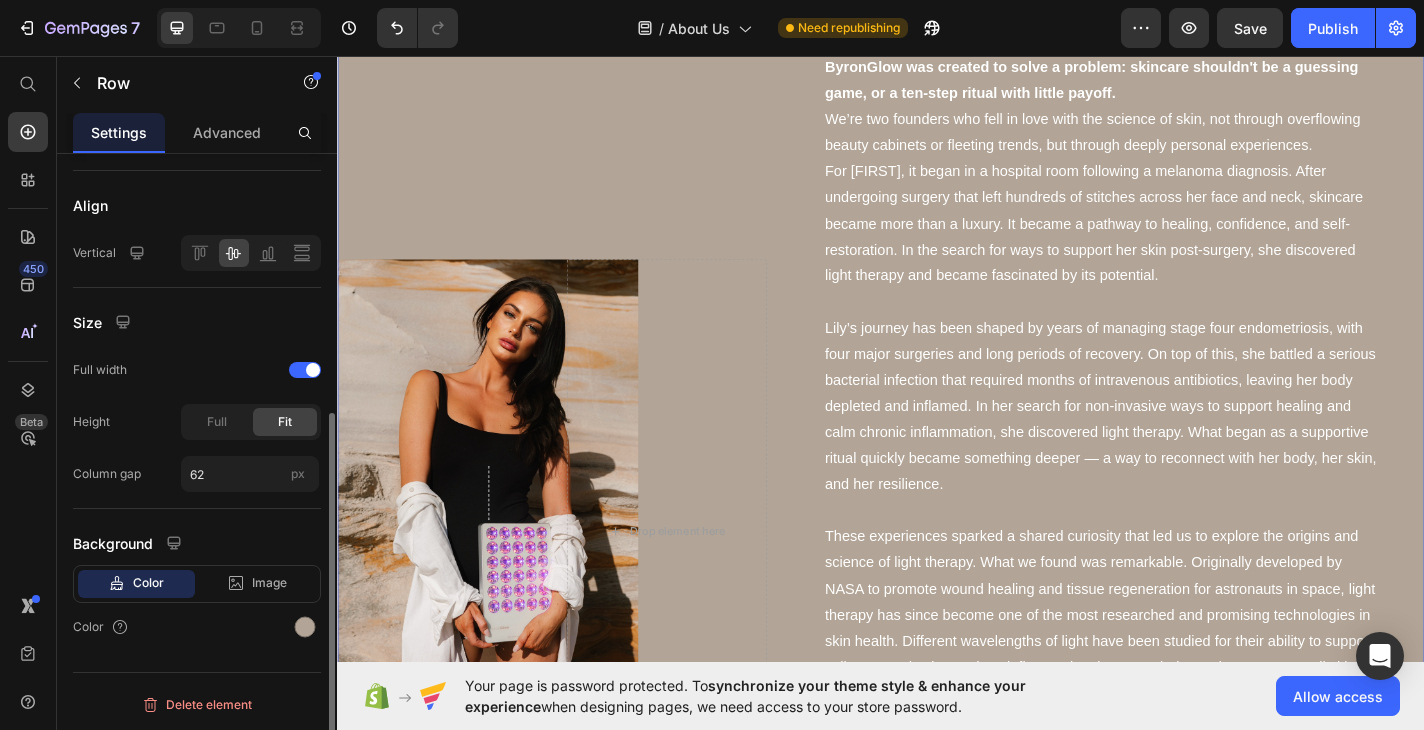drag, startPoint x: 1126, startPoint y: 250, endPoint x: 836, endPoint y: 212, distance: 292.47906 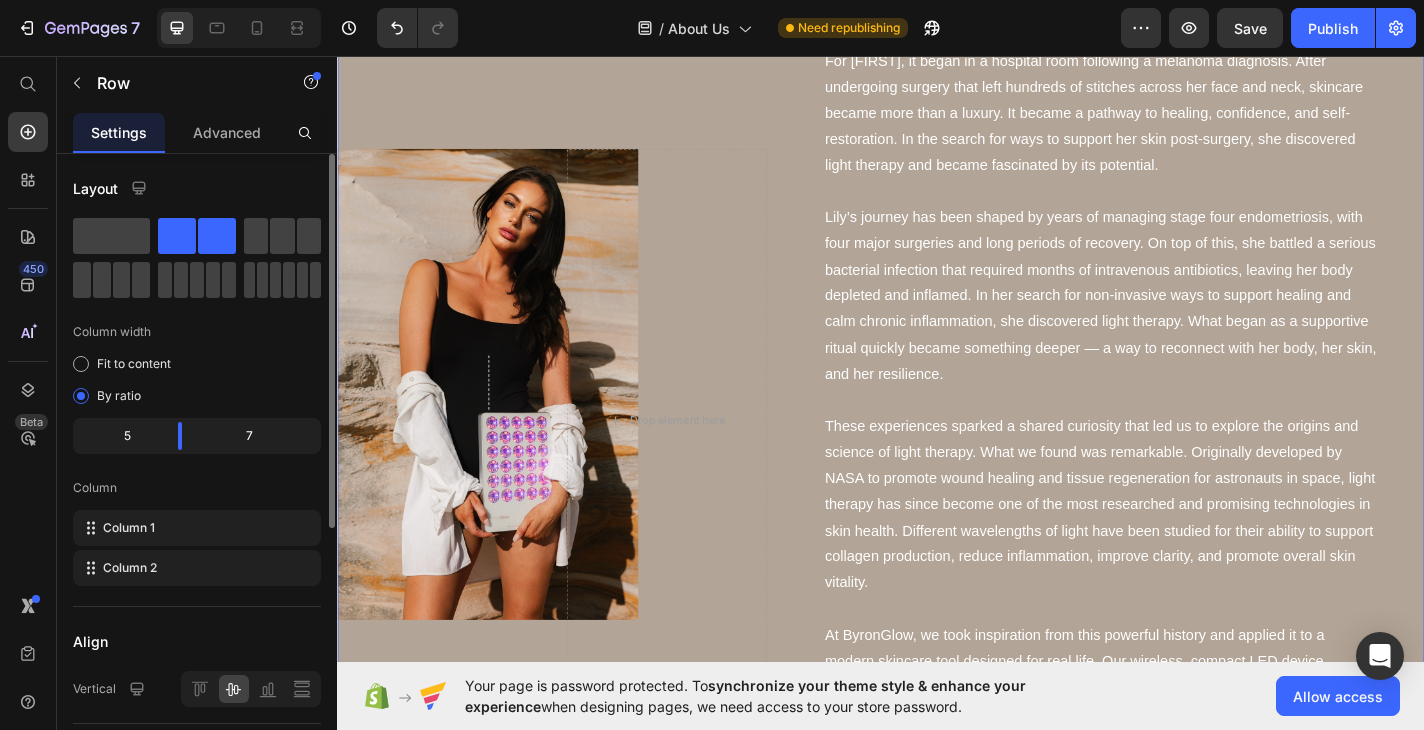 scroll, scrollTop: 1059, scrollLeft: 0, axis: vertical 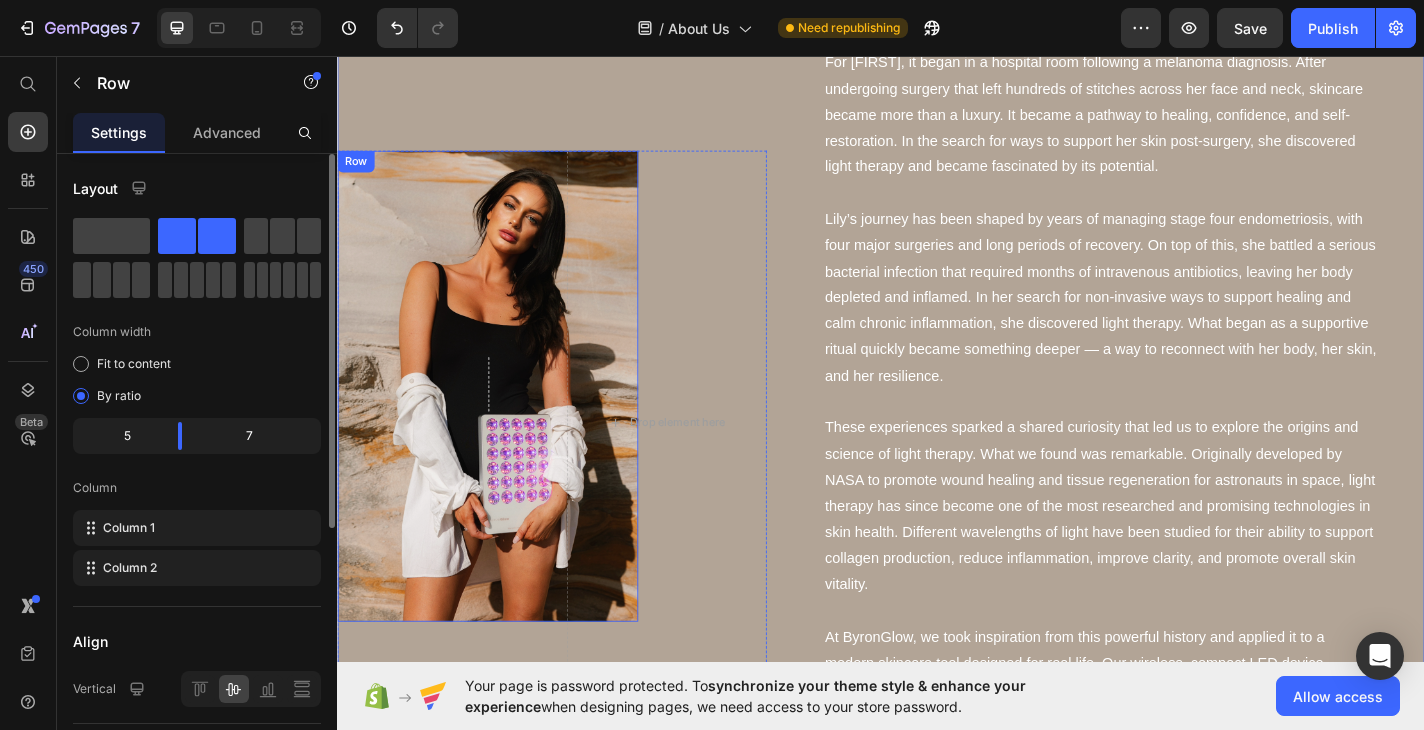 click on "Row" at bounding box center [503, 420] 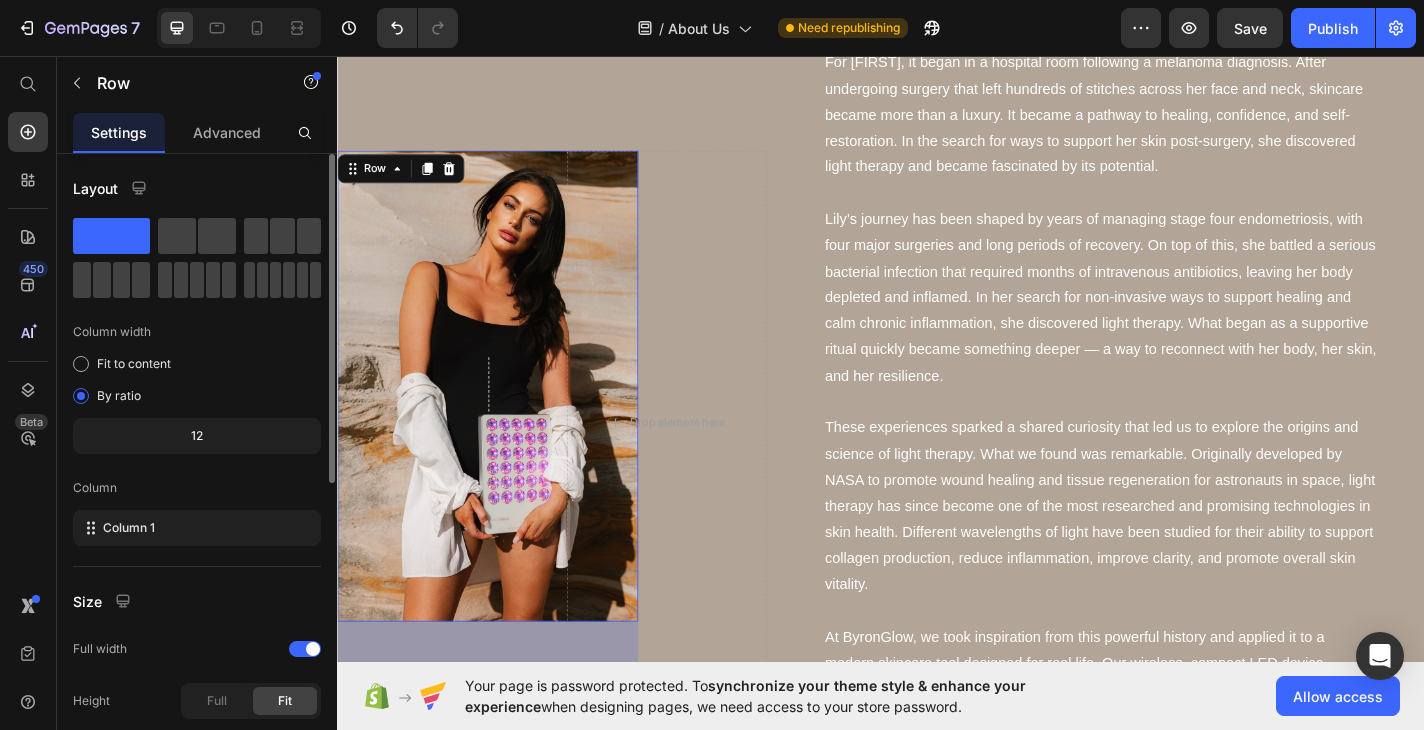 scroll, scrollTop: 0, scrollLeft: 0, axis: both 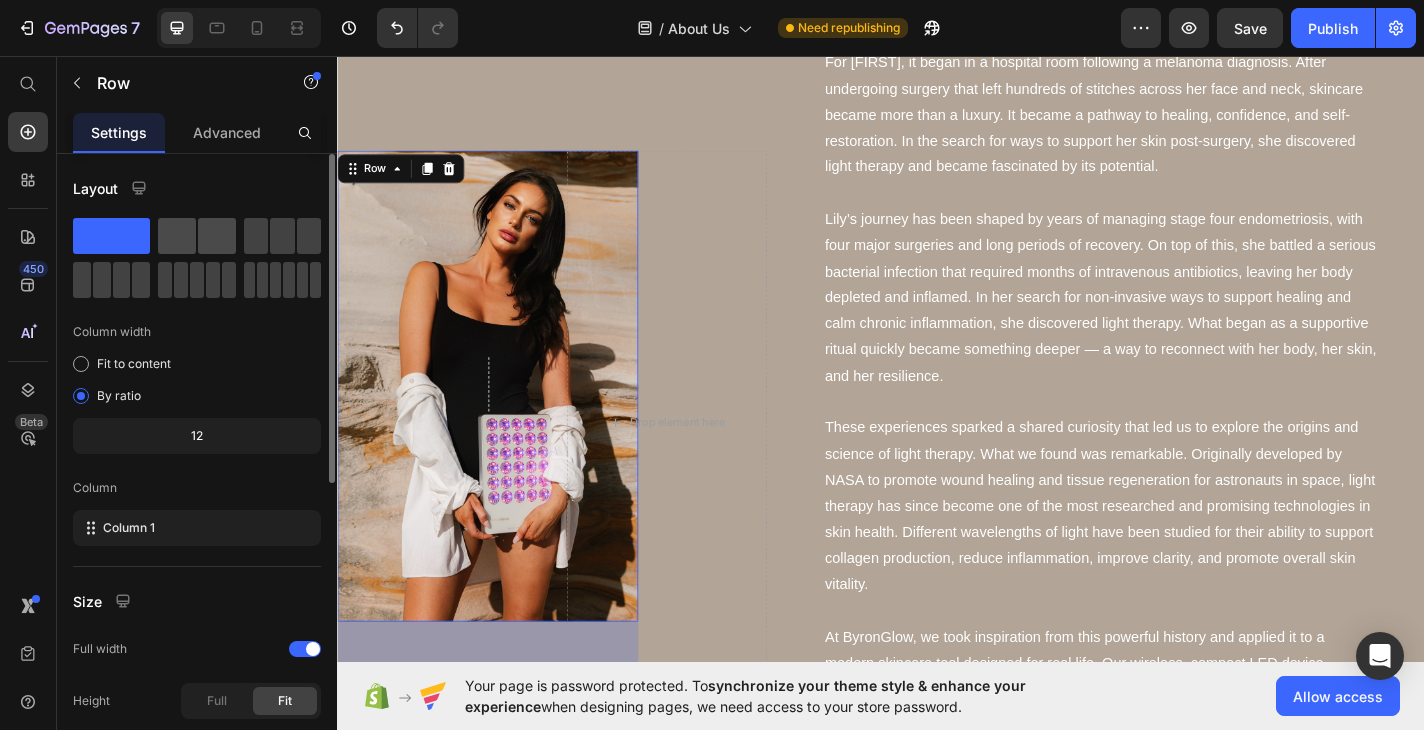 click 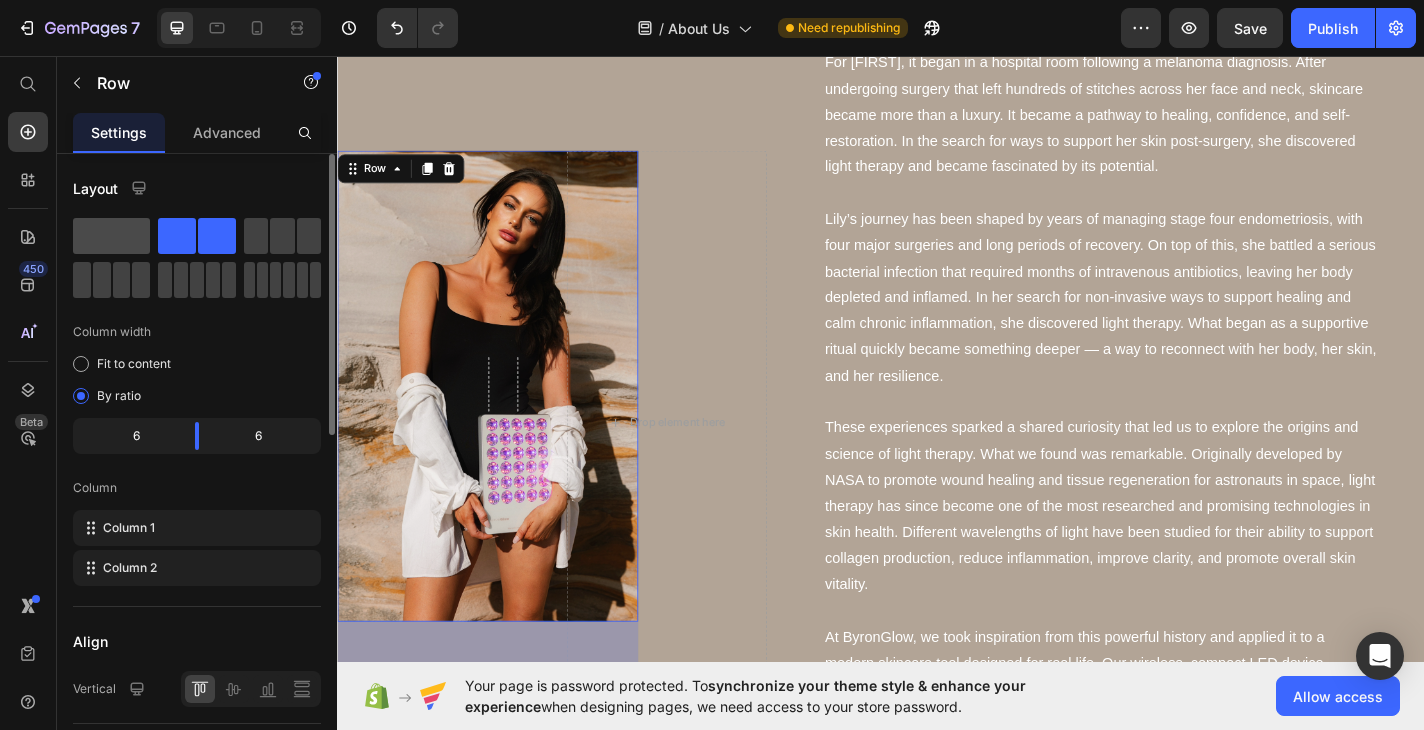 click 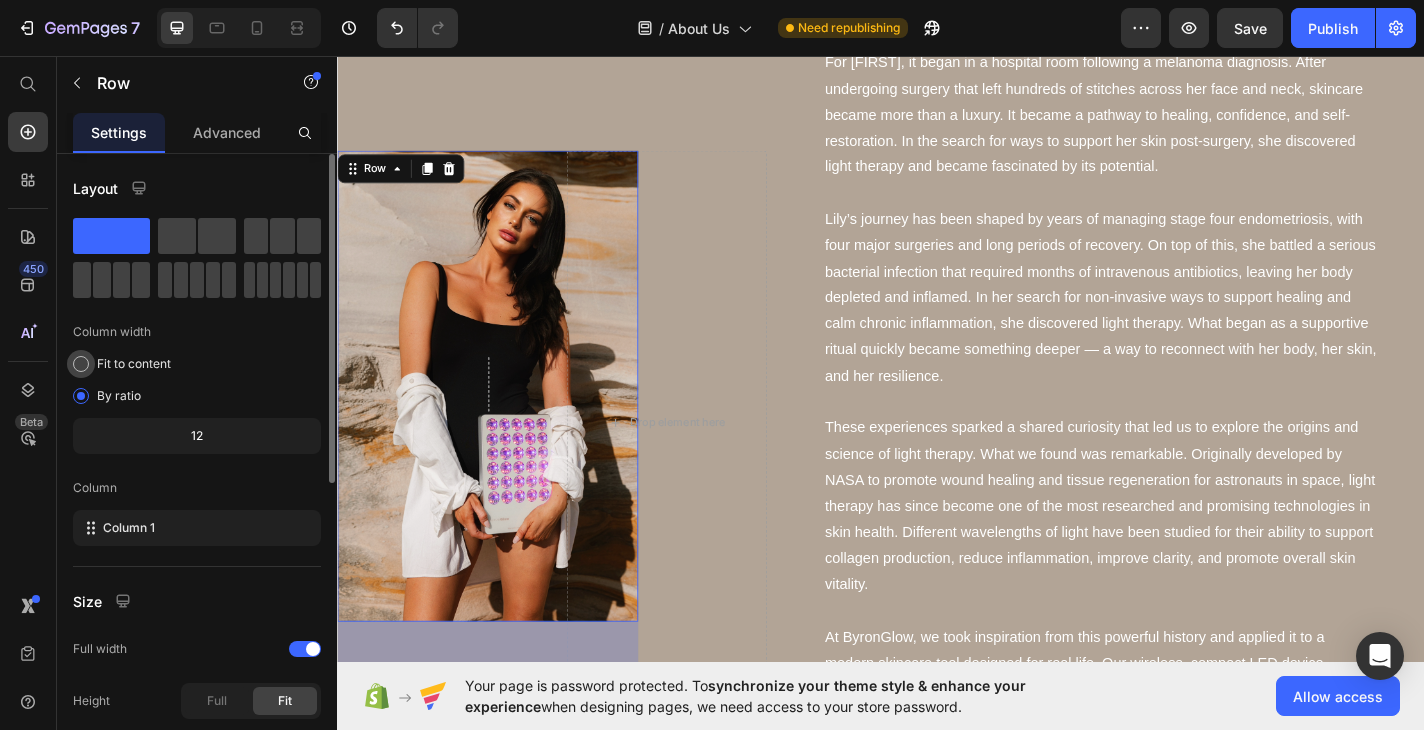 click at bounding box center (81, 364) 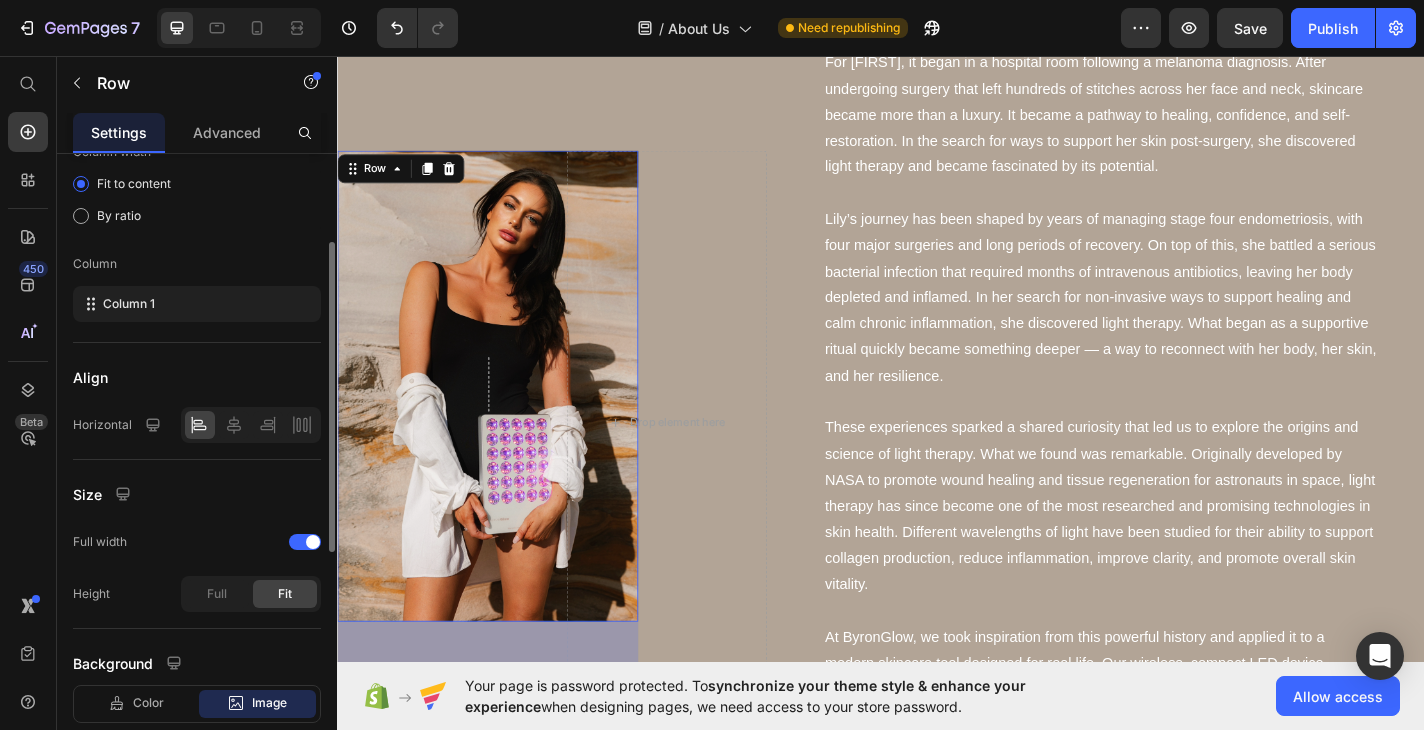 scroll, scrollTop: 179, scrollLeft: 0, axis: vertical 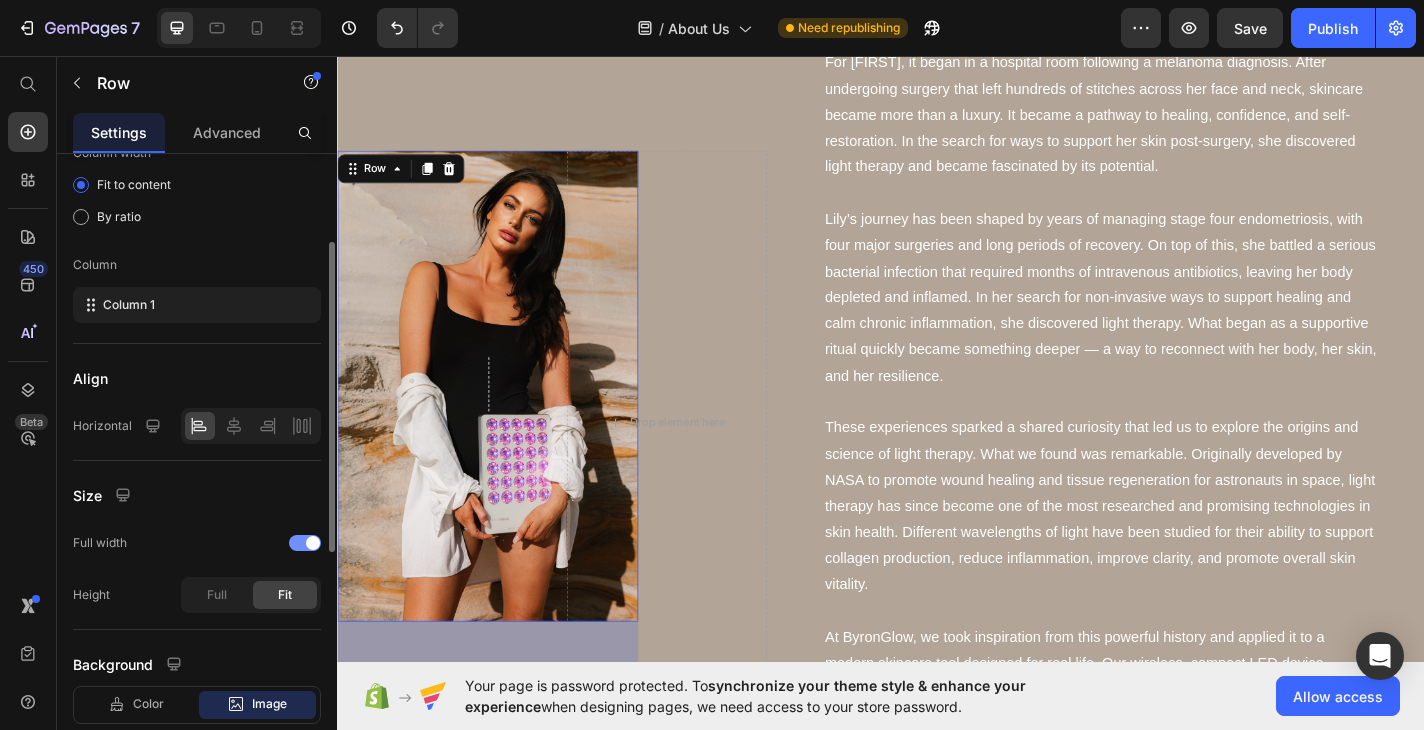 click at bounding box center [313, 543] 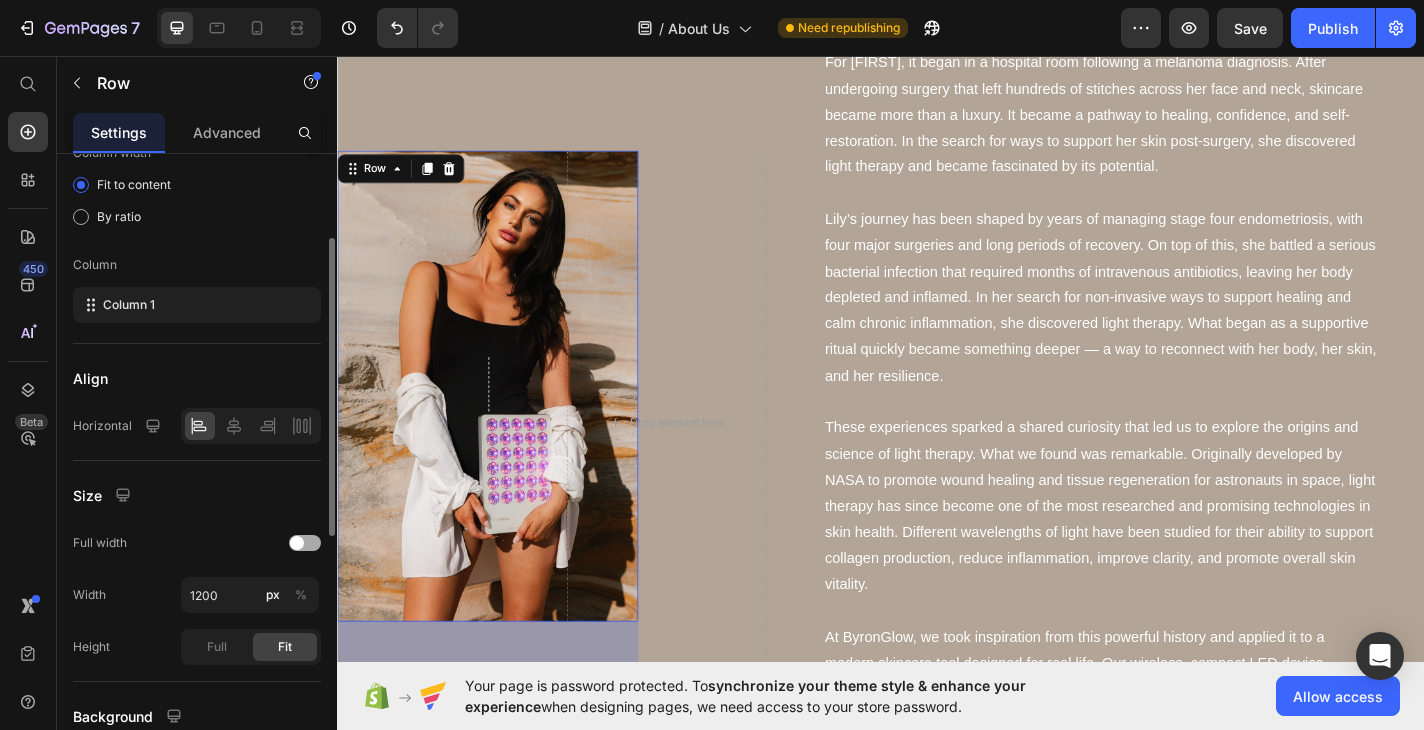 click at bounding box center [305, 543] 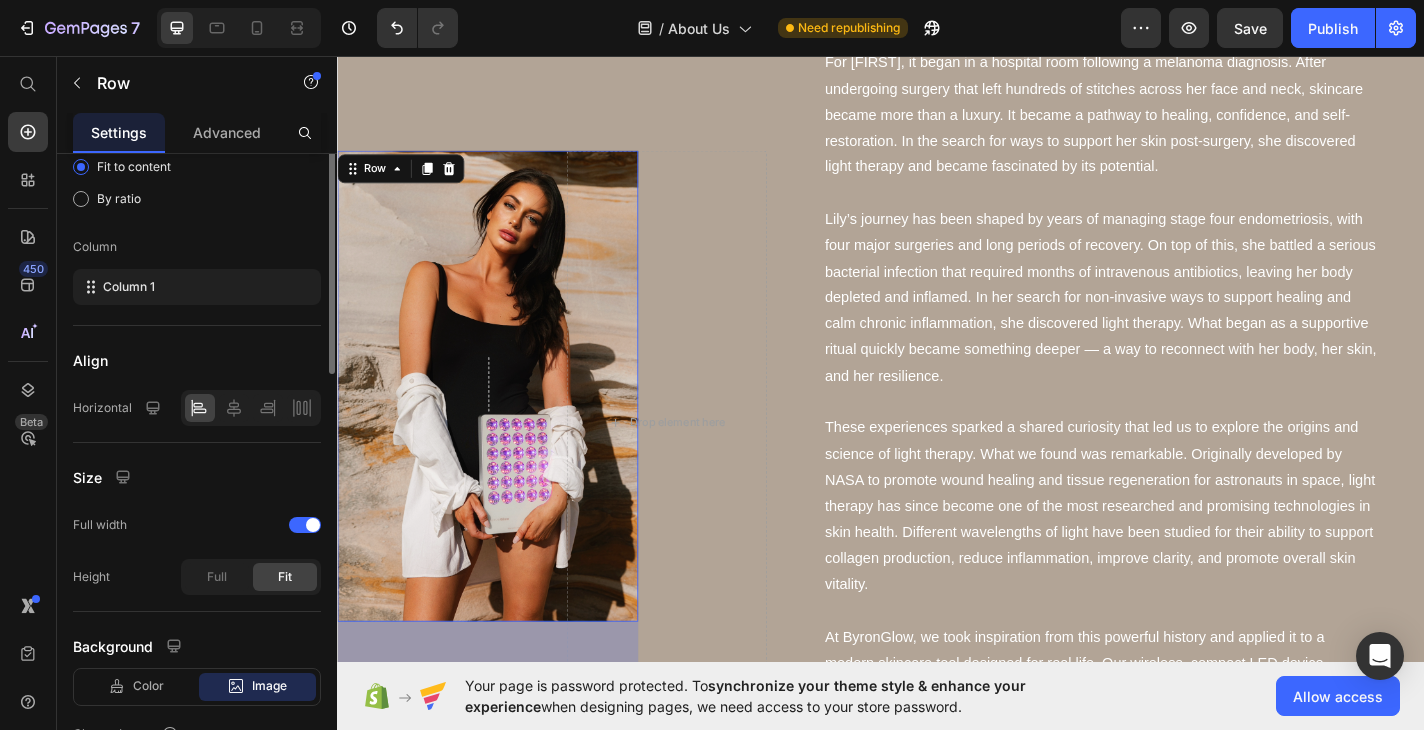 scroll, scrollTop: 0, scrollLeft: 0, axis: both 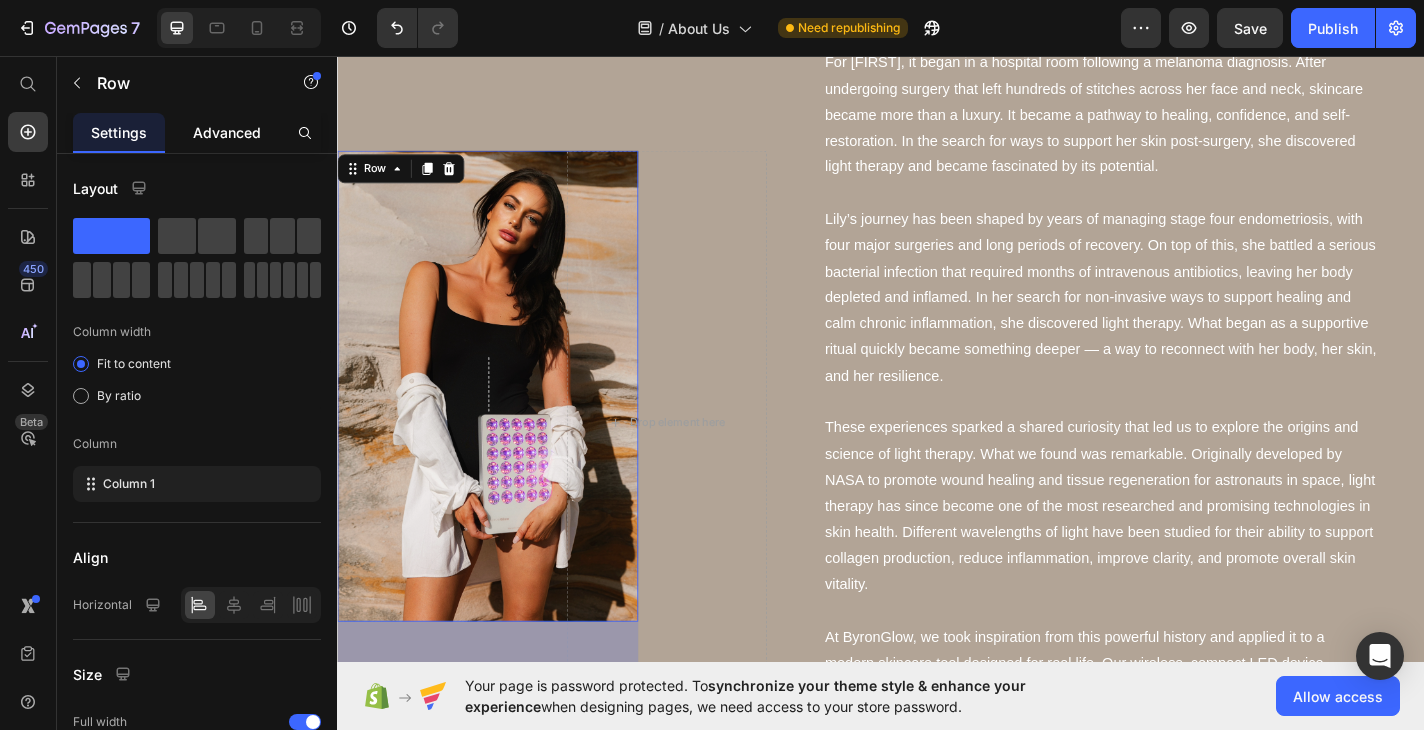 click on "Advanced" 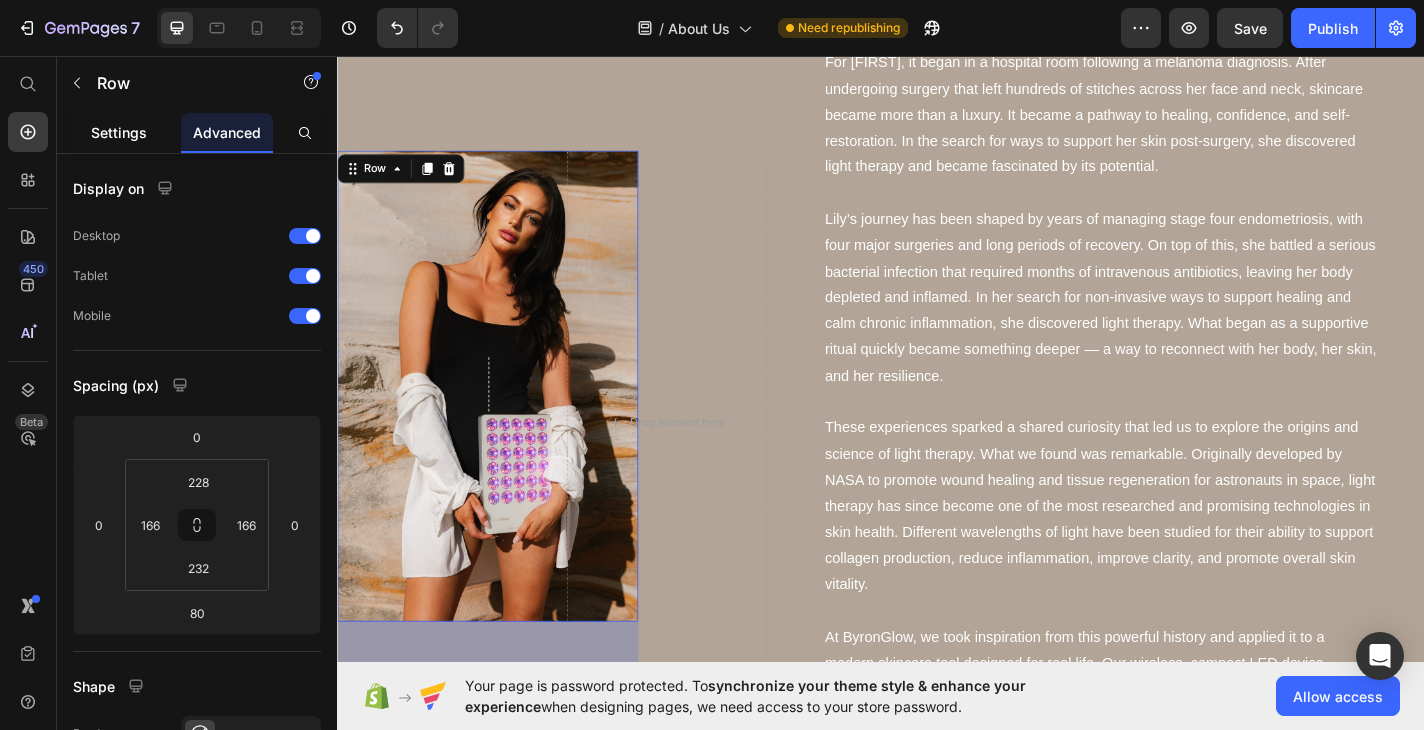click on "Settings" at bounding box center (119, 132) 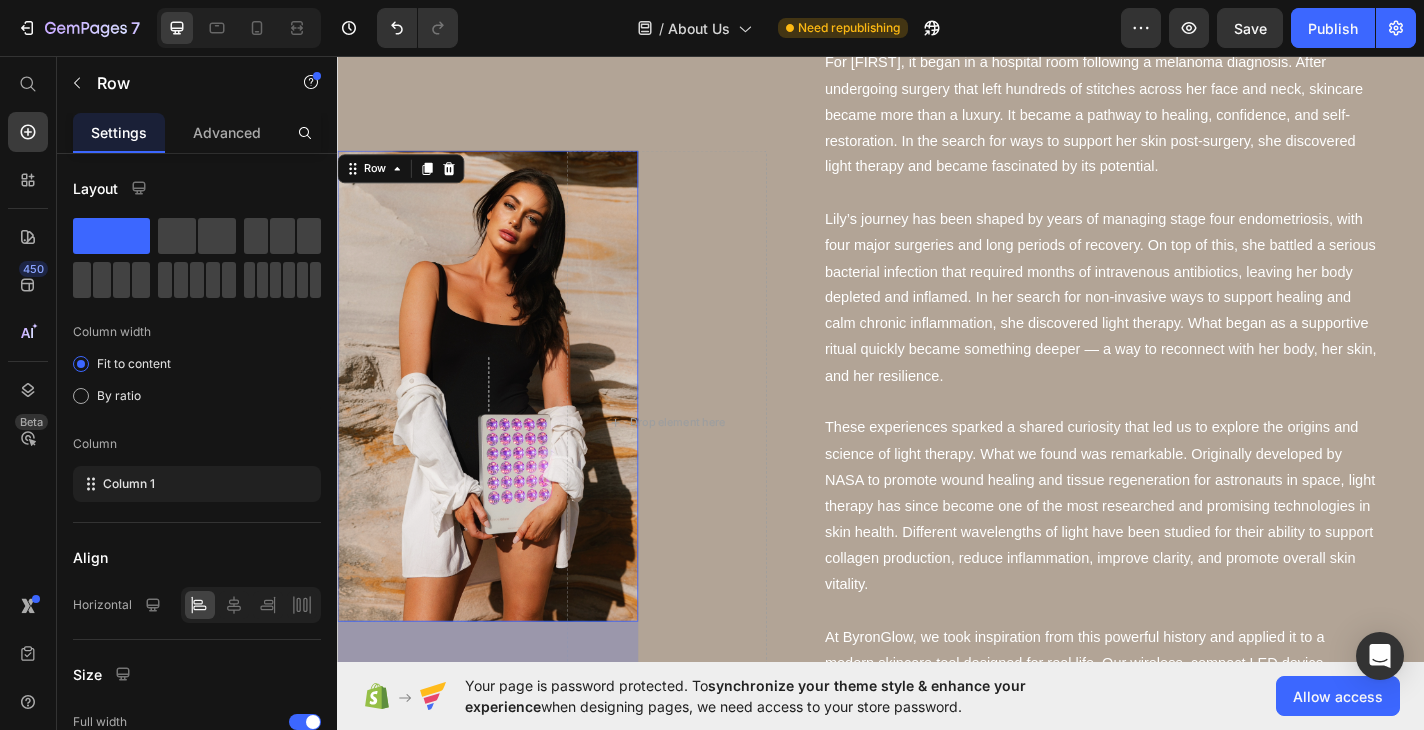 click on "Row   80" at bounding box center [503, 420] 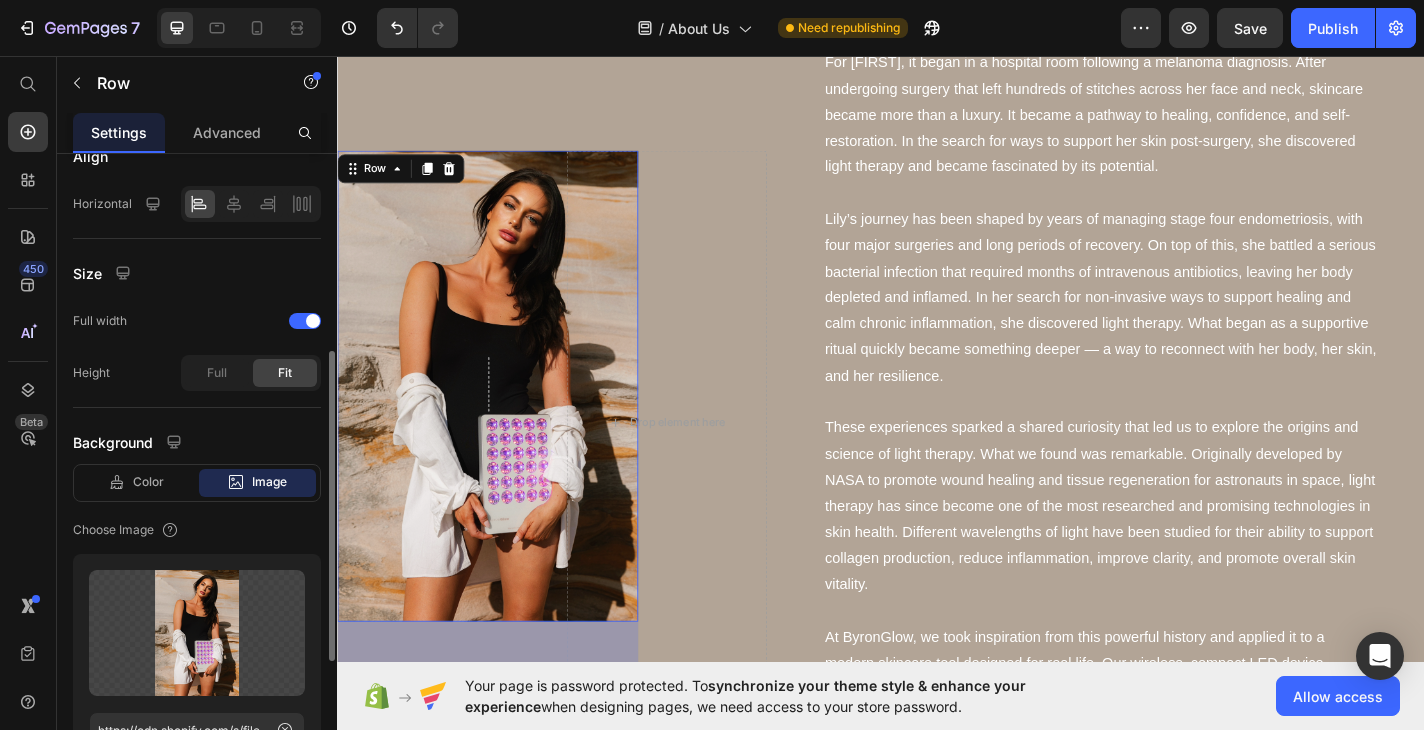 scroll, scrollTop: 411, scrollLeft: 0, axis: vertical 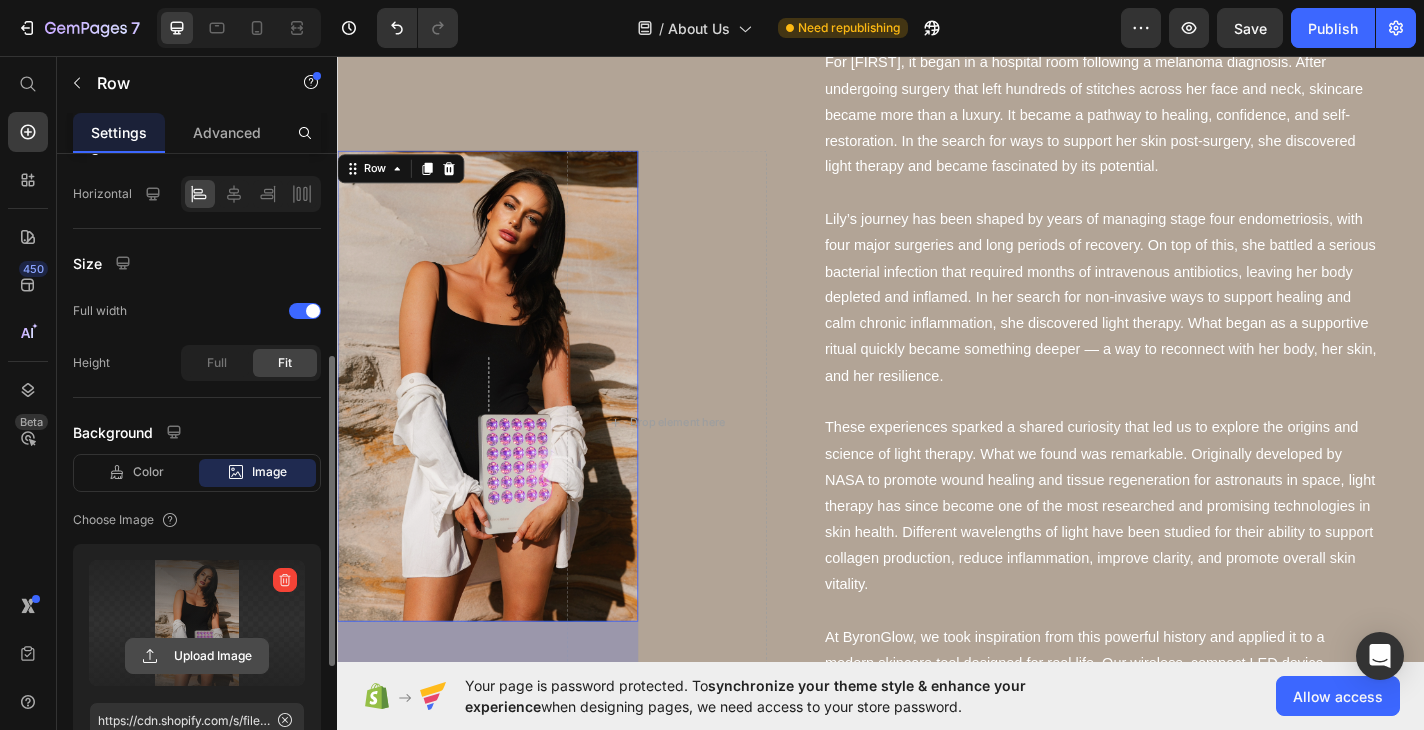 click 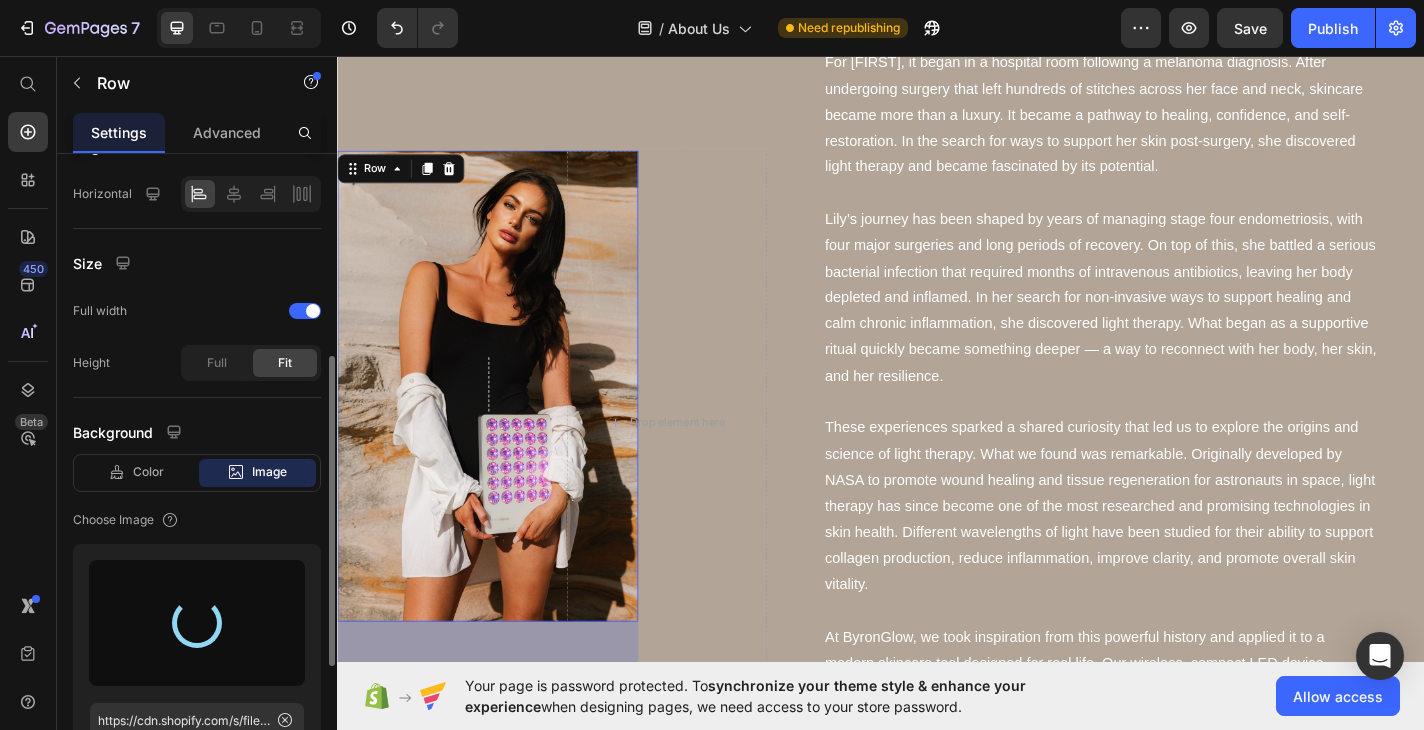 type on "https://cdn.shopify.com/s/files/1/0764/5632/9474/files/gempages_574666501194253541-7702926b-3f5e-403d-87b3-8a68969efa11.jpg" 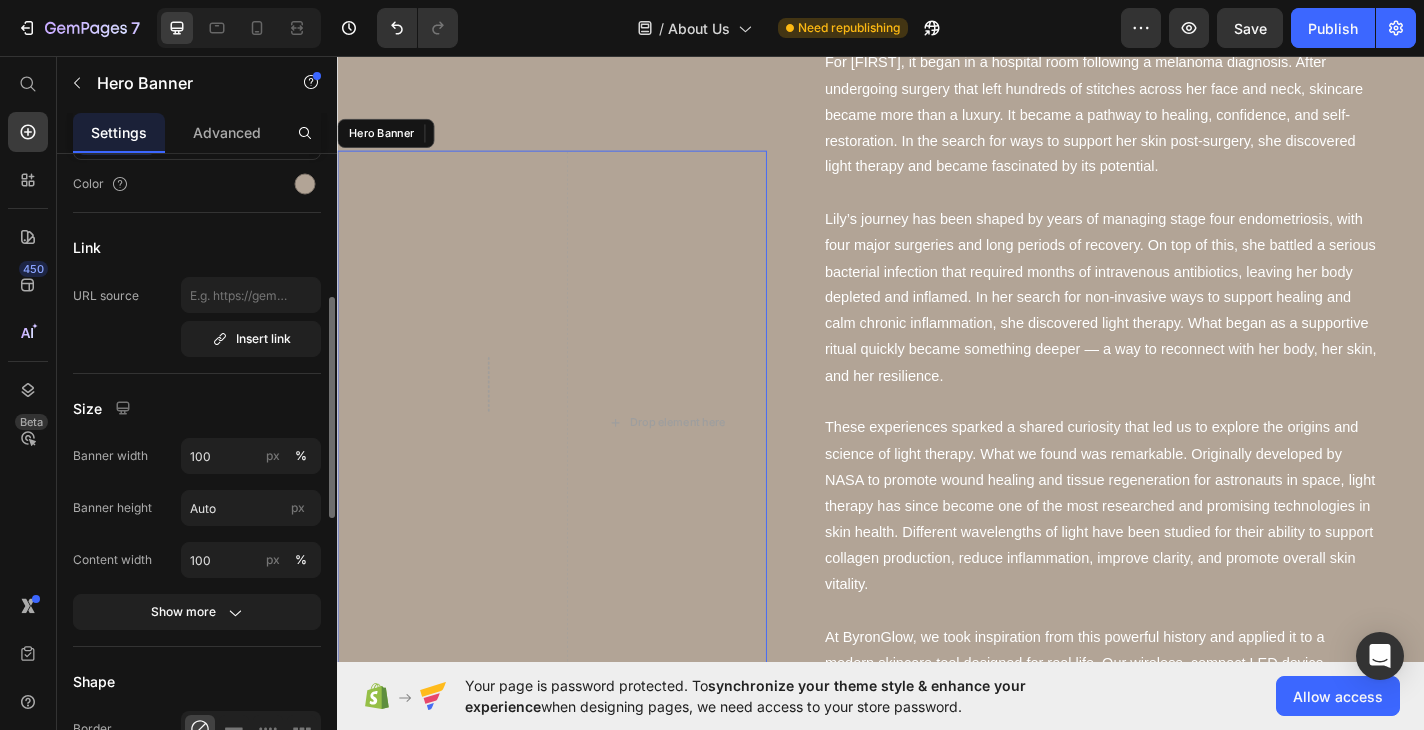 drag, startPoint x: 1074, startPoint y: 429, endPoint x: 779, endPoint y: 410, distance: 295.61124 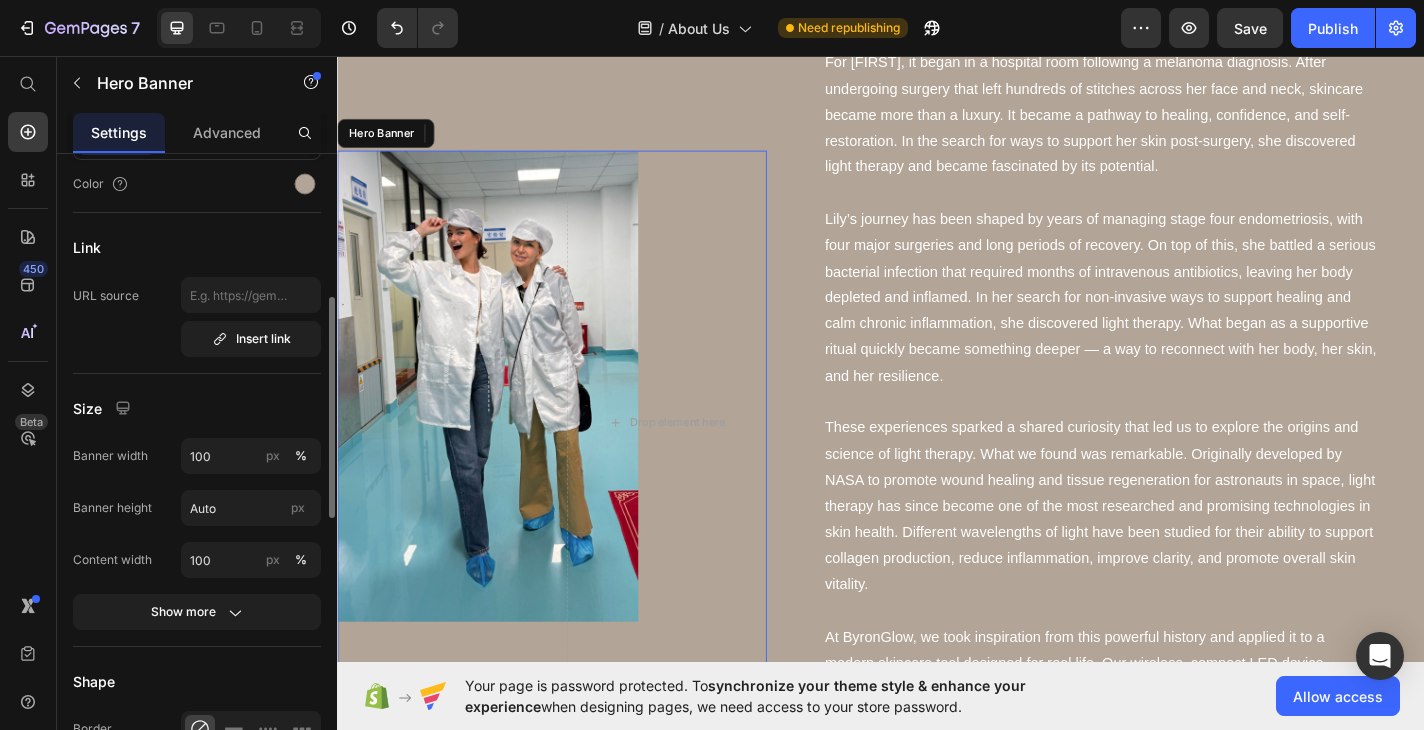 click on "Drop element here" at bounding box center [700, 460] 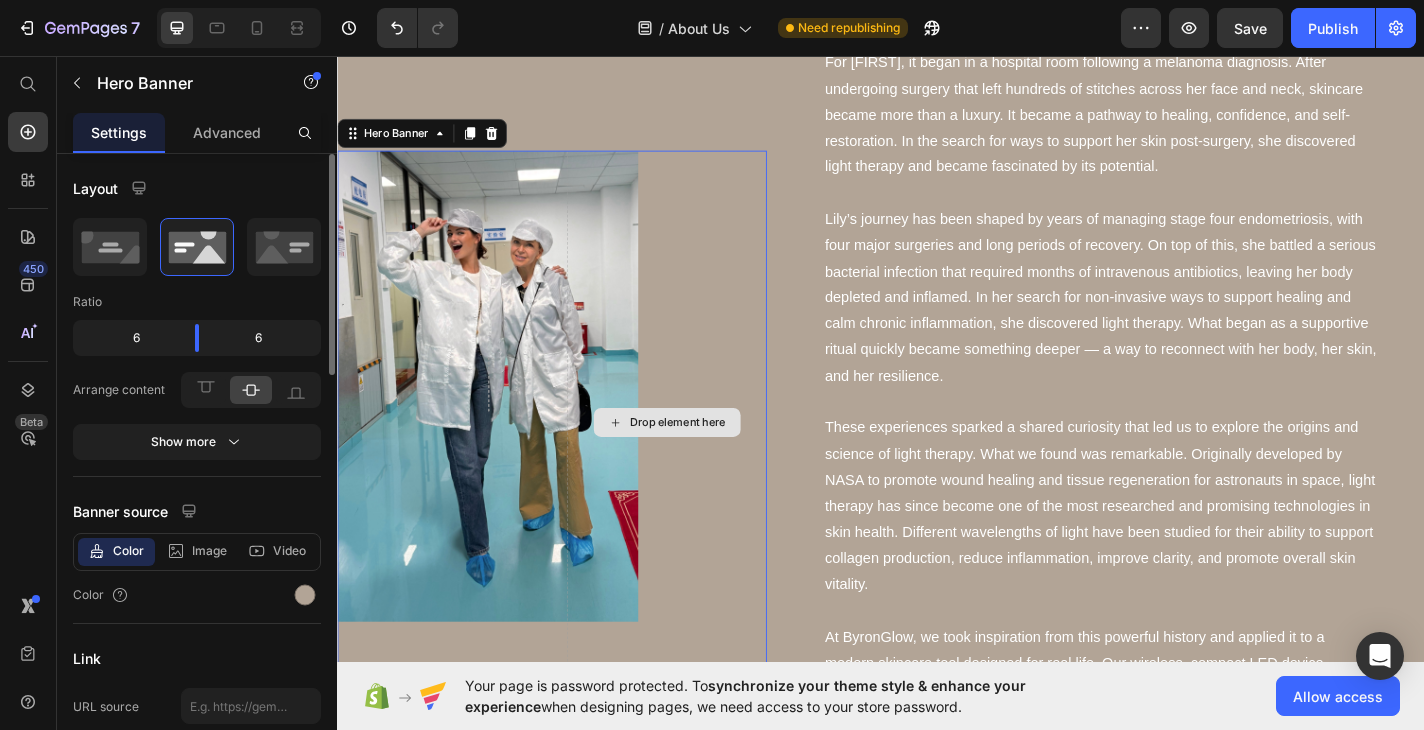 scroll, scrollTop: 1077, scrollLeft: 0, axis: vertical 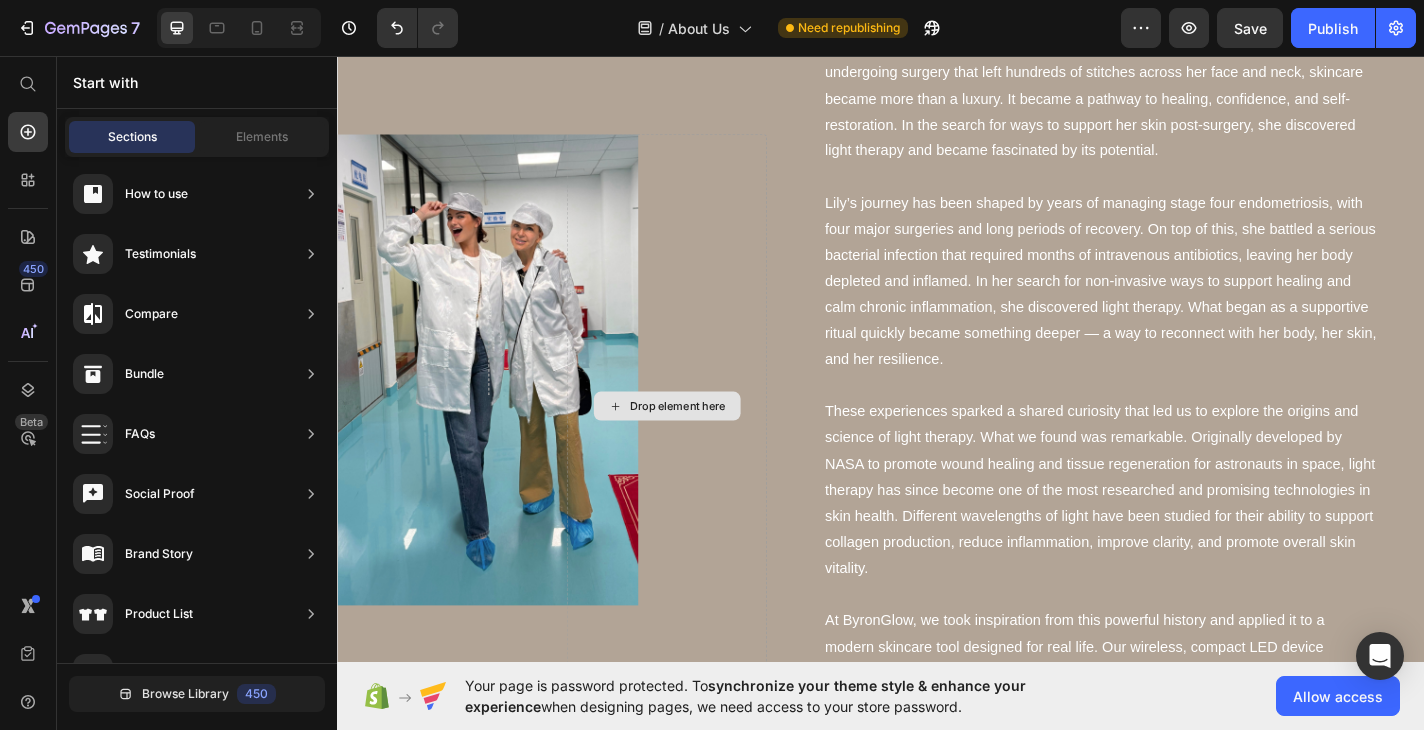 click on "Drop element here" at bounding box center [701, 442] 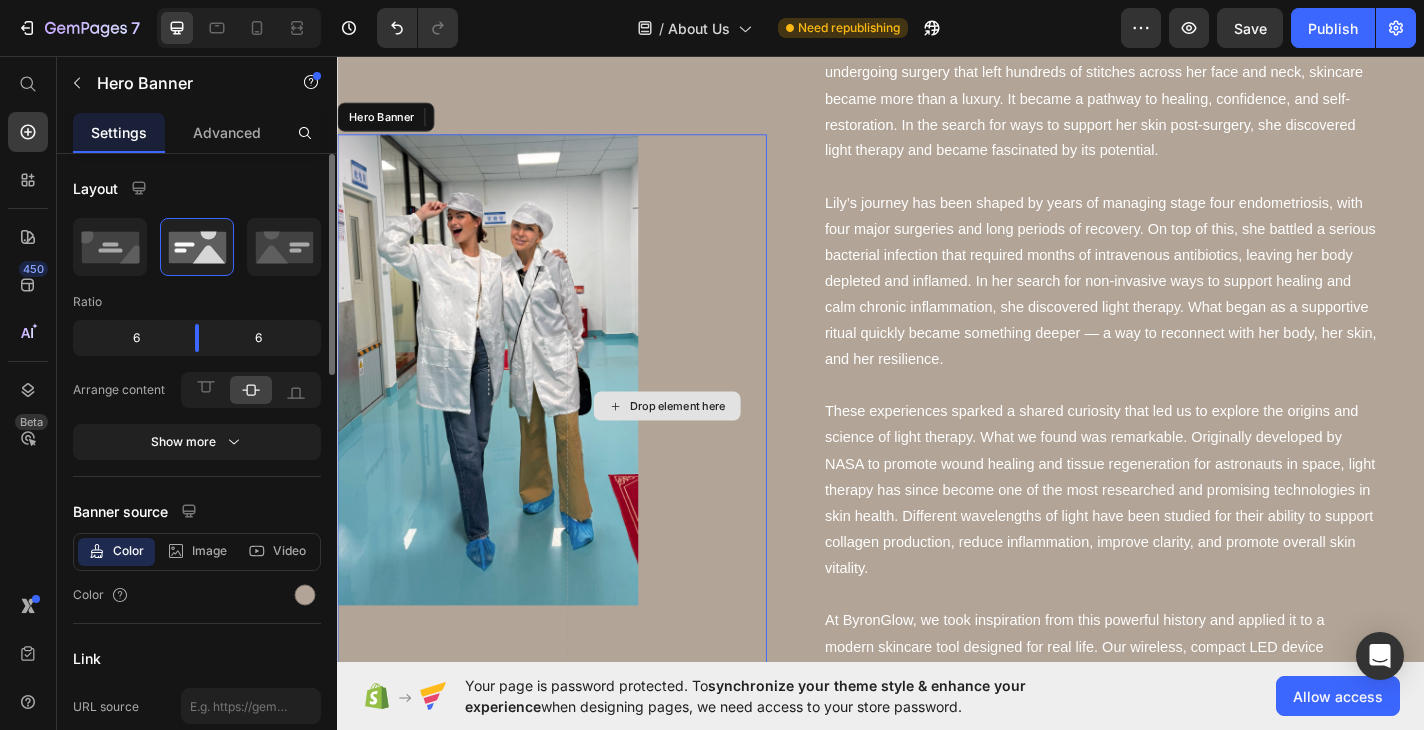 click on "Drop element here" at bounding box center (700, 442) 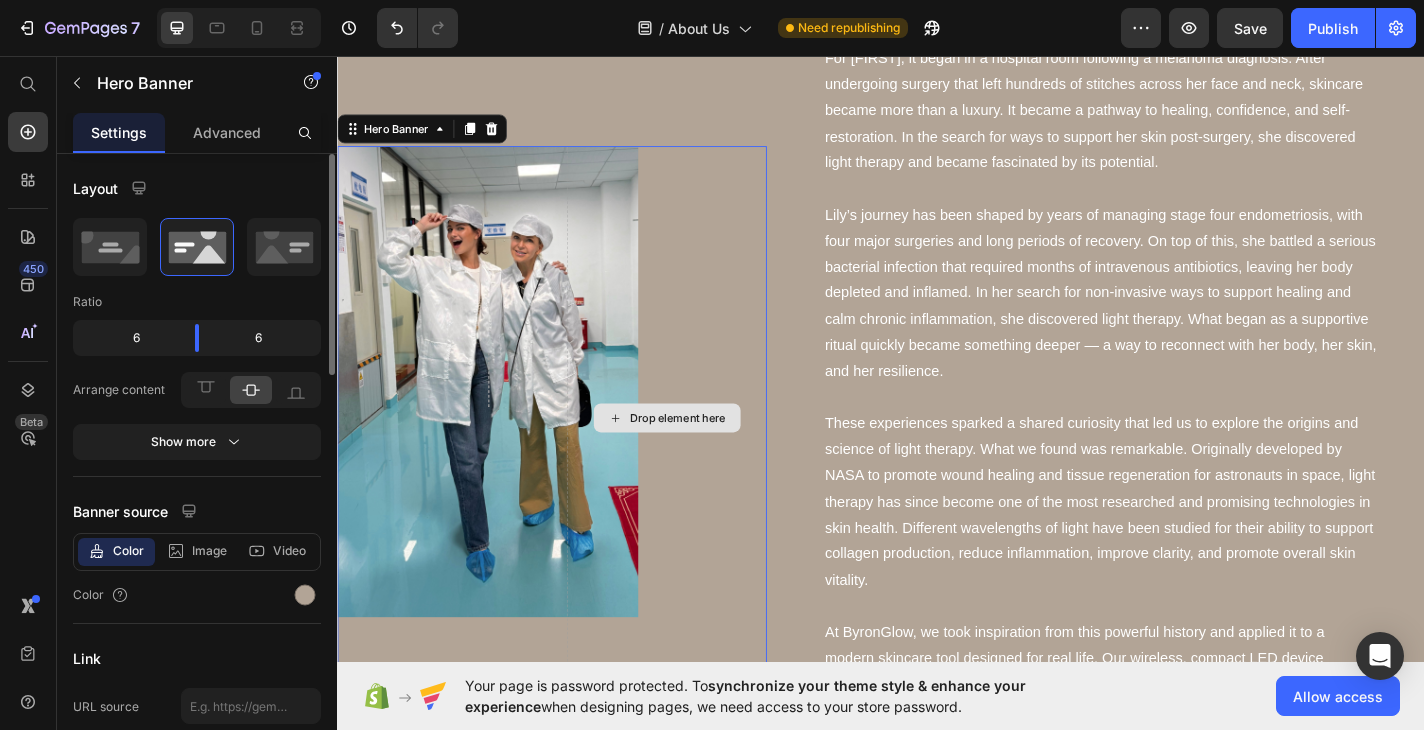 scroll, scrollTop: 1061, scrollLeft: 0, axis: vertical 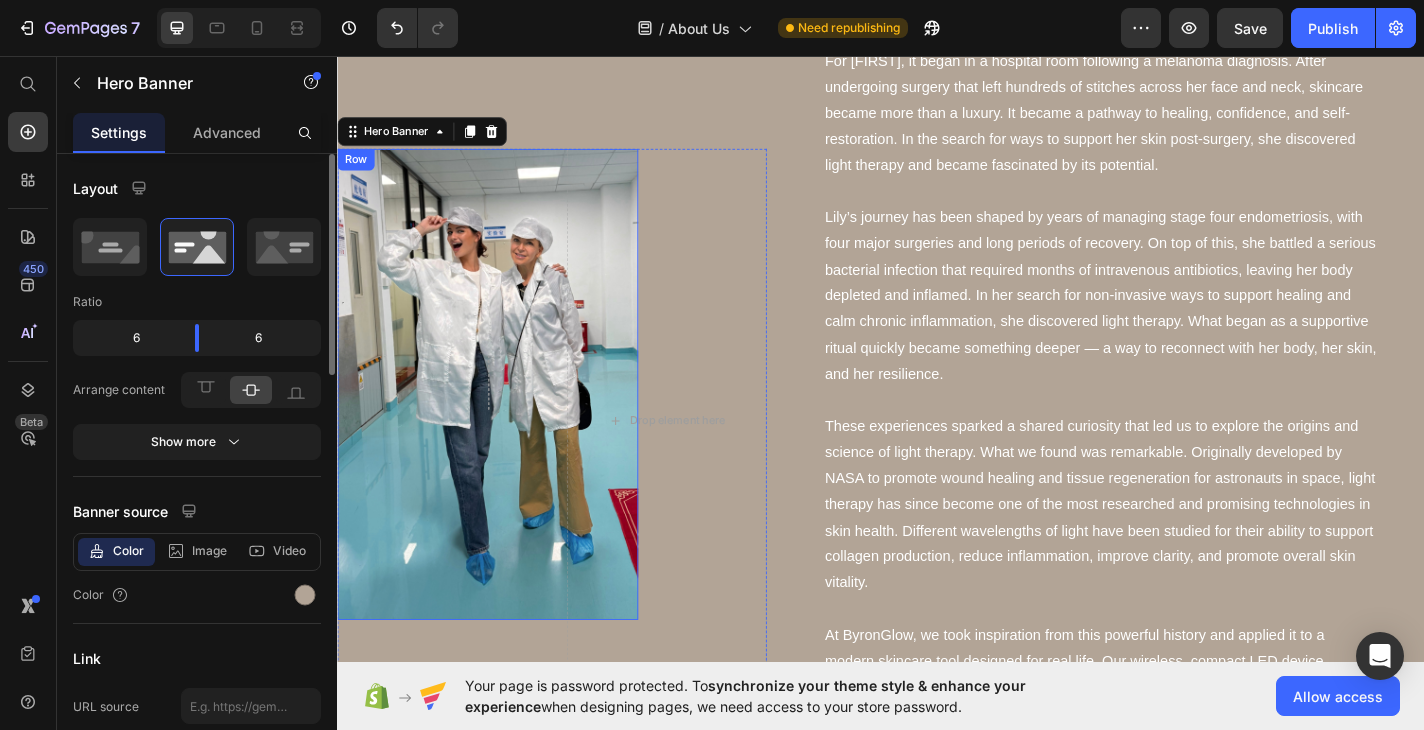 click on "Row" at bounding box center (503, 418) 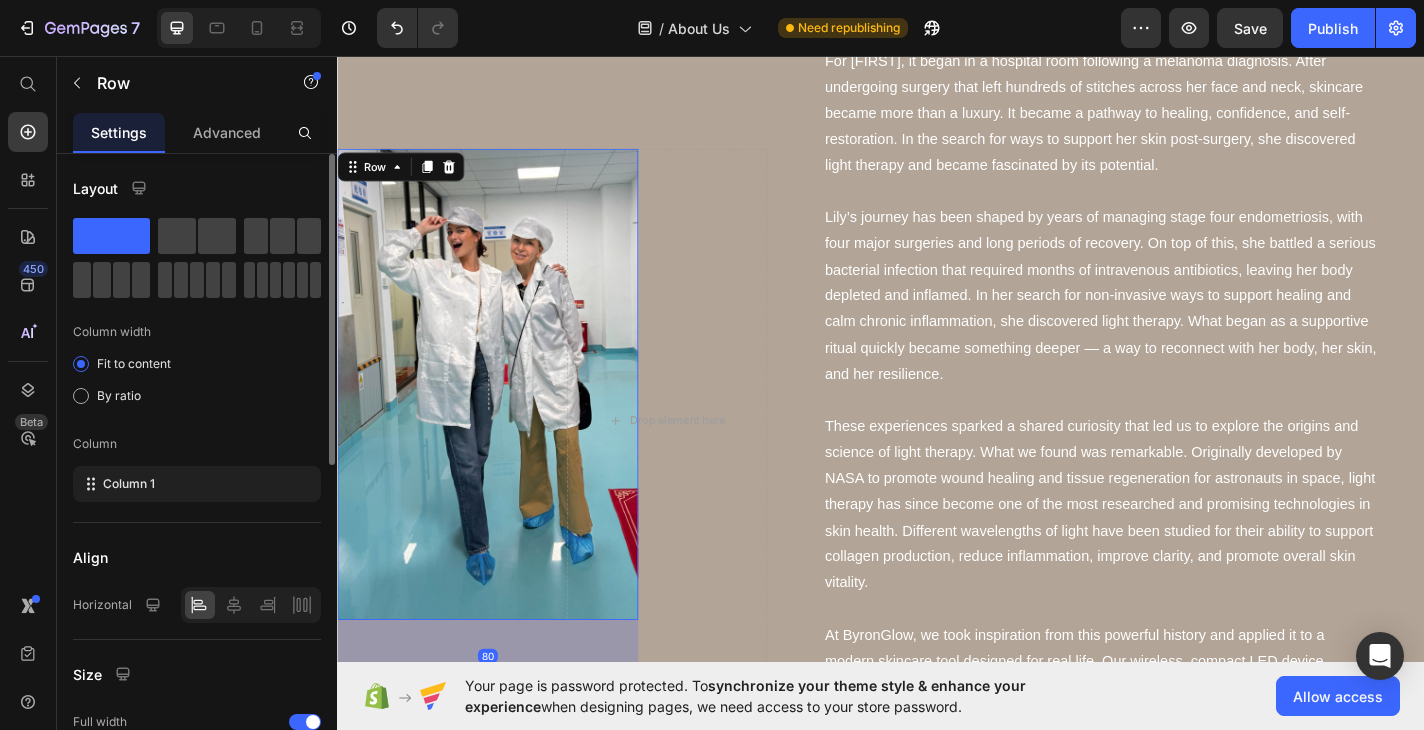 click on "Row   80" at bounding box center (503, 418) 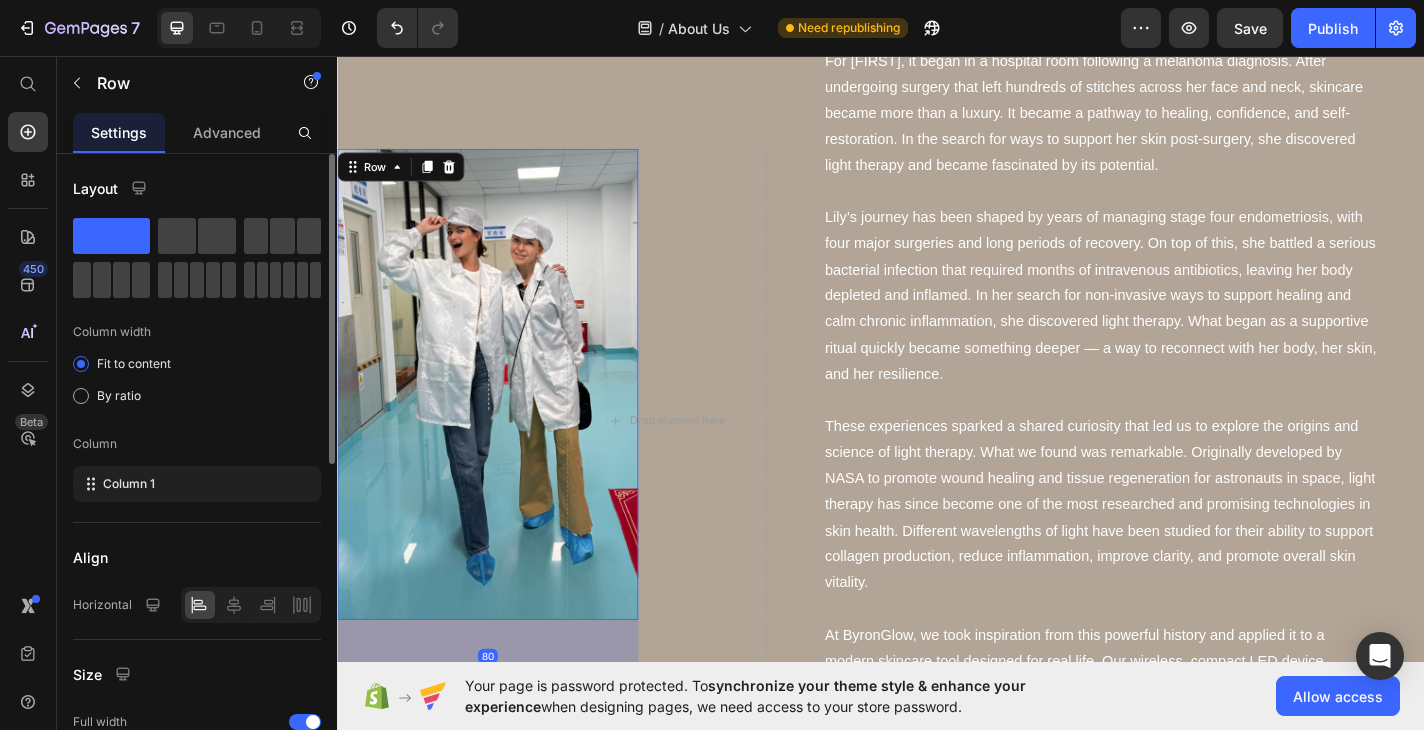 click on "Row   80" at bounding box center [503, 418] 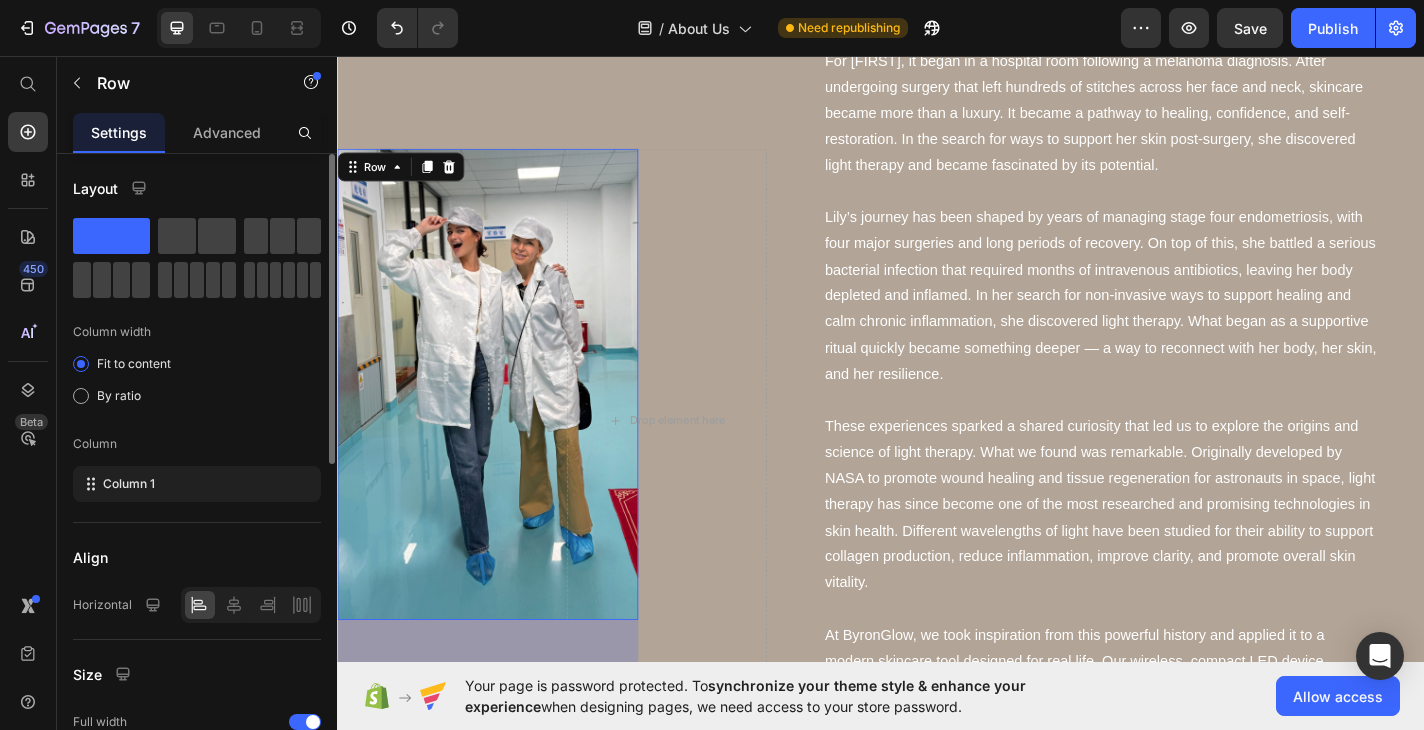 click on "Row   80" at bounding box center (503, 418) 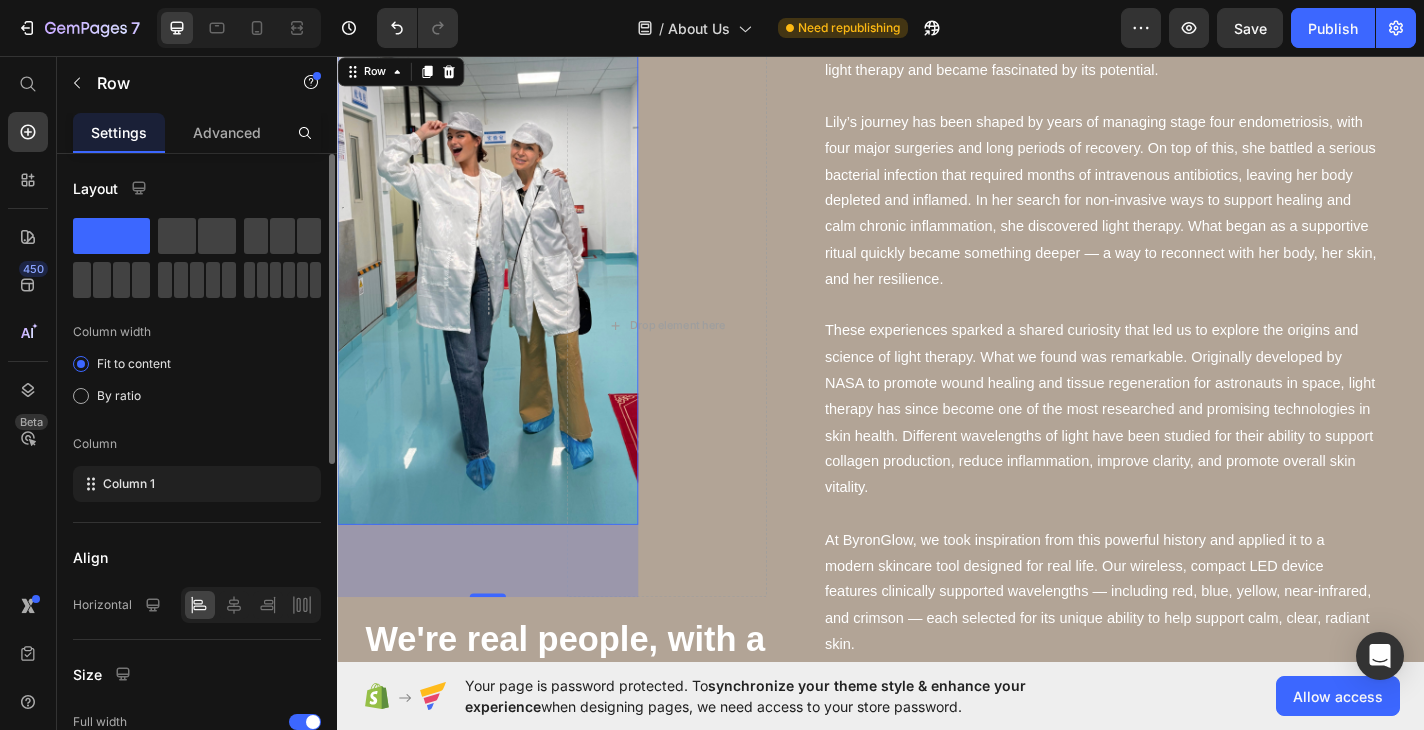 scroll, scrollTop: 1168, scrollLeft: 0, axis: vertical 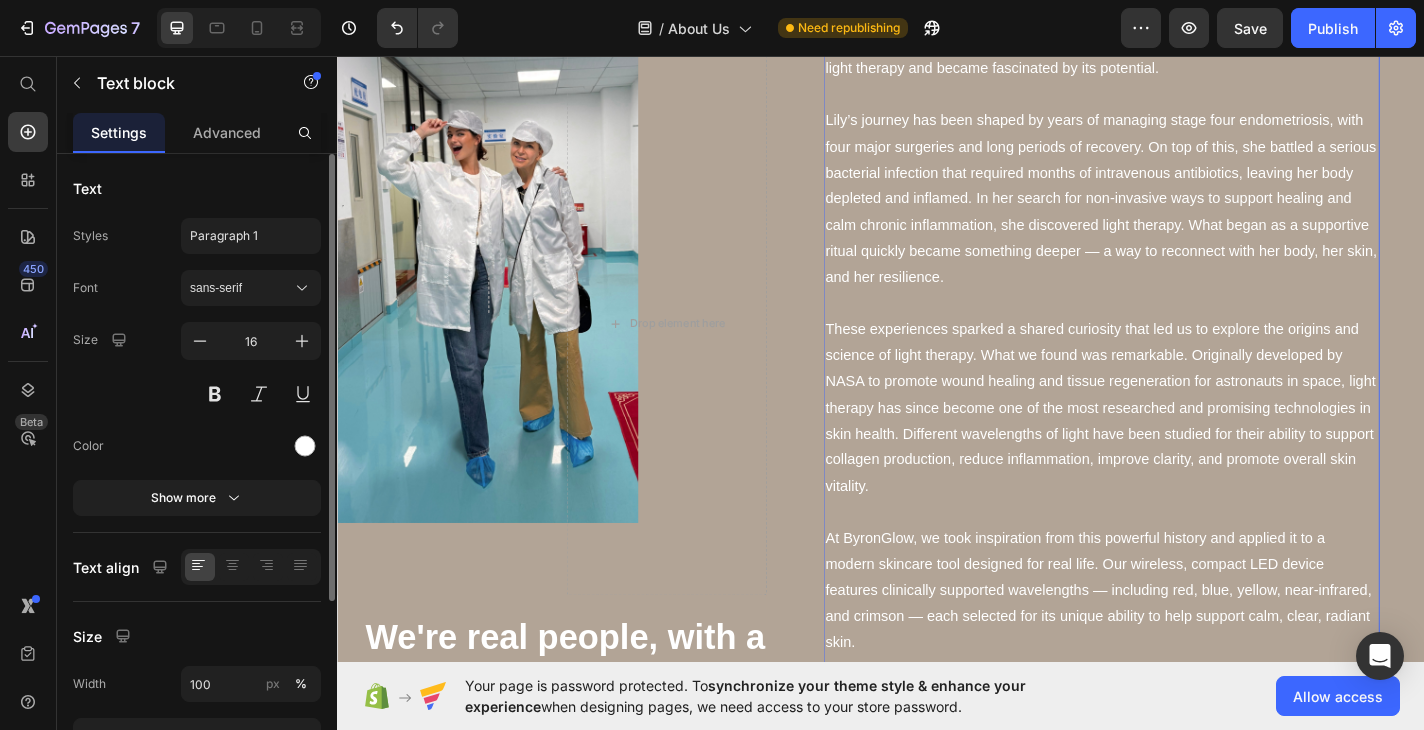 click on "These experiences sparked a shared curiosity that led us to explore the origins and science of light therapy. What we found was remarkable. Originally developed by NASA to promote wound healing and tissue regeneration for astronauts in space, light therapy has since become one of the most researched and promising technologies in skin health. Different wavelengths of light have been studied for their ability to support collagen production, reduce inflammation, improve clarity, and promote overall skin vitality." at bounding box center (1180, 444) 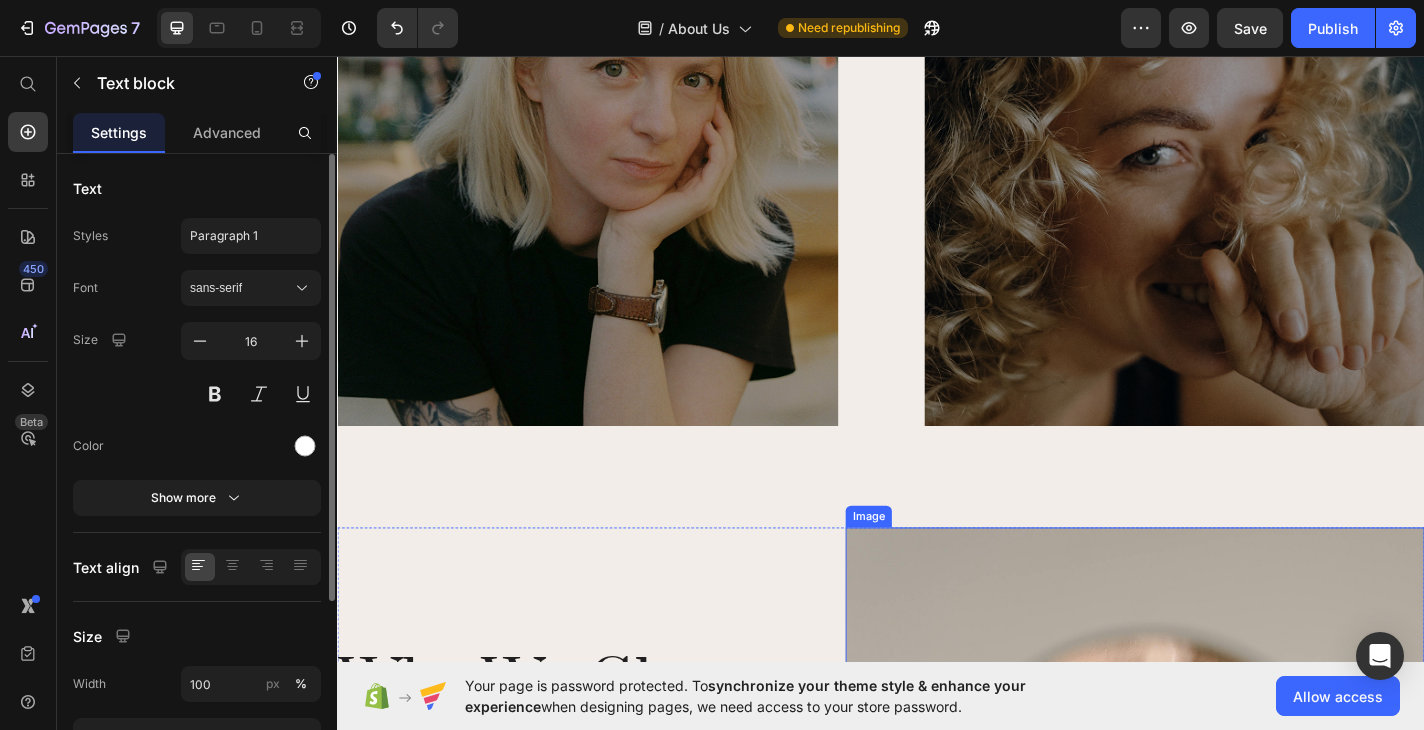 scroll, scrollTop: 2437, scrollLeft: 0, axis: vertical 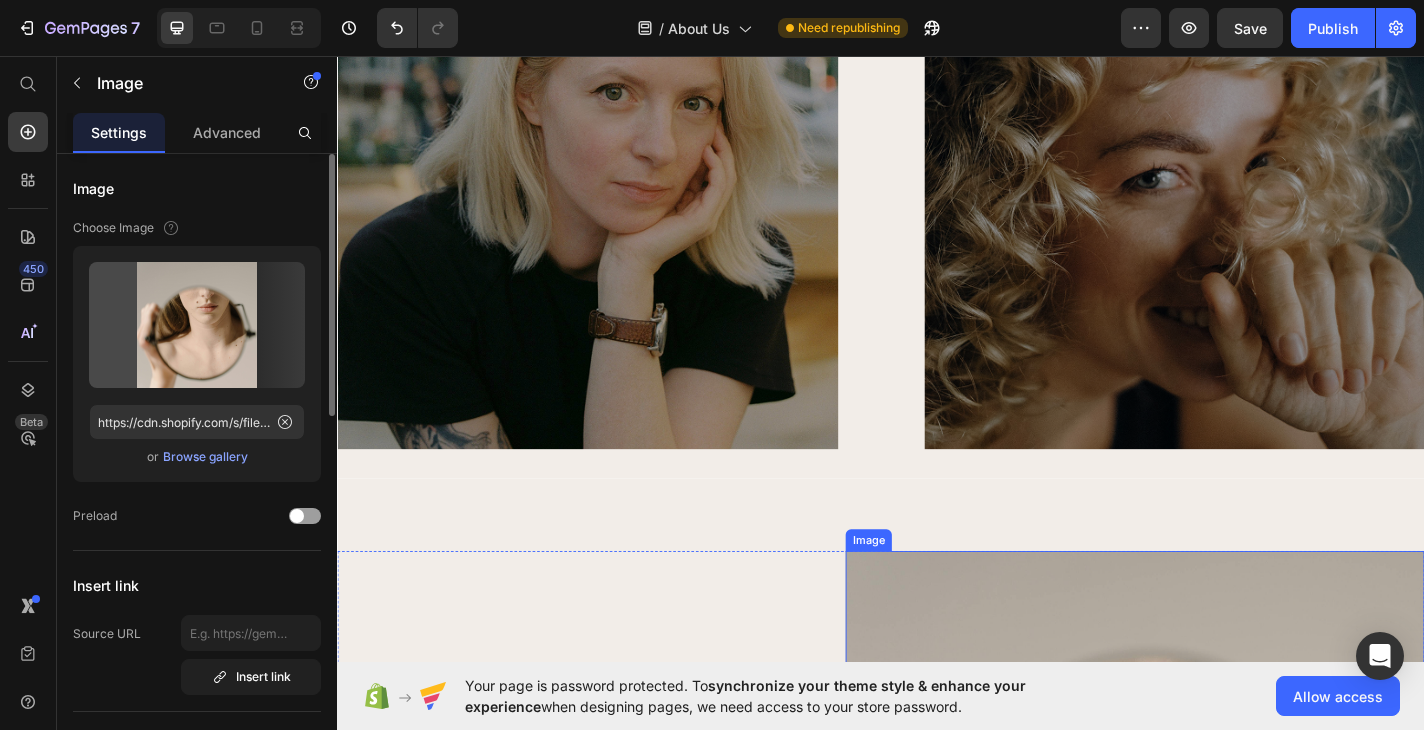 click at bounding box center [1217, 921] 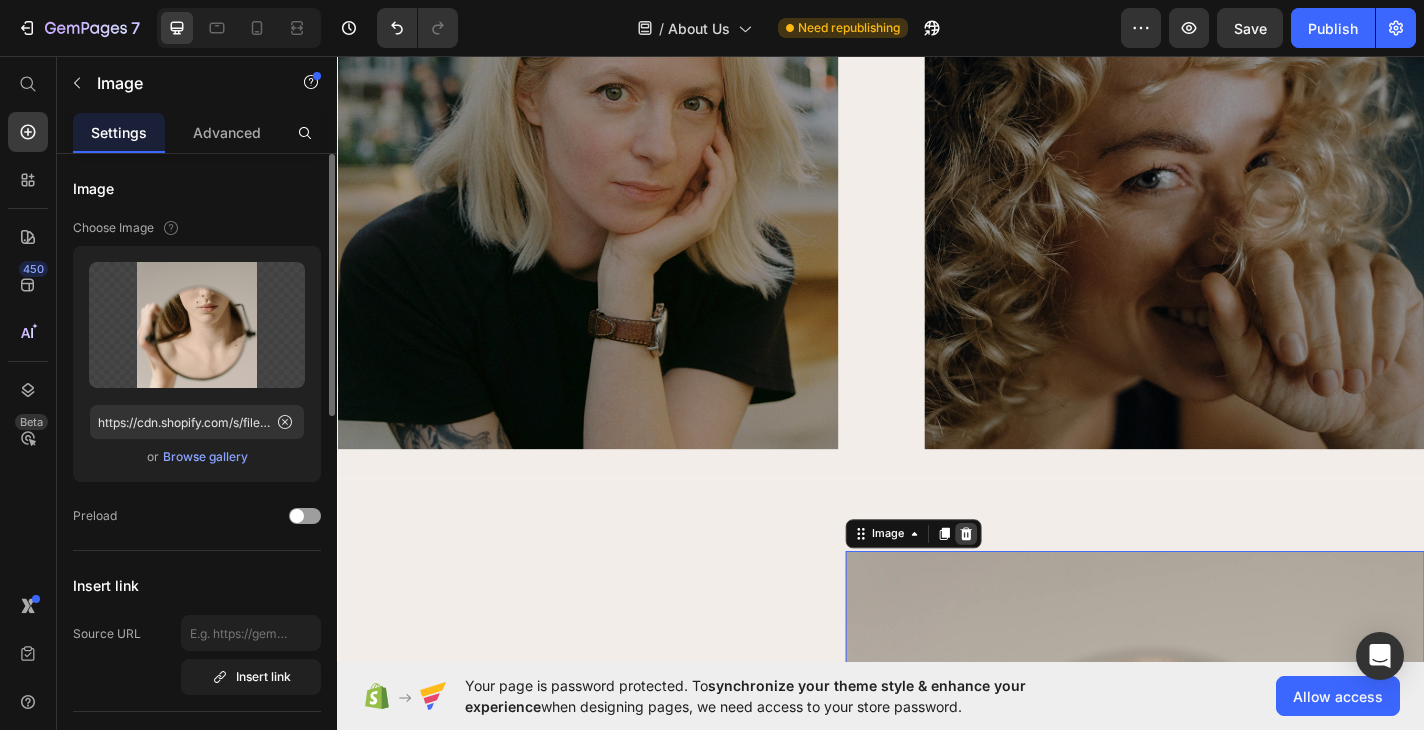 click 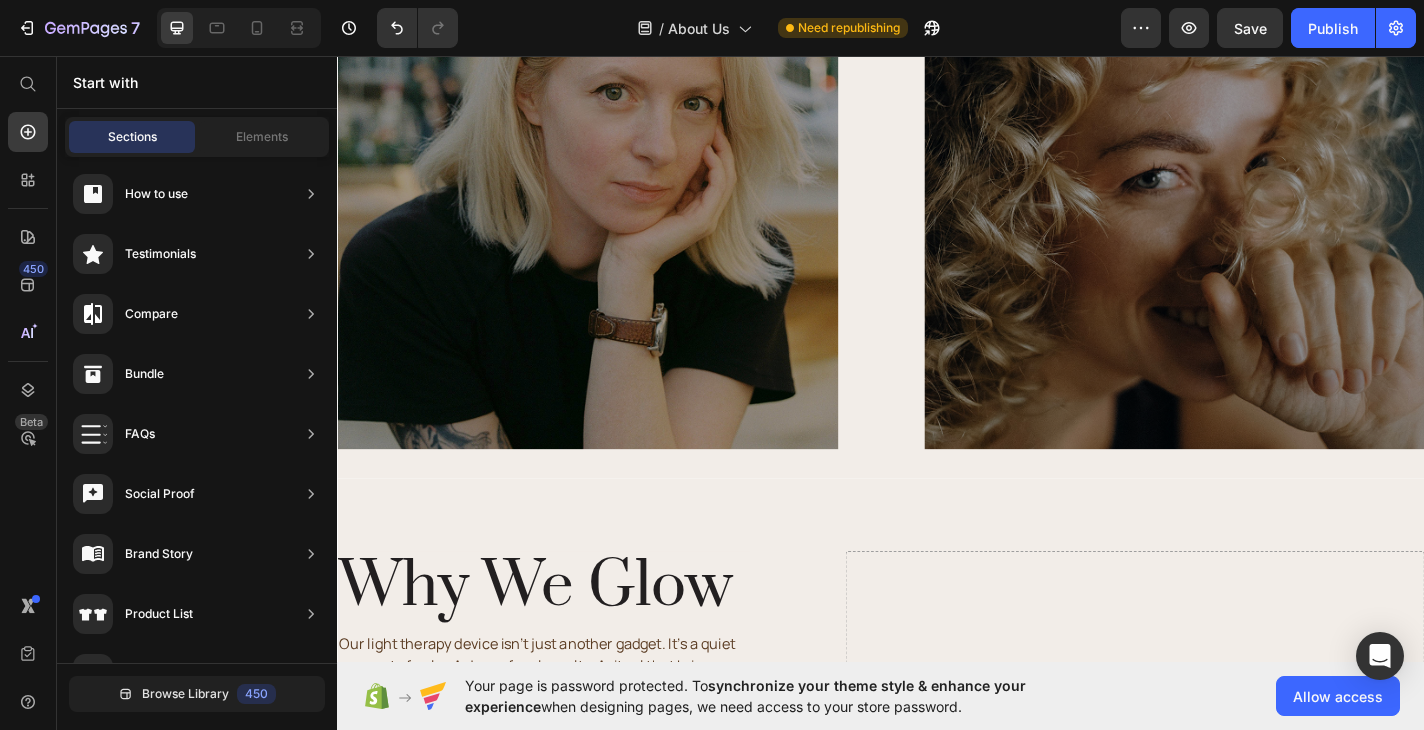scroll, scrollTop: 2167, scrollLeft: 0, axis: vertical 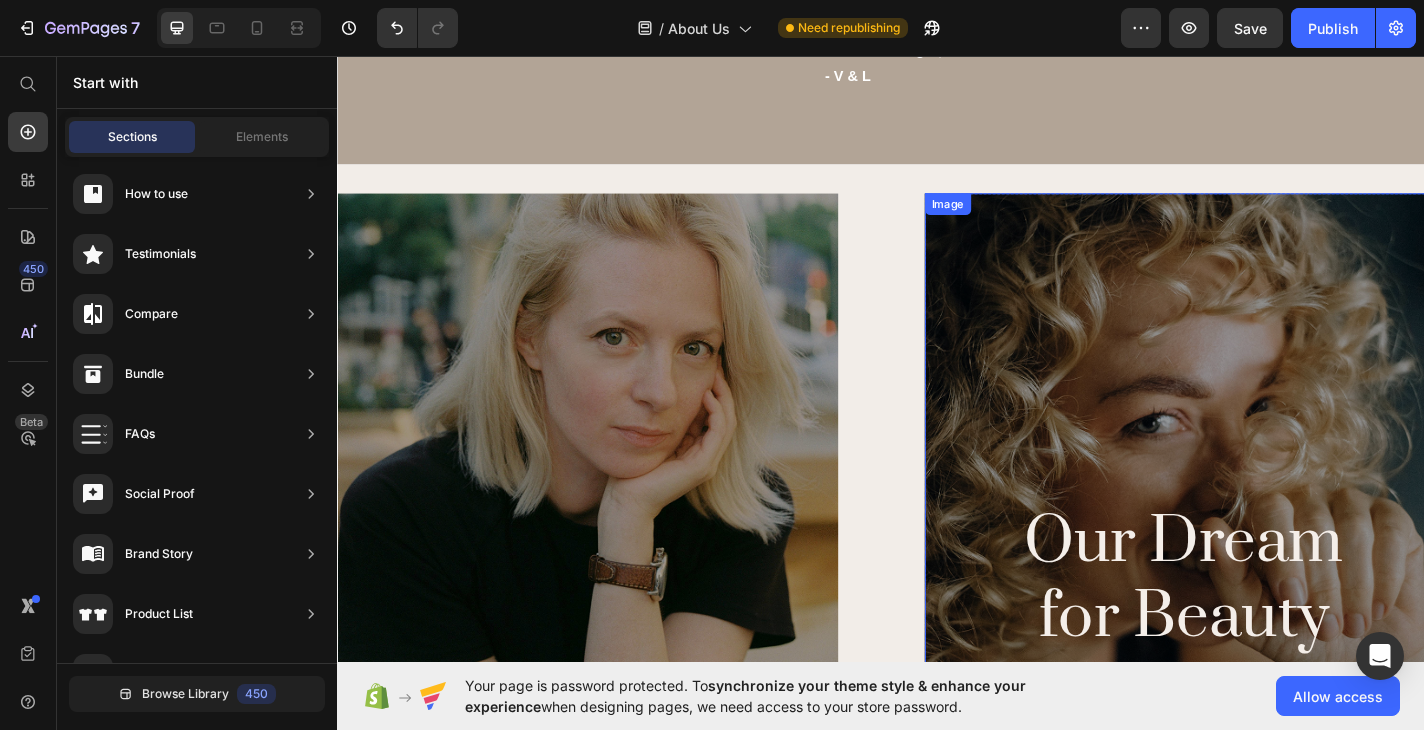 click at bounding box center [1261, 483] 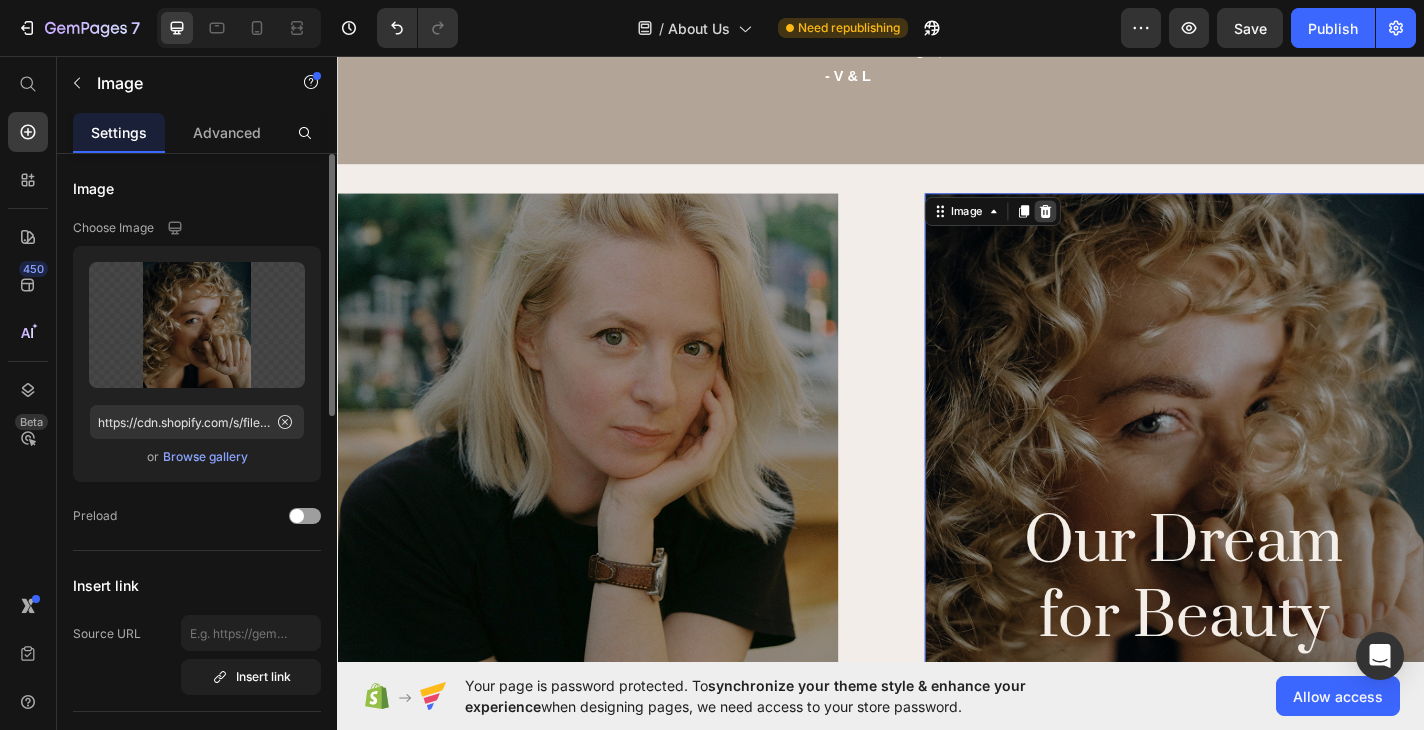 click 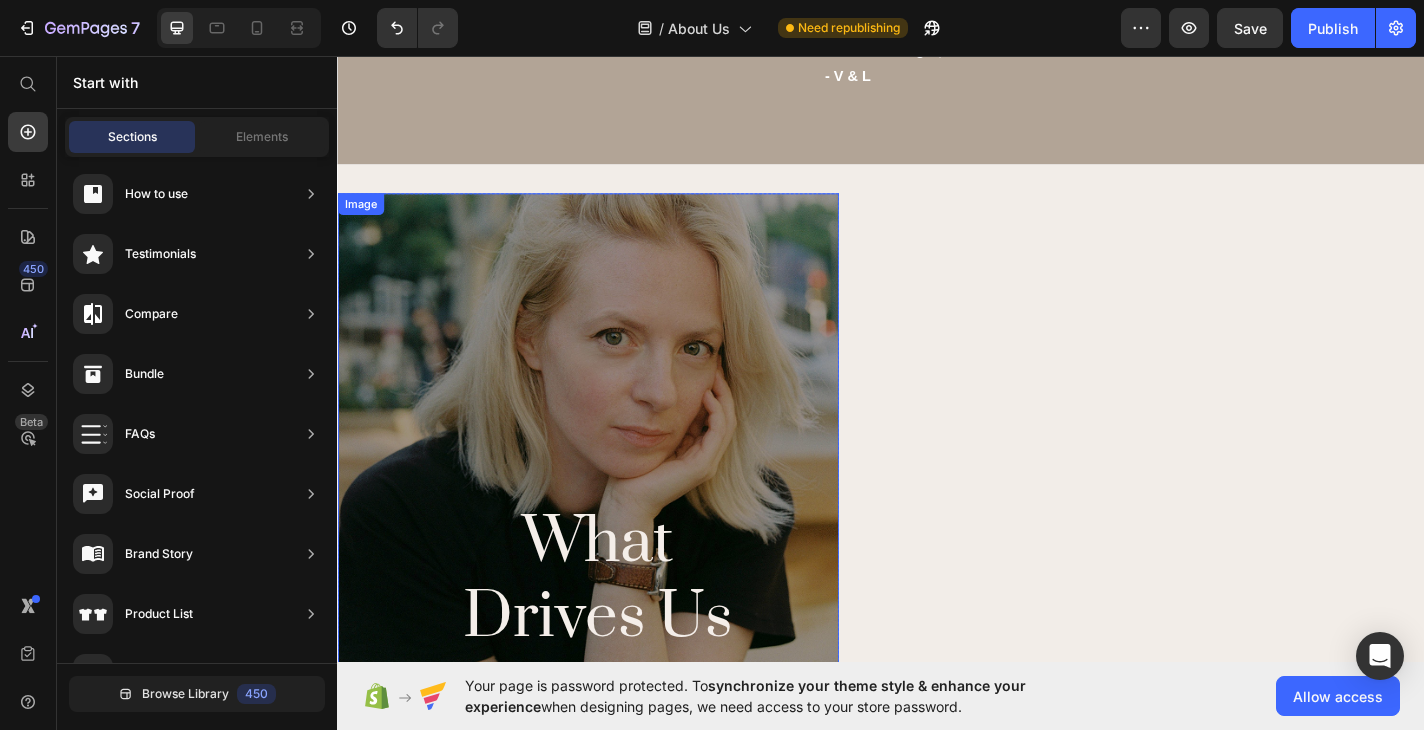 click at bounding box center (613, 483) 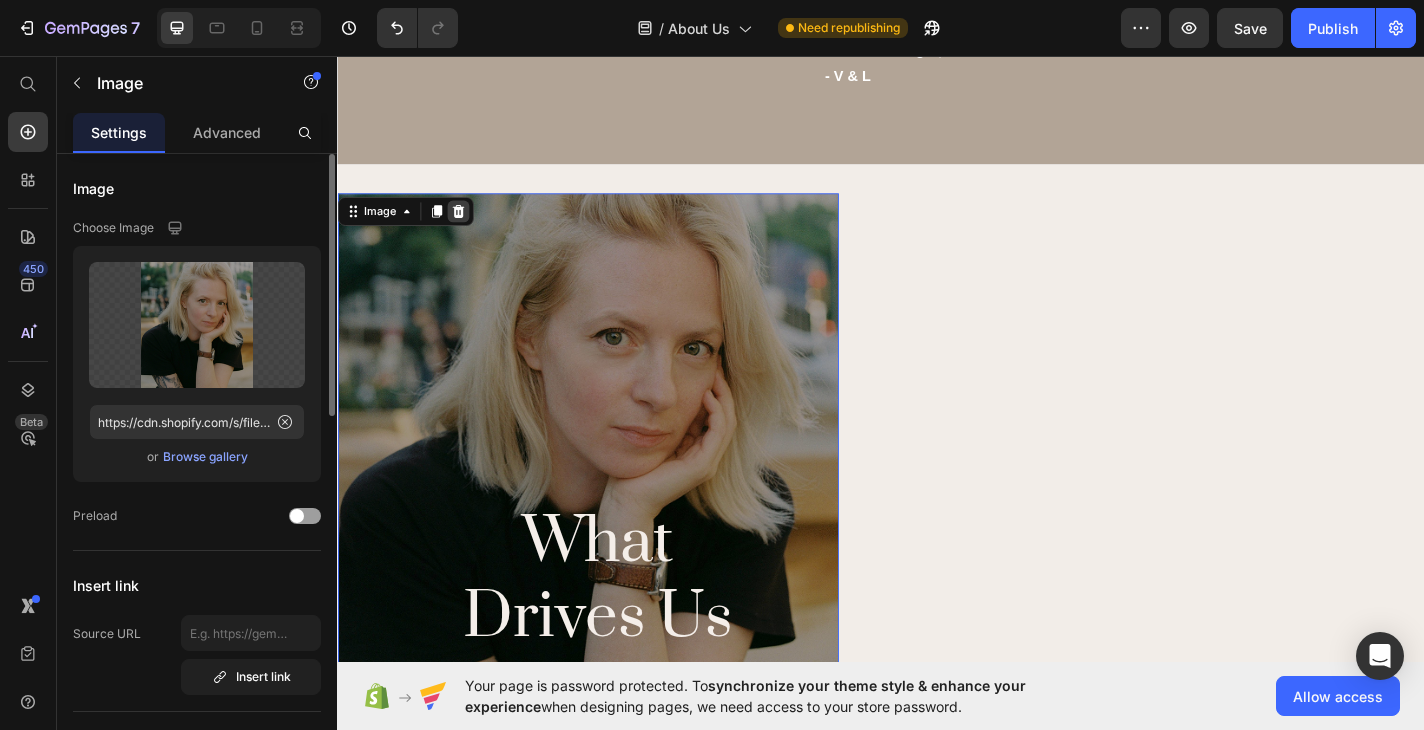 click 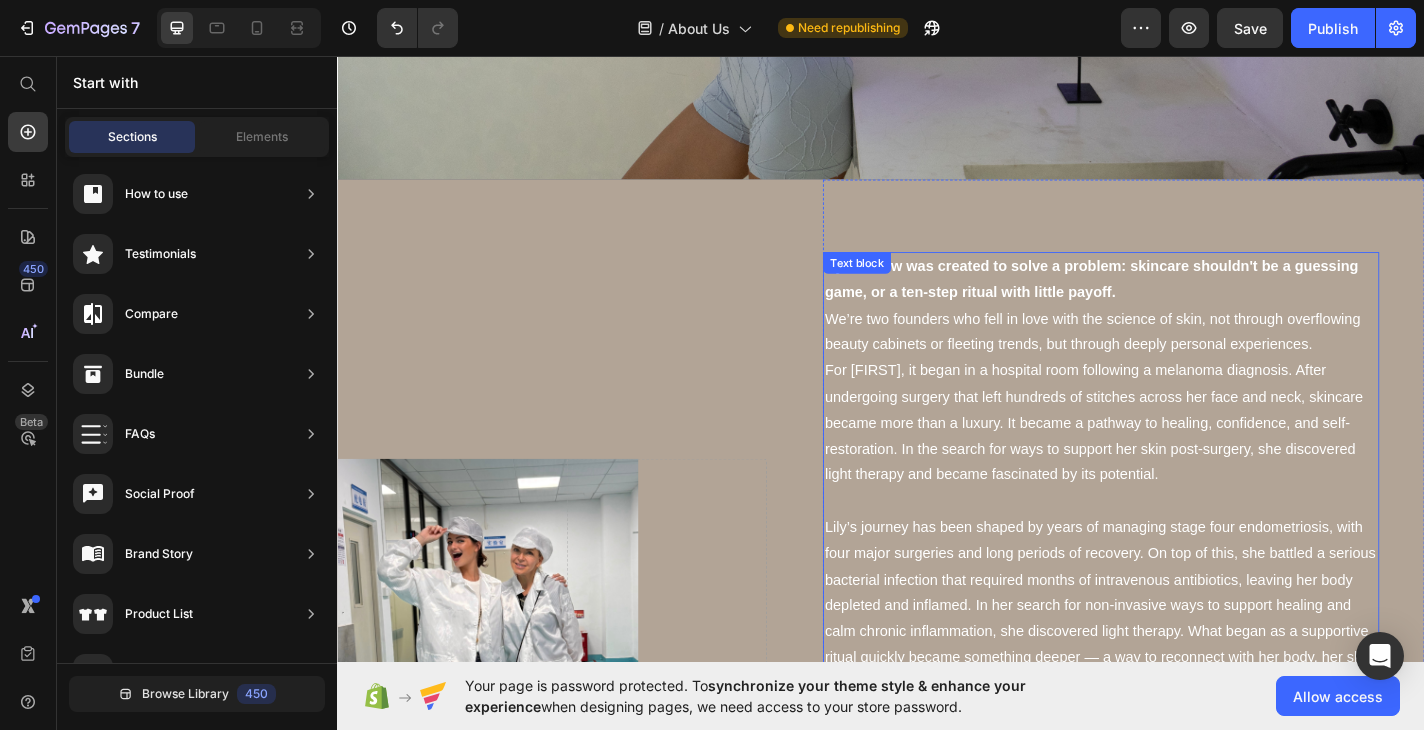 scroll, scrollTop: 720, scrollLeft: 0, axis: vertical 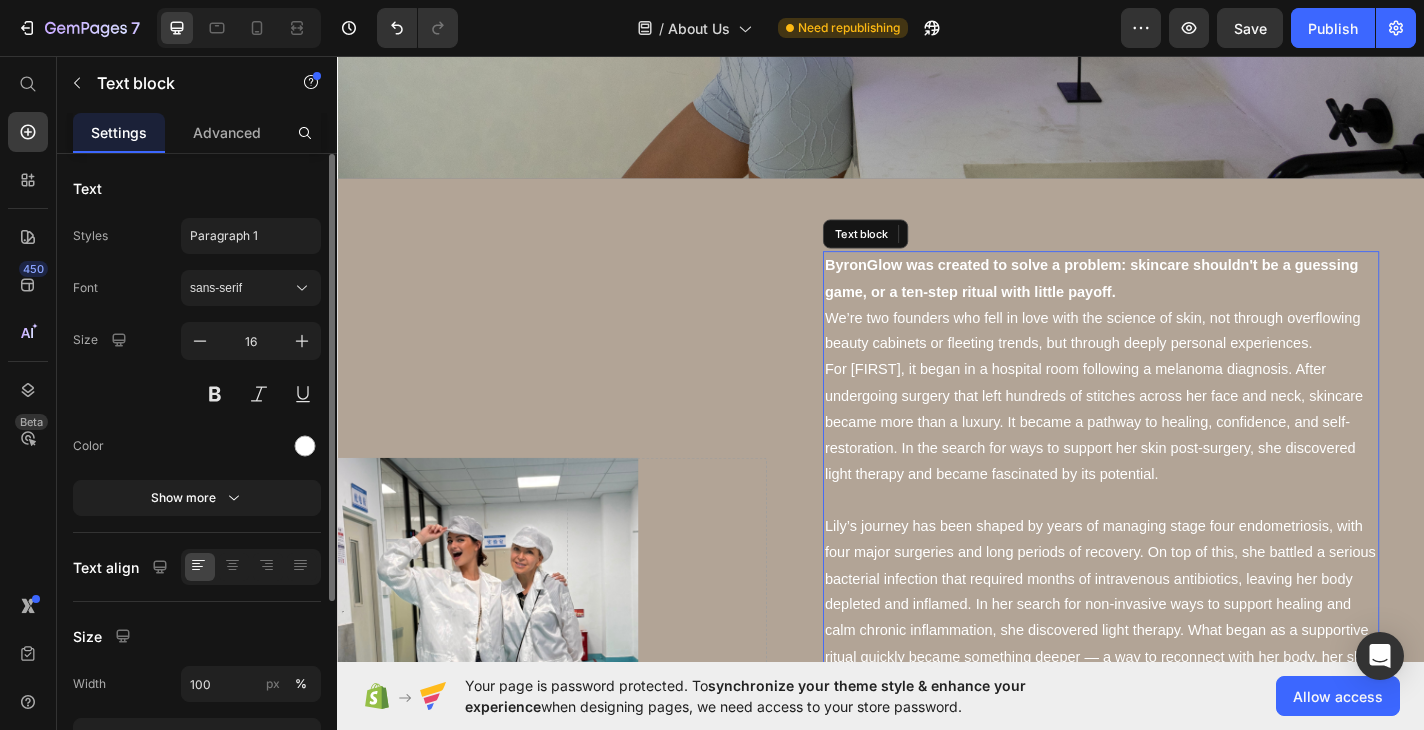 click on "ByronGlow was created to solve a problem: skincare shouldn't be a guessing game, or a ten-step ritual with little payoff." at bounding box center (1180, 302) 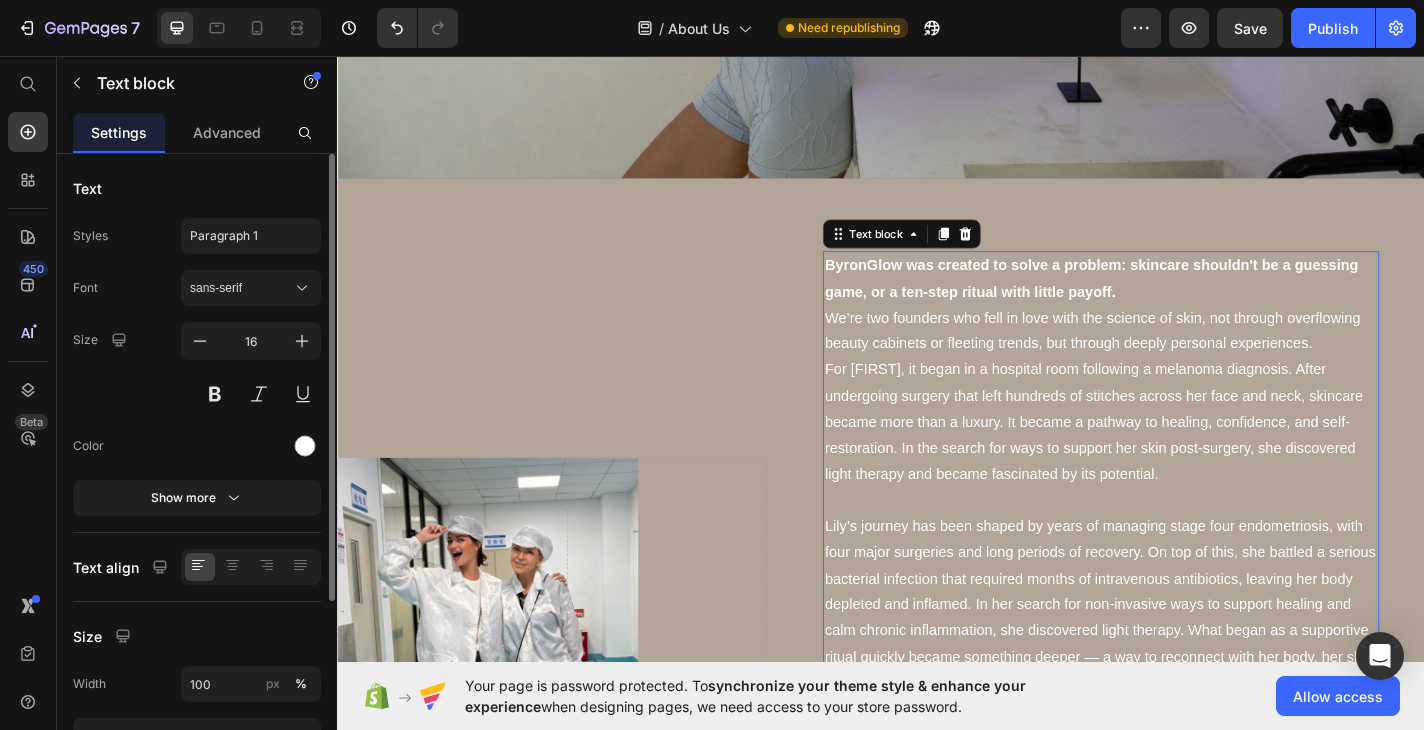 click on "ByronGlow was created to solve a problem: skincare shouldn't be a guessing game, or a ten-step ritual with little payoff." at bounding box center [1180, 302] 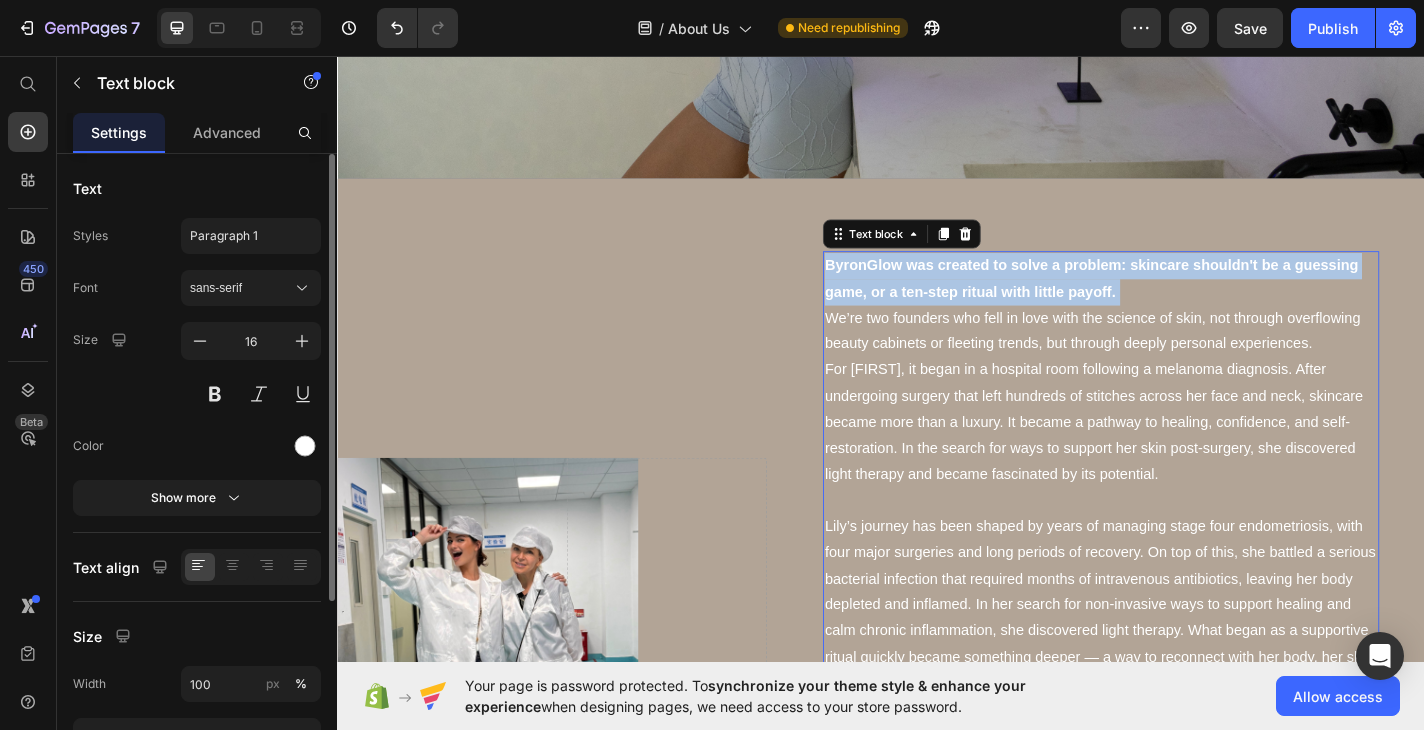 click on "ByronGlow was created to solve a problem: skincare shouldn't be a guessing game, or a ten-step ritual with little payoff." at bounding box center (1180, 302) 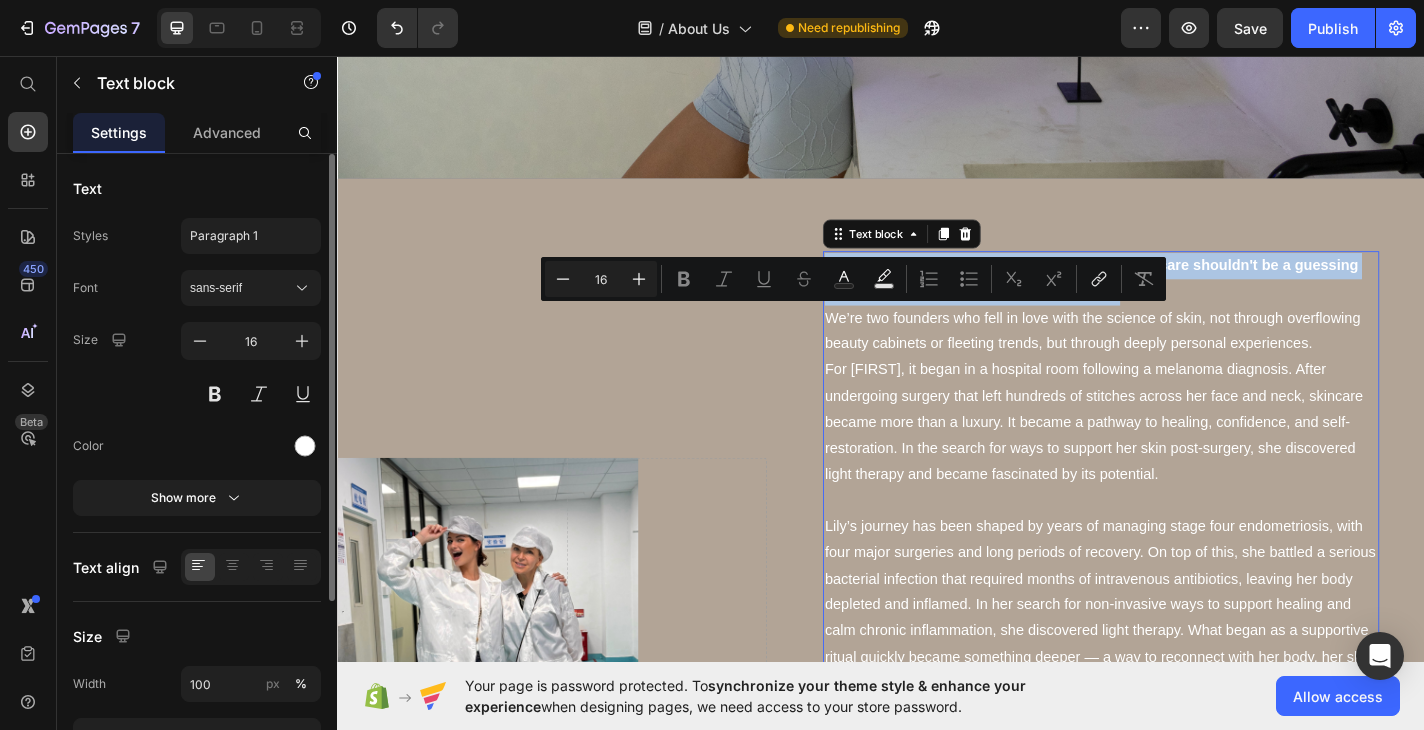click on "ByronGlow was created to solve a problem: skincare shouldn't be a guessing game, or a ten-step ritual with little payoff." at bounding box center [1180, 302] 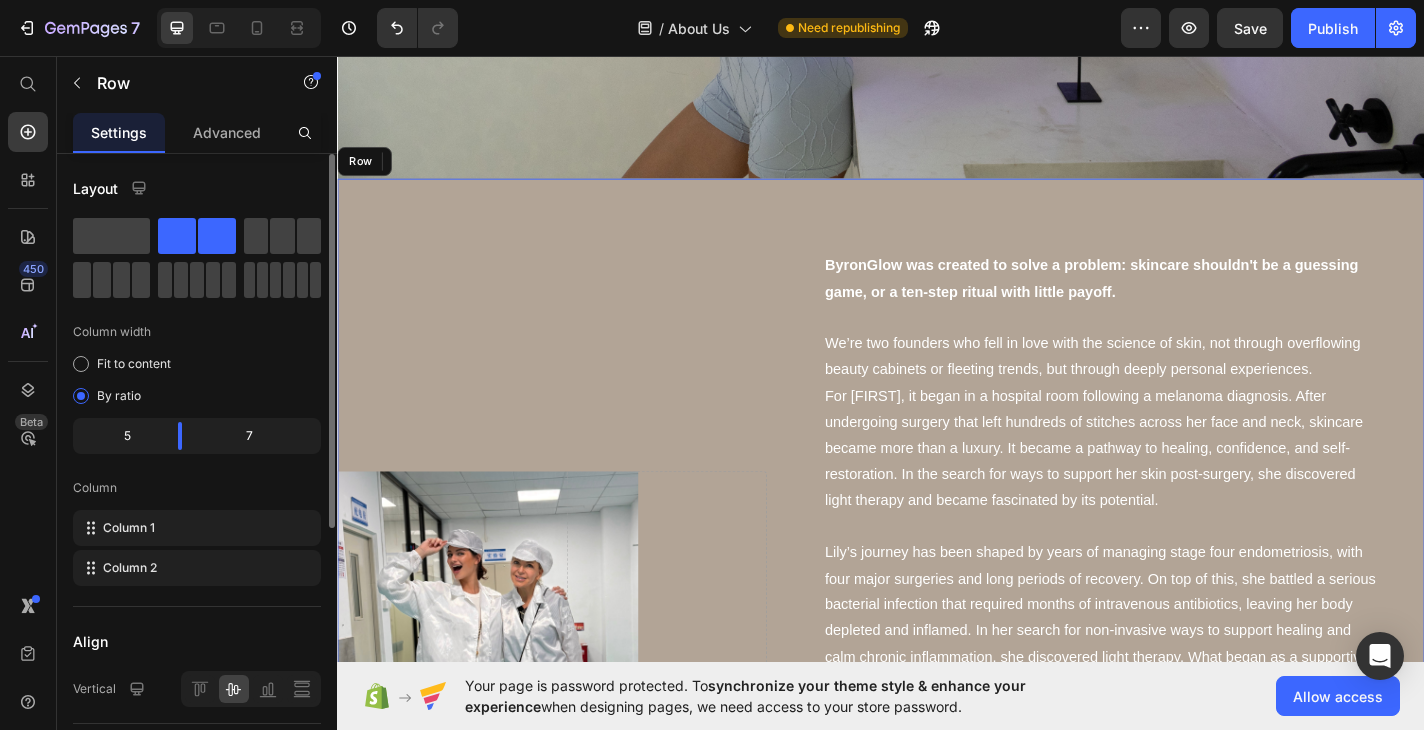 click on "Row
Drop element here Hero Banner We're real people, with a real story. Heading" at bounding box center [574, 921] 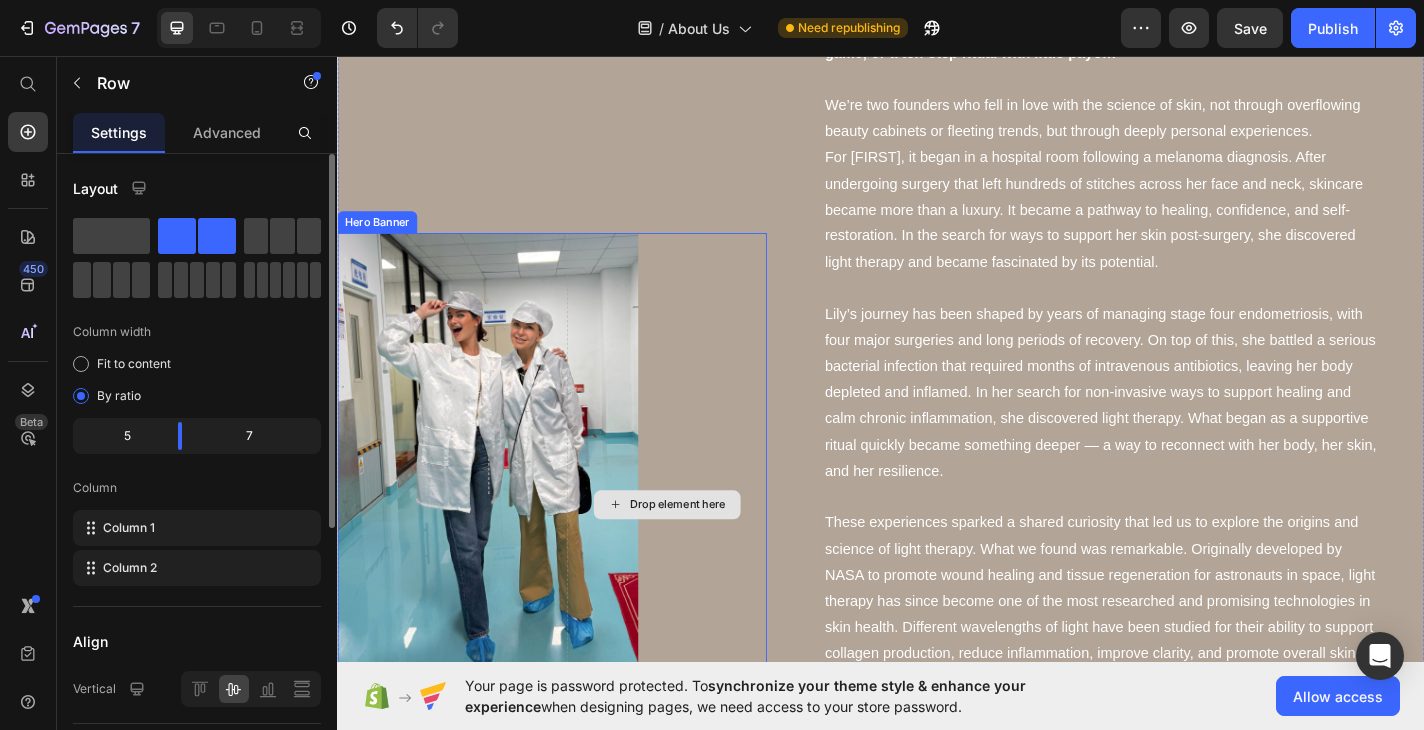 scroll, scrollTop: 981, scrollLeft: 0, axis: vertical 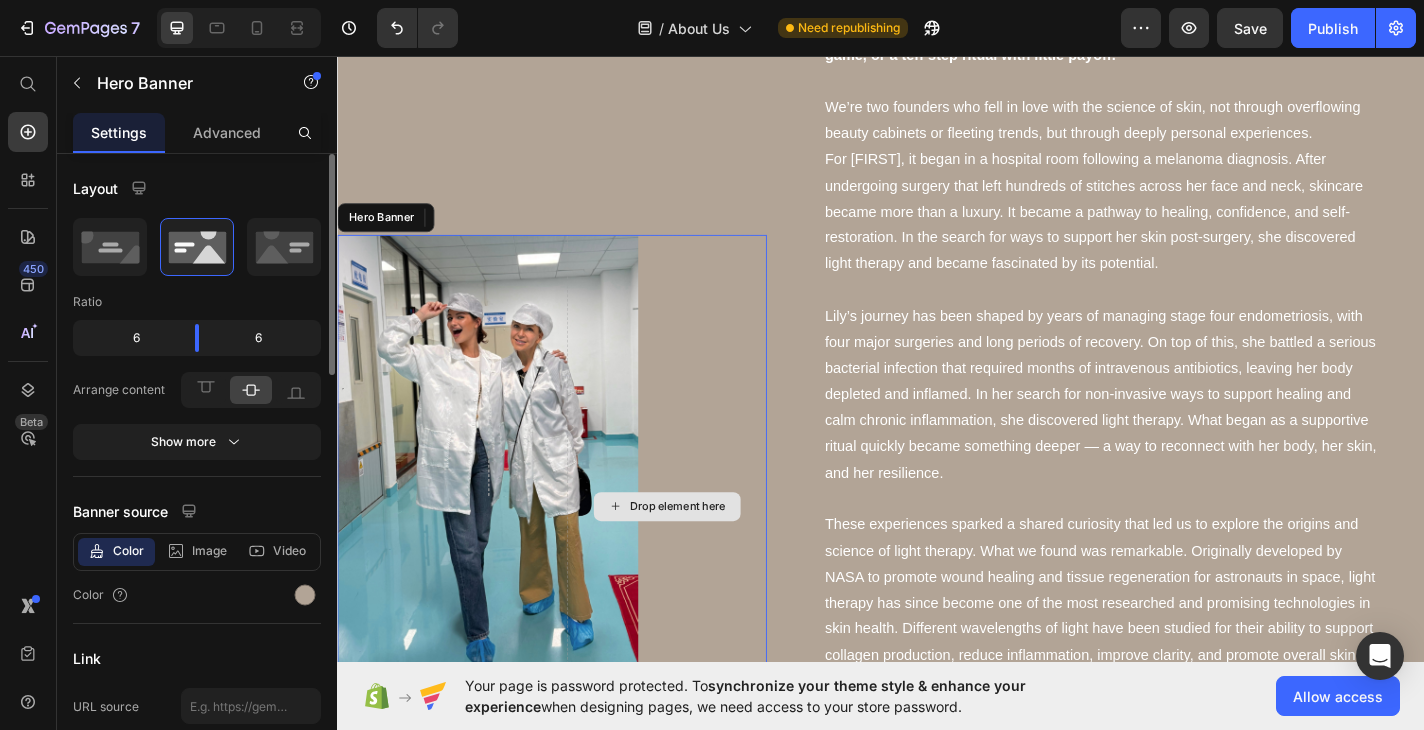 click on "Drop element here" at bounding box center [700, 553] 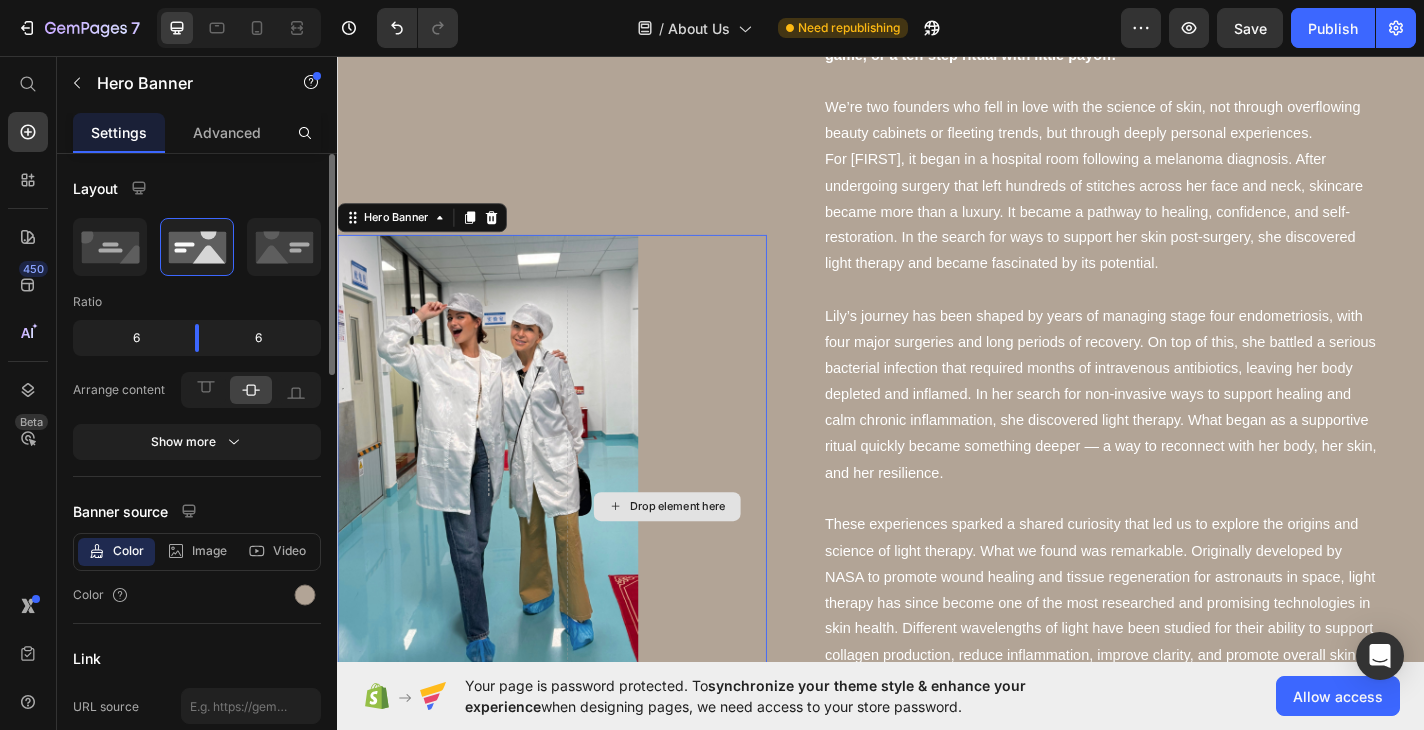 click on "Drop element here" at bounding box center (700, 553) 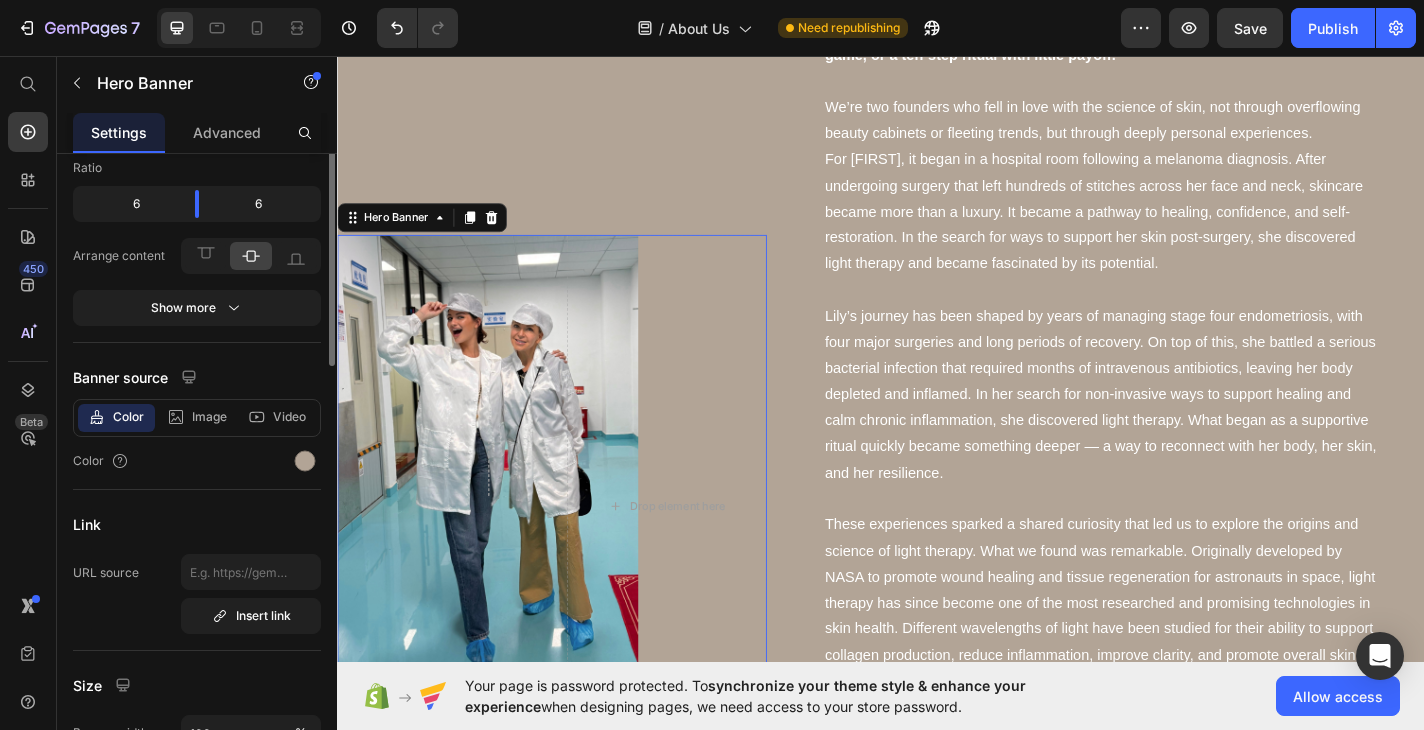 scroll, scrollTop: 0, scrollLeft: 0, axis: both 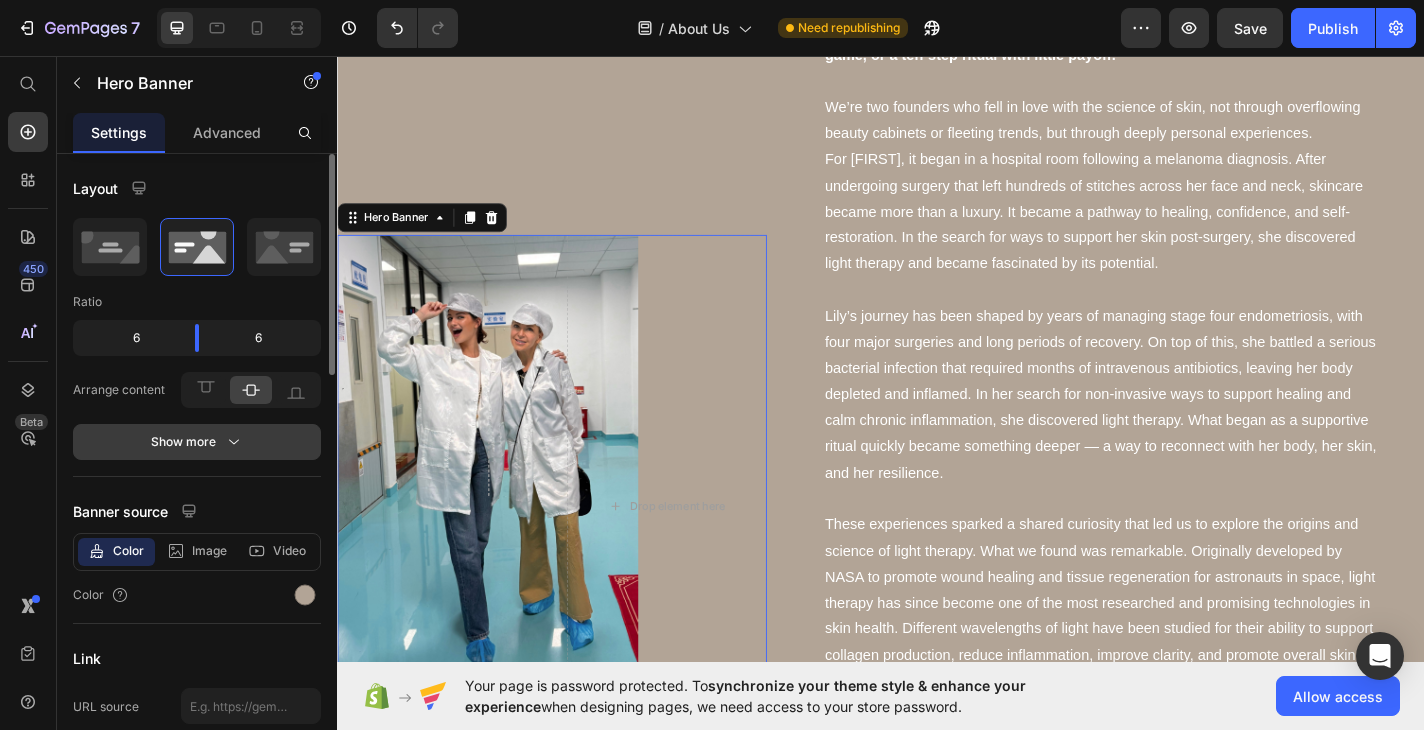 click 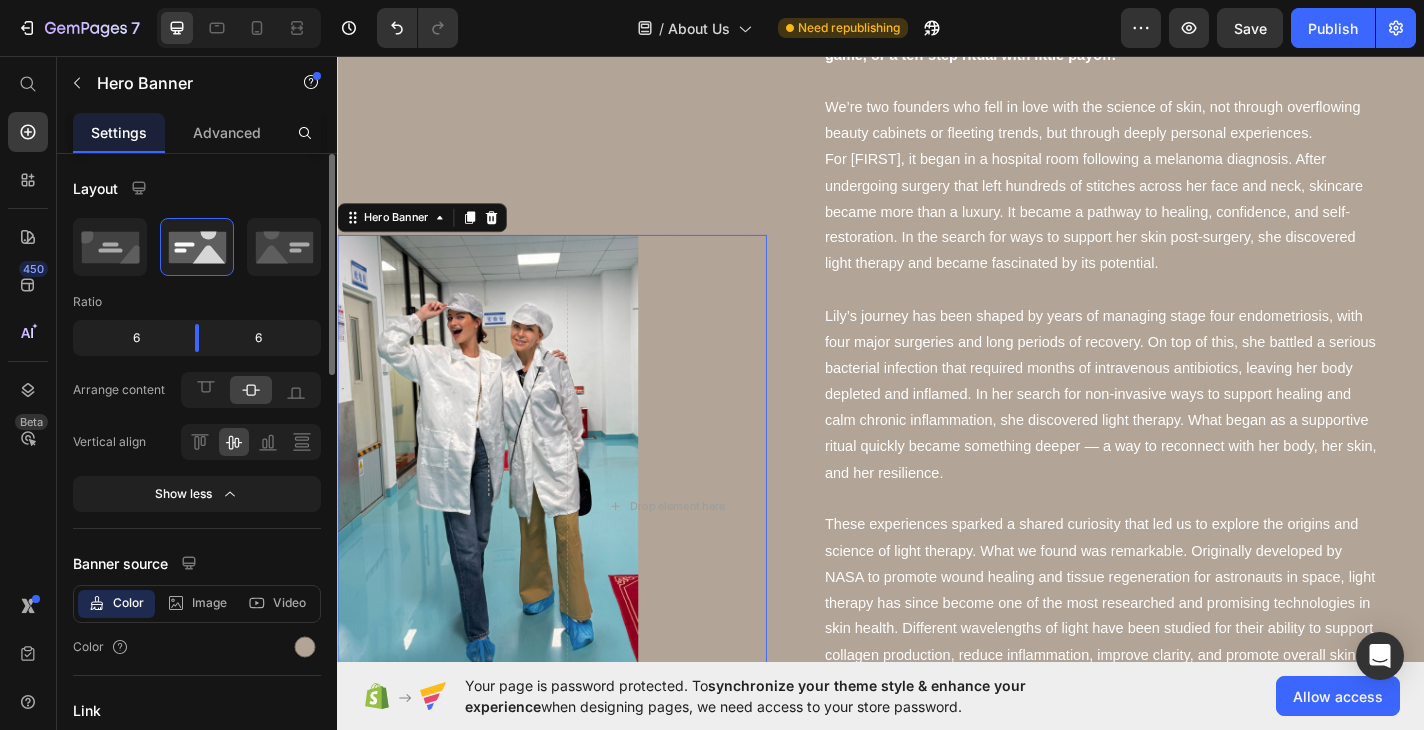 click 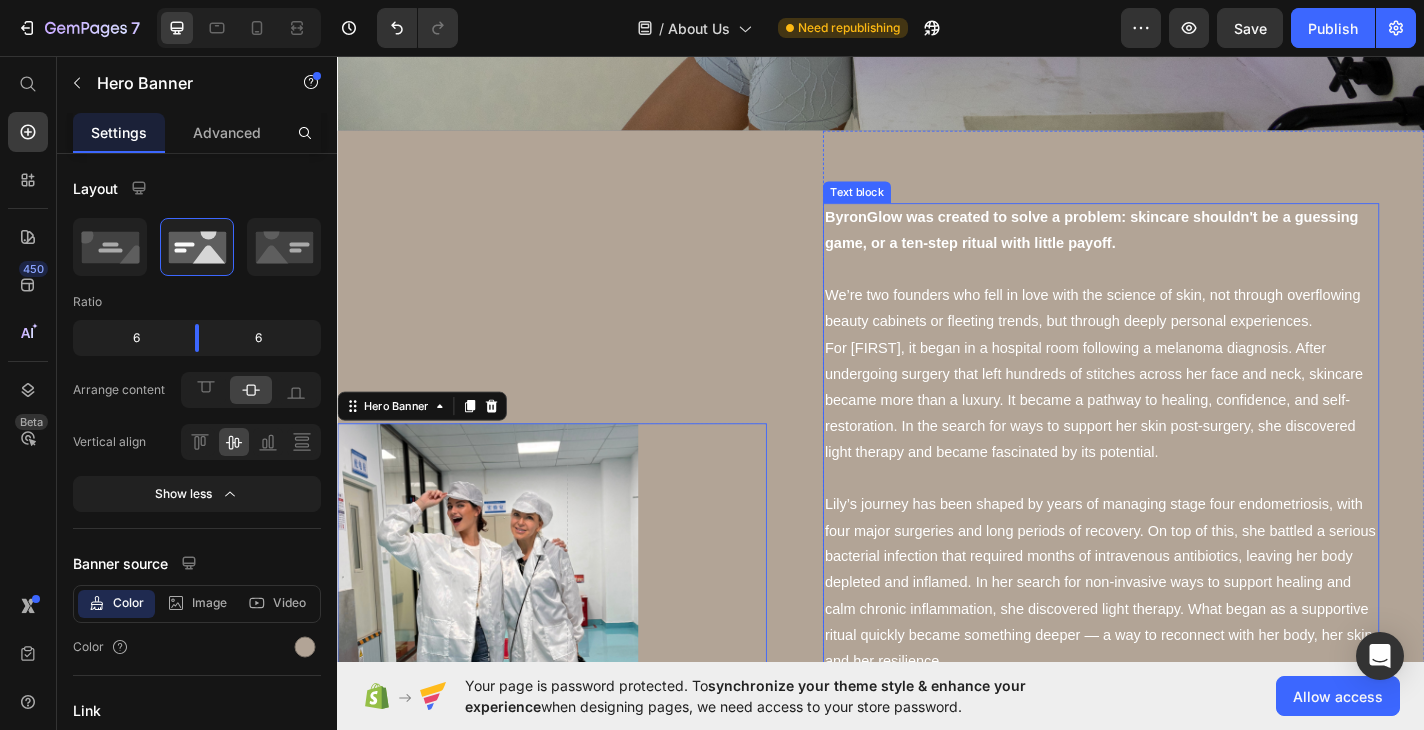 scroll, scrollTop: 772, scrollLeft: 0, axis: vertical 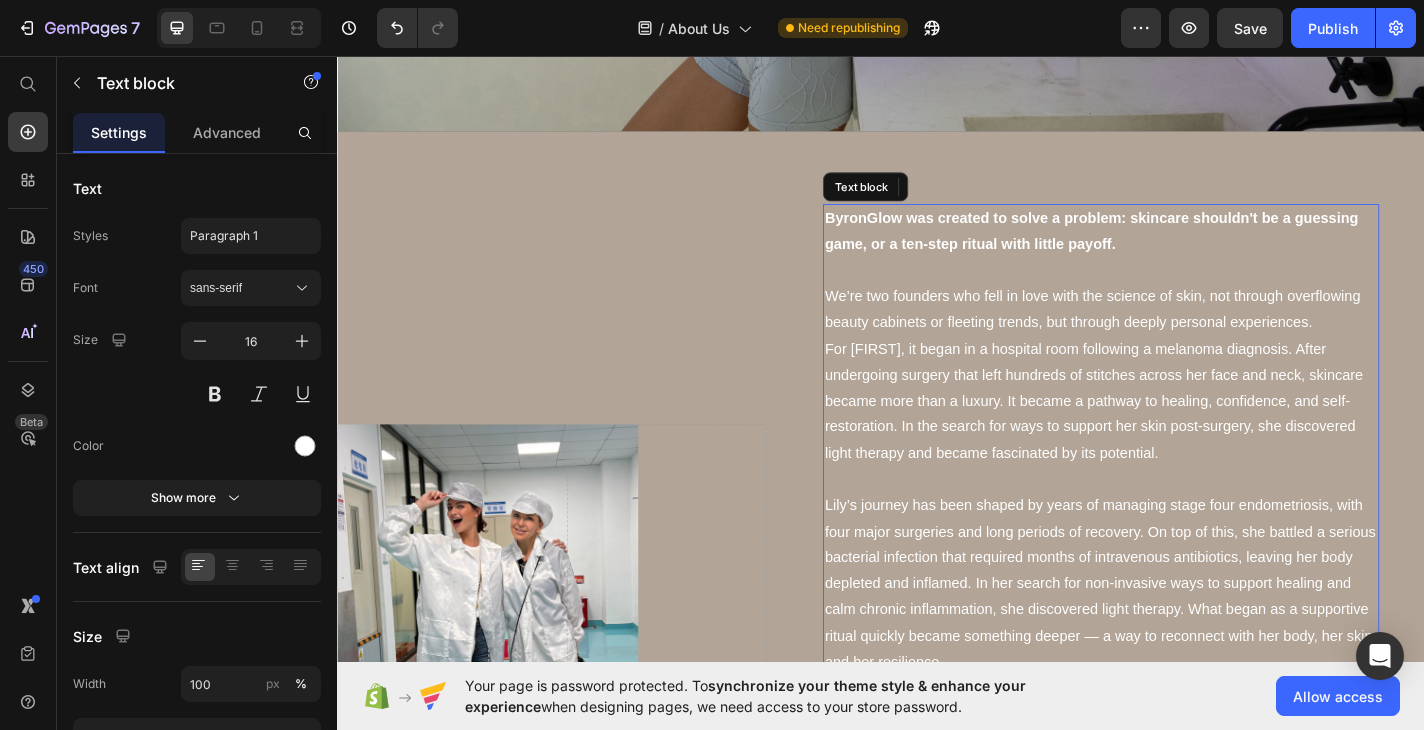 click on "We’re two founders who fell in love with the science of skin, not through overflowing beauty cabinets or fleeting trends, but through deeply personal experiences." at bounding box center [1180, 336] 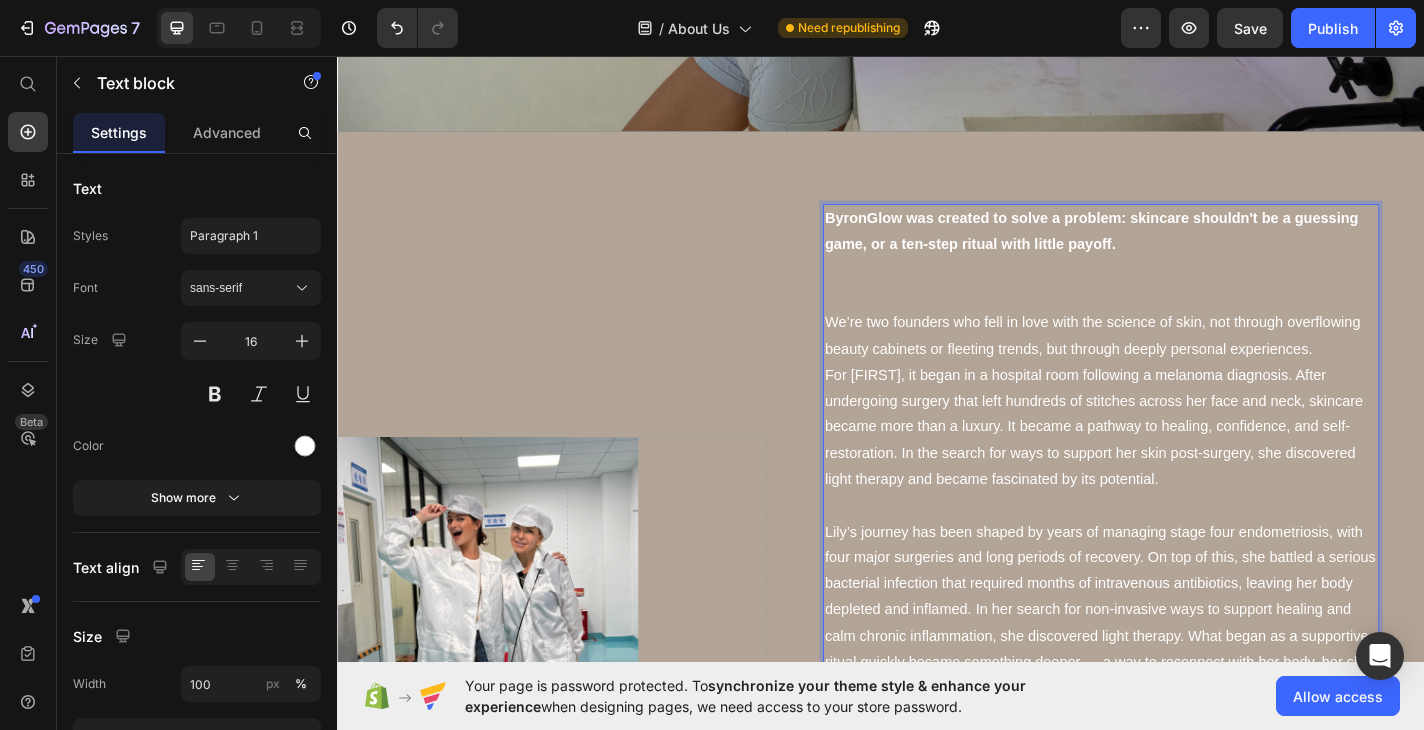 click on "We’re two founders who fell in love with the science of skin, not through overflowing beauty cabinets or fleeting trends, but through deeply personal experiences." at bounding box center (1180, 365) 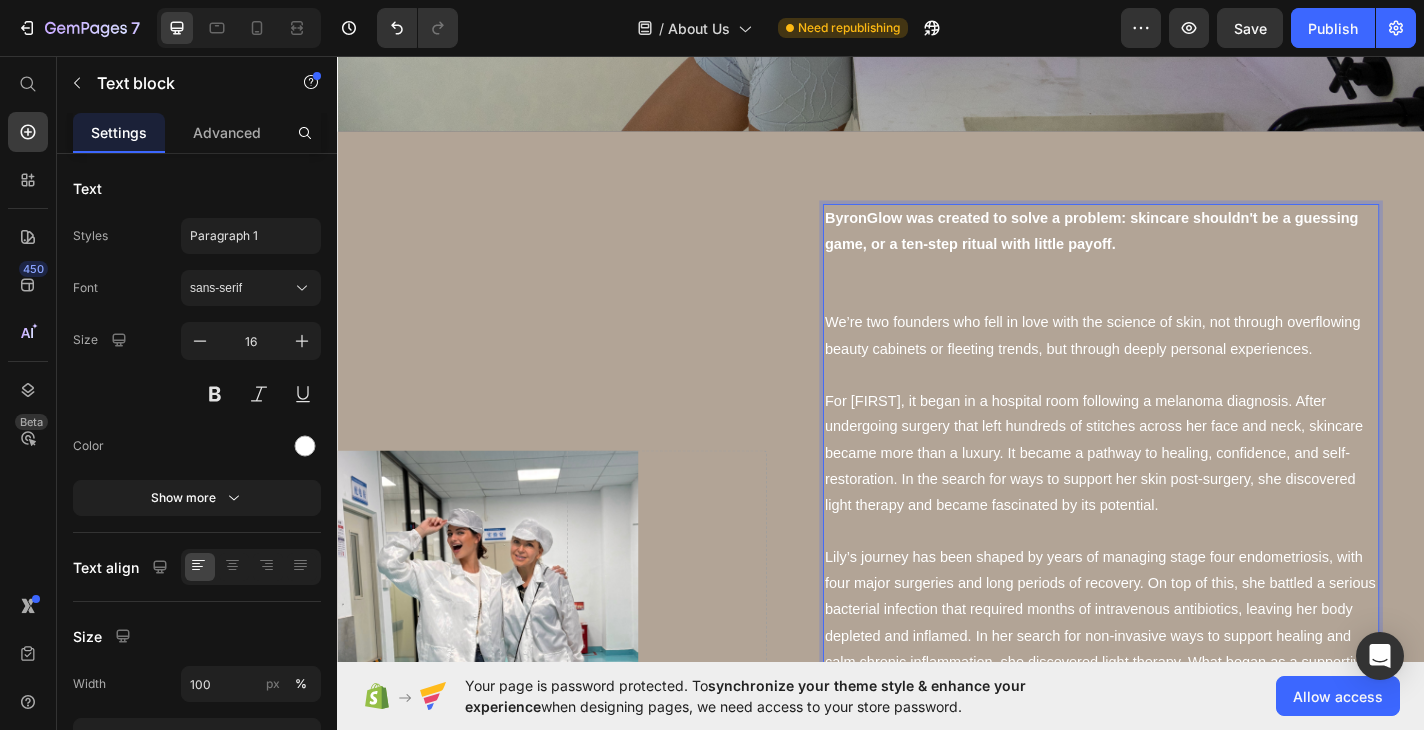 click at bounding box center [1180, 308] 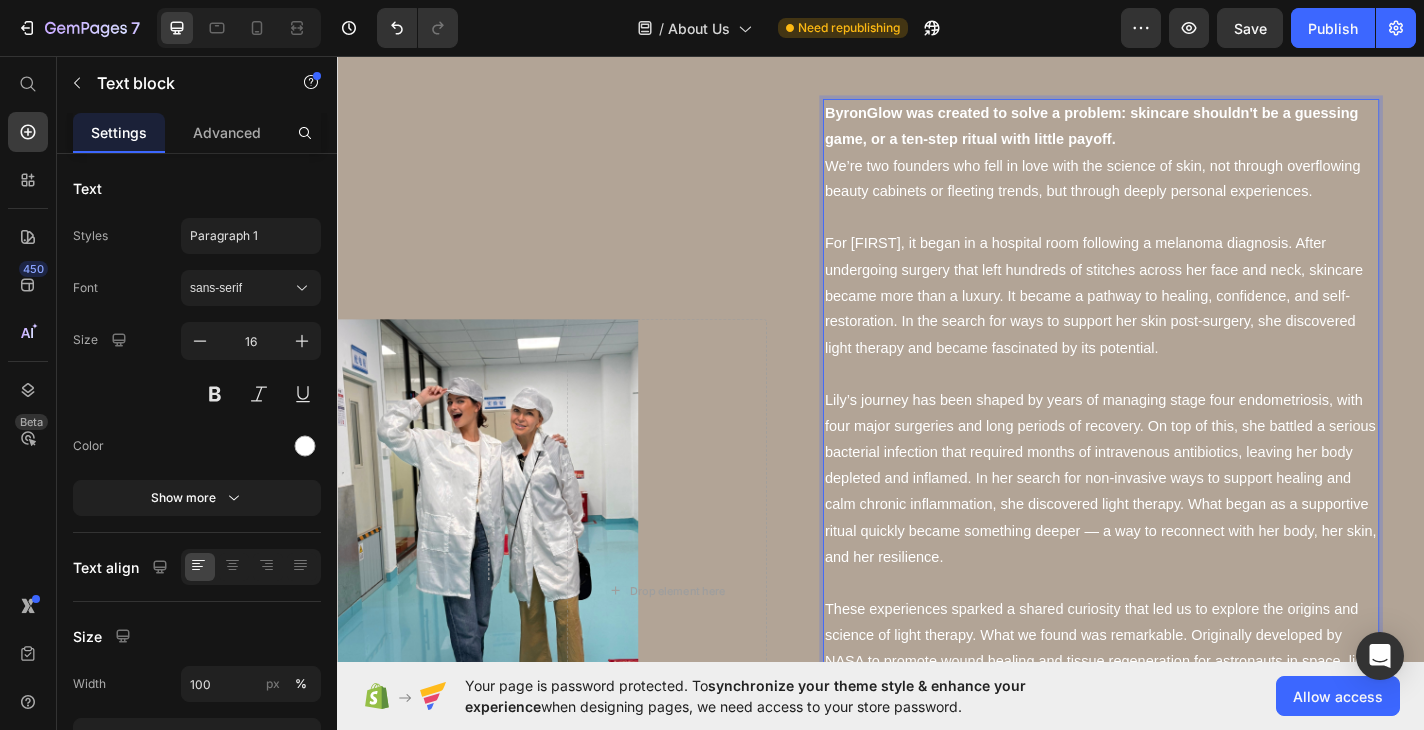 scroll, scrollTop: 891, scrollLeft: 0, axis: vertical 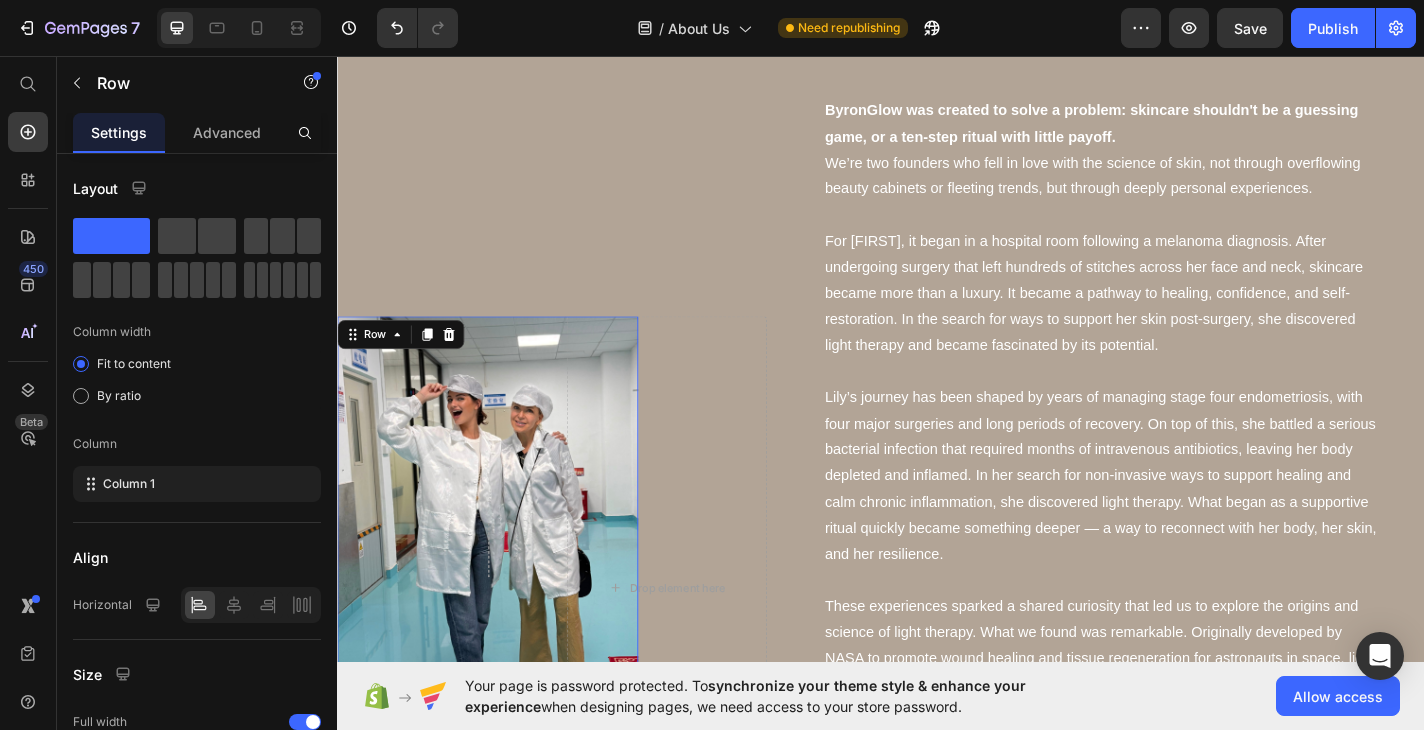 click on "Row   80" at bounding box center [503, 603] 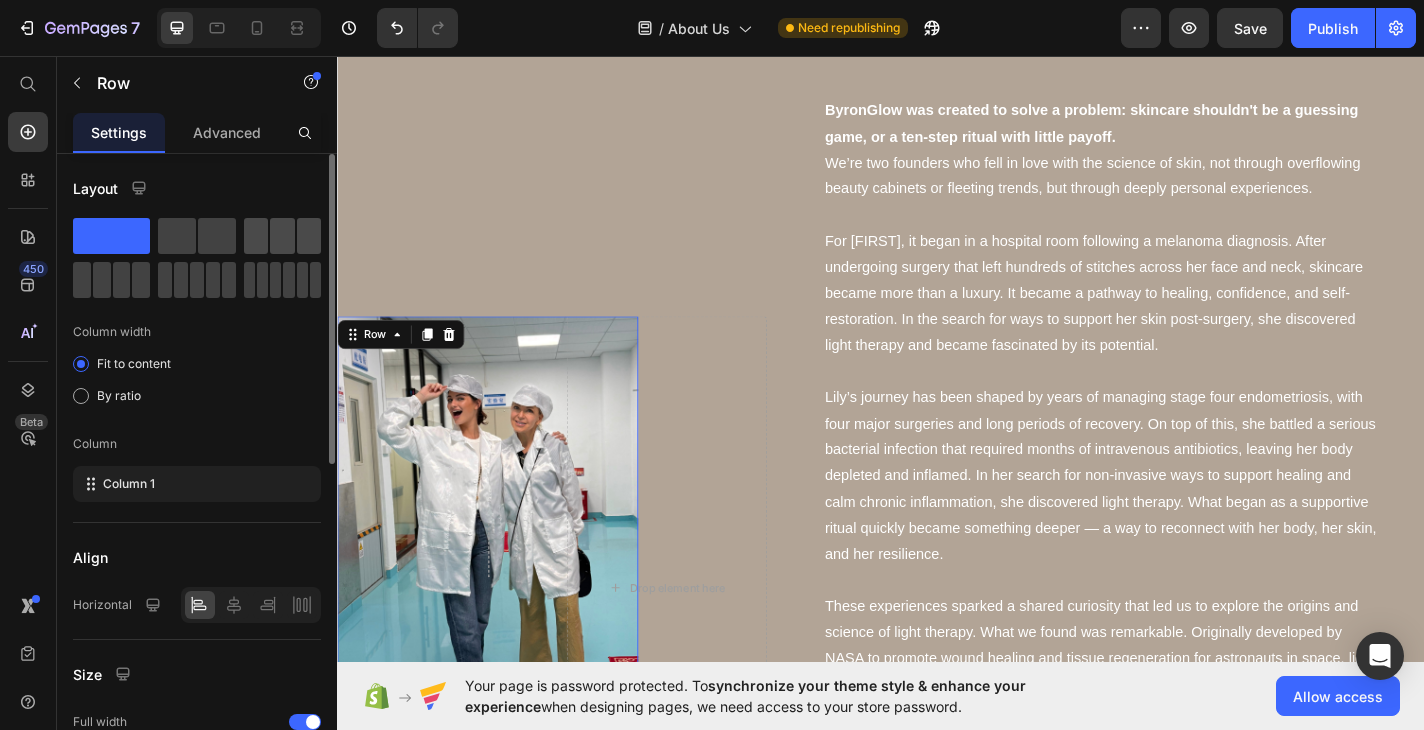 click 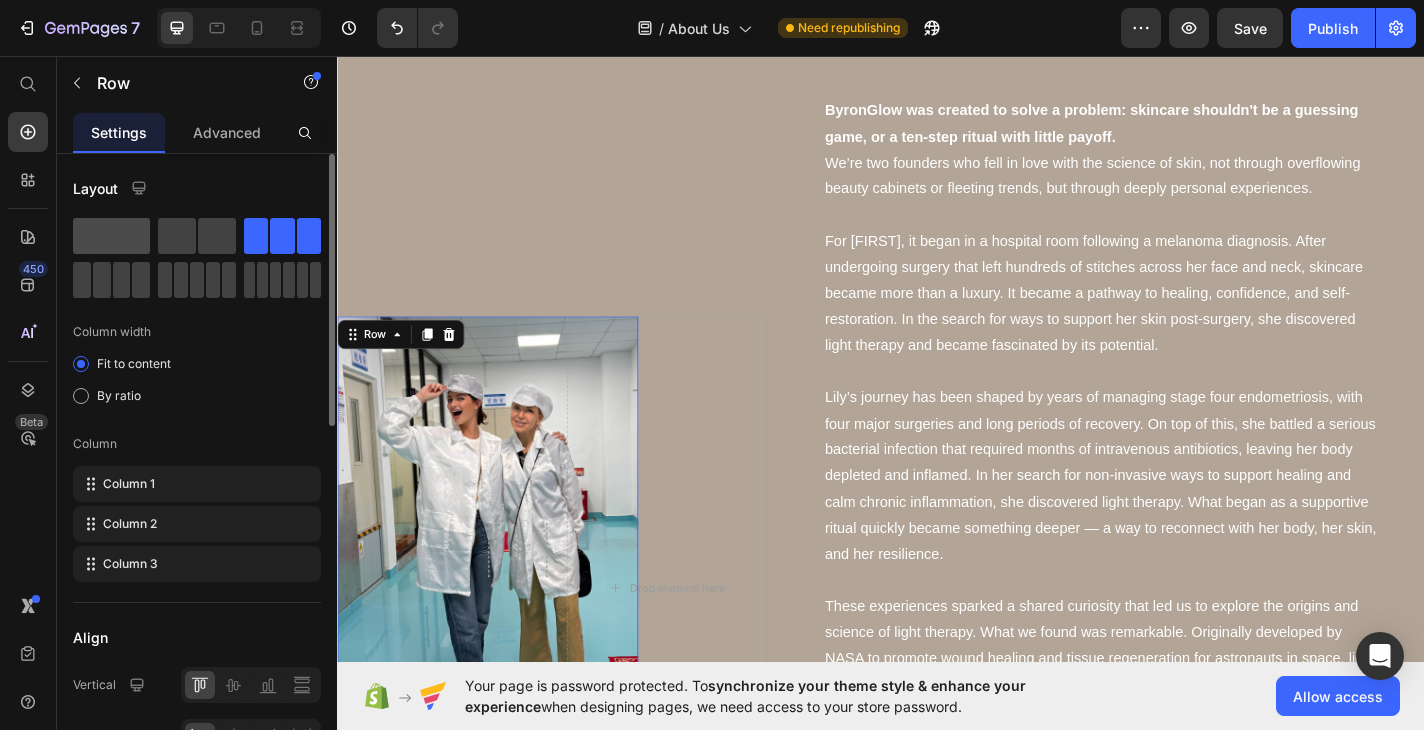 click 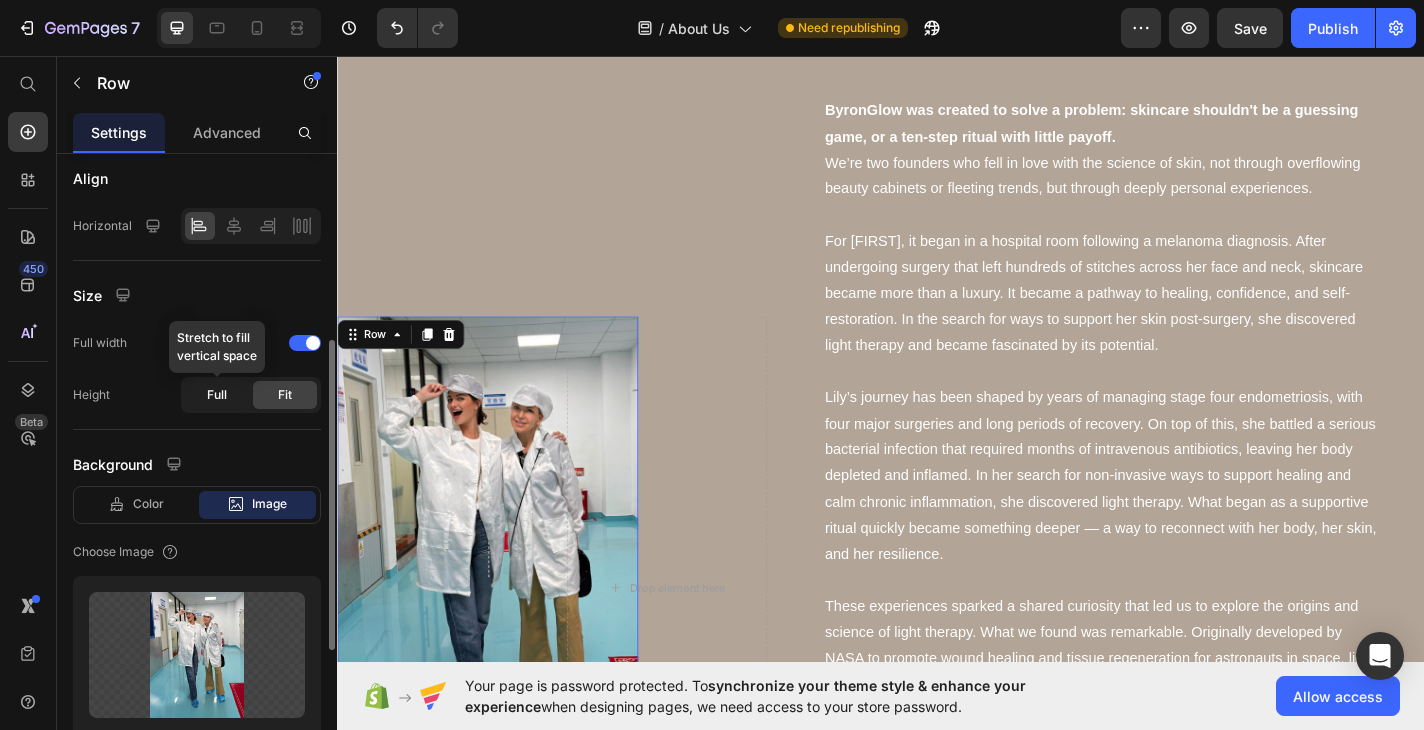scroll, scrollTop: 381, scrollLeft: 0, axis: vertical 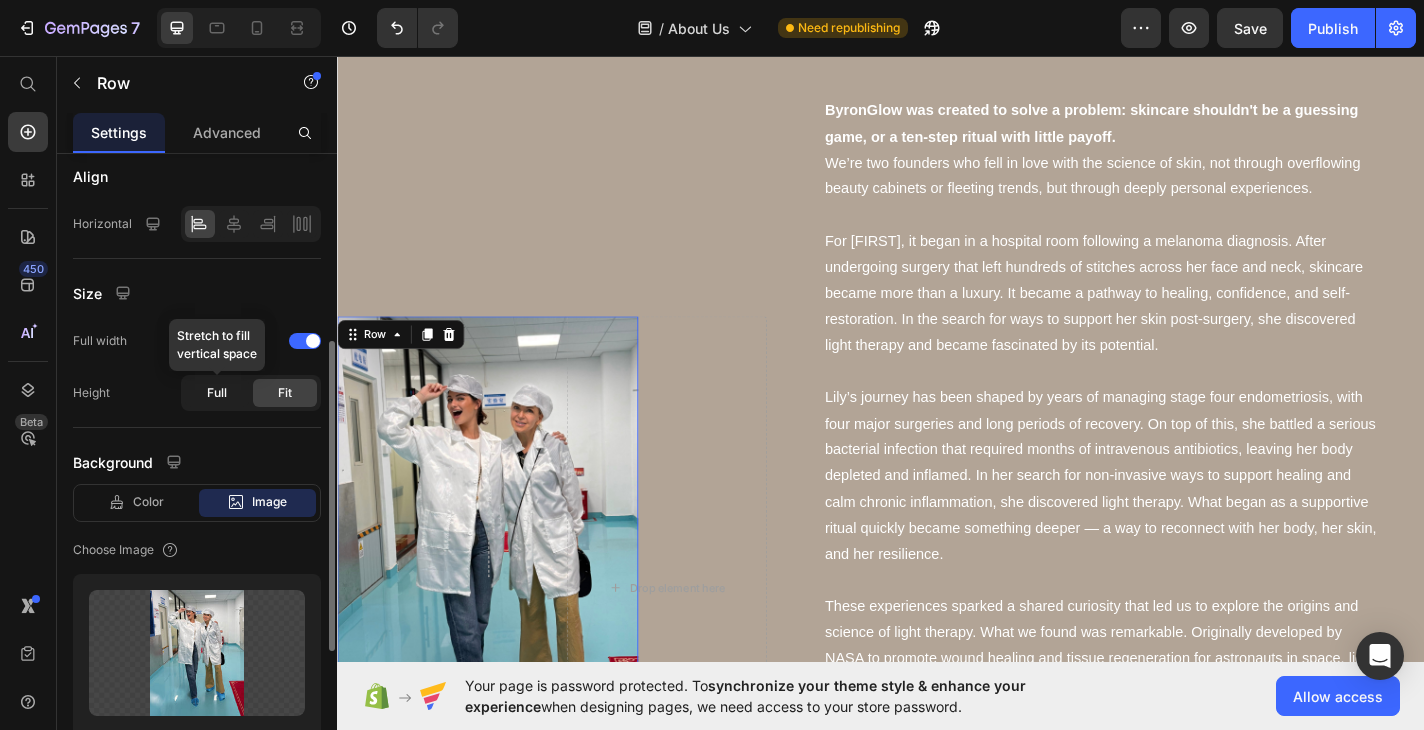 click on "Full" 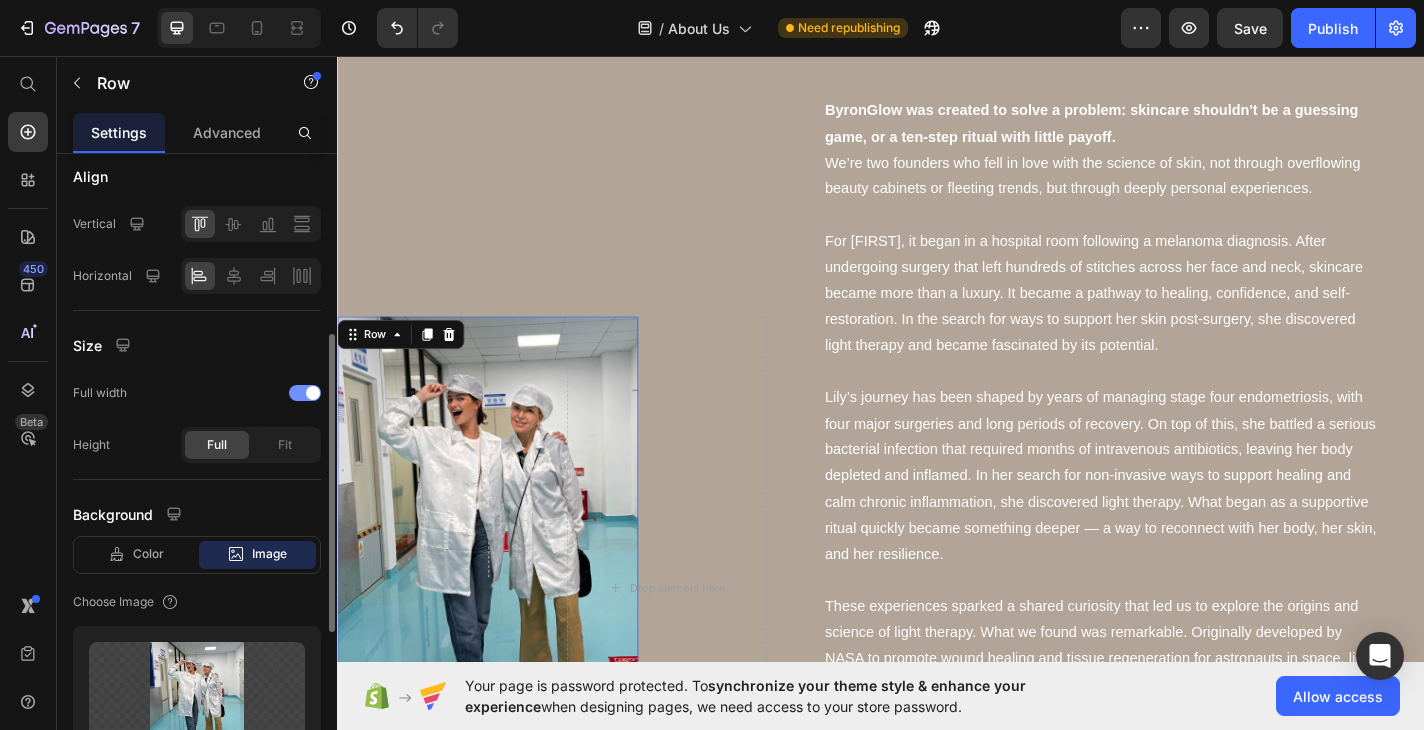 click on "Full width" 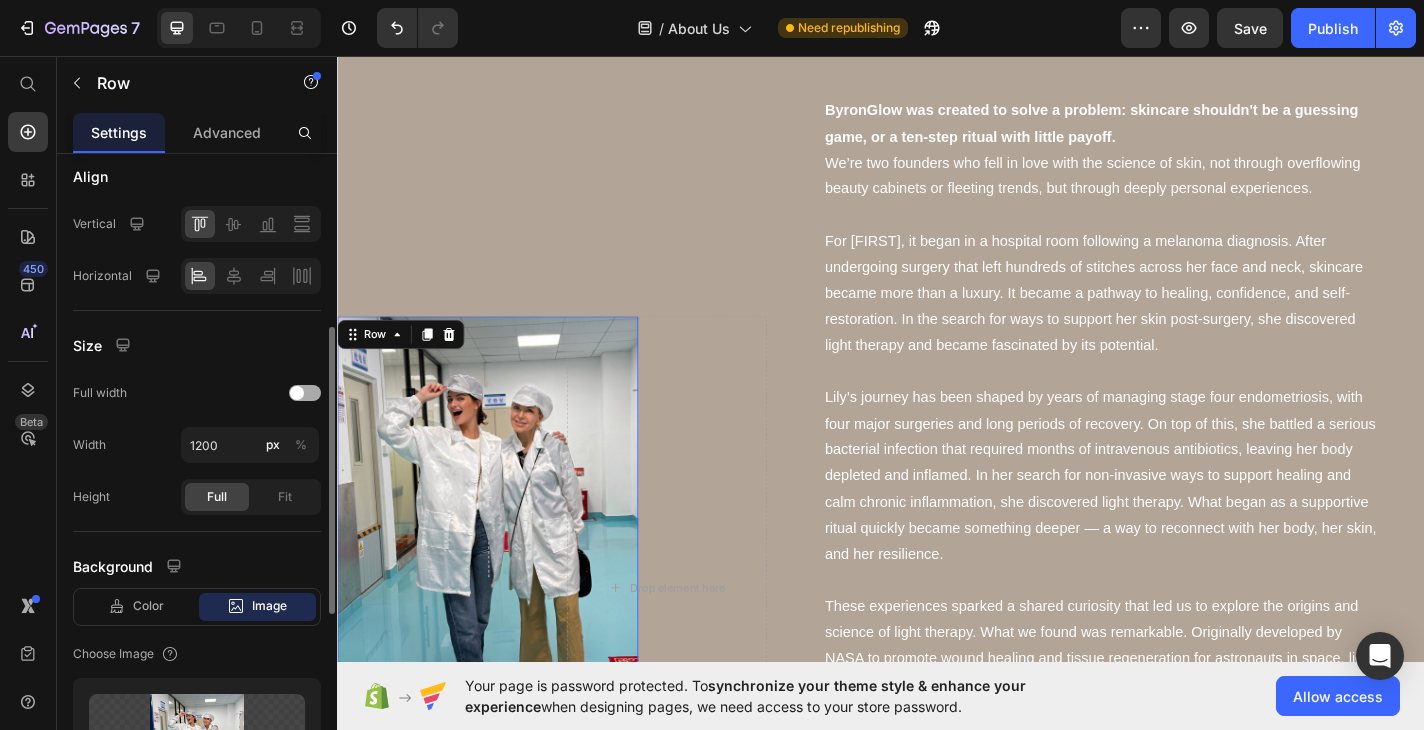 click at bounding box center [305, 393] 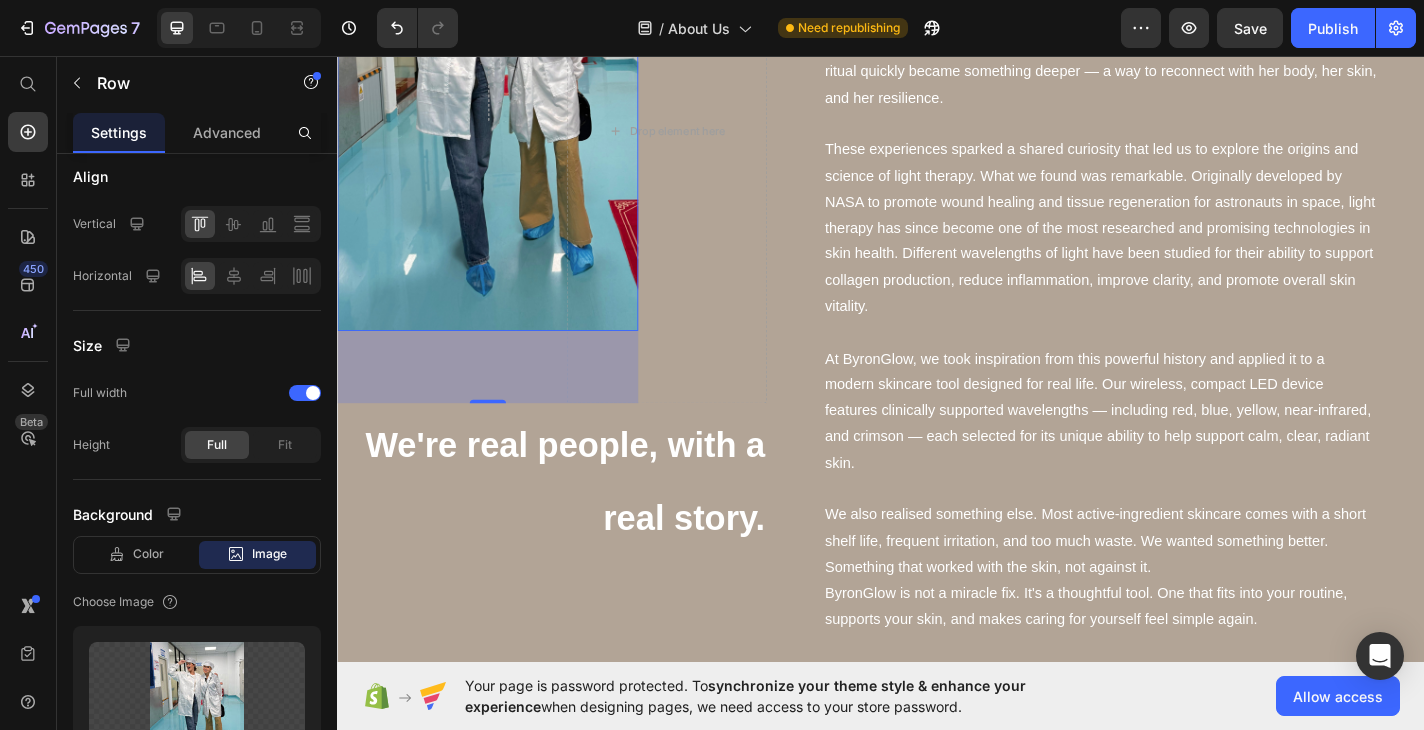 scroll, scrollTop: 1407, scrollLeft: 0, axis: vertical 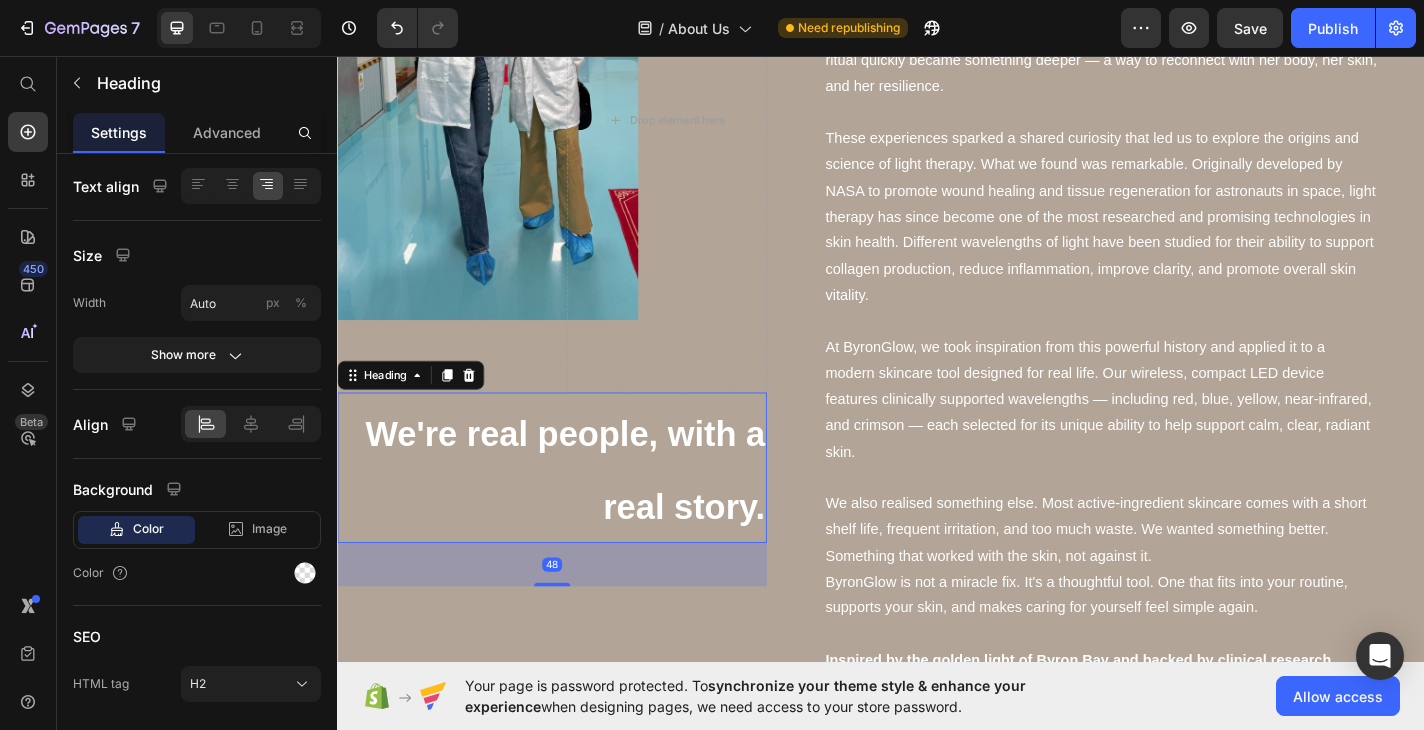 click on "We're real people, with a real story." at bounding box center [588, 513] 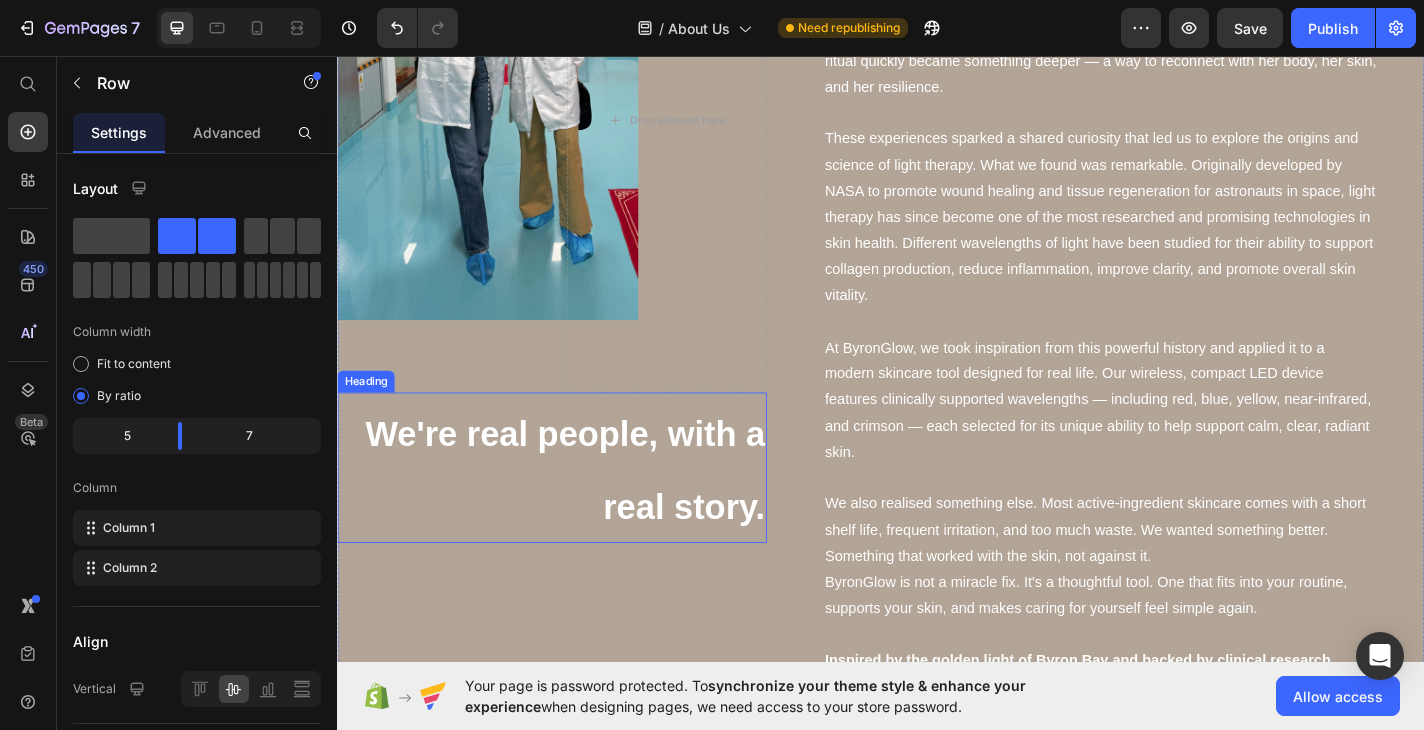 click on "We're real people, with a real story." at bounding box center [574, 510] 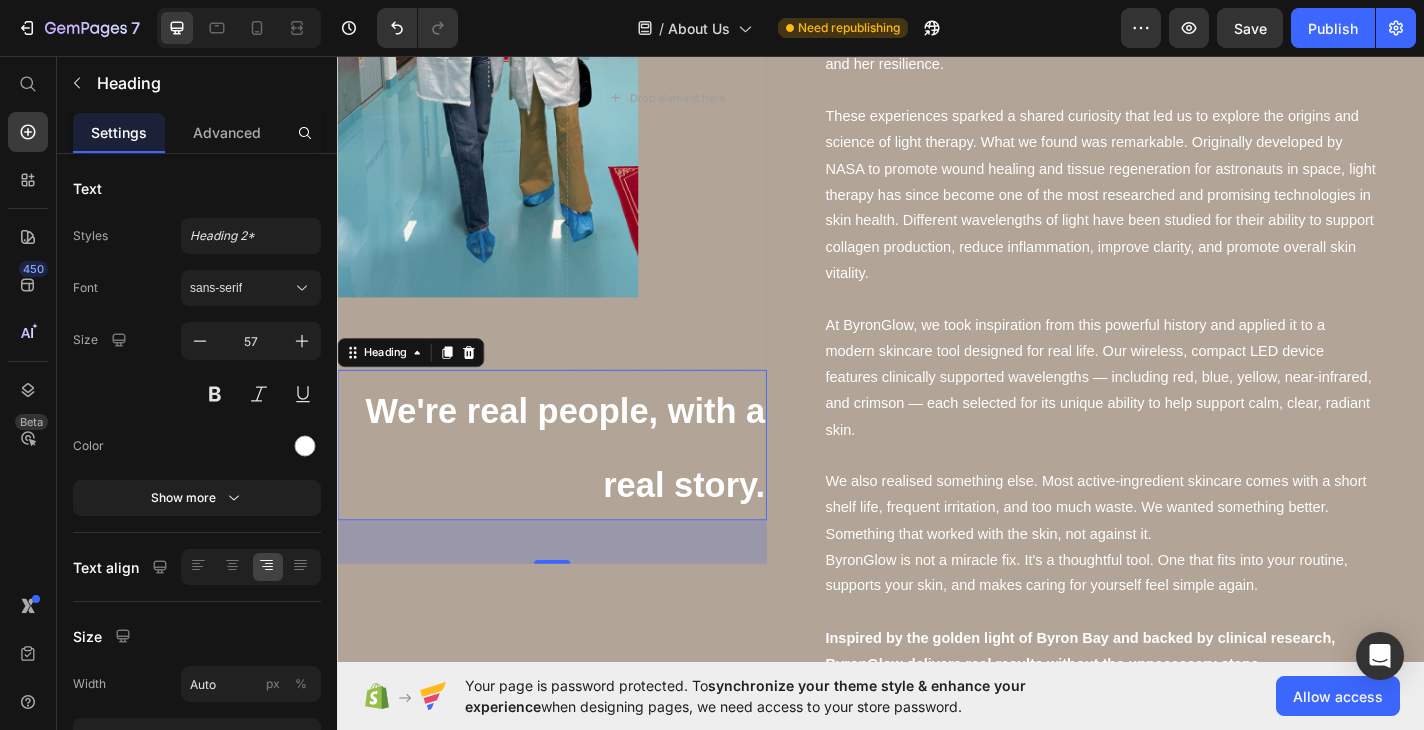 scroll, scrollTop: 1433, scrollLeft: 0, axis: vertical 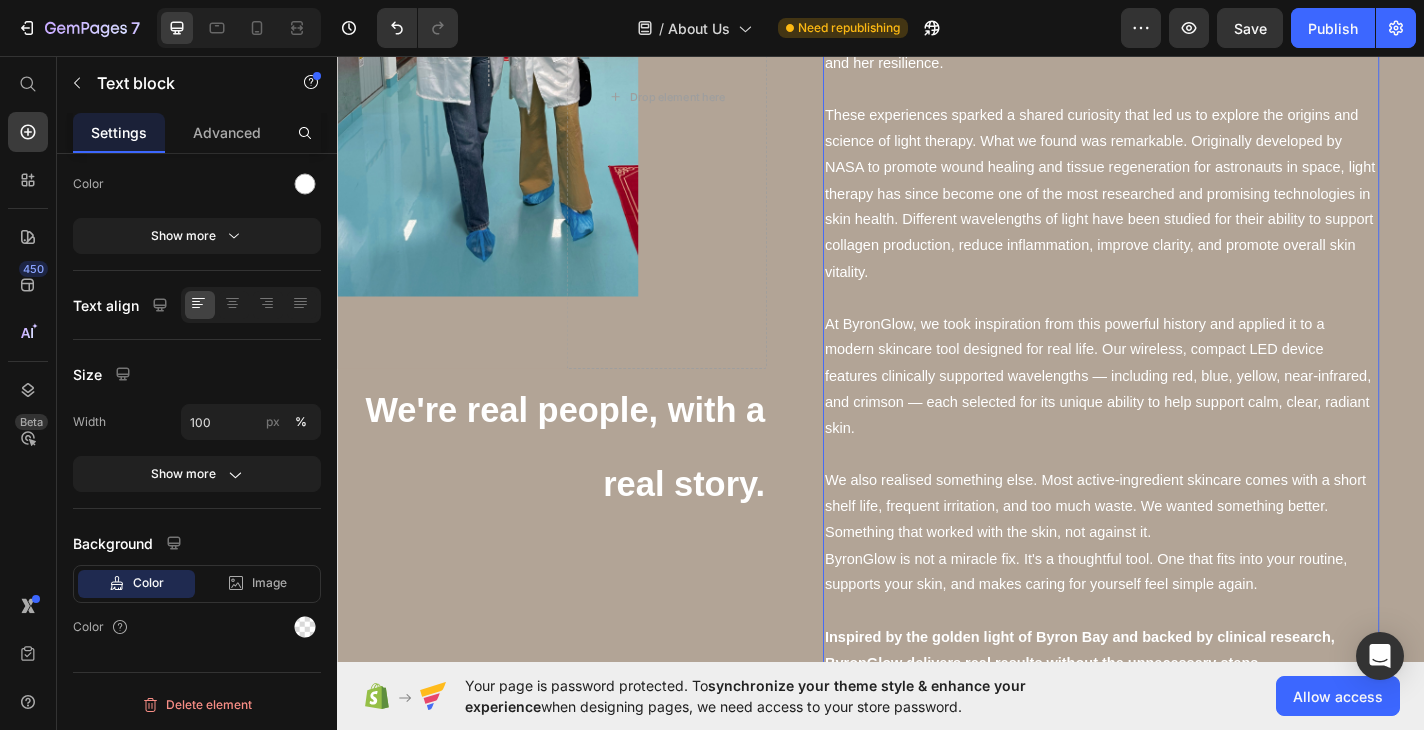 drag, startPoint x: 1069, startPoint y: 455, endPoint x: 959, endPoint y: 861, distance: 420.6376 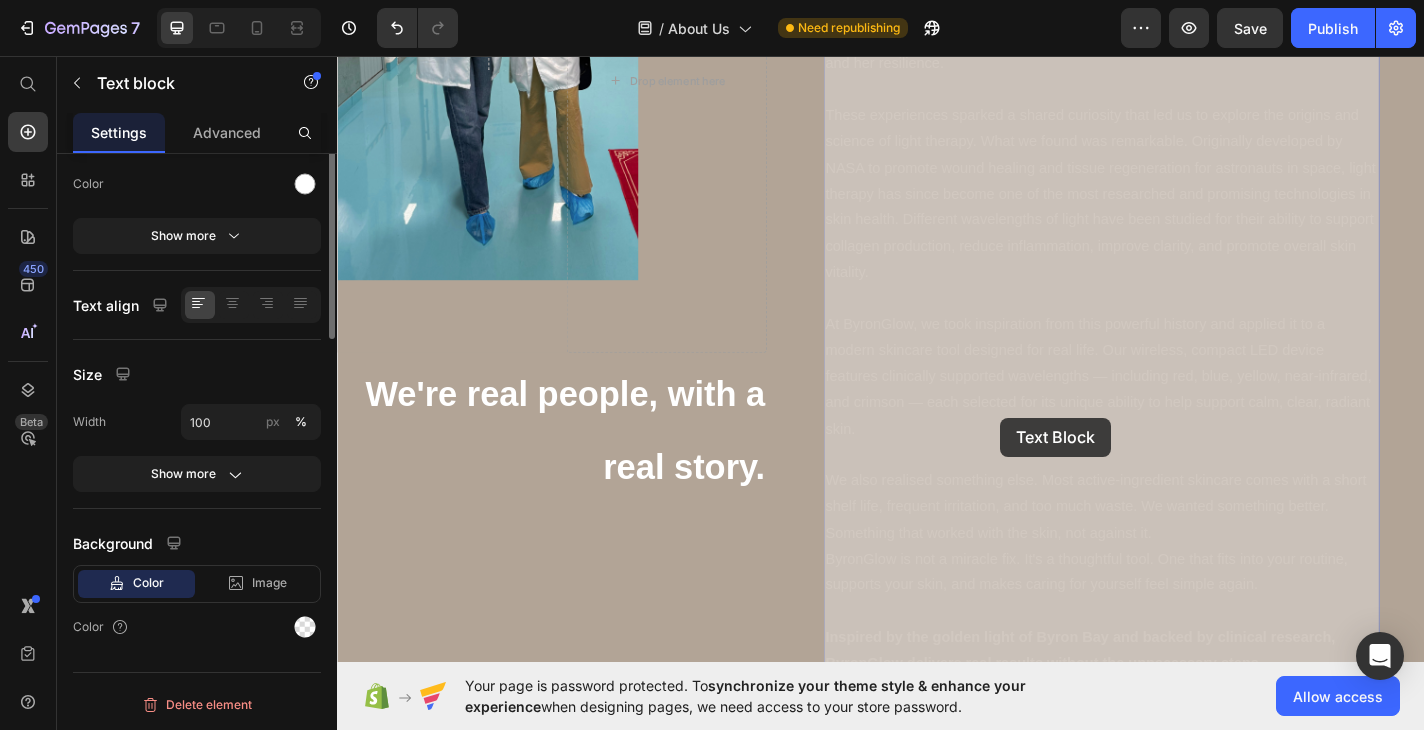 scroll, scrollTop: 0, scrollLeft: 0, axis: both 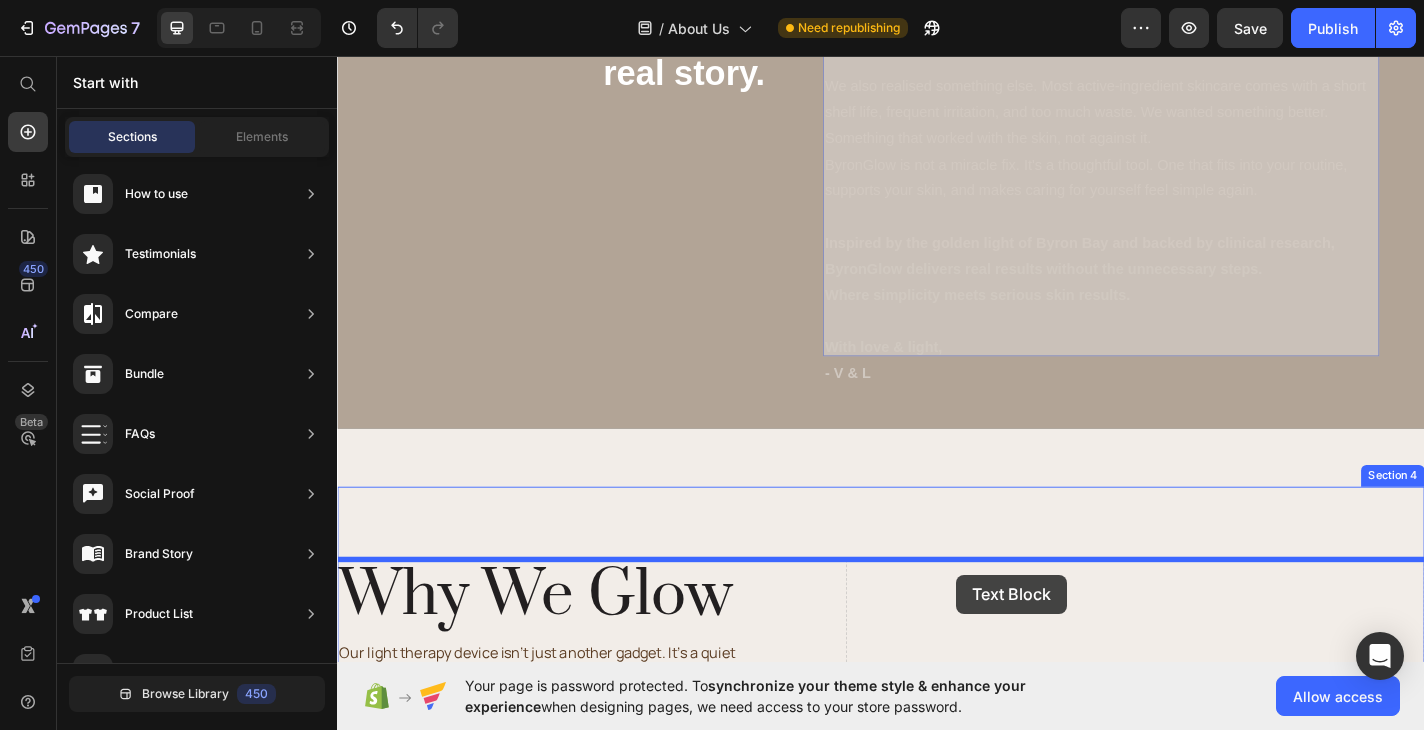 click at bounding box center [937, 245] 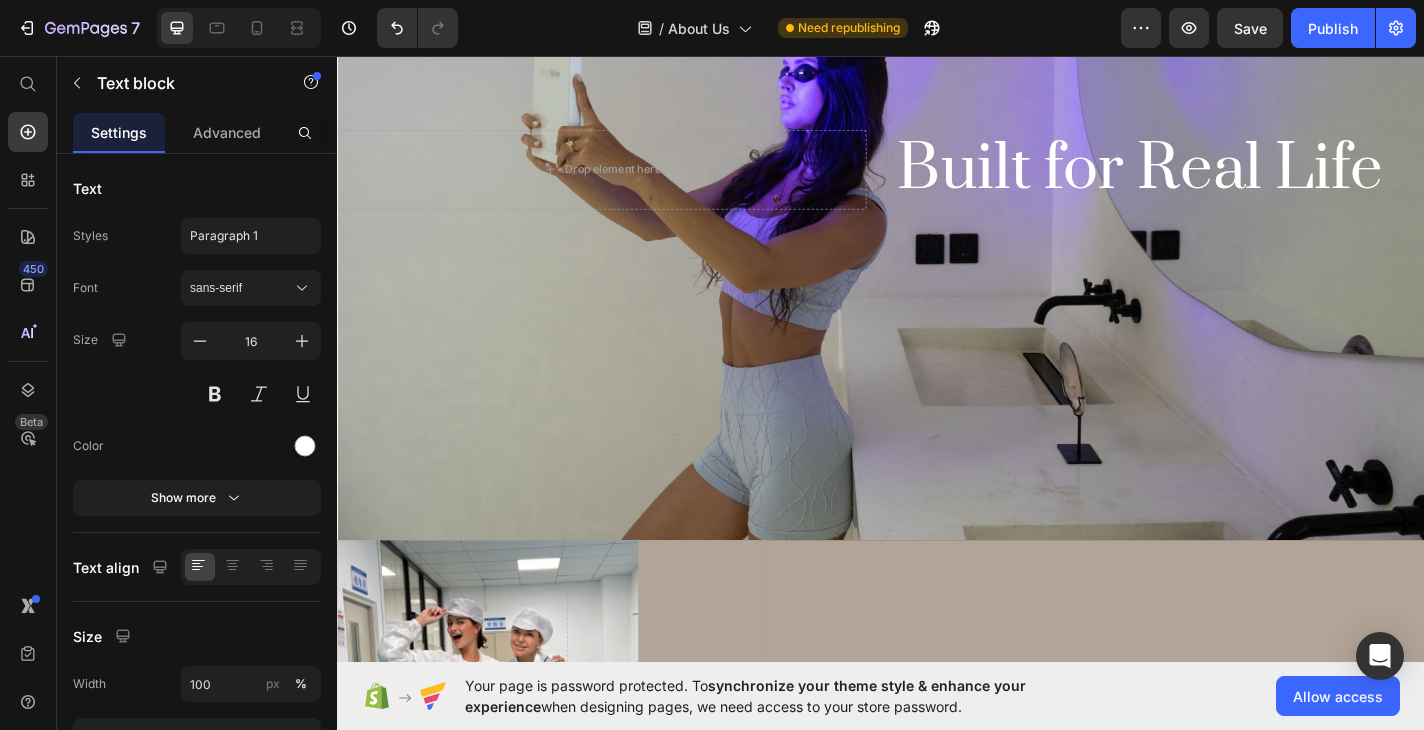 scroll, scrollTop: 329, scrollLeft: 0, axis: vertical 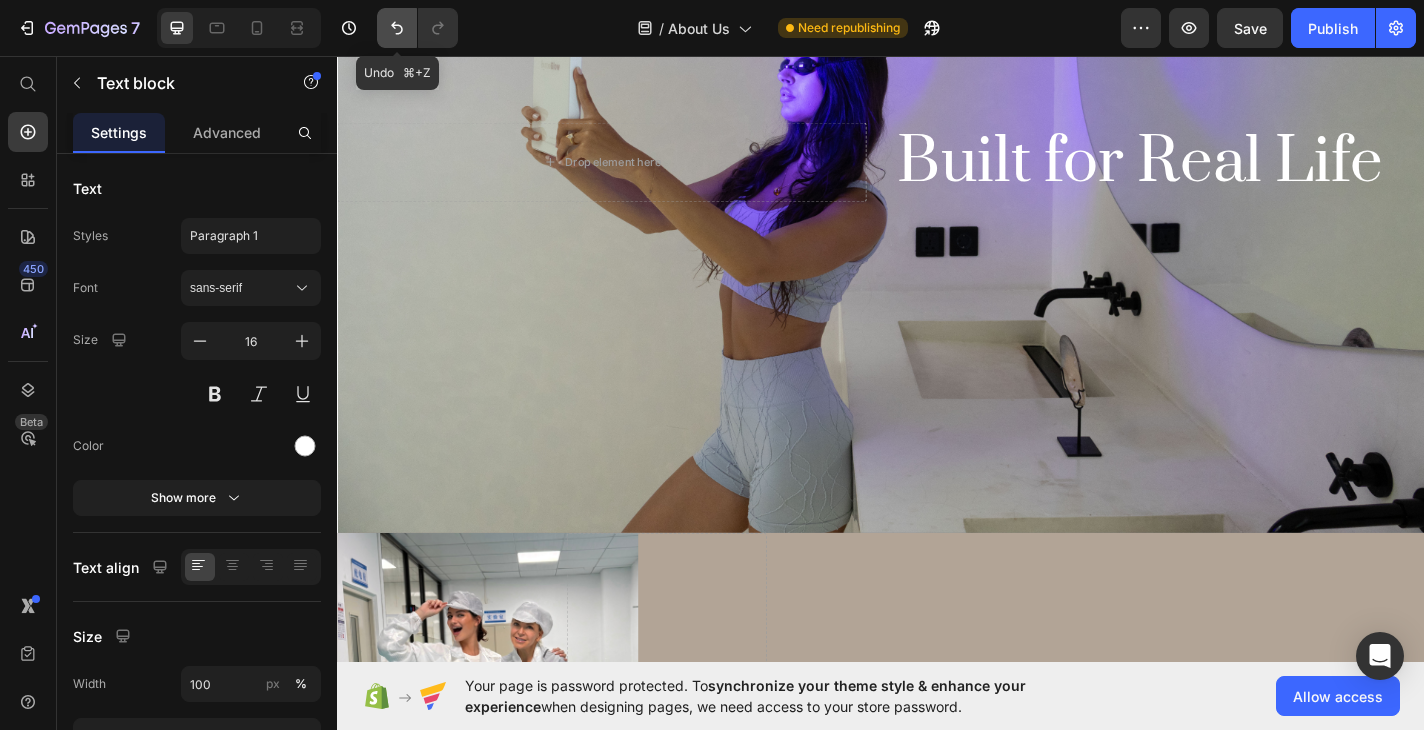 click 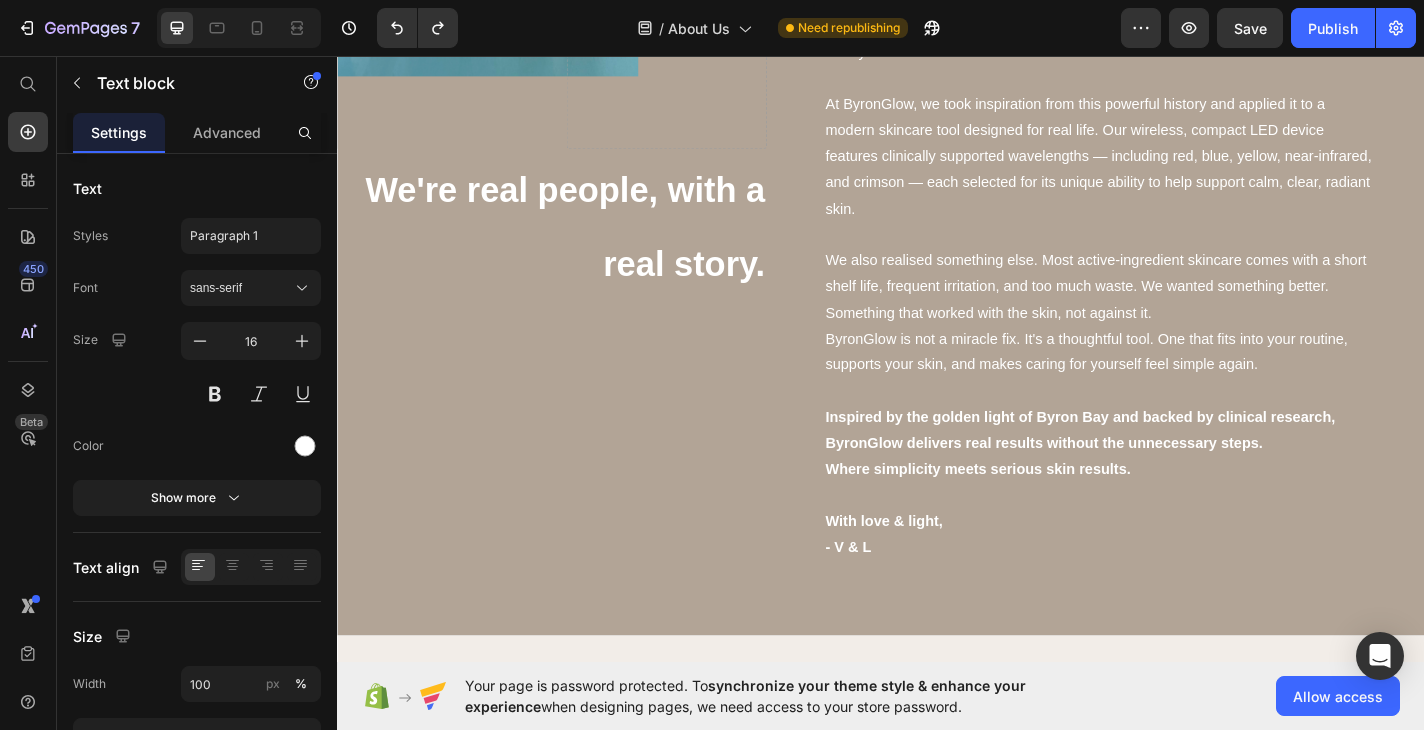 scroll, scrollTop: 1673, scrollLeft: 0, axis: vertical 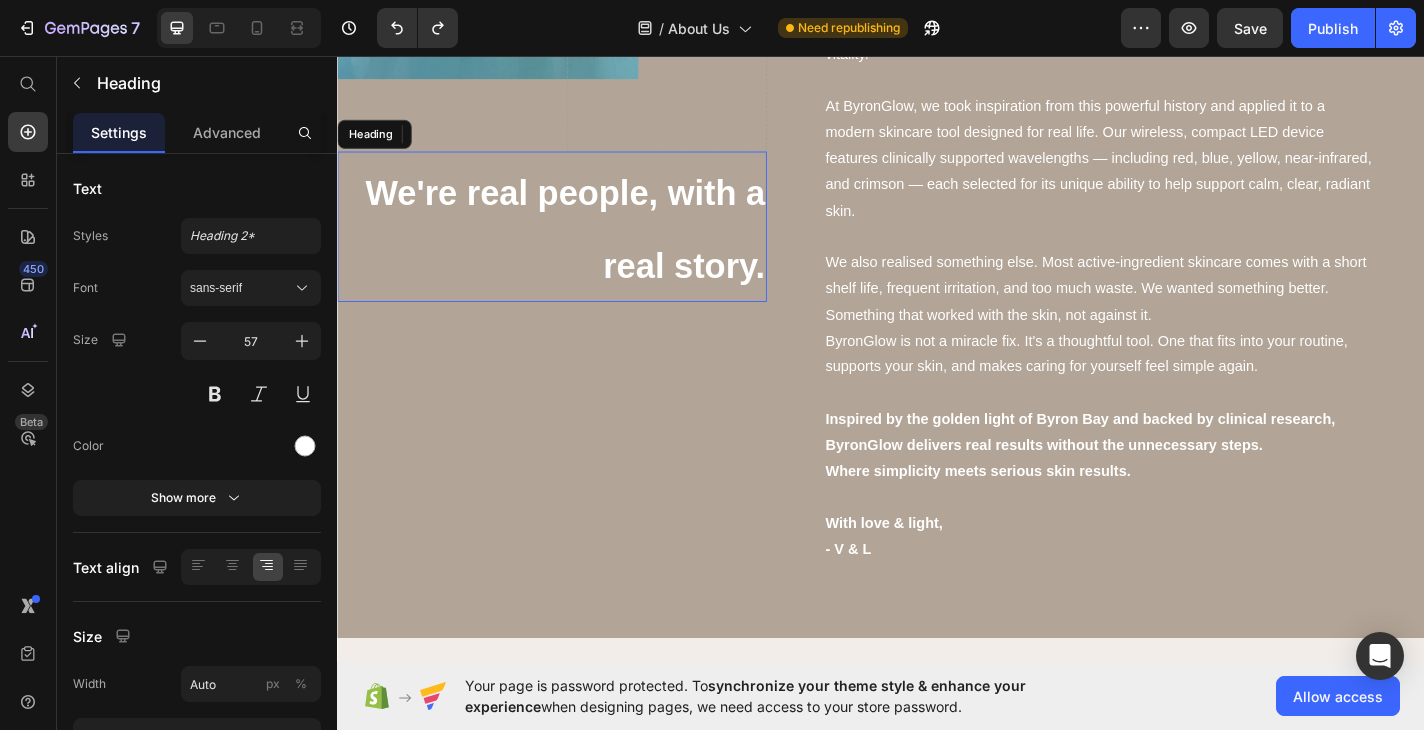 drag, startPoint x: 994, startPoint y: 242, endPoint x: 690, endPoint y: 203, distance: 306.49142 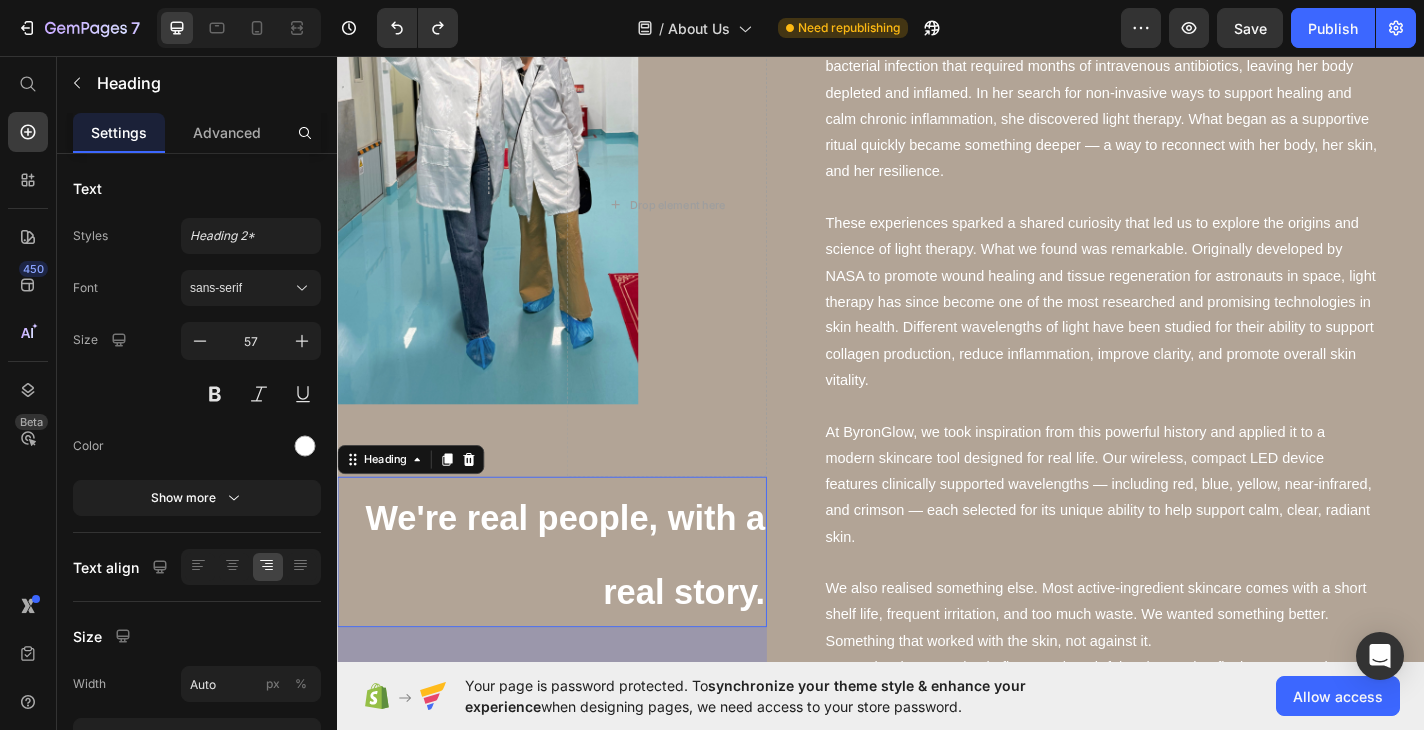 scroll, scrollTop: 1307, scrollLeft: 0, axis: vertical 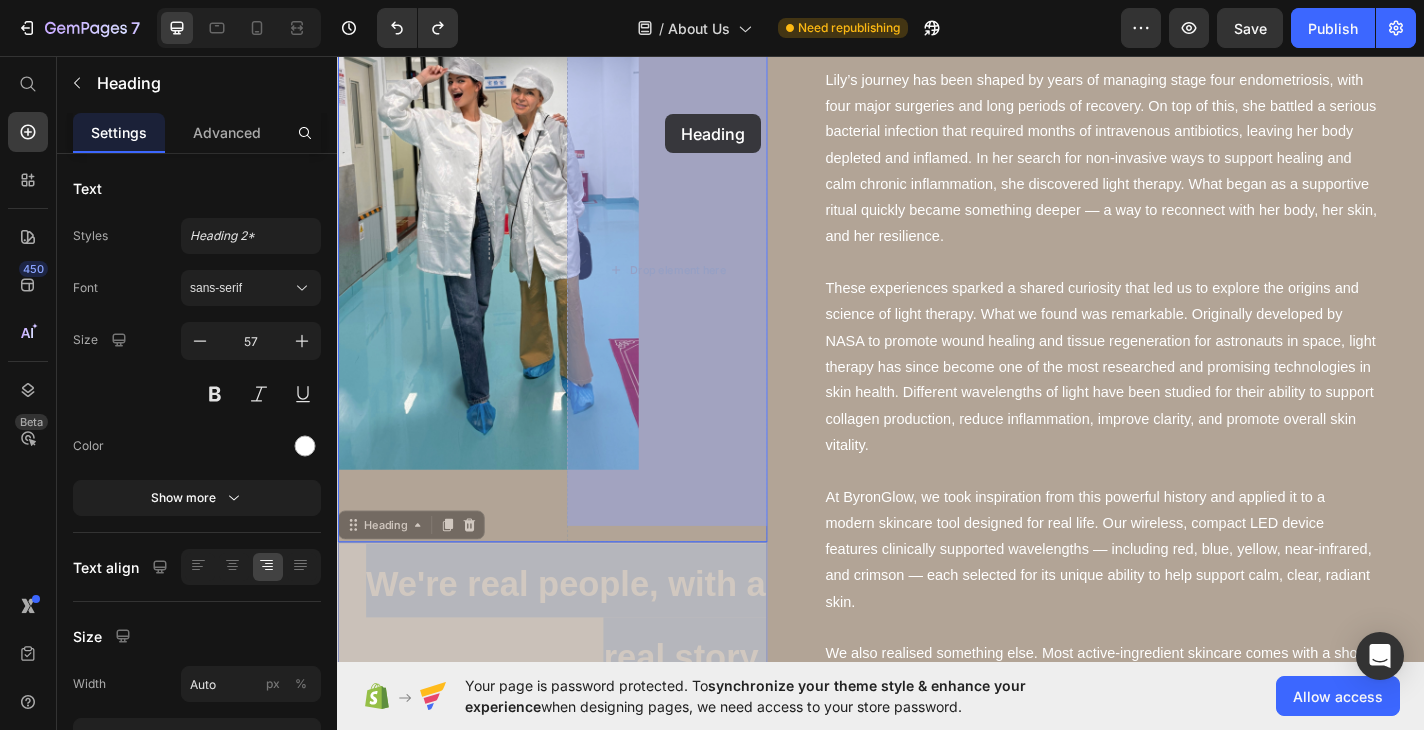drag, startPoint x: 713, startPoint y: 587, endPoint x: 699, endPoint y: 120, distance: 467.2098 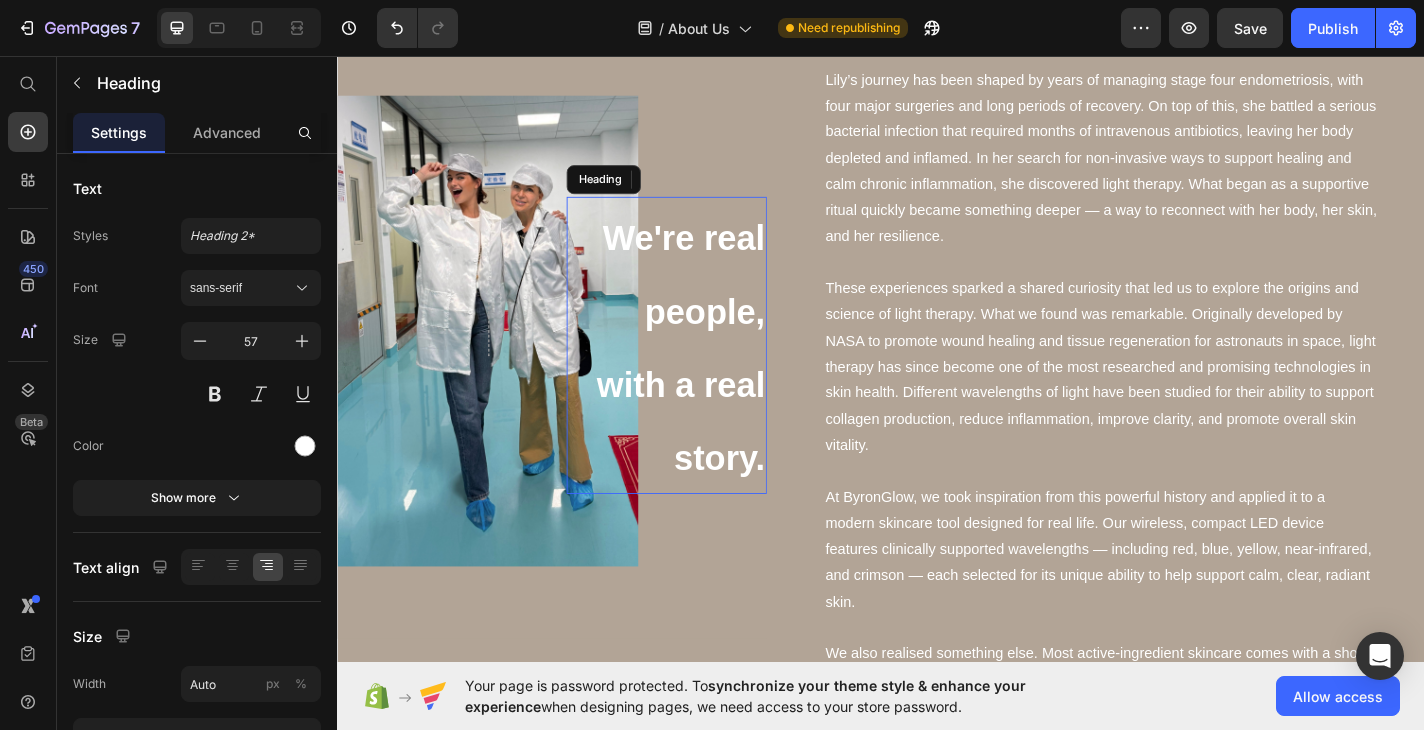 scroll, scrollTop: 1237, scrollLeft: 0, axis: vertical 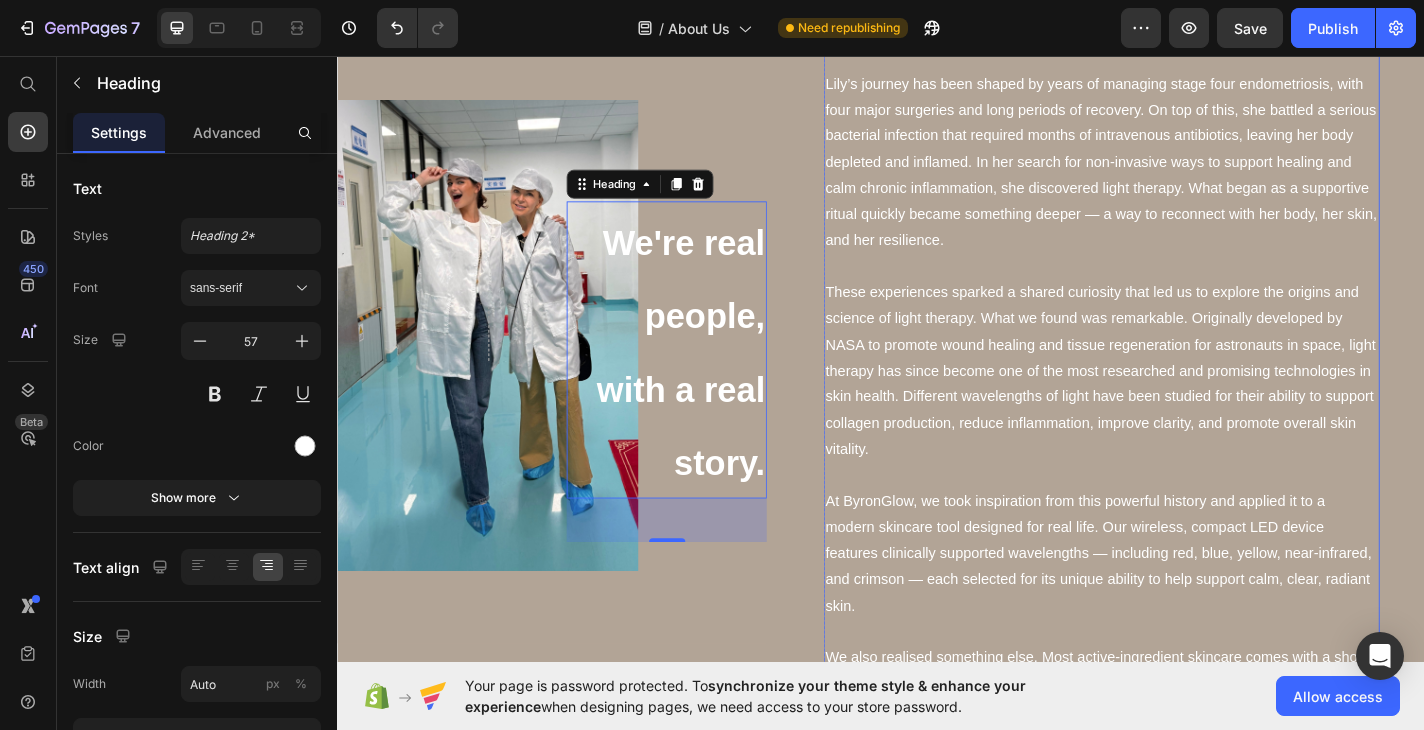 click on "These experiences sparked a shared curiosity that led us to explore the origins and science of light therapy. What we found was remarkable. Originally developed by NASA to promote wound healing and tissue regeneration for astronauts in space, light therapy has since become one of the most researched and promising technologies in skin health. Different wavelengths of light have been studied for their ability to support collagen production, reduce inflammation, improve clarity, and promote overall skin vitality." at bounding box center [1180, 404] 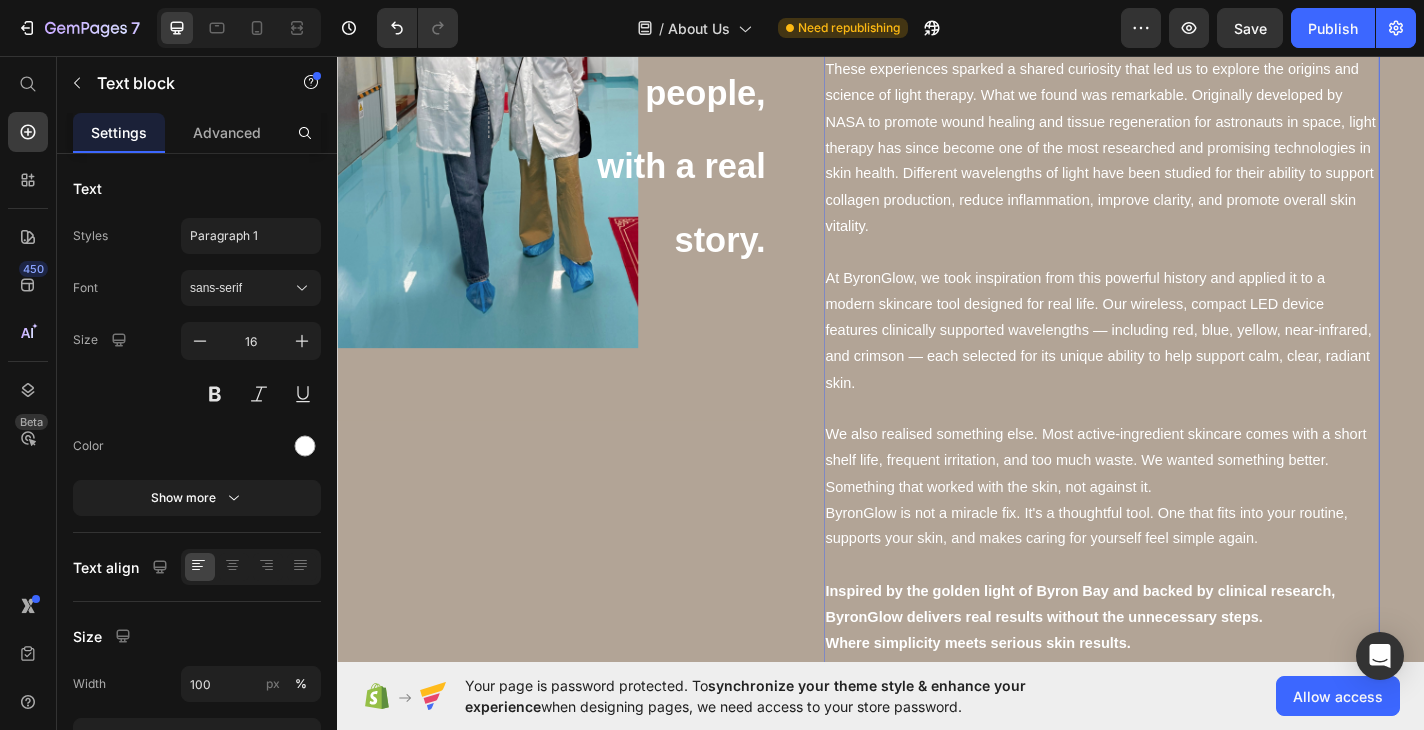 scroll, scrollTop: 1486, scrollLeft: 0, axis: vertical 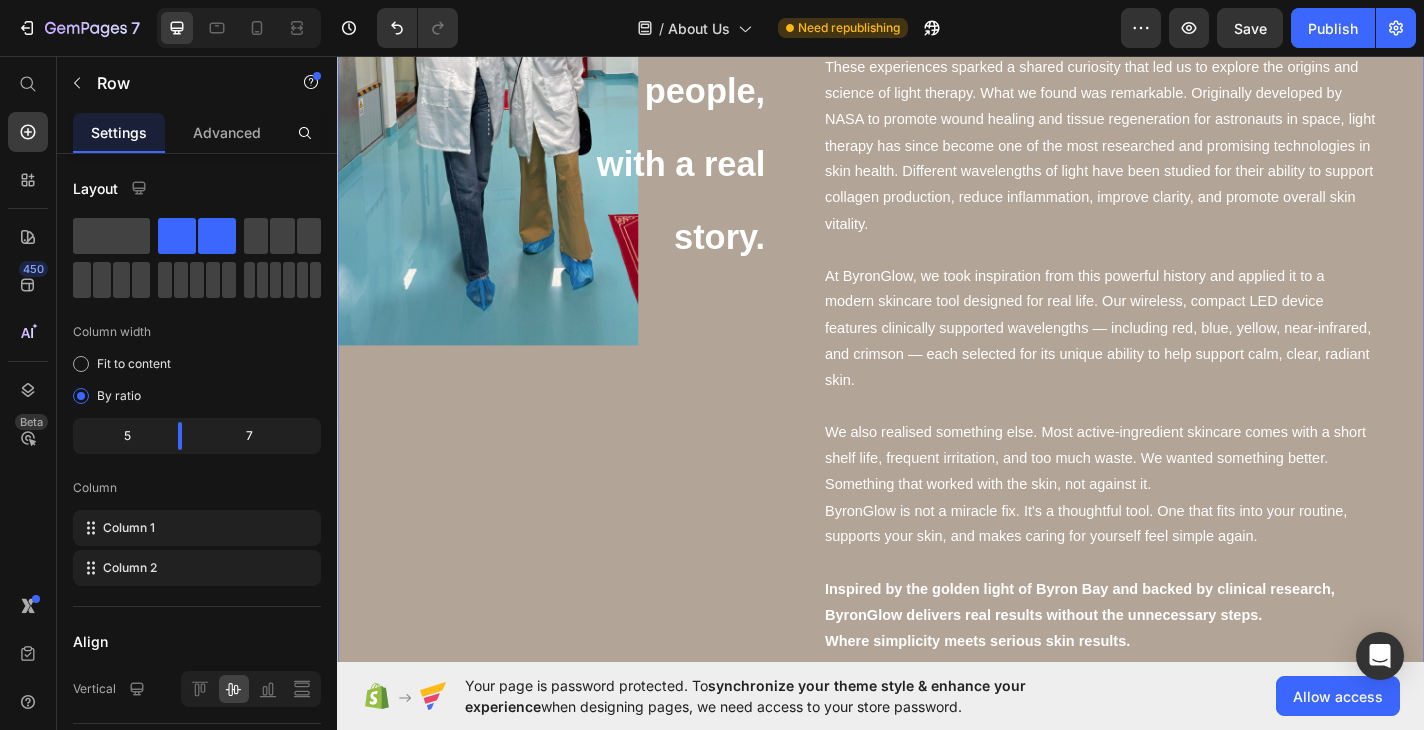 click on "Row We're real people, with a real story. Heading Hero Banner" at bounding box center [574, 155] 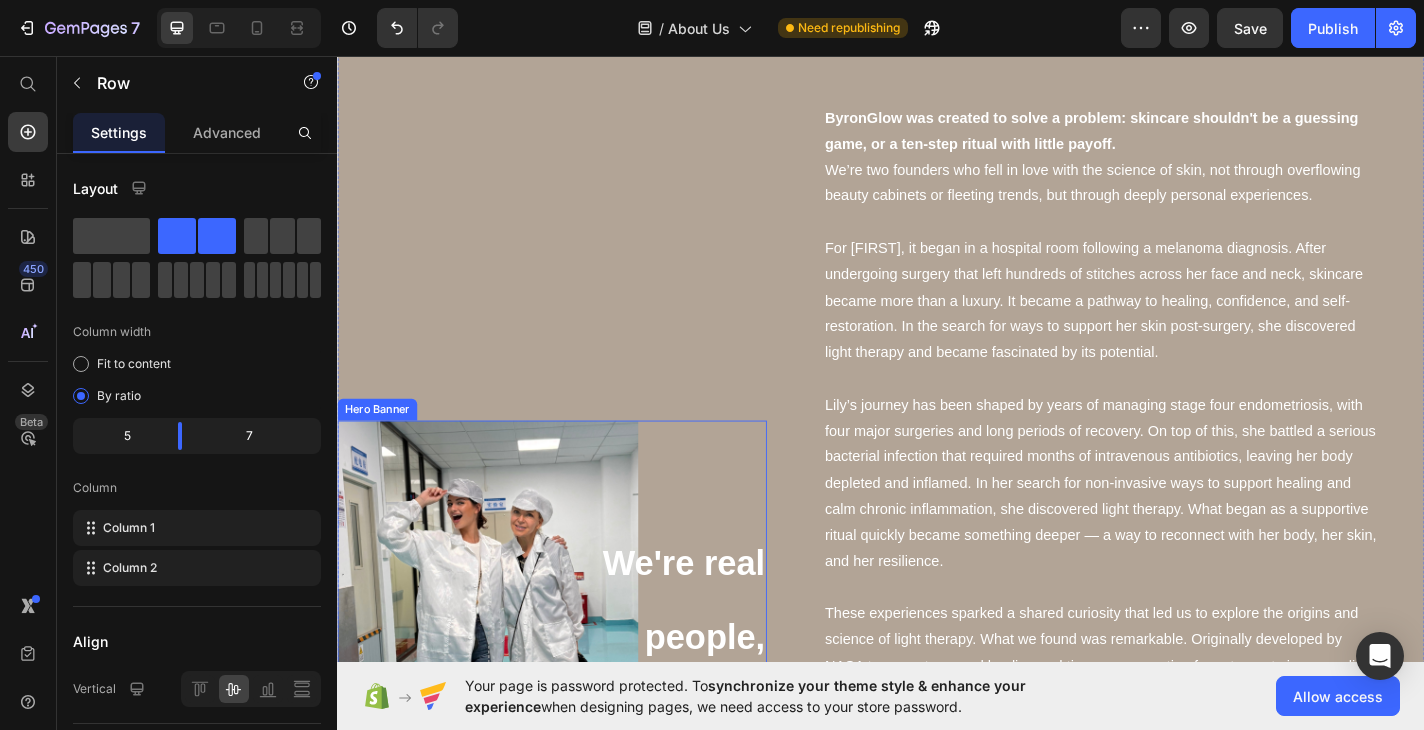 scroll, scrollTop: 884, scrollLeft: 0, axis: vertical 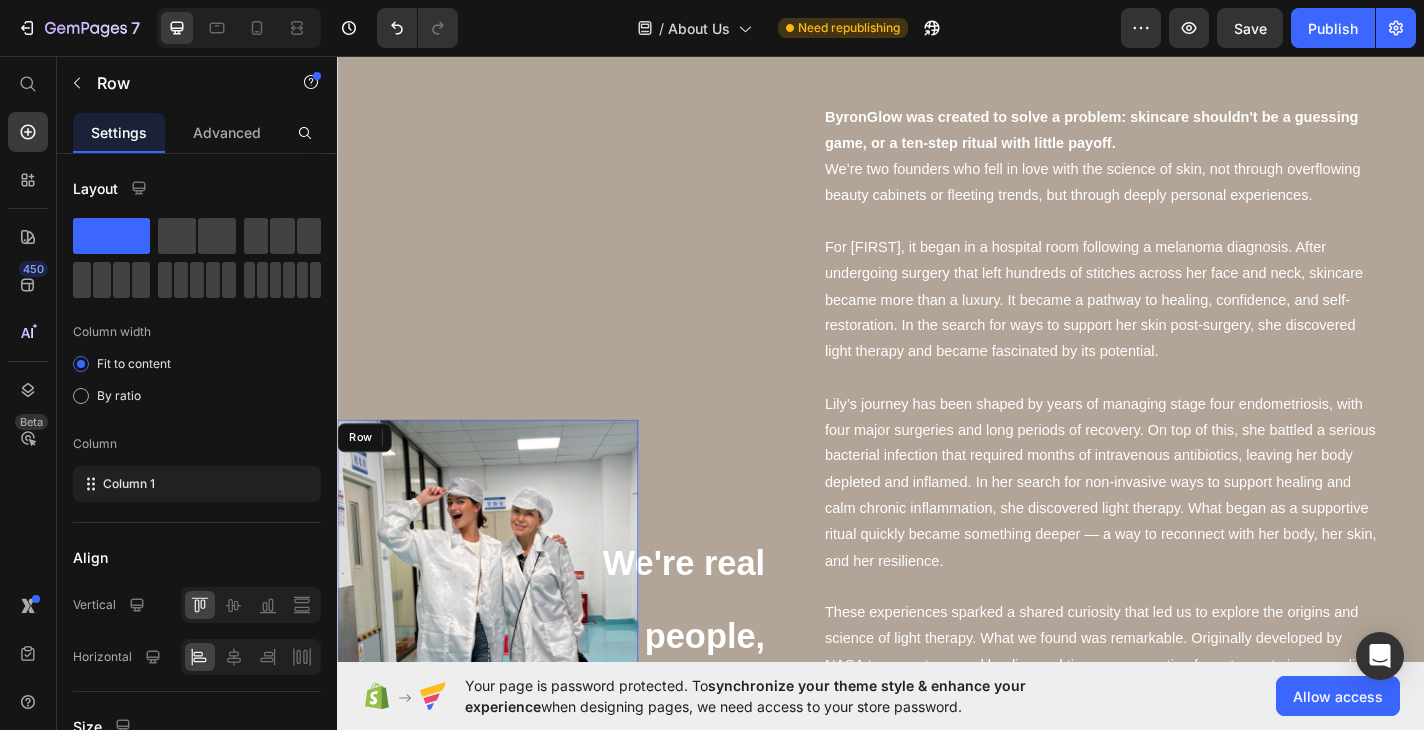 click on "Row" at bounding box center (503, 717) 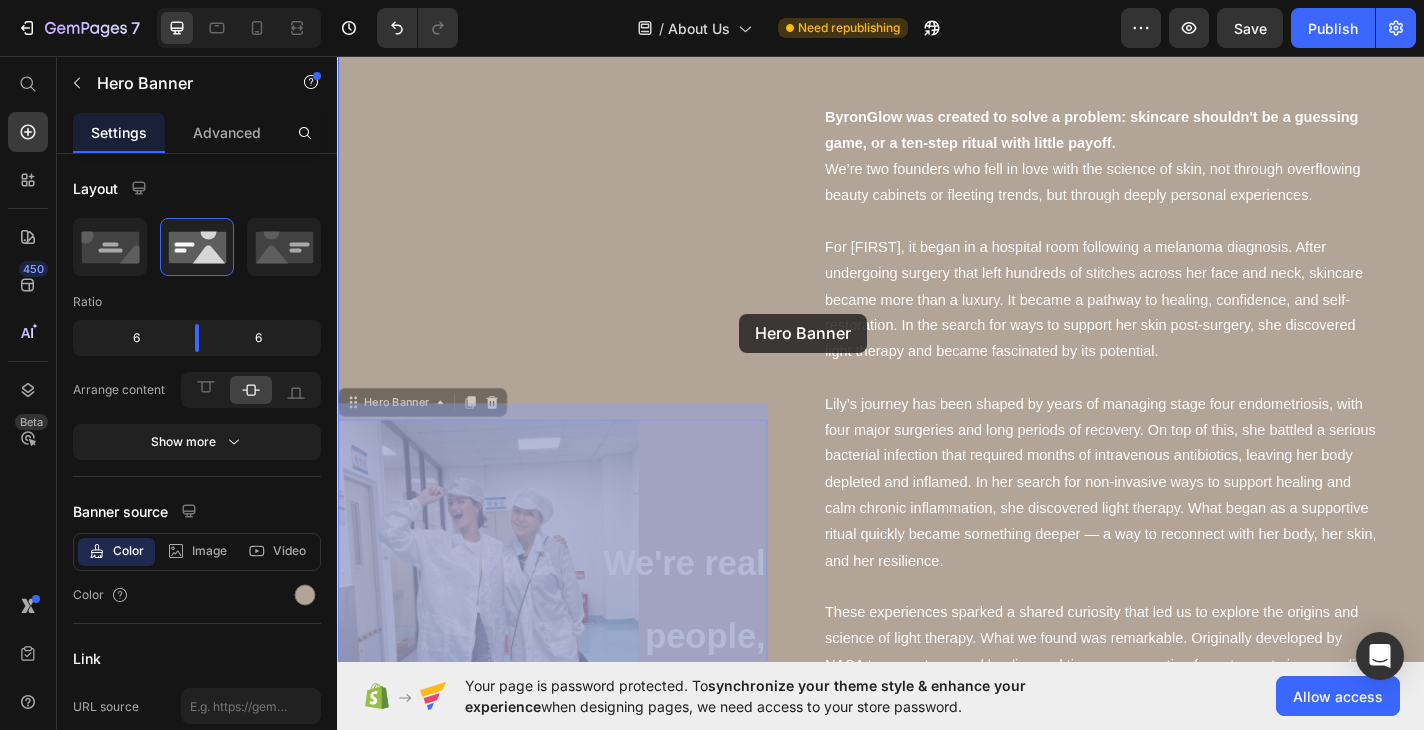 drag, startPoint x: 662, startPoint y: 442, endPoint x: 781, endPoint y: 339, distance: 157.38487 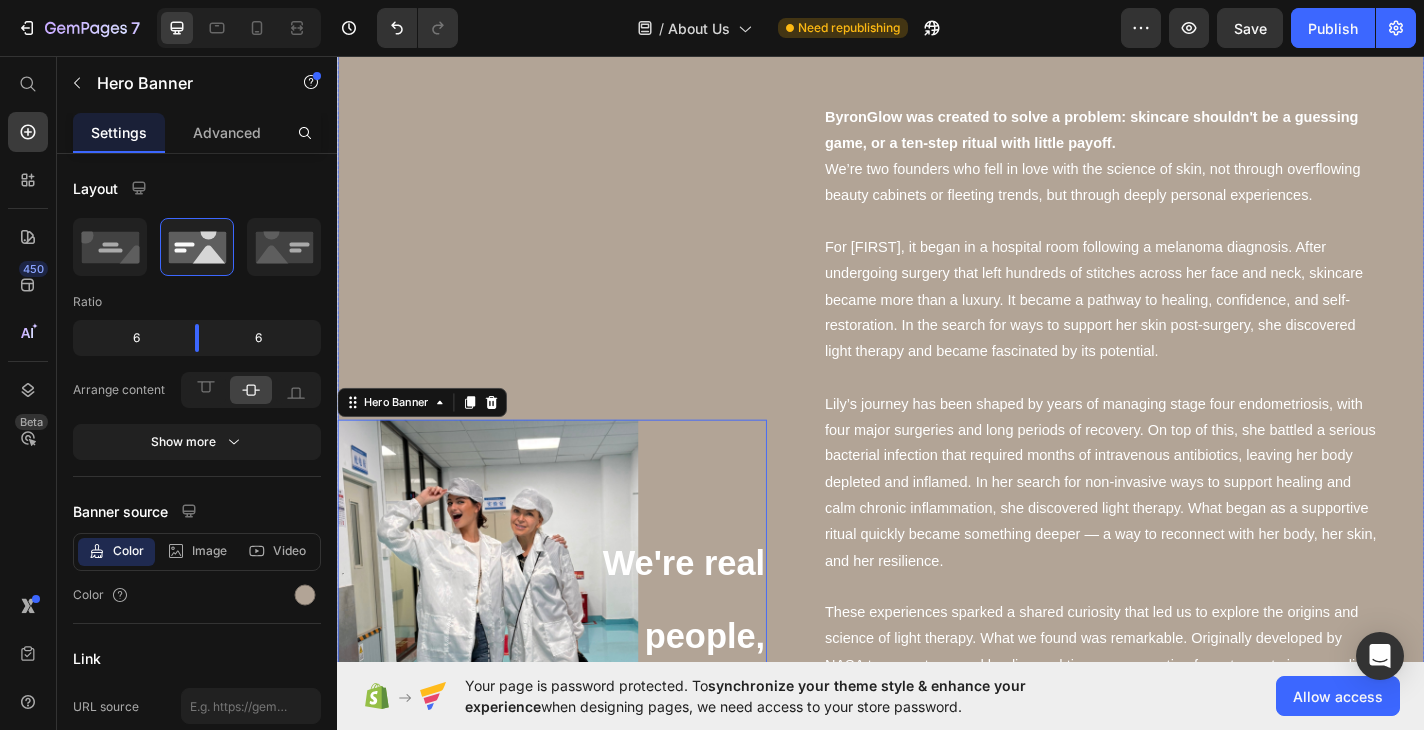 click on "We're real people, with a real story. Heading" at bounding box center (700, 757) 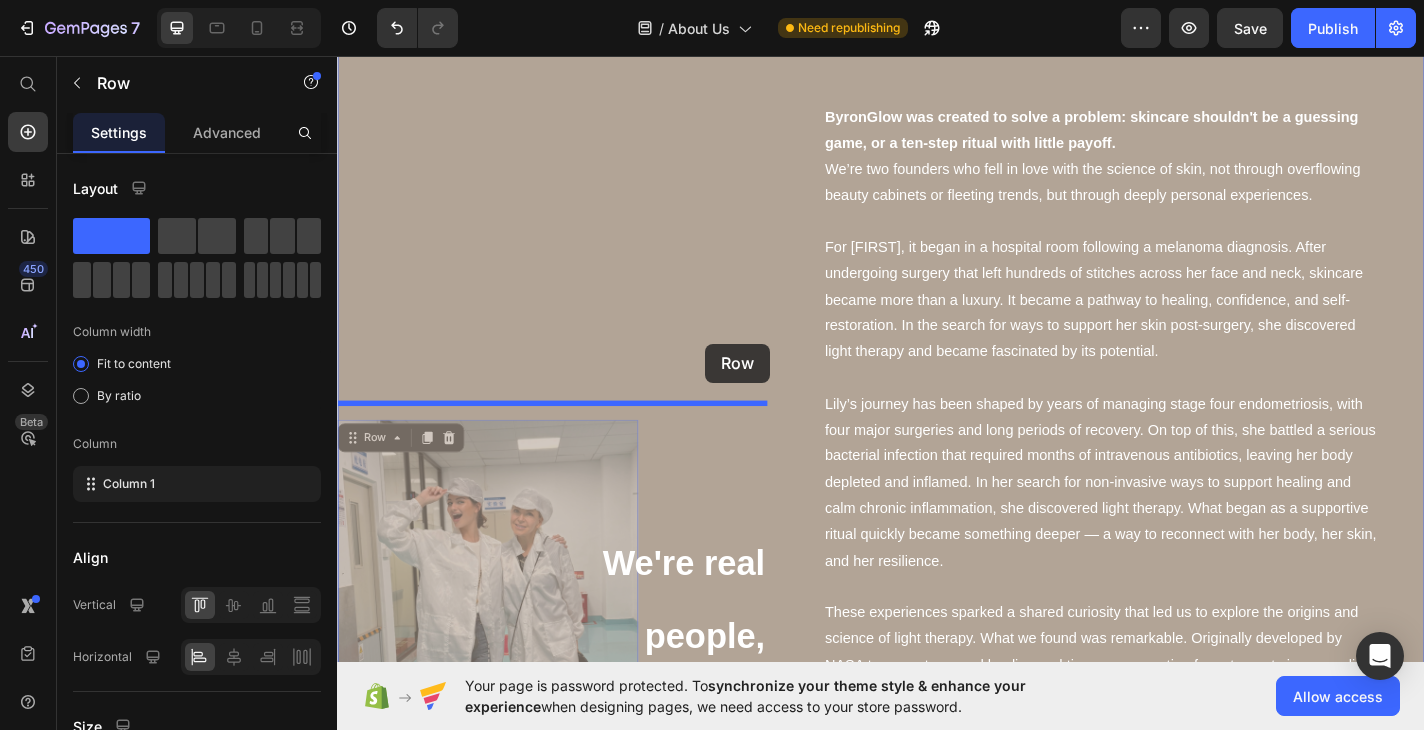 drag, startPoint x: 535, startPoint y: 484, endPoint x: 741, endPoint y: 375, distance: 233.06007 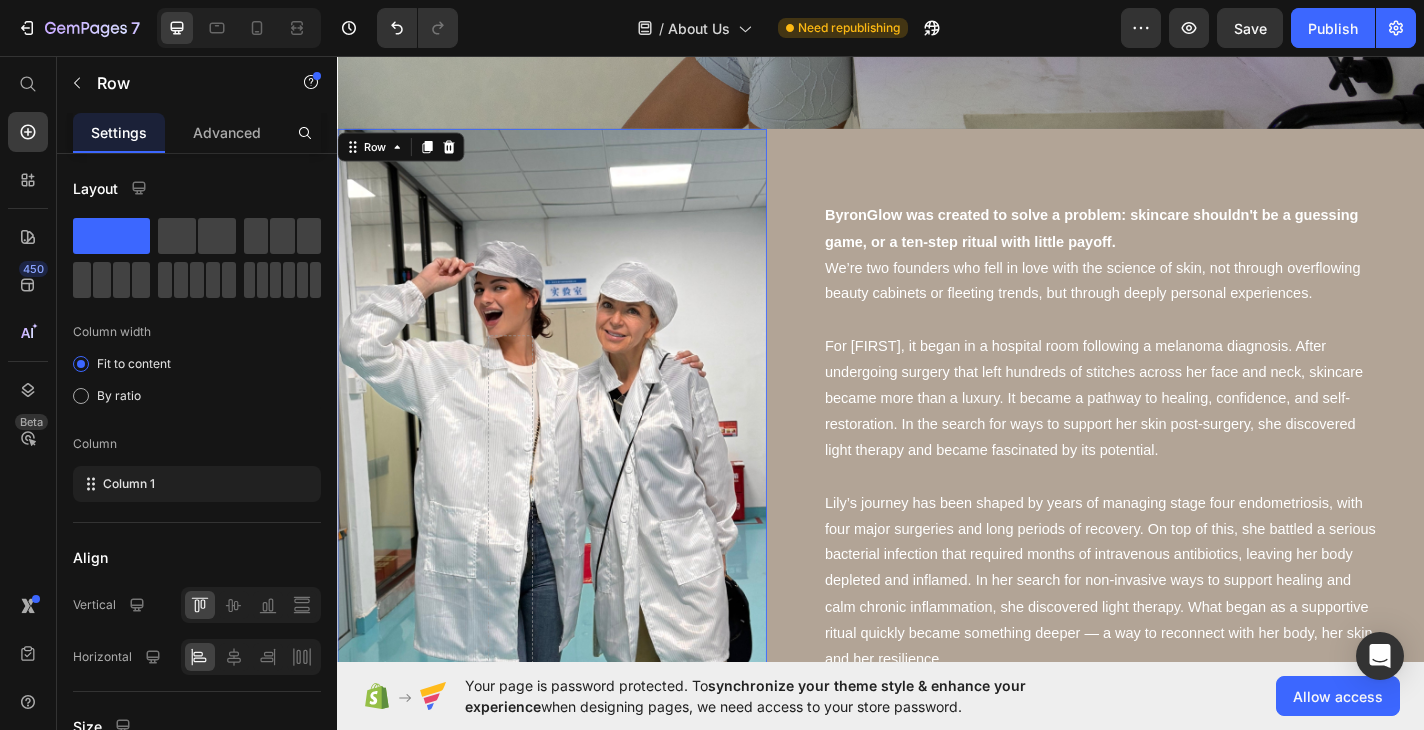 scroll, scrollTop: 778, scrollLeft: 0, axis: vertical 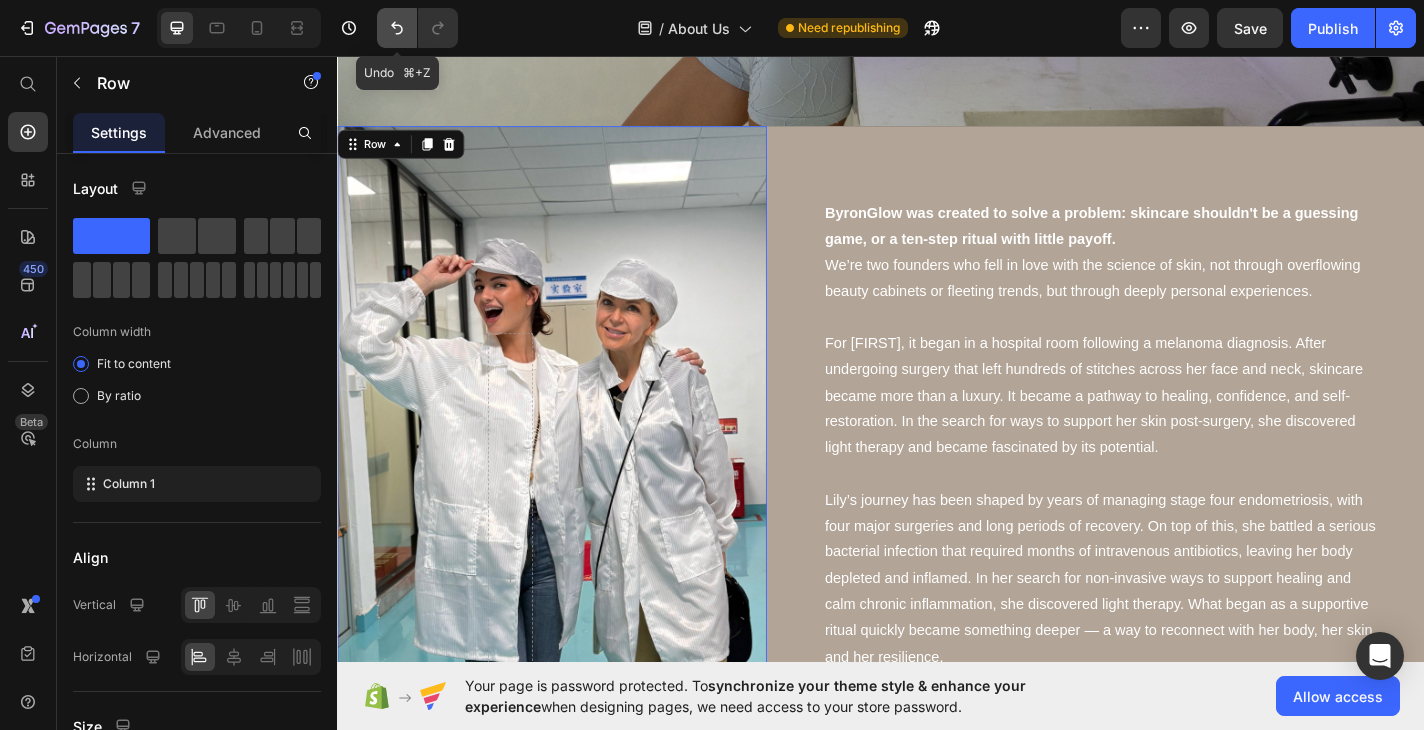 click 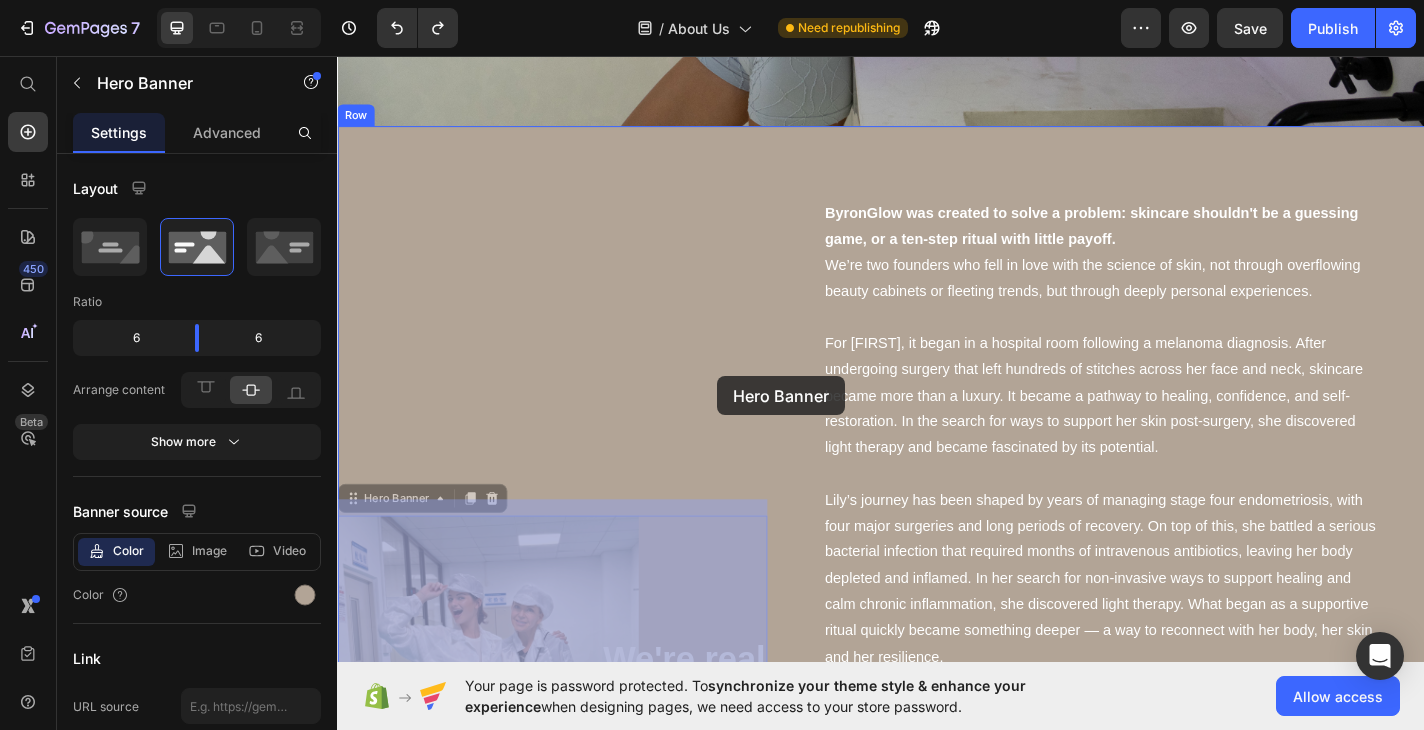 drag, startPoint x: 628, startPoint y: 608, endPoint x: 757, endPoint y: 409, distance: 237.15396 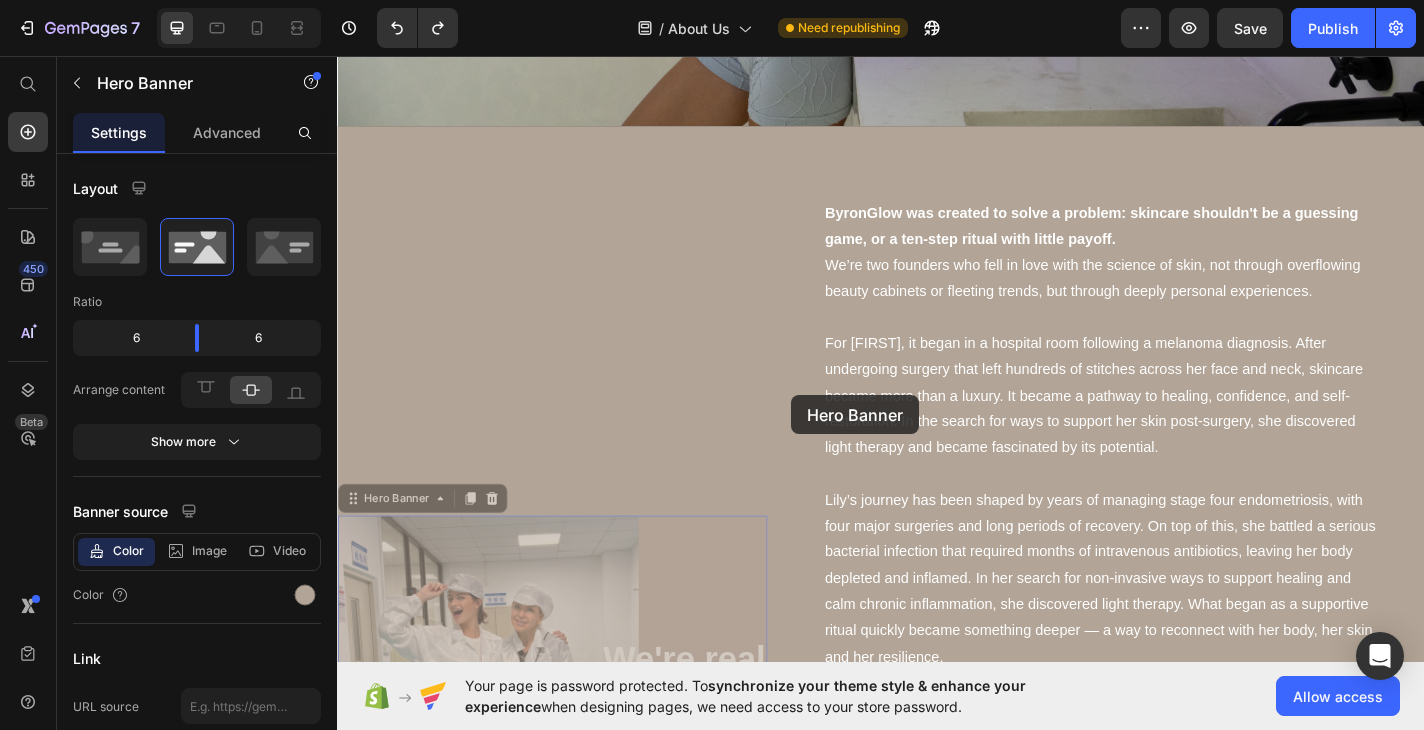 drag, startPoint x: 807, startPoint y: 549, endPoint x: 838, endPoint y: 431, distance: 122.0041 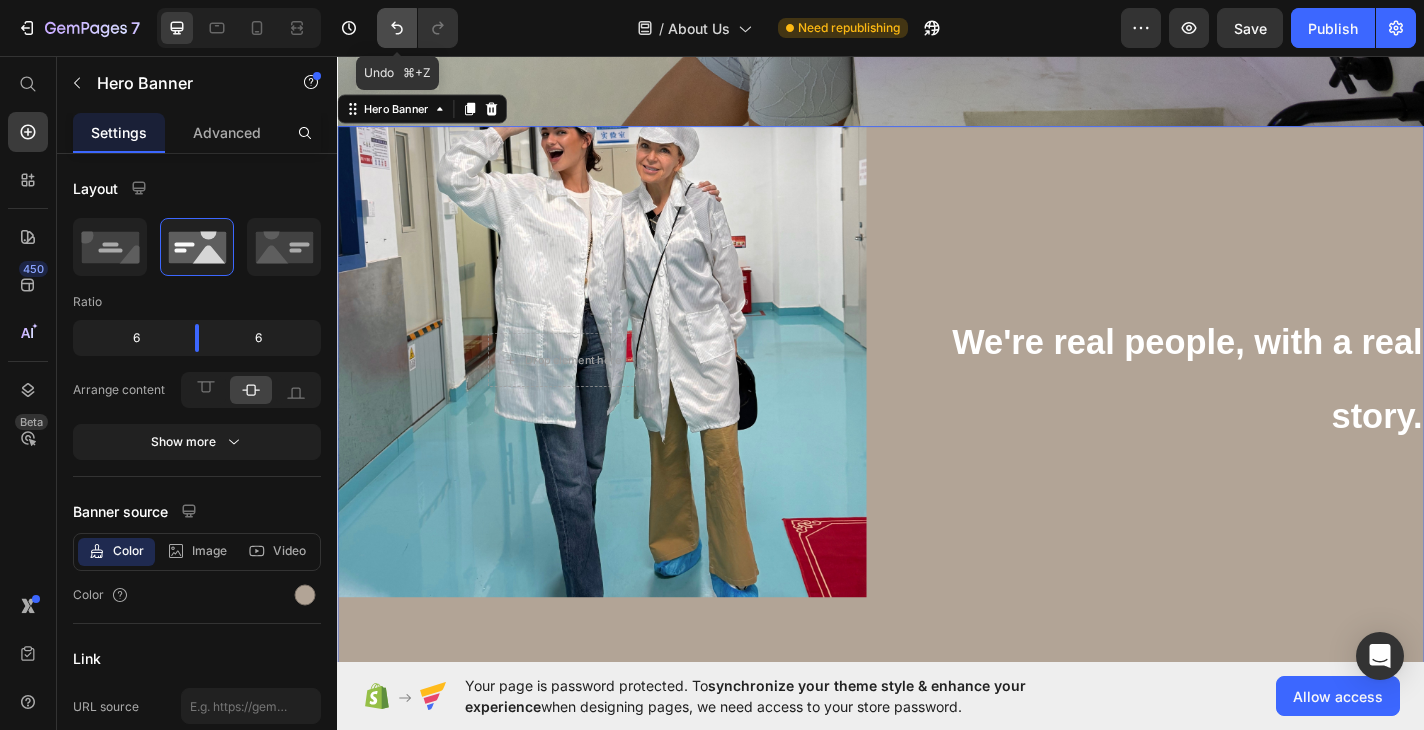 click 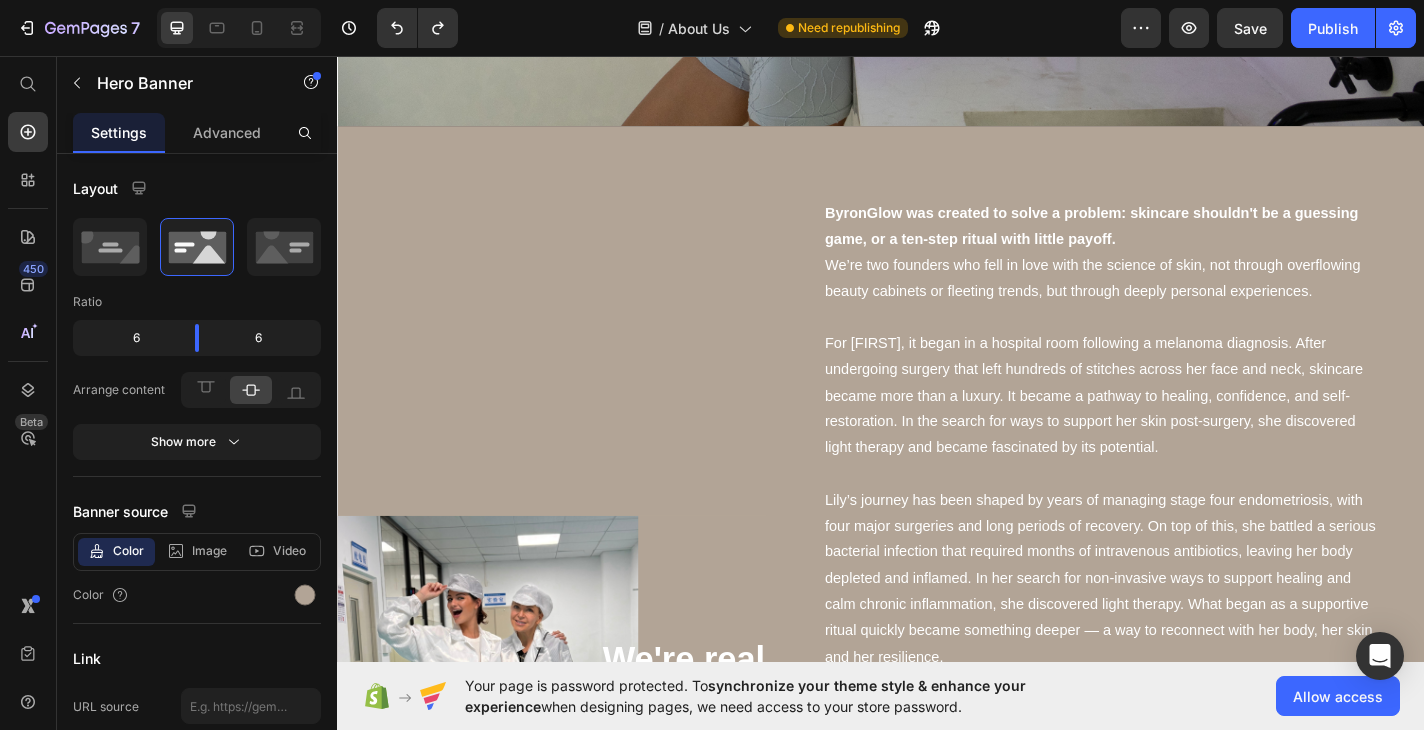 click on "We're real people, with a real story. Heading" at bounding box center (700, 863) 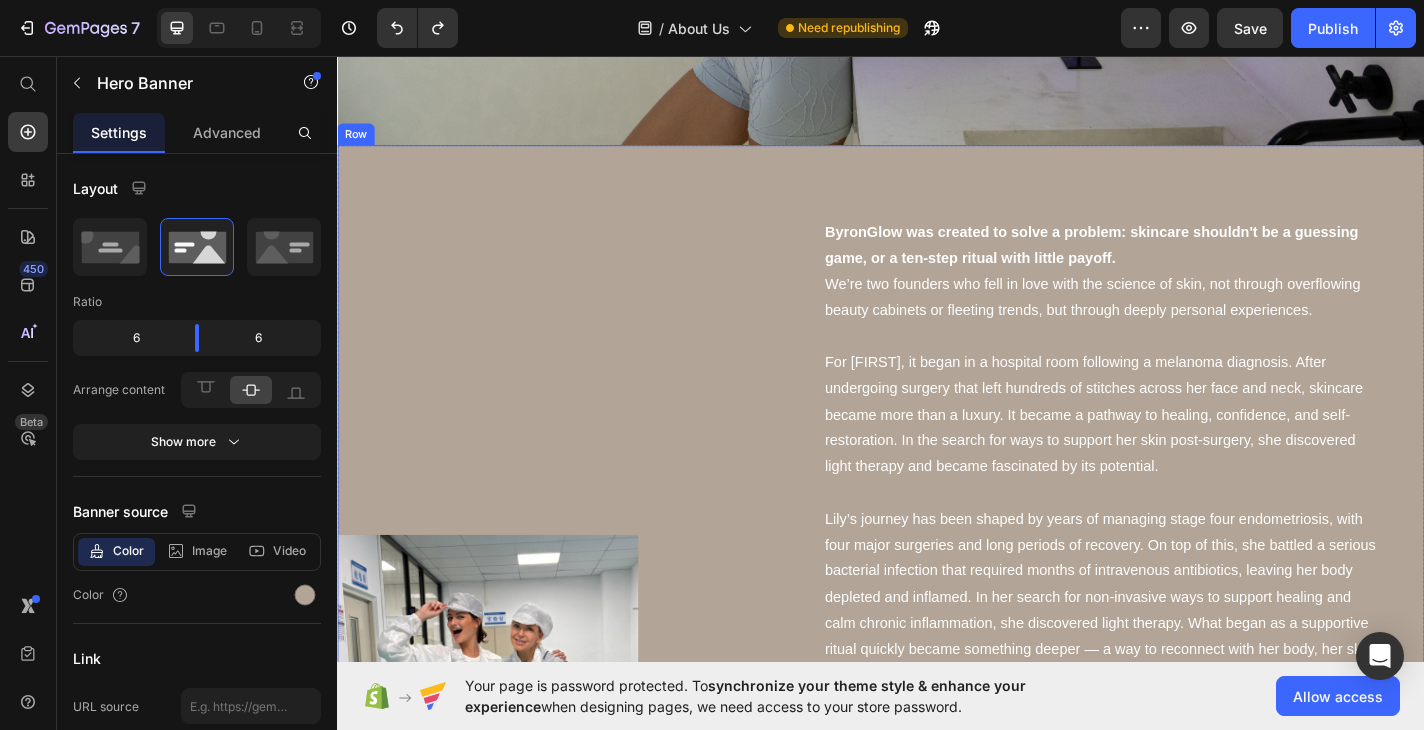 scroll, scrollTop: 760, scrollLeft: 0, axis: vertical 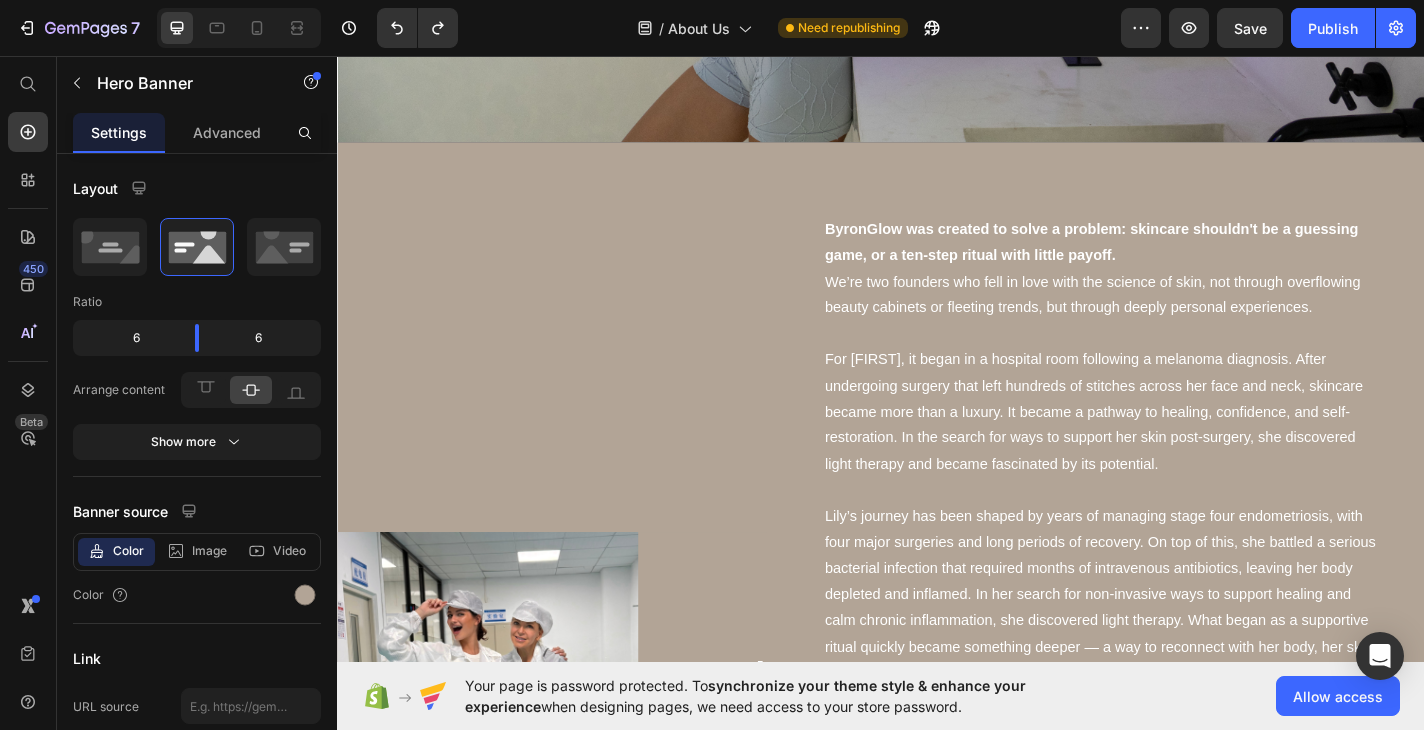 click on "We're real people, with a real story. Heading" at bounding box center (700, 881) 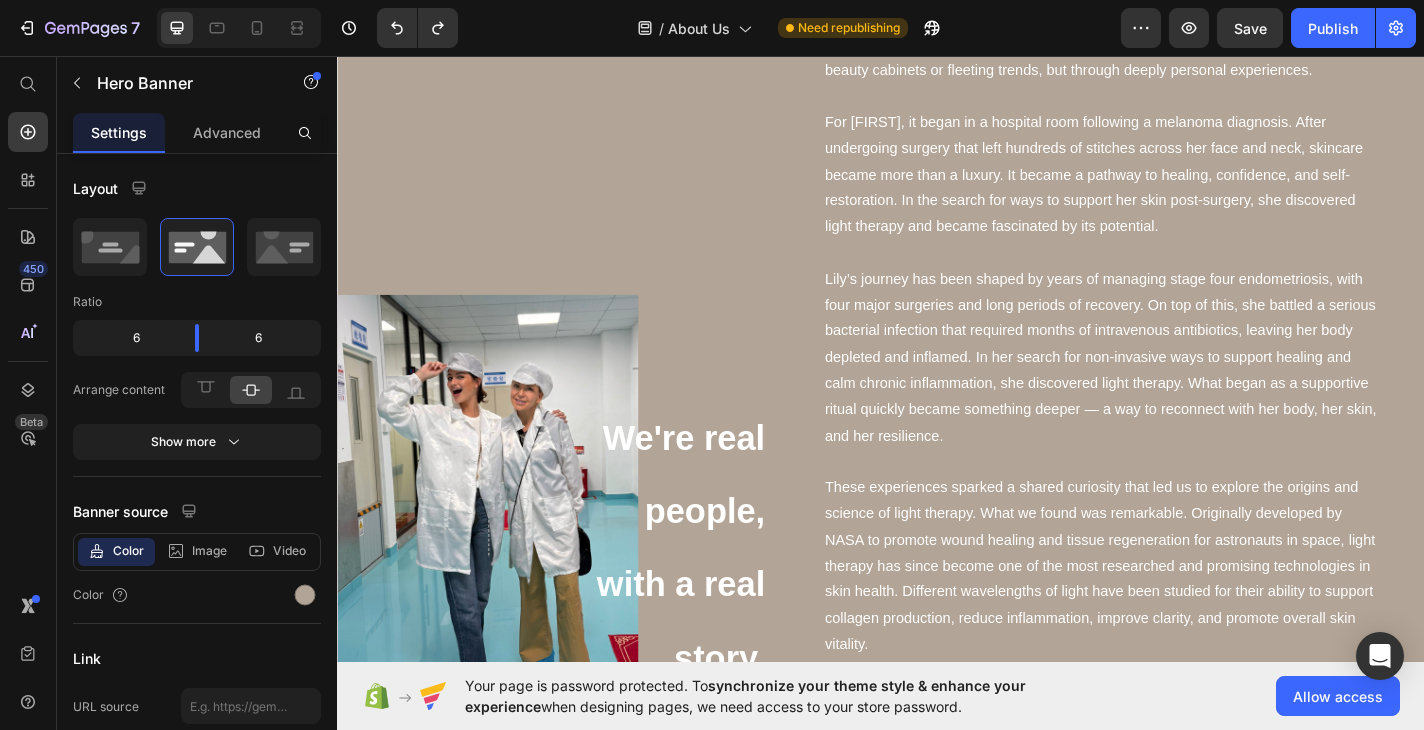 scroll, scrollTop: 1056, scrollLeft: 0, axis: vertical 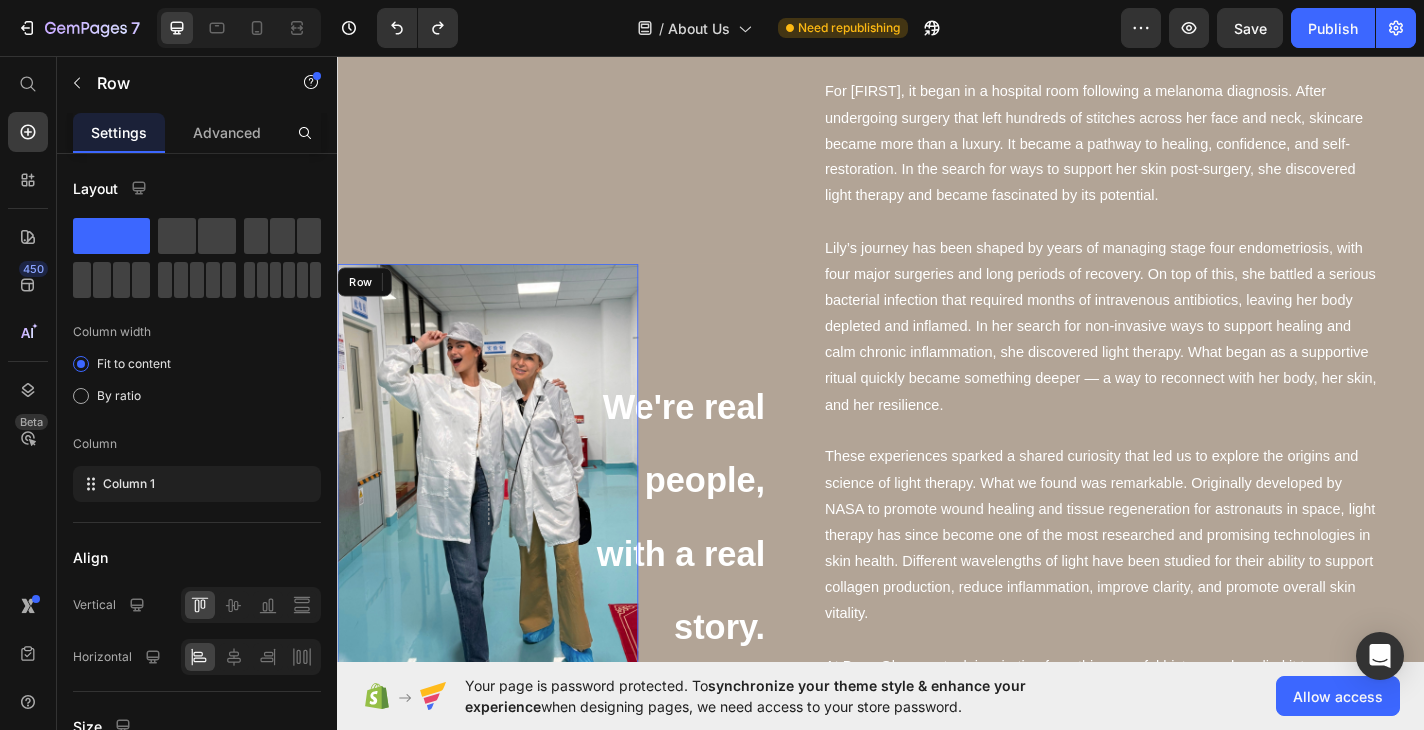 click on "Row" at bounding box center [503, 545] 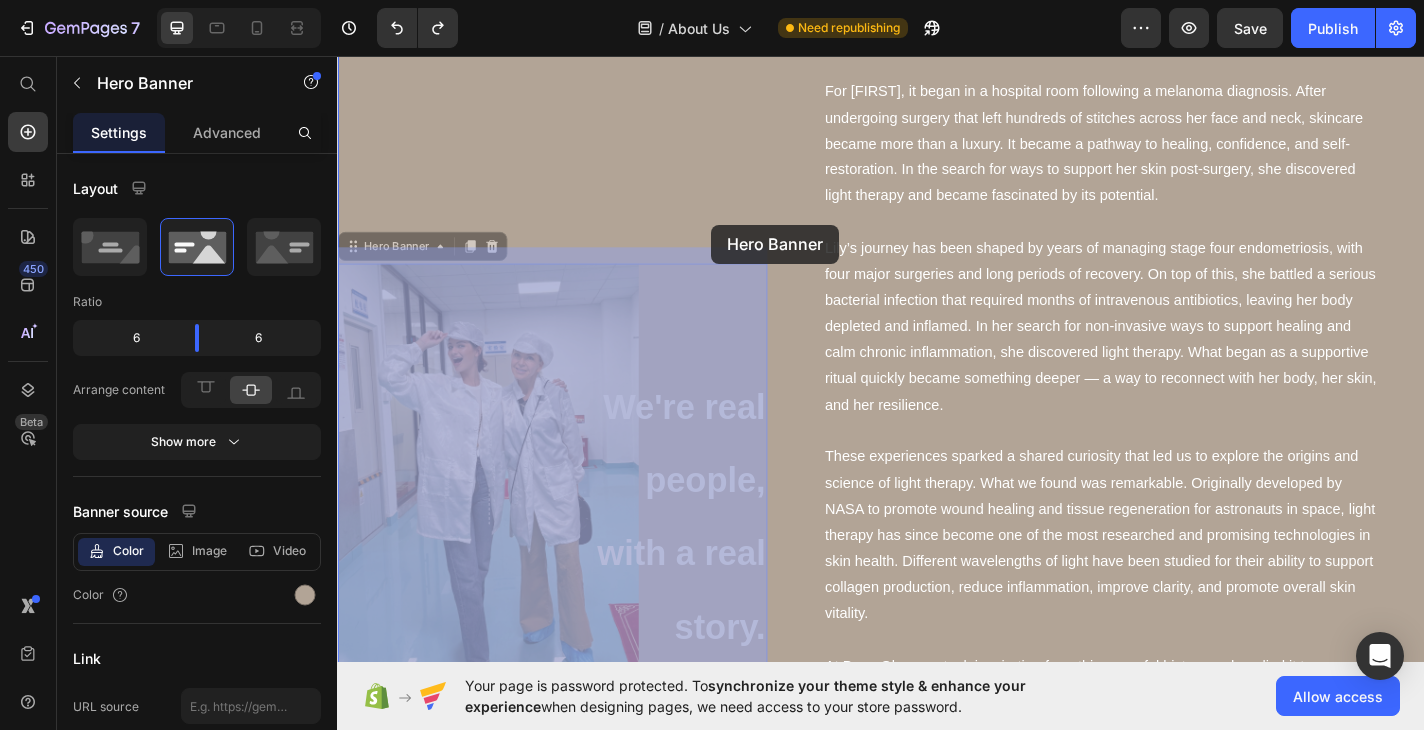 drag, startPoint x: 671, startPoint y: 290, endPoint x: 750, endPoint y: 242, distance: 92.43917 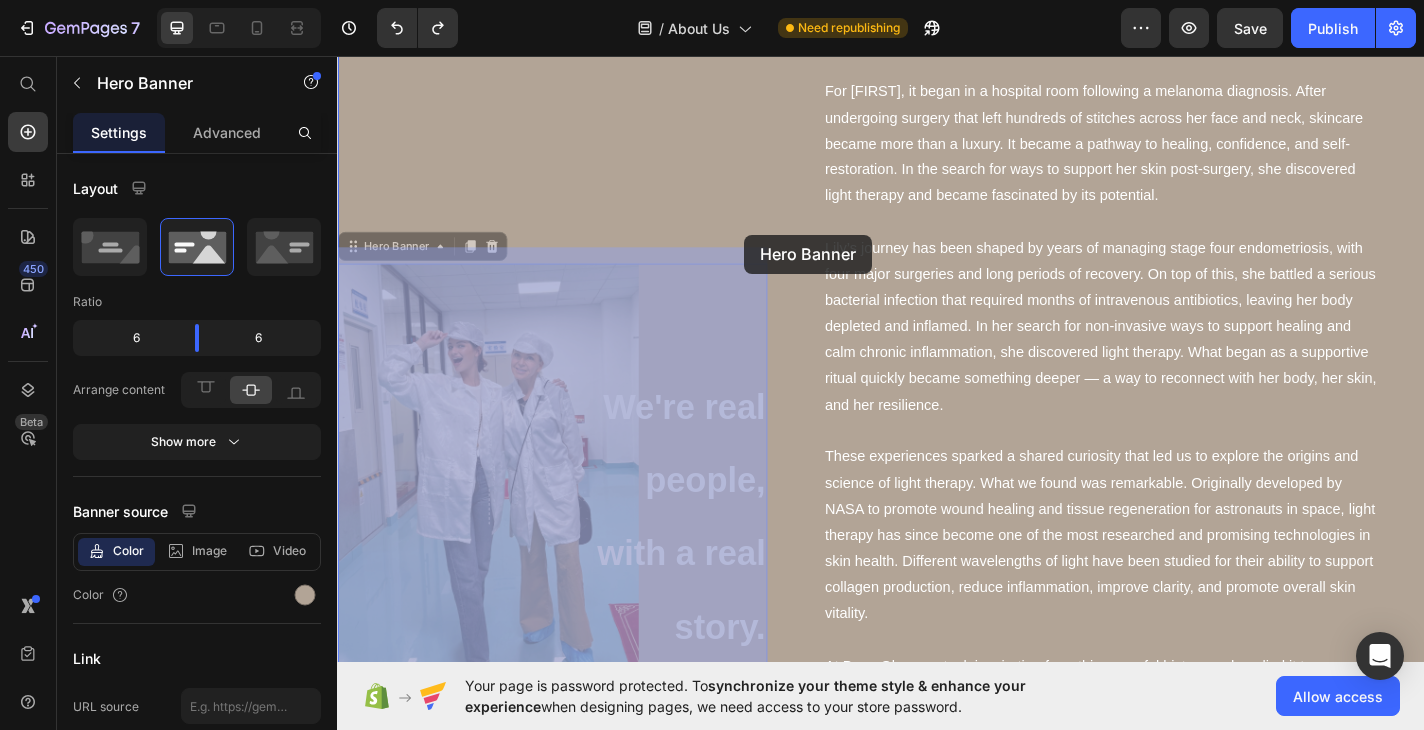 drag, startPoint x: 750, startPoint y: 285, endPoint x: 786, endPoint y: 253, distance: 48.166378 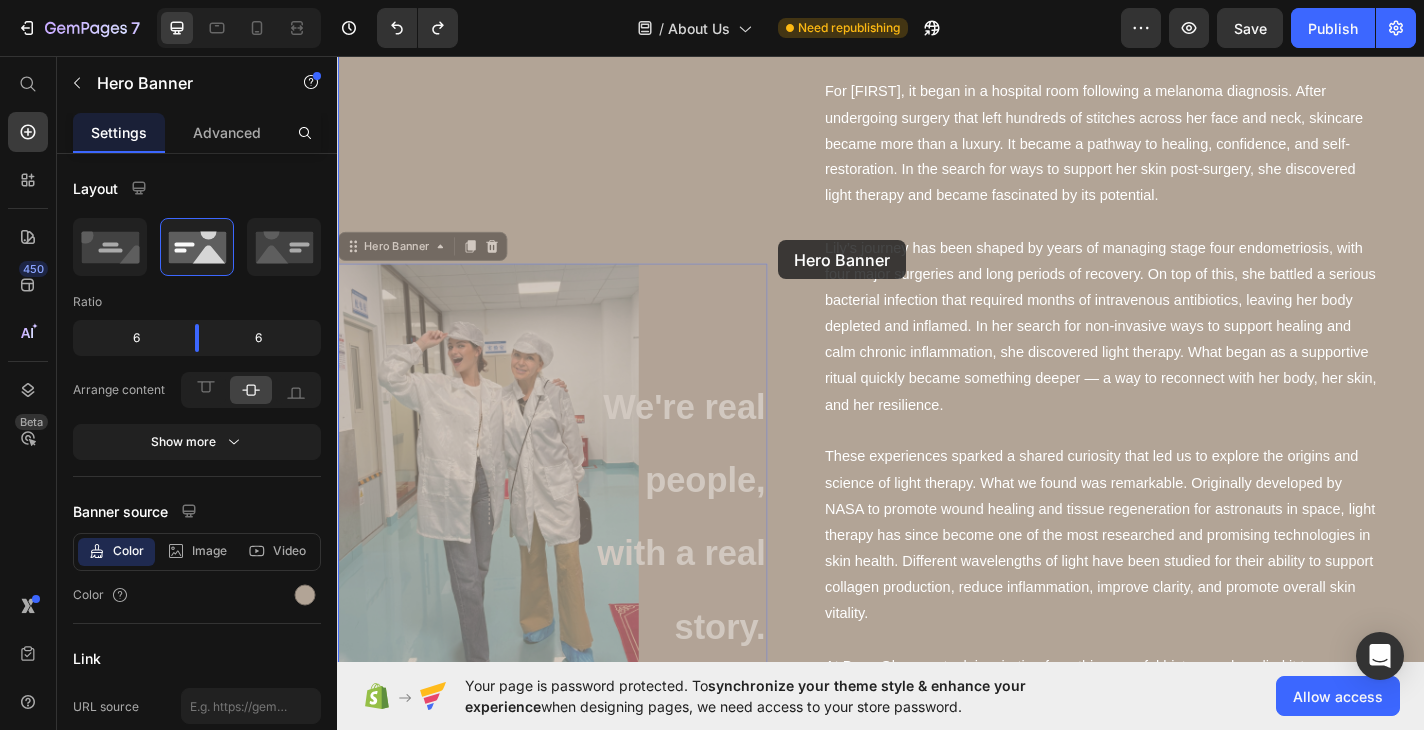drag, startPoint x: 770, startPoint y: 298, endPoint x: 824, endPoint y: 259, distance: 66.61081 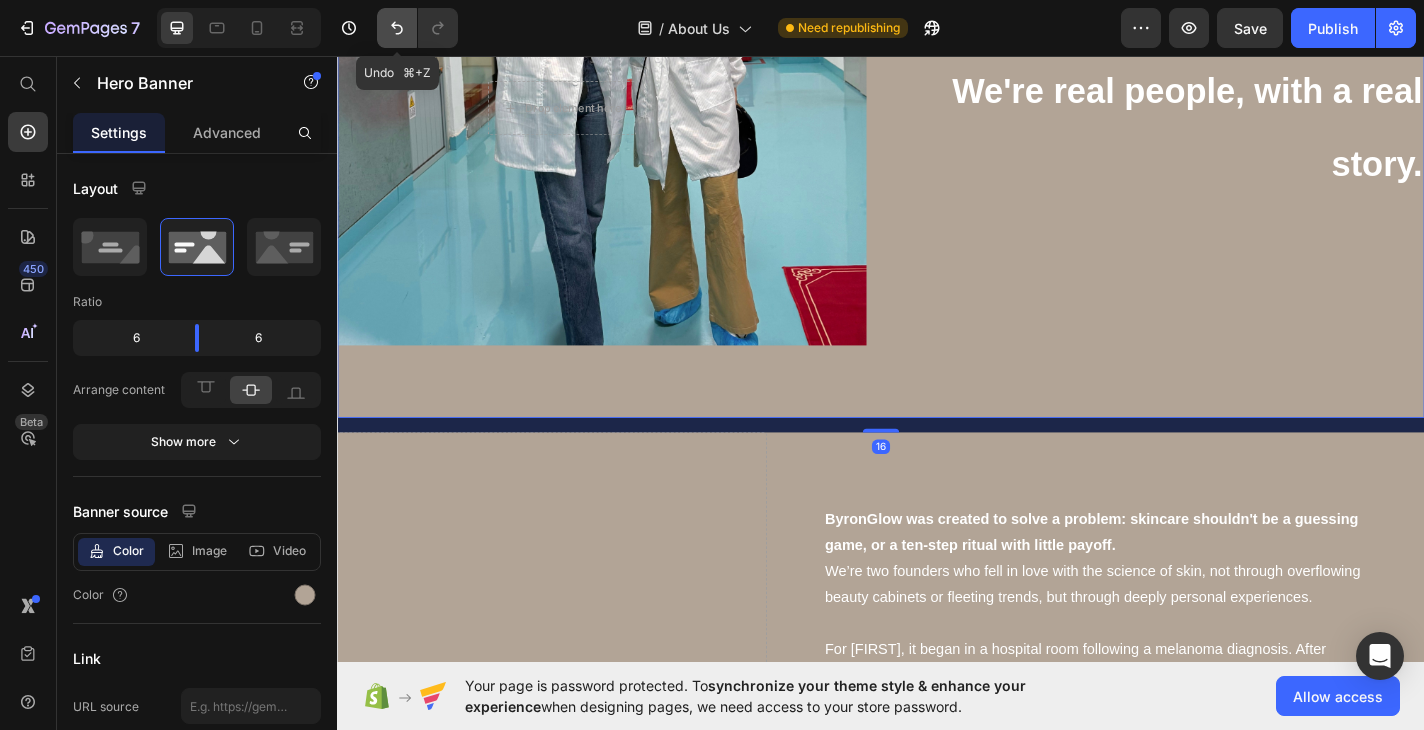 click 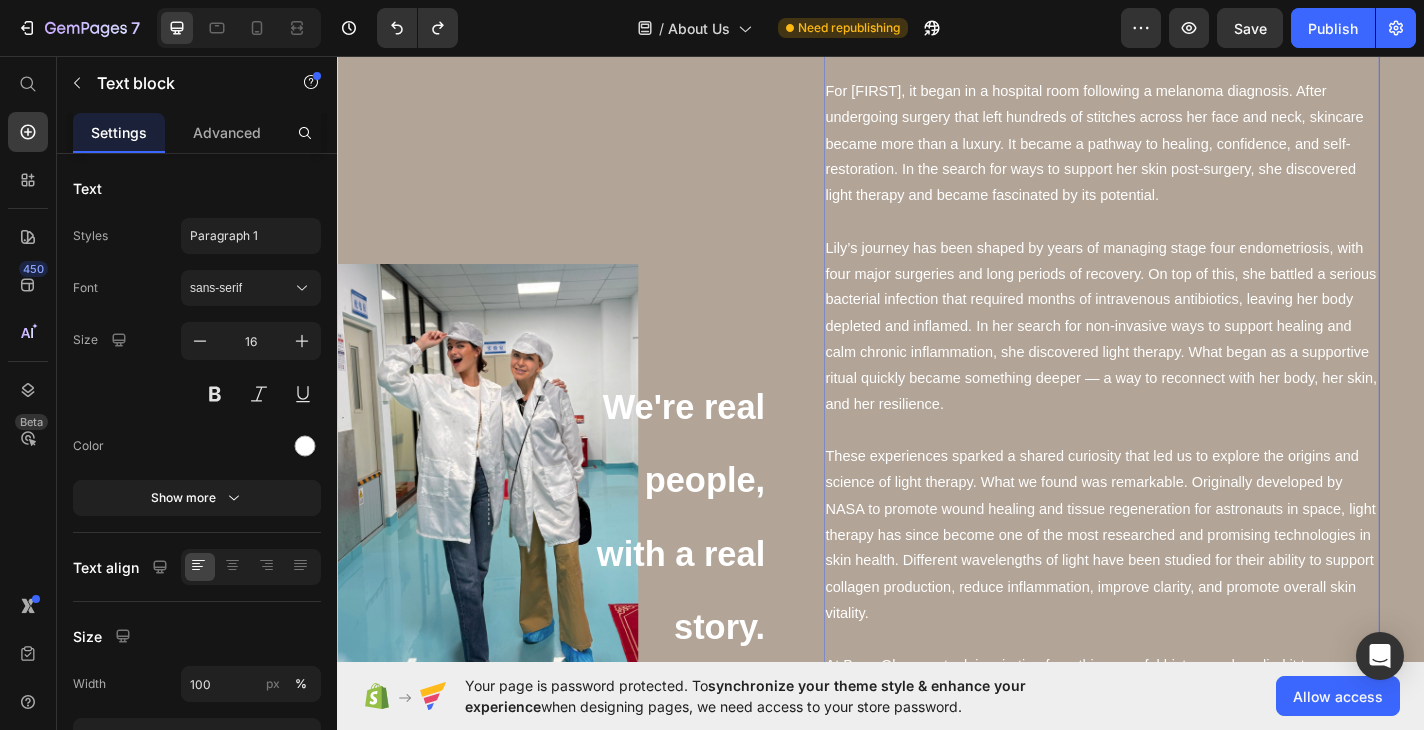 drag, startPoint x: 1293, startPoint y: 466, endPoint x: 1020, endPoint y: 453, distance: 273.30936 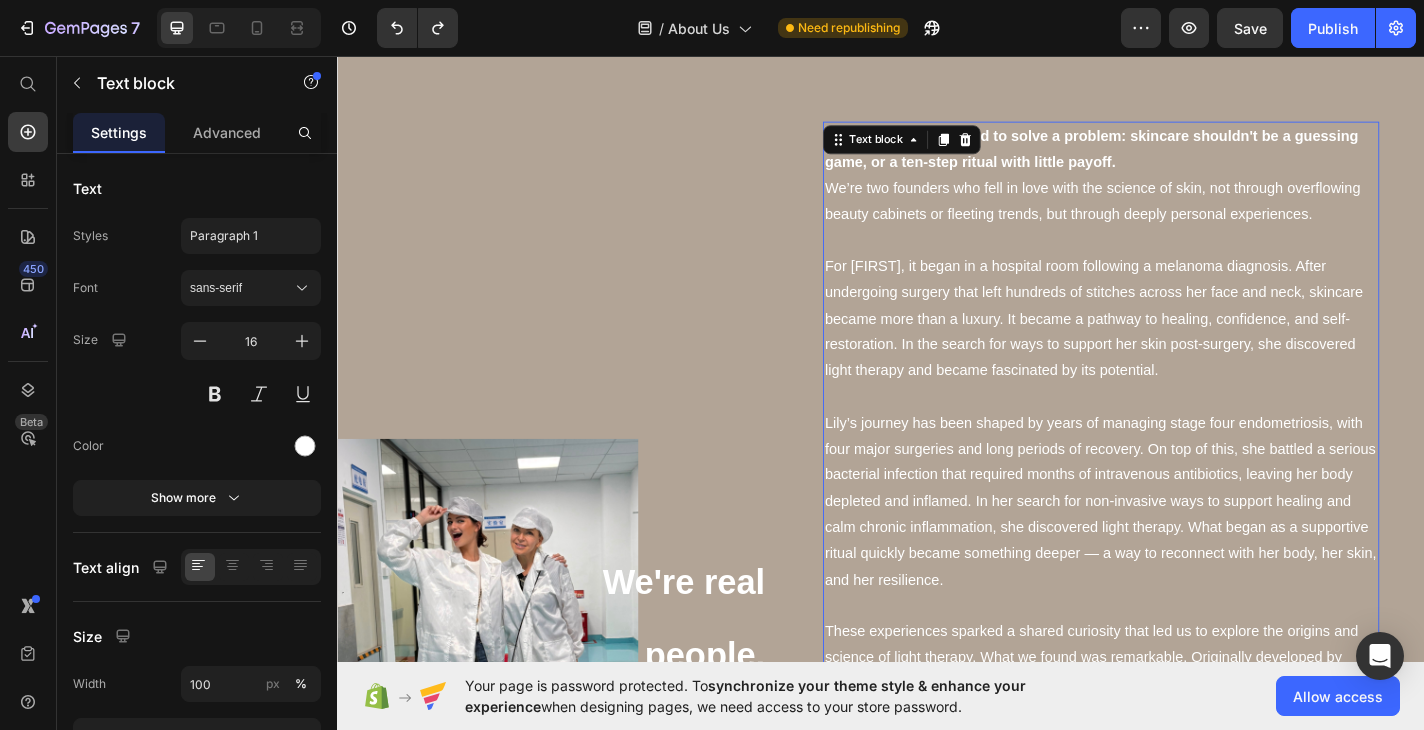 scroll, scrollTop: 877, scrollLeft: 0, axis: vertical 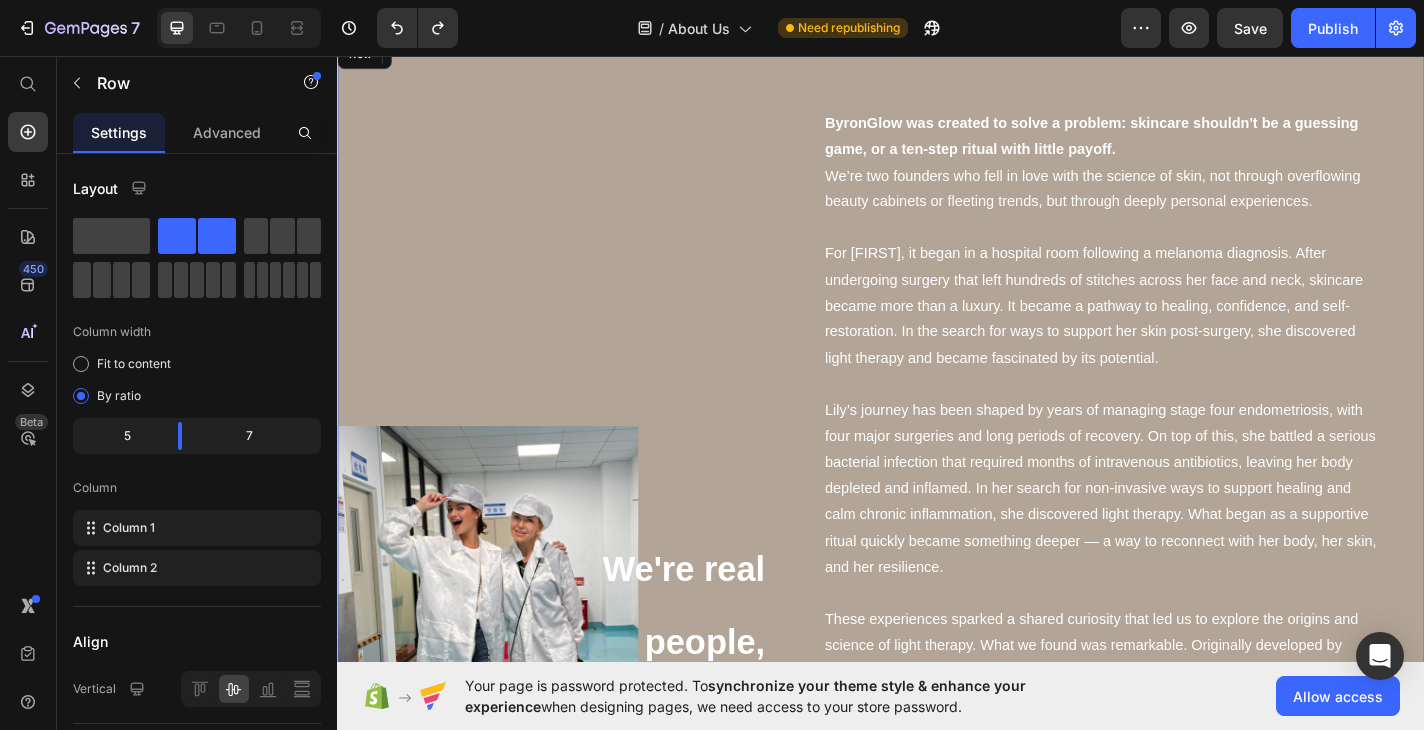 click on "Row We're real people, with a real story. Heading Hero Banner" at bounding box center (574, 764) 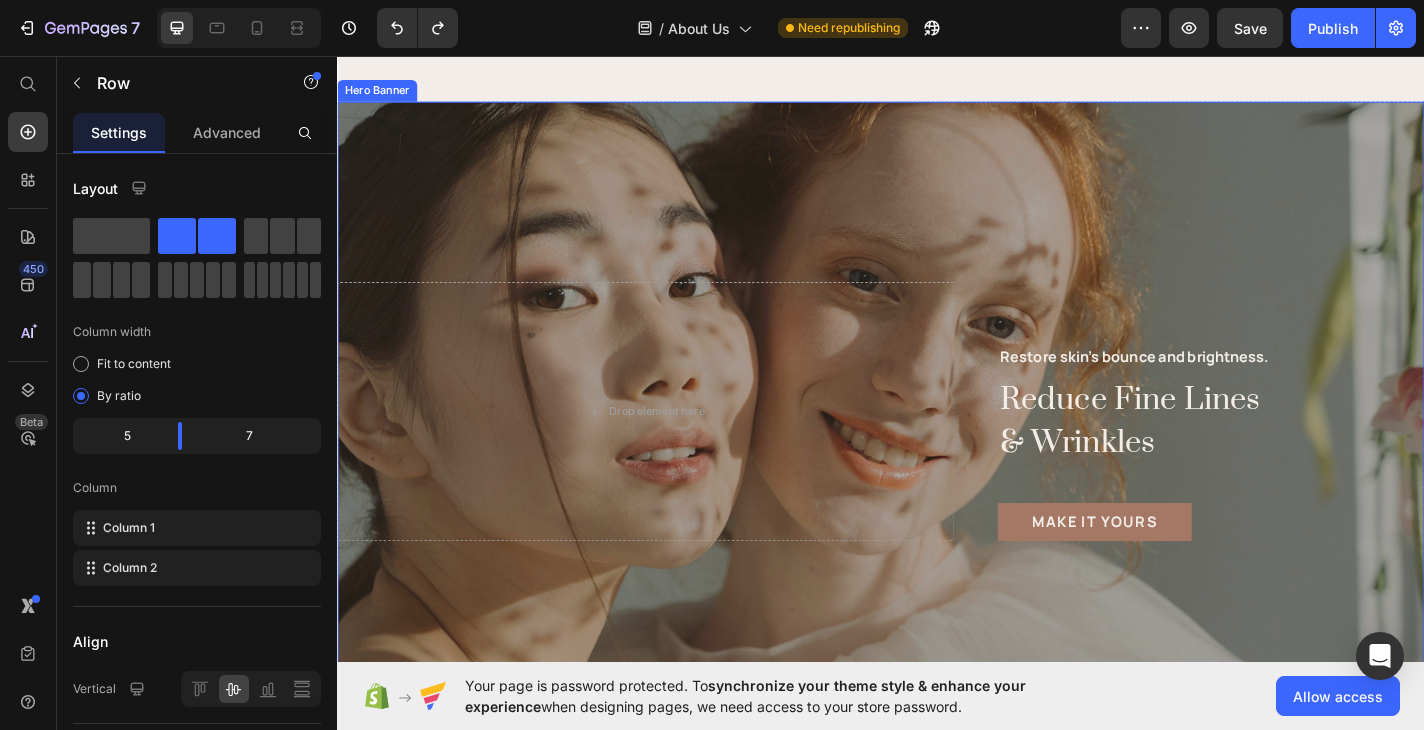scroll, scrollTop: 2842, scrollLeft: 0, axis: vertical 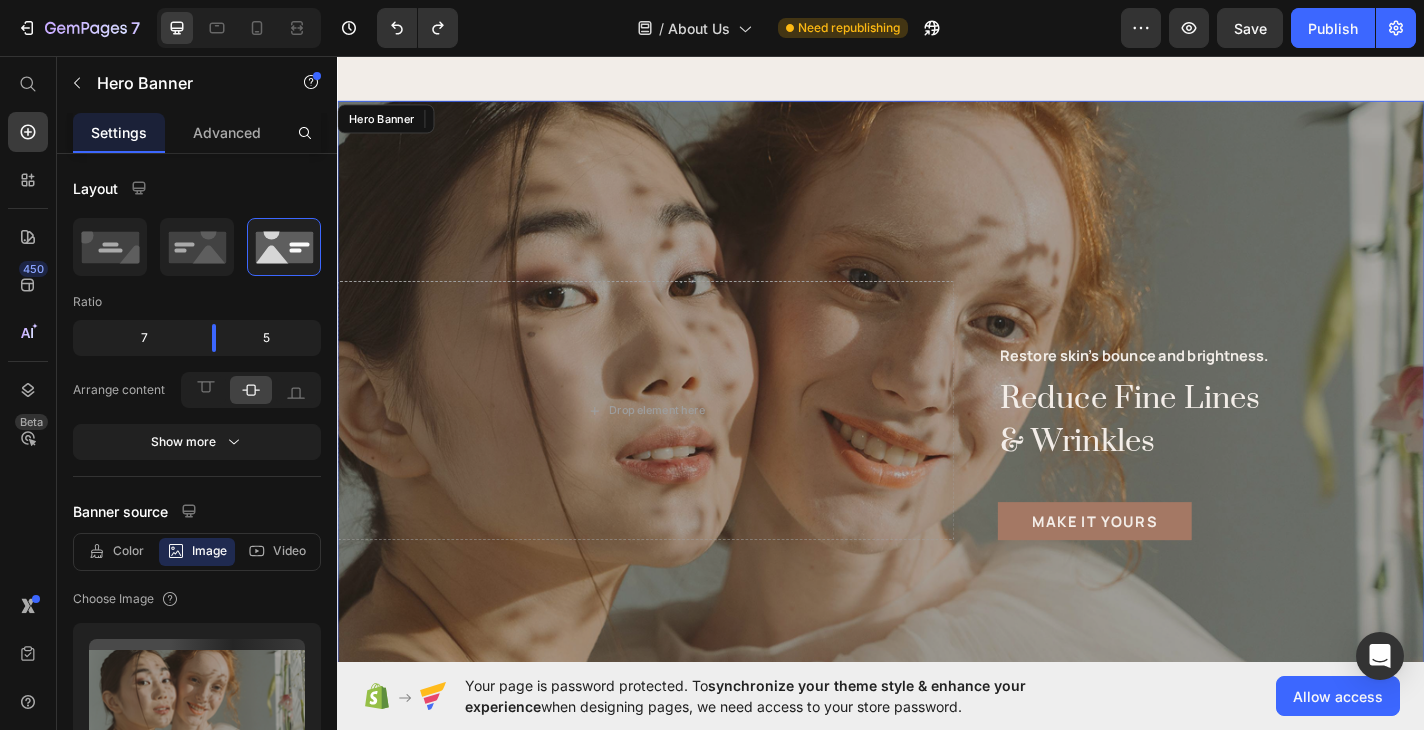 click at bounding box center [937, 447] 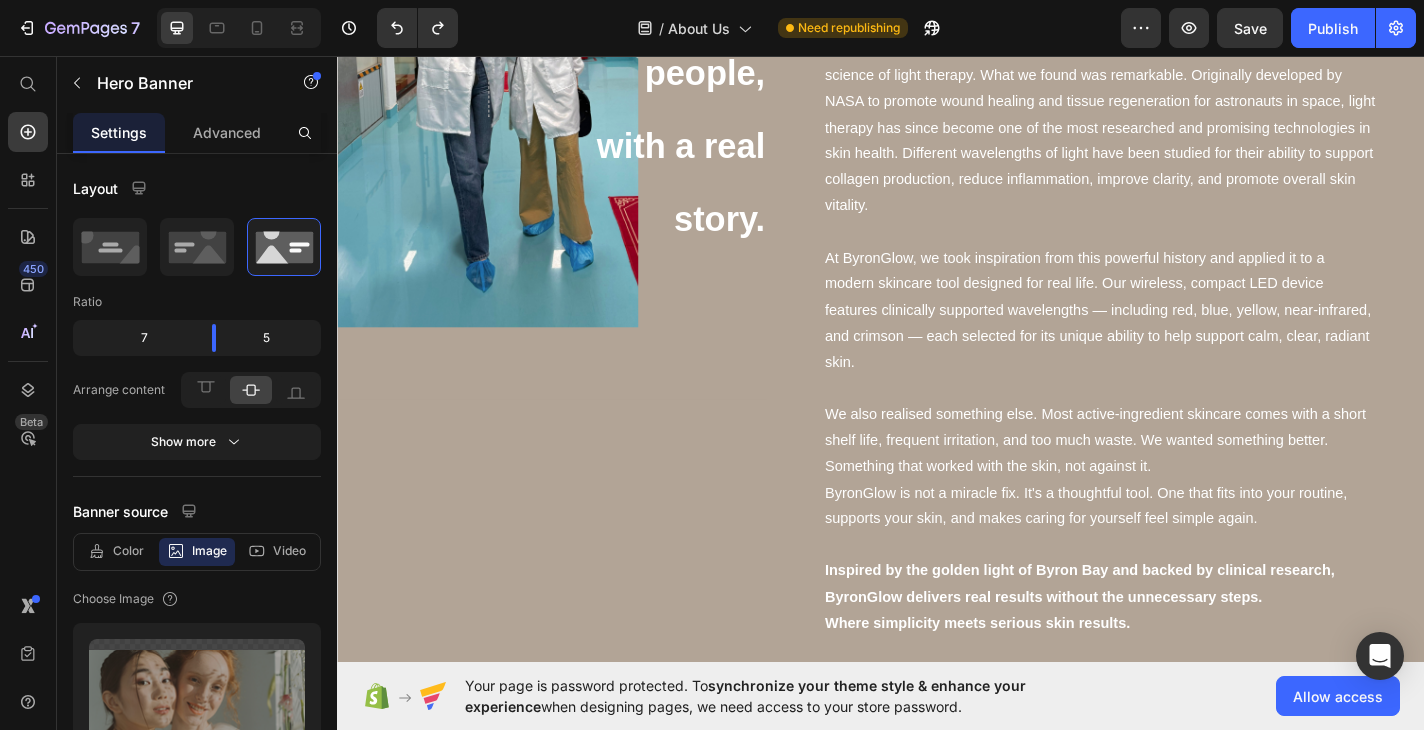 scroll, scrollTop: 0, scrollLeft: 0, axis: both 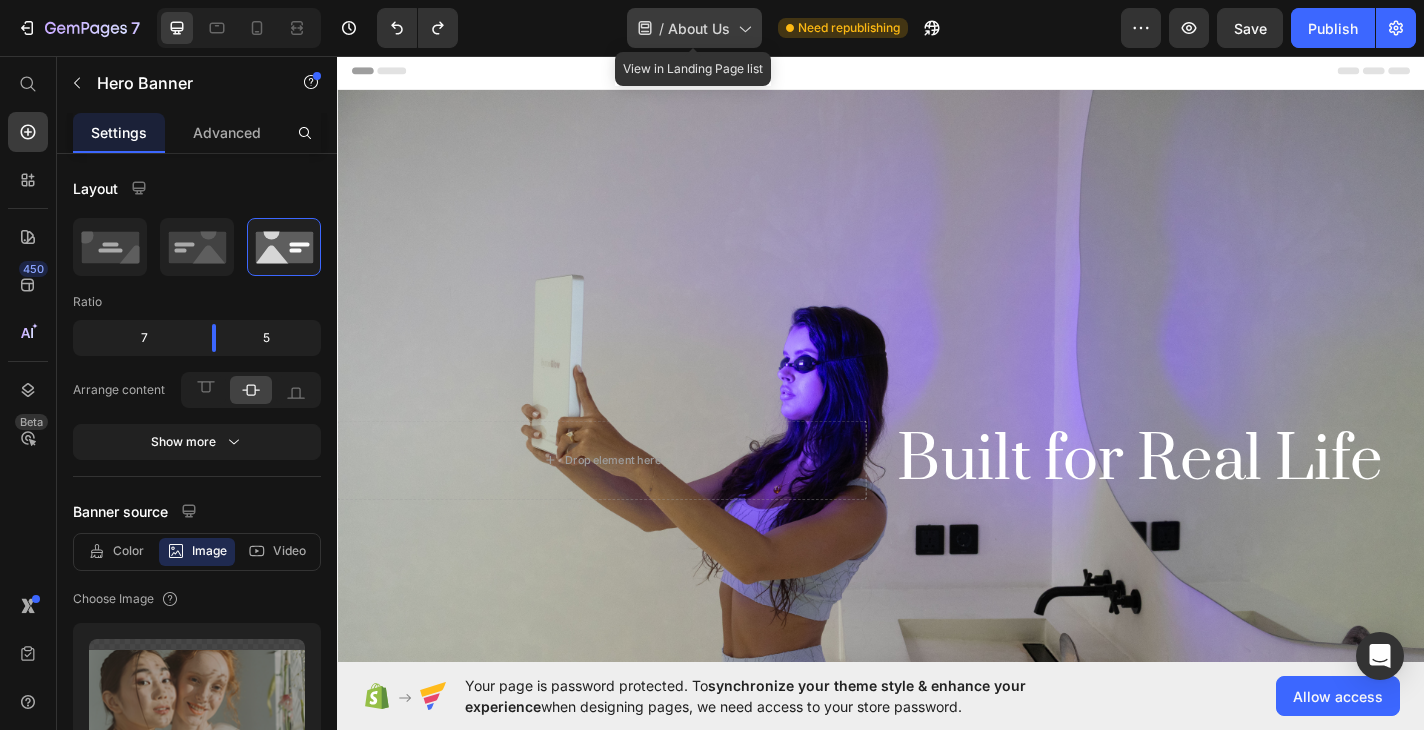 click 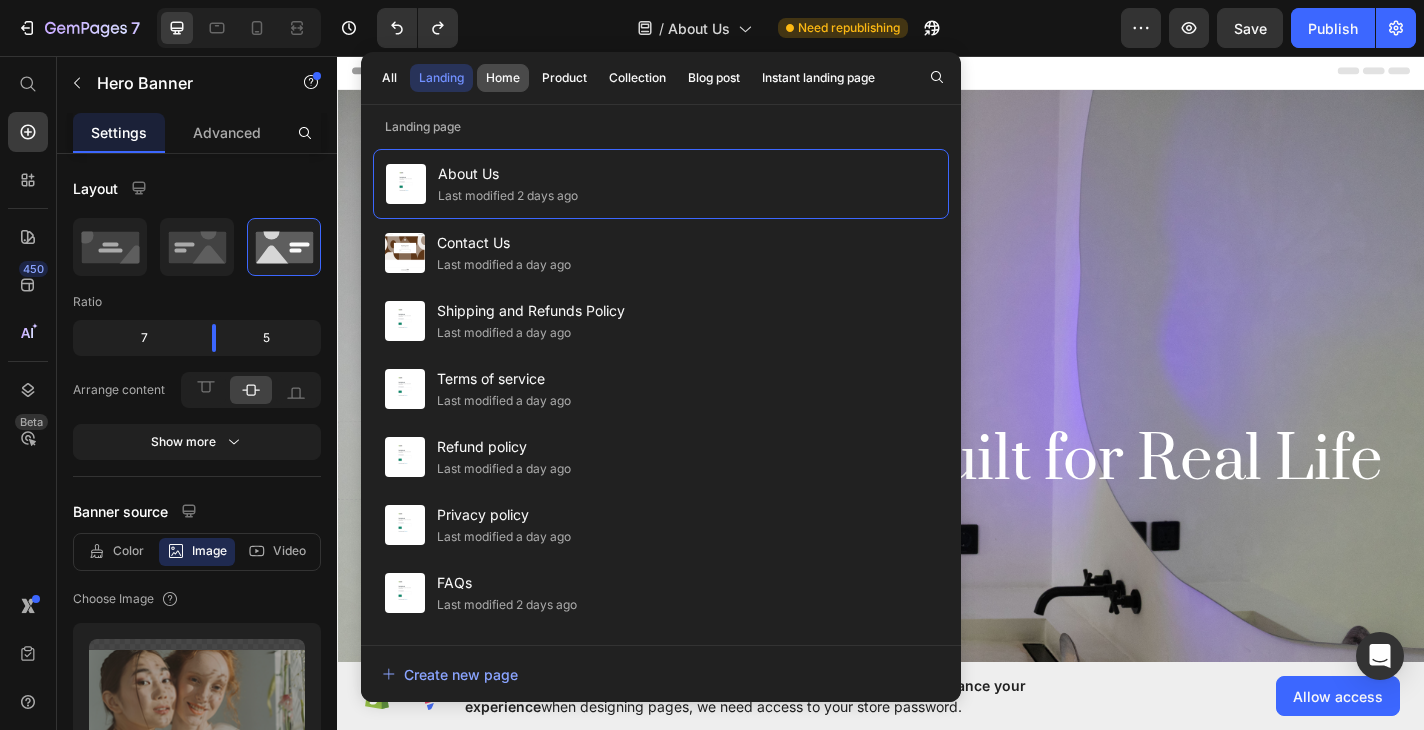 click on "Home" 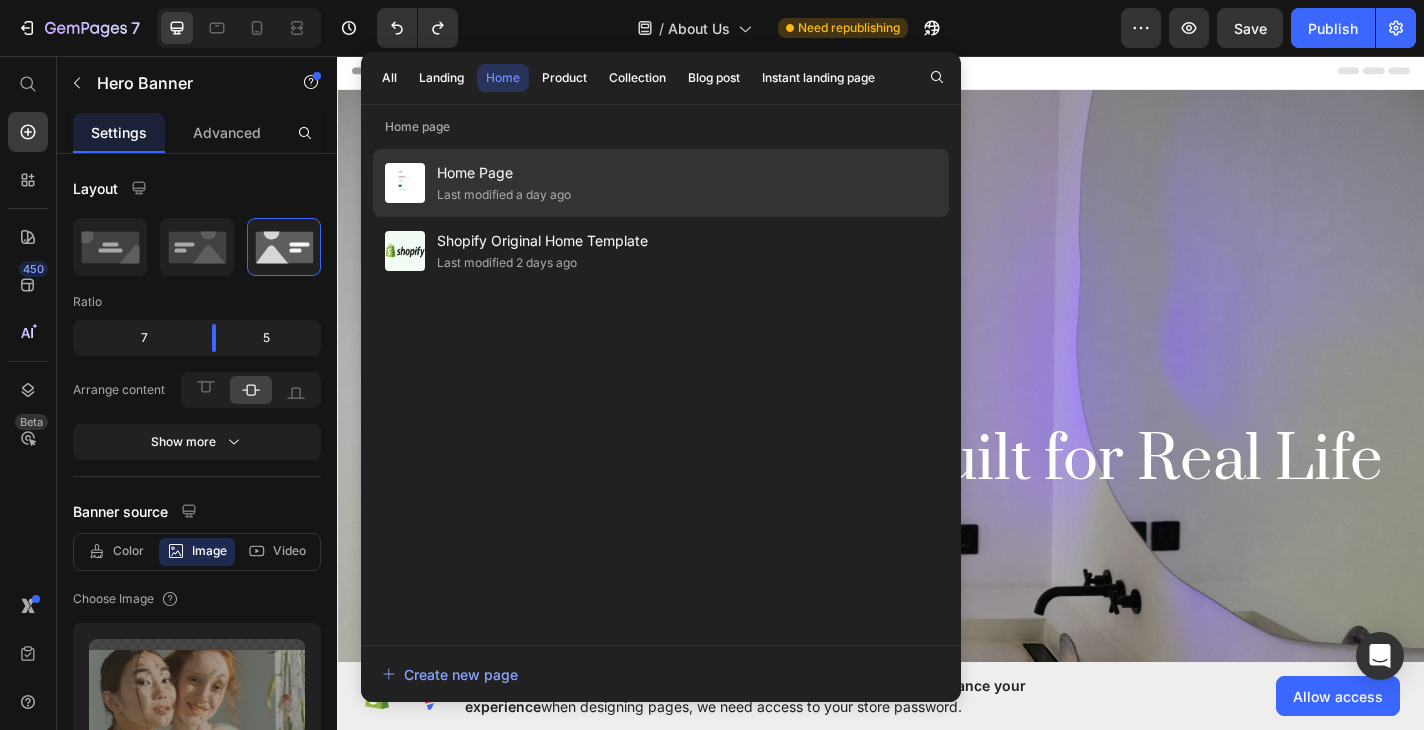 click on "Last modified a day ago" 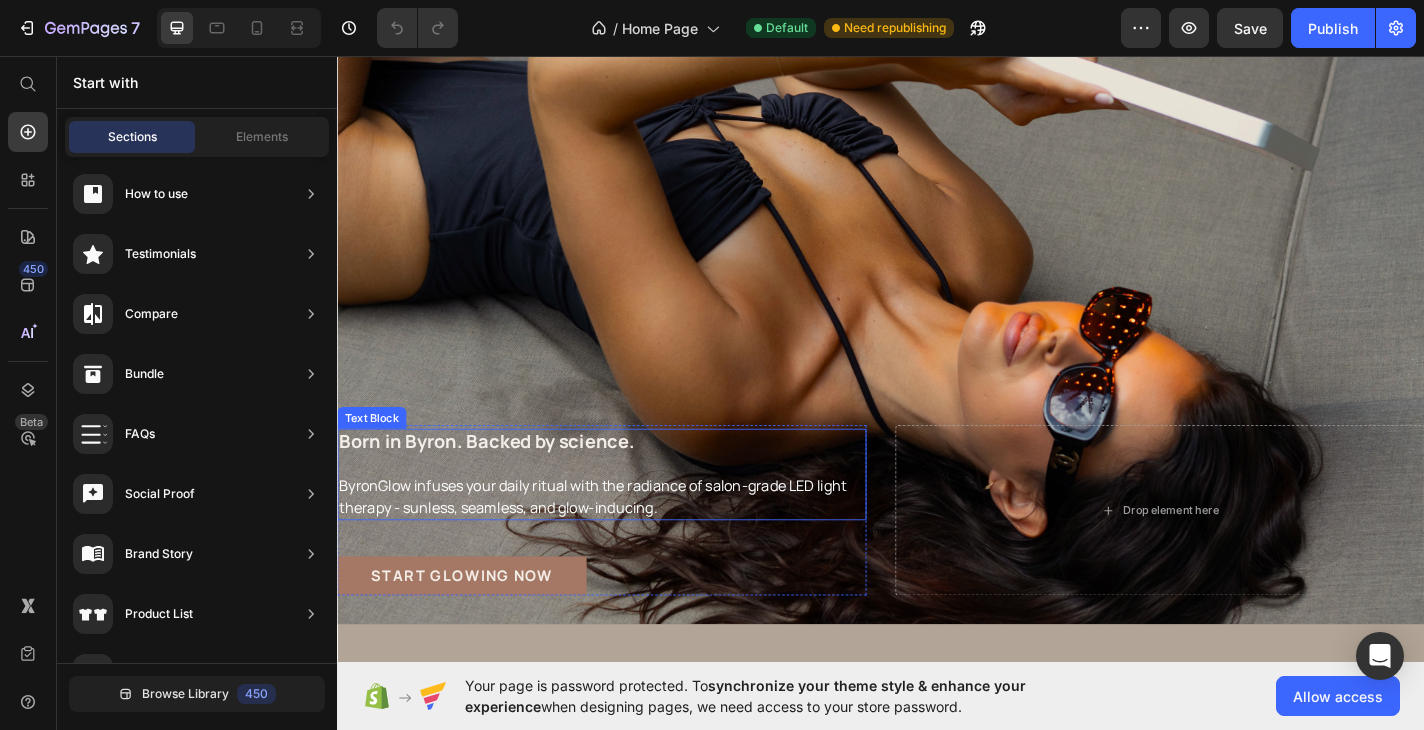 scroll, scrollTop: 232, scrollLeft: 0, axis: vertical 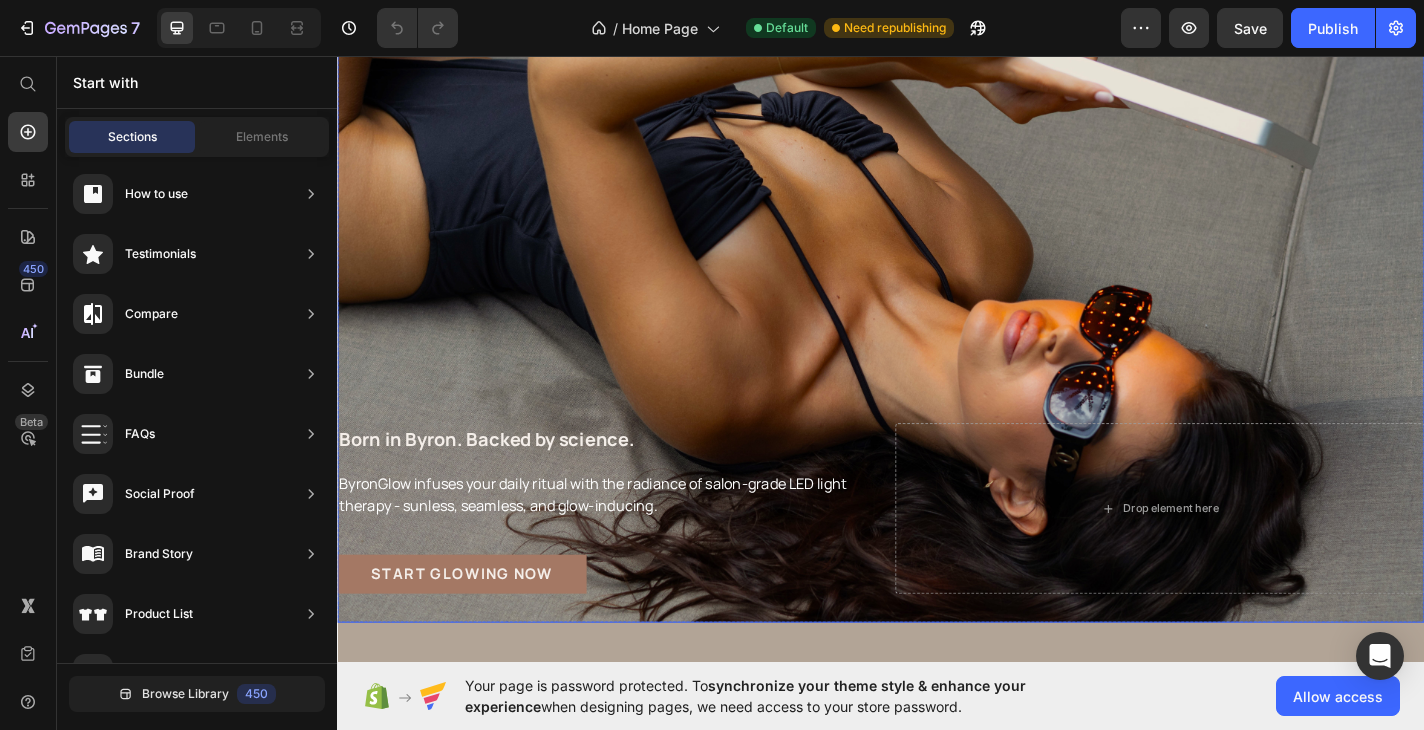 click at bounding box center (937, 271) 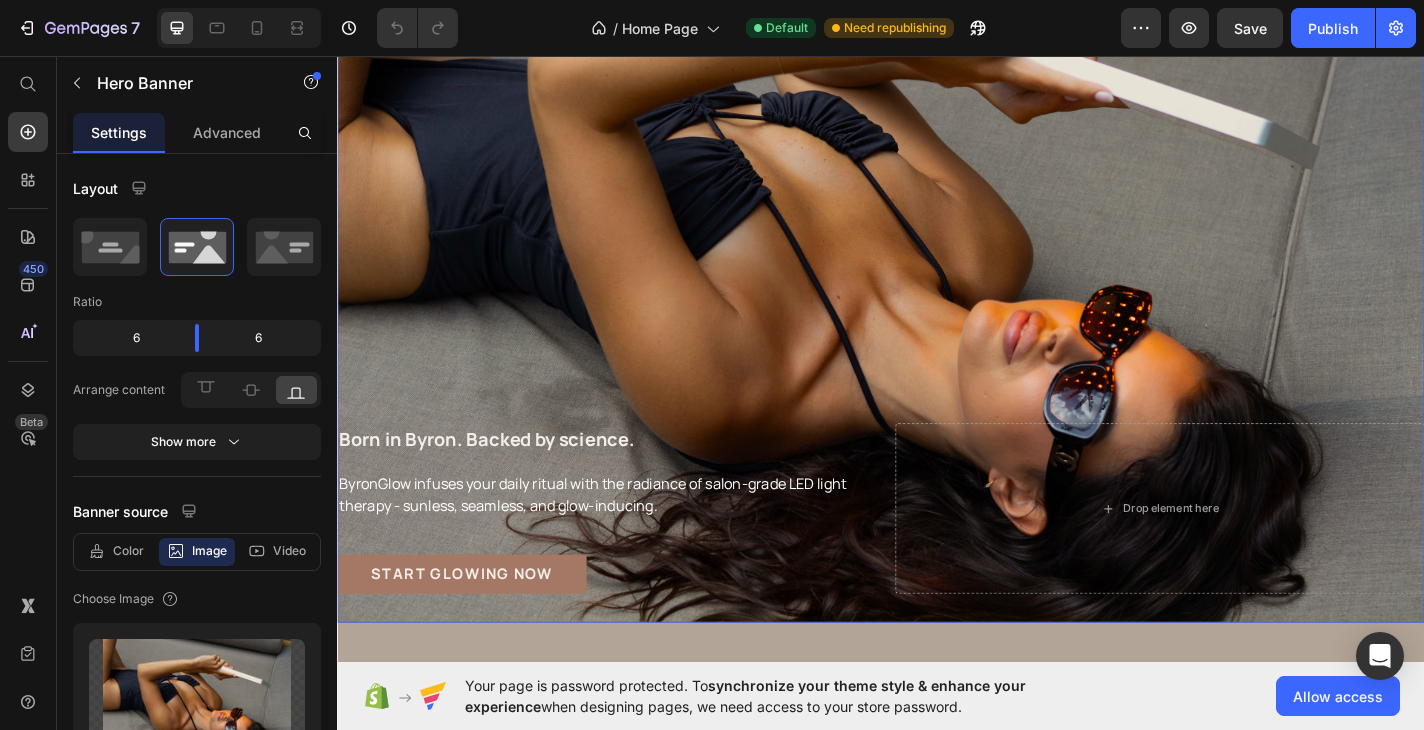 click at bounding box center [937, 271] 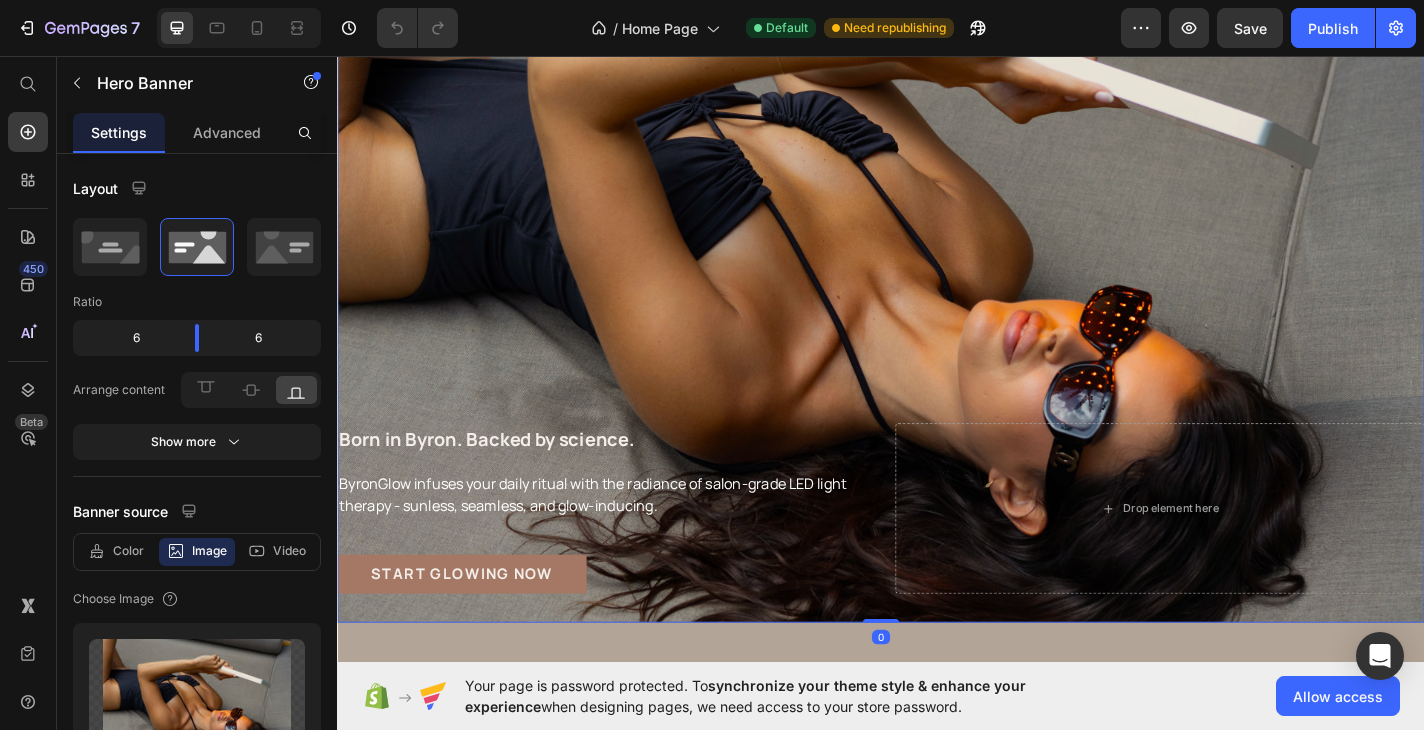 click on "Heading Born in Byron. Backed by science. ByronGlow infuses your daily ritual with the radiance of salon-grade LED light therapy - sunless, seamless, and glow-inducing. Text Block START GLOWING NOW Button Row
Drop element here" at bounding box center [937, 555] 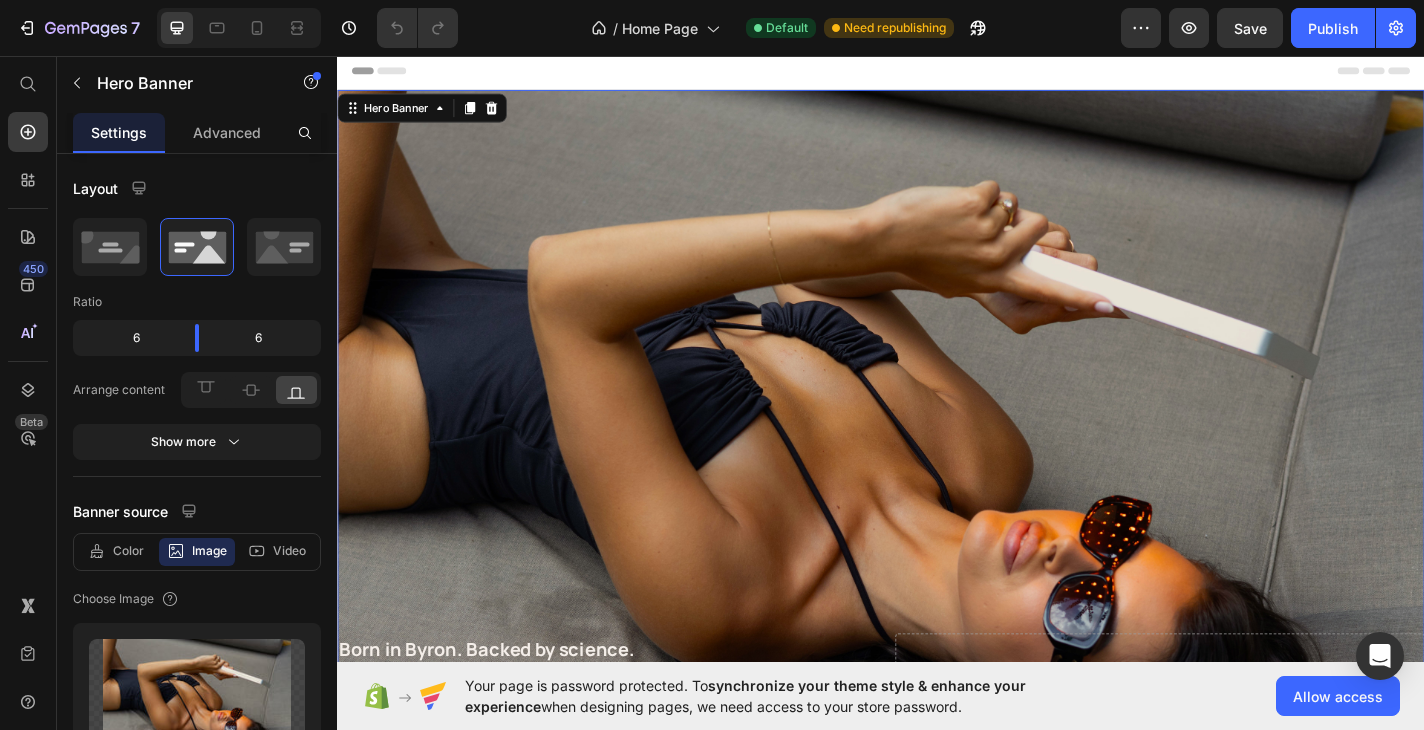 scroll, scrollTop: 0, scrollLeft: 0, axis: both 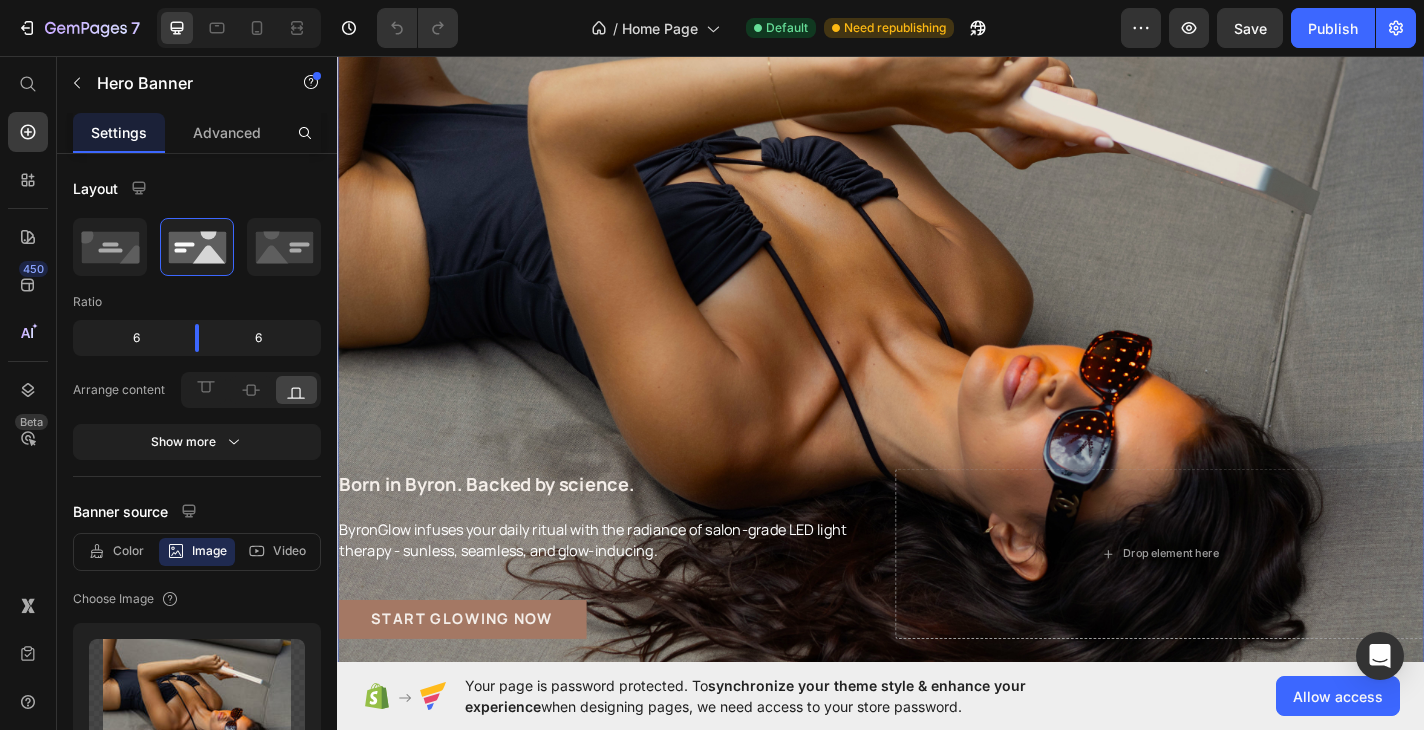 click at bounding box center [937, 321] 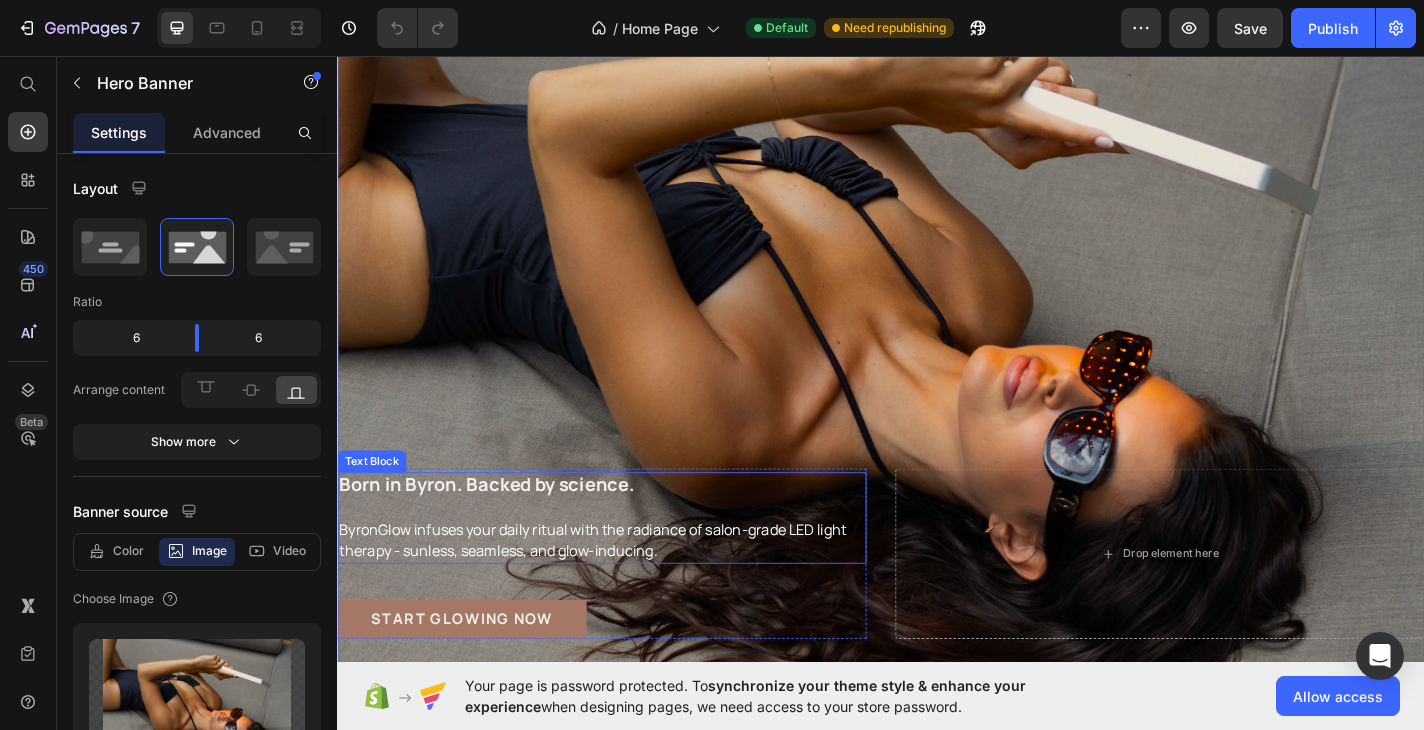 click on "ByronGlow infuses your daily ritual with the radiance of salon-grade LED light therapy - sunless, seamless, and glow-inducing." at bounding box center [619, 590] 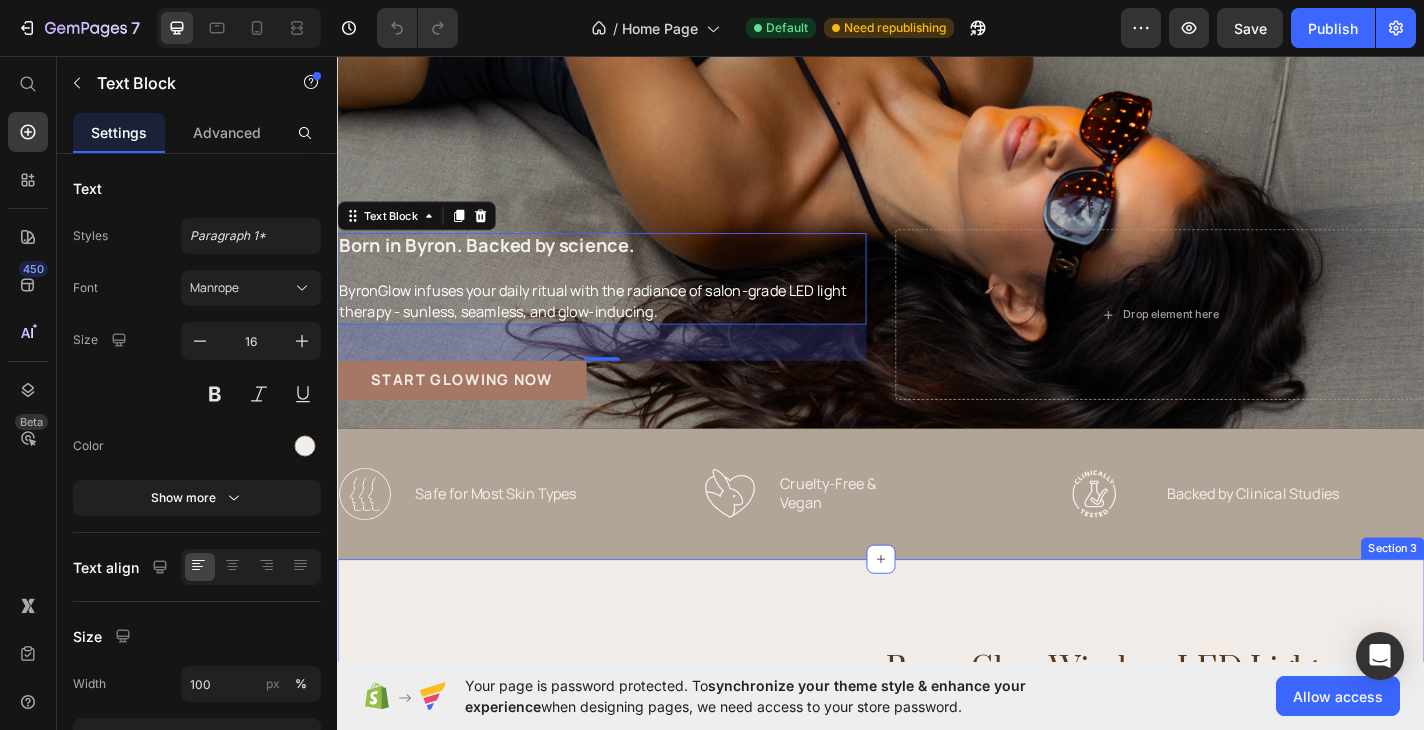 scroll, scrollTop: 596, scrollLeft: 0, axis: vertical 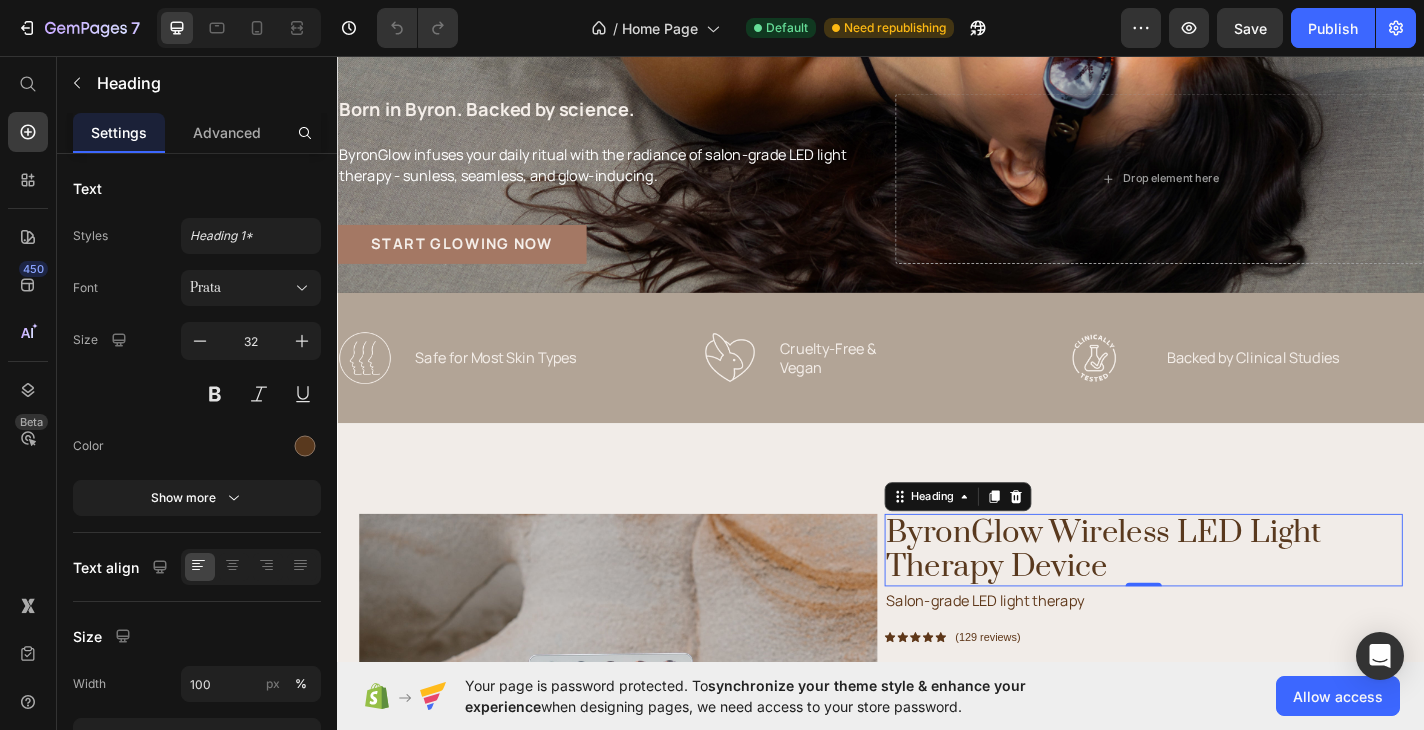 click on "ByronGlow Wireless LED Light Therapy Device" at bounding box center (1227, 601) 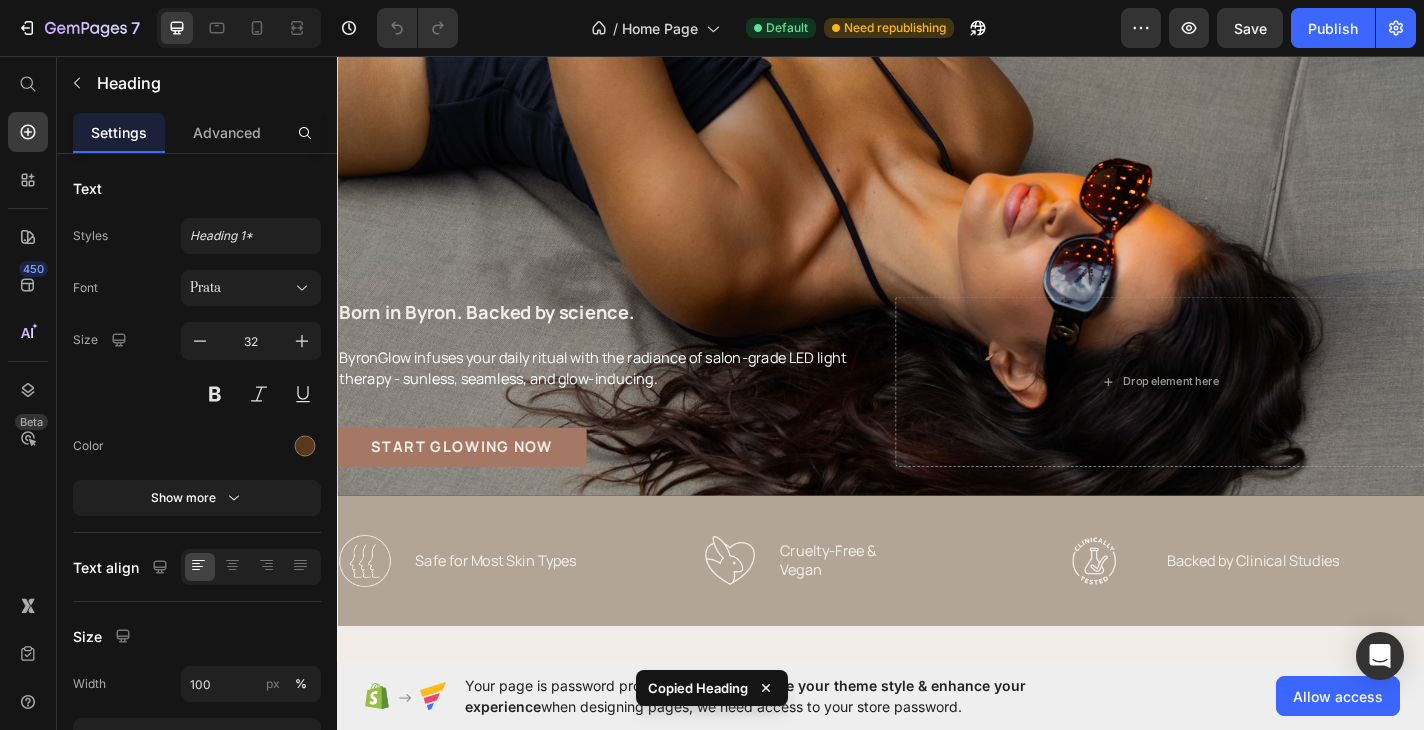 scroll, scrollTop: 175, scrollLeft: 0, axis: vertical 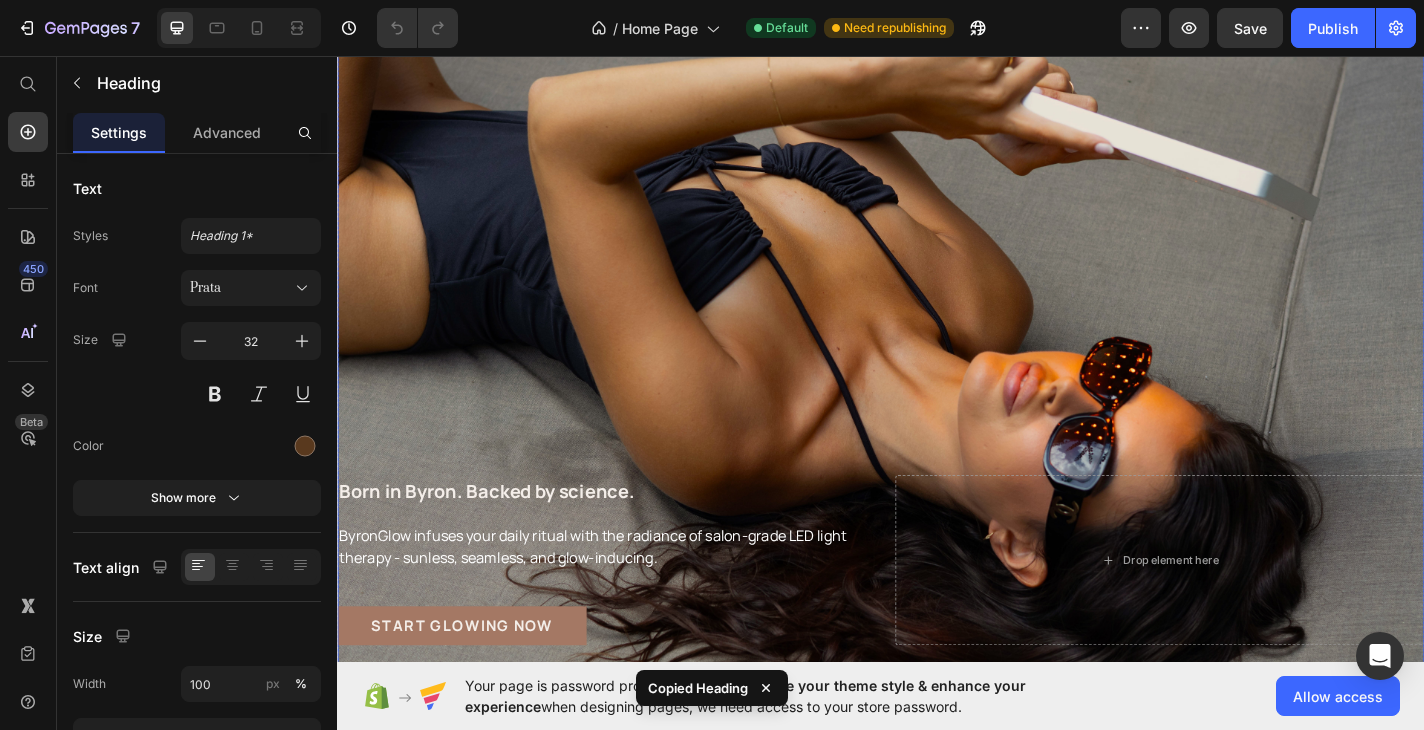 click at bounding box center [937, 328] 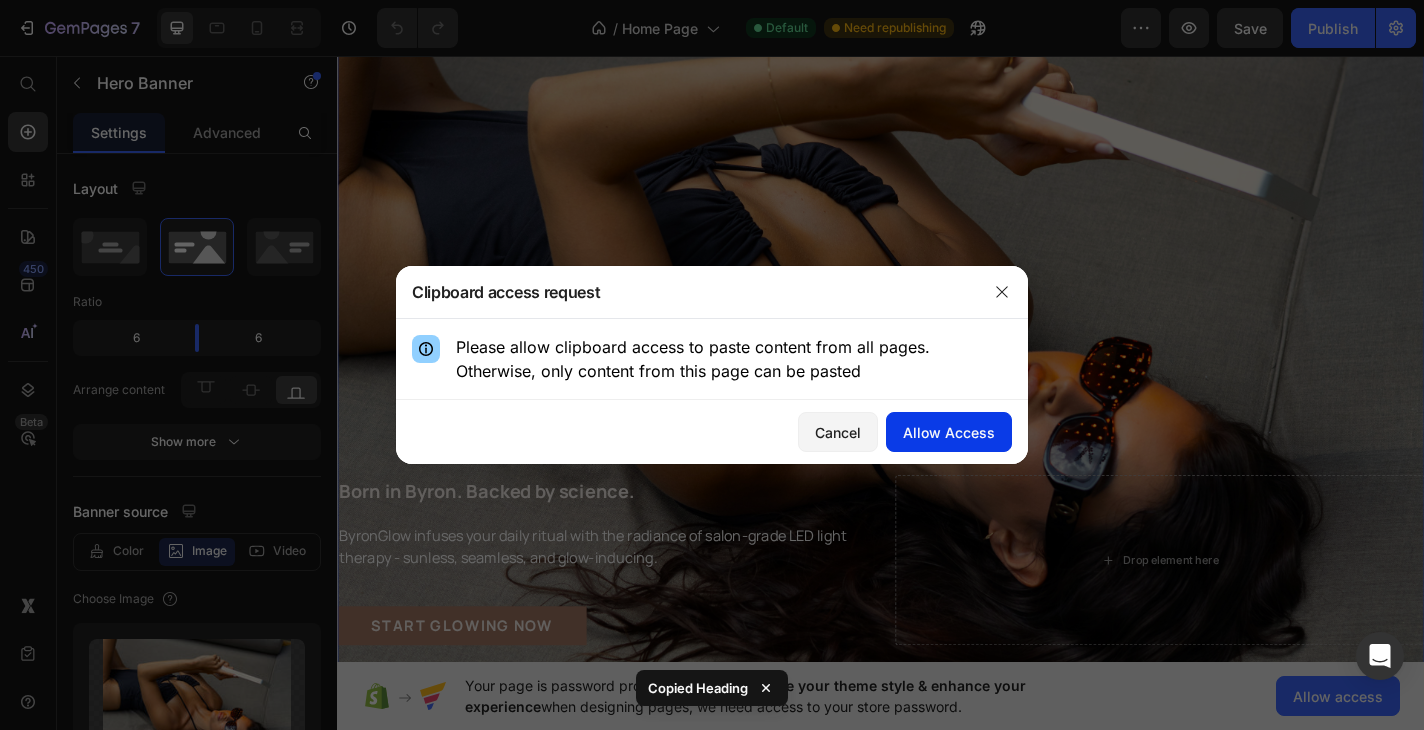 click on "Allow Access" 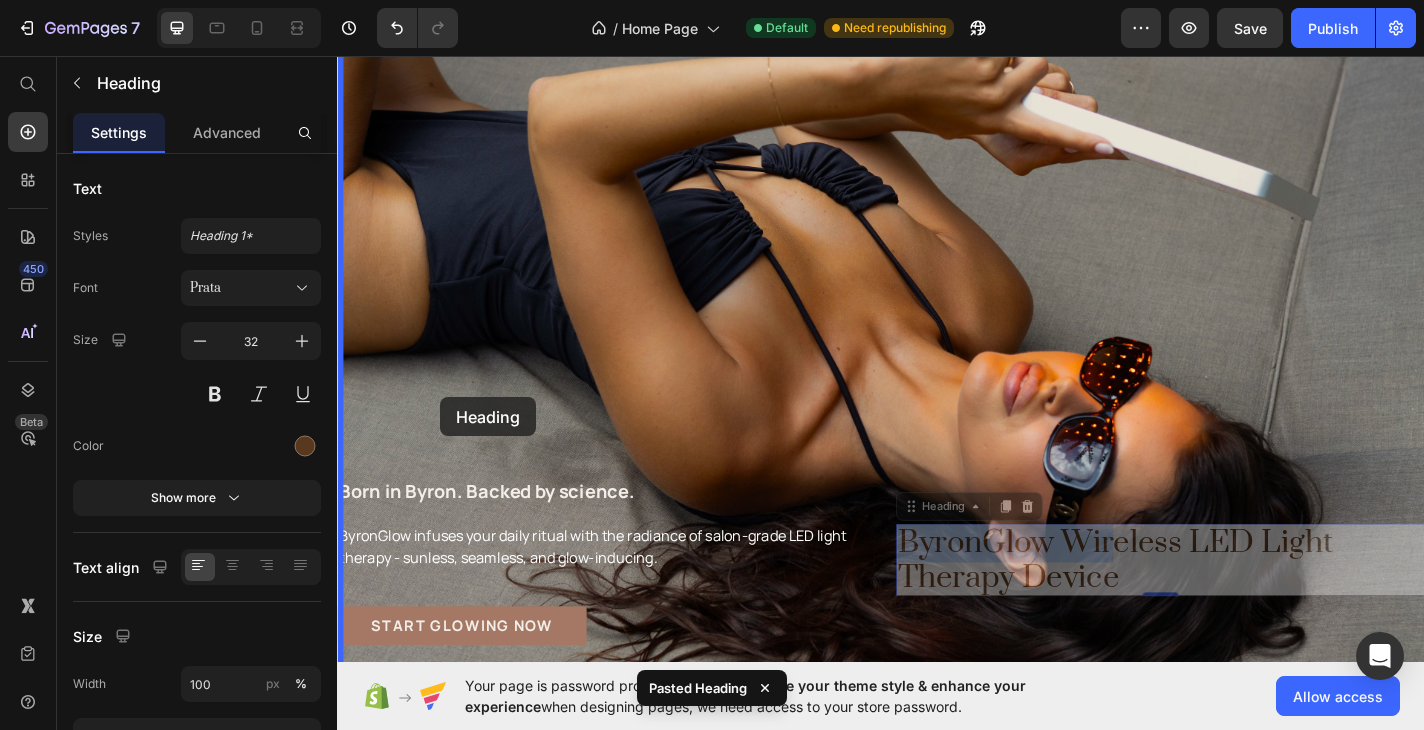 drag, startPoint x: 1448, startPoint y: 601, endPoint x: 451, endPoint y: 432, distance: 1011.22205 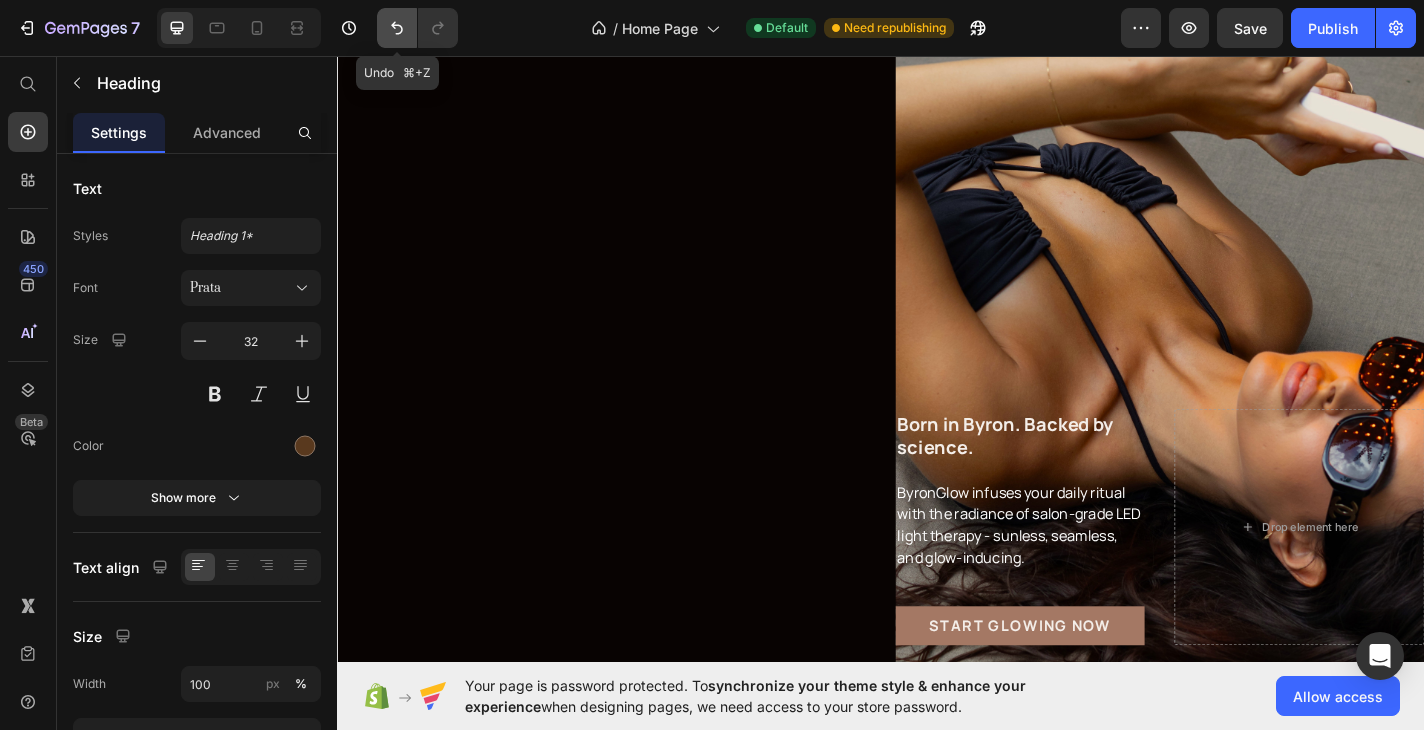 click 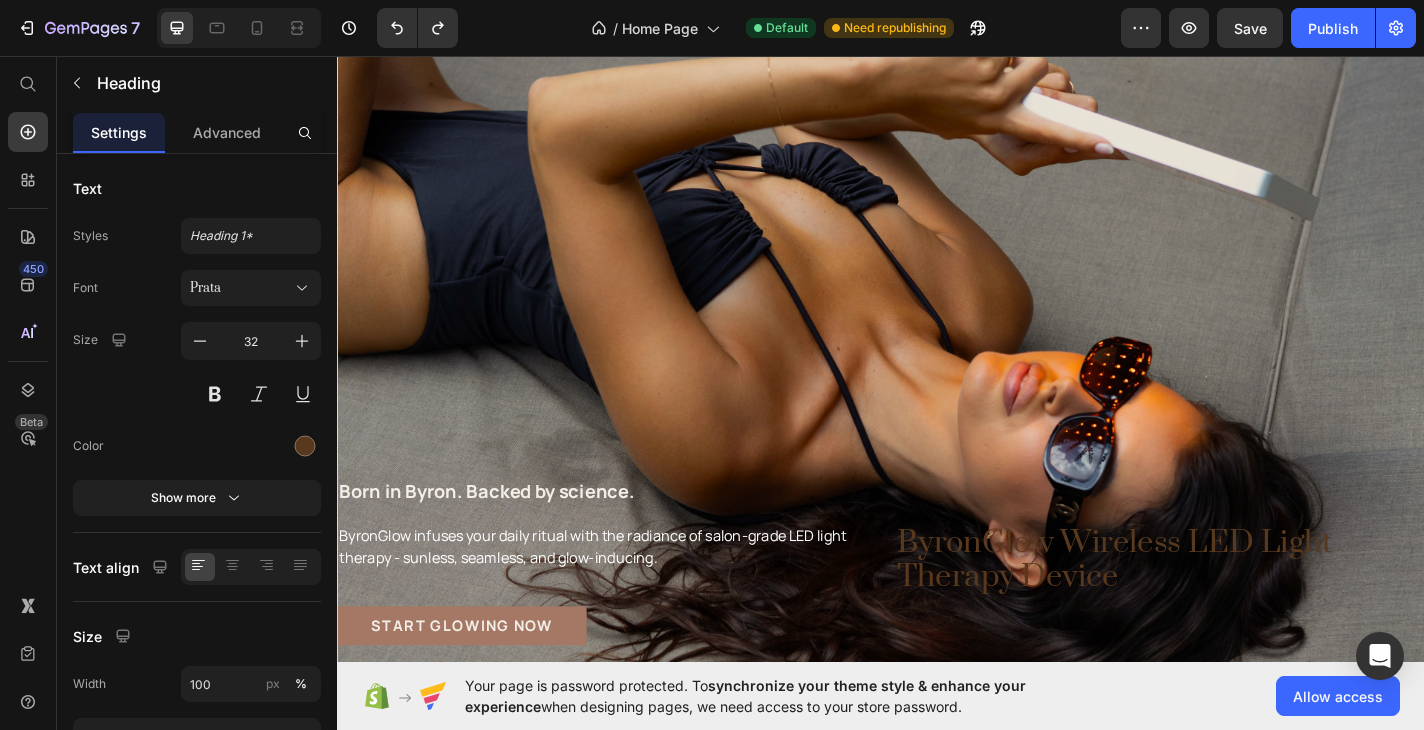 click on "ByronGlow Wireless LED Light Therapy Device" at bounding box center [1245, 612] 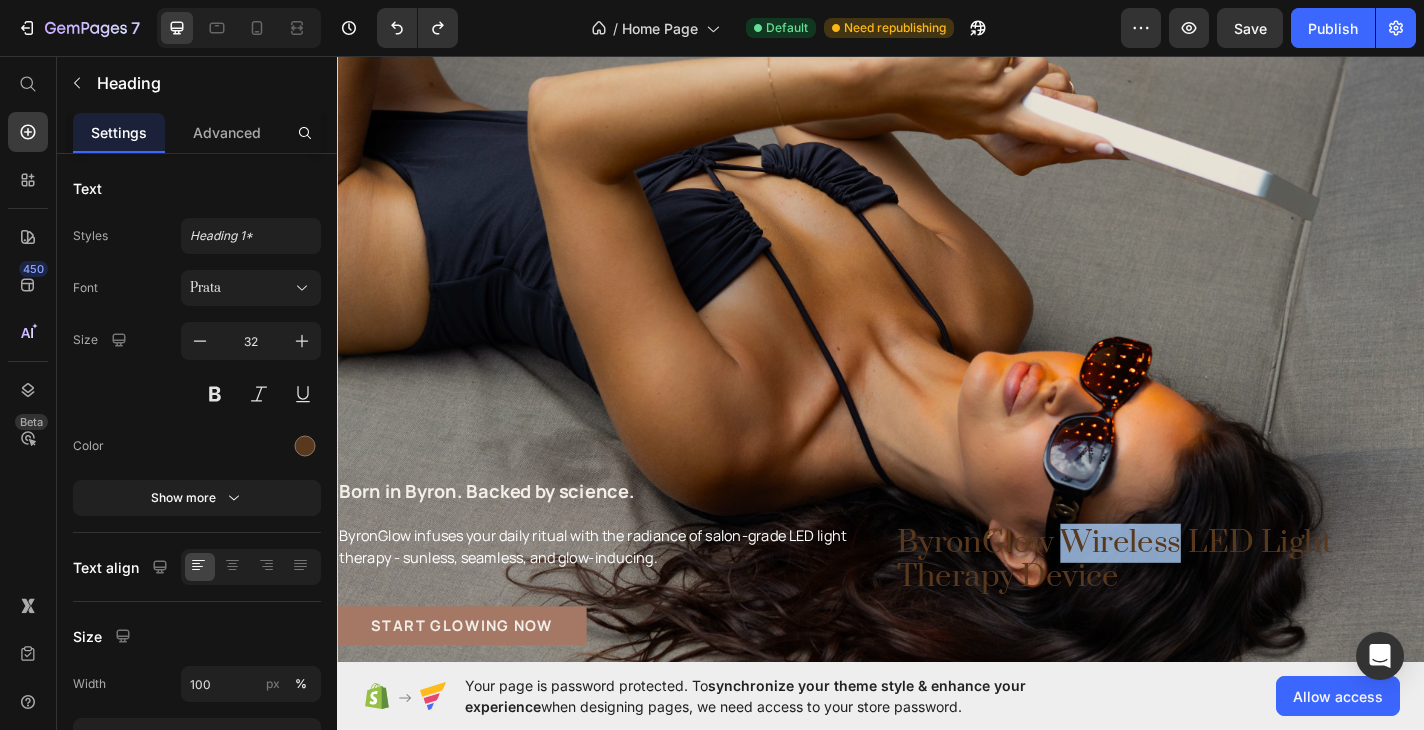 click on "ByronGlow Wireless LED Light Therapy Device" at bounding box center (1245, 612) 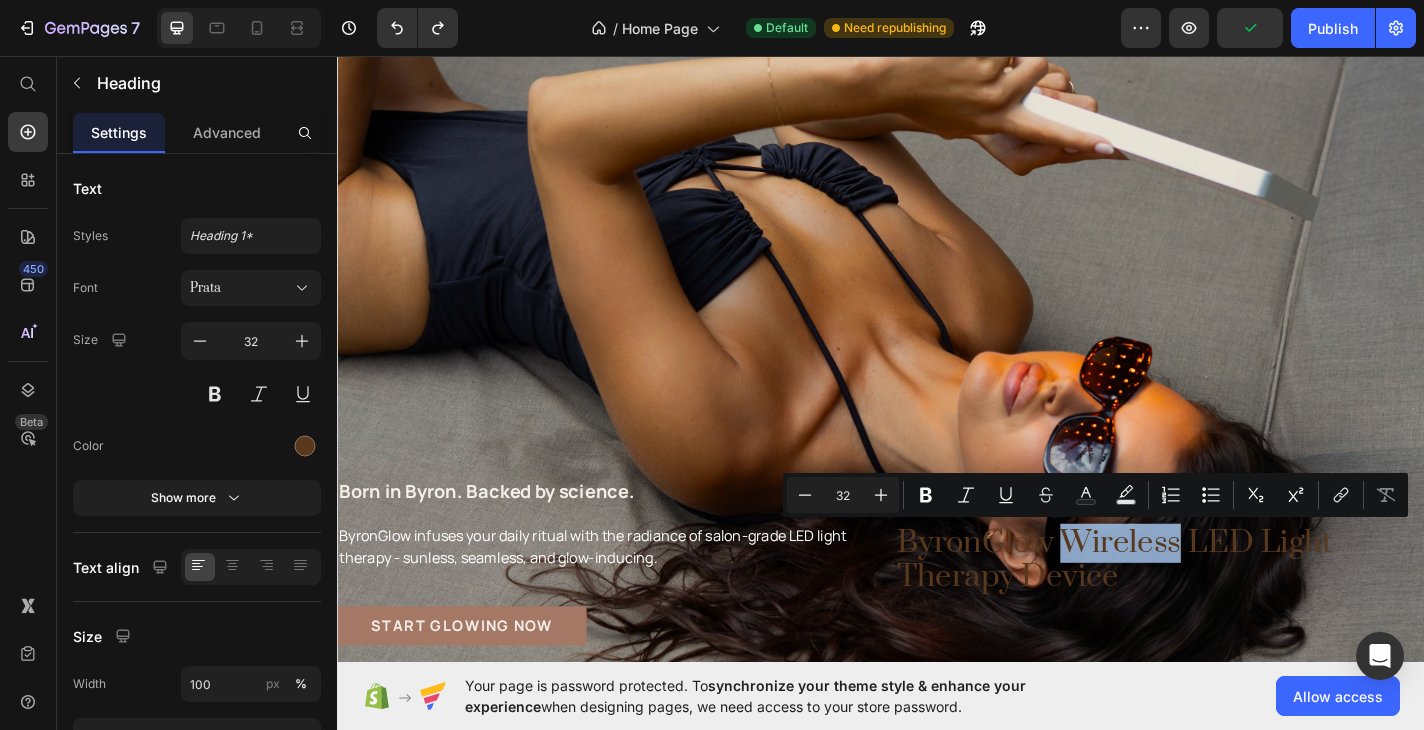 click on "ByronGlow Wireless LED Light Therapy Device" at bounding box center [1245, 612] 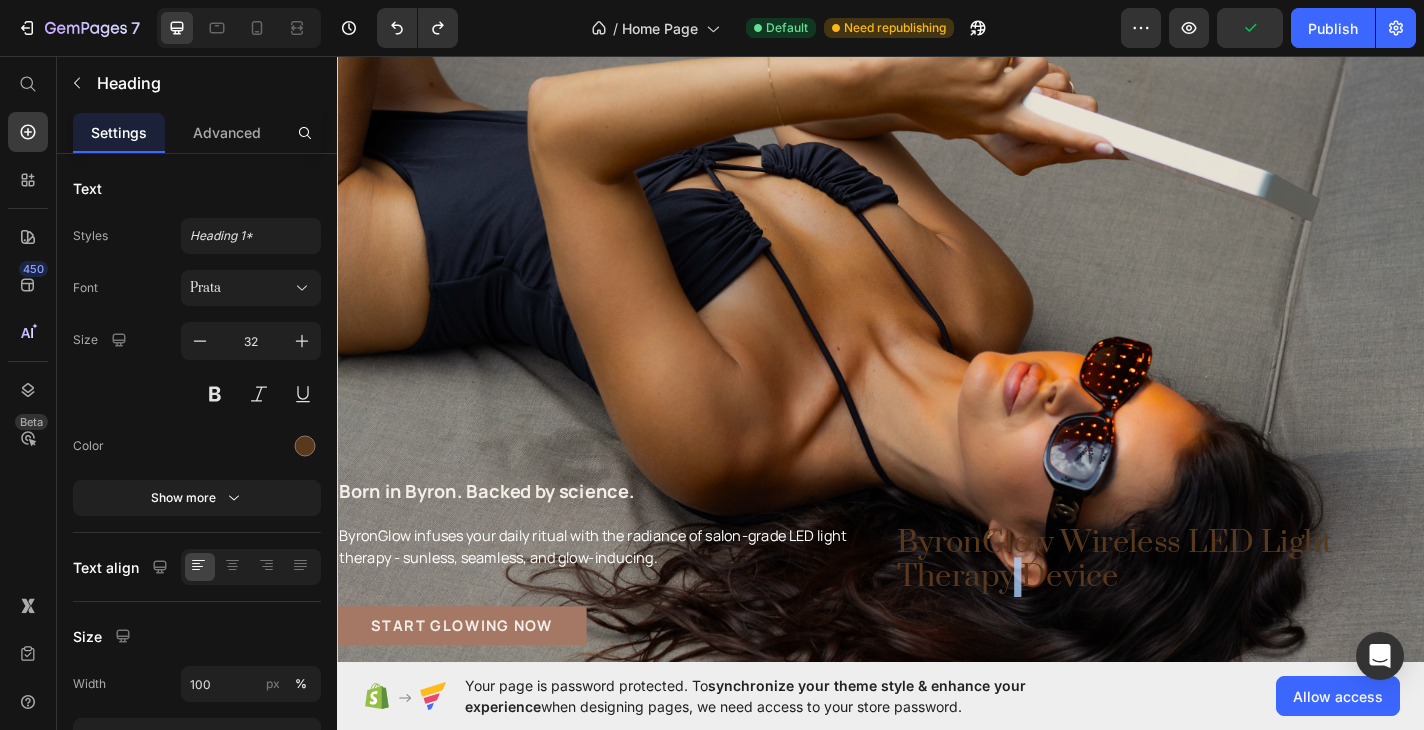 click on "ByronGlow Wireless LED Light Therapy Device" at bounding box center [1245, 612] 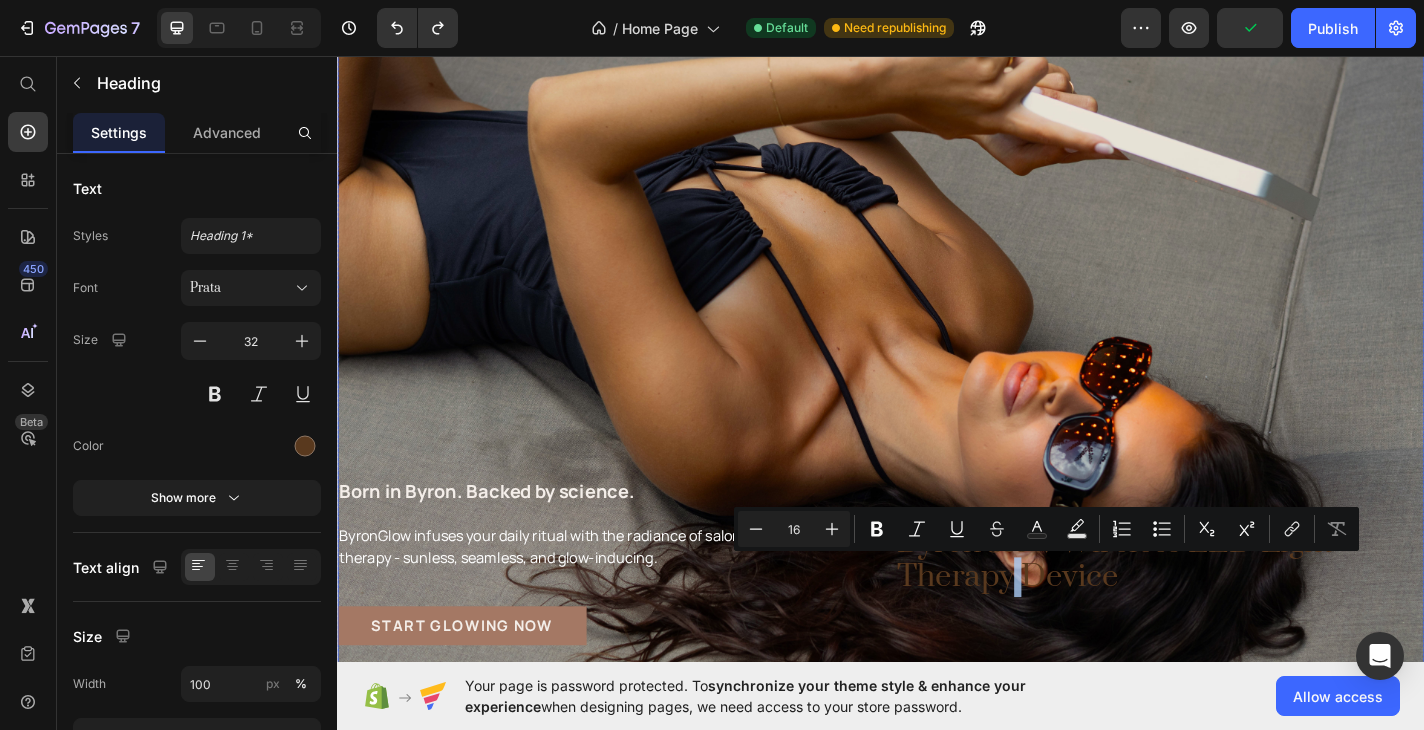 click on "ByronGlow Wireless LED Light Therapy Device Heading" at bounding box center [1245, 612] 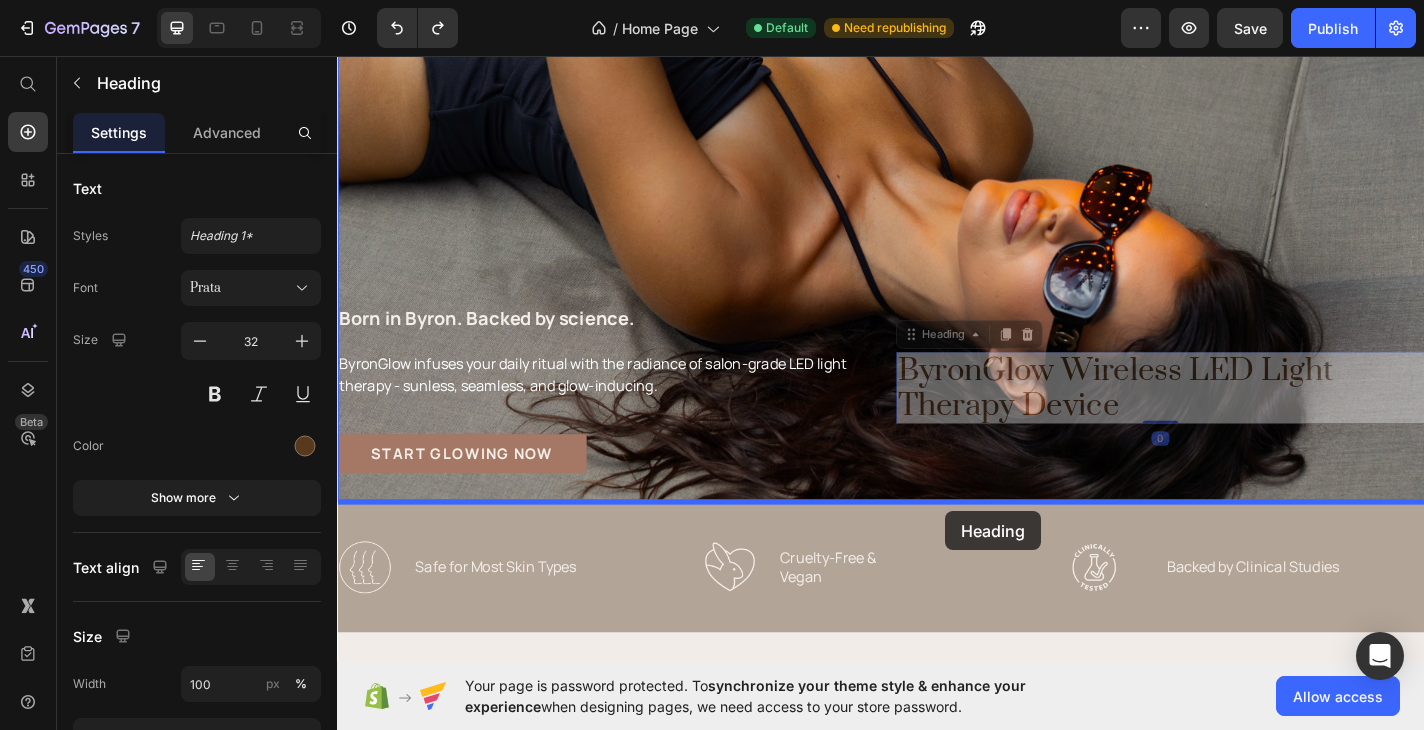 scroll, scrollTop: 373, scrollLeft: 0, axis: vertical 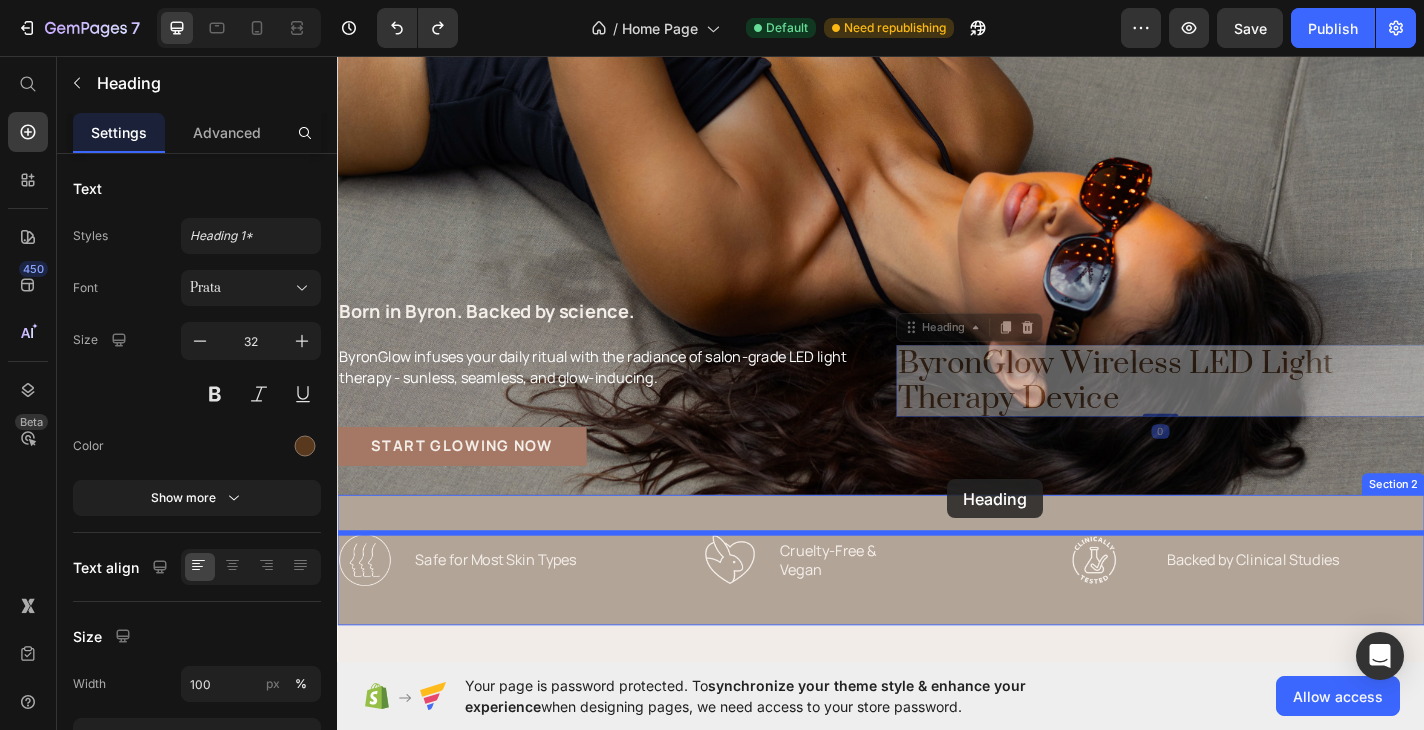 drag, startPoint x: 1187, startPoint y: 632, endPoint x: 1010, endPoint y: 525, distance: 206.82843 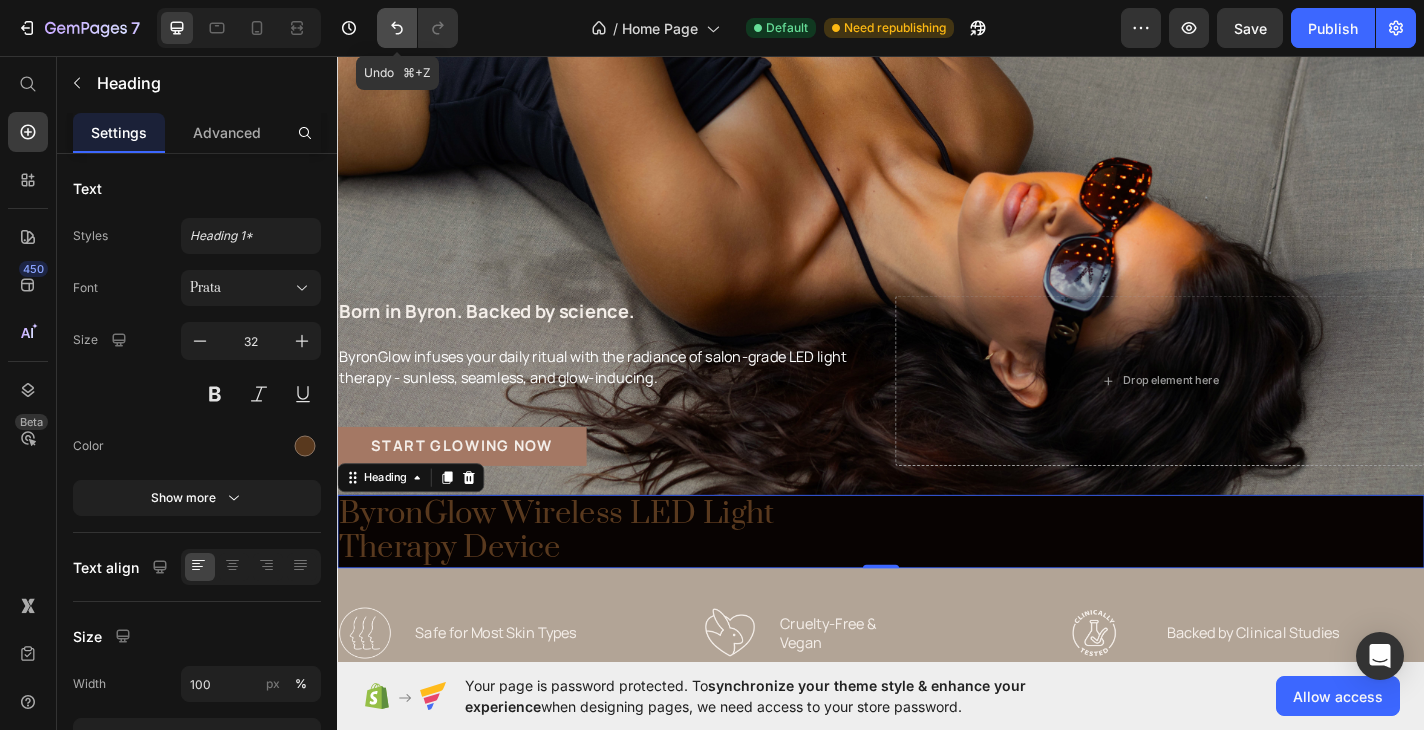 click 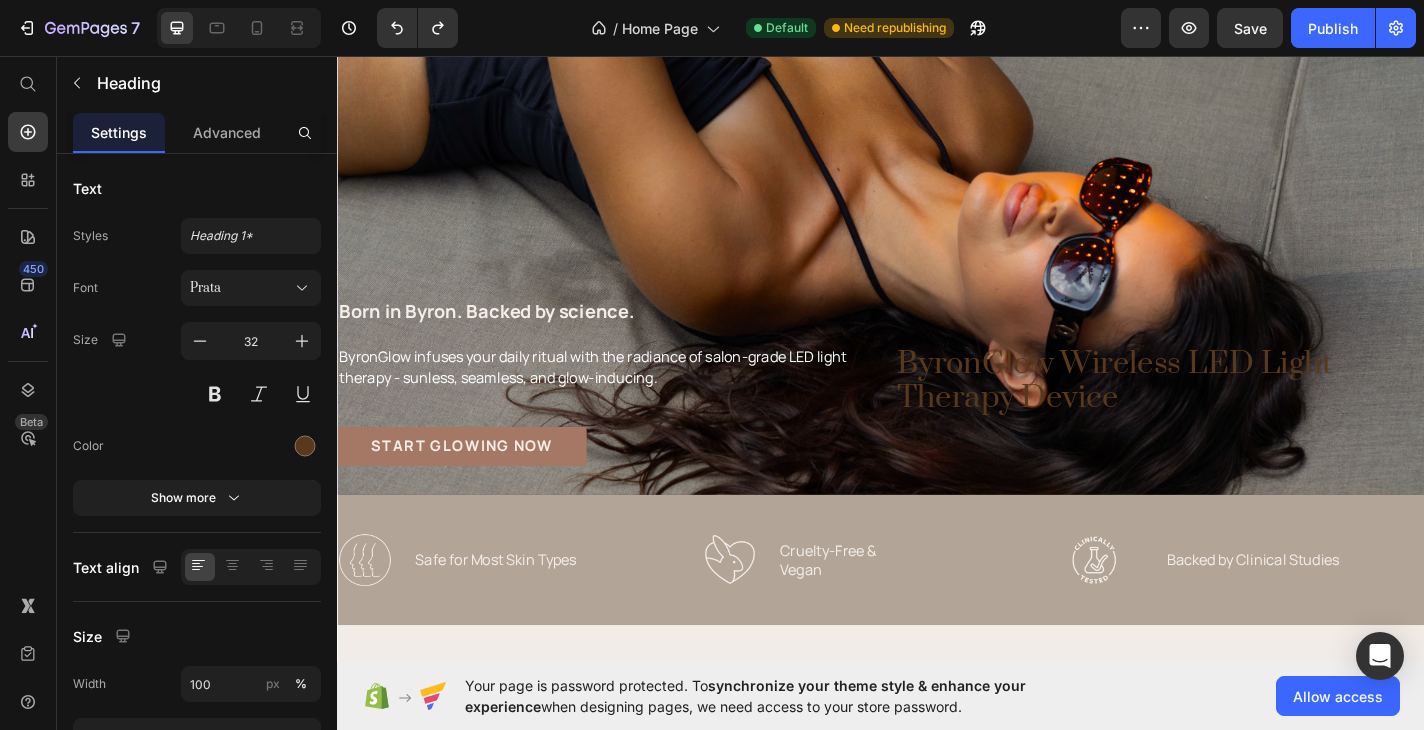 click on "ByronGlow Wireless LED Light Therapy Device" at bounding box center (1245, 414) 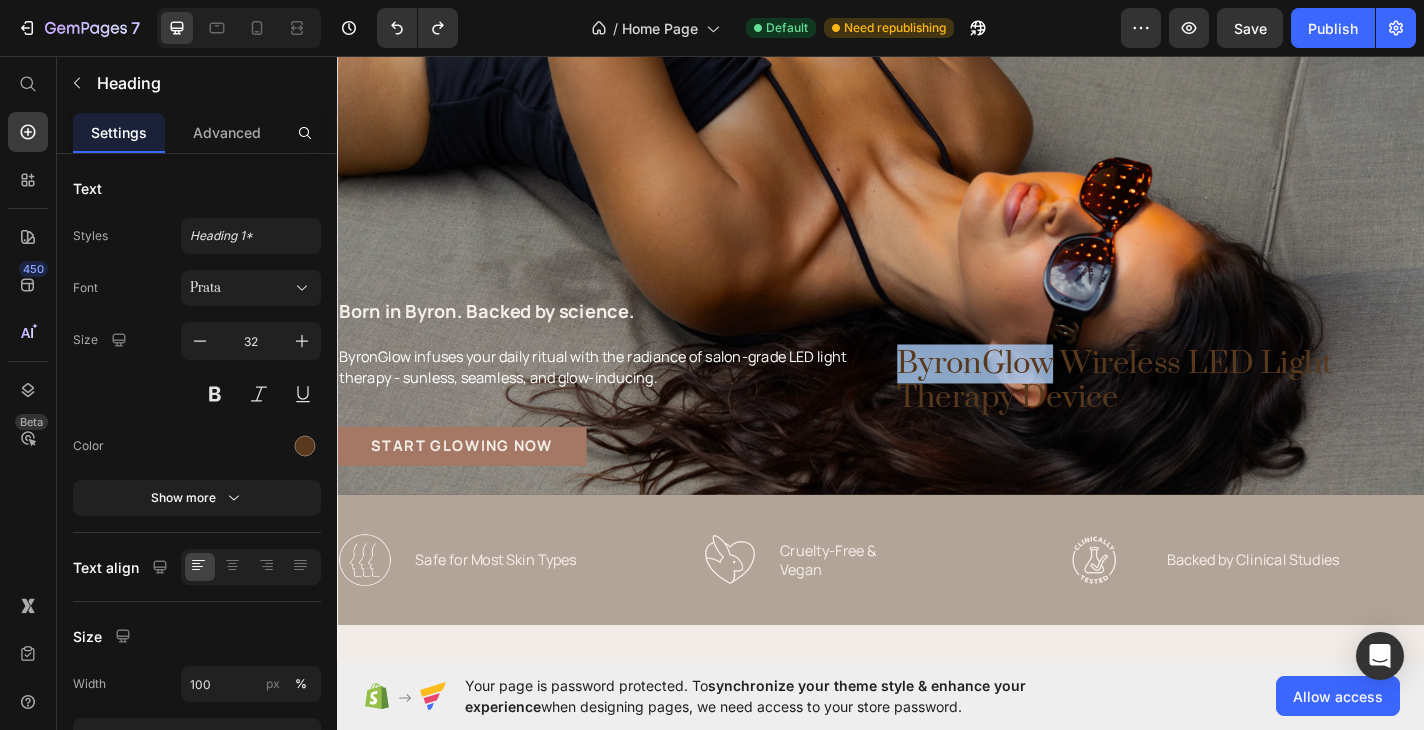 click on "ByronGlow Wireless LED Light Therapy Device" at bounding box center (1245, 414) 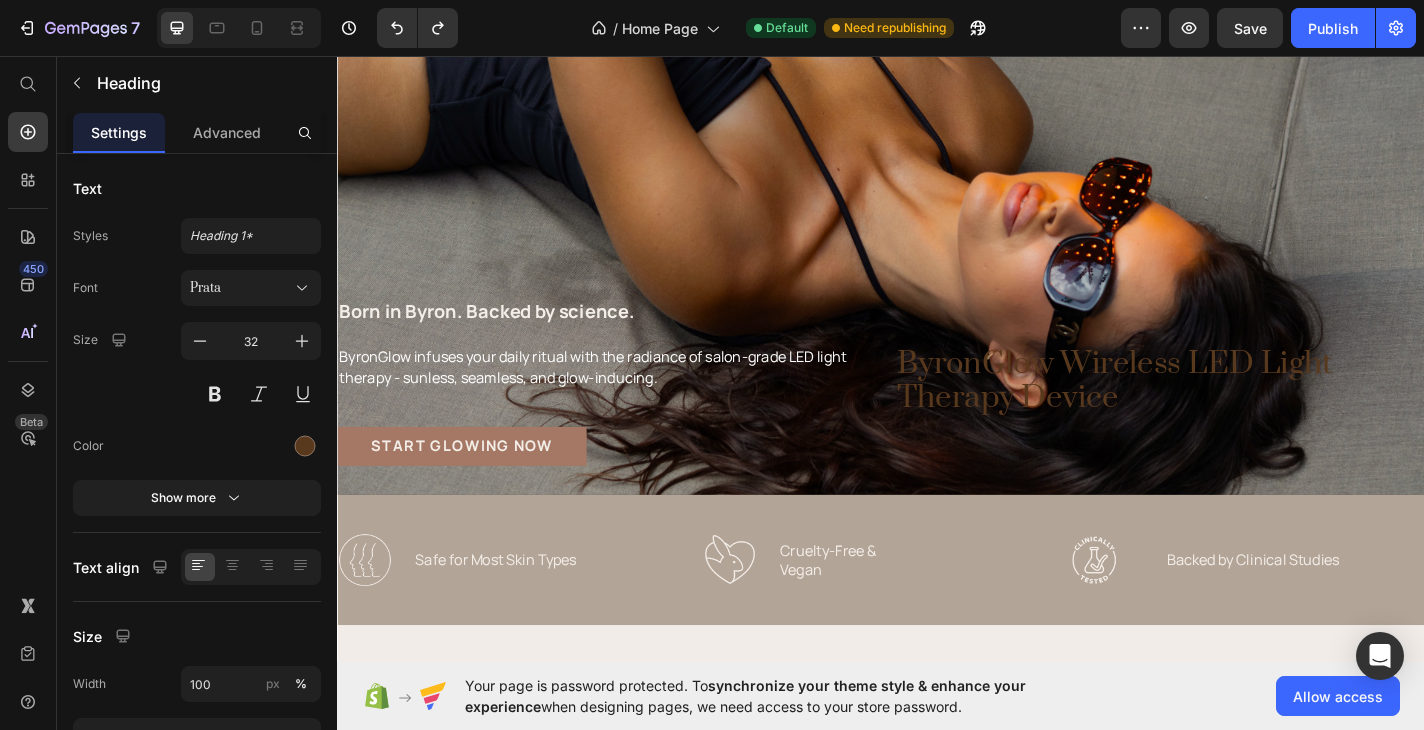 click on "ByronGlow Wireless LED Light Therapy Device" at bounding box center [1245, 414] 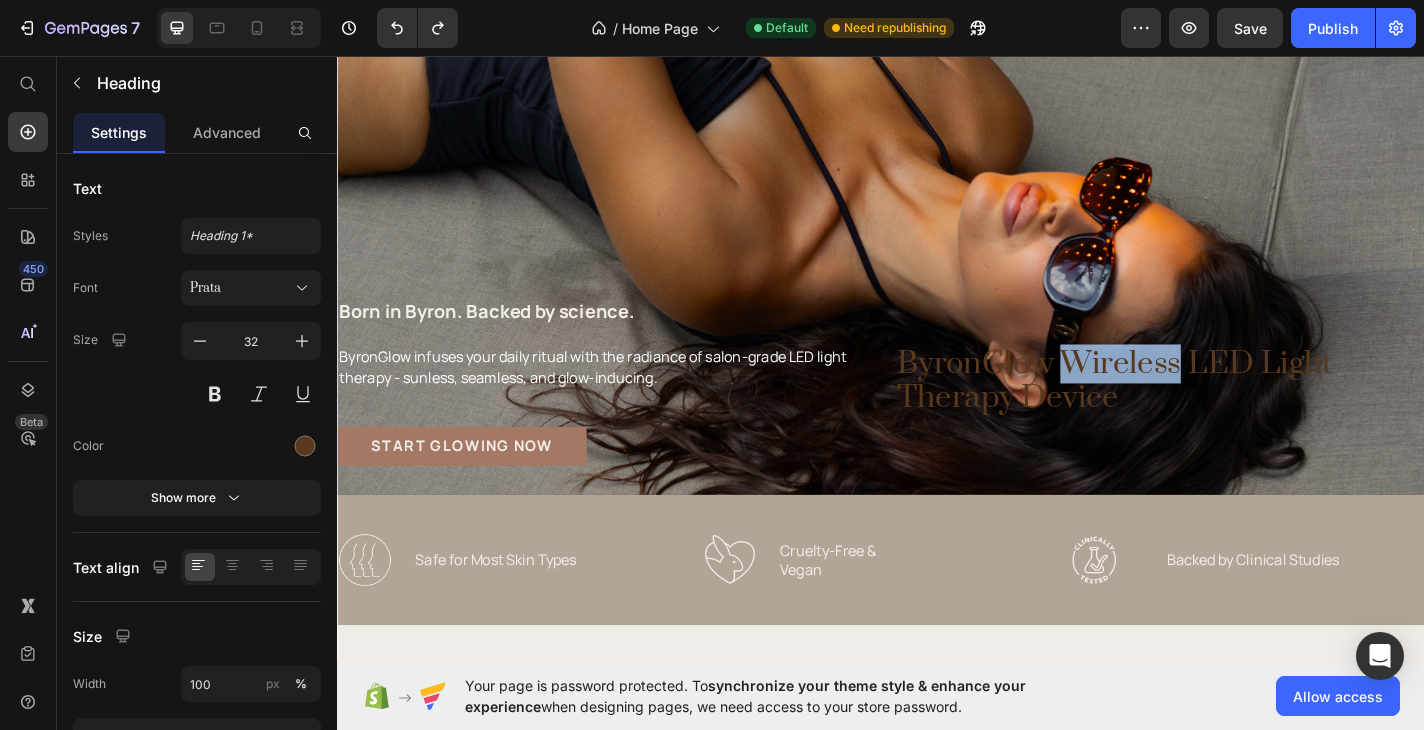 click on "ByronGlow Wireless LED Light Therapy Device" at bounding box center (1245, 414) 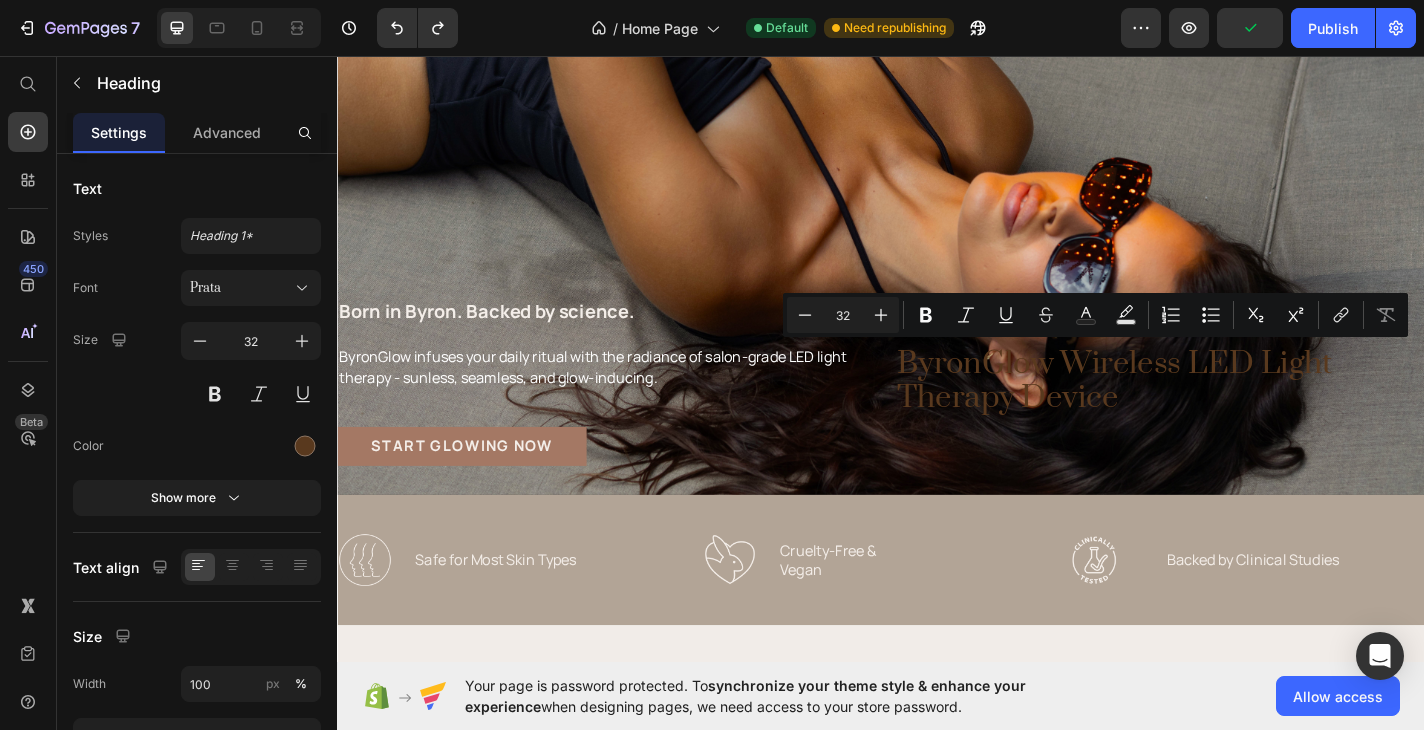 click on "ByronGlow Wireless LED Light Therapy Device" at bounding box center (1245, 414) 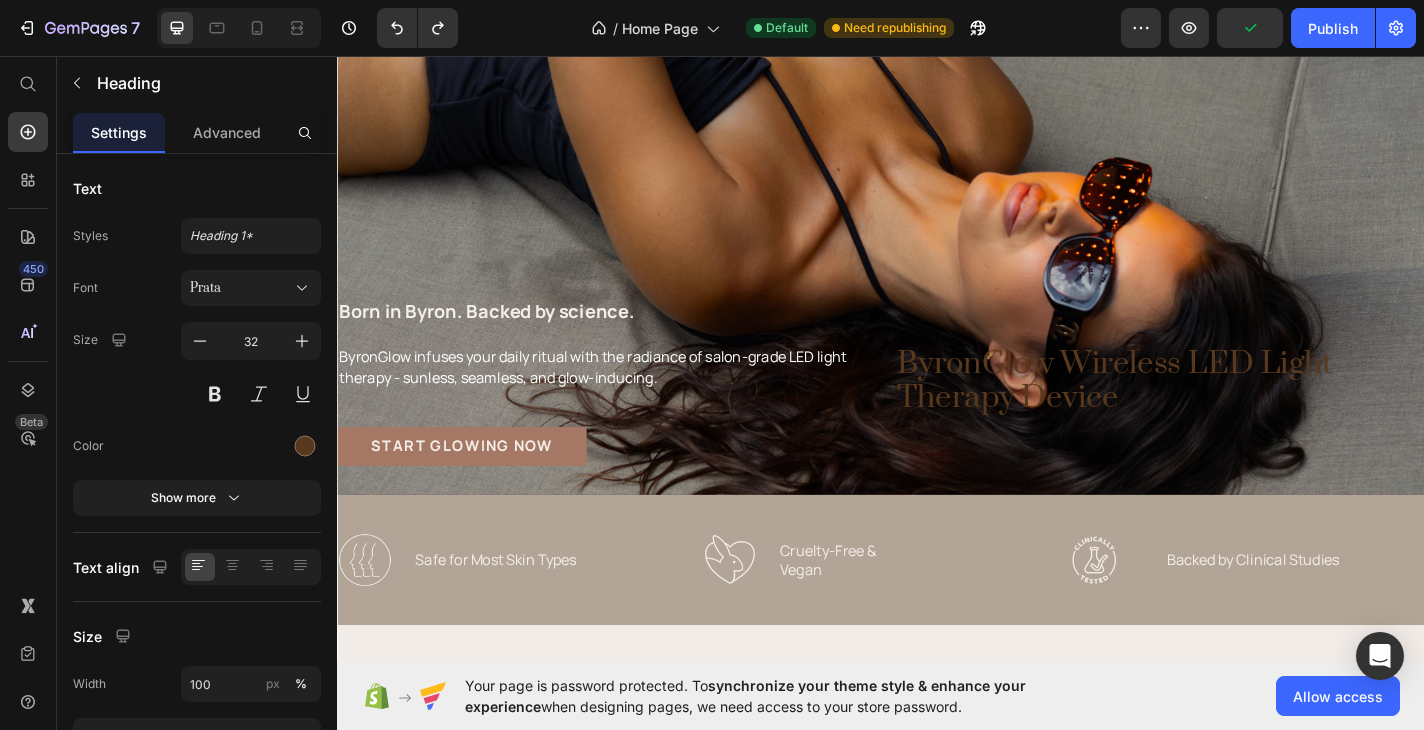 click on "ByronGlow Wireless LED Light Therapy Device" at bounding box center (1245, 414) 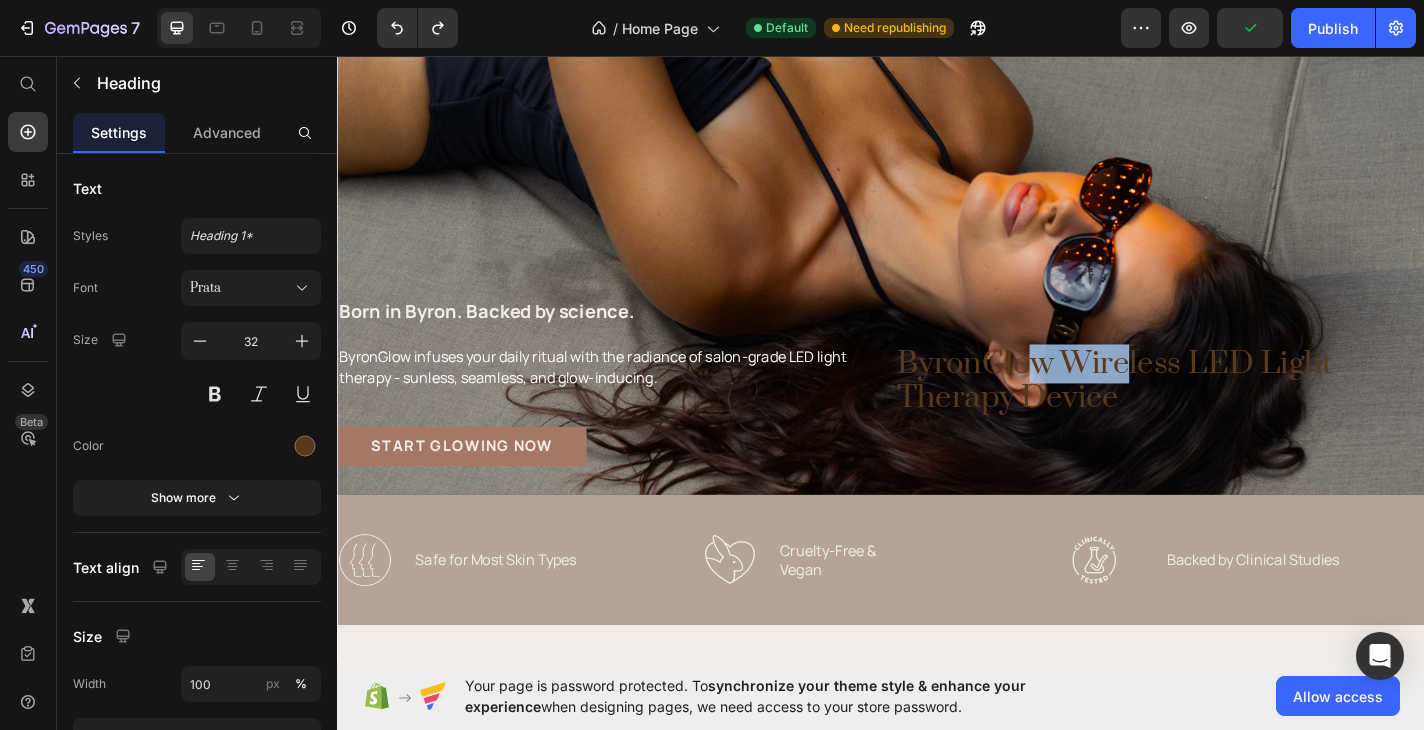 drag, startPoint x: 1214, startPoint y: 405, endPoint x: 1122, endPoint y: 404, distance: 92.00543 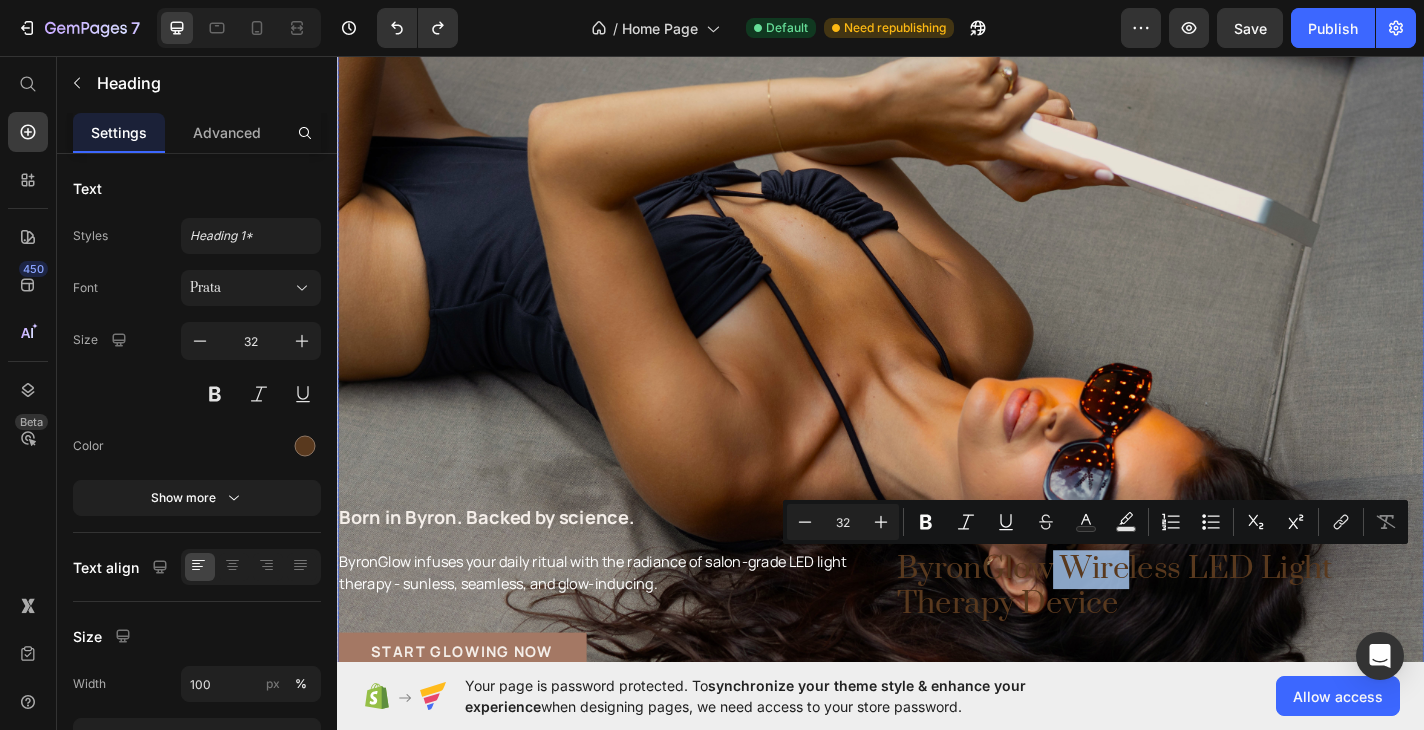 scroll, scrollTop: 149, scrollLeft: 0, axis: vertical 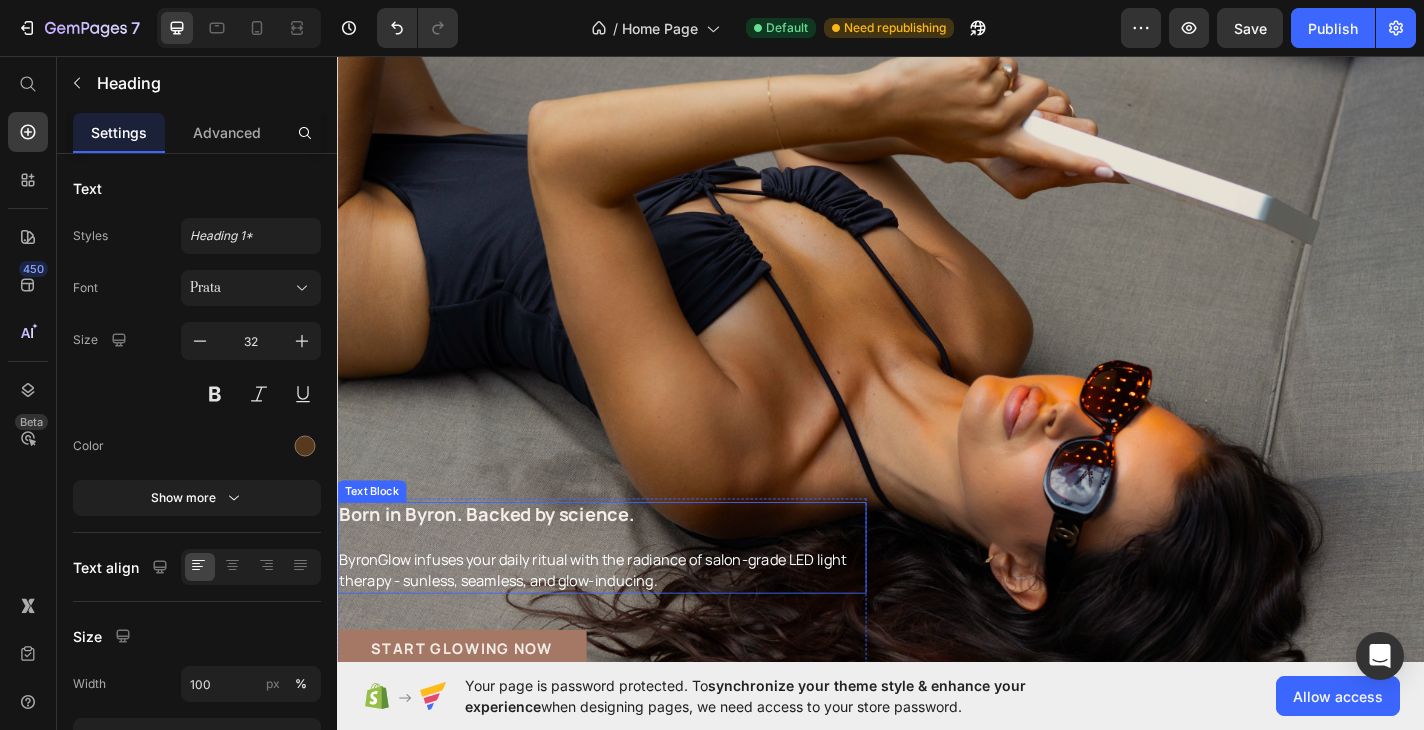 click on "Born in Byron. Backed by science." at bounding box center (502, 561) 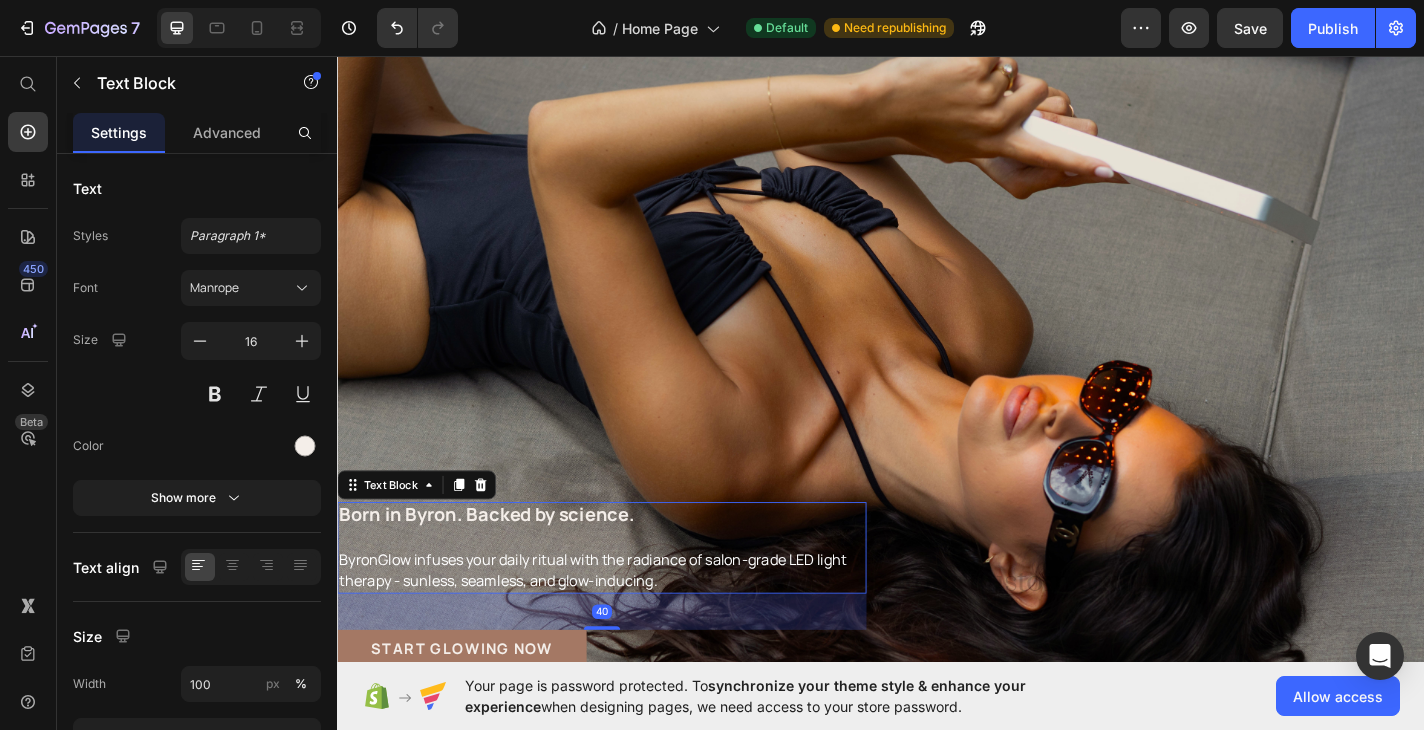 click on "Born in Byron. Backed by science." at bounding box center (502, 561) 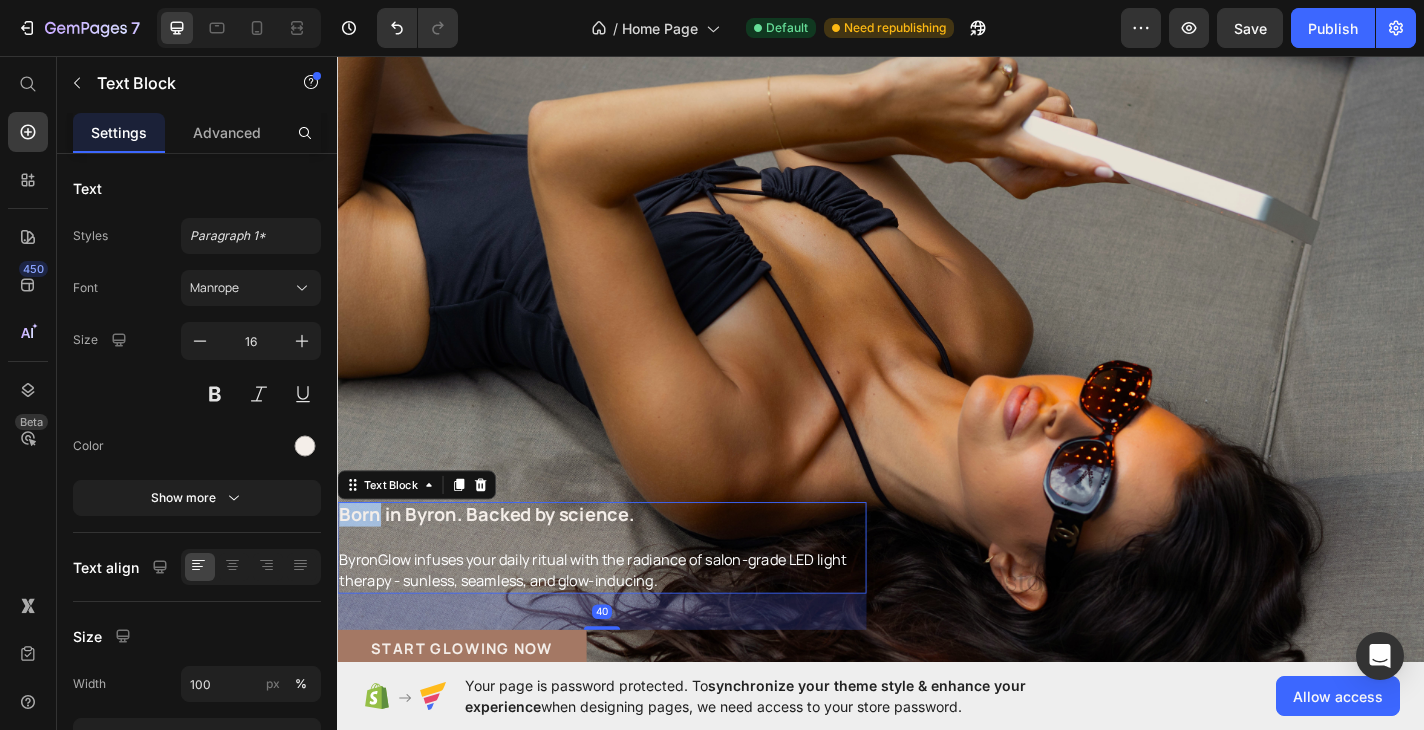 click on "Born in Byron. Backed by science." at bounding box center [502, 561] 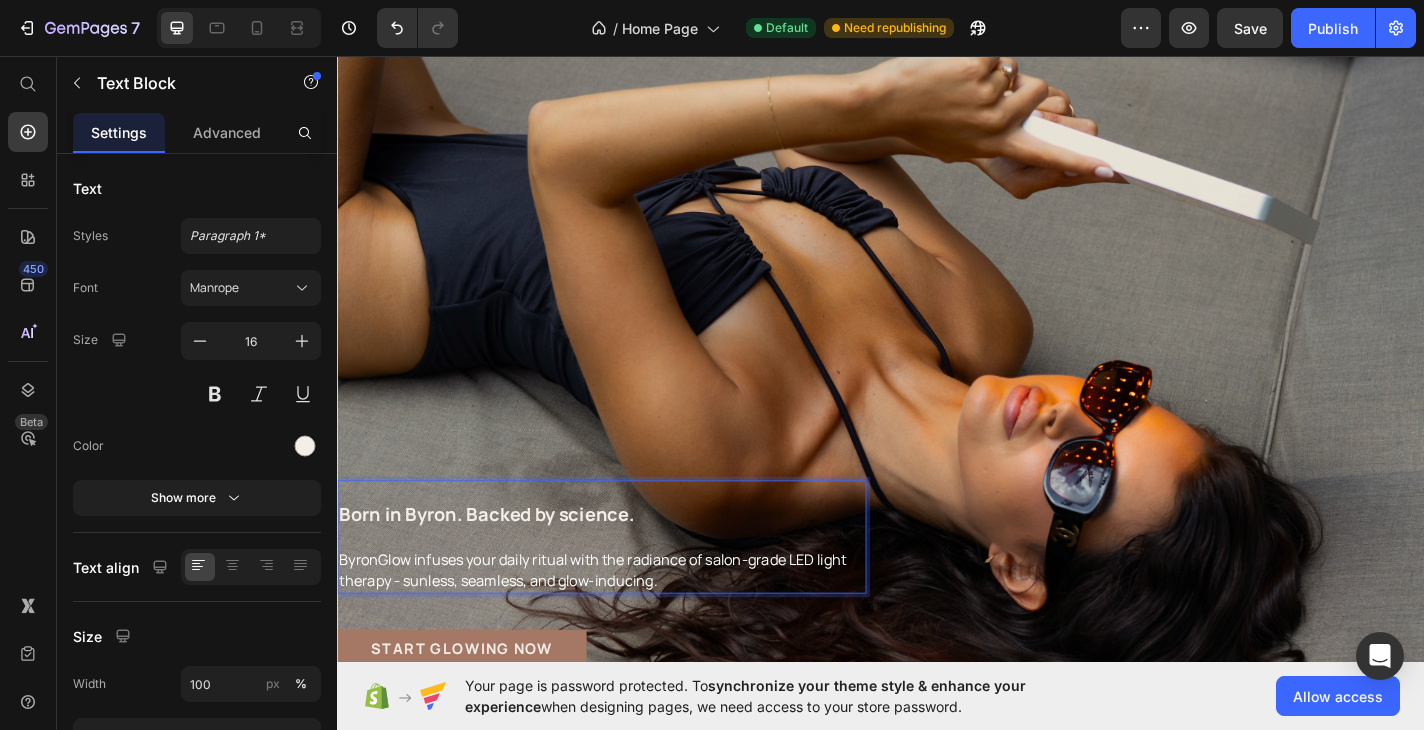 click on "ByronGlow infuses your daily ritual with the radiance of salon-grade LED light therapy - sunless, seamless, and glow-inducing." at bounding box center (629, 611) 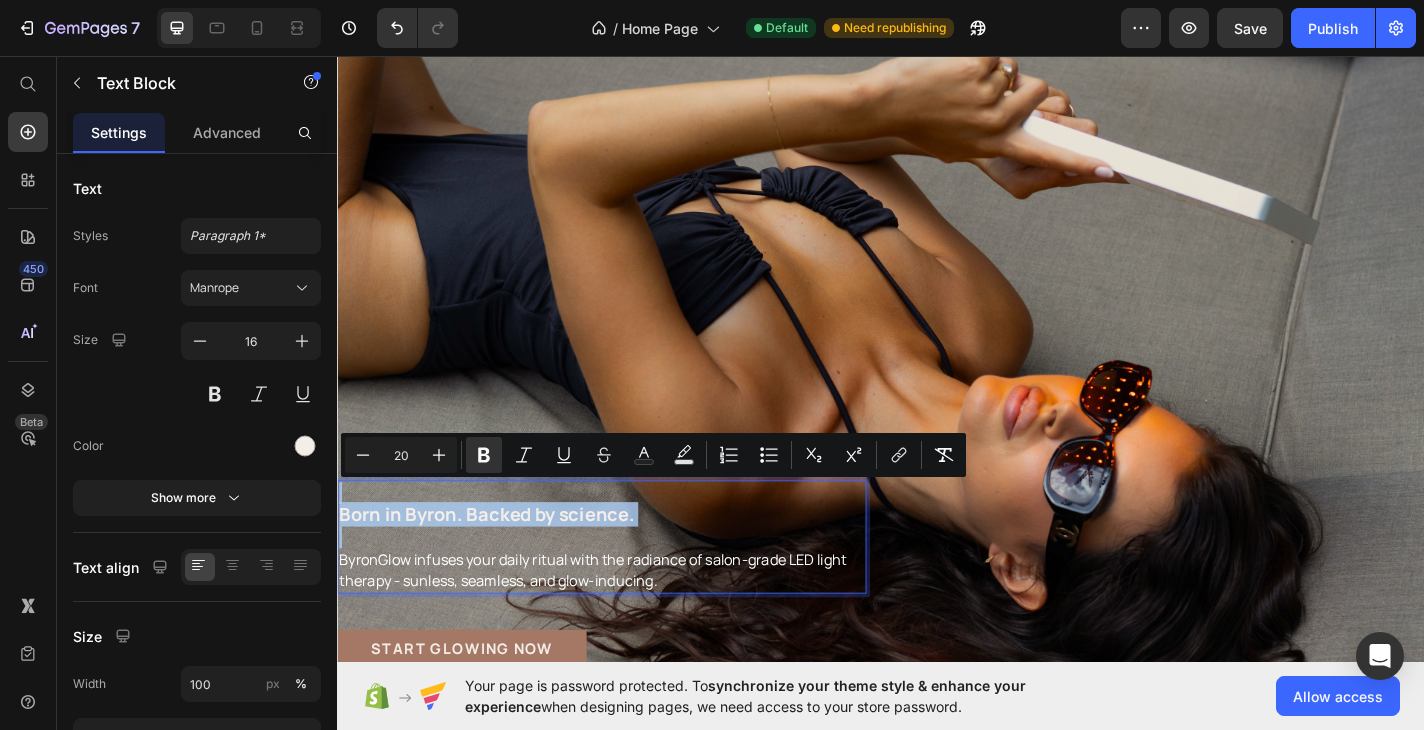 drag, startPoint x: 701, startPoint y: 567, endPoint x: 329, endPoint y: 542, distance: 372.8391 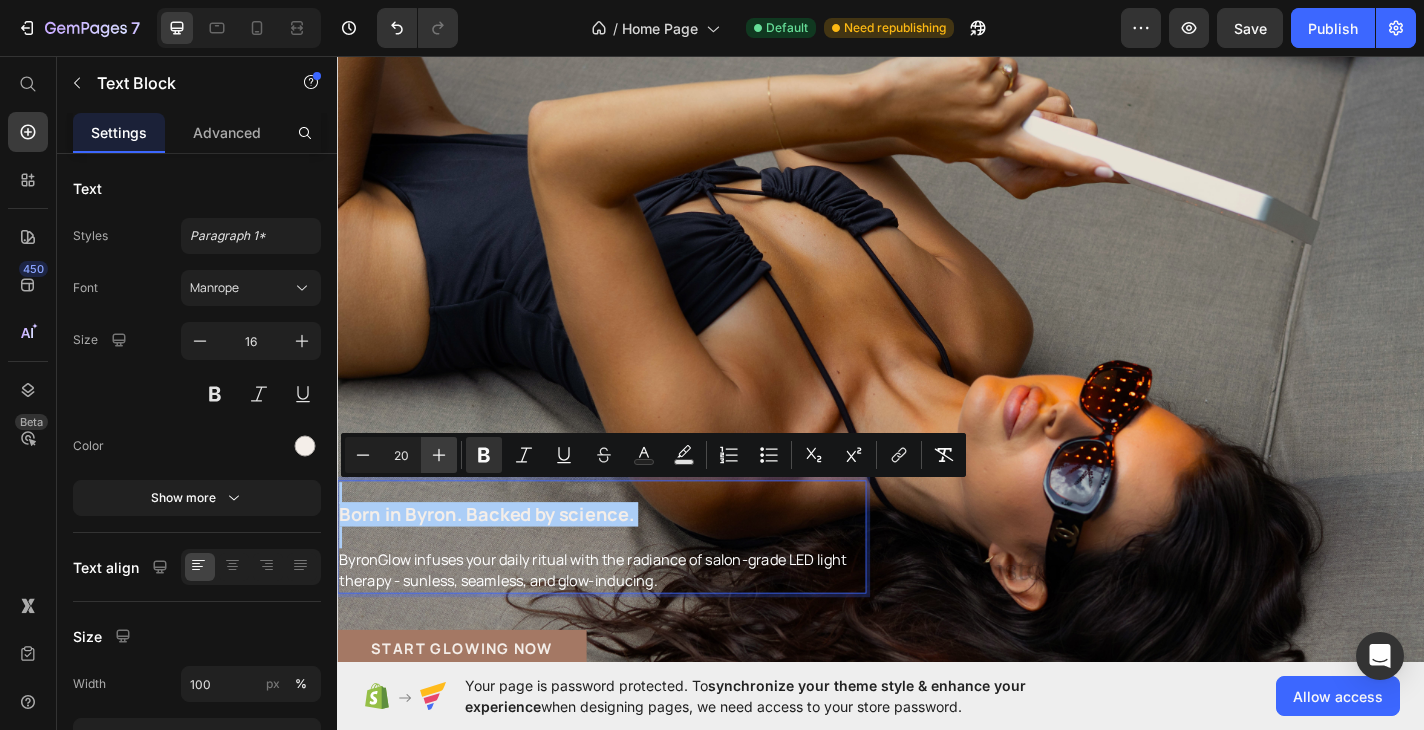click 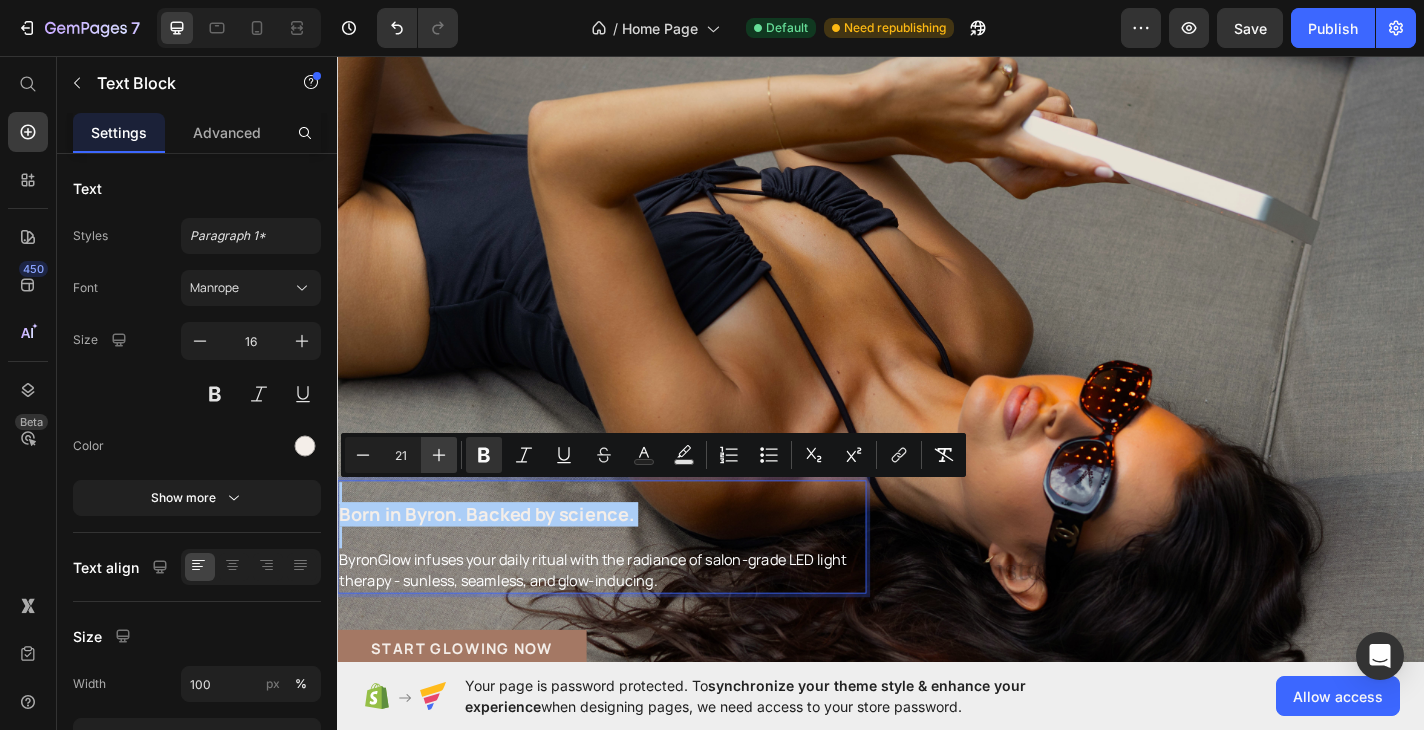 click 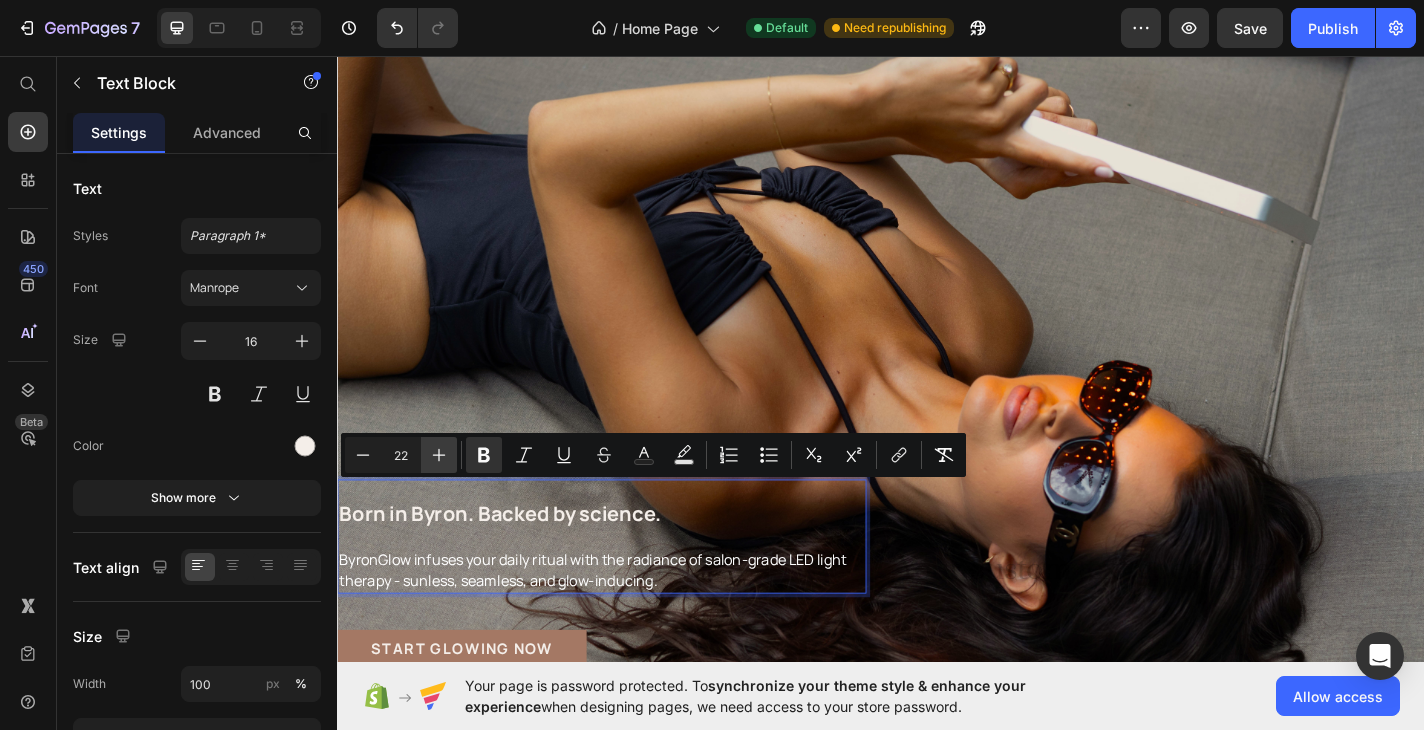 click 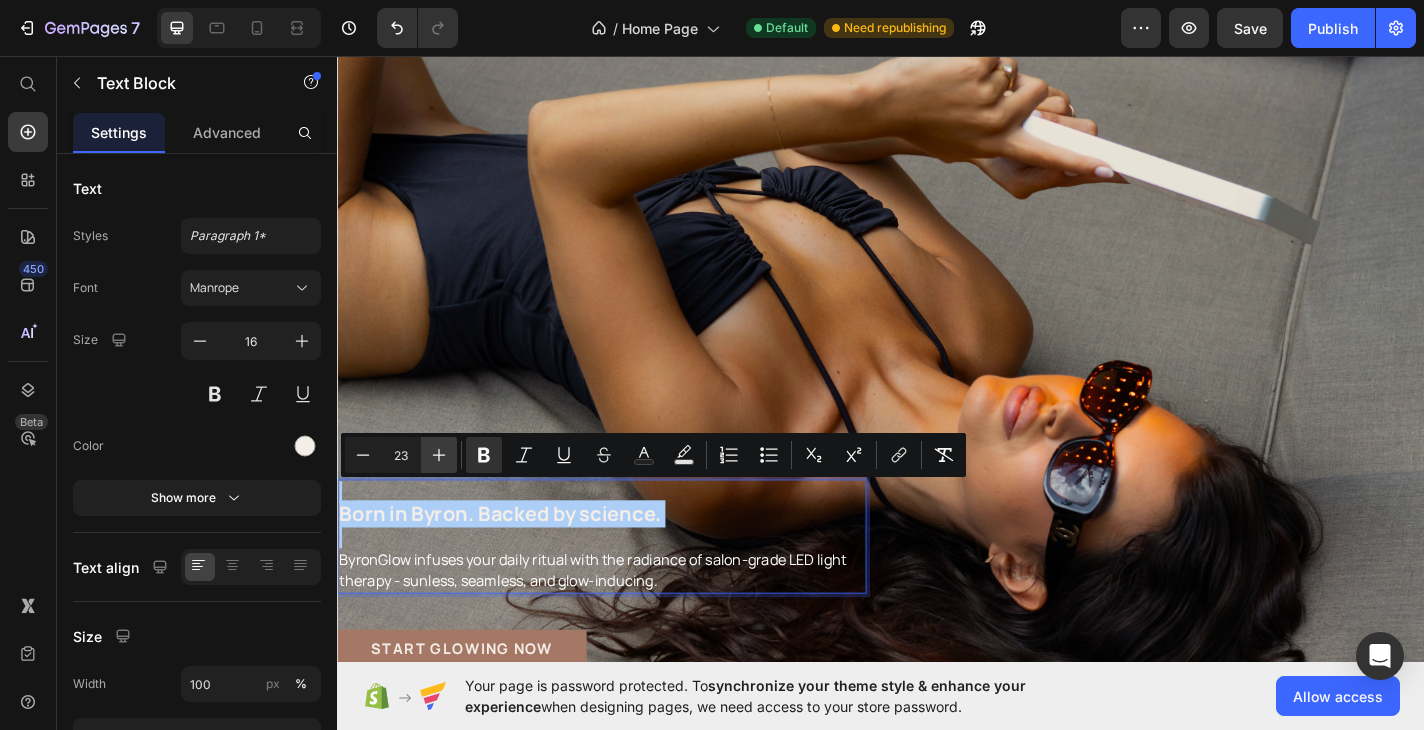 click 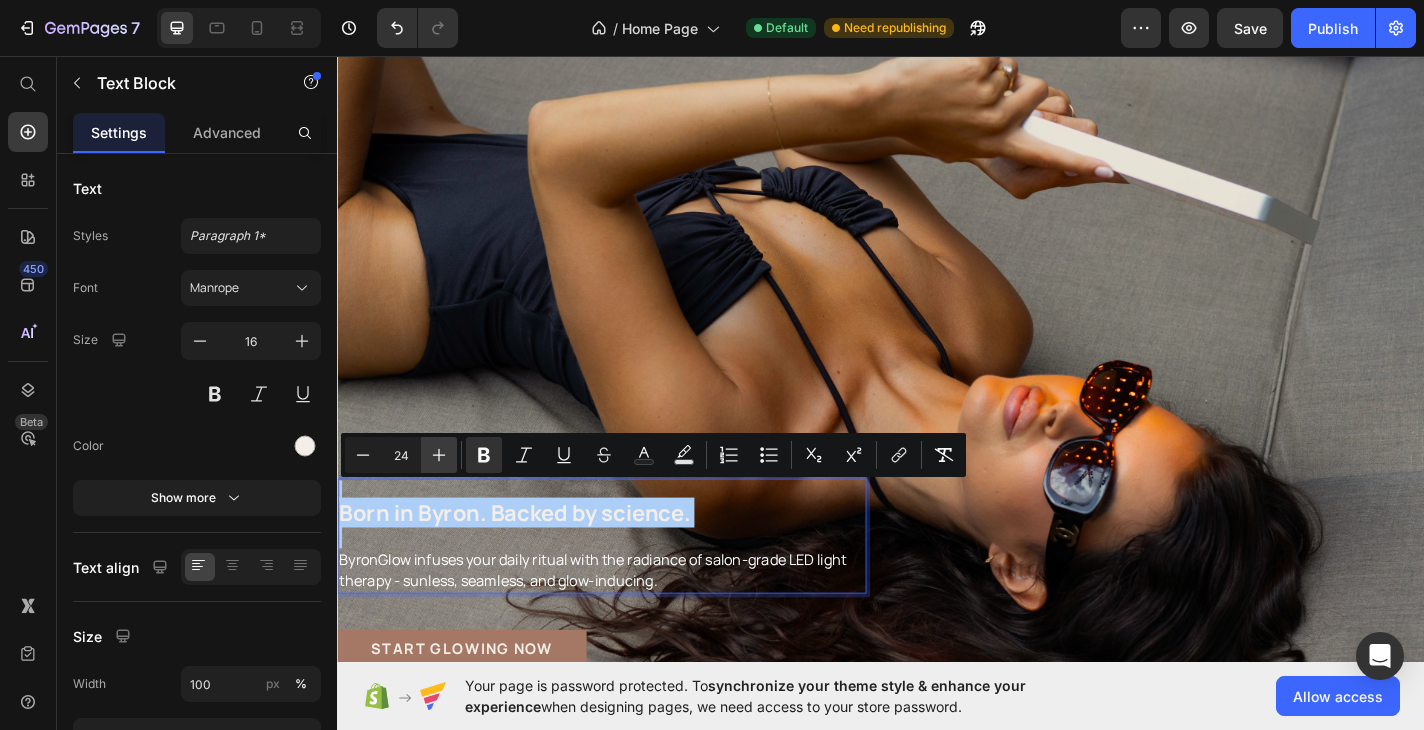 click 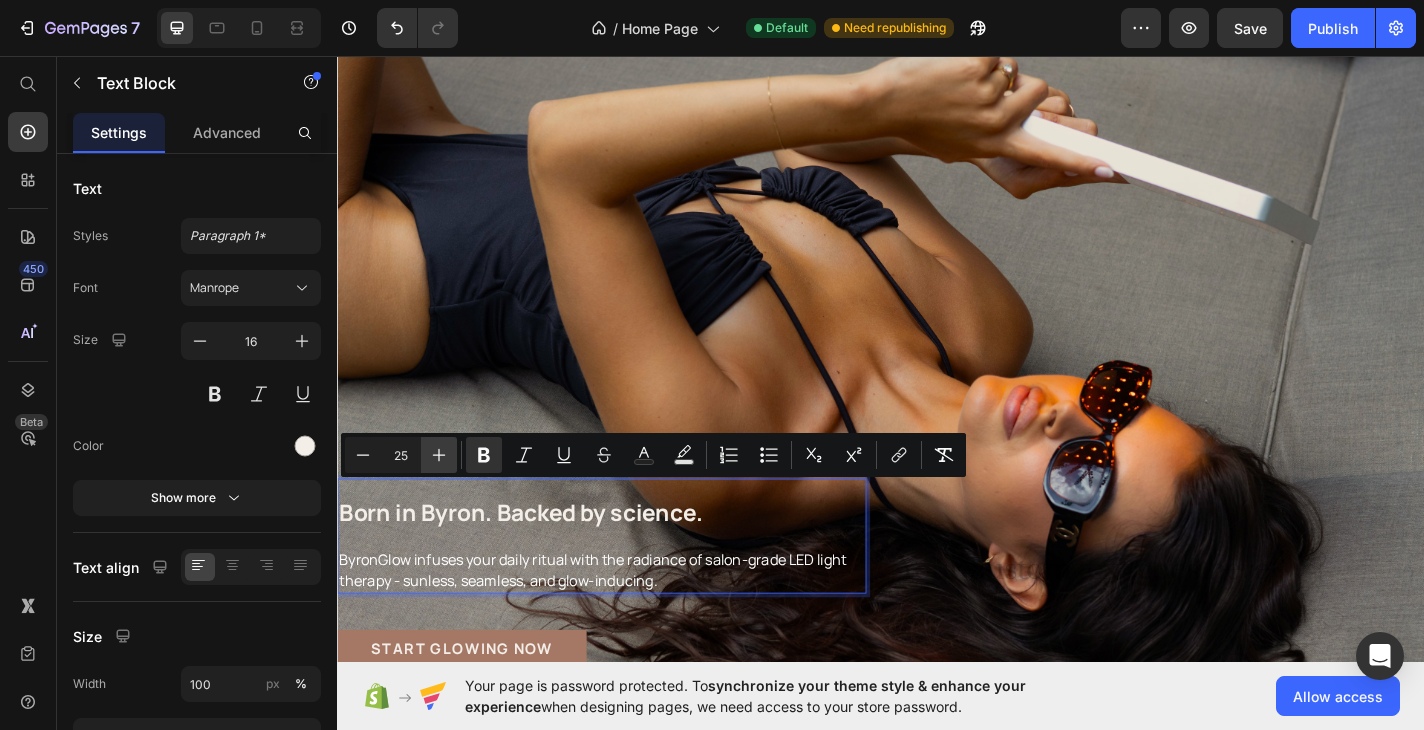 click 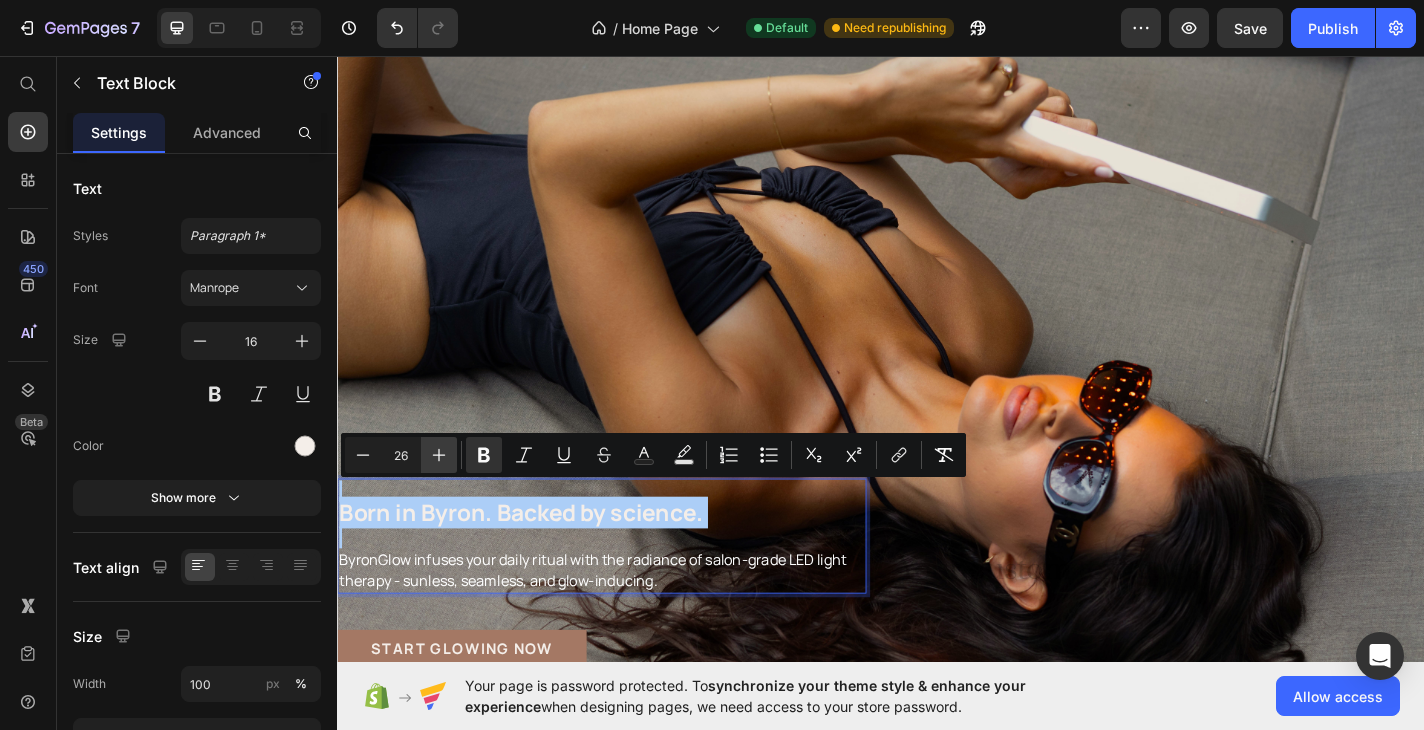 click 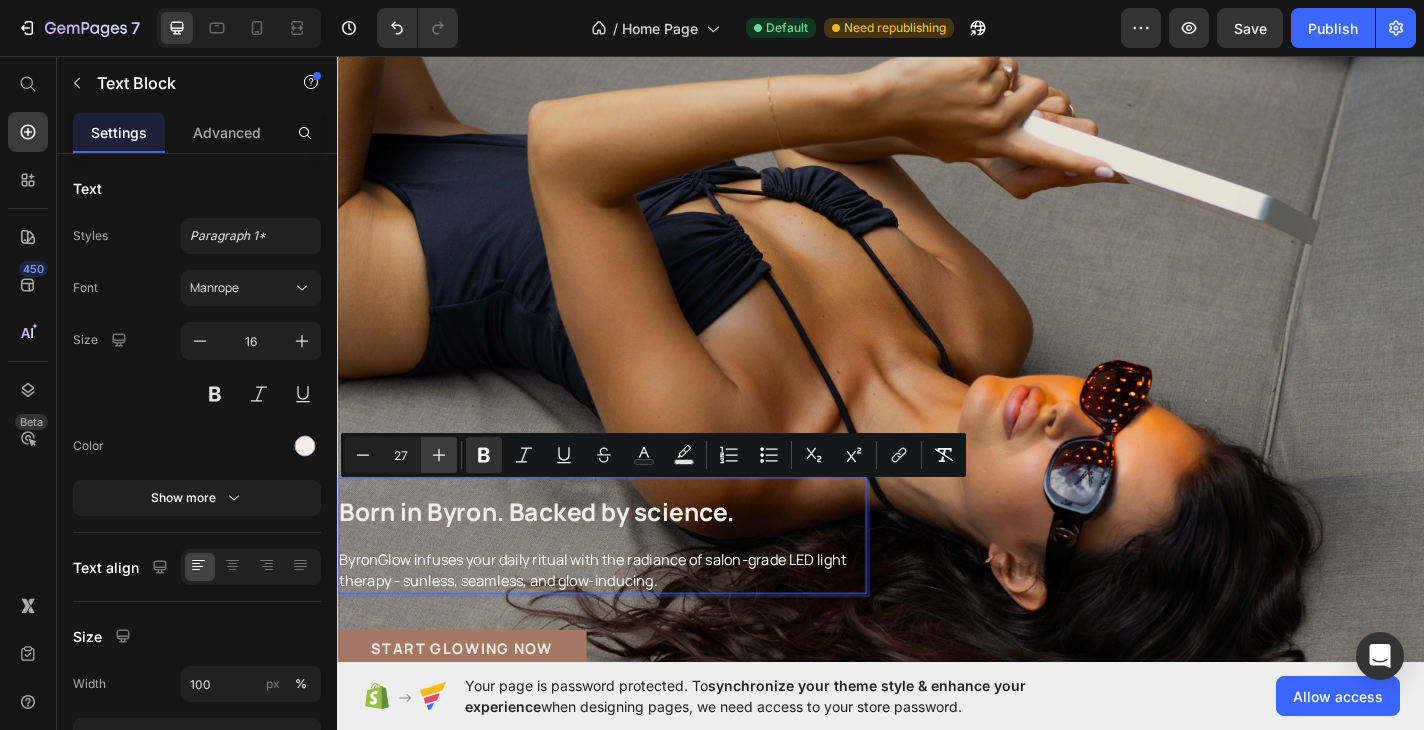 click 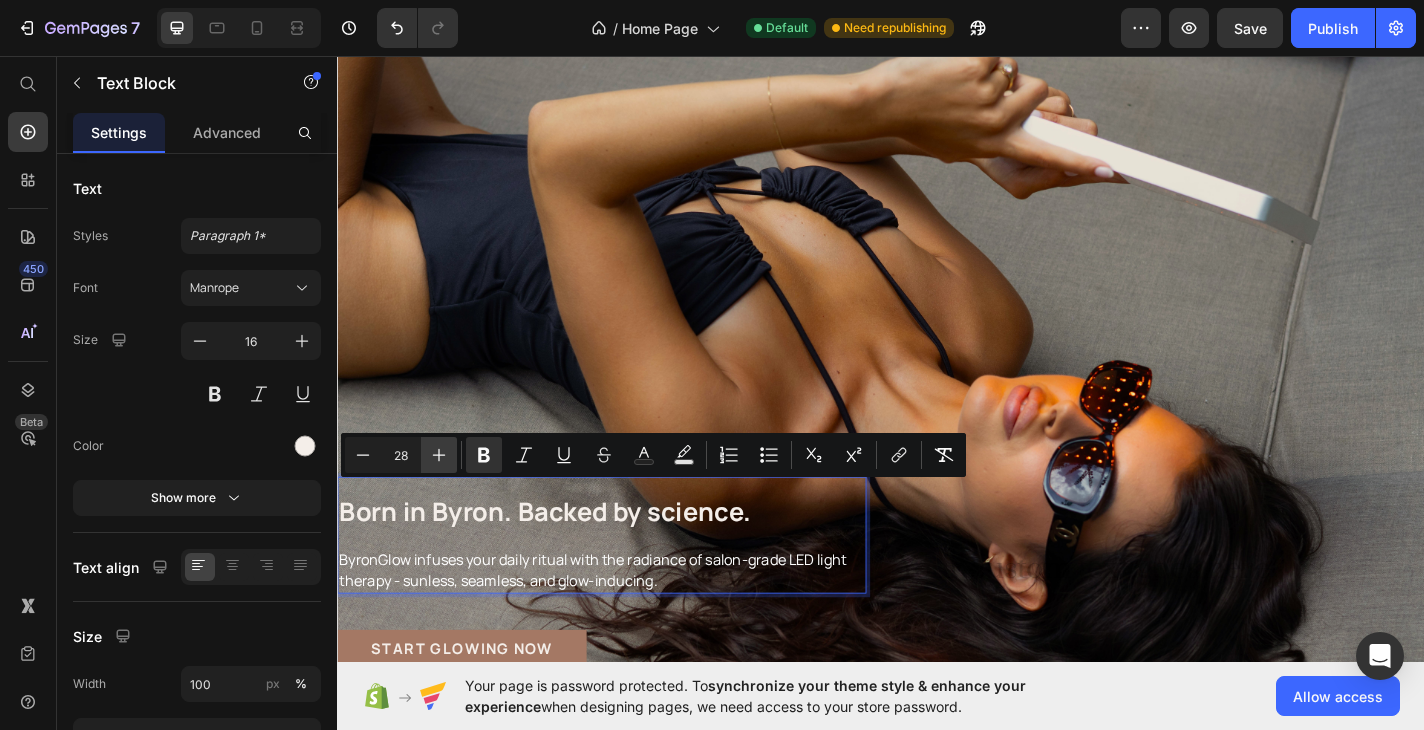 click 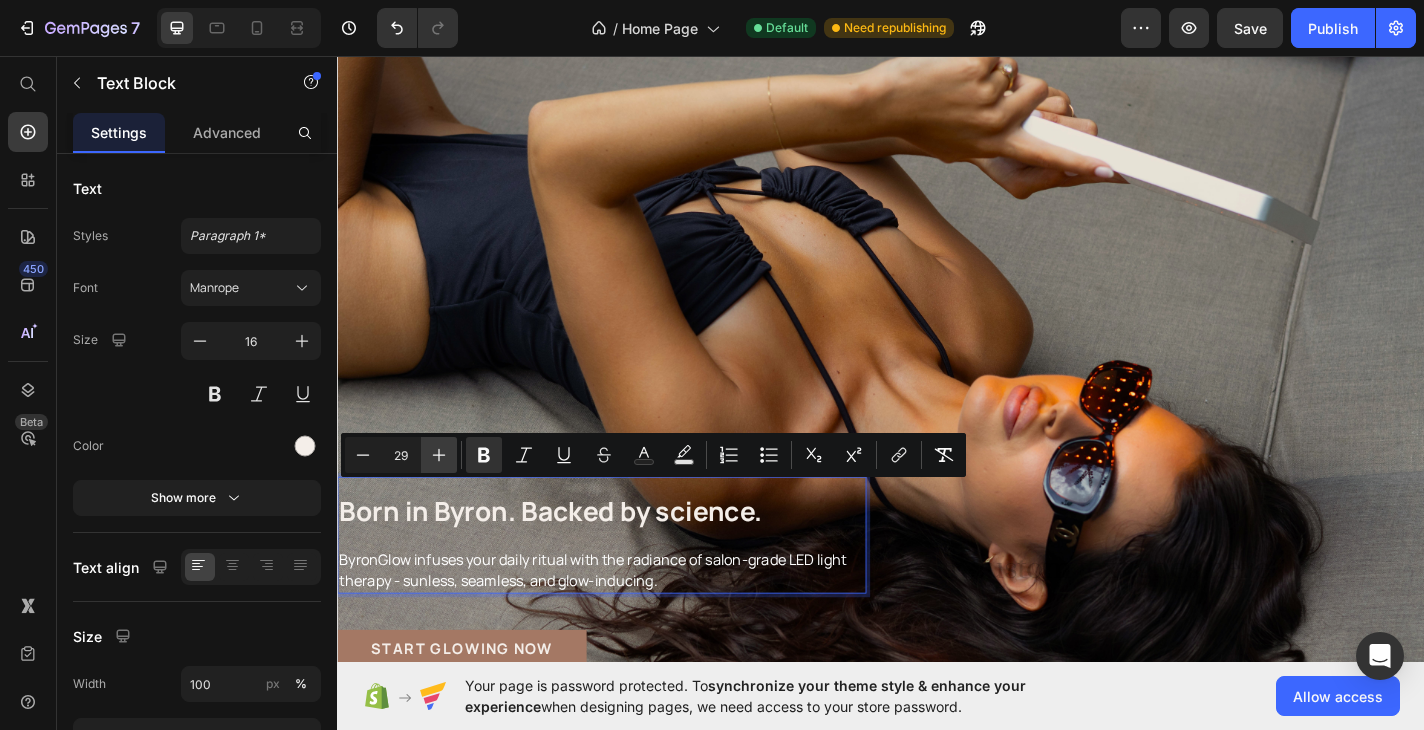 click 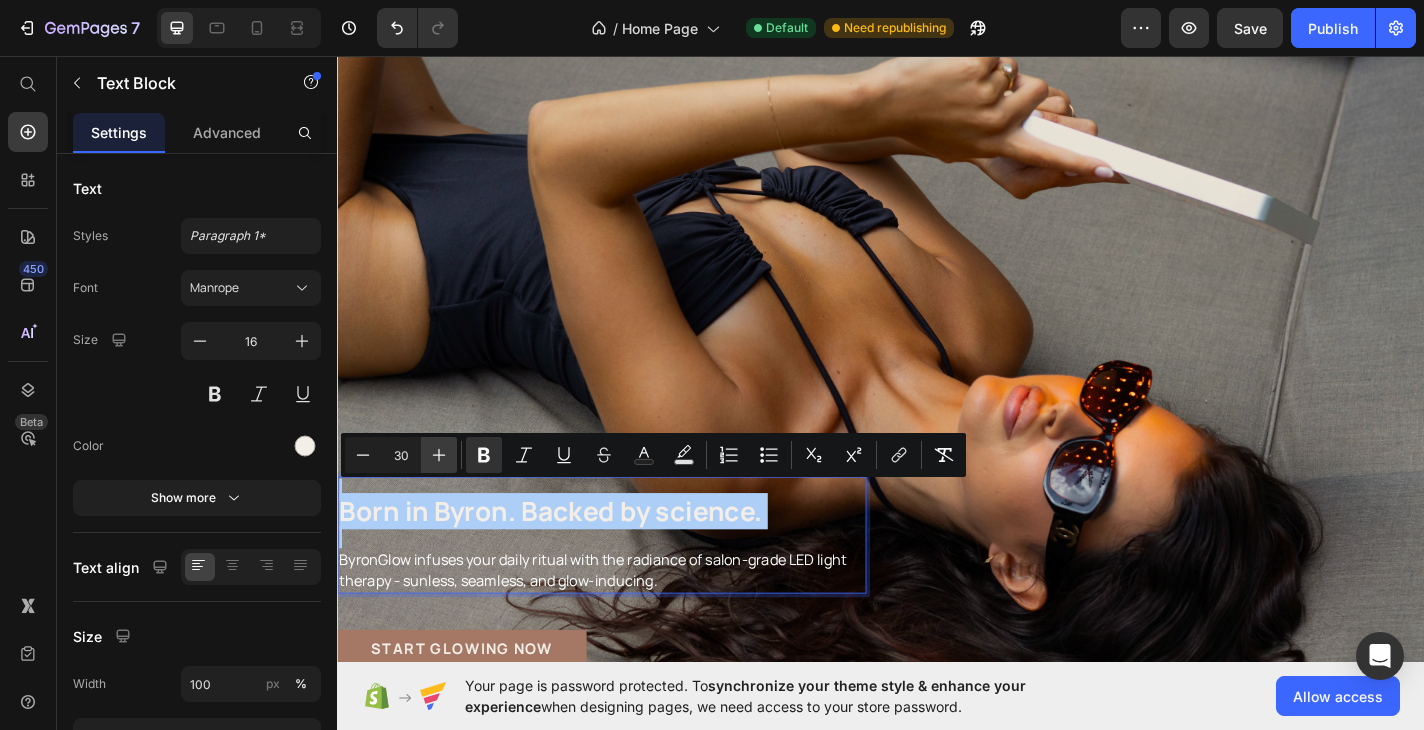 click 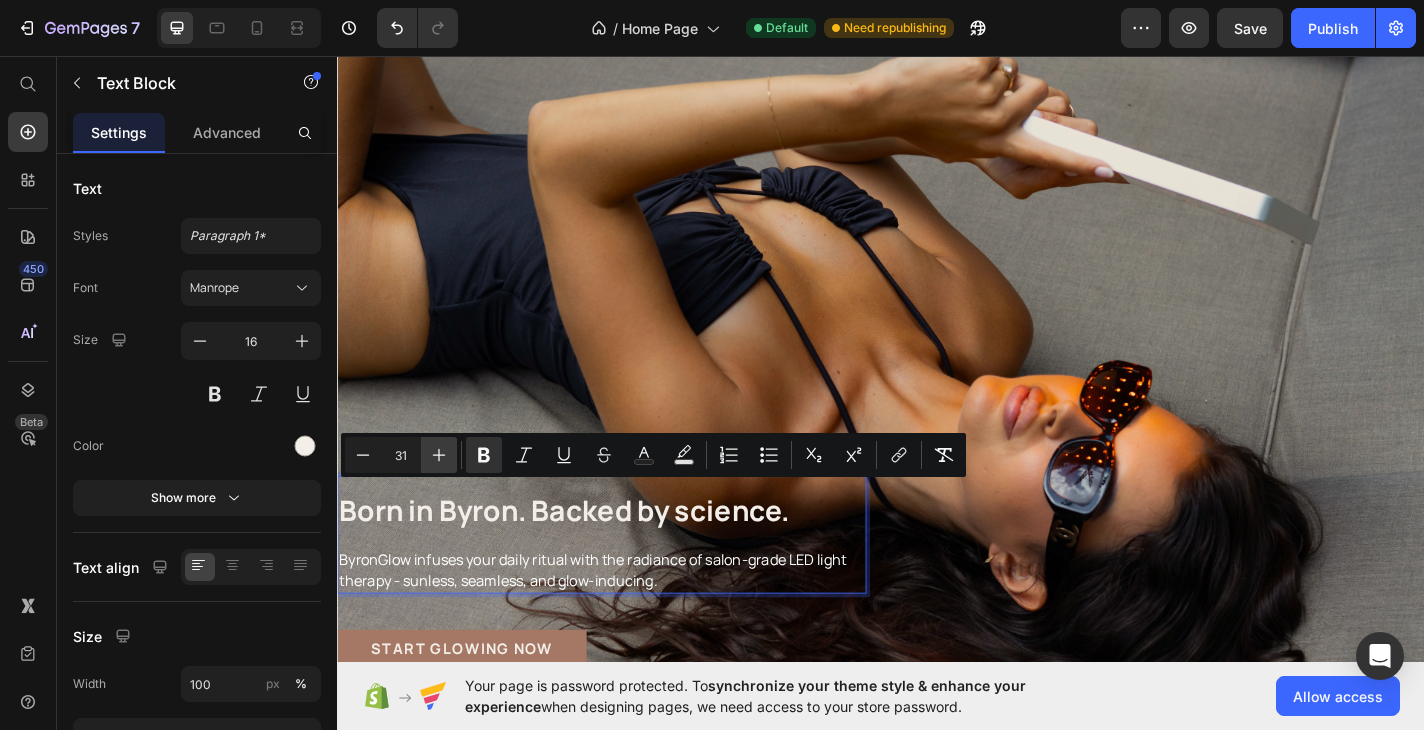 click 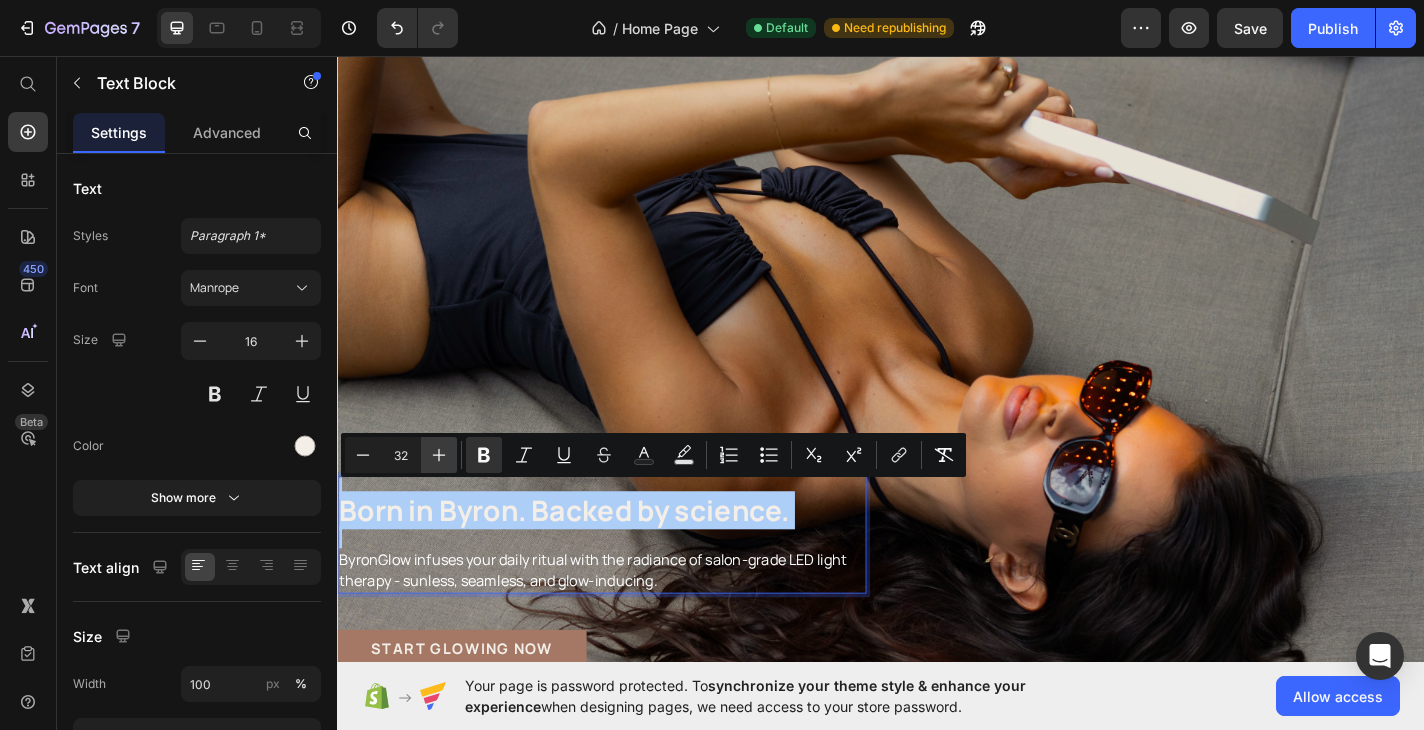 click 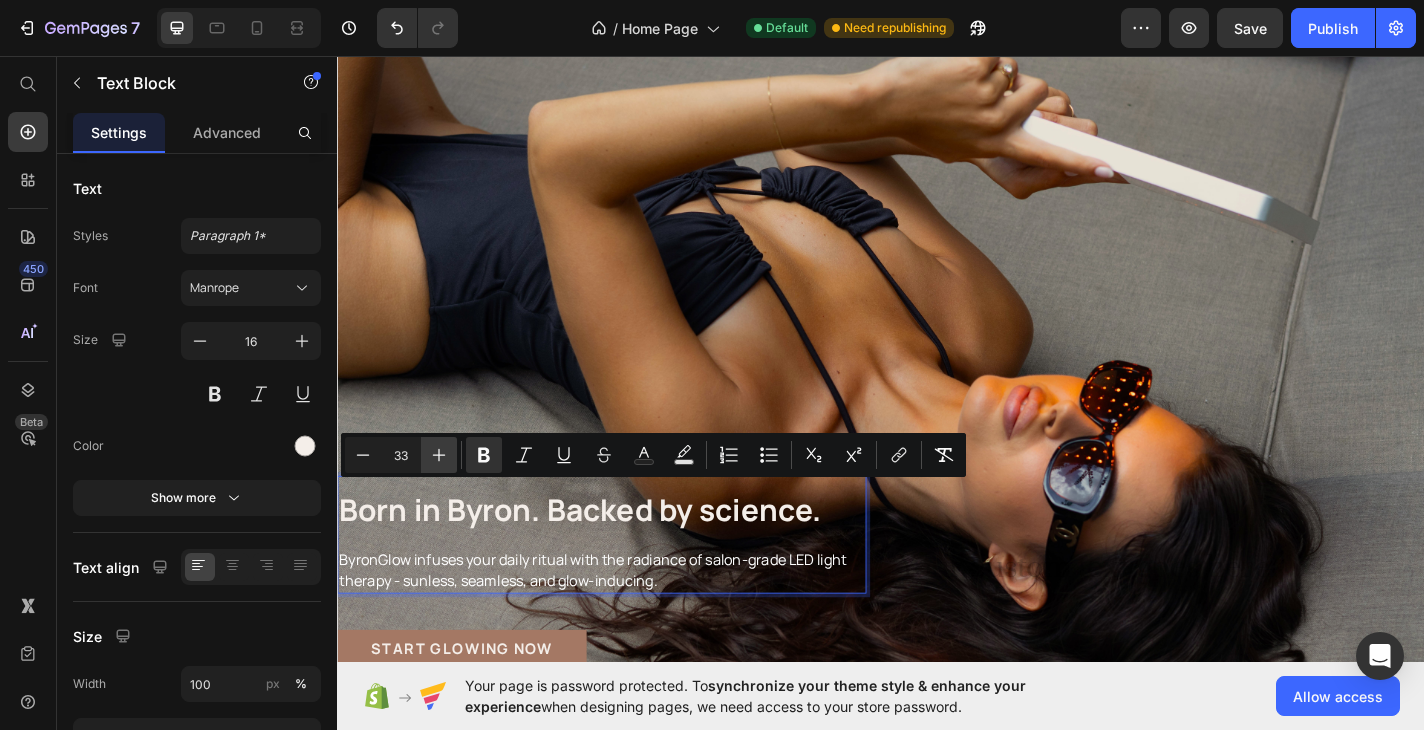 click 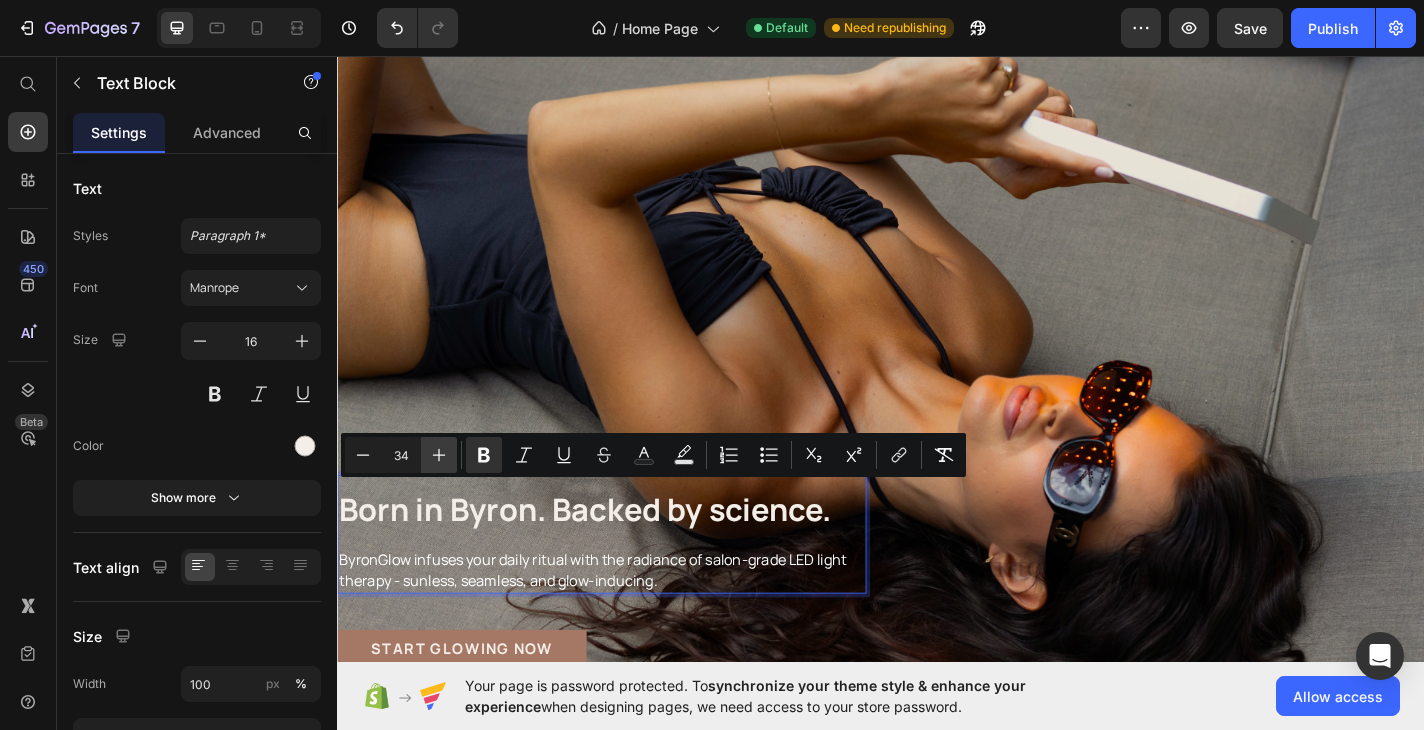 click 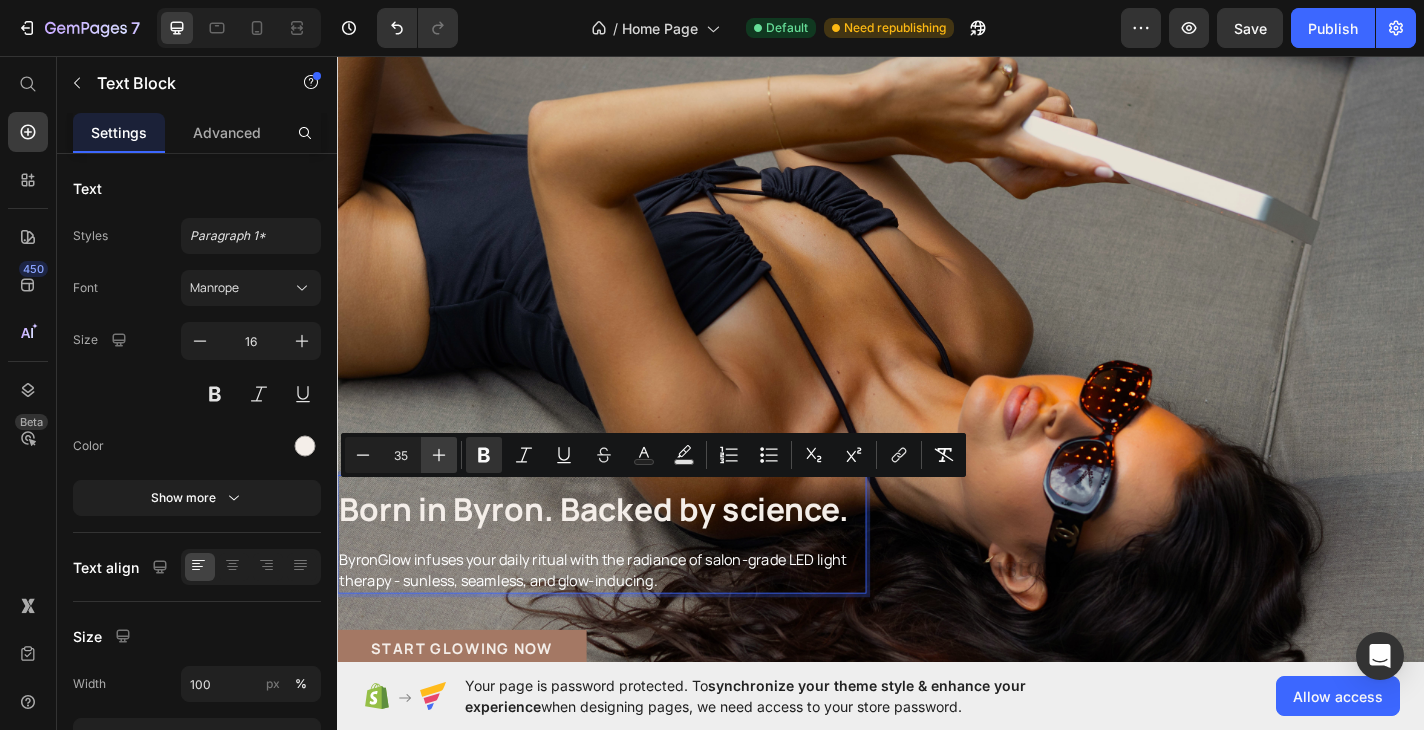 click 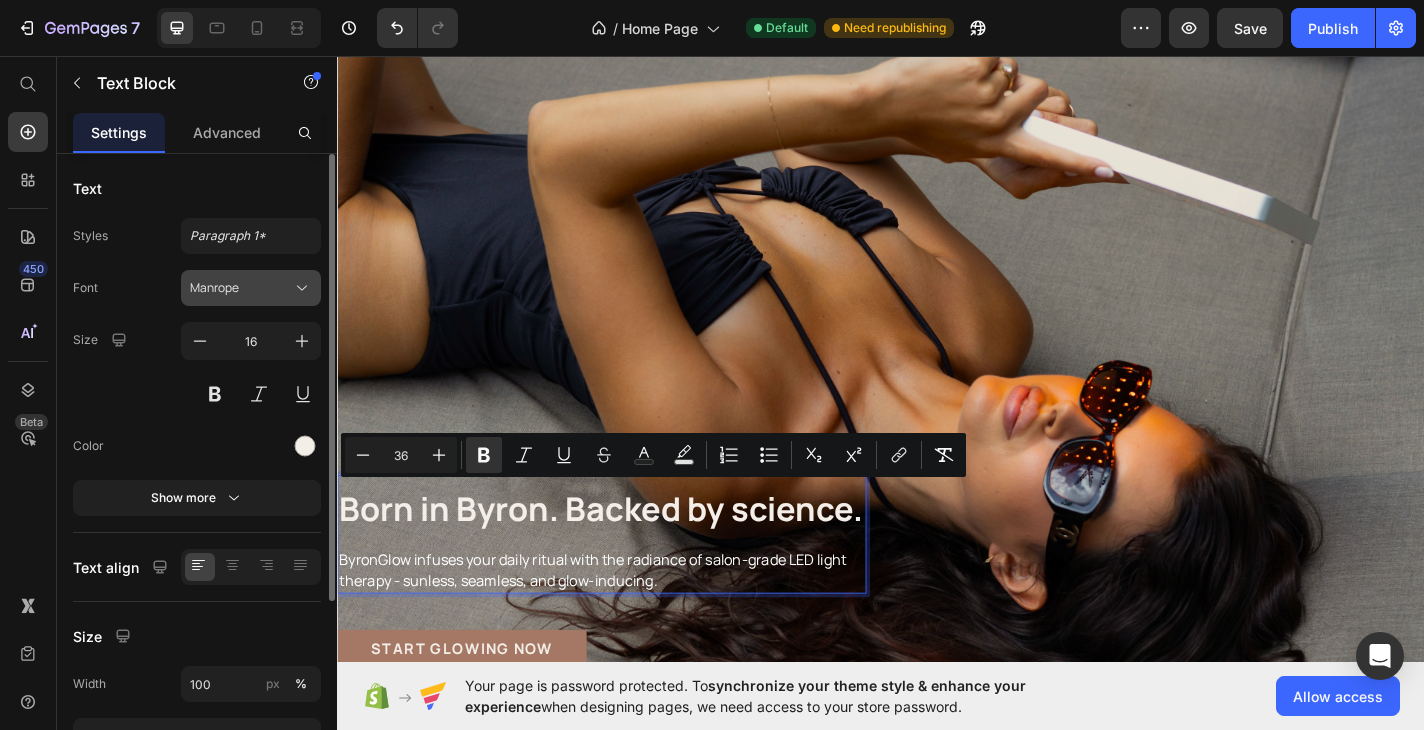 click on "Manrope" at bounding box center (241, 288) 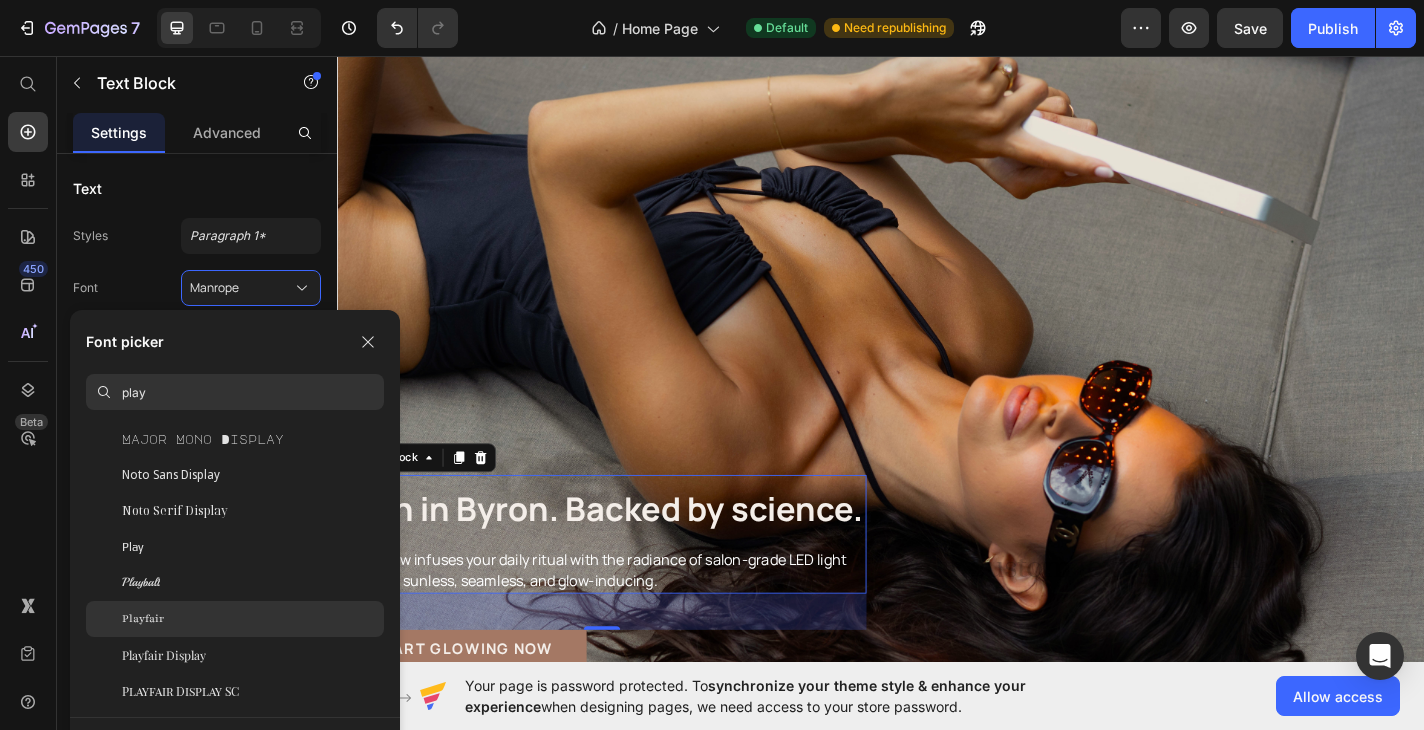 scroll, scrollTop: 425, scrollLeft: 0, axis: vertical 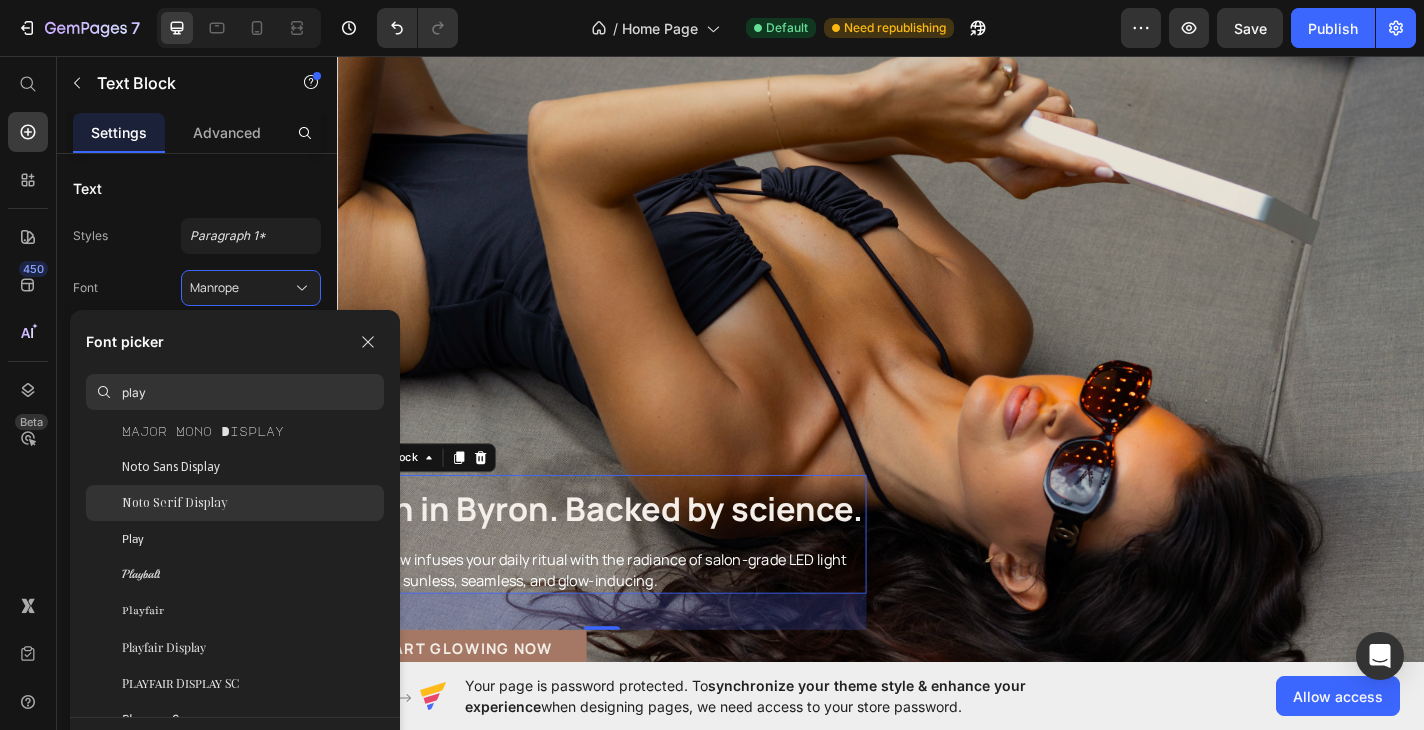 type on "play" 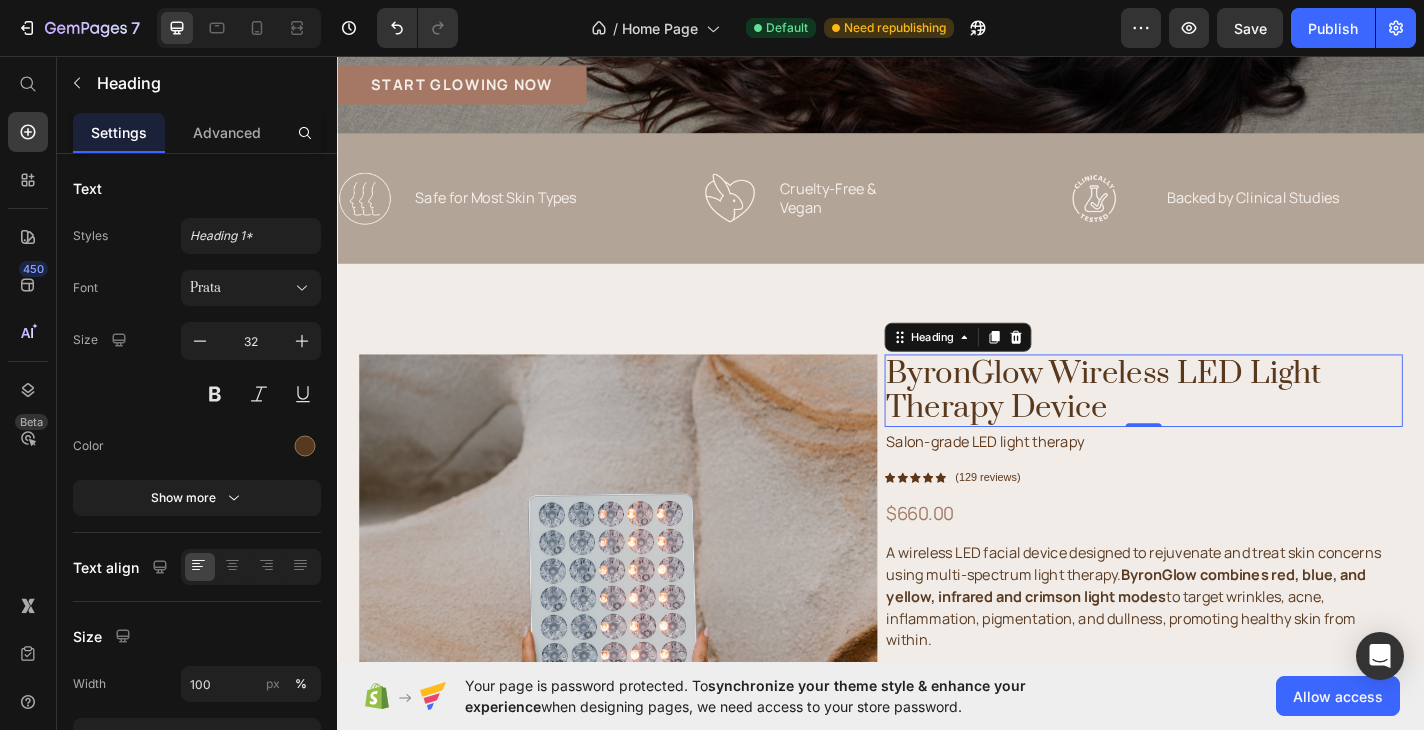 click on "ByronGlow Wireless LED Light Therapy Device" at bounding box center (1227, 425) 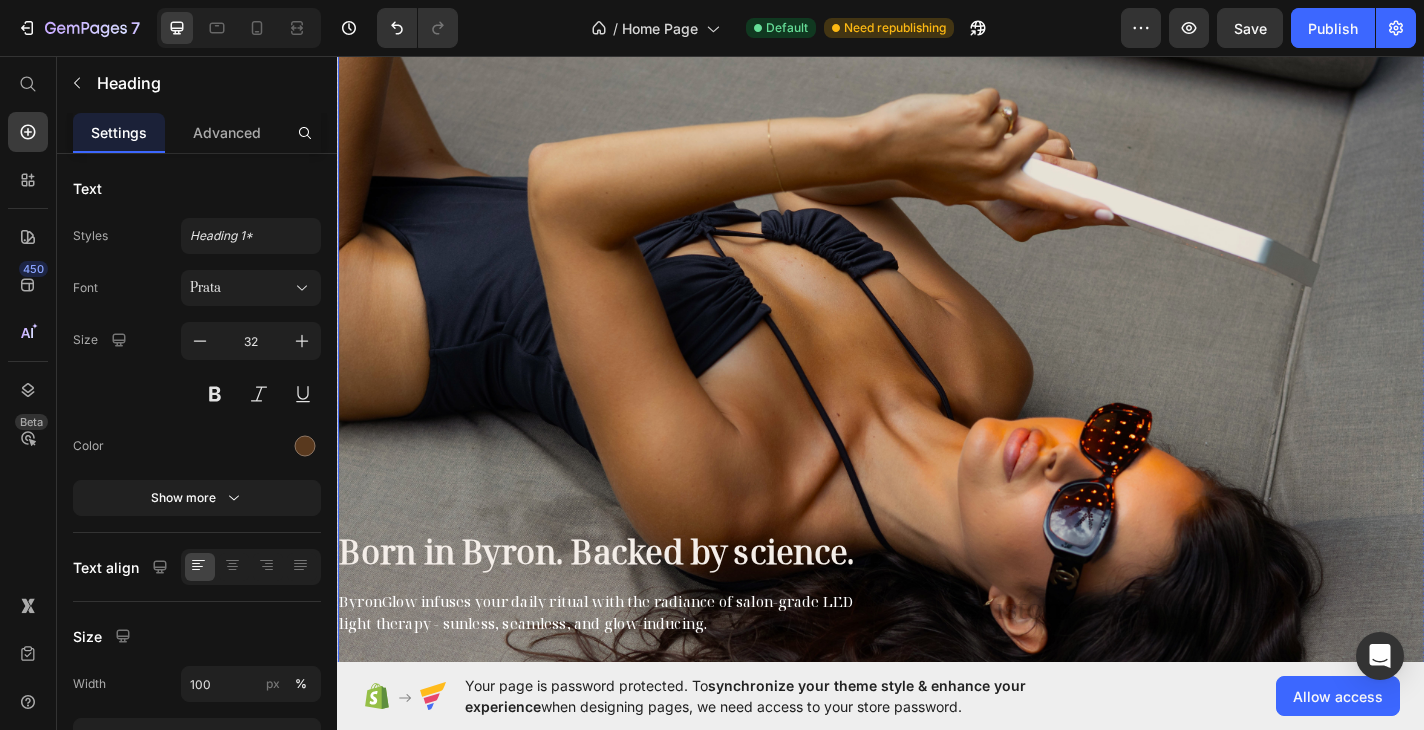 scroll, scrollTop: 109, scrollLeft: 0, axis: vertical 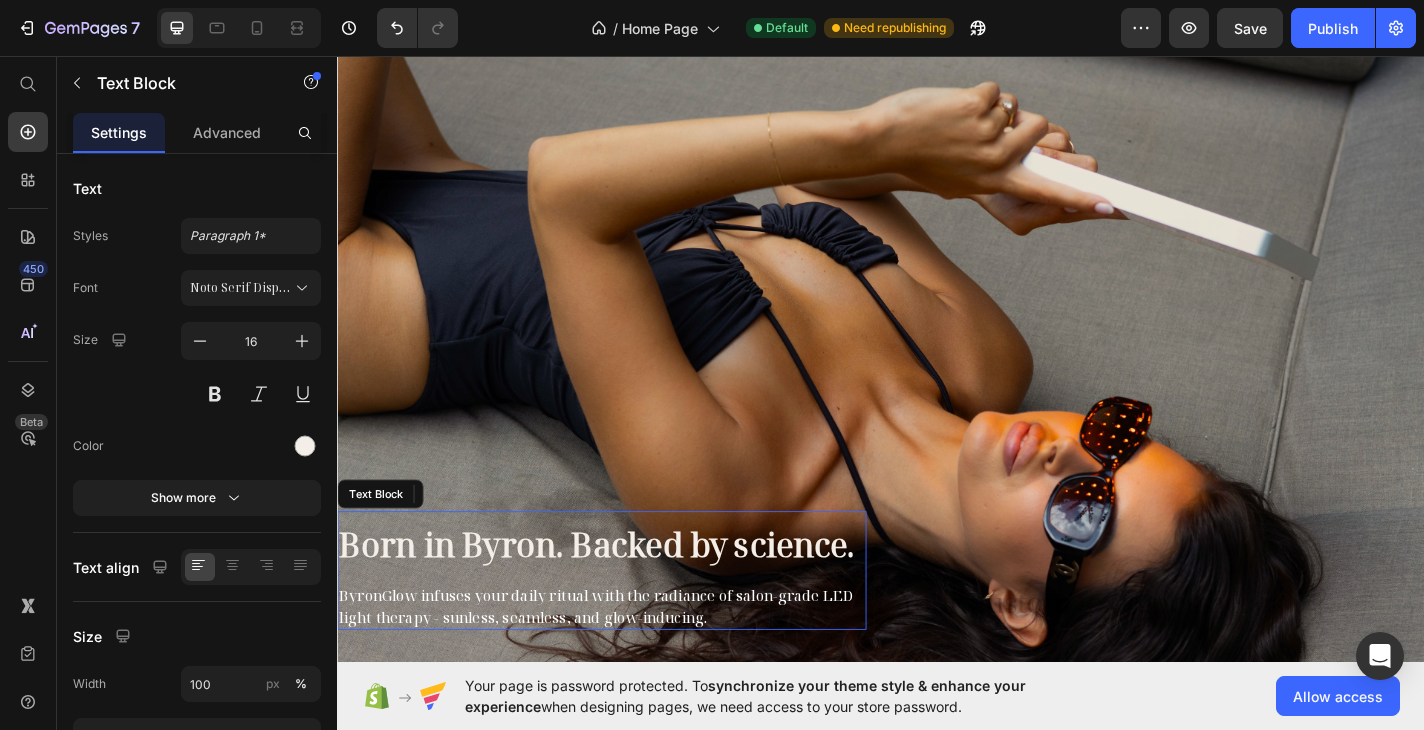 click on "Born in Byron. Backed by science." at bounding box center (624, 595) 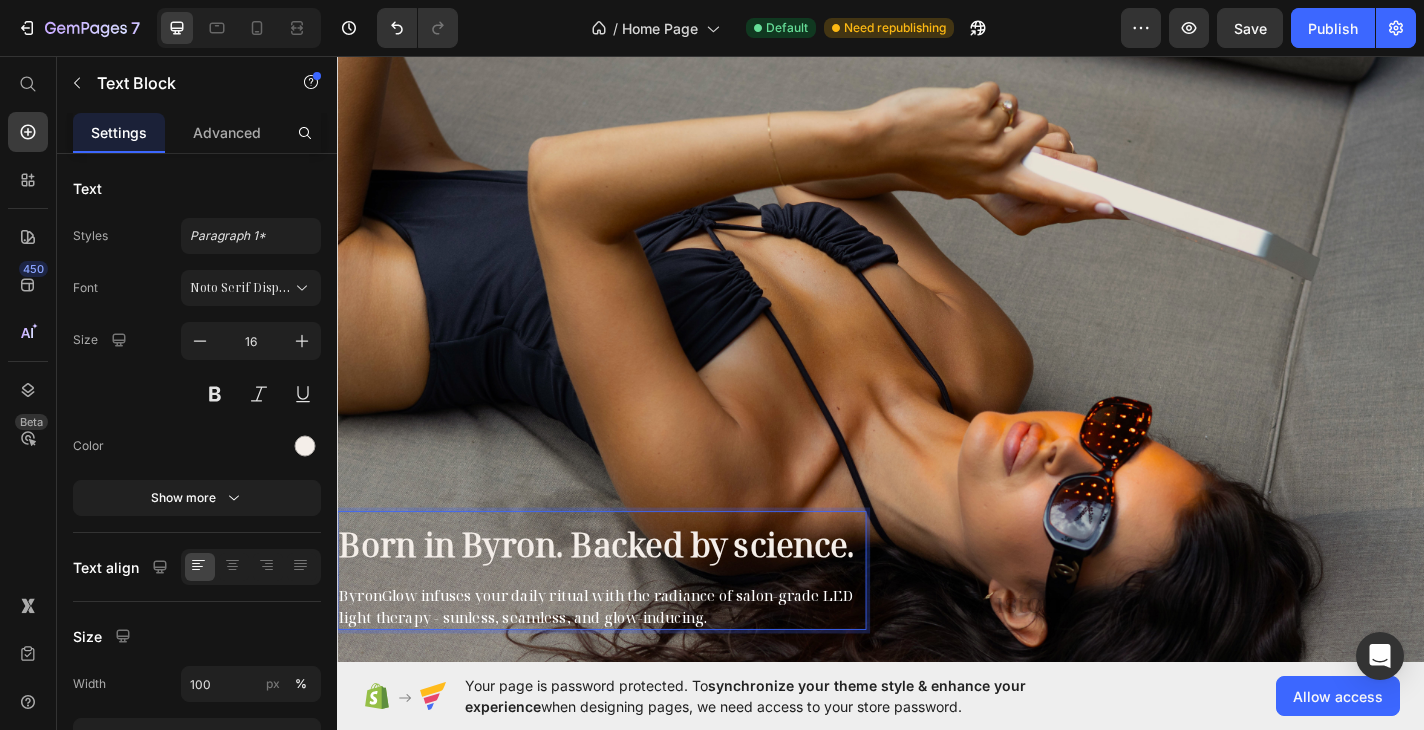 click on "Born in Byron. Backed by science." at bounding box center (624, 595) 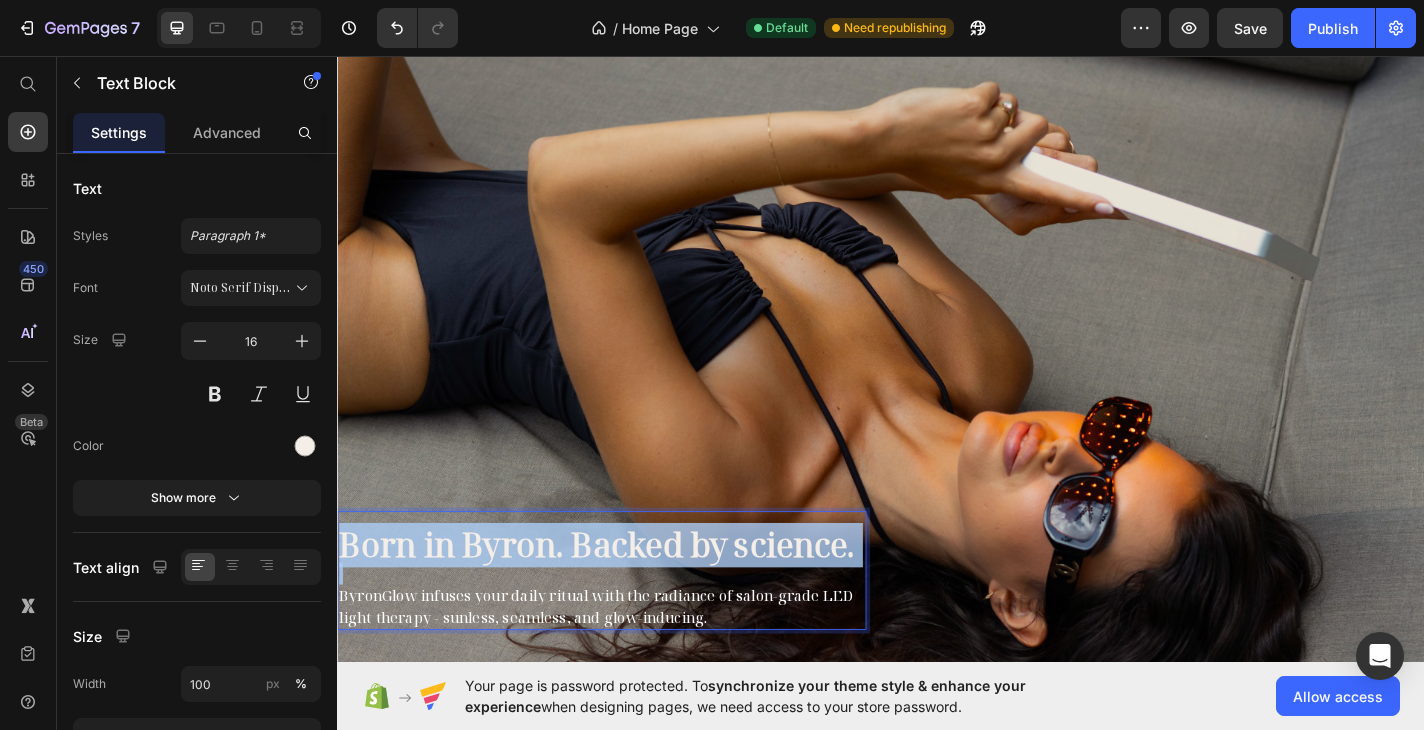 drag, startPoint x: 488, startPoint y: 589, endPoint x: 379, endPoint y: 564, distance: 111.83023 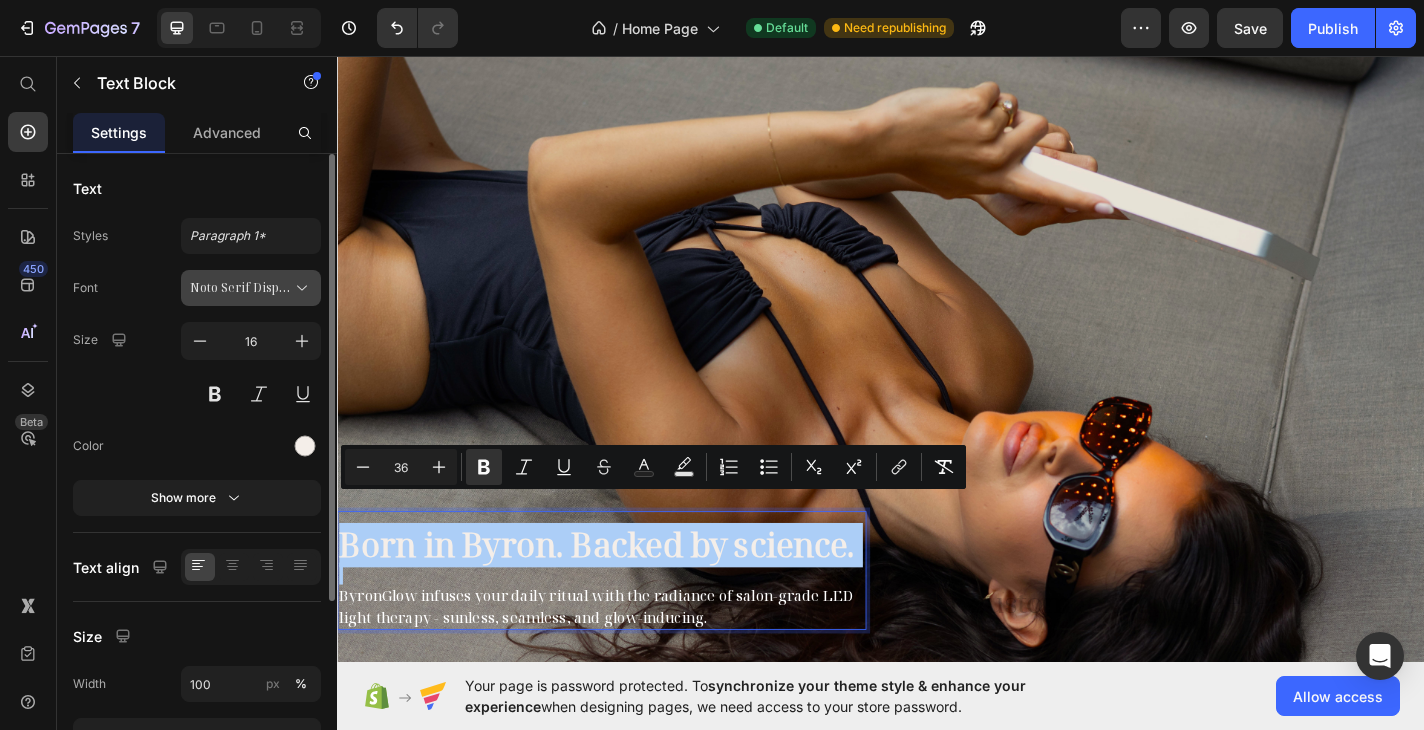 click 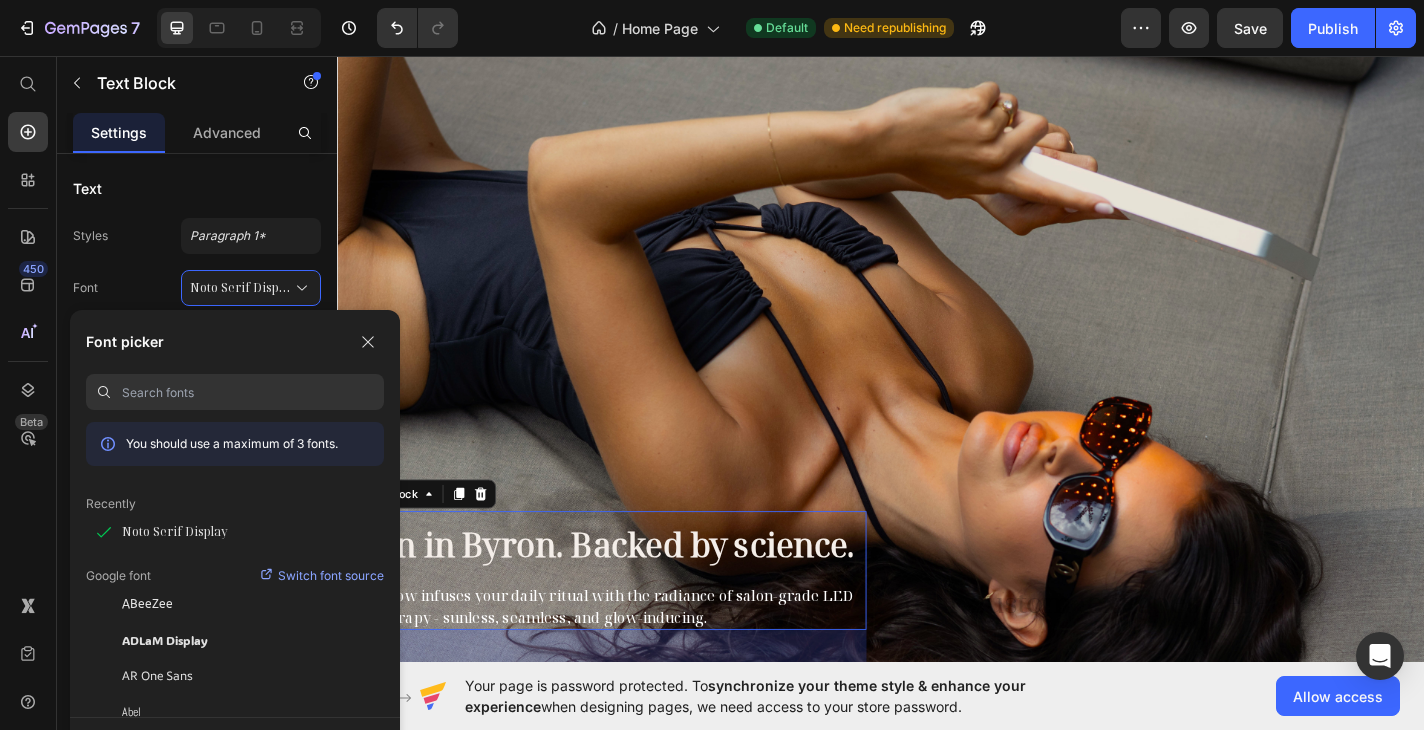 click at bounding box center [253, 392] 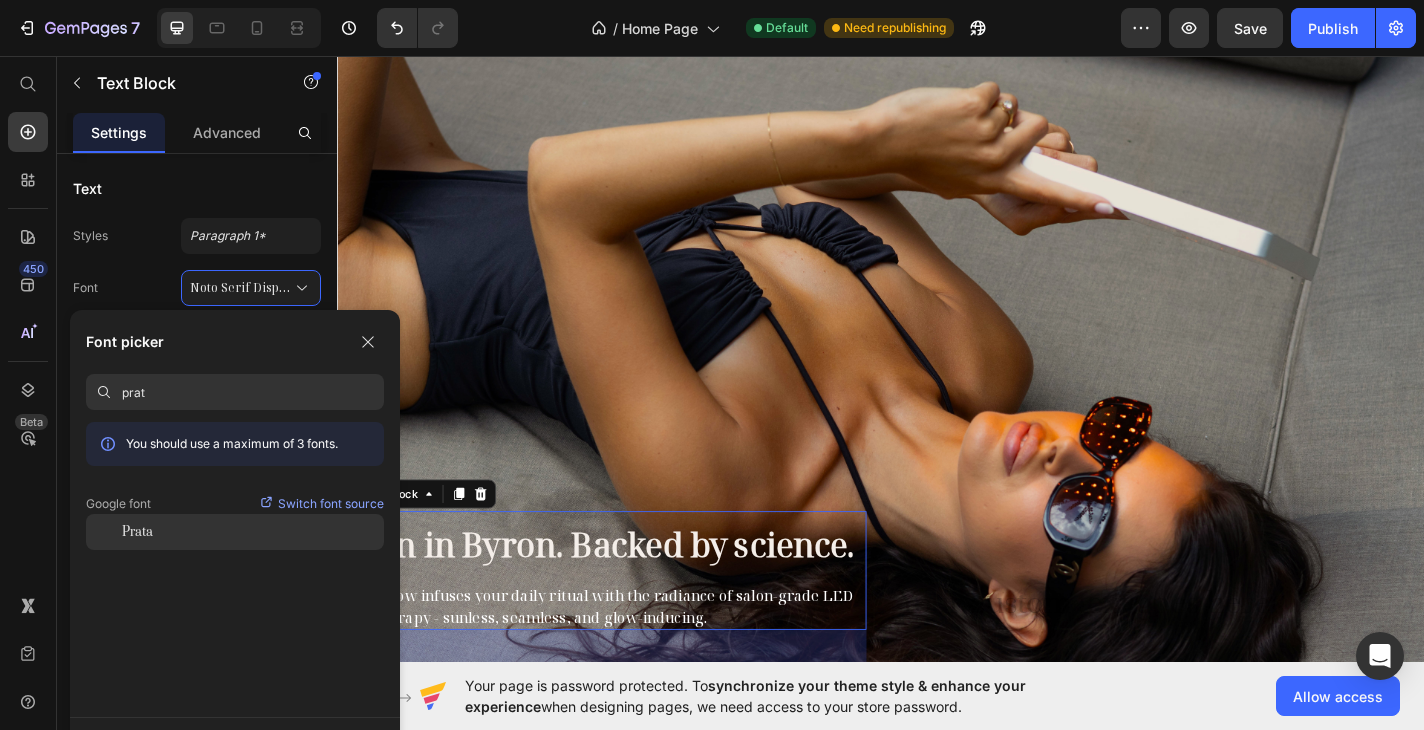 type on "prat" 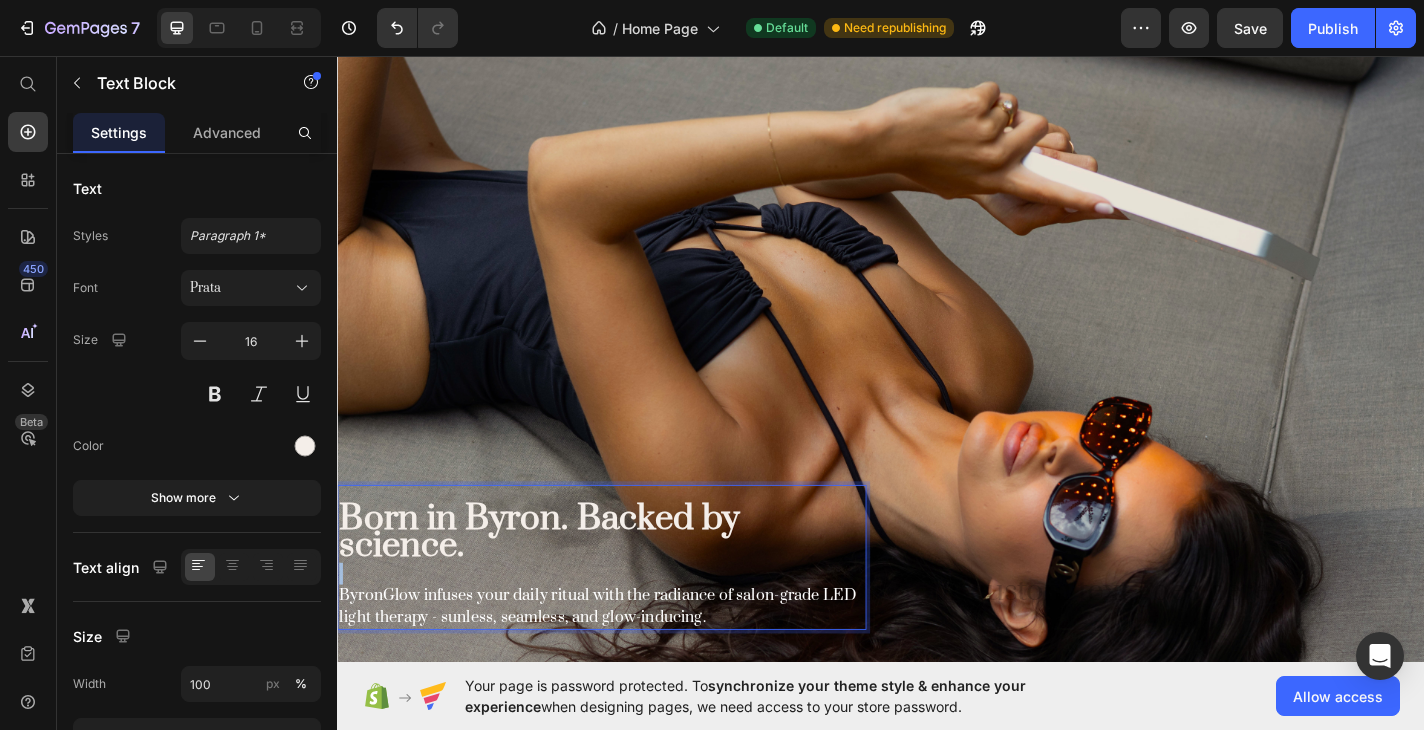 click on "Born in Byron. Backed by science." at bounding box center [629, 585] 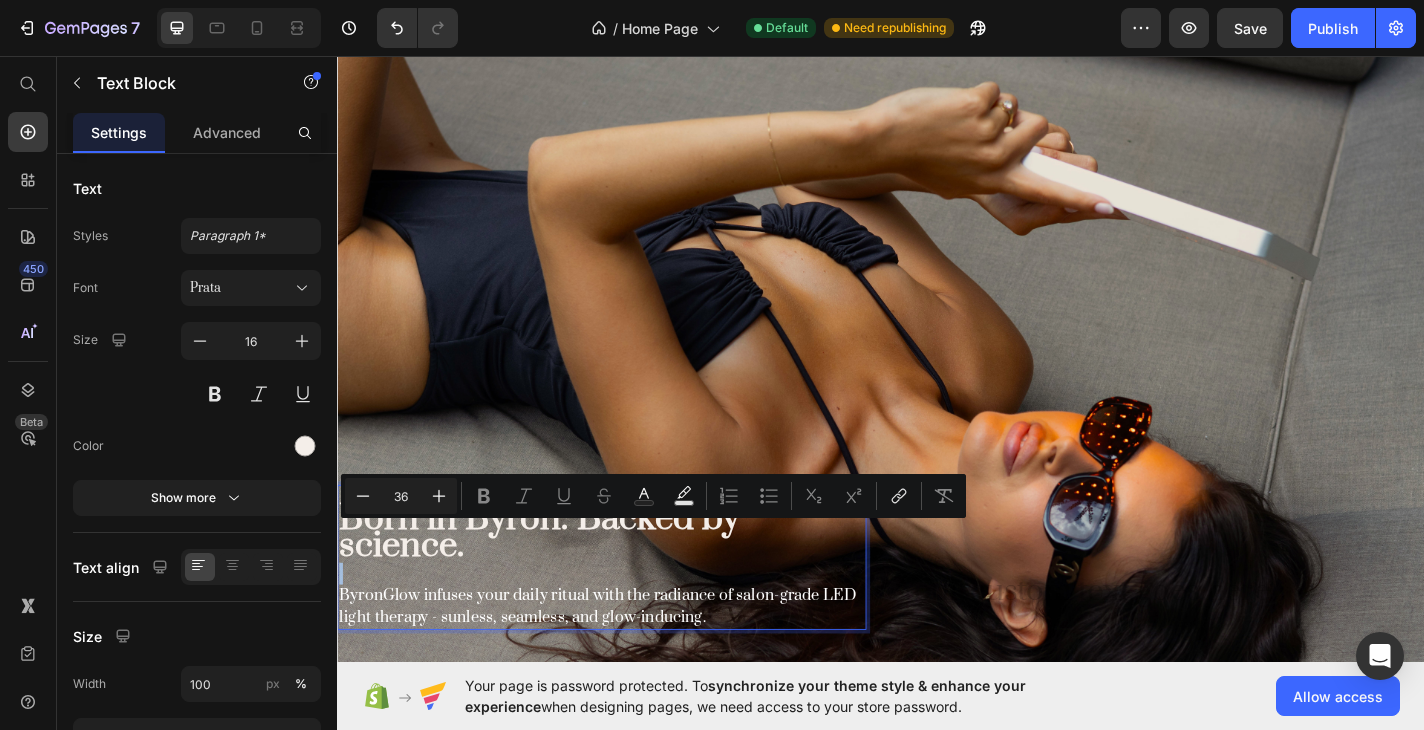 click on "Born in Byron. Backed by science." at bounding box center [629, 585] 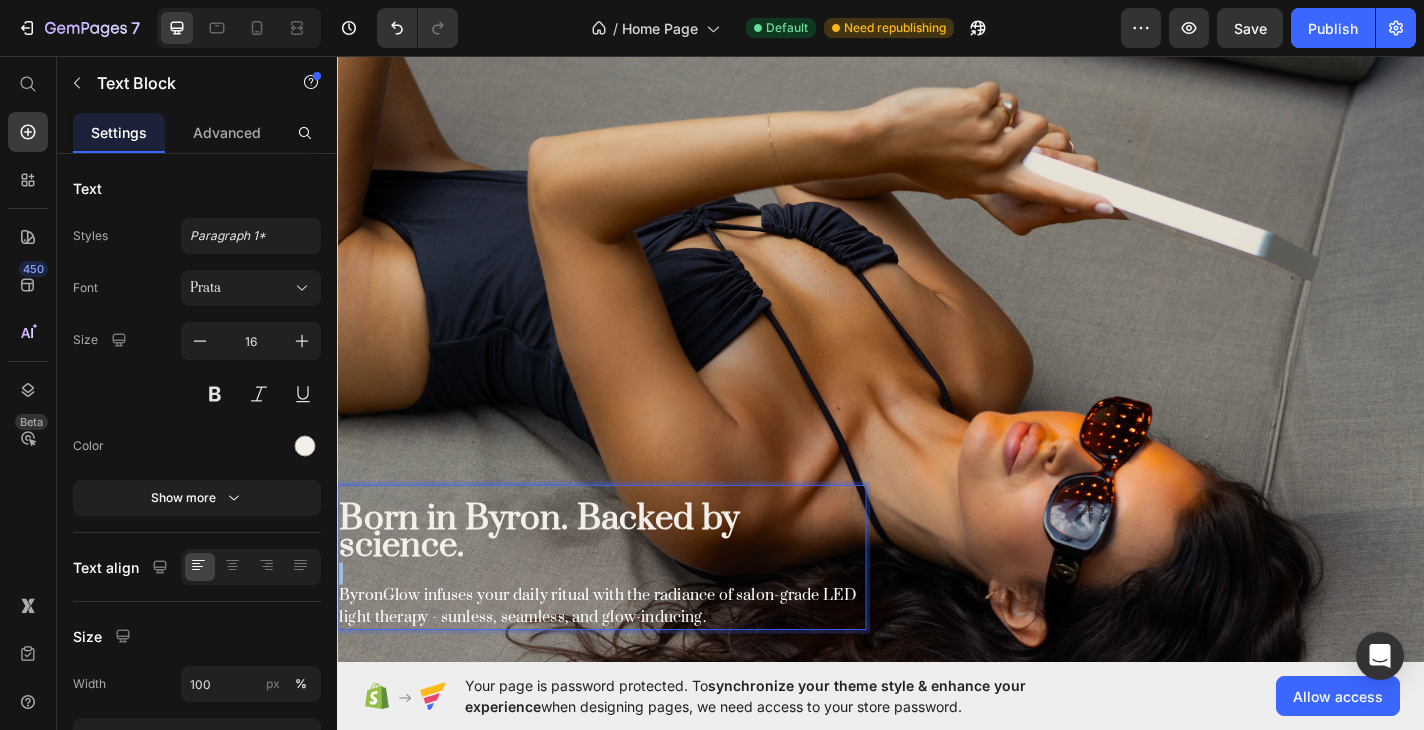 click on "Born in Byron. Backed by science." at bounding box center (629, 585) 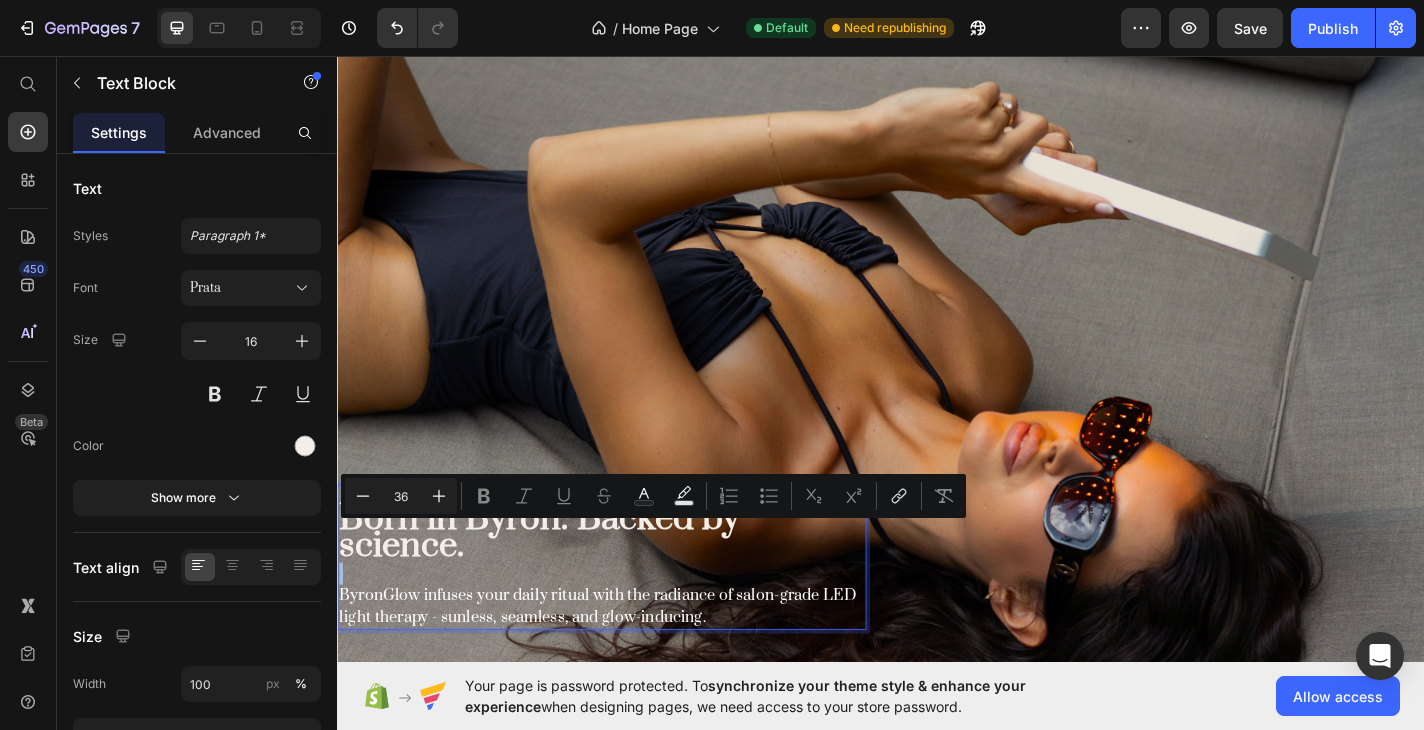click on "Born in Byron. Backed by science." at bounding box center (629, 585) 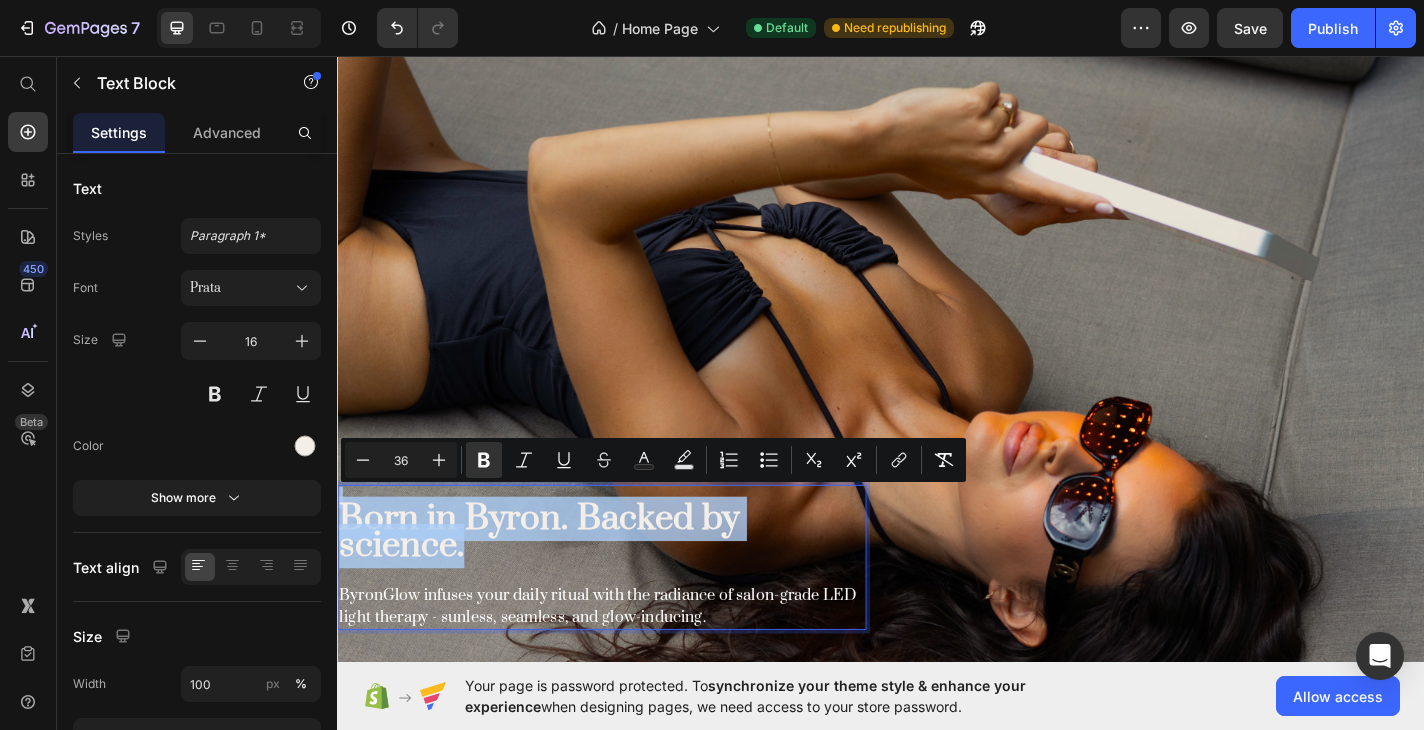 drag, startPoint x: 506, startPoint y: 605, endPoint x: 329, endPoint y: 548, distance: 185.9516 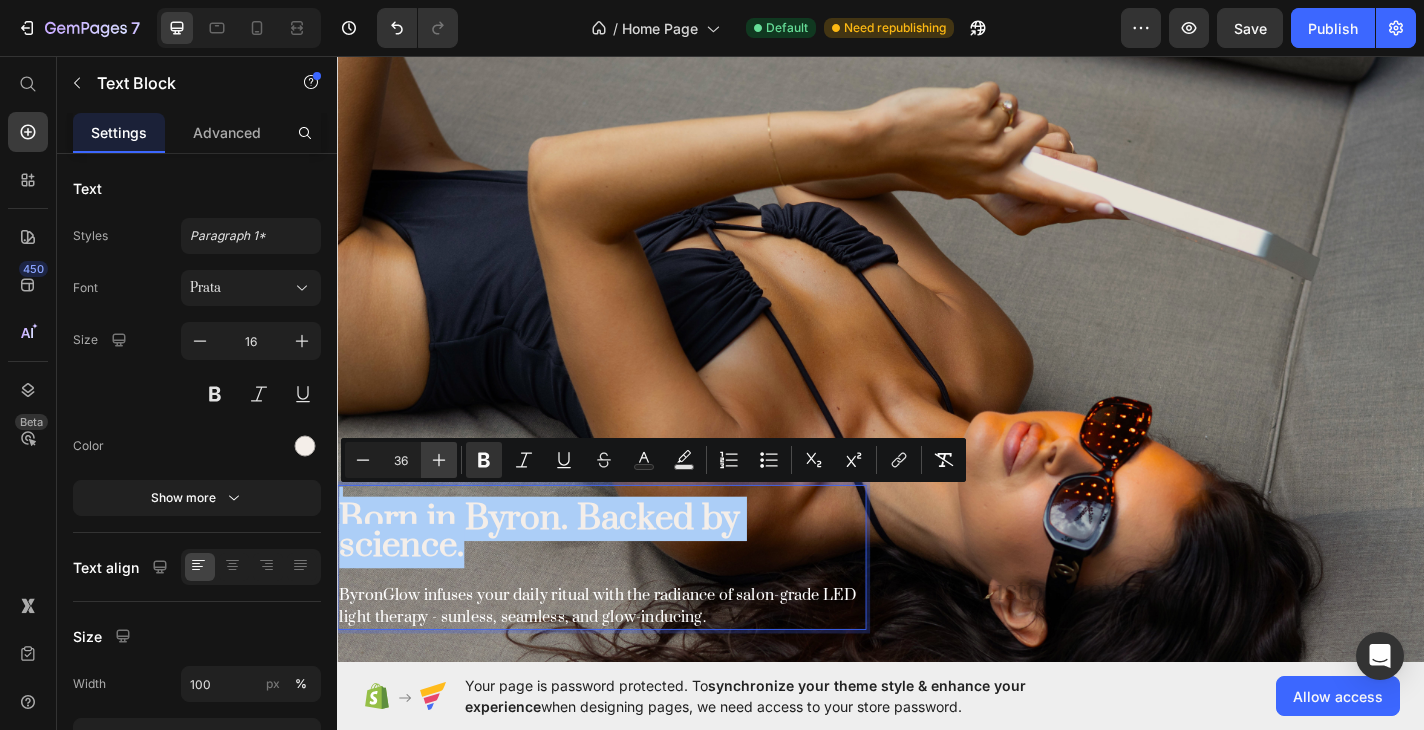 click 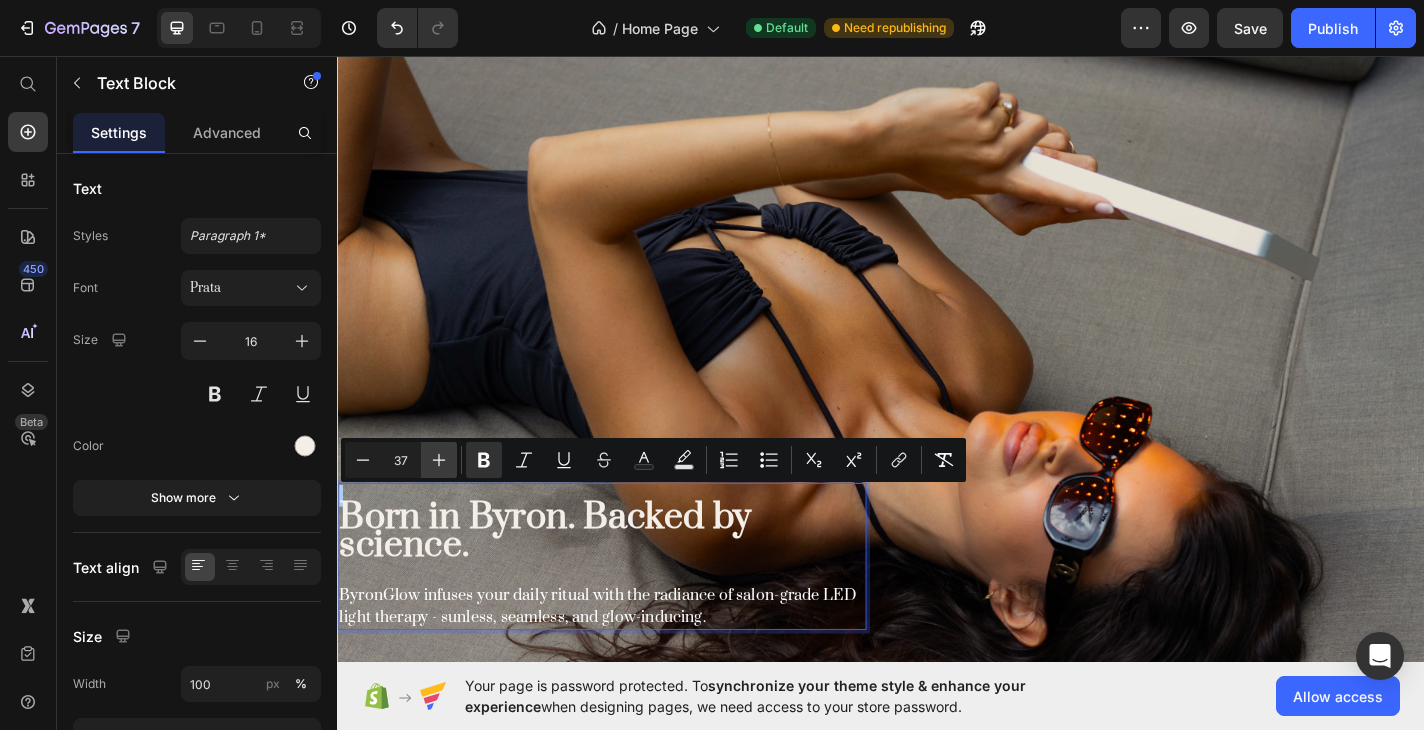 click 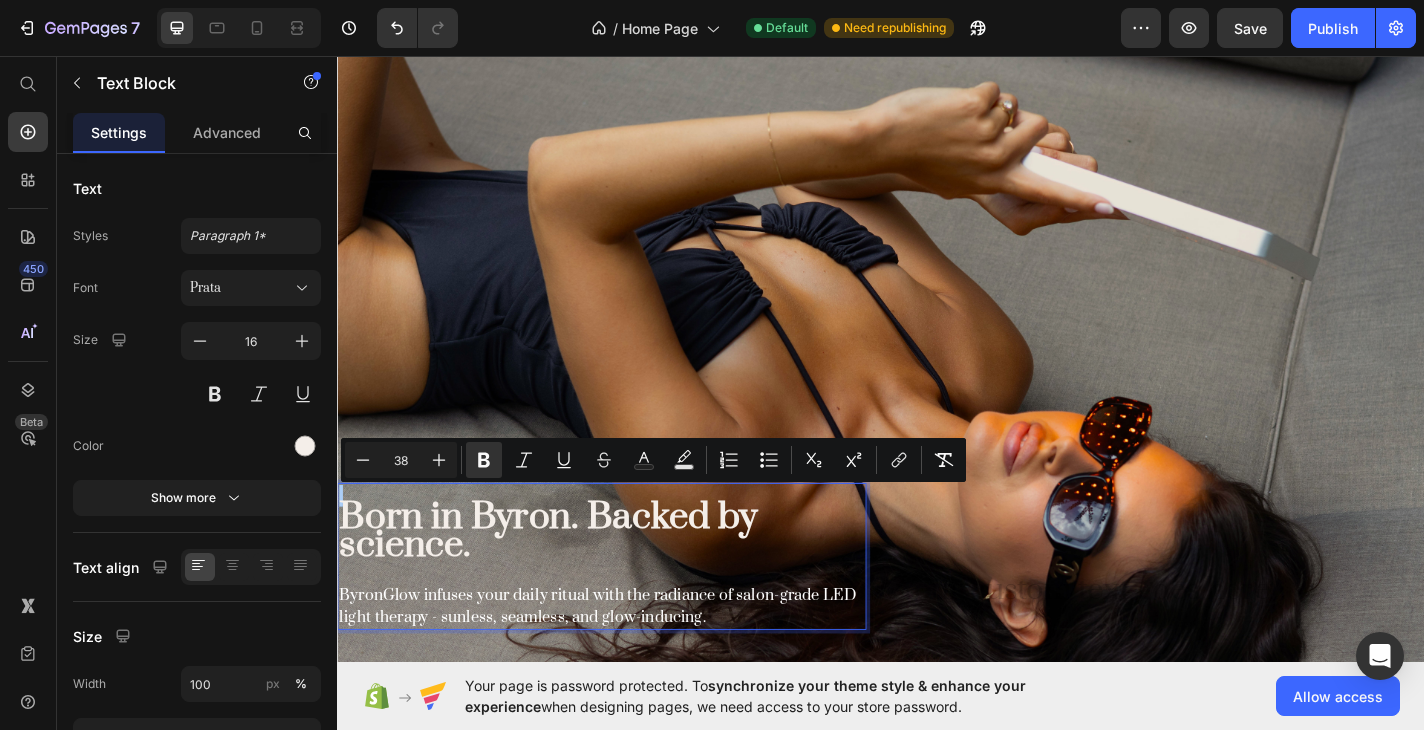click on "38" at bounding box center [401, 460] 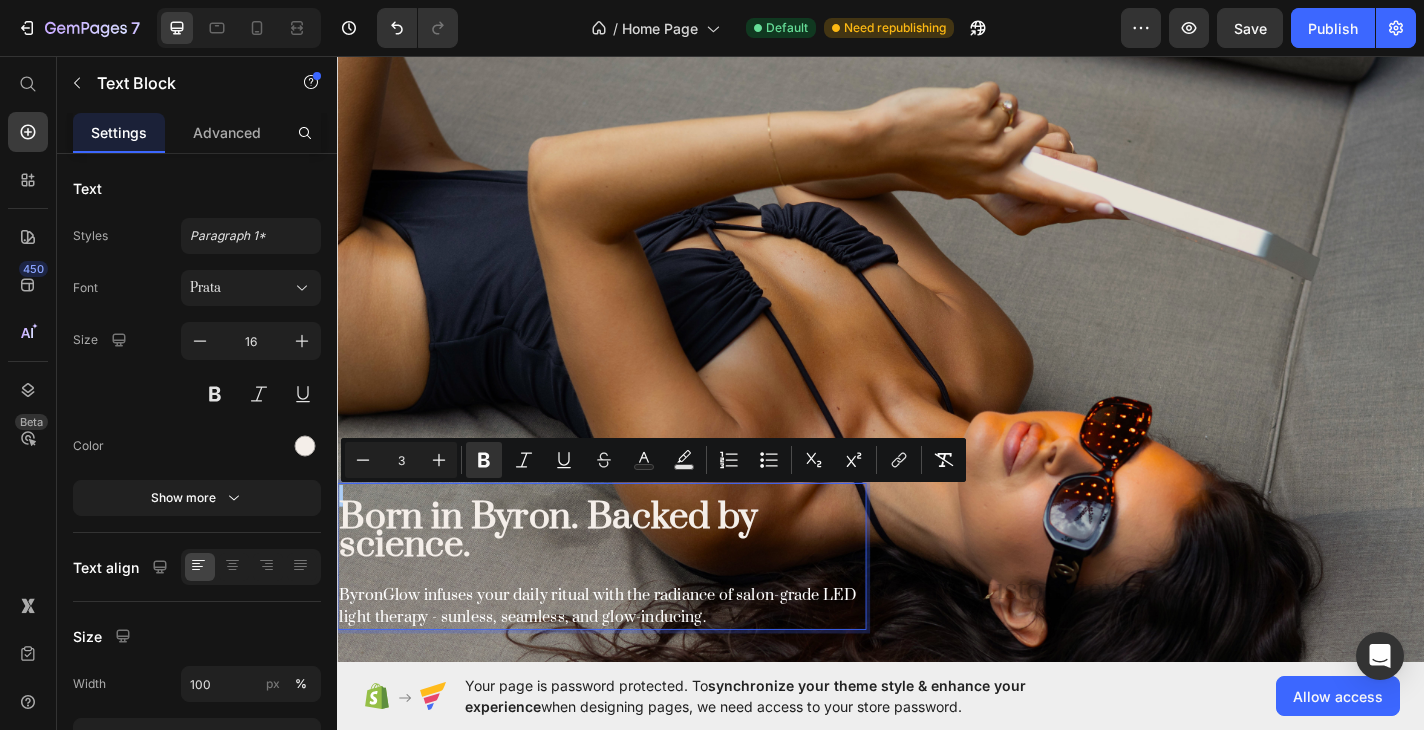 type on "38" 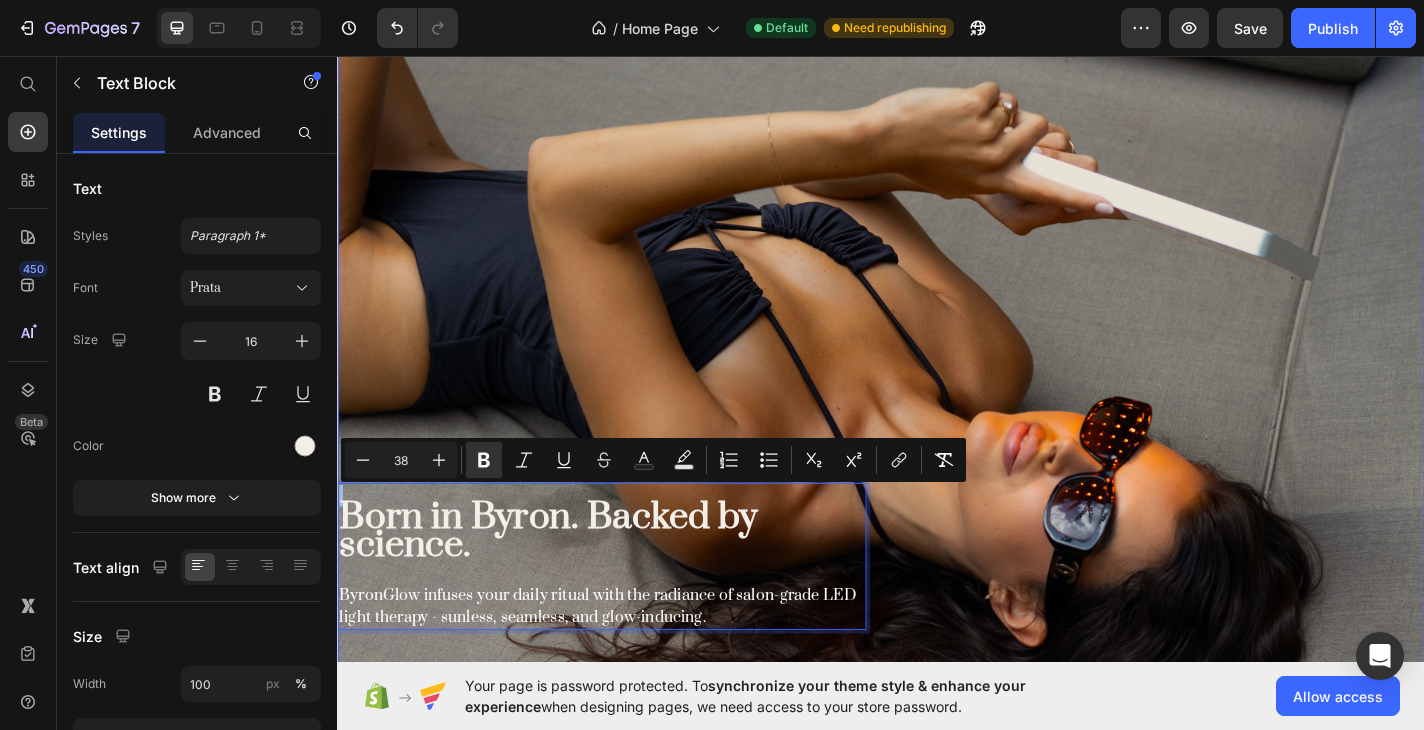 click at bounding box center (937, 394) 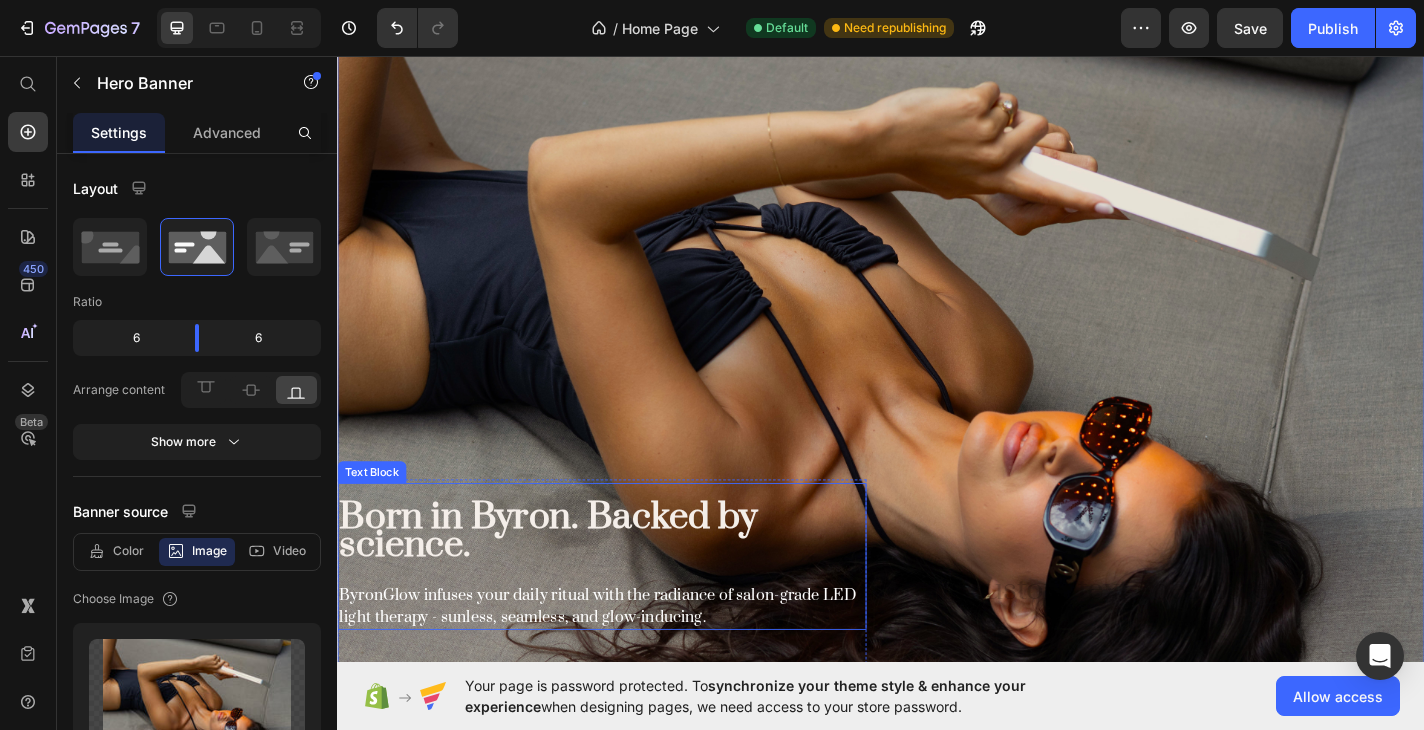 click on "Born in Byron. Backed by science." at bounding box center [569, 580] 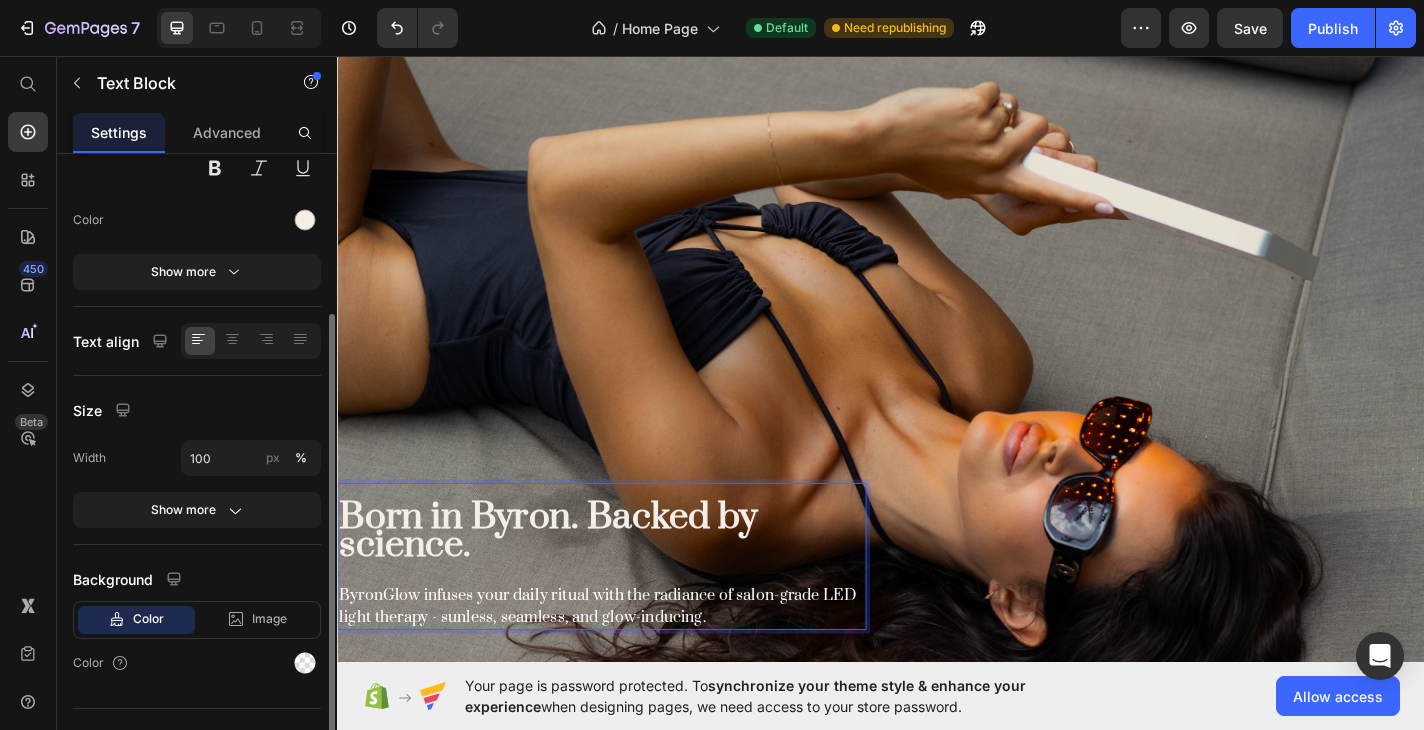scroll, scrollTop: 0, scrollLeft: 0, axis: both 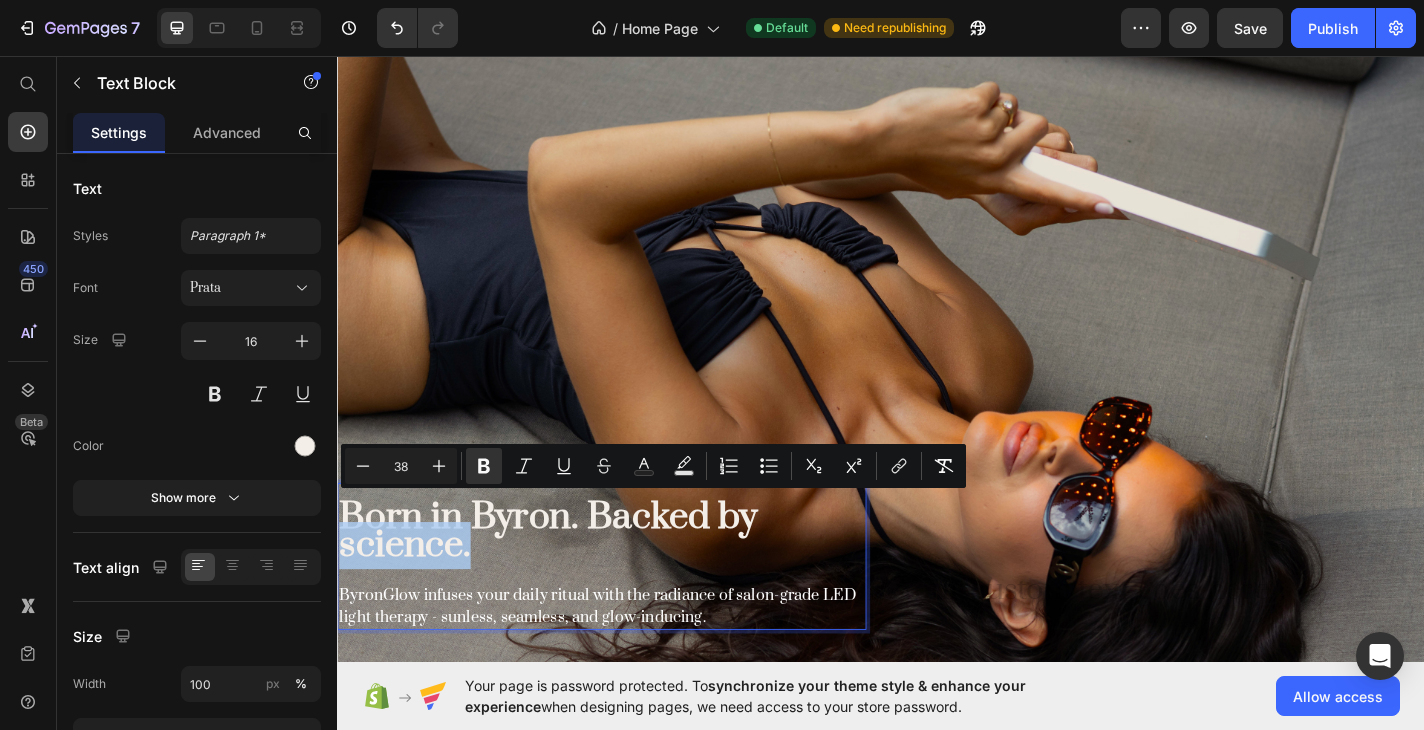 drag, startPoint x: 511, startPoint y: 601, endPoint x: 343, endPoint y: 599, distance: 168.0119 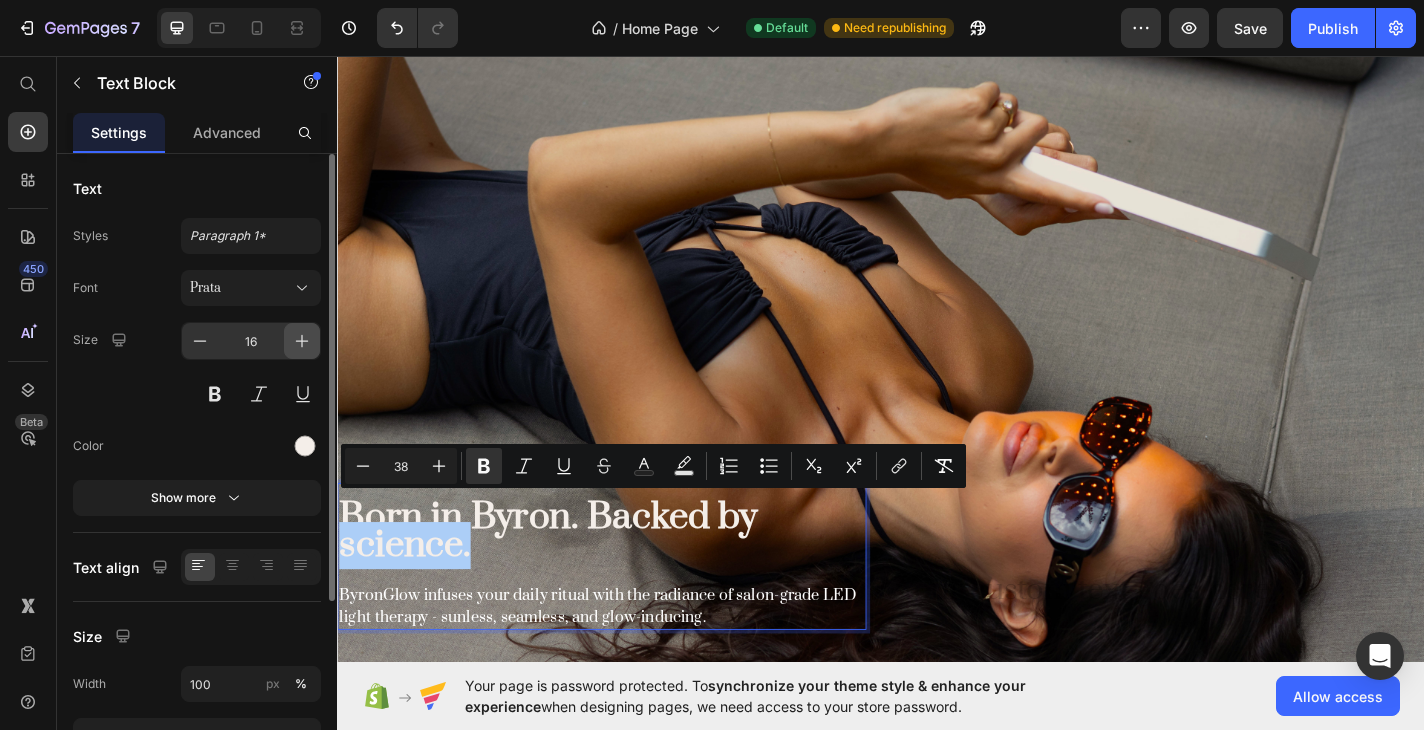 click 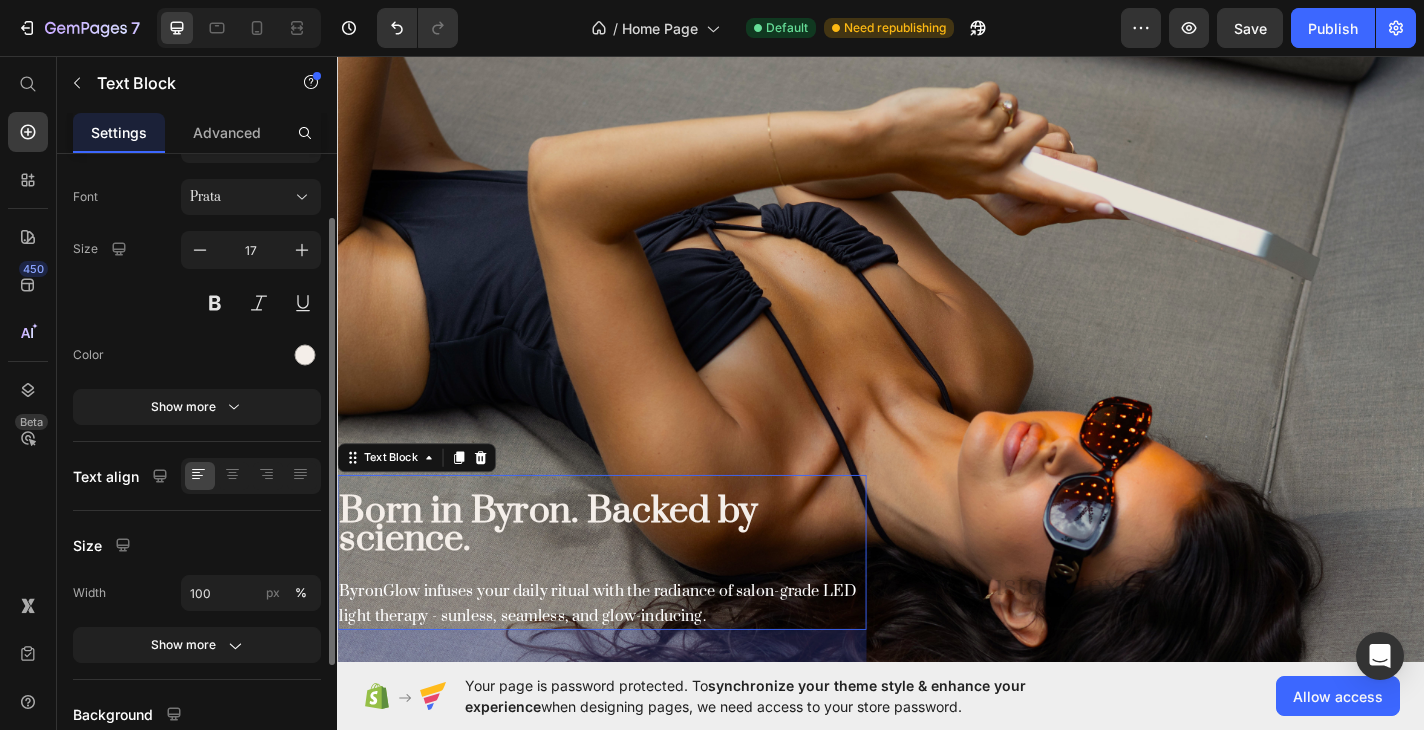 scroll, scrollTop: 92, scrollLeft: 0, axis: vertical 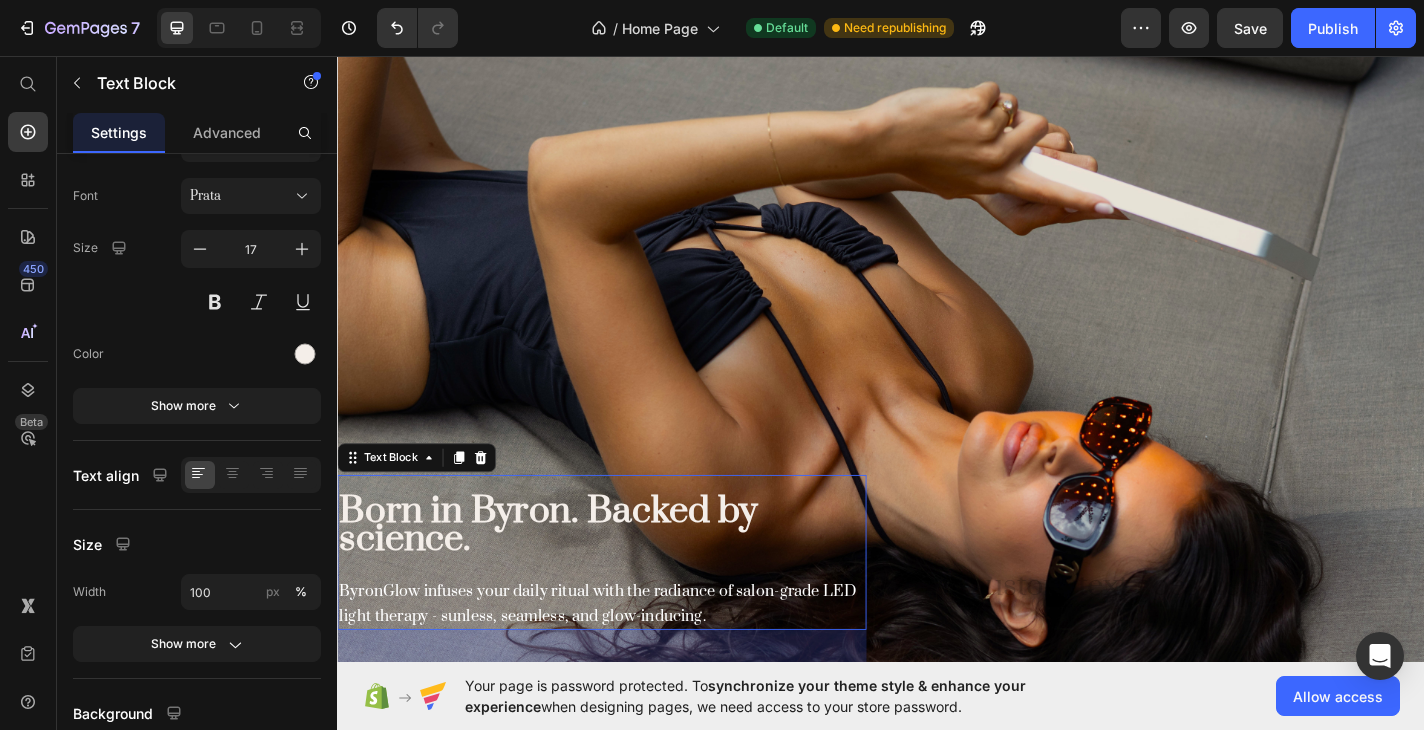 drag, startPoint x: 810, startPoint y: 588, endPoint x: 487, endPoint y: 585, distance: 323.01395 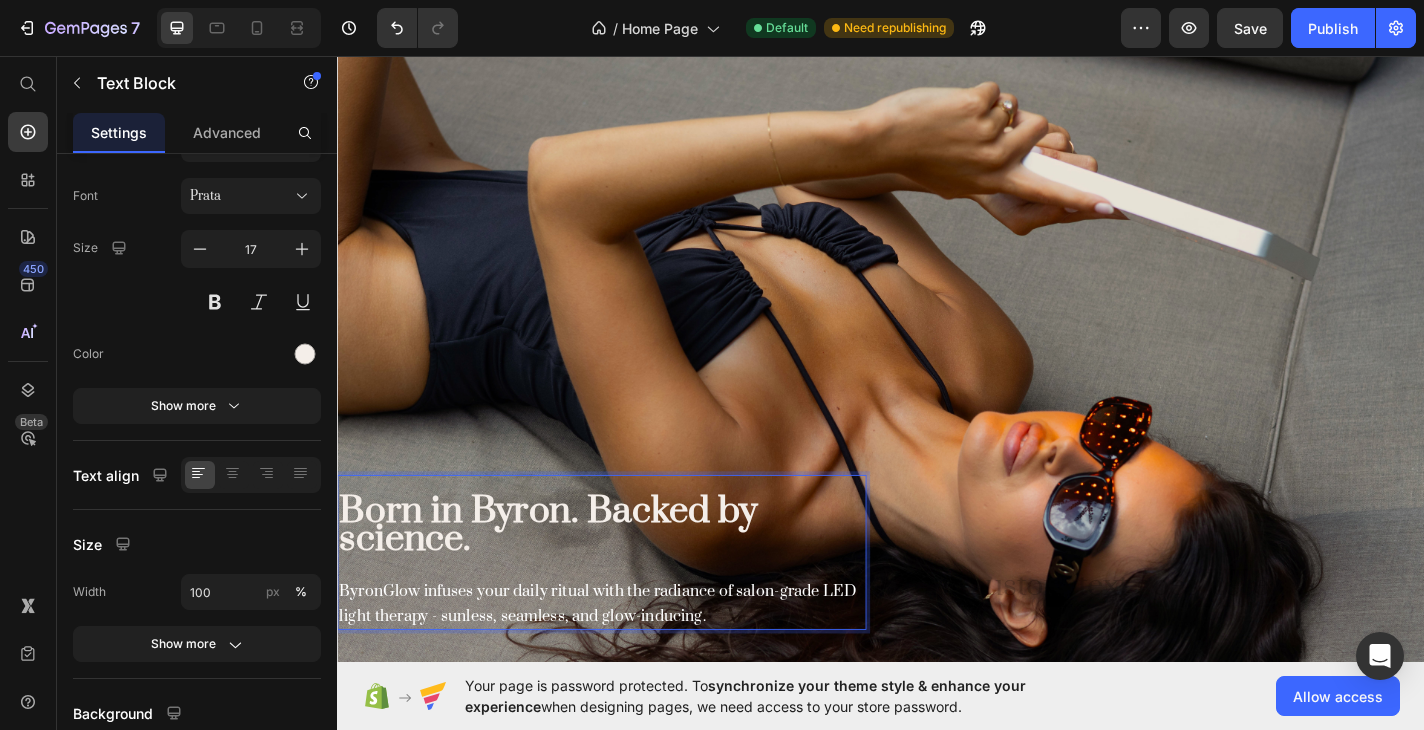 click on "Born in Byron. Backed by science." at bounding box center [629, 577] 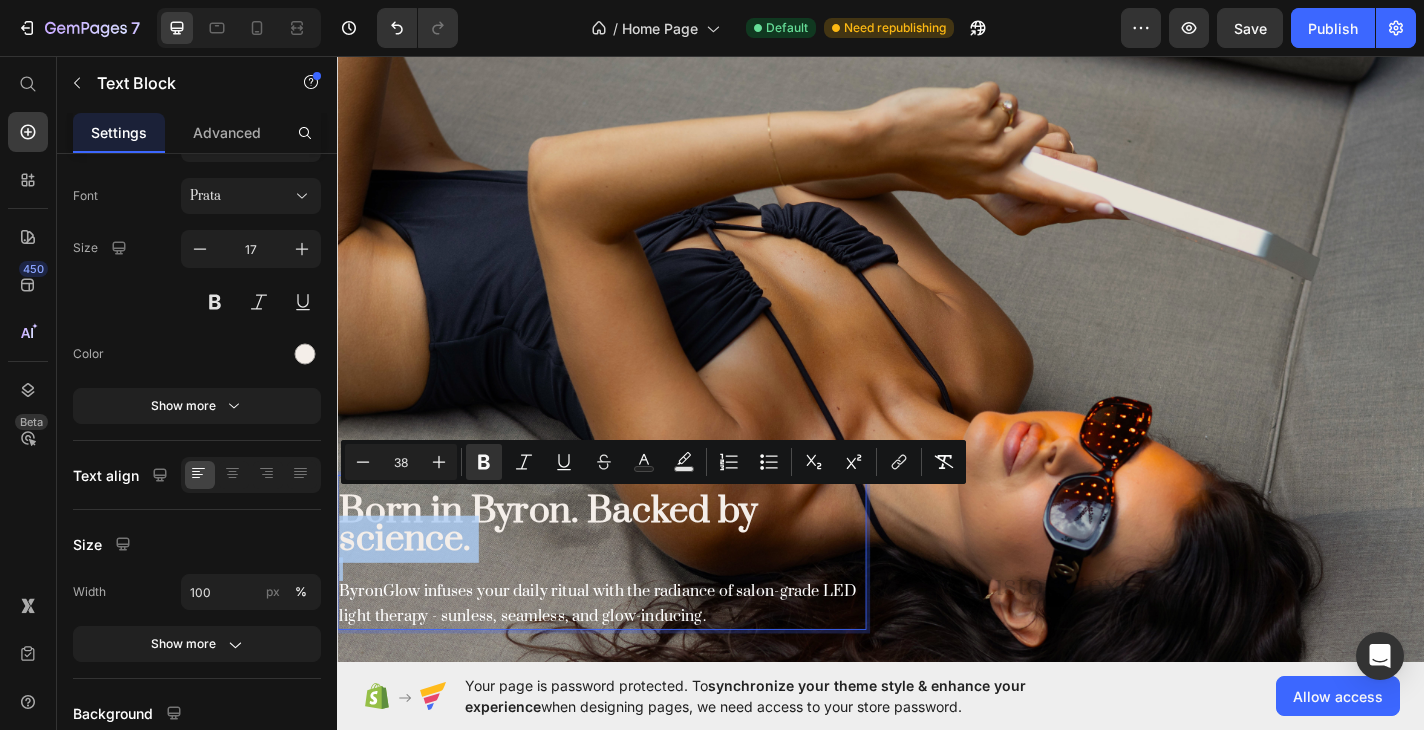 drag, startPoint x: 500, startPoint y: 589, endPoint x: 356, endPoint y: 589, distance: 144 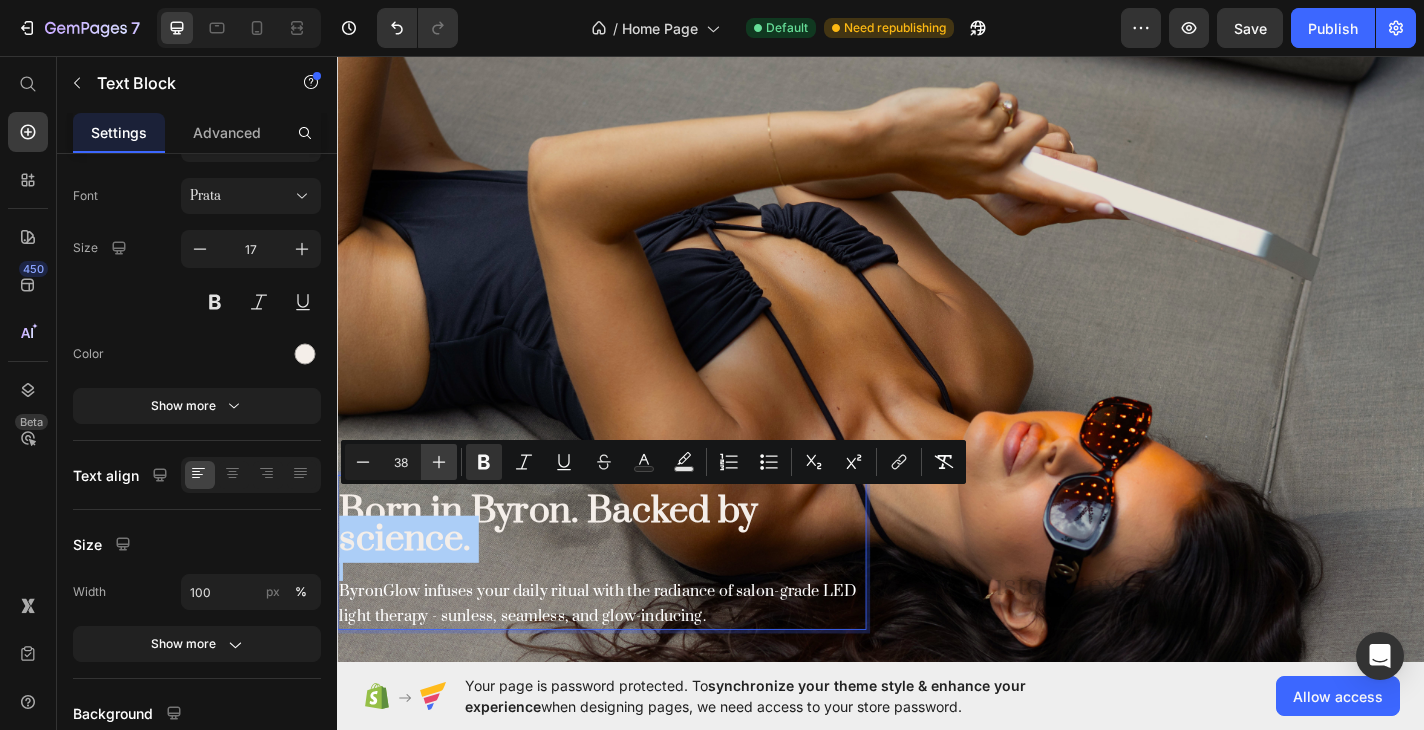 click 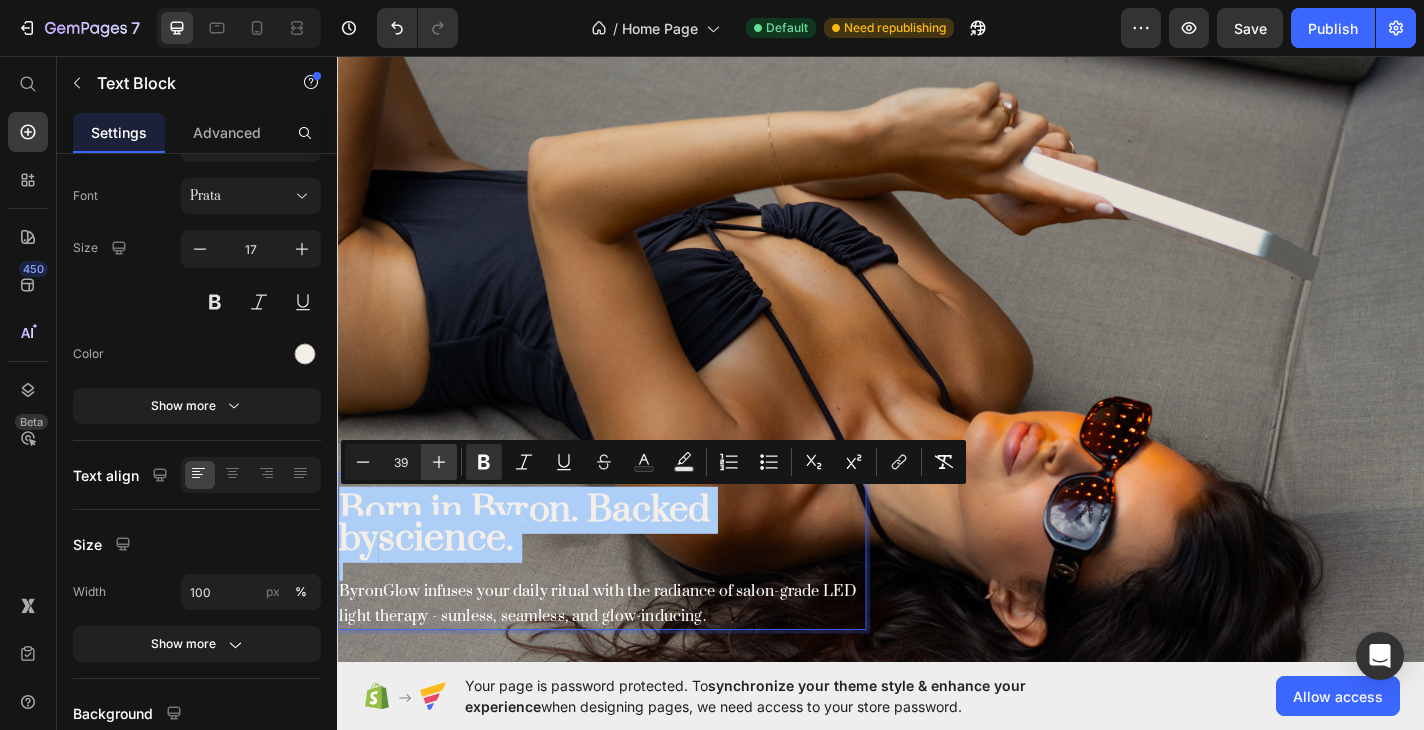 click 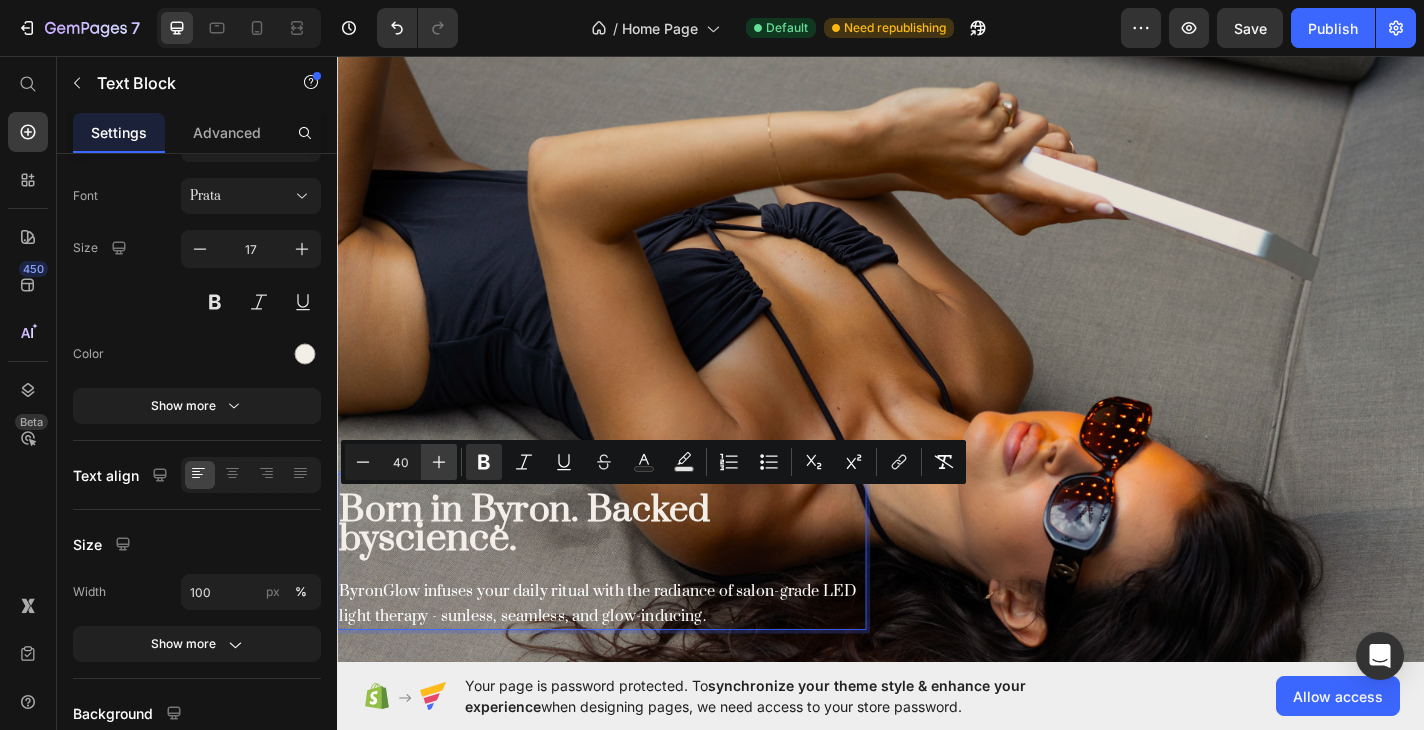 click 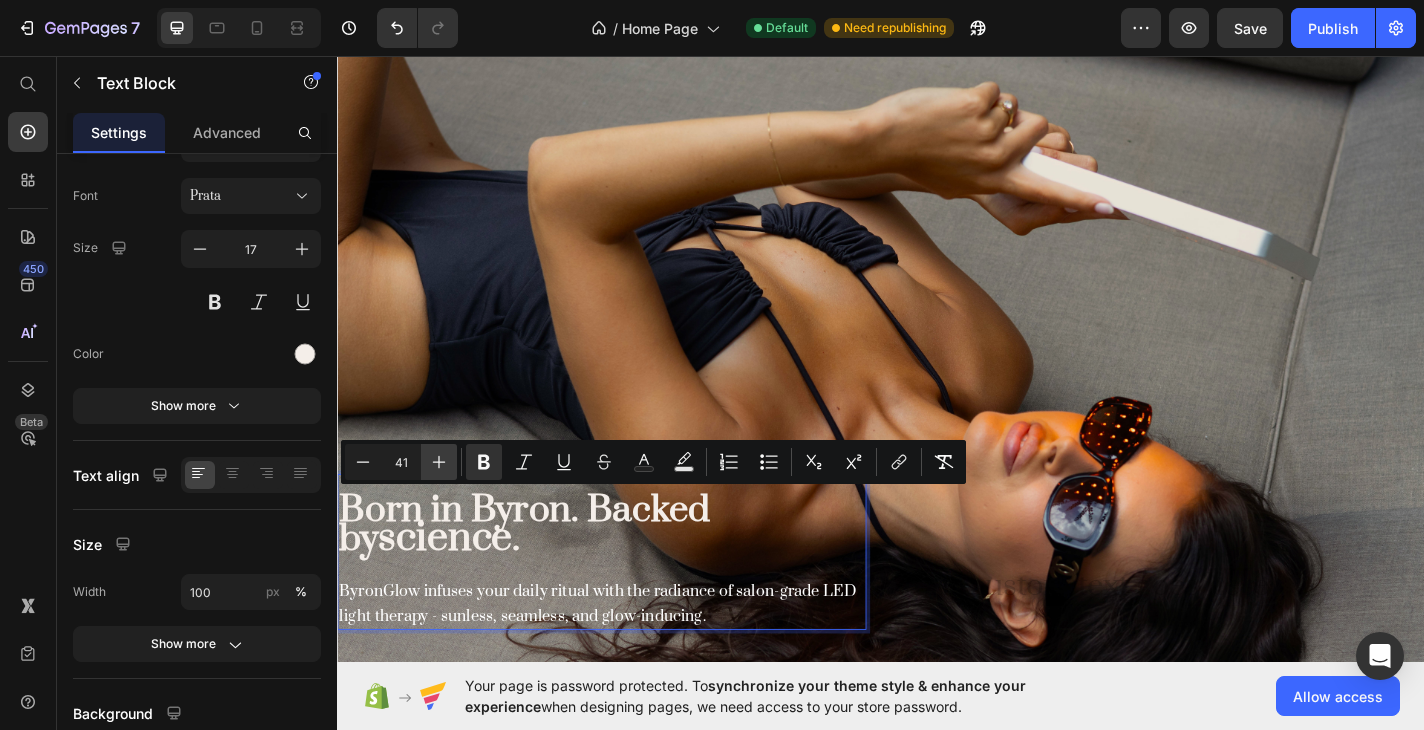 click 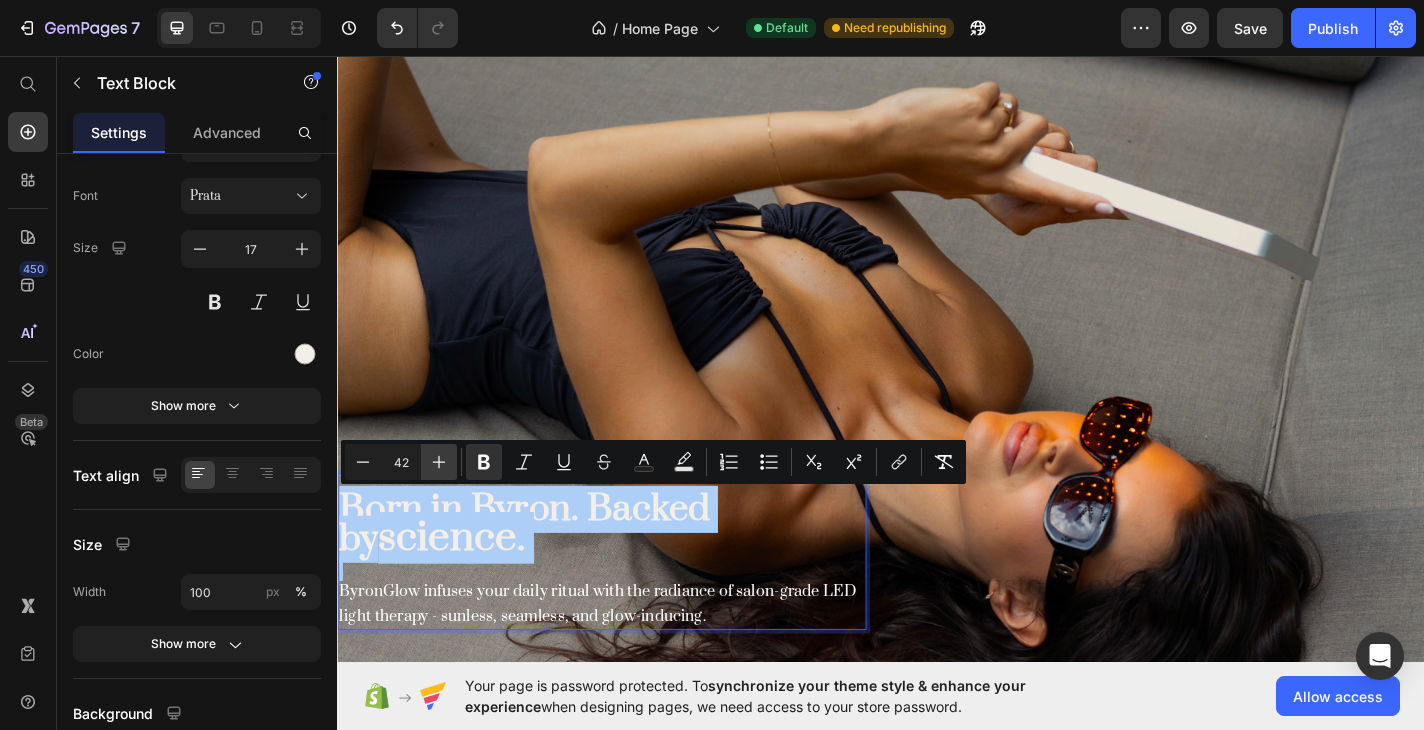 click 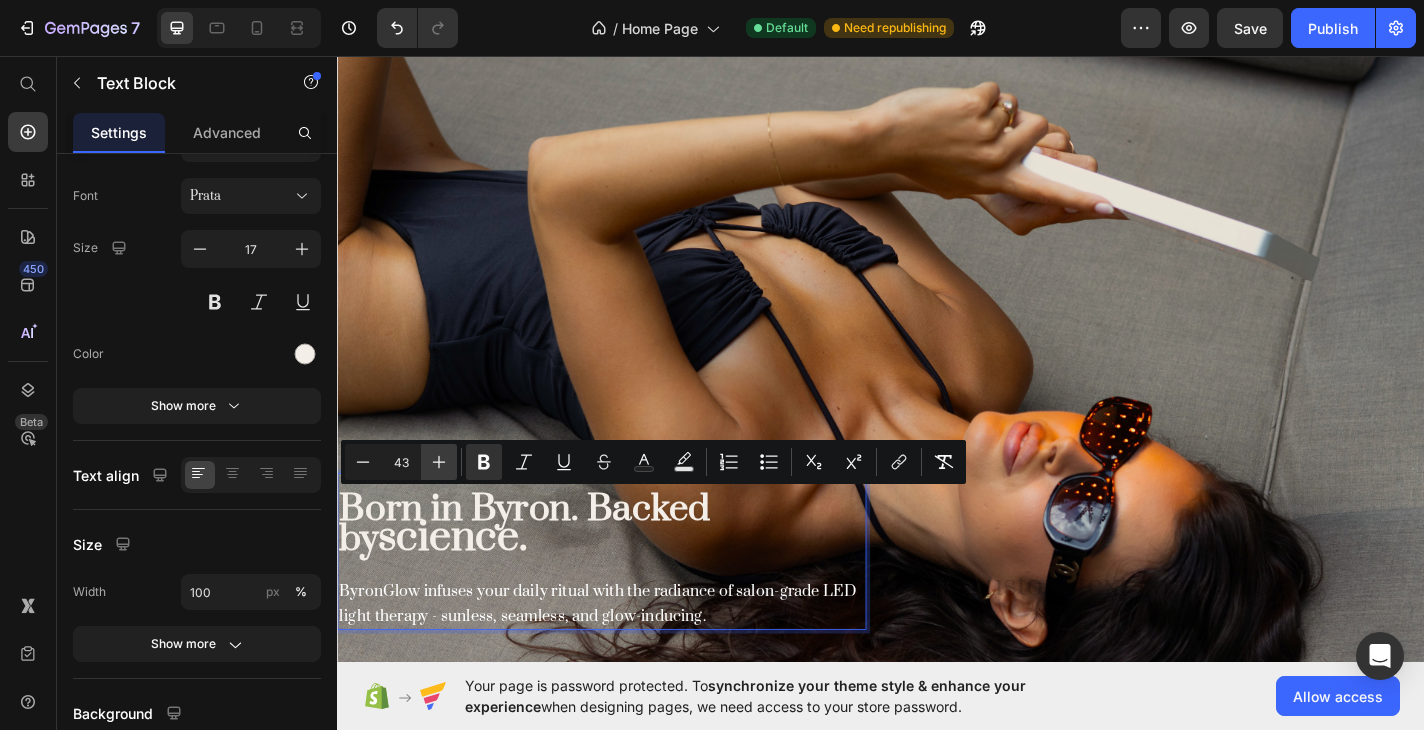 click 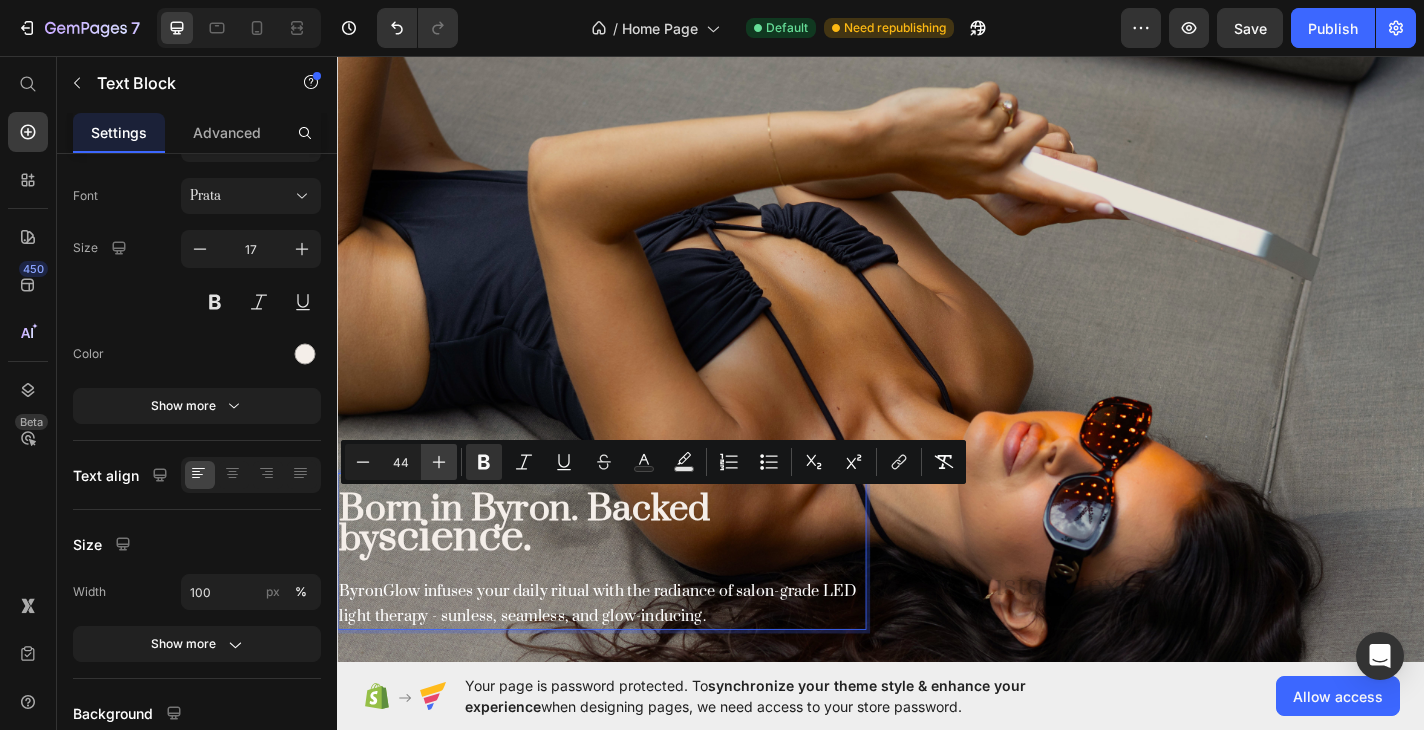 click 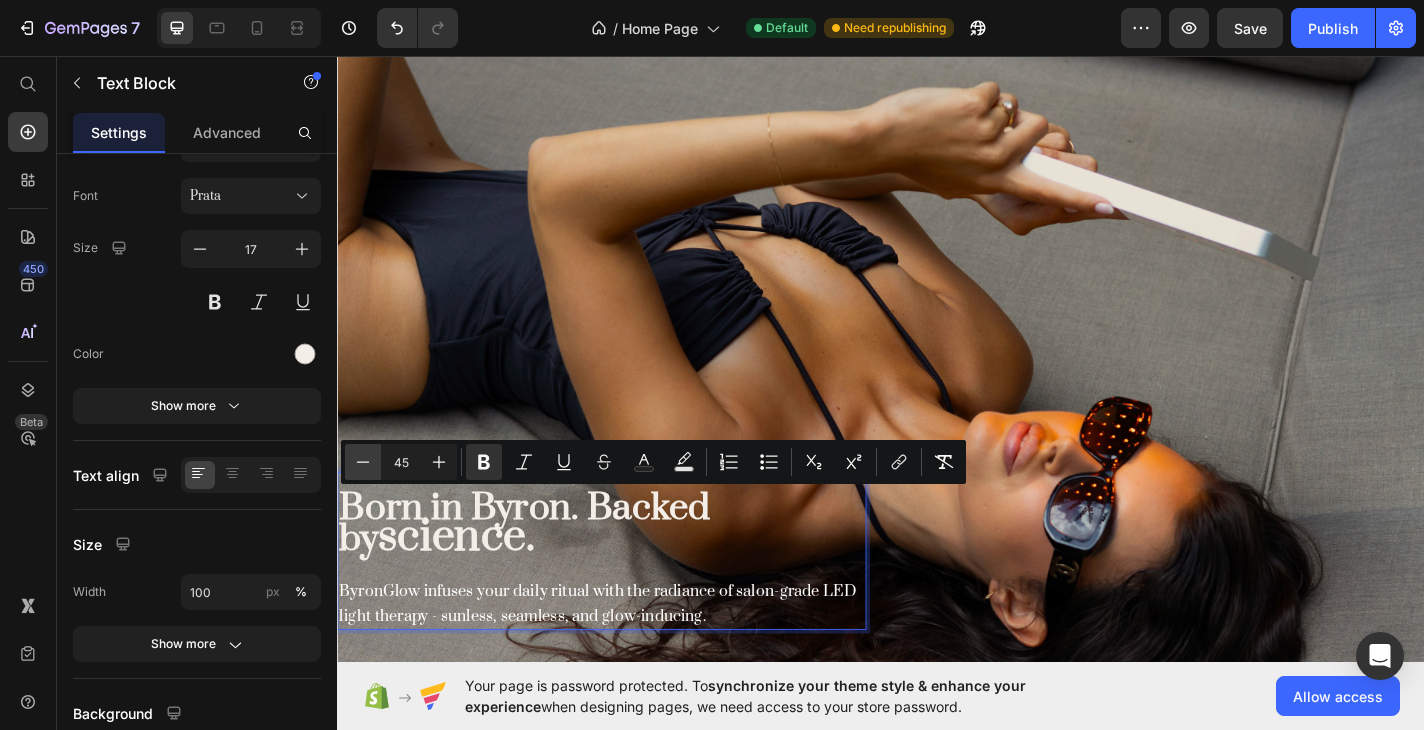 click 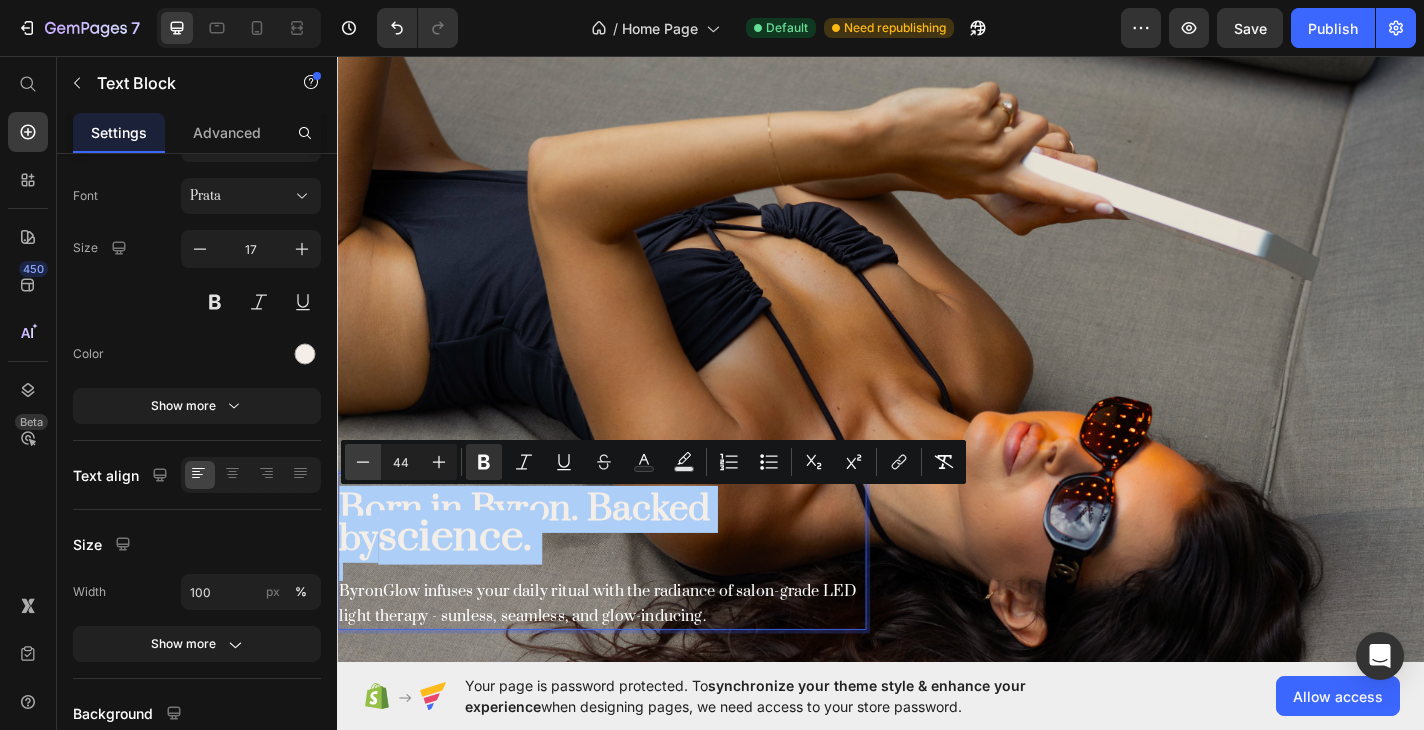 click 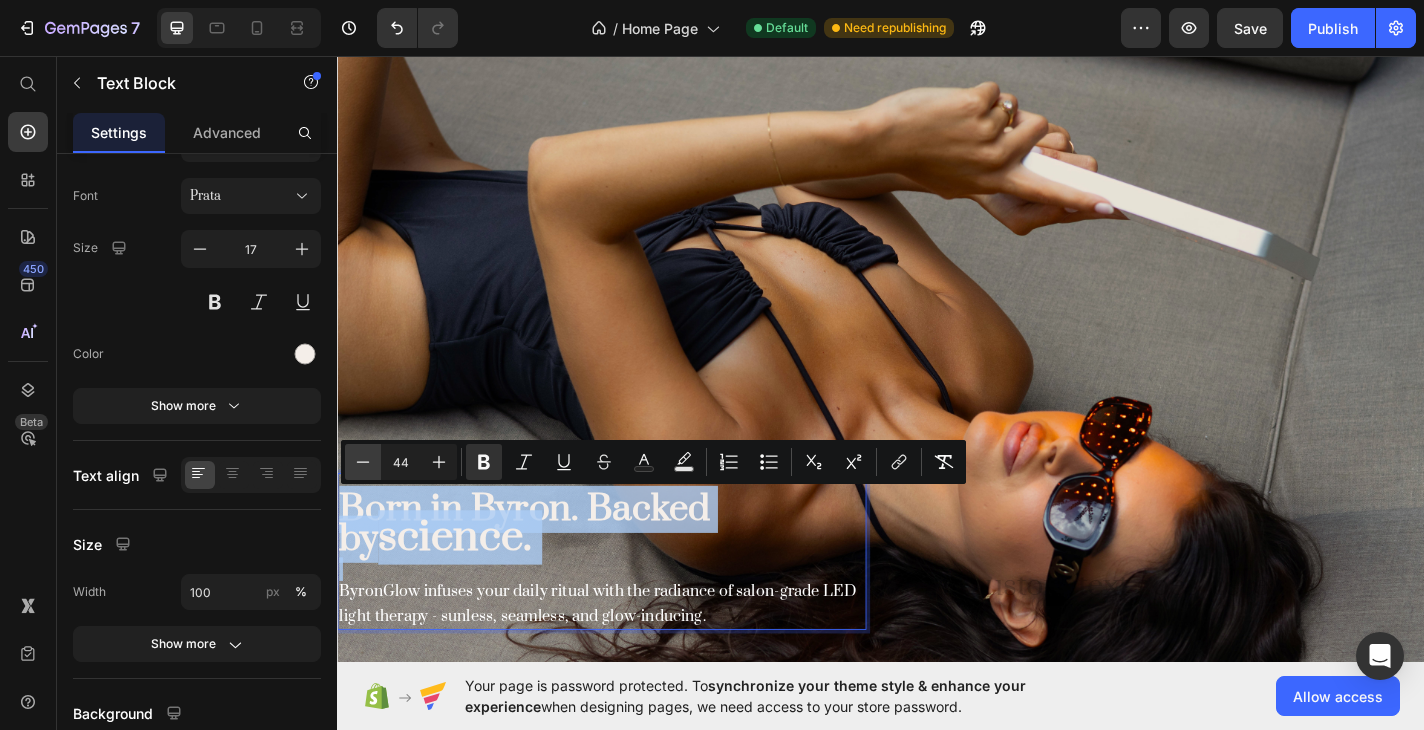 type on "43" 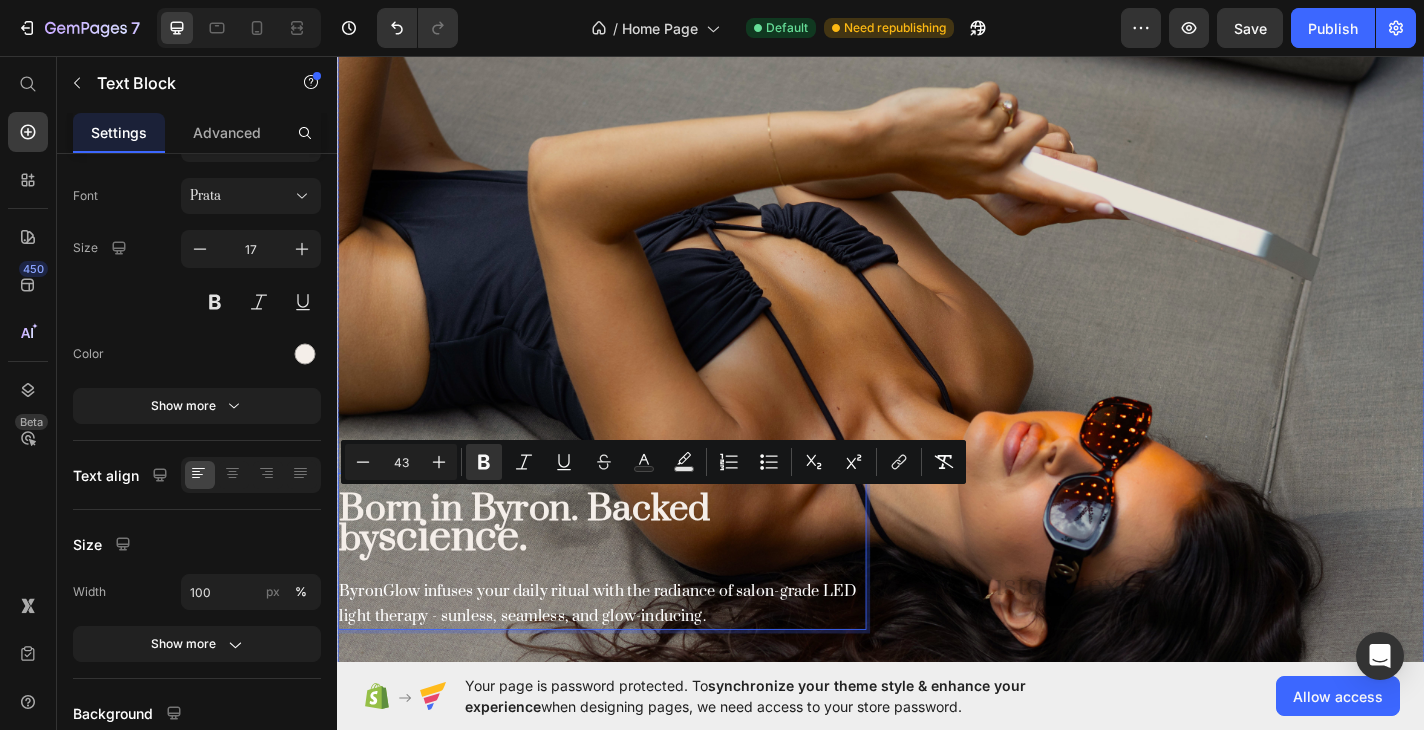 click at bounding box center [937, 394] 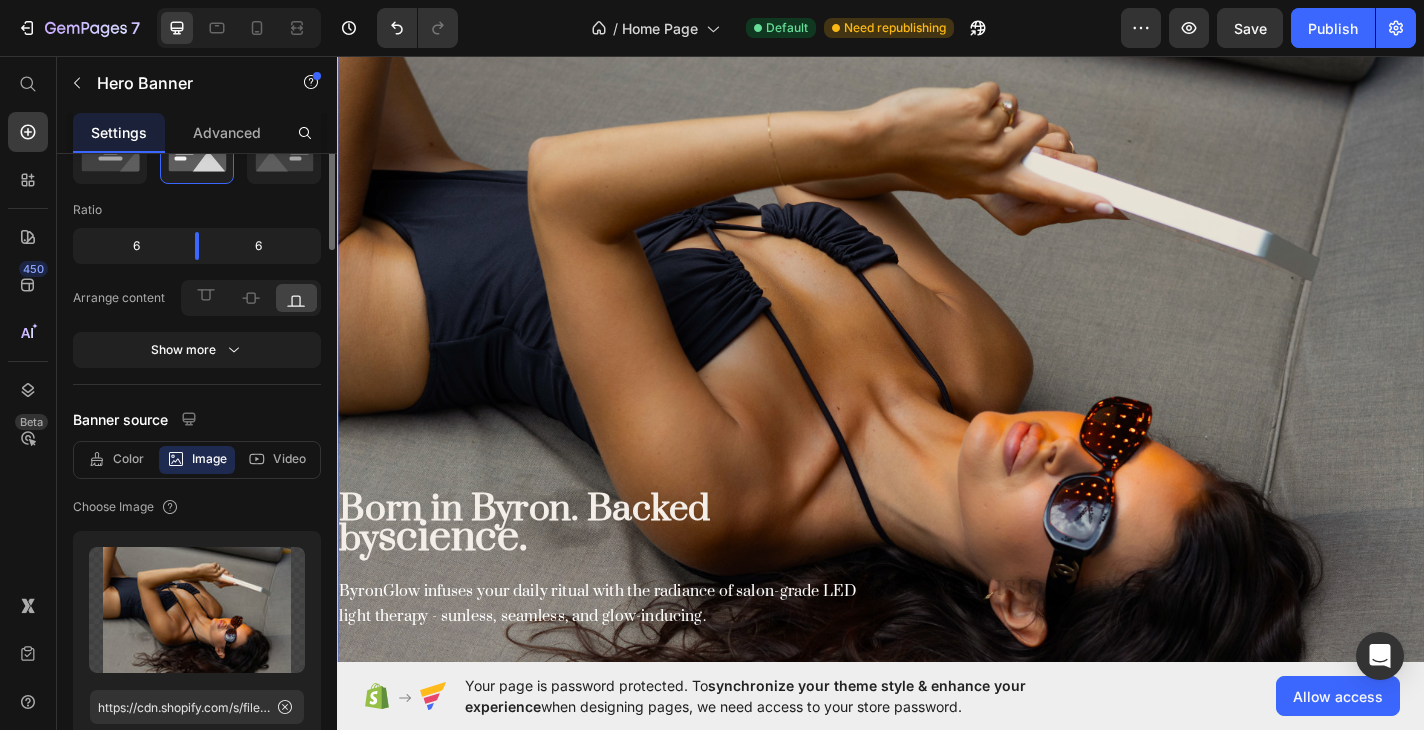 scroll, scrollTop: 0, scrollLeft: 0, axis: both 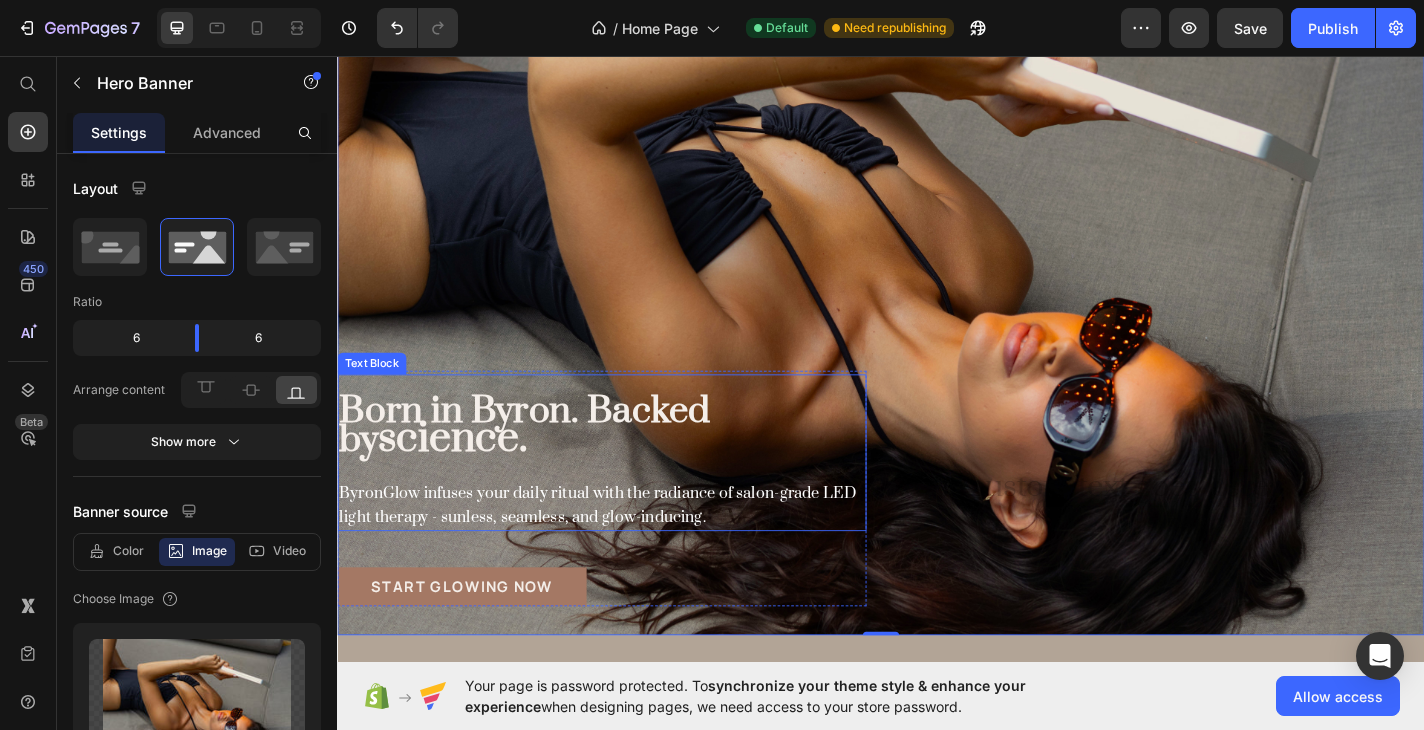 click on "ByronGlow infuses your daily ritual with the radiance of salon-grade LED light therapy - sunless, seamless, and glow-inducing." at bounding box center [624, 551] 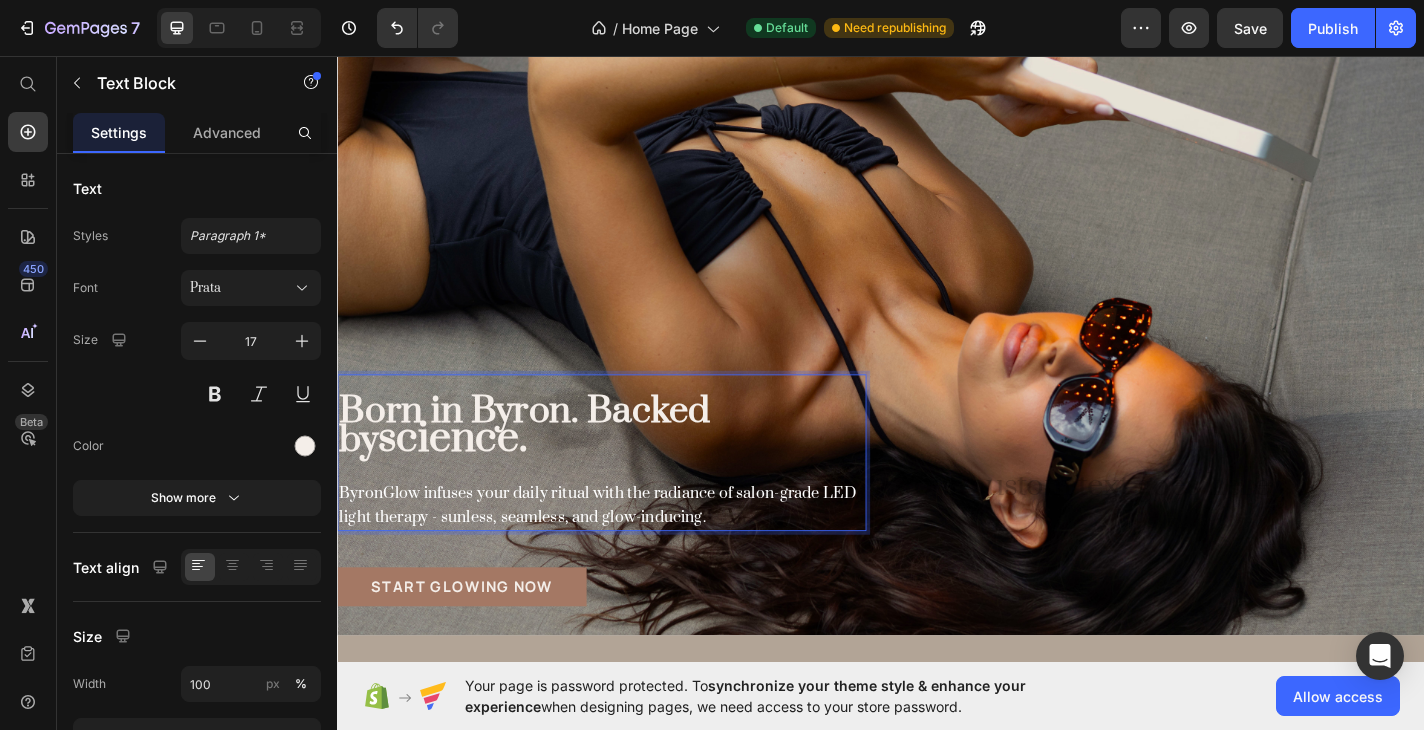 click on "ByronGlow infuses your daily ritual with the radiance of salon-grade LED light therapy - sunless, seamless, and glow-inducing." at bounding box center (629, 539) 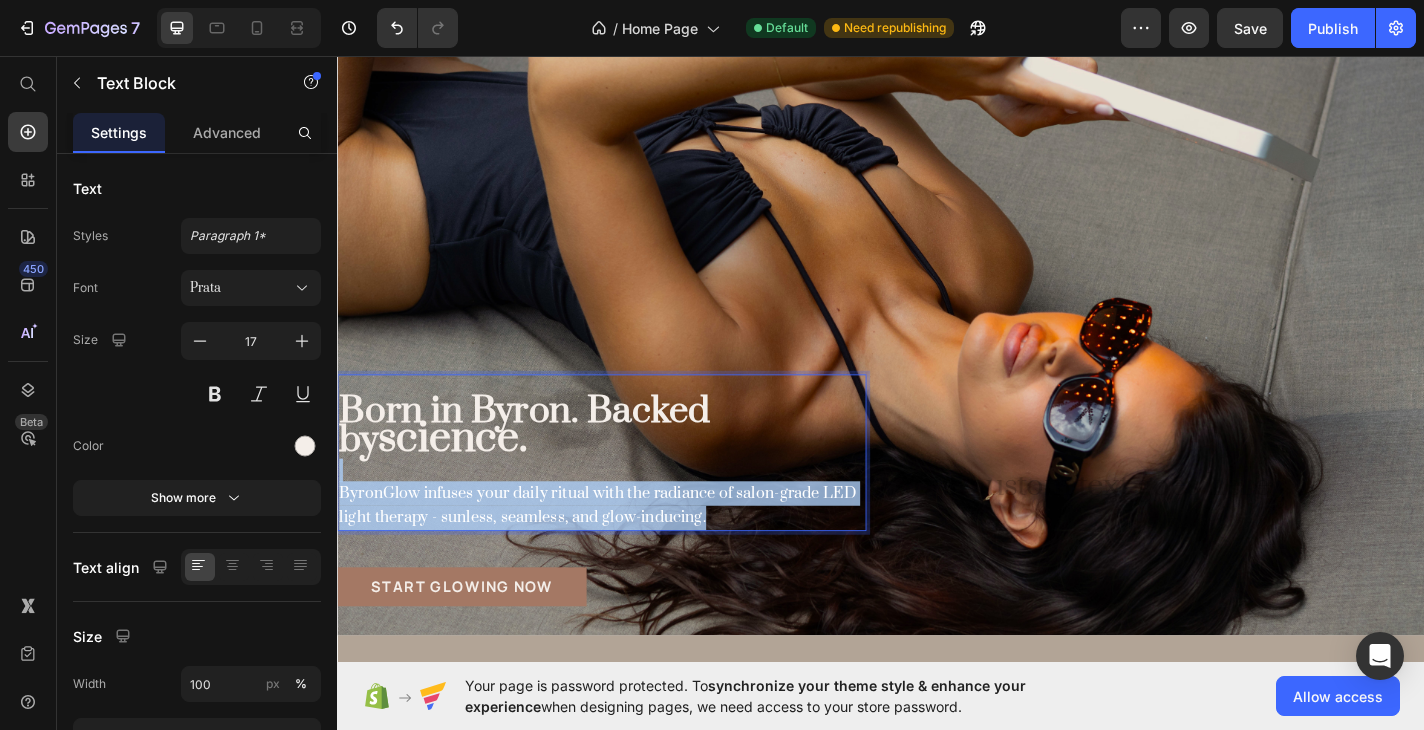 drag, startPoint x: 760, startPoint y: 564, endPoint x: 331, endPoint y: 515, distance: 431.7893 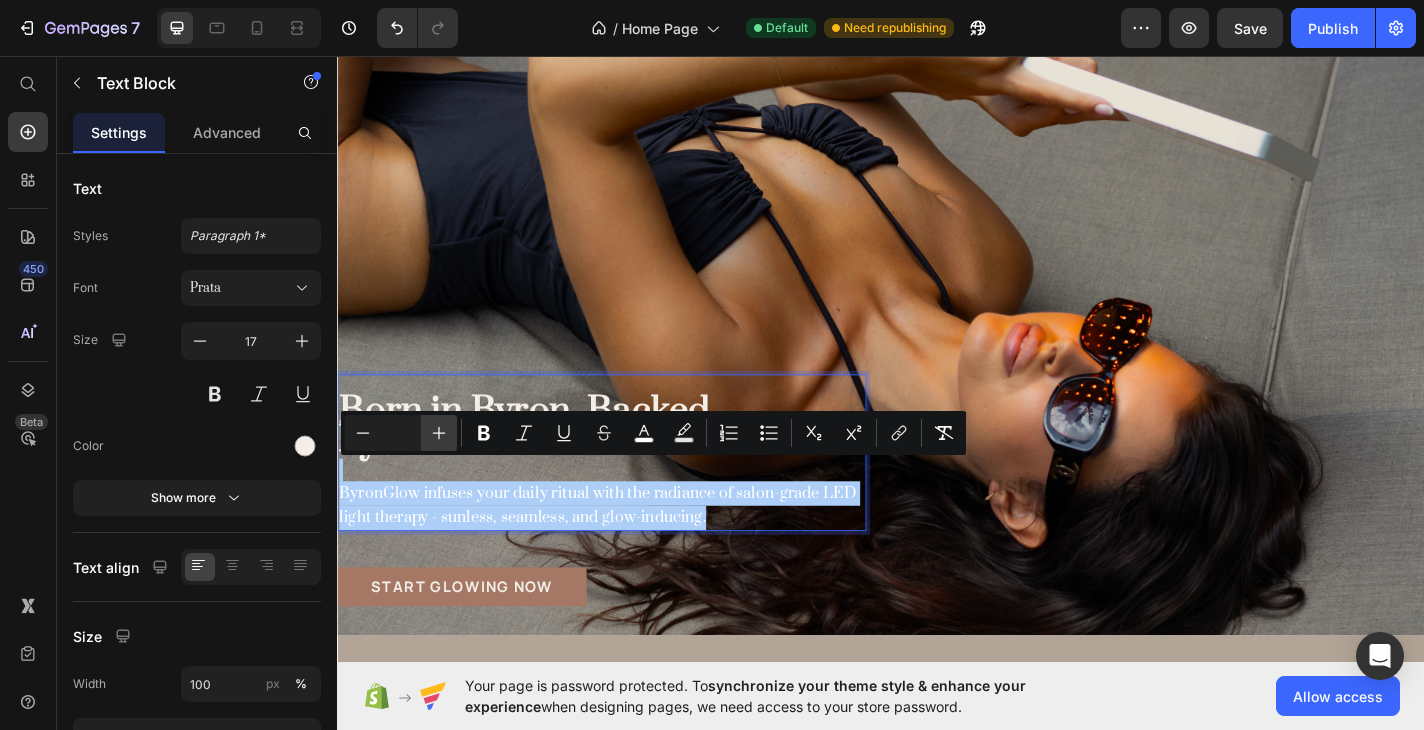 click 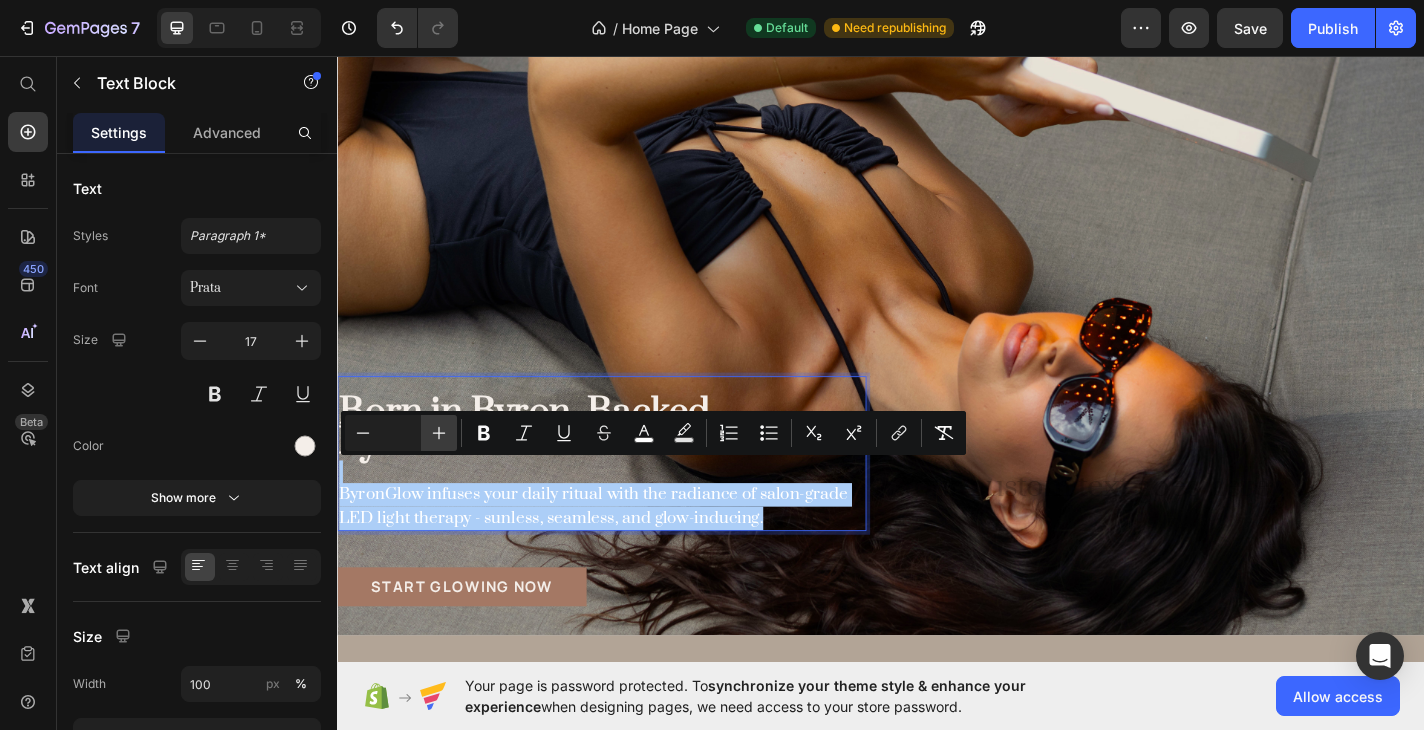 click 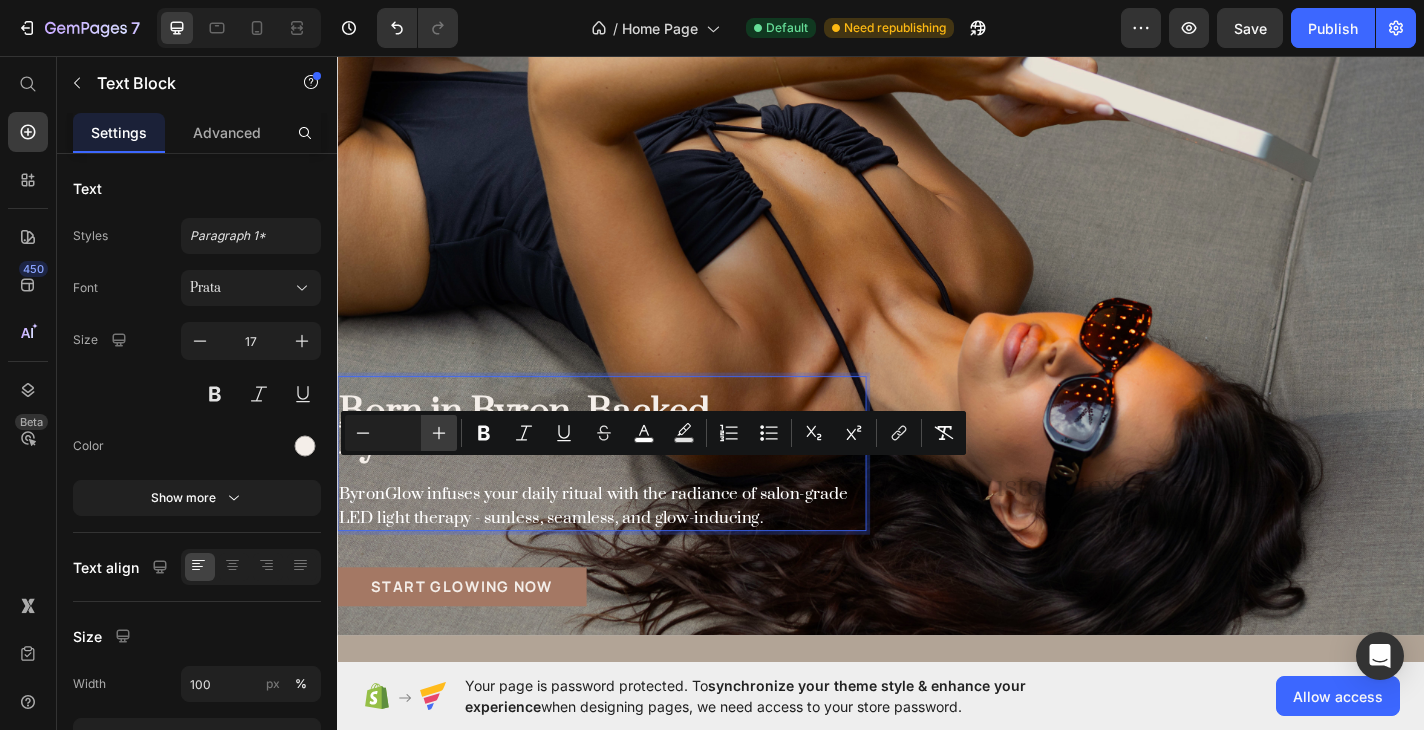 click 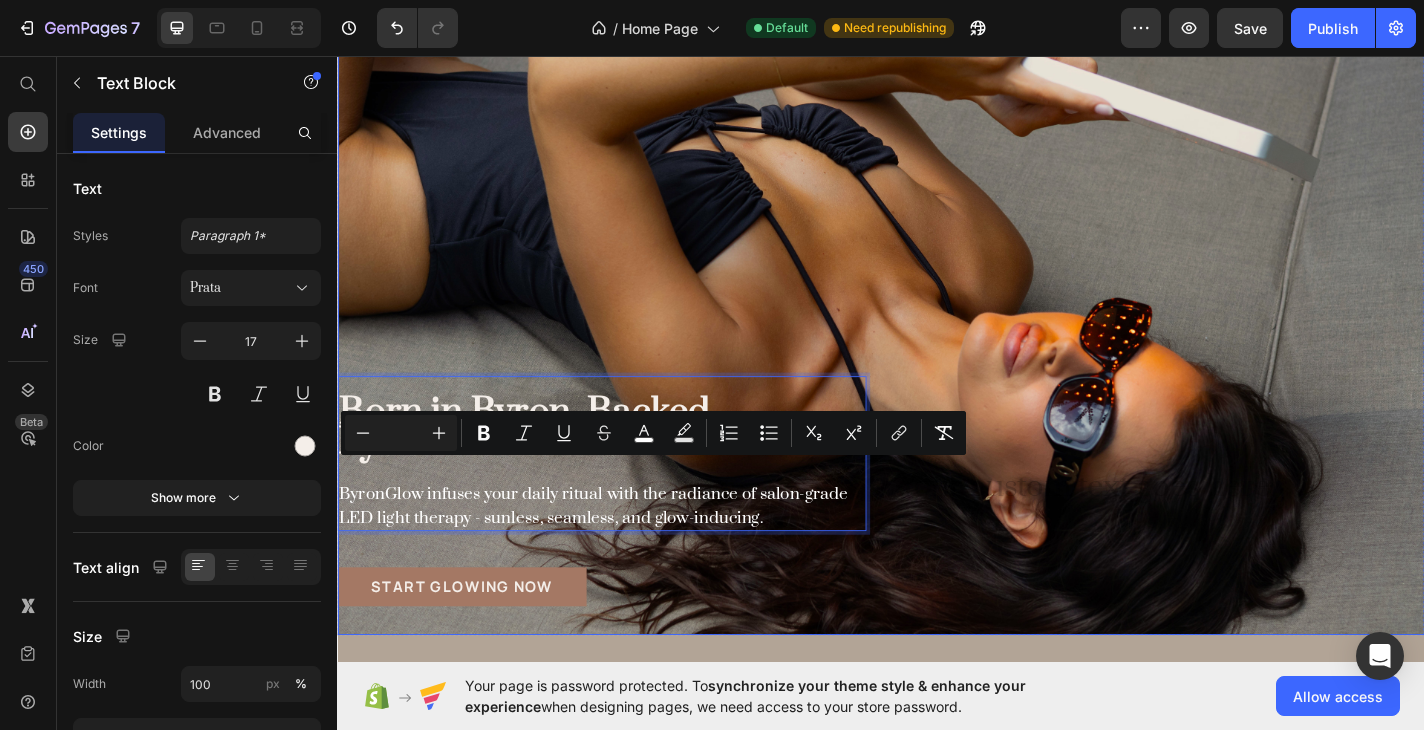 click at bounding box center [937, 285] 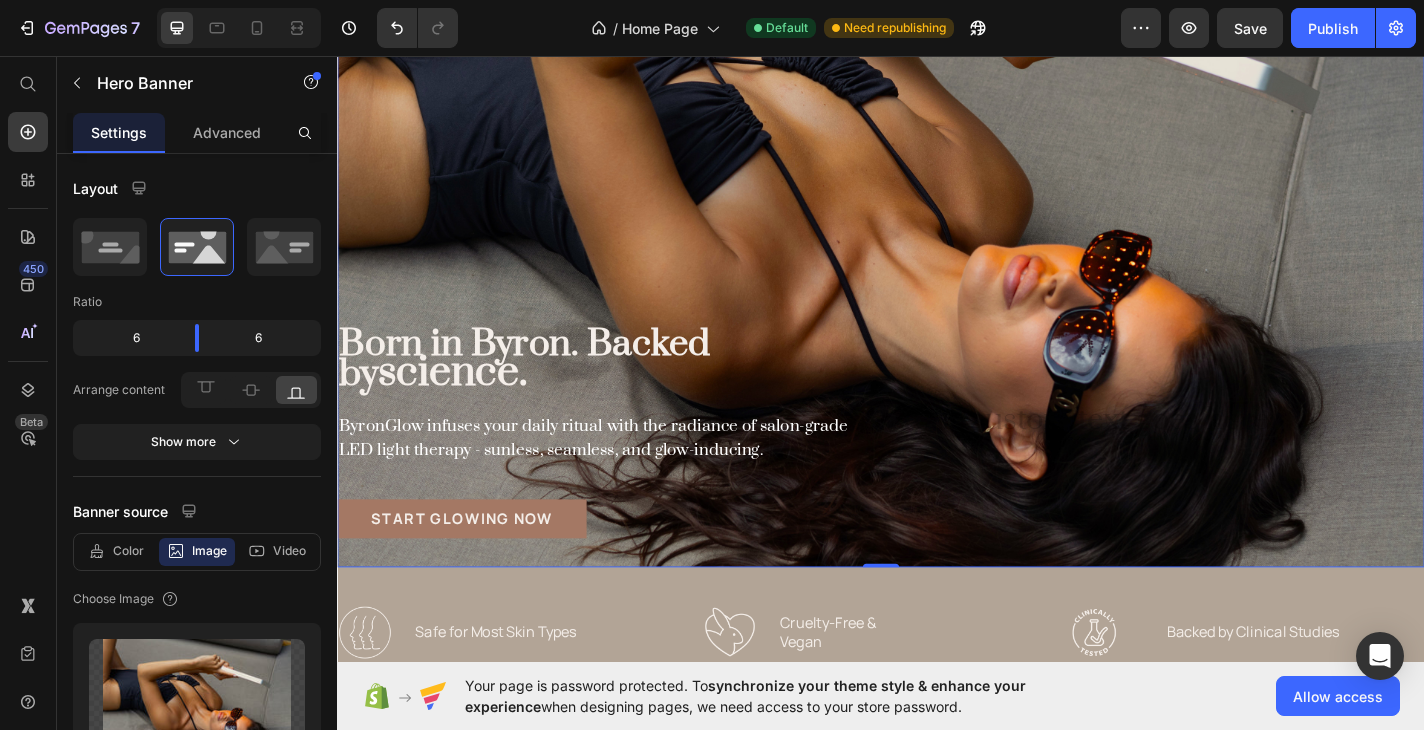 scroll, scrollTop: 294, scrollLeft: 0, axis: vertical 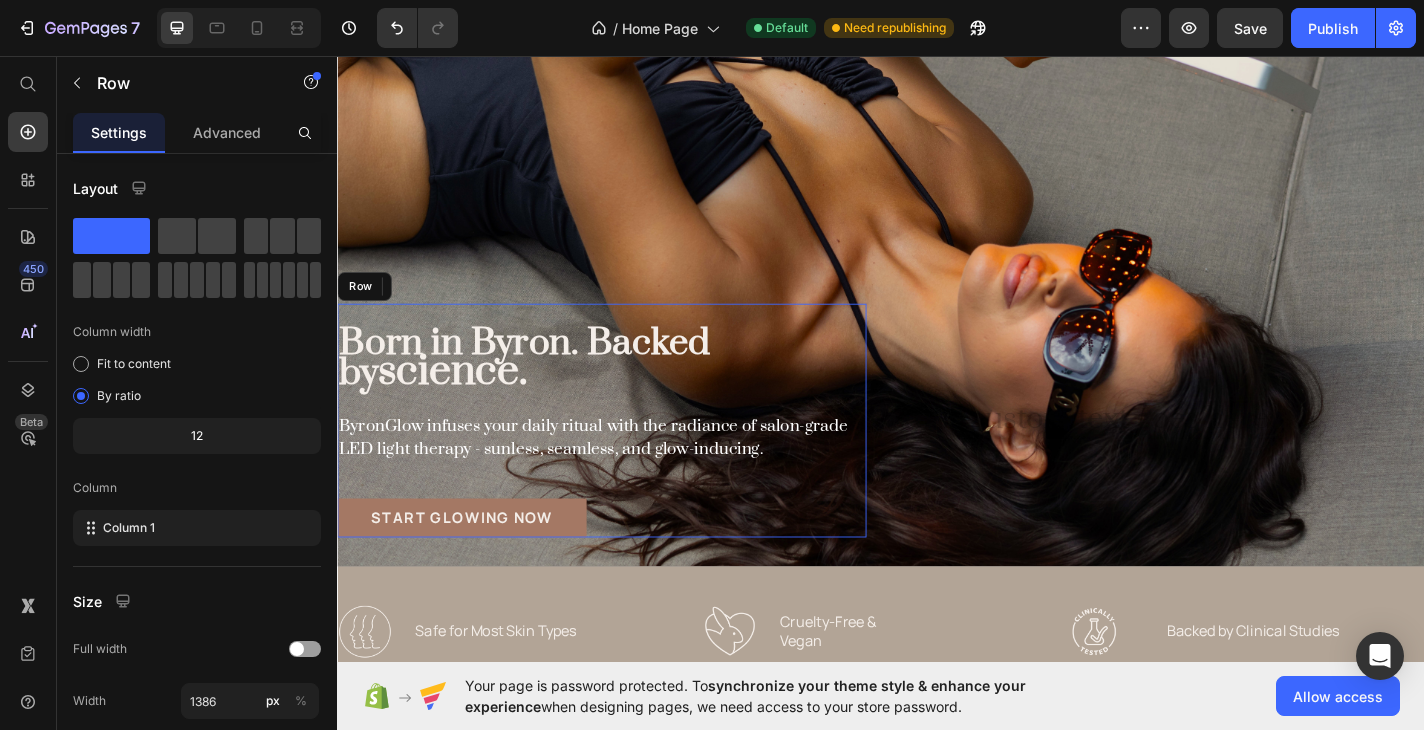 click on "Heading Born in Byron. Backed by  science. ByronGlow infuses your daily ritual with the radiance of salon-grade LED light therapy - sunless, seamless, and glow-inducing. Text Block START GLOWING NOW Button" at bounding box center [629, 458] 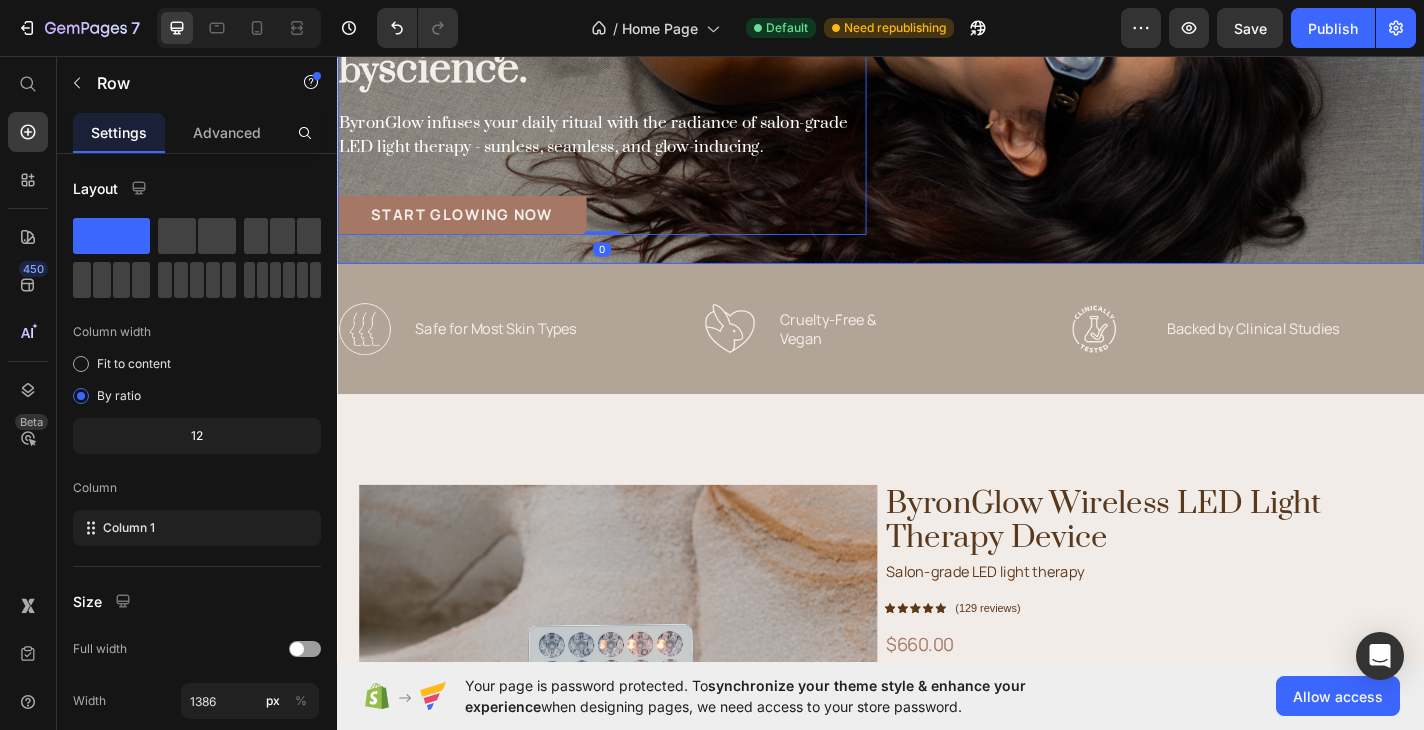 scroll, scrollTop: 630, scrollLeft: 0, axis: vertical 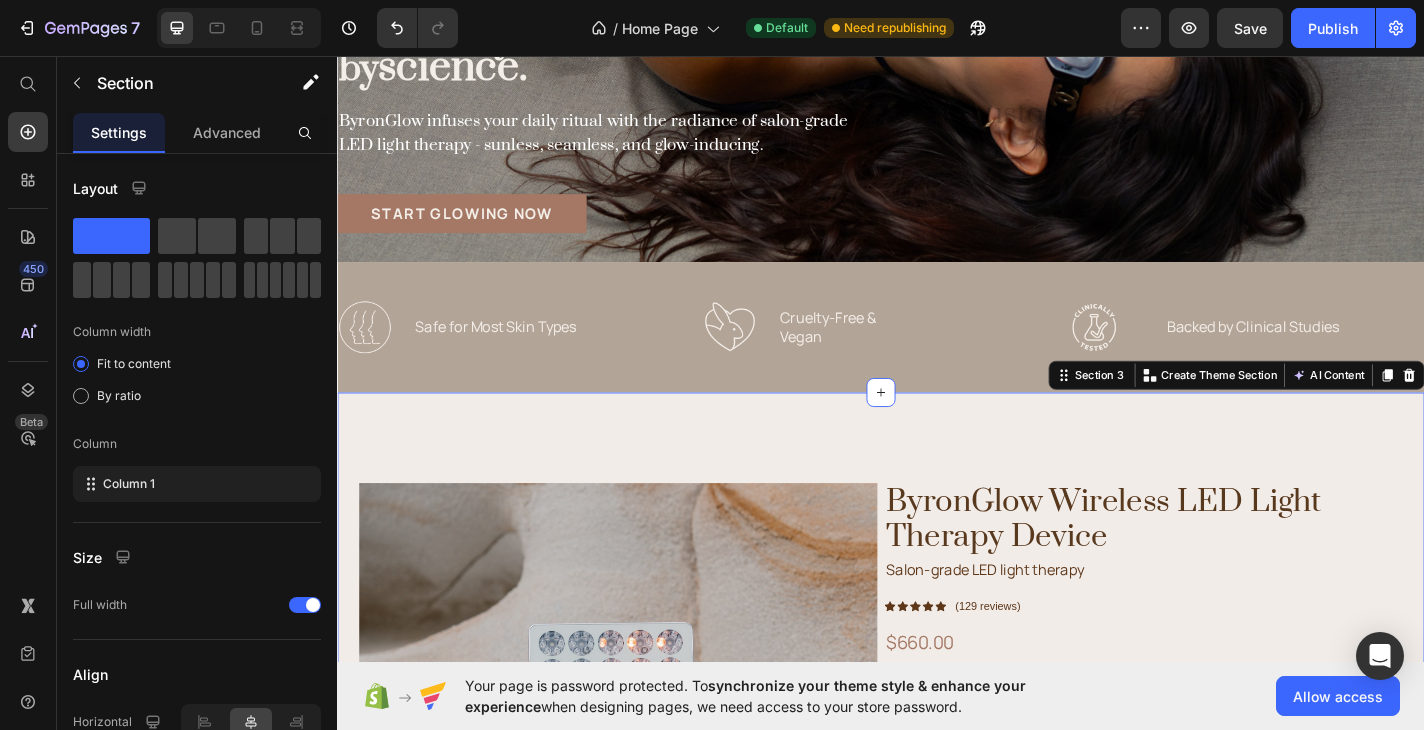 click on "Image ByronGlow Wireless LED Light Therapy Device Heading Salon-grade LED light therapy Text Block Icon Icon Icon Icon Icon Icon List Hoz (129 reviews) Text block Row Row $660.00 Text Block A wireless LED facial device designed to rejuvenate and treat skin concerns using multi-spectrum light therapy. ByronGlow combines red, blue, and yellow, infrared and crimson light modes to target wrinkles, acne, inflammation, pigmentation, and dullness, promoting healthy skin from within. Heading Get the glow Button Row Section 3 You can create reusable sections Create Theme Section AI Content Write with GemAI What would you like to describe here? Tone and Voice Persuasive Product Getting products... Show more Generate" at bounding box center [937, 927] 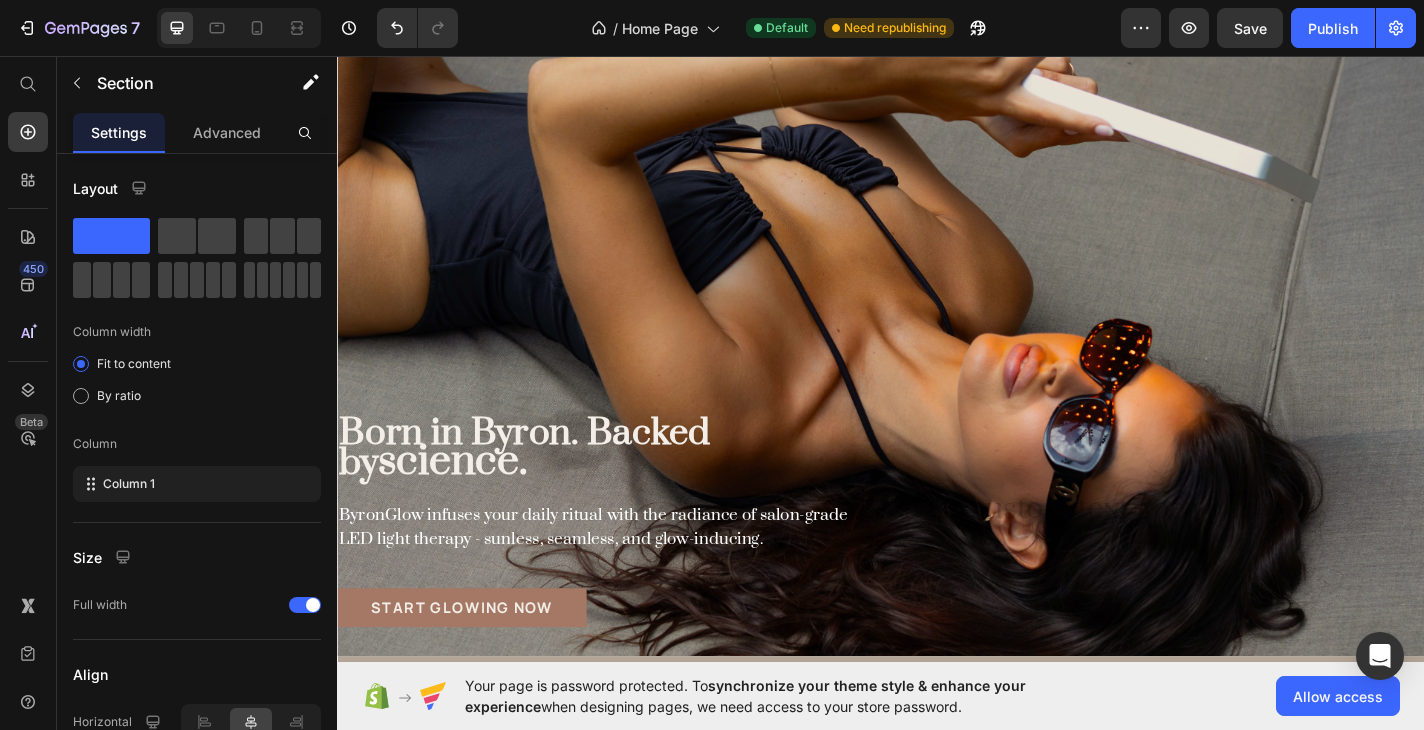 scroll, scrollTop: 183, scrollLeft: 0, axis: vertical 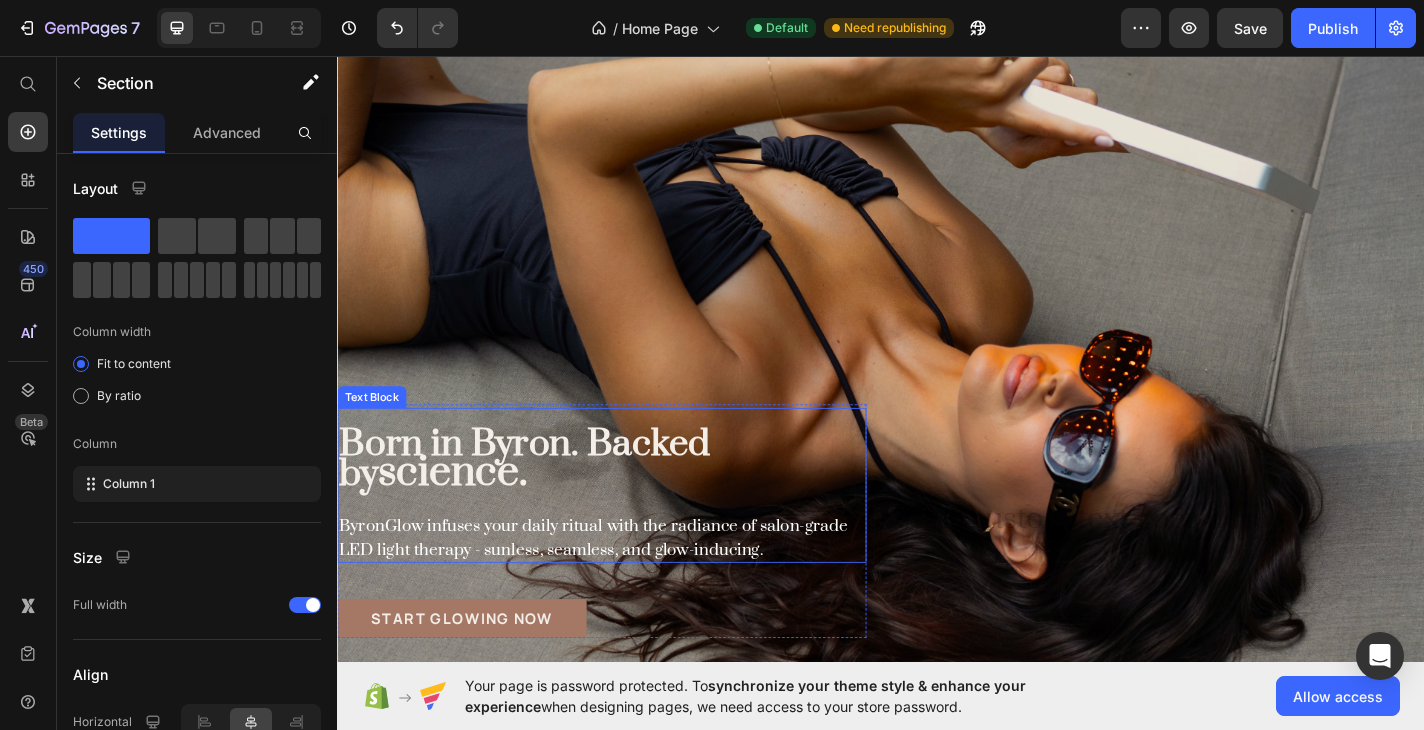 click on "Born in Byron. Backed by" at bounding box center (543, 501) 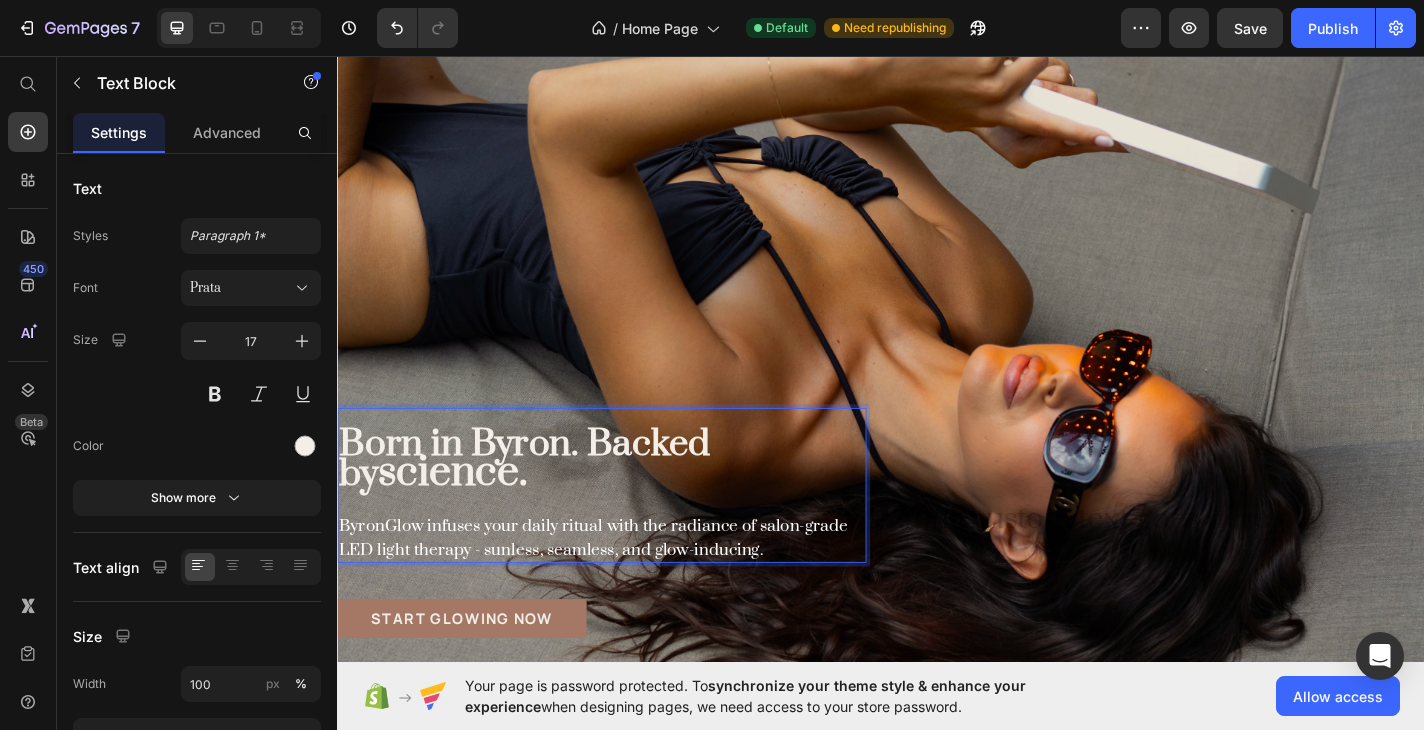 click on "Born in Byron. Backed by" at bounding box center [543, 501] 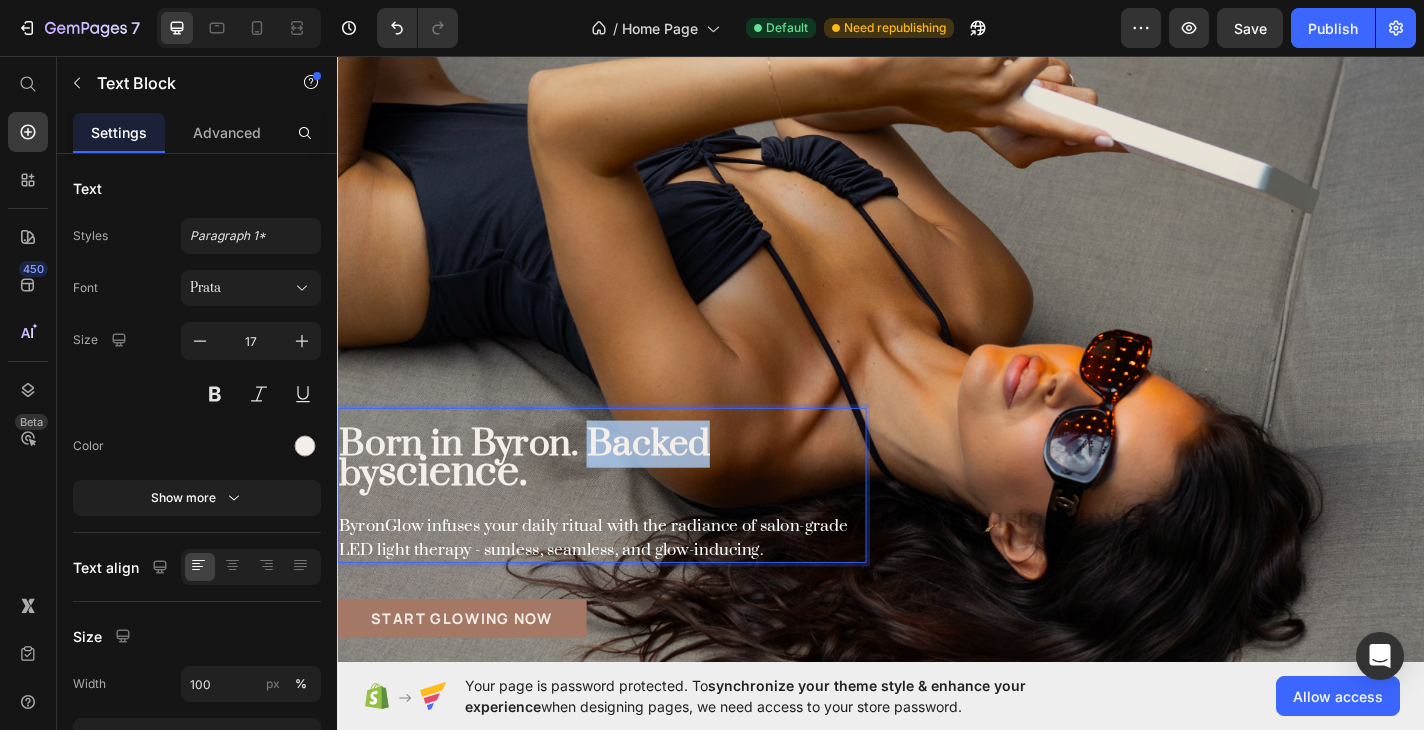 click on "Born in Byron. Backed by" at bounding box center (543, 501) 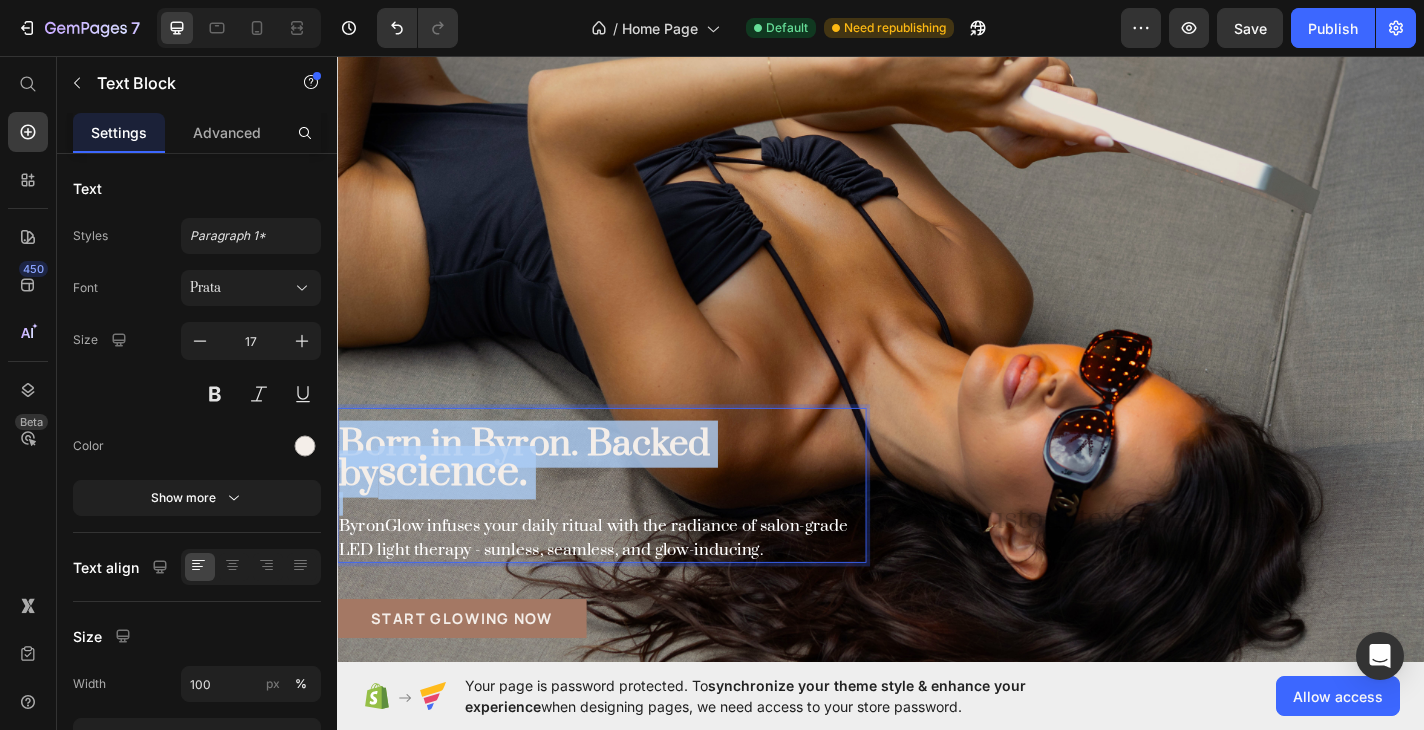 click on "Born in Byron. Backed by" at bounding box center [543, 501] 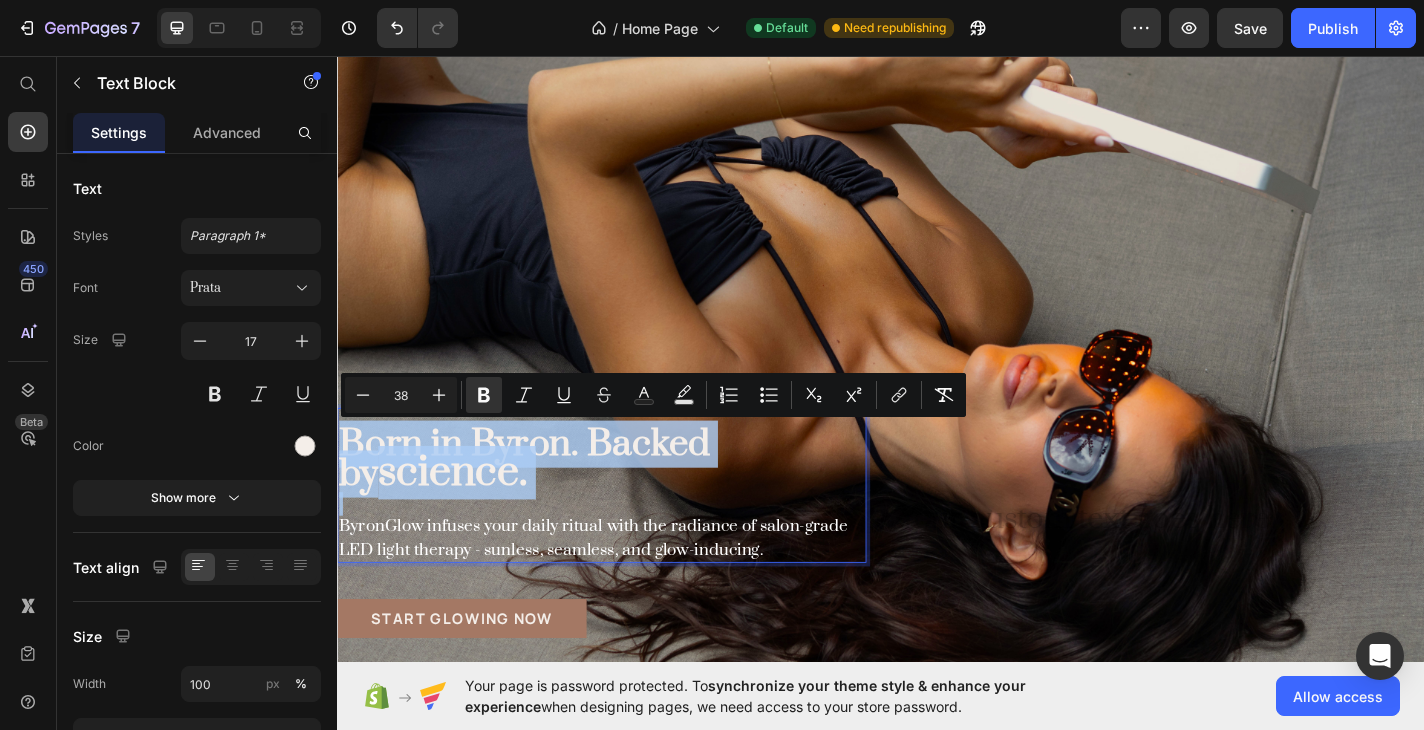 click on "Born in Byron. Backed by" at bounding box center [543, 501] 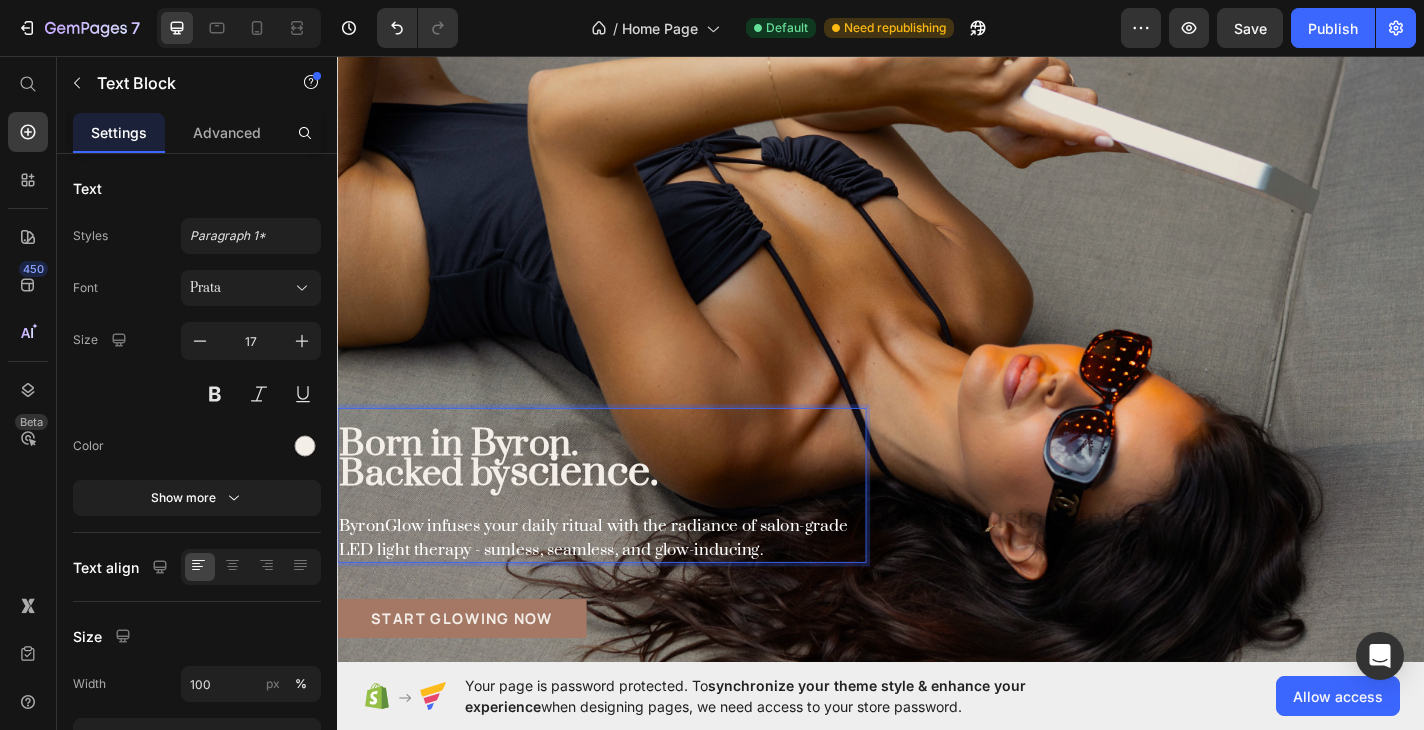 click on "Backed by  science." at bounding box center [629, 520] 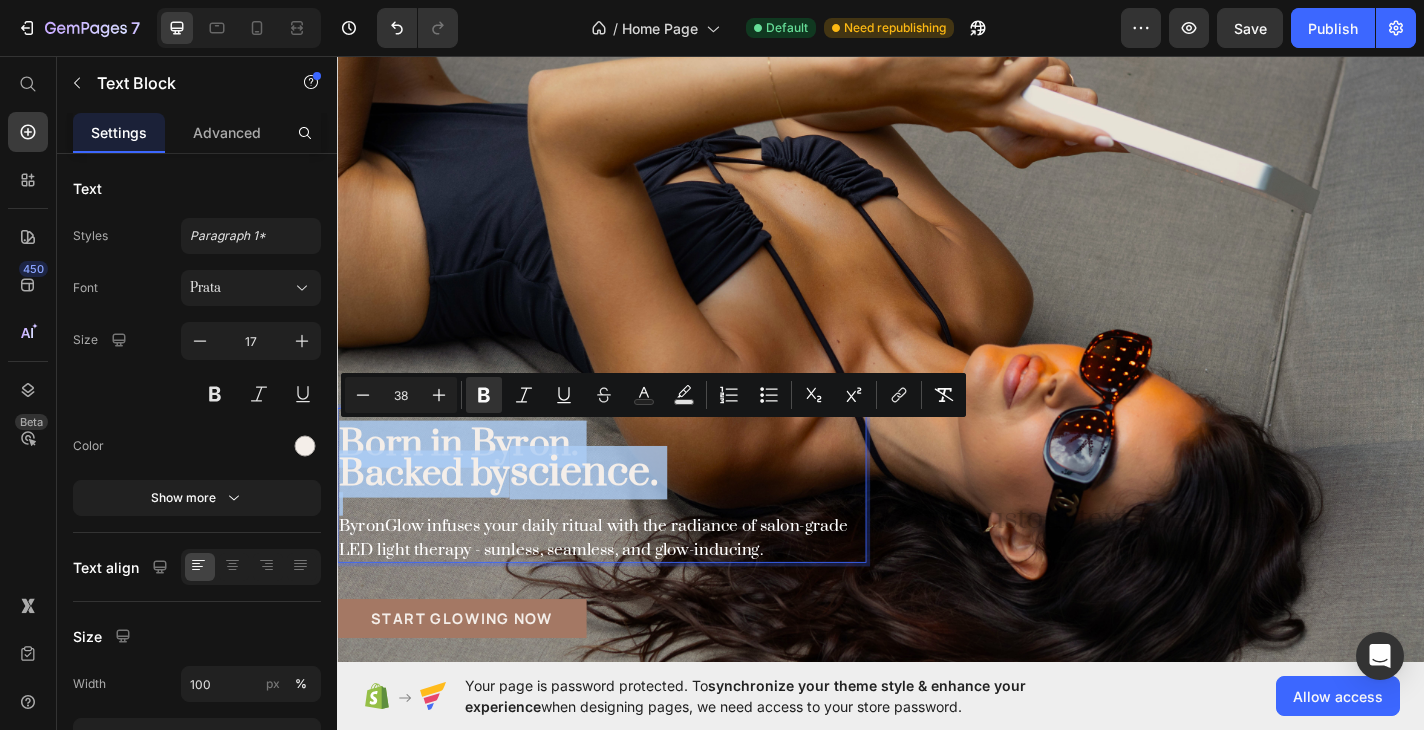 drag, startPoint x: 760, startPoint y: 536, endPoint x: 344, endPoint y: 478, distance: 420.0238 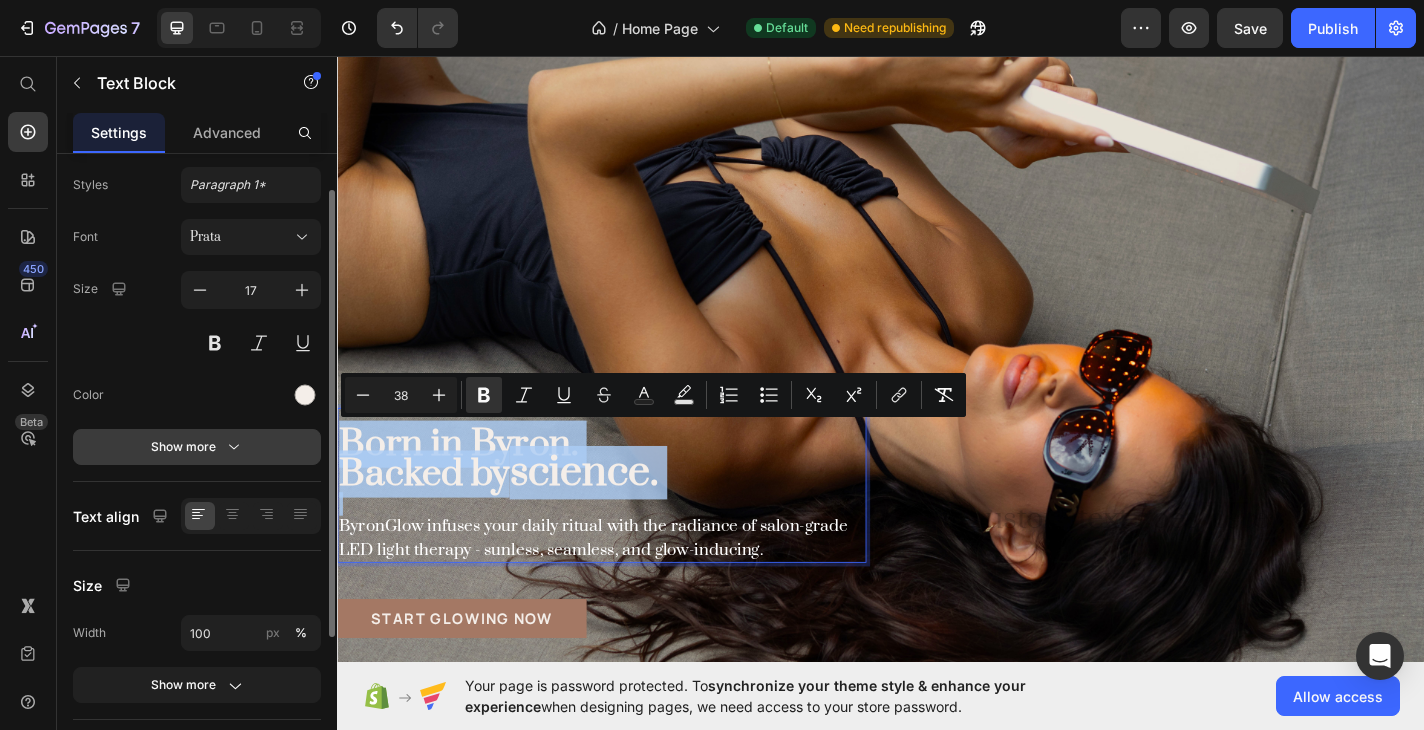 scroll, scrollTop: 0, scrollLeft: 0, axis: both 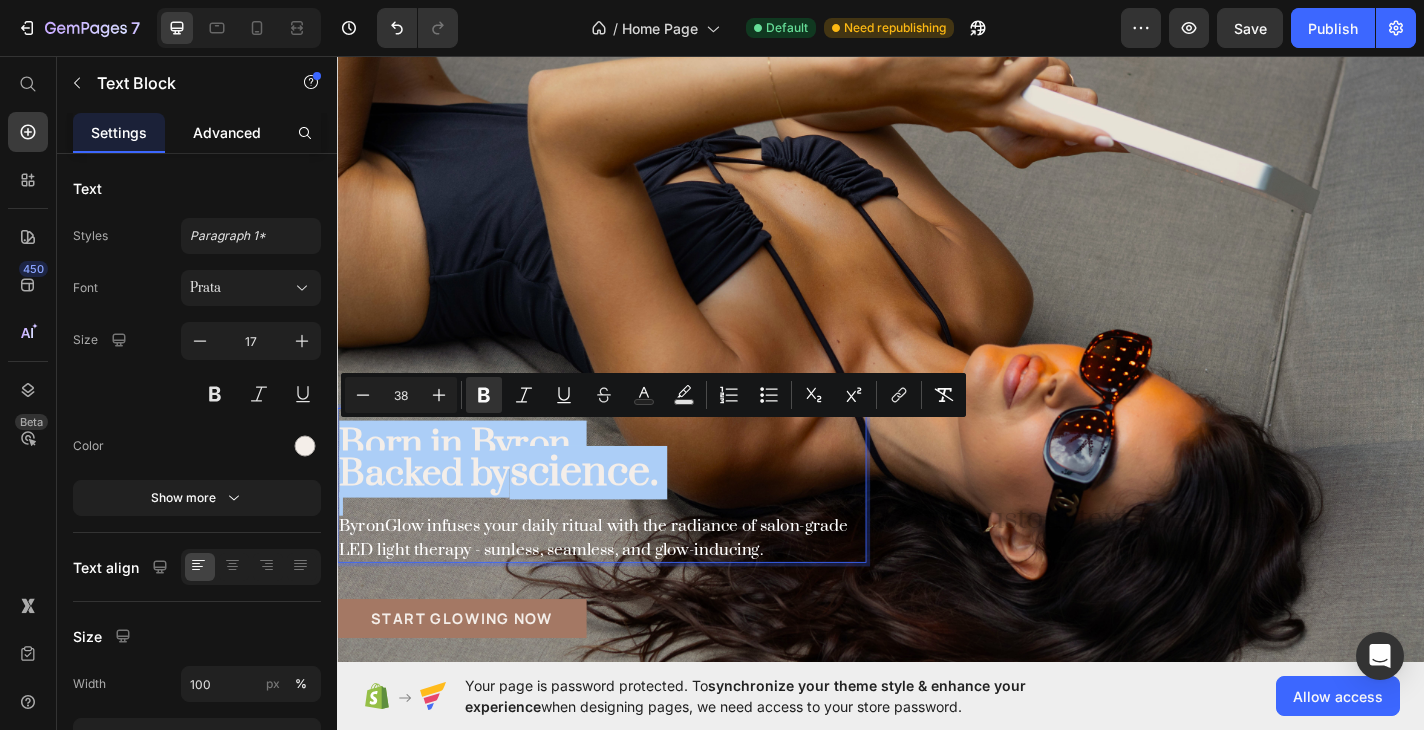 click on "Advanced" 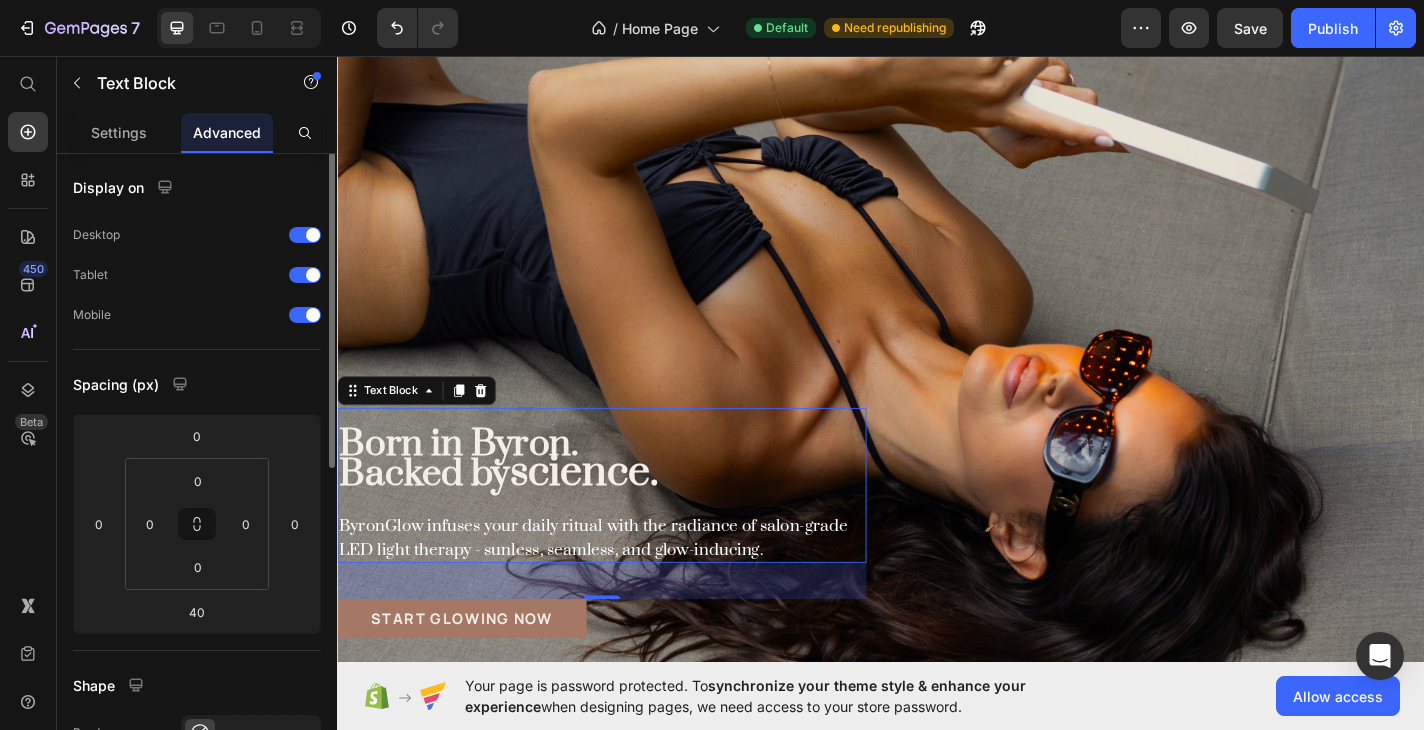 scroll, scrollTop: 0, scrollLeft: 0, axis: both 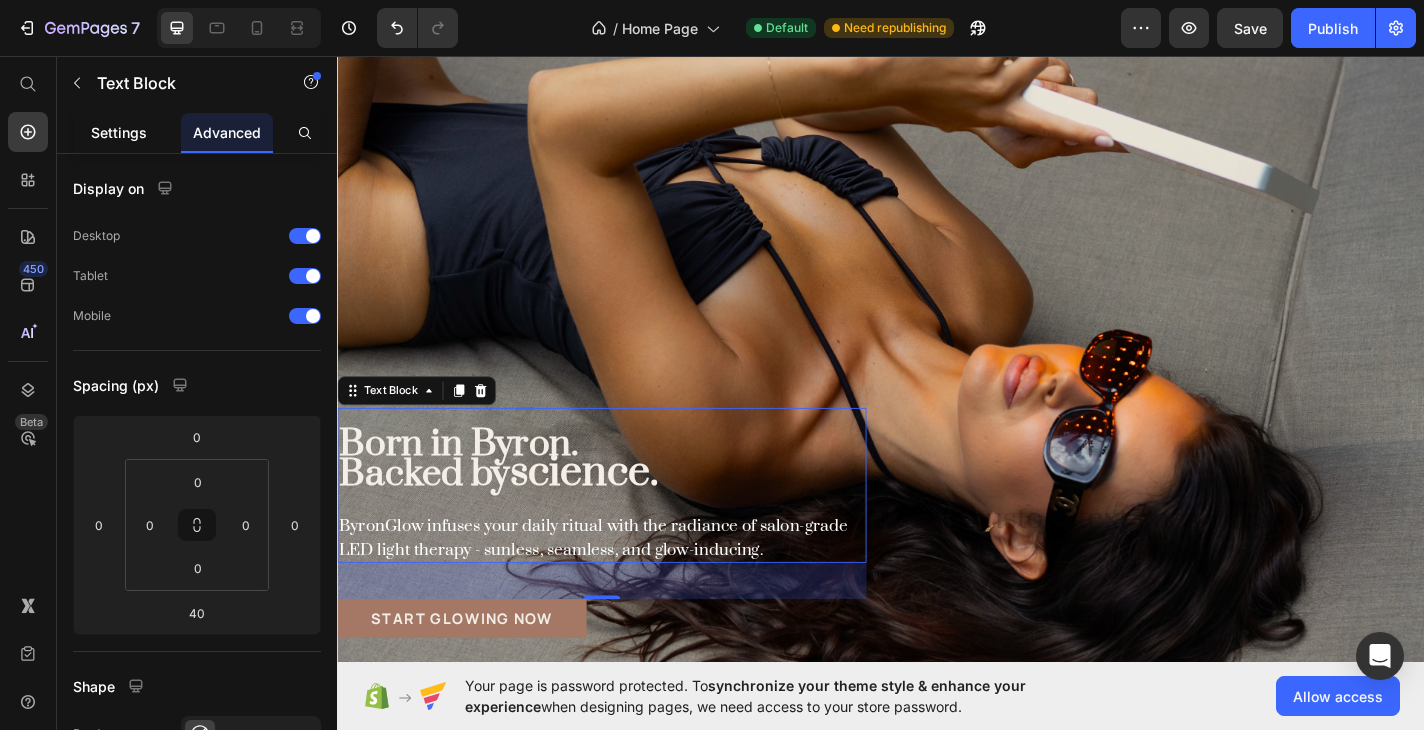 click on "Settings" 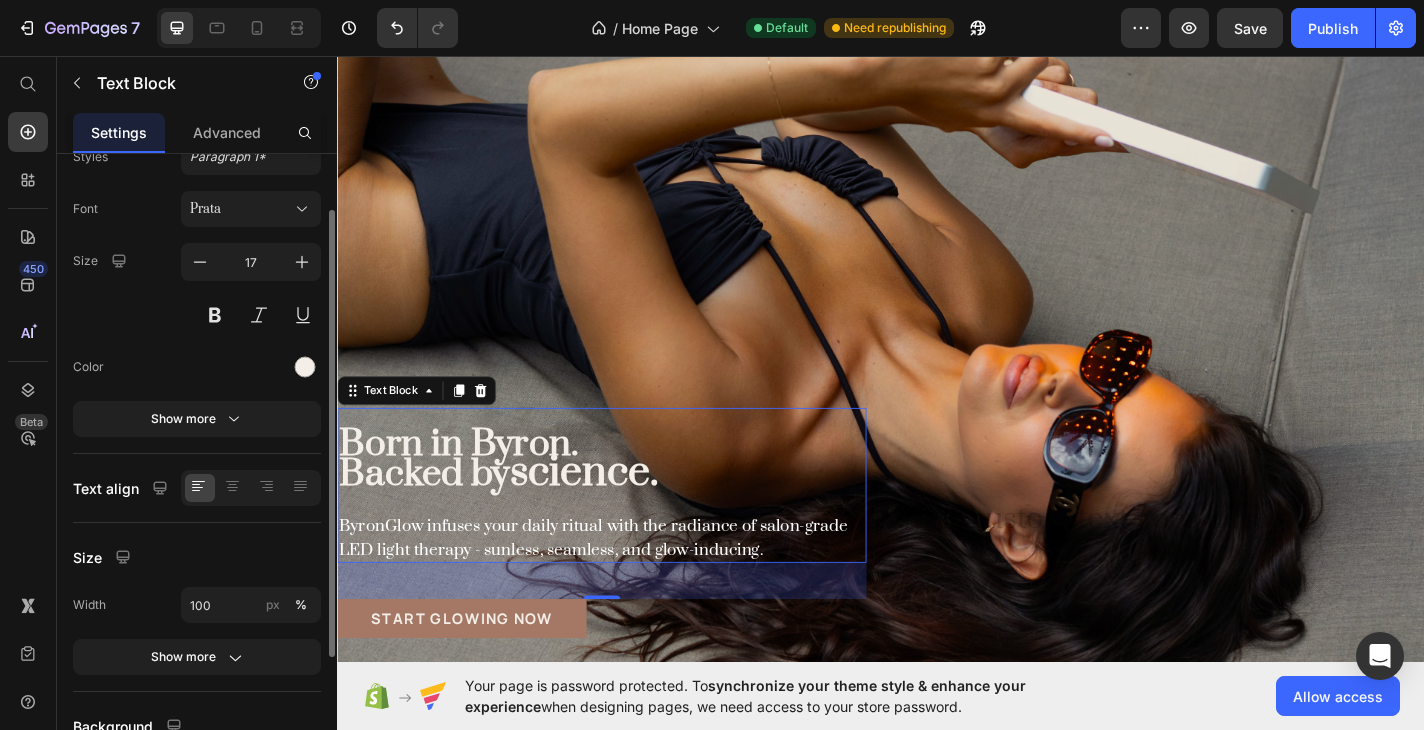 scroll, scrollTop: 81, scrollLeft: 0, axis: vertical 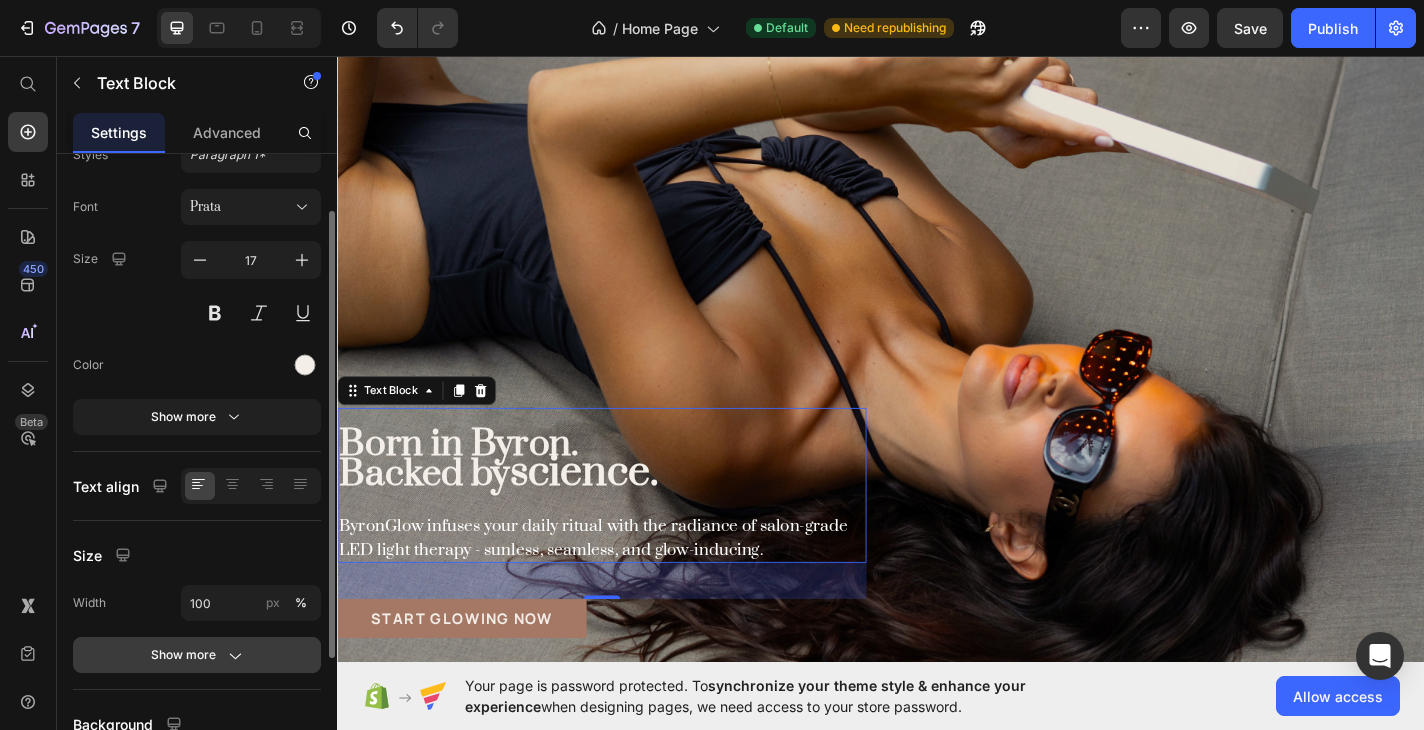 click on "Show more" at bounding box center [197, 655] 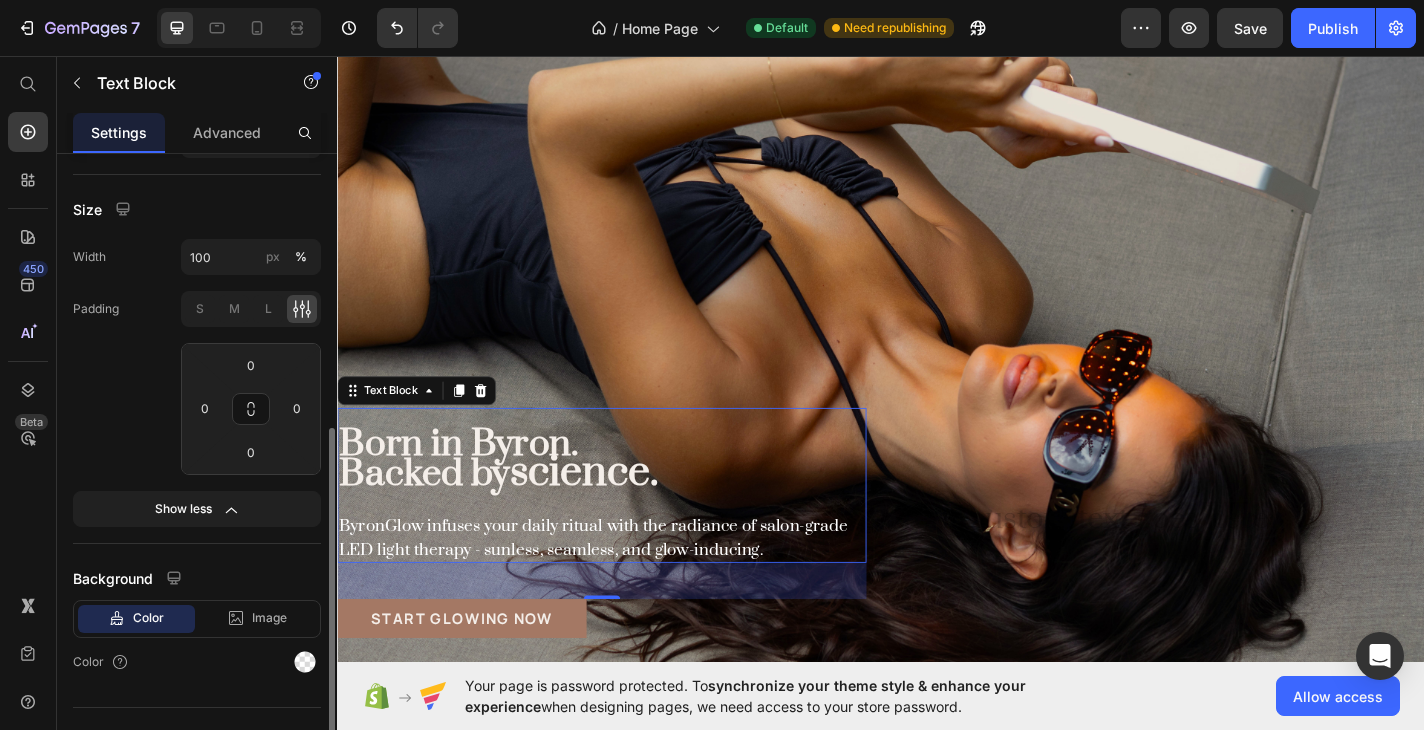 scroll, scrollTop: 462, scrollLeft: 0, axis: vertical 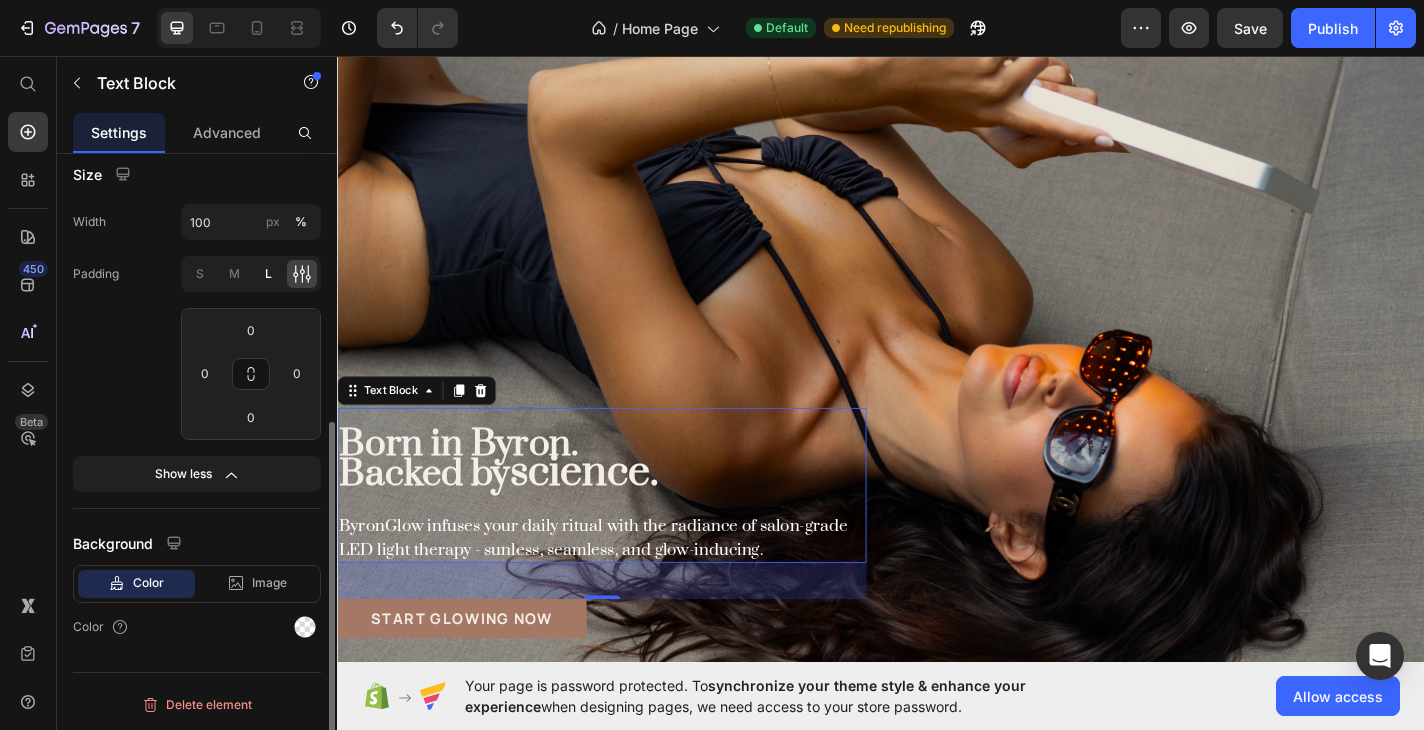 click on "L" 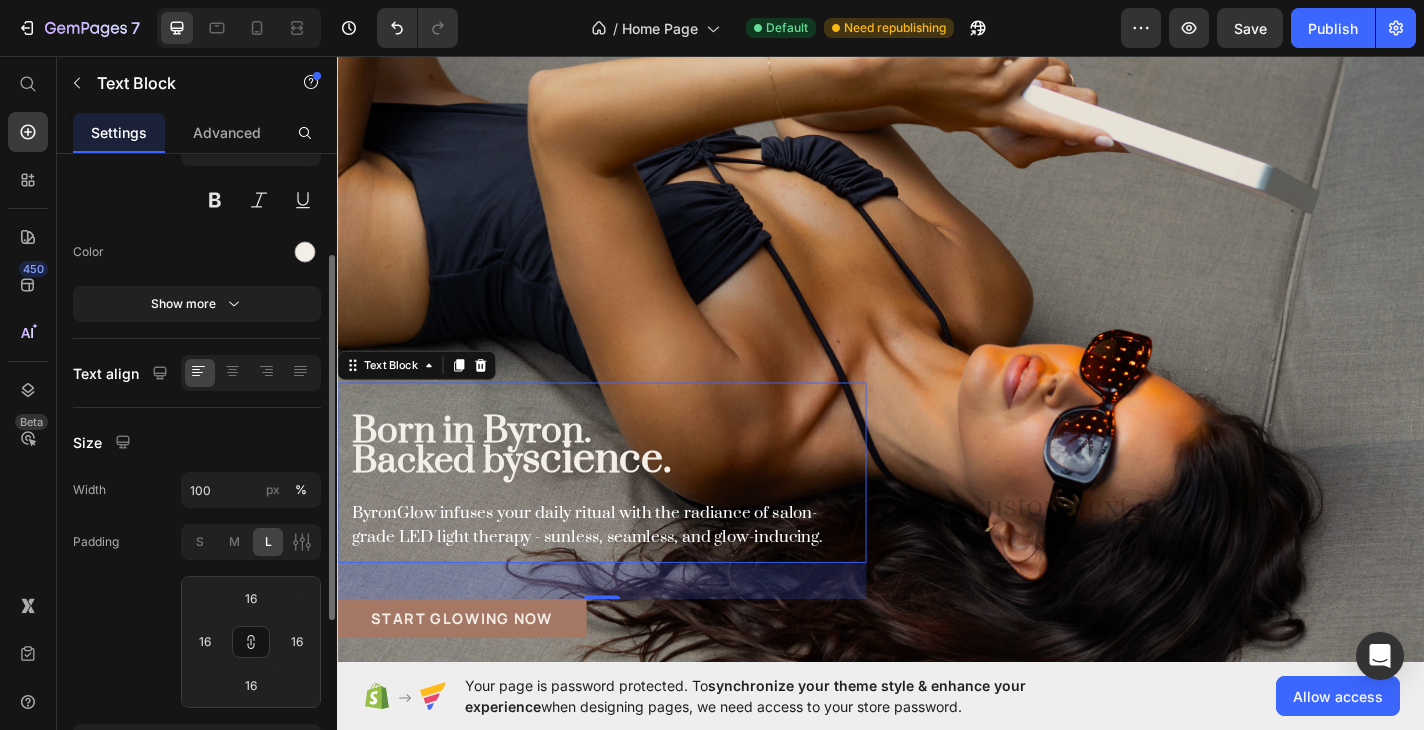 scroll, scrollTop: 0, scrollLeft: 0, axis: both 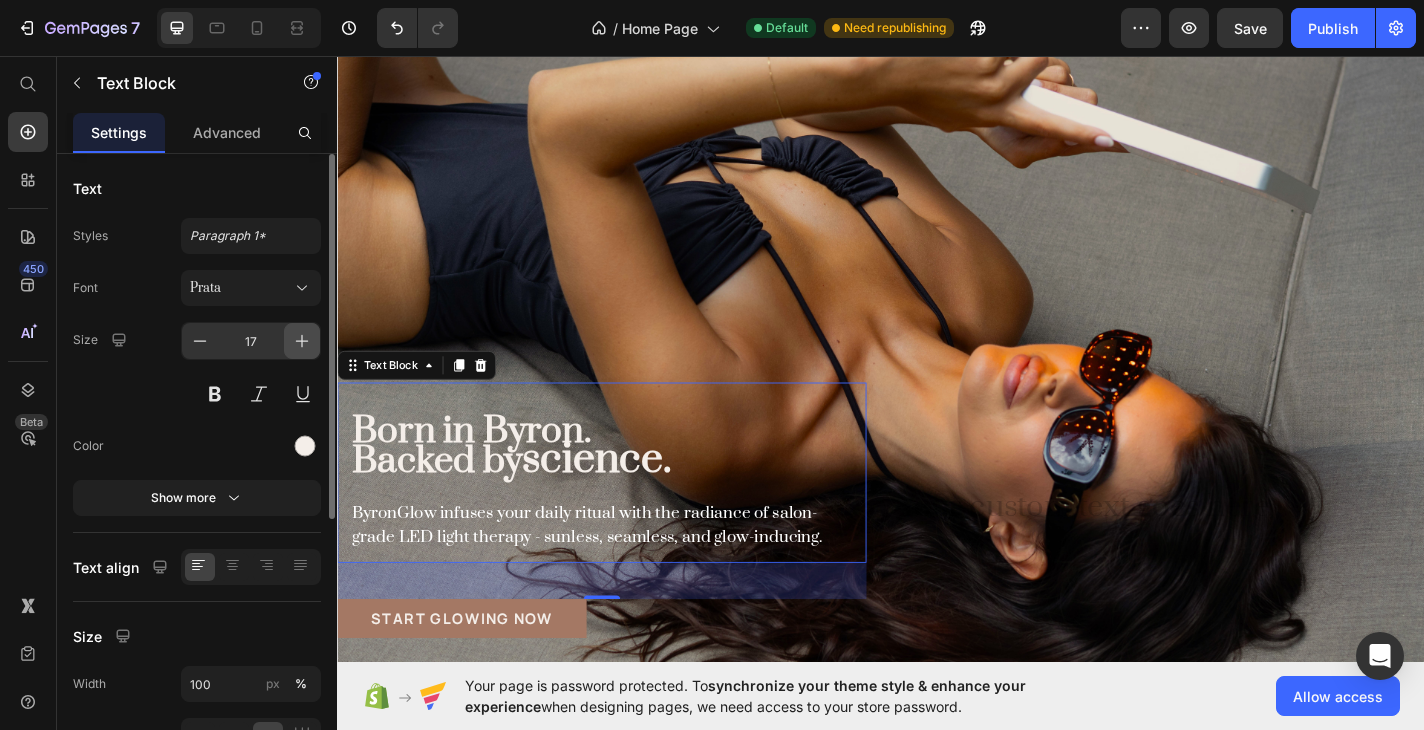 click 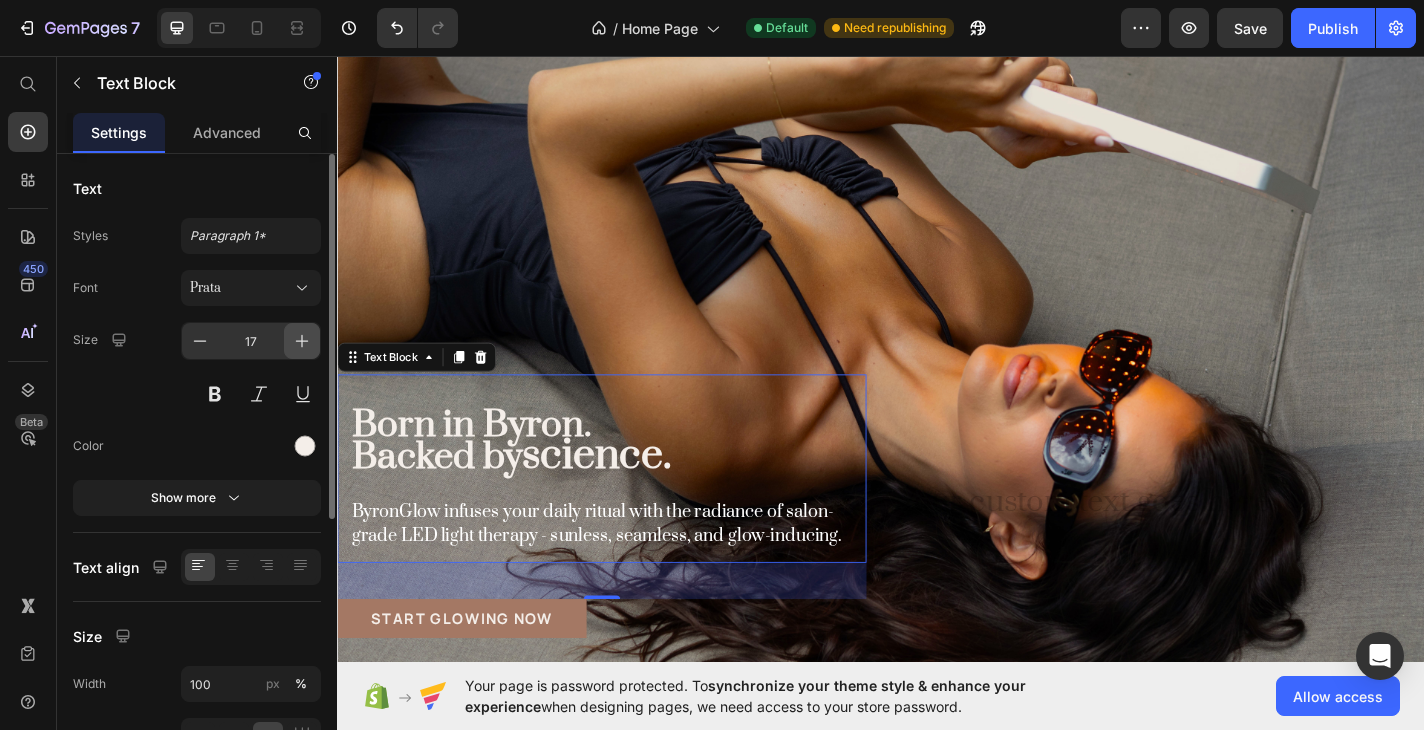 type on "18" 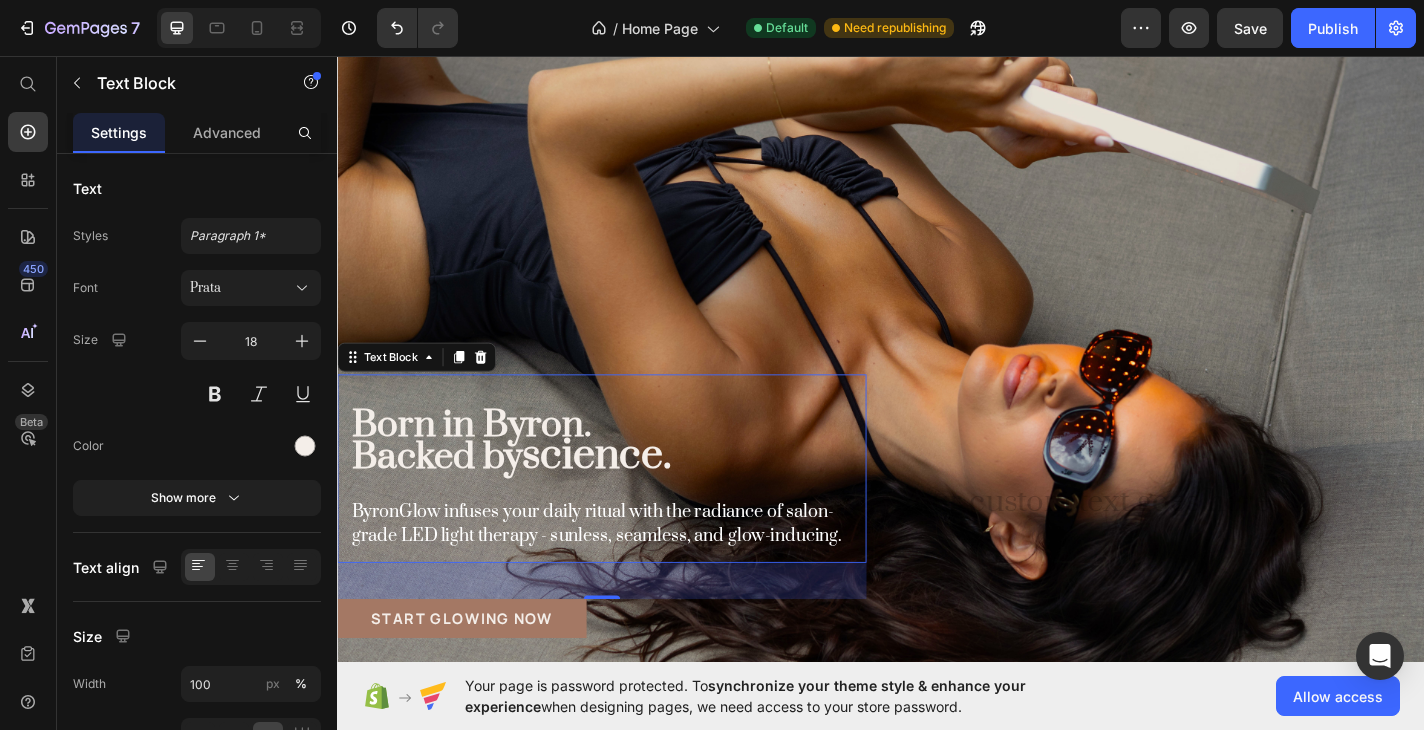 drag, startPoint x: 1272, startPoint y: 285, endPoint x: 997, endPoint y: 251, distance: 277.09384 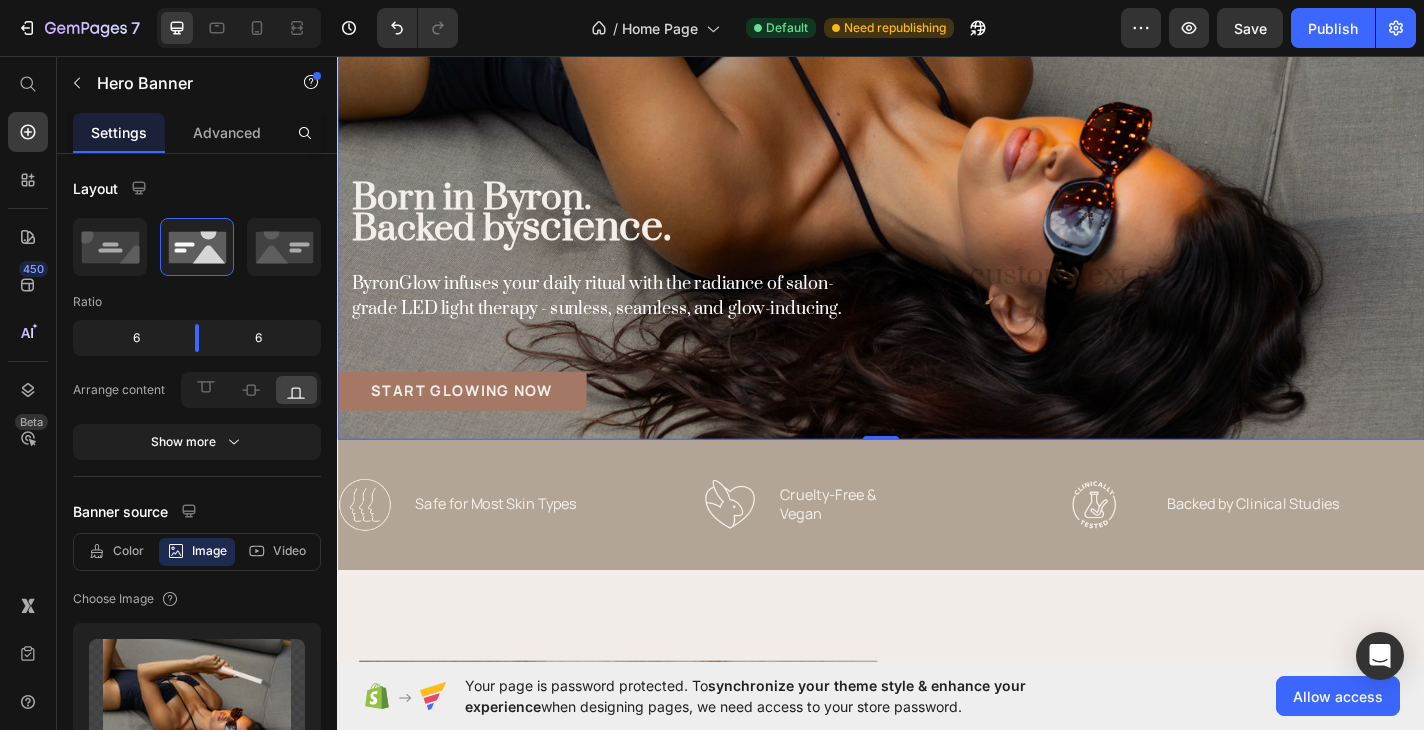 scroll, scrollTop: 450, scrollLeft: 0, axis: vertical 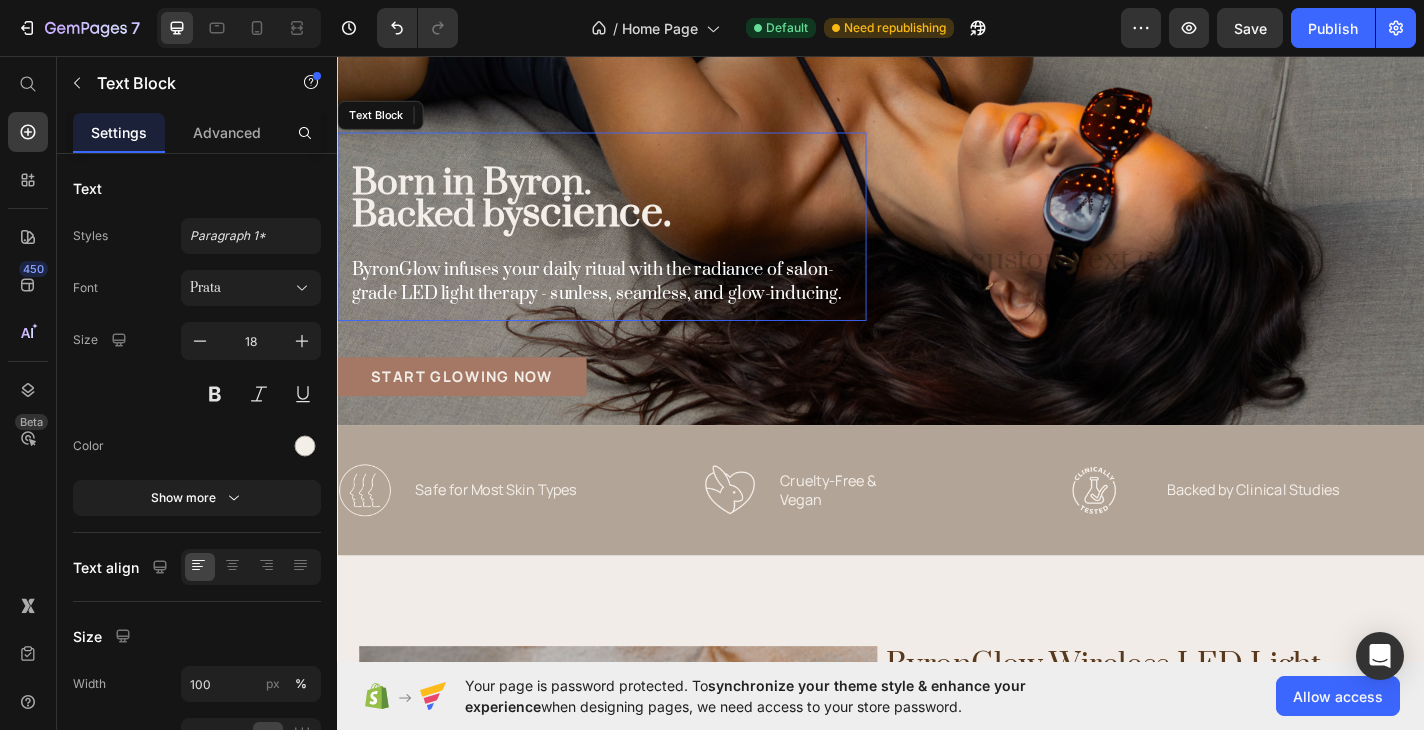 click on "ByronGlow infuses your daily ritual with the radiance of salon-grade LED light therapy - sunless, seamless, and glow-inducing." at bounding box center [629, 291] 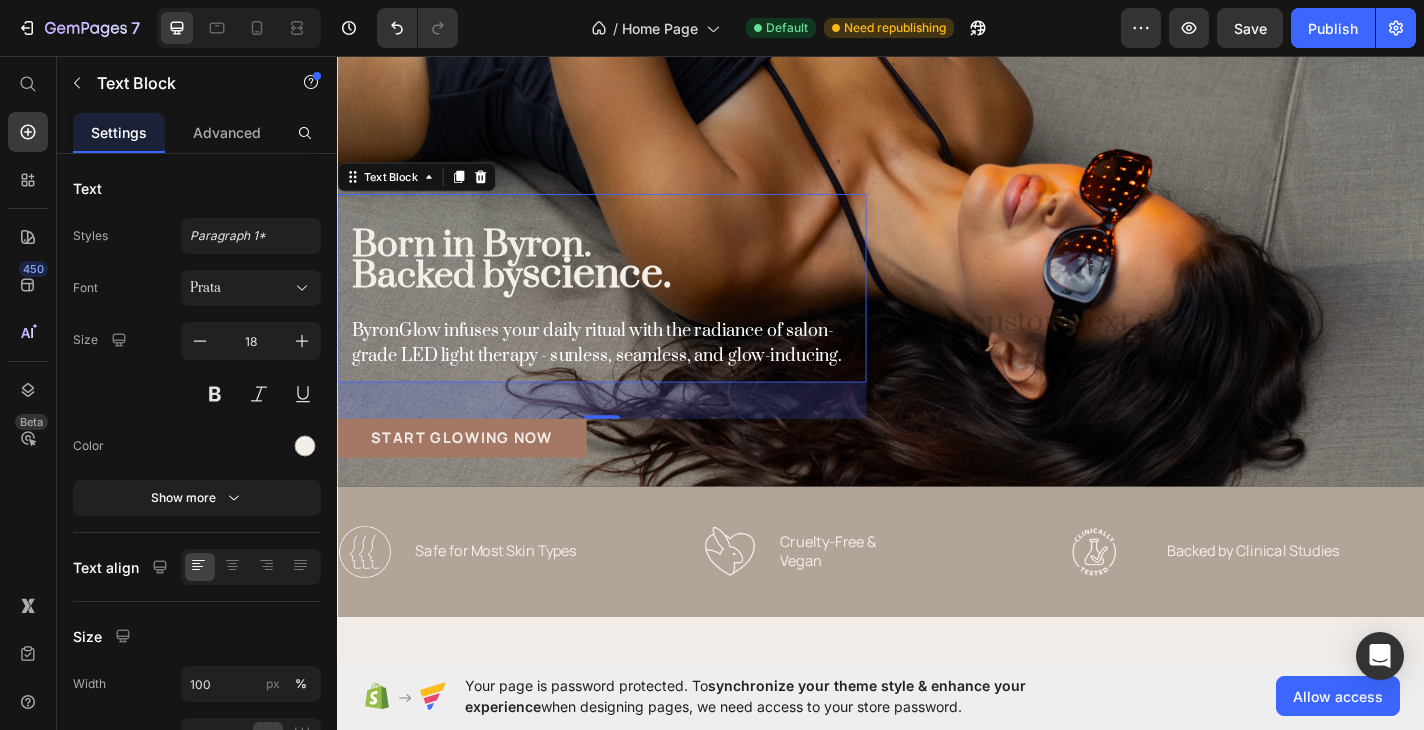 scroll, scrollTop: 377, scrollLeft: 0, axis: vertical 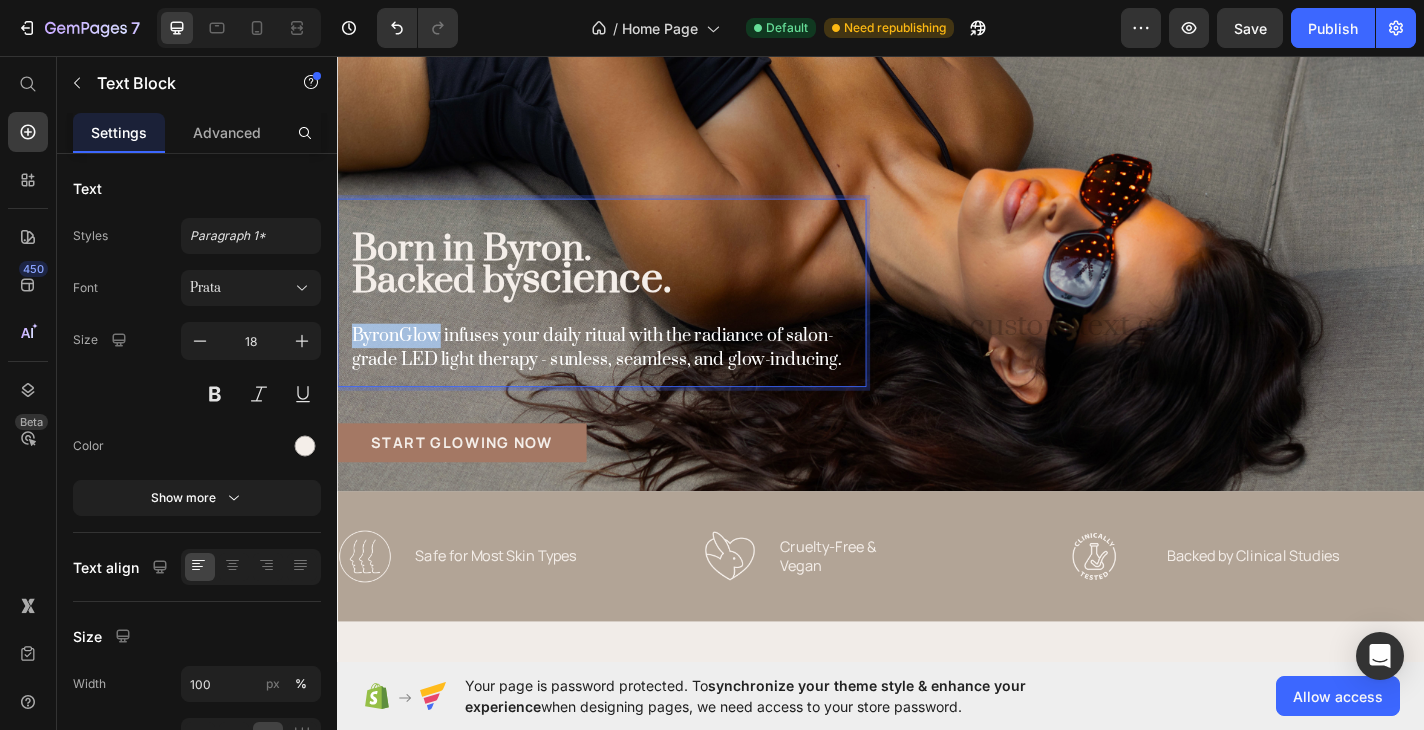 click on "ByronGlow infuses your daily ritual with the radiance of salon-grade LED light therapy - sunless, seamless, and glow-inducing." at bounding box center [623, 378] 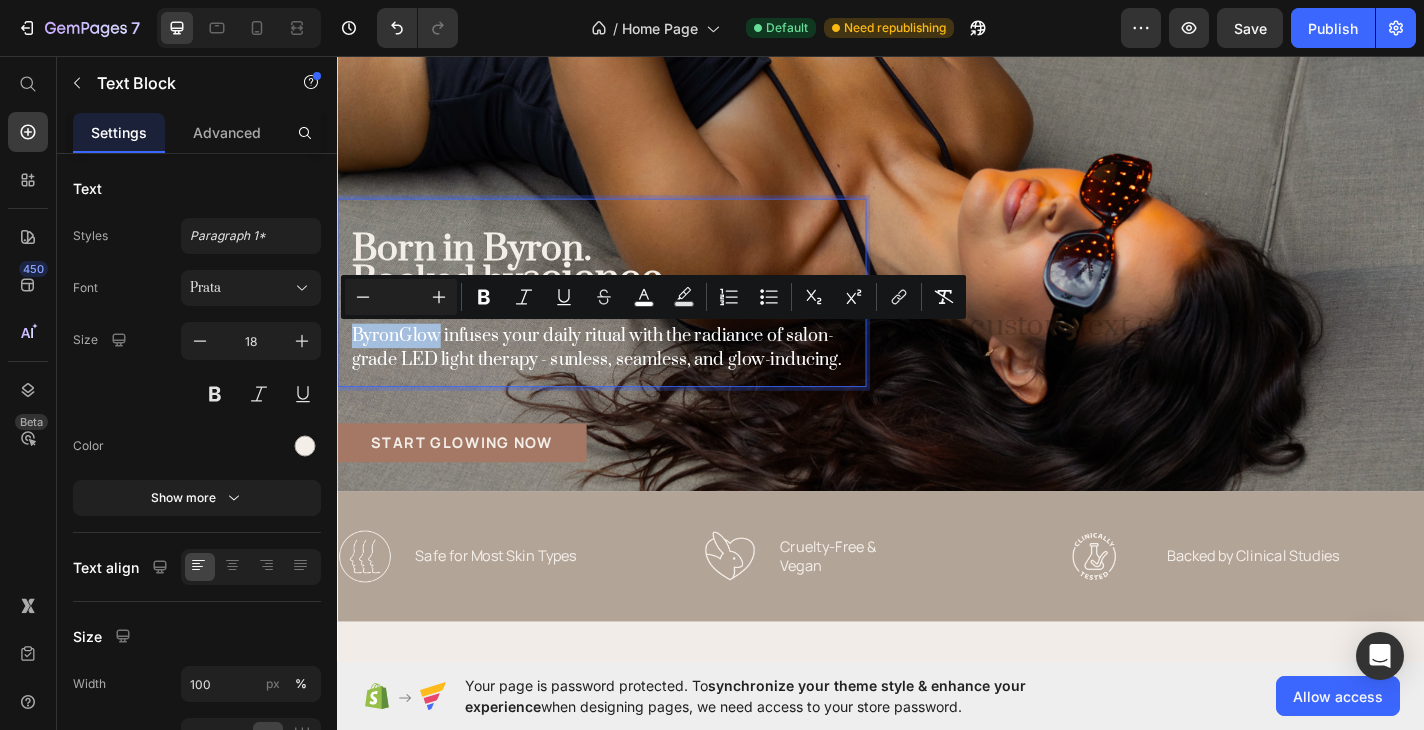 click on "ByronGlow infuses your daily ritual with the radiance of salon-grade LED light therapy - sunless, seamless, and glow-inducing." at bounding box center [623, 378] 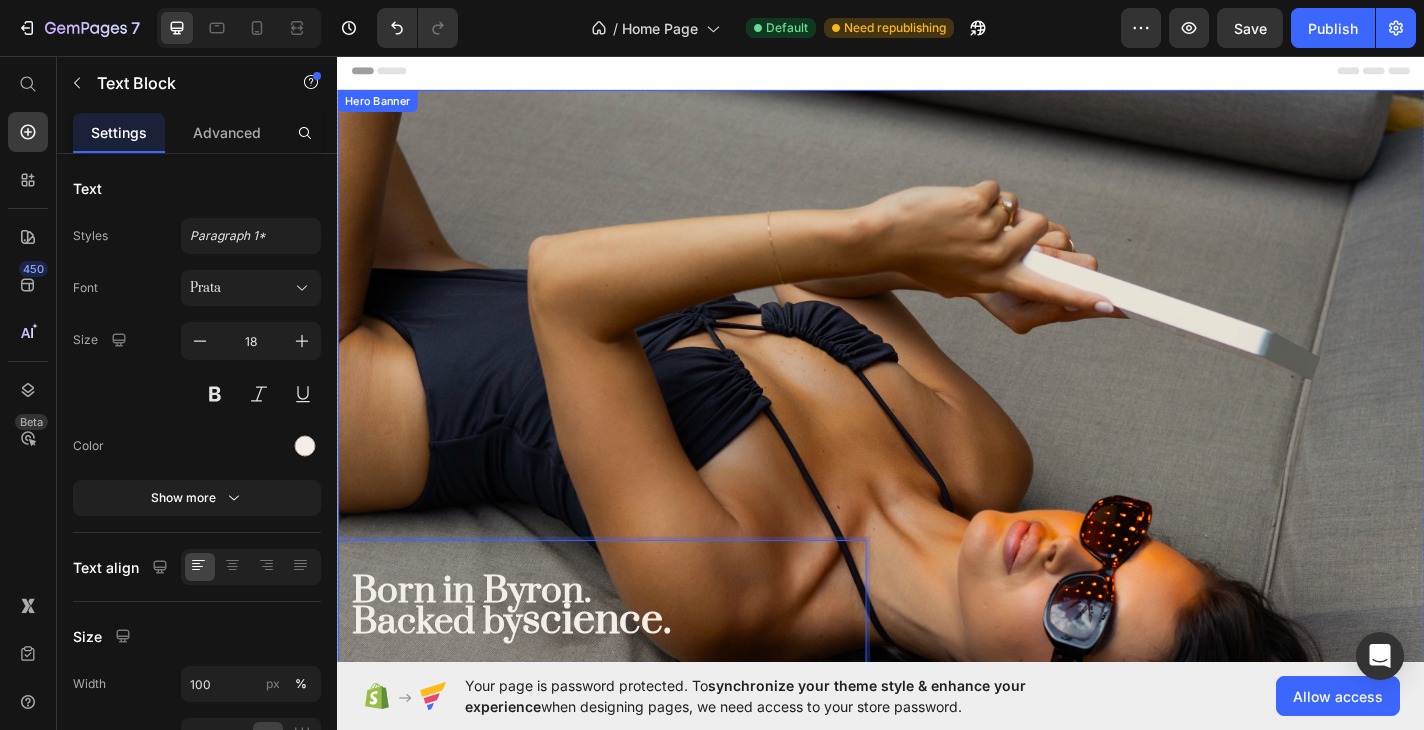 scroll, scrollTop: 377, scrollLeft: 0, axis: vertical 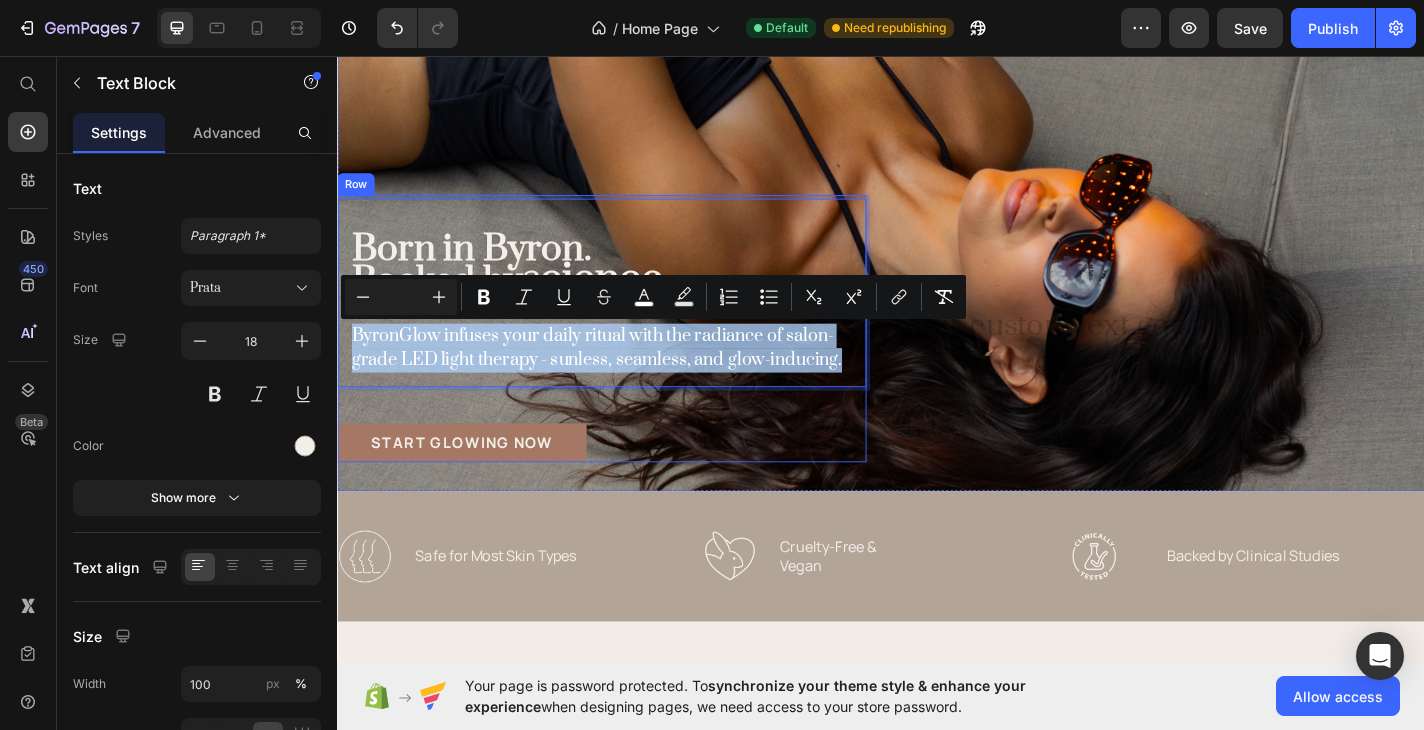 click on "Heading Born in Byron.  Backed by  science. ByronGlow infuses your daily ritual with the radiance of salon-grade LED light therapy - sunless, seamless, and glow-inducing. Text Block   40 START GLOWING NOW Button" at bounding box center [629, 356] 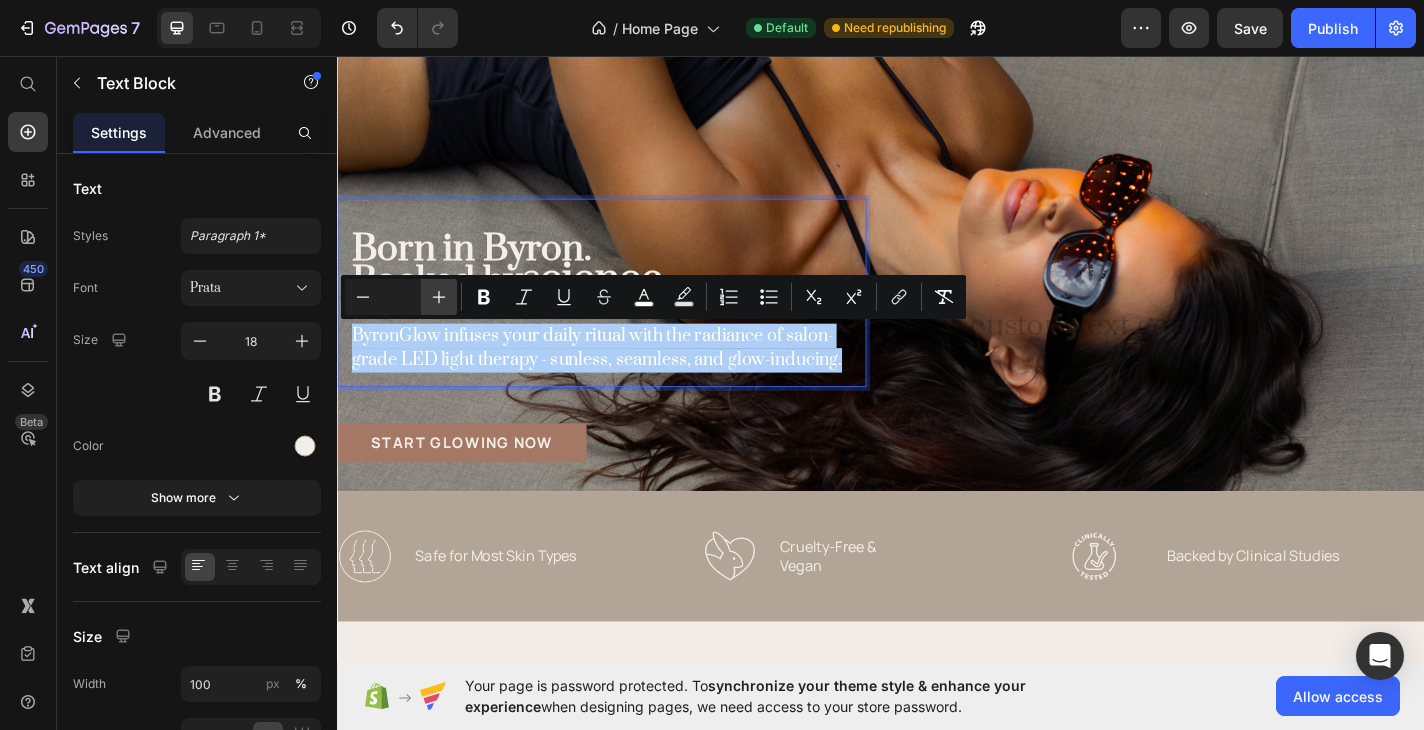 click 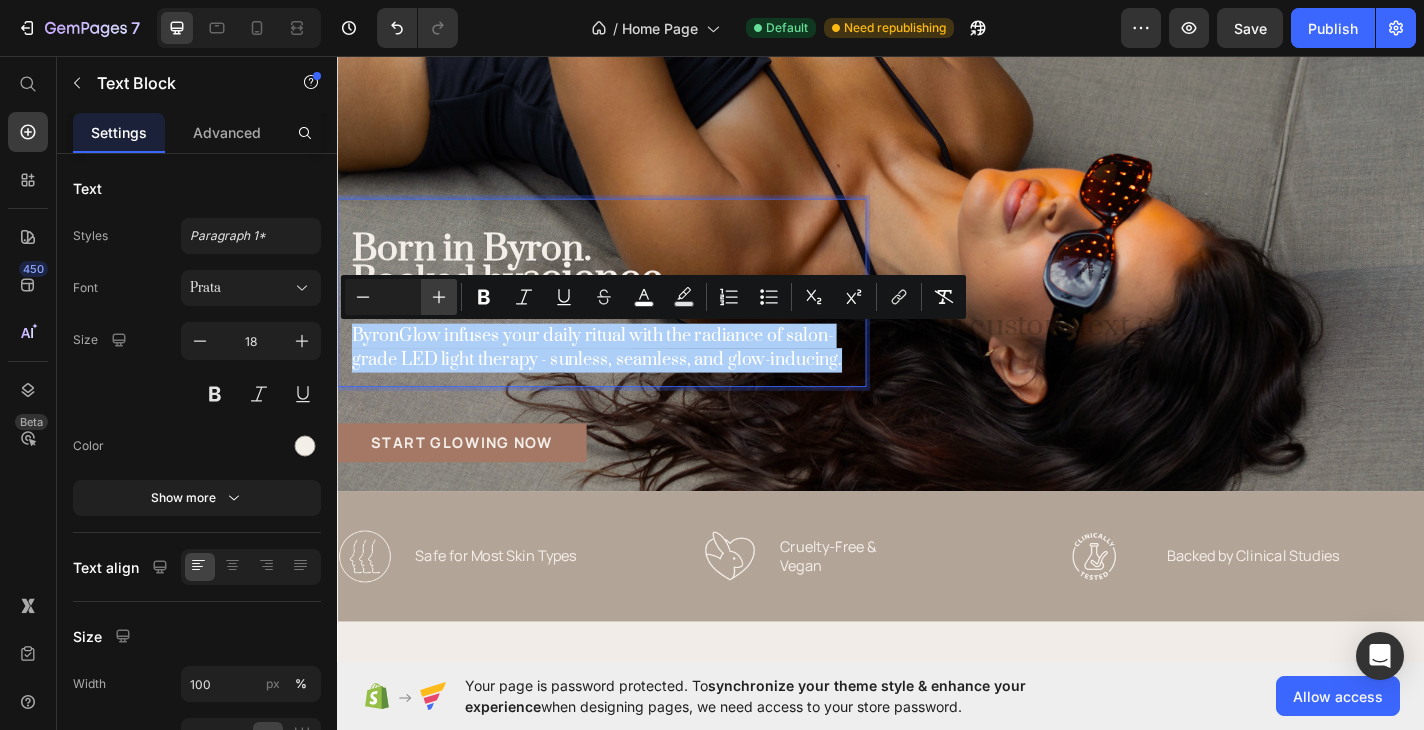click 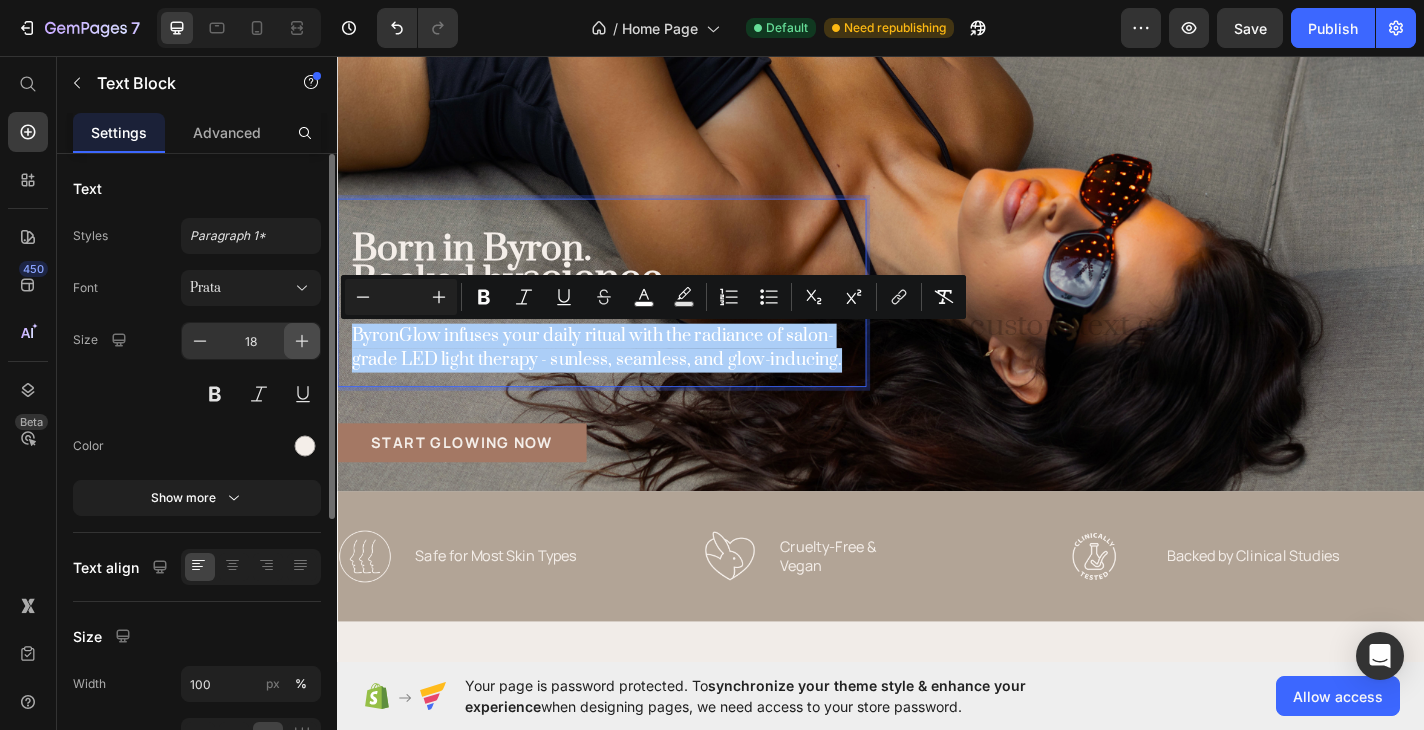 click 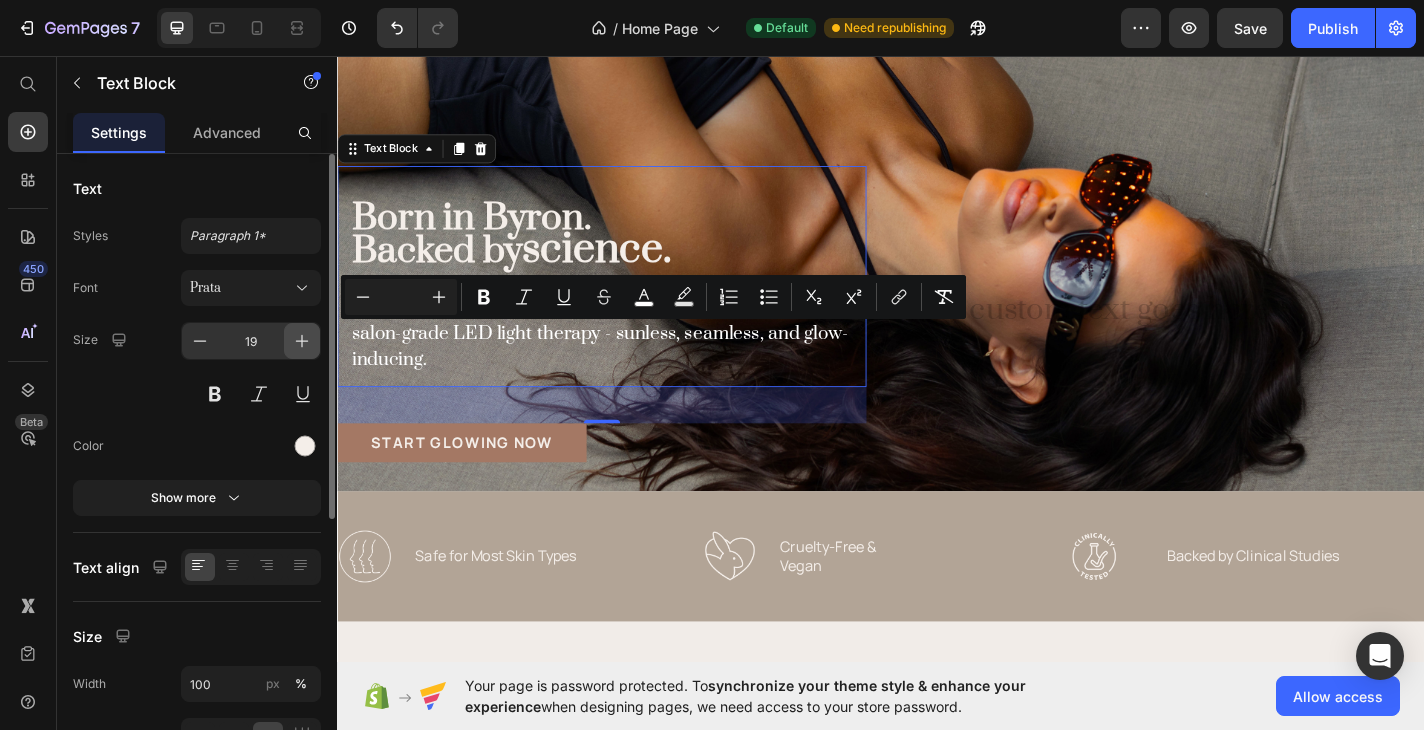 click 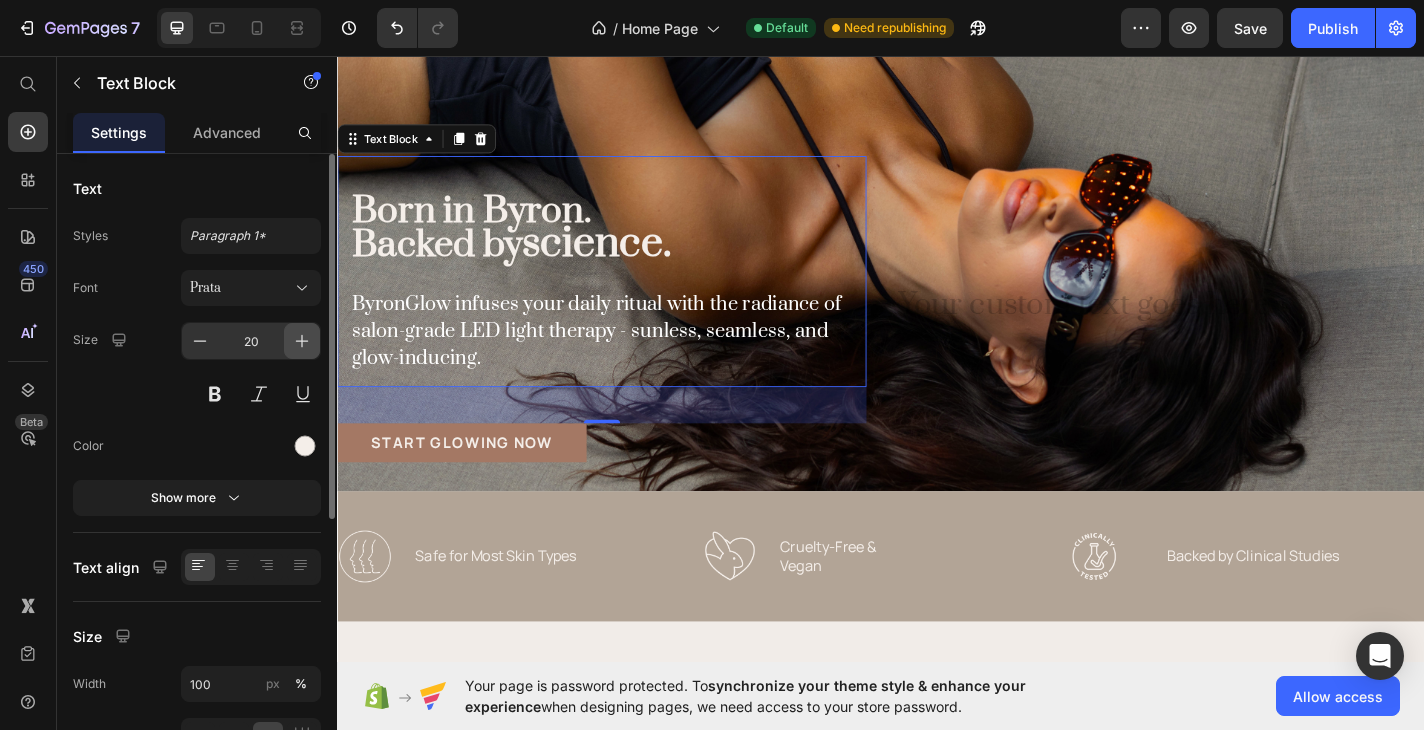 click 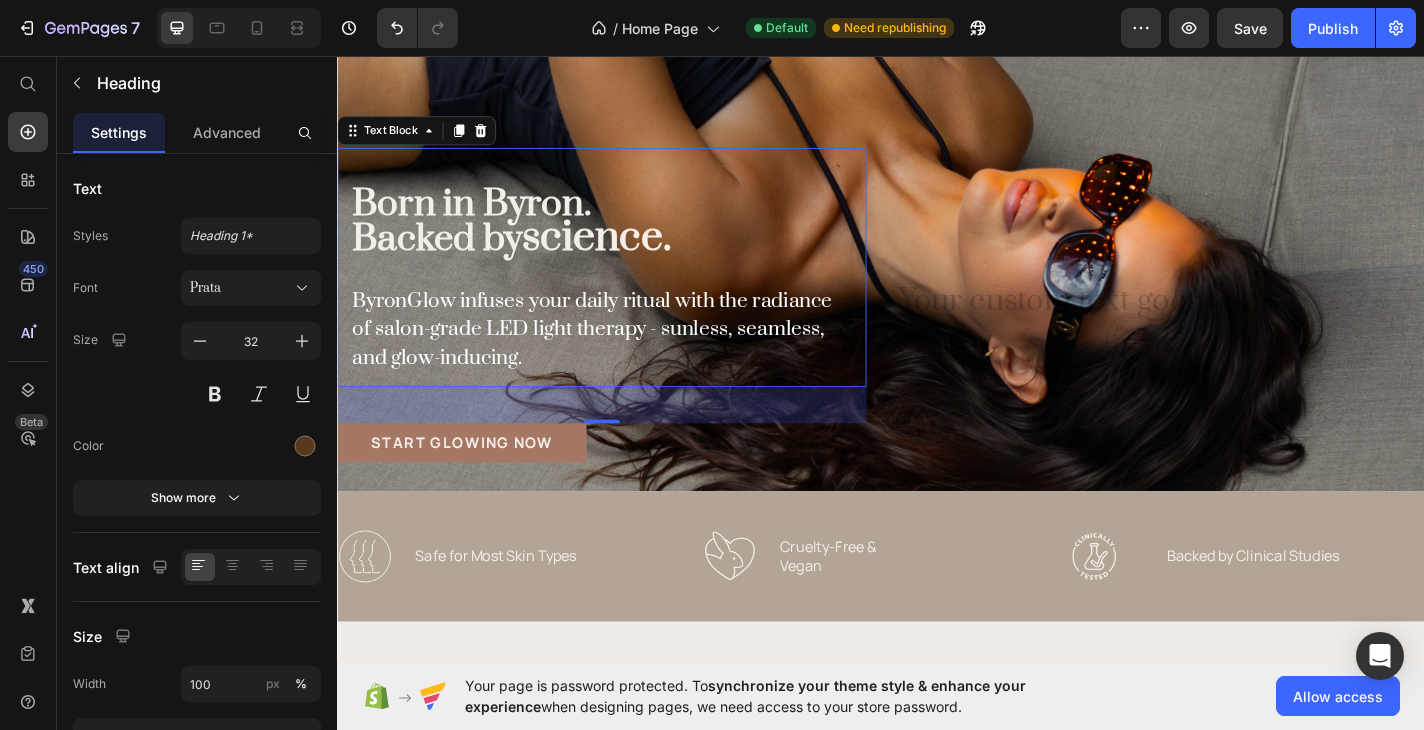 click at bounding box center [1245, 328] 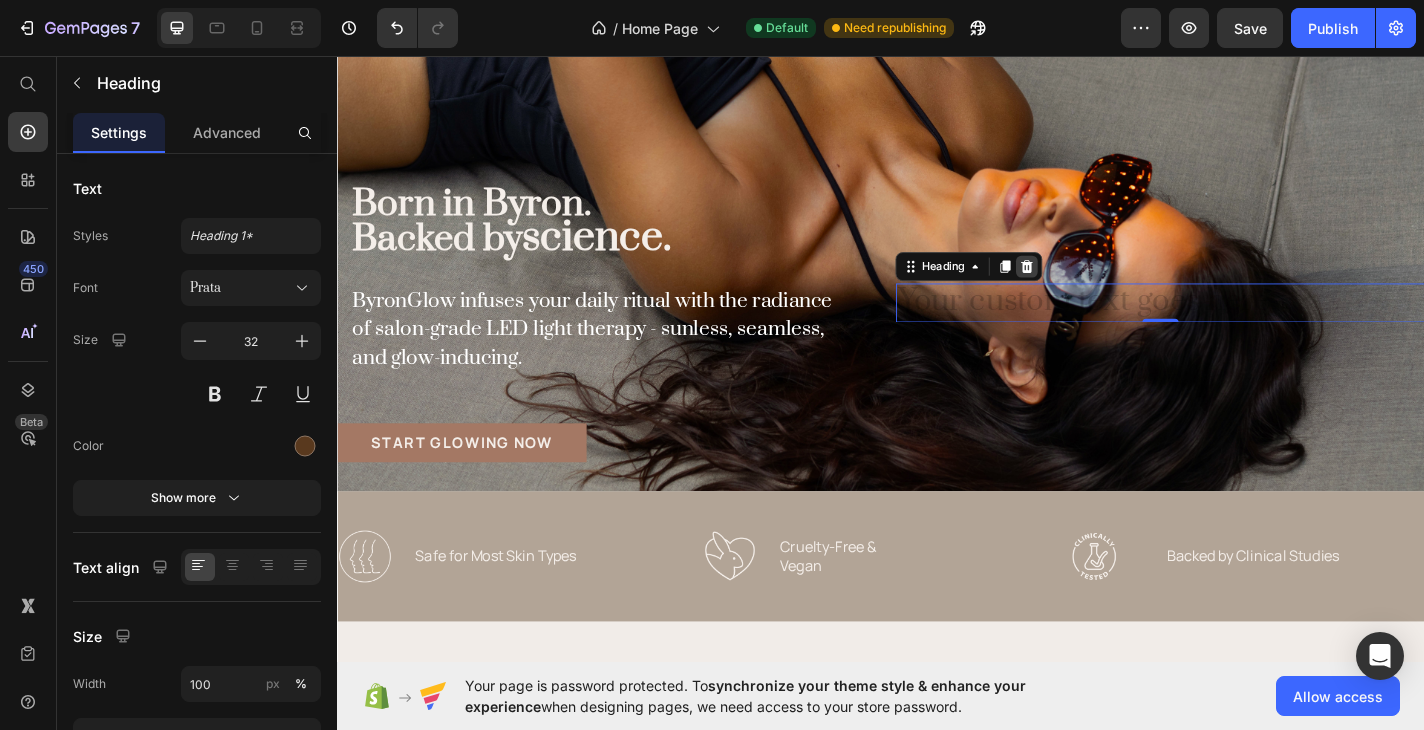 click 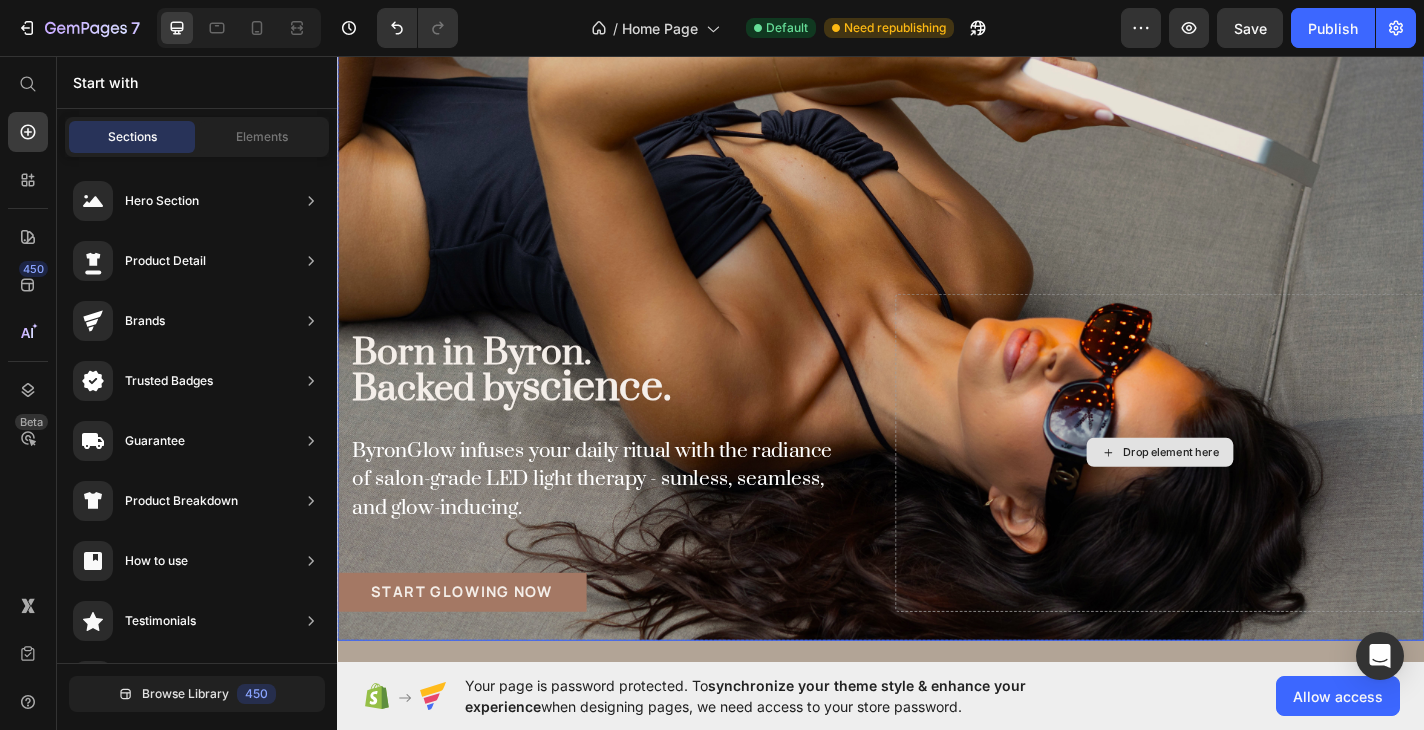 scroll, scrollTop: 209, scrollLeft: 0, axis: vertical 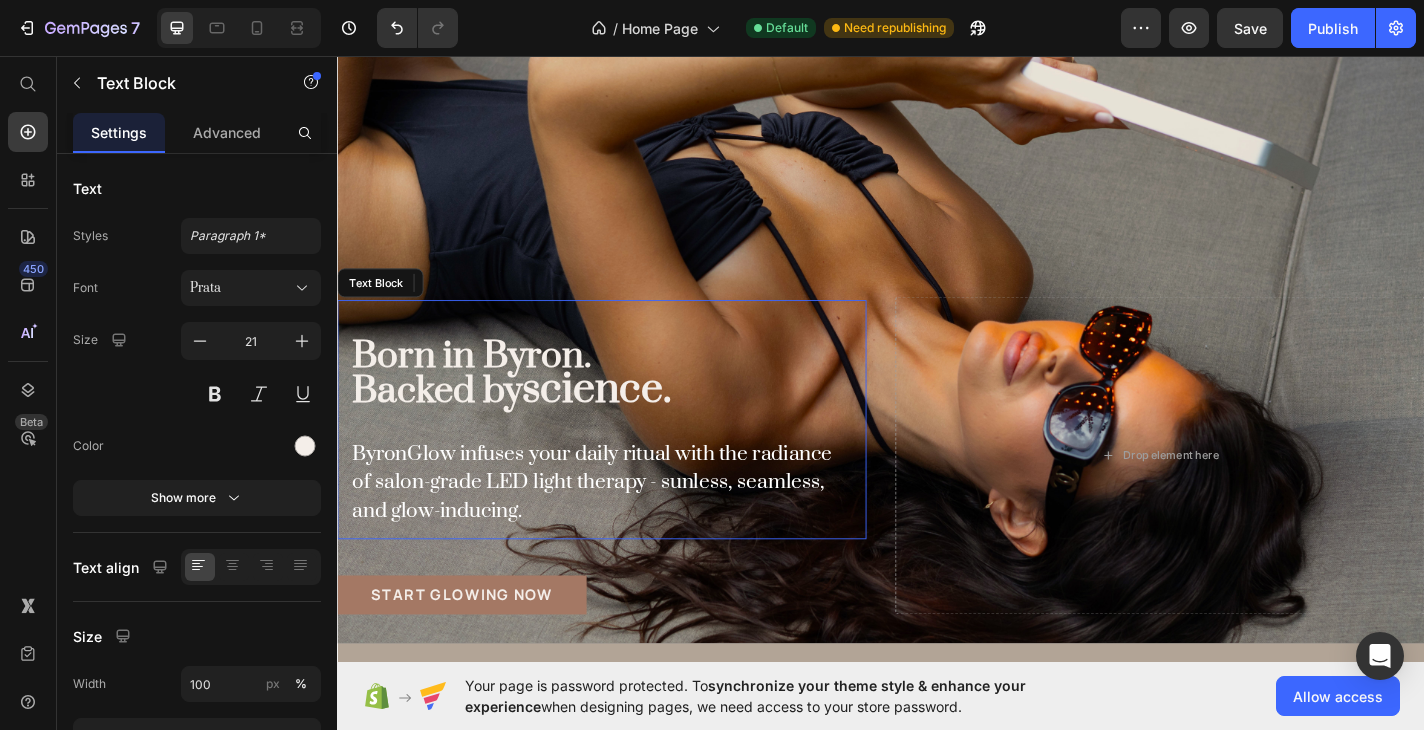 click on "ByronGlow infuses your daily ritual with the radiance of salon-grade LED light therapy - sunless, seamless, and glow-inducing." at bounding box center (618, 526) 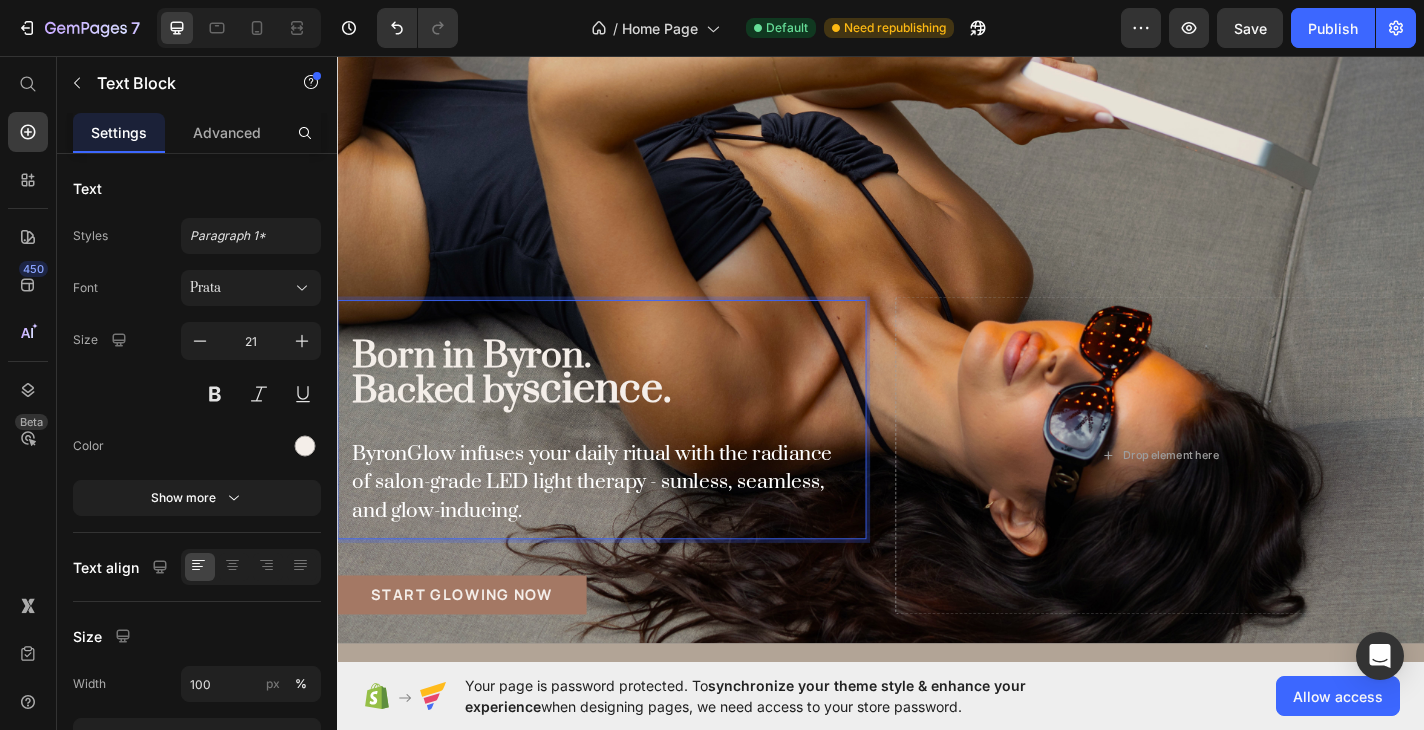 click on "ByronGlow infuses your daily ritual with the radiance of salon-grade LED light therapy - sunless, seamless, and glow-inducing." at bounding box center [629, 510] 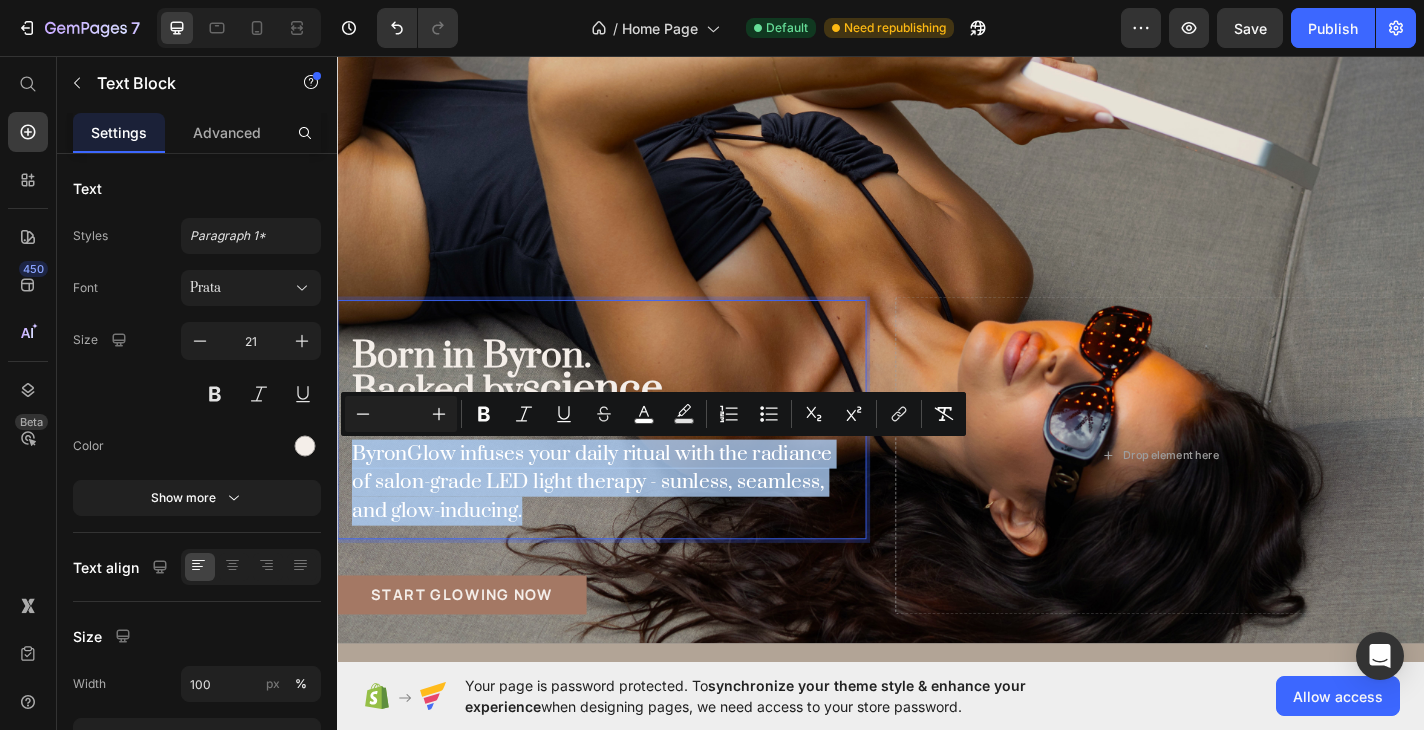 drag, startPoint x: 563, startPoint y: 560, endPoint x: 509, endPoint y: 559, distance: 54.00926 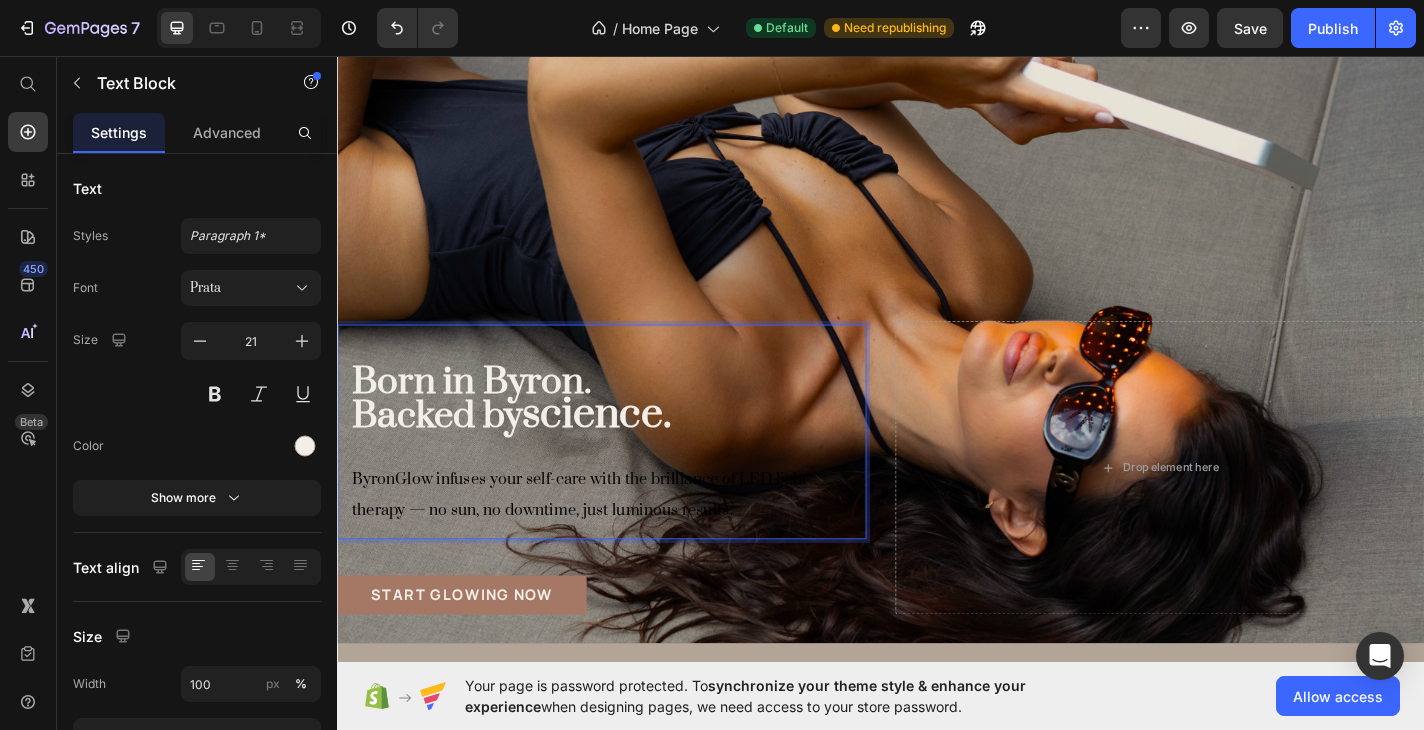click on "ByronGlow infuses your self-care with the brilliance of LED light therapy — no sun, no downtime, just luminous results." at bounding box center [629, 524] 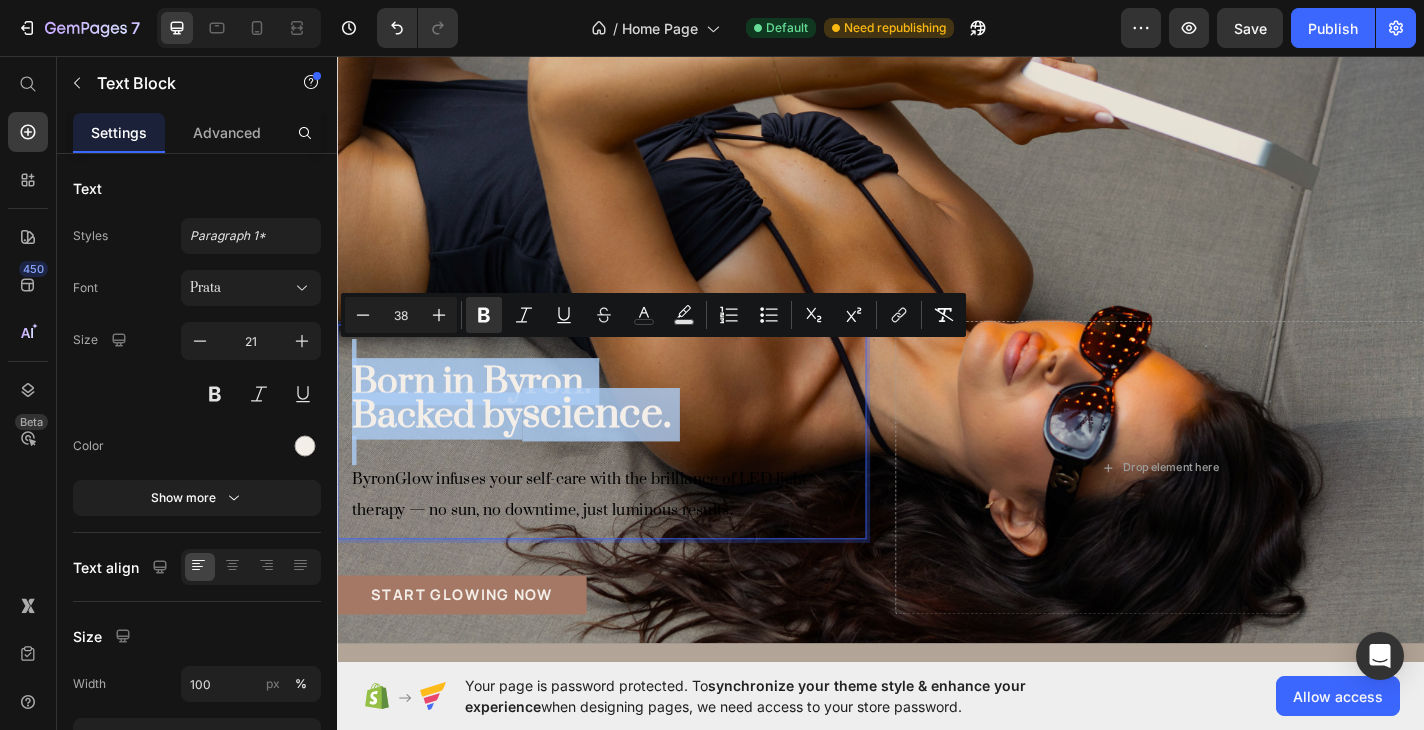 click on "ByronGlow infuses your self-care with the brilliance of LED light therapy — no sun, no downtime, just luminous results." at bounding box center [629, 524] 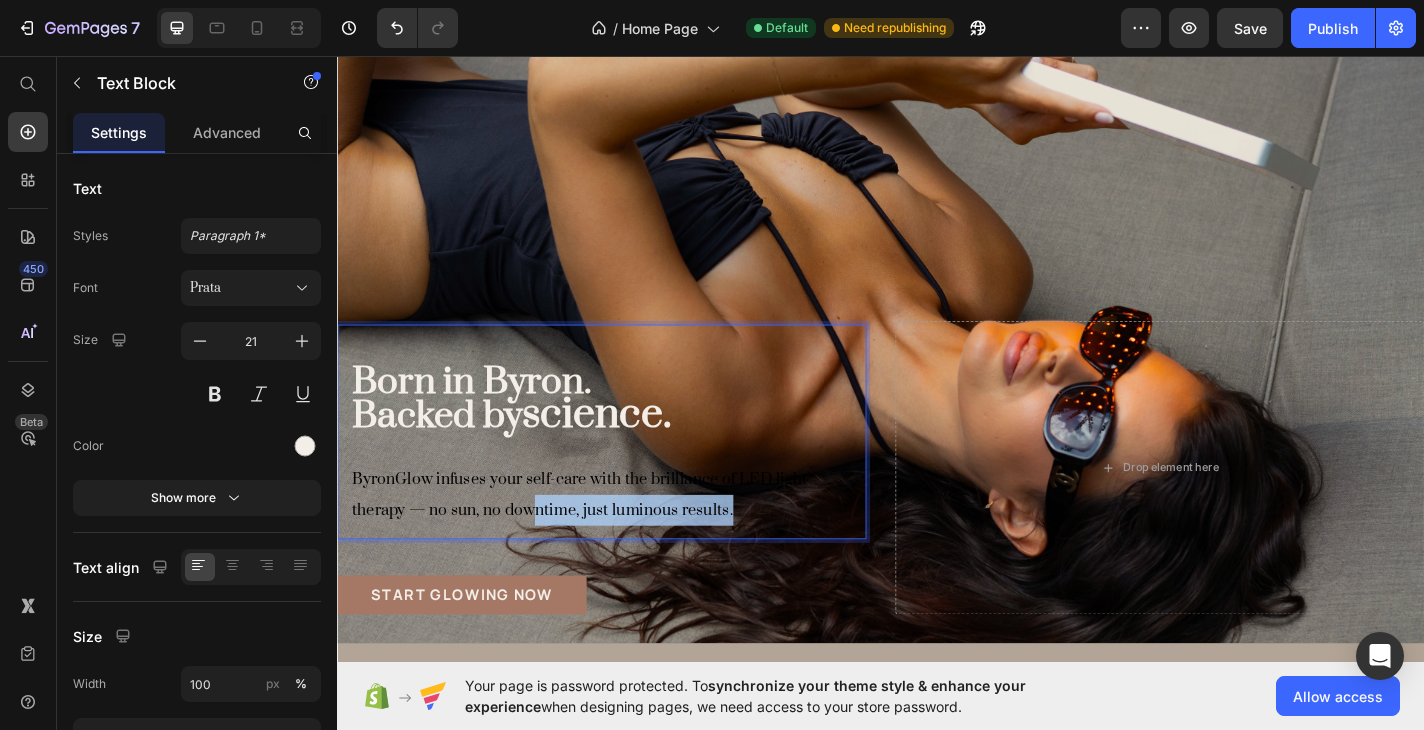 drag, startPoint x: 790, startPoint y: 551, endPoint x: 549, endPoint y: 546, distance: 241.05186 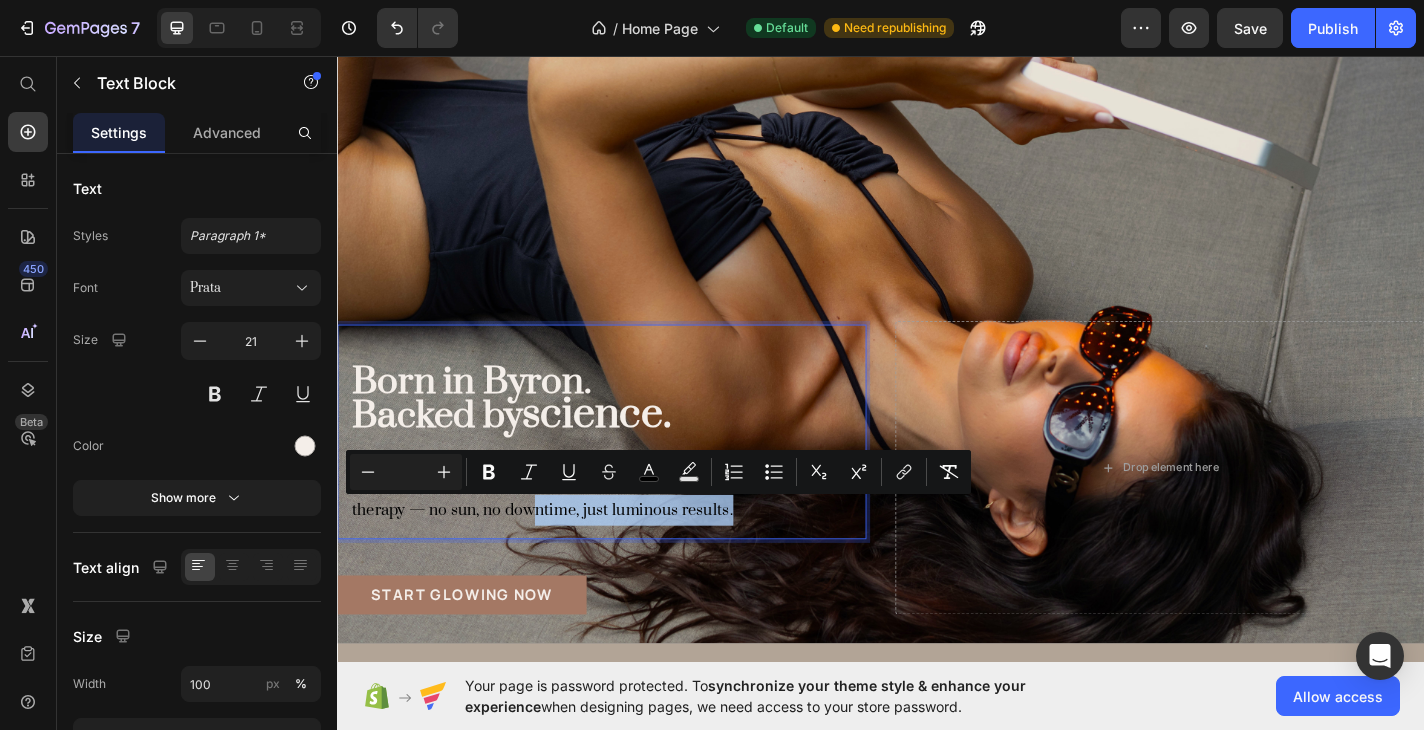 click on "ByronGlow infuses your self-care with the brilliance of LED light therapy — no sun, no downtime, just luminous results." at bounding box center (629, 524) 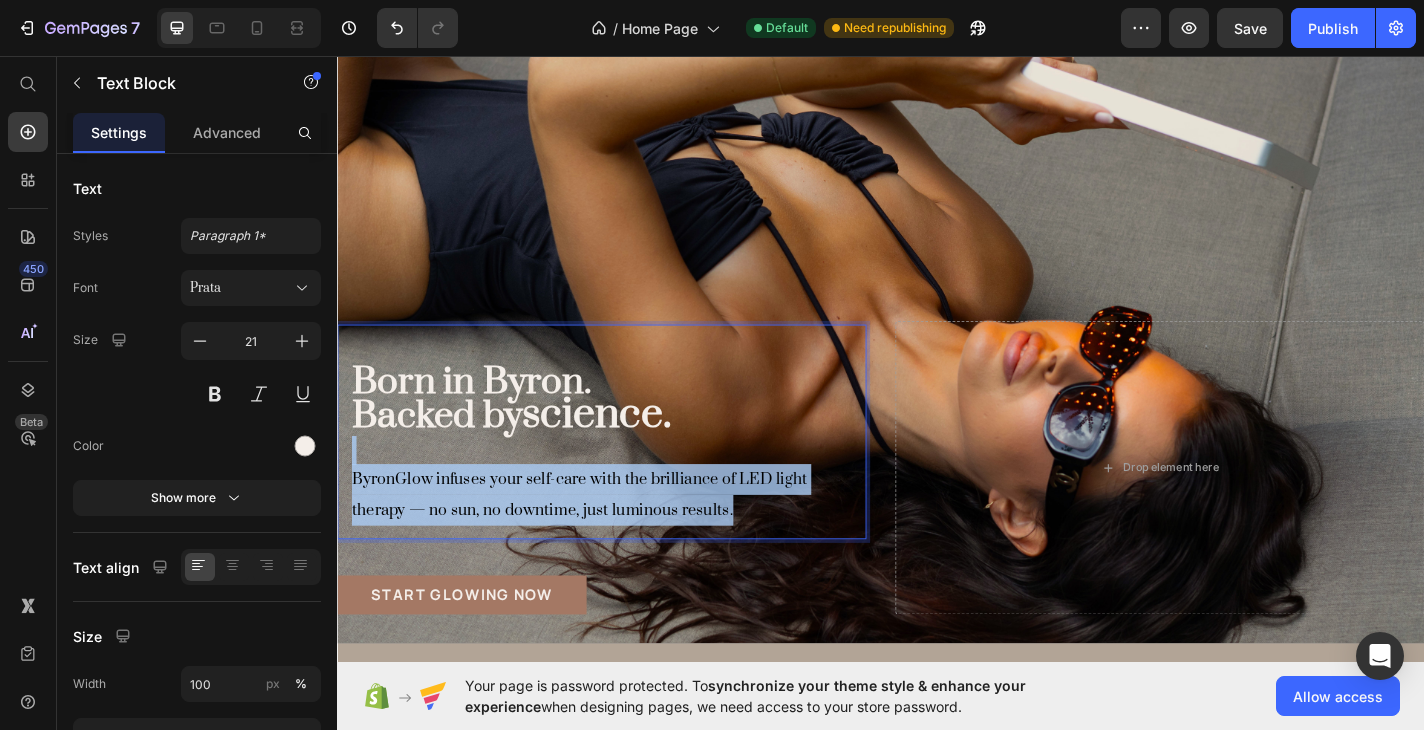 drag, startPoint x: 809, startPoint y: 557, endPoint x: 337, endPoint y: 504, distance: 474.9663 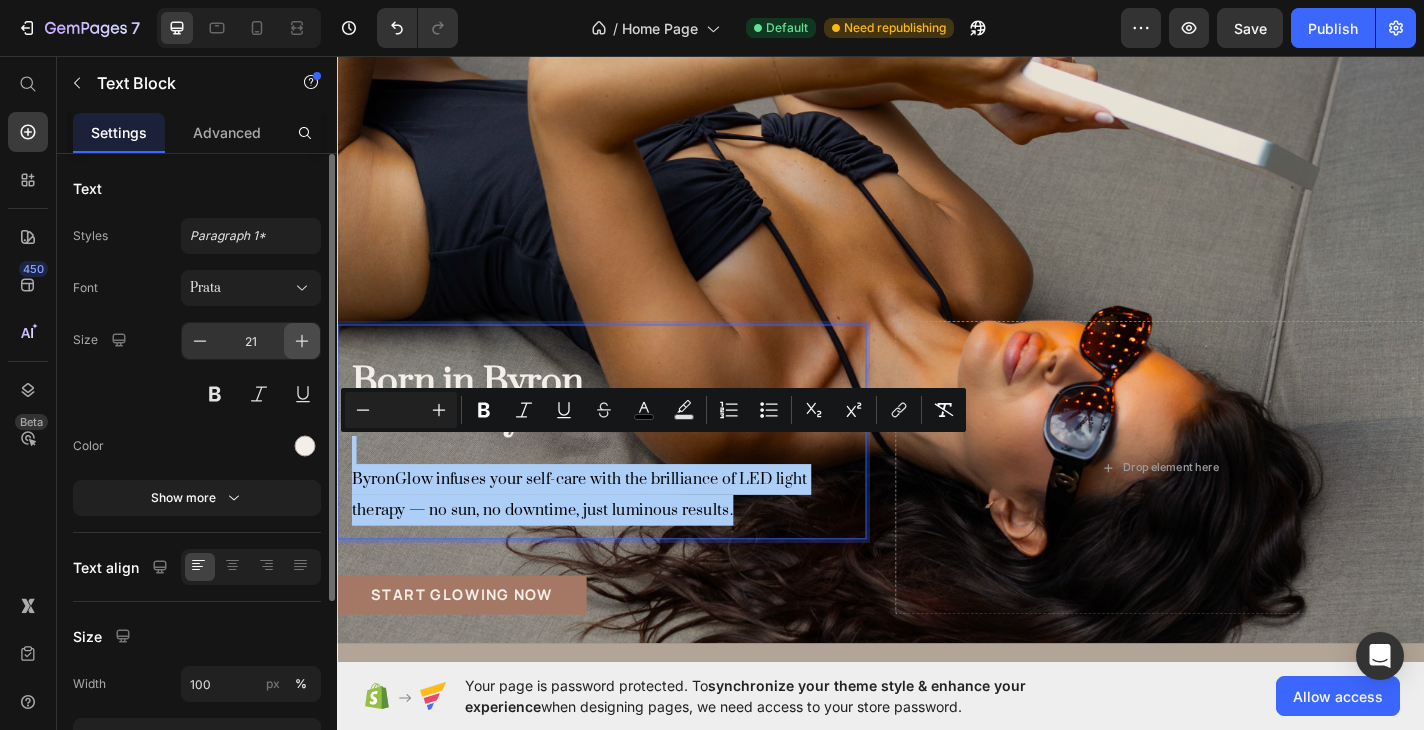 click 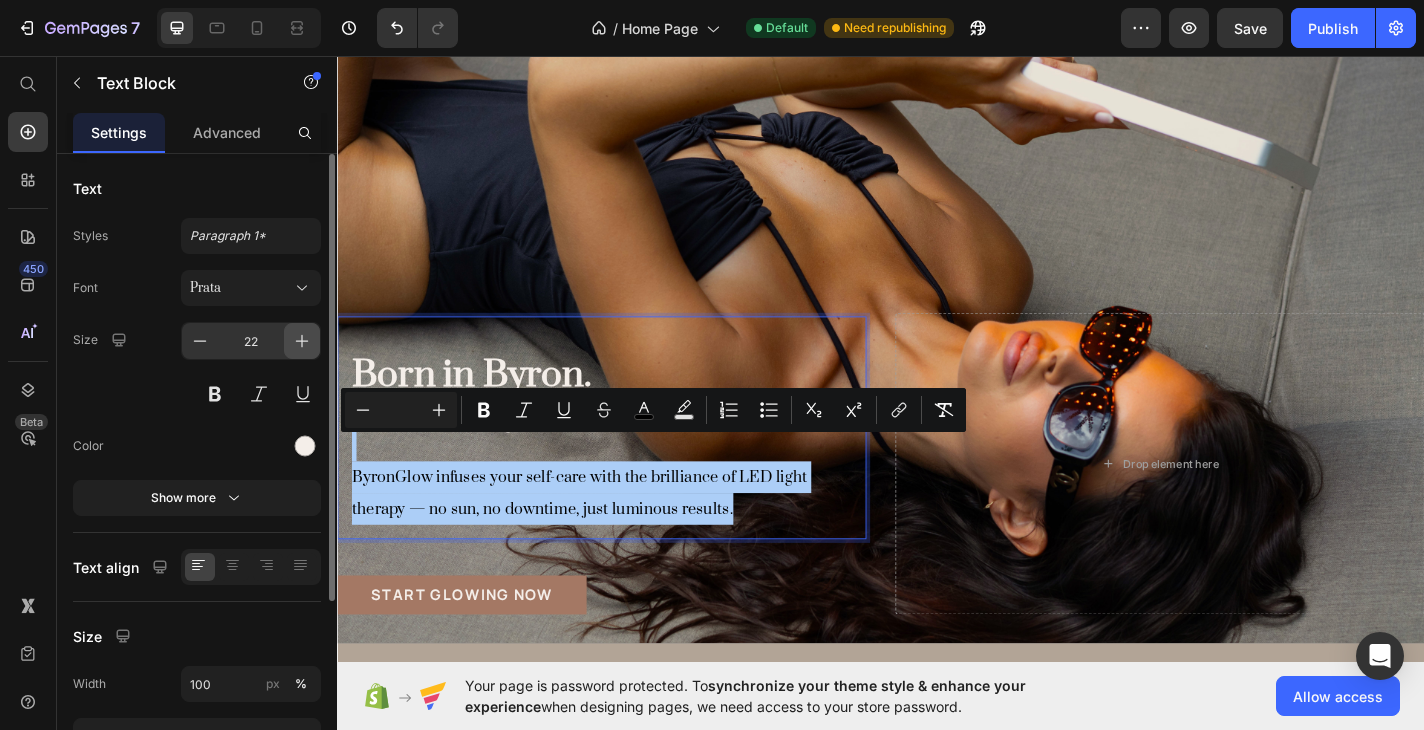 click 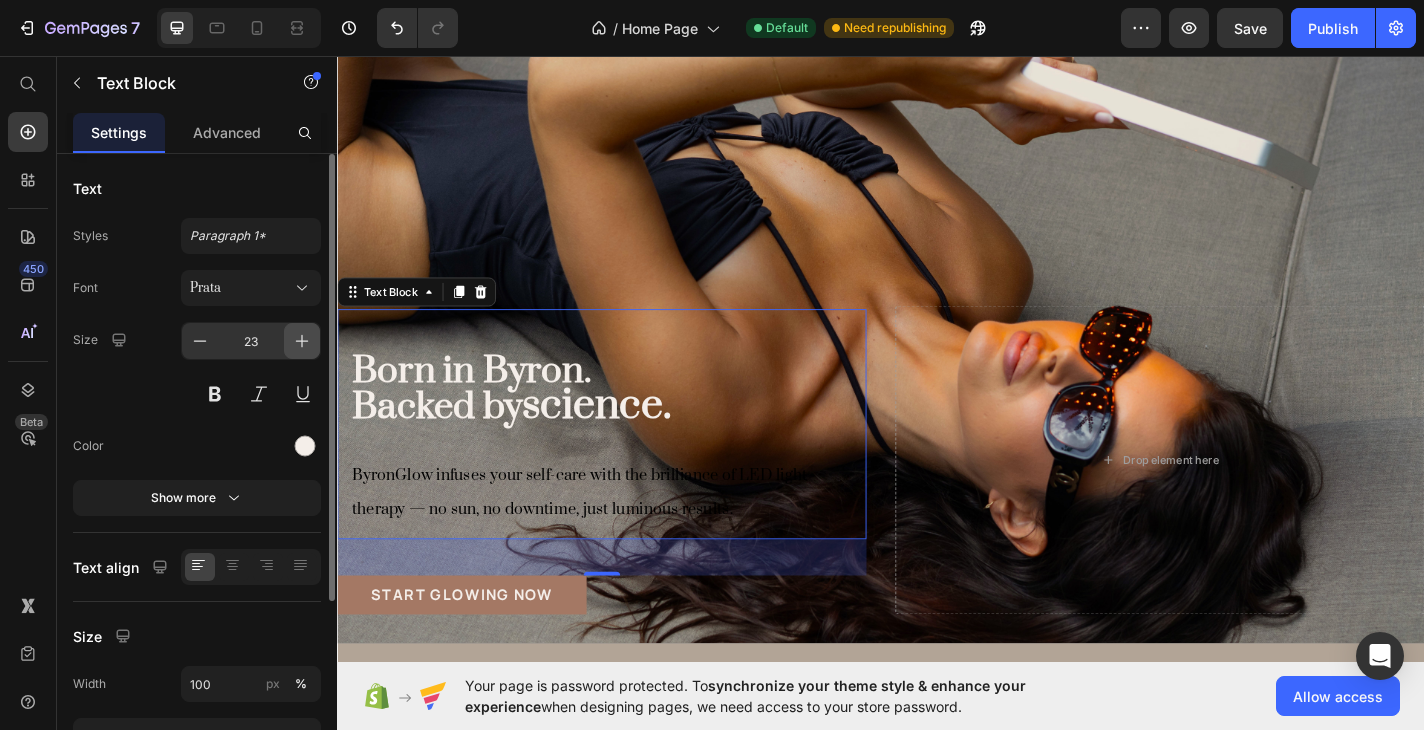 click 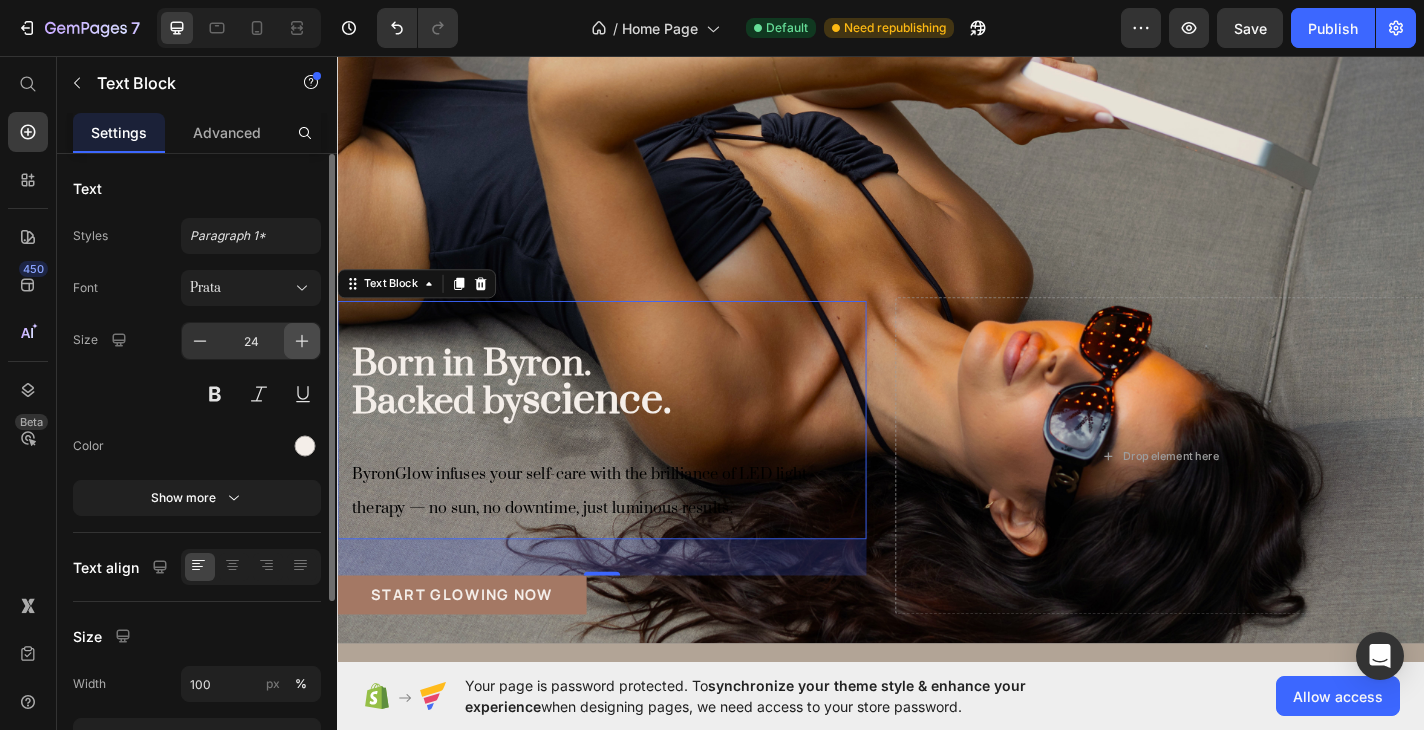 click 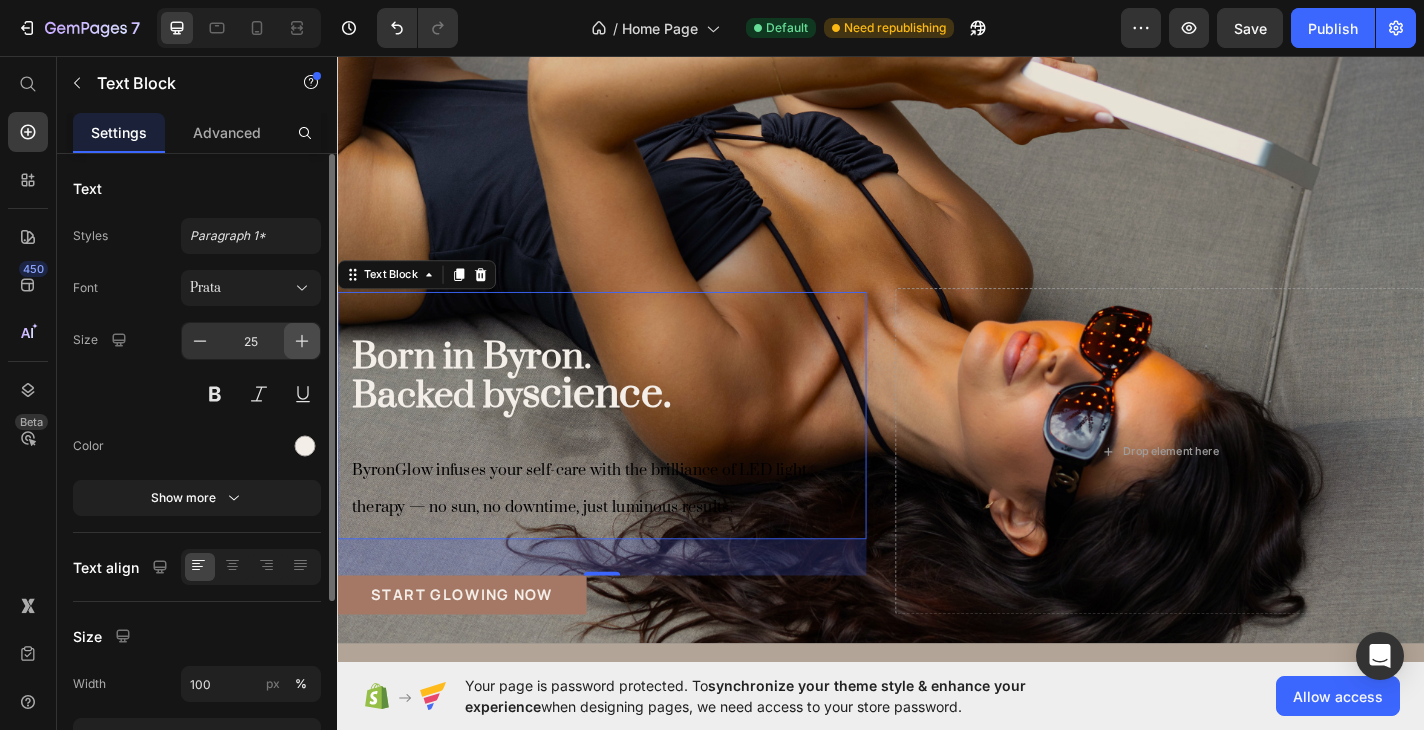 click 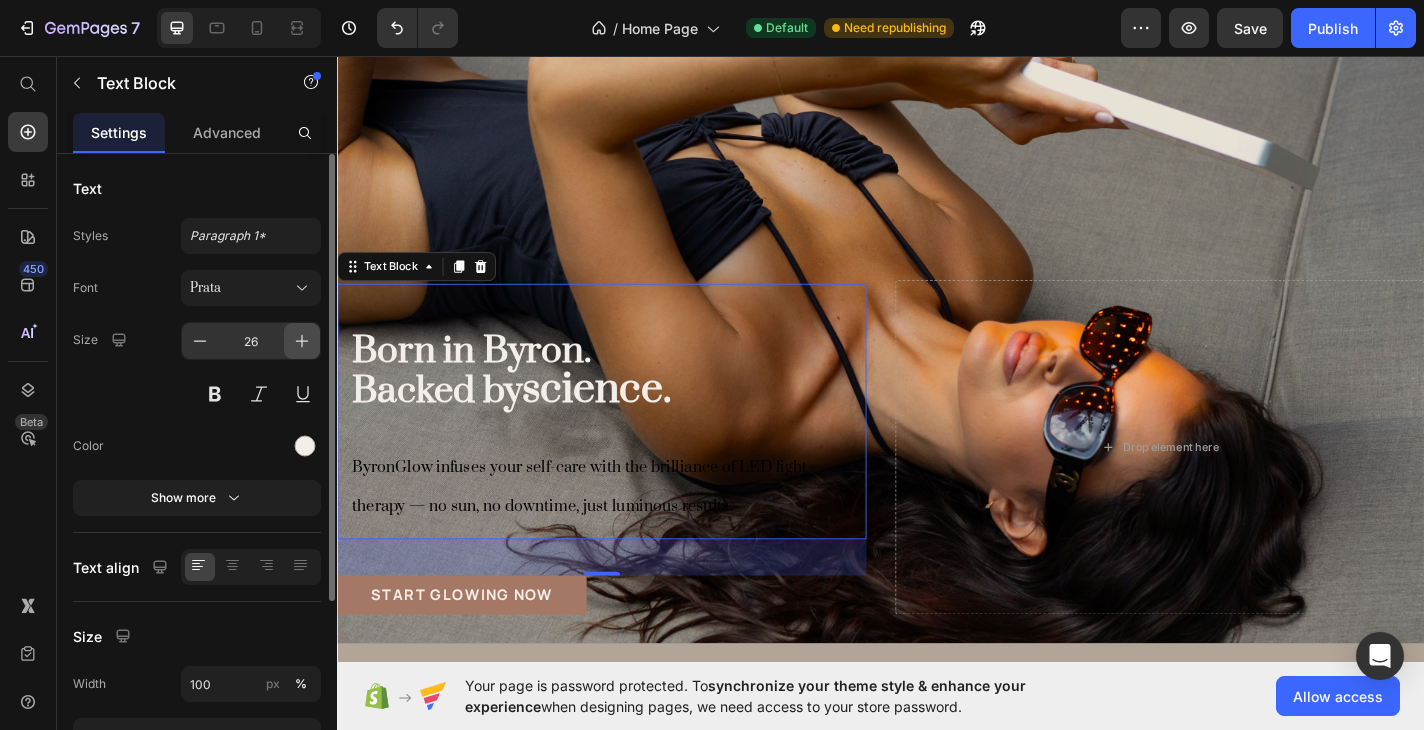 click 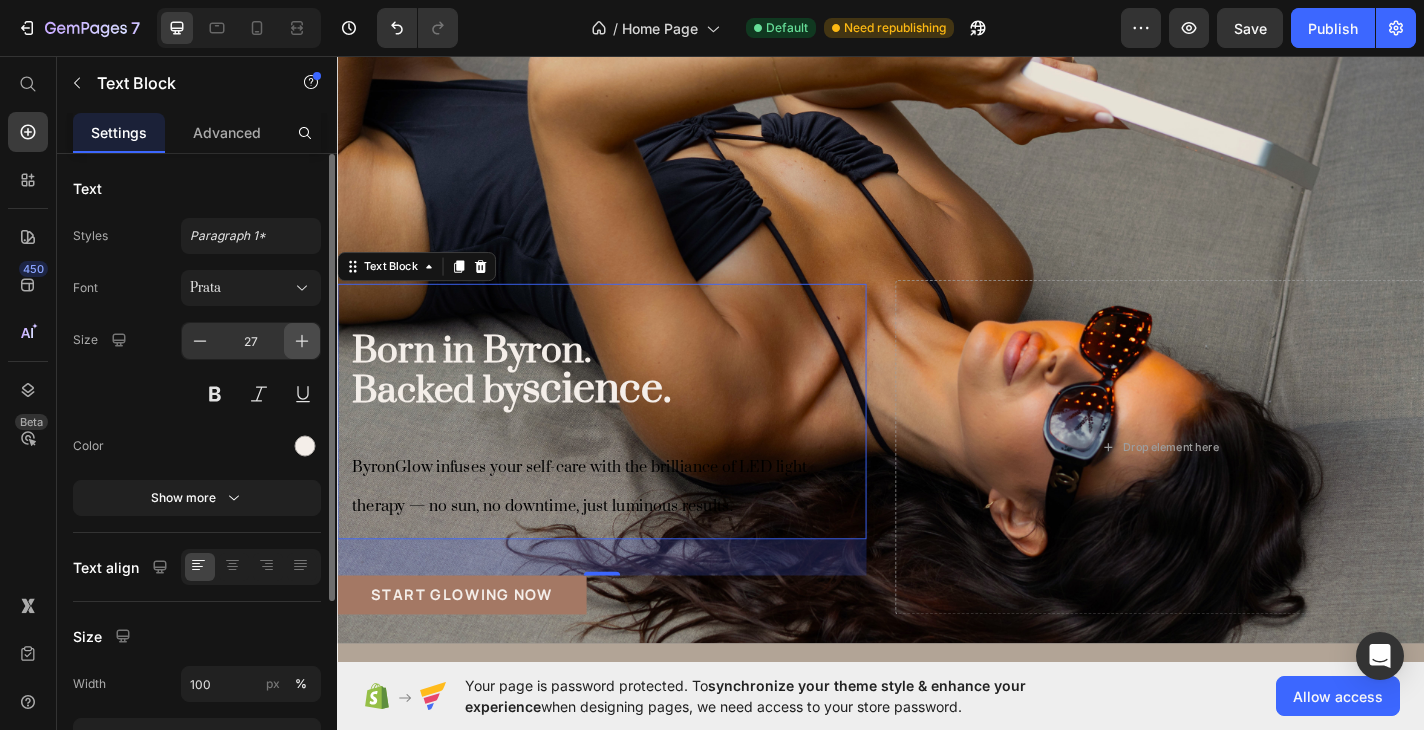 click 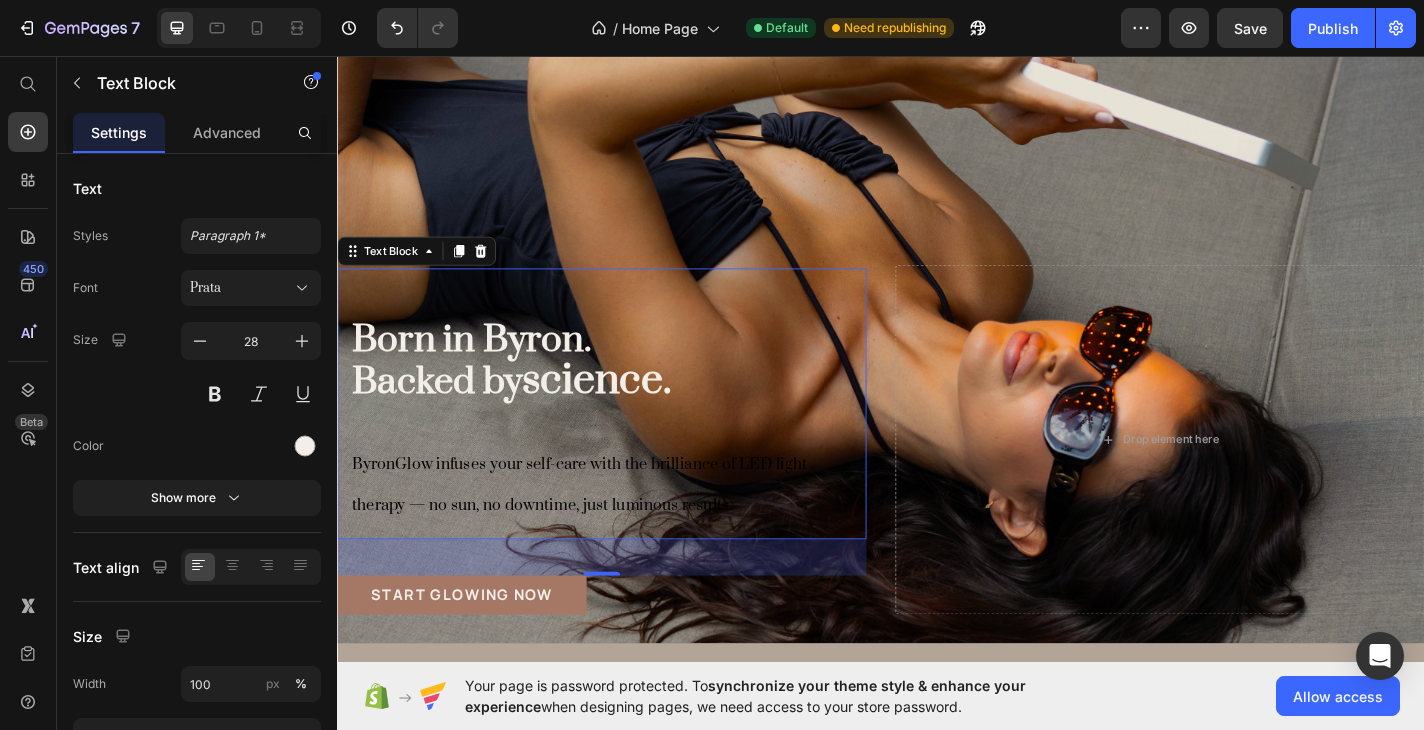 click on "ByronGlow infuses your self-care with the brilliance of LED light therapy — no sun, no downtime, just luminous results." at bounding box center [629, 506] 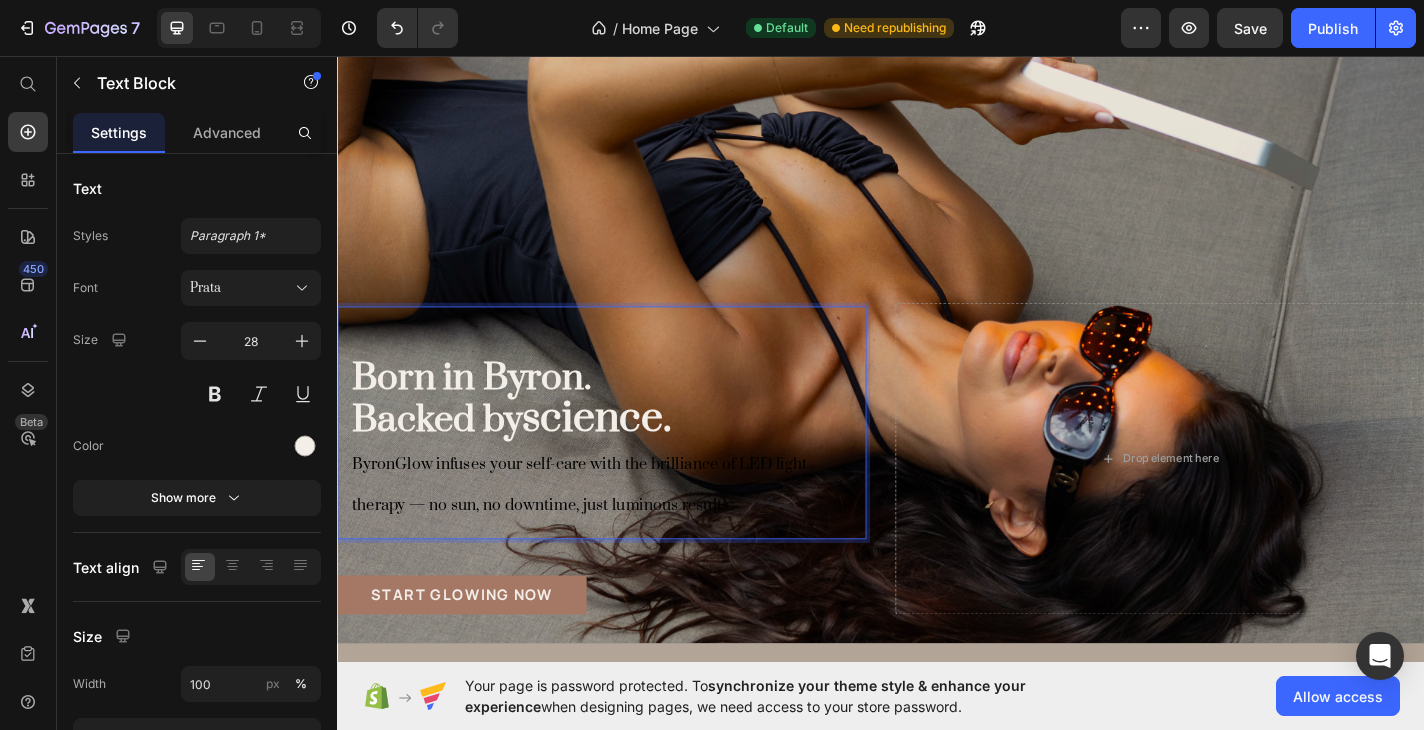 click on "ByronGlow infuses your self-care with the brilliance of LED light therapy — no sun, no downtime, just luminous results." at bounding box center (629, 527) 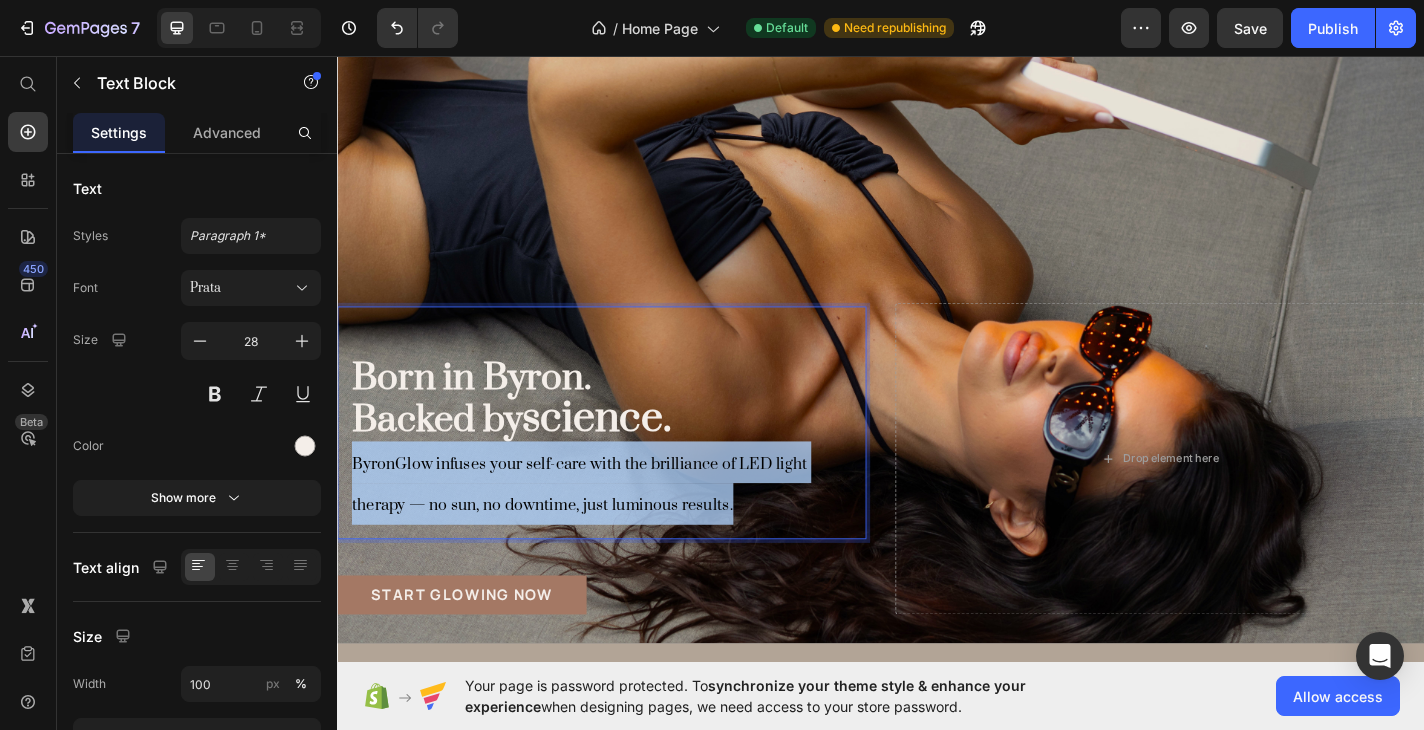 drag, startPoint x: 839, startPoint y: 562, endPoint x: 341, endPoint y: 498, distance: 502.0956 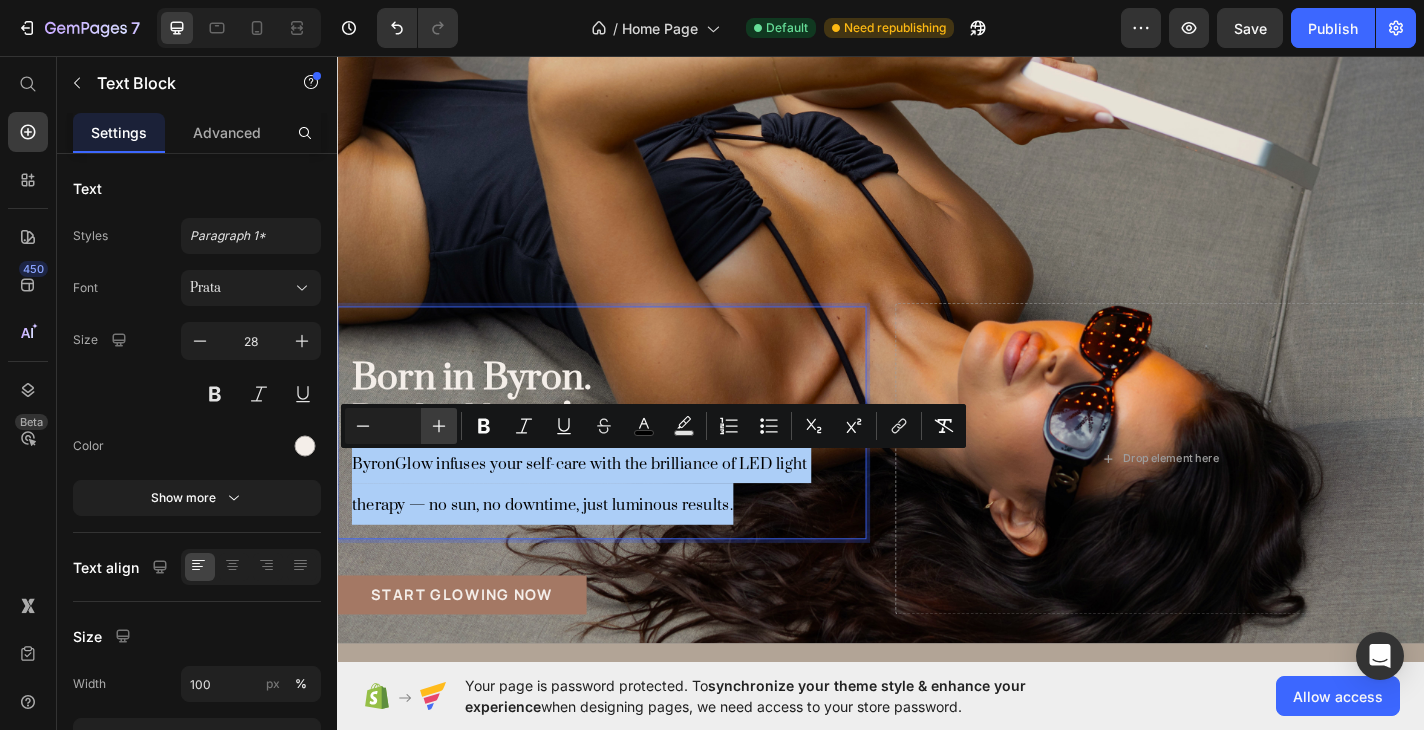 click 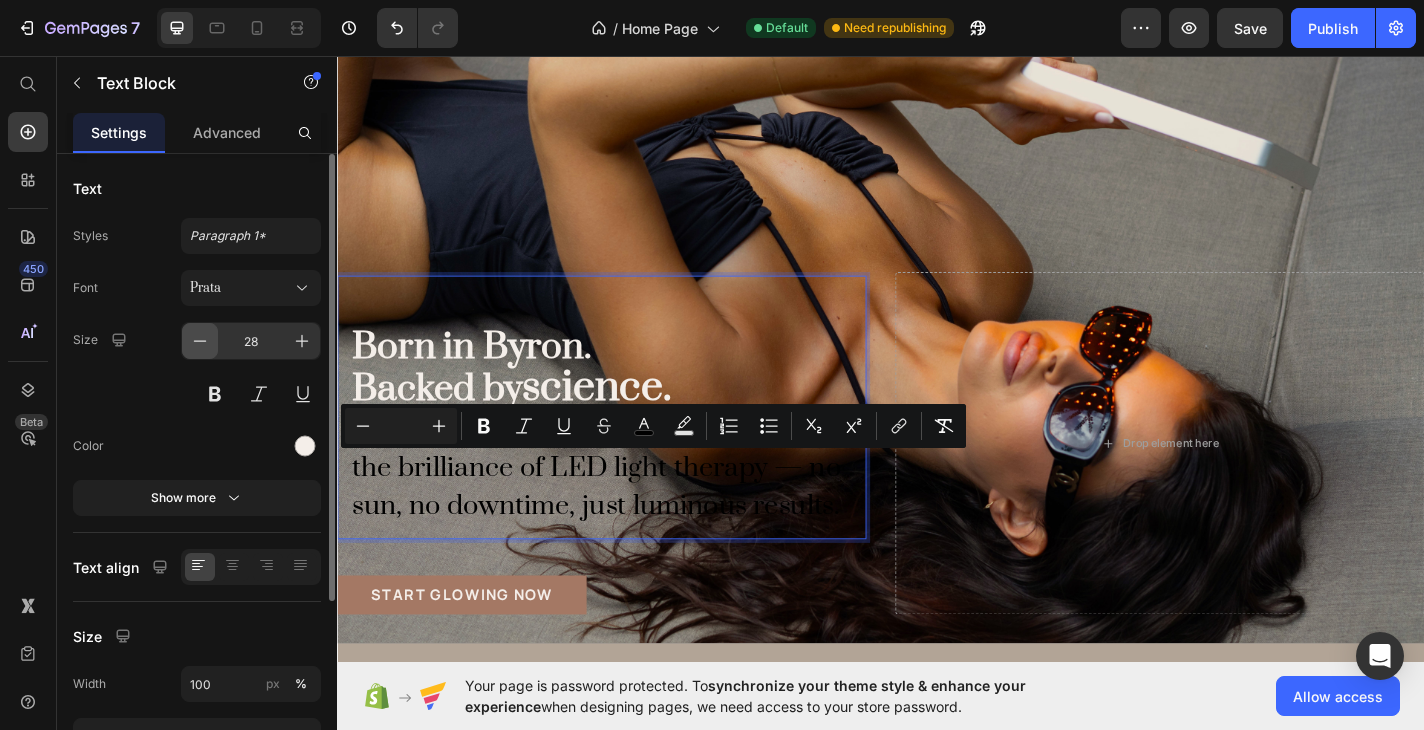 click 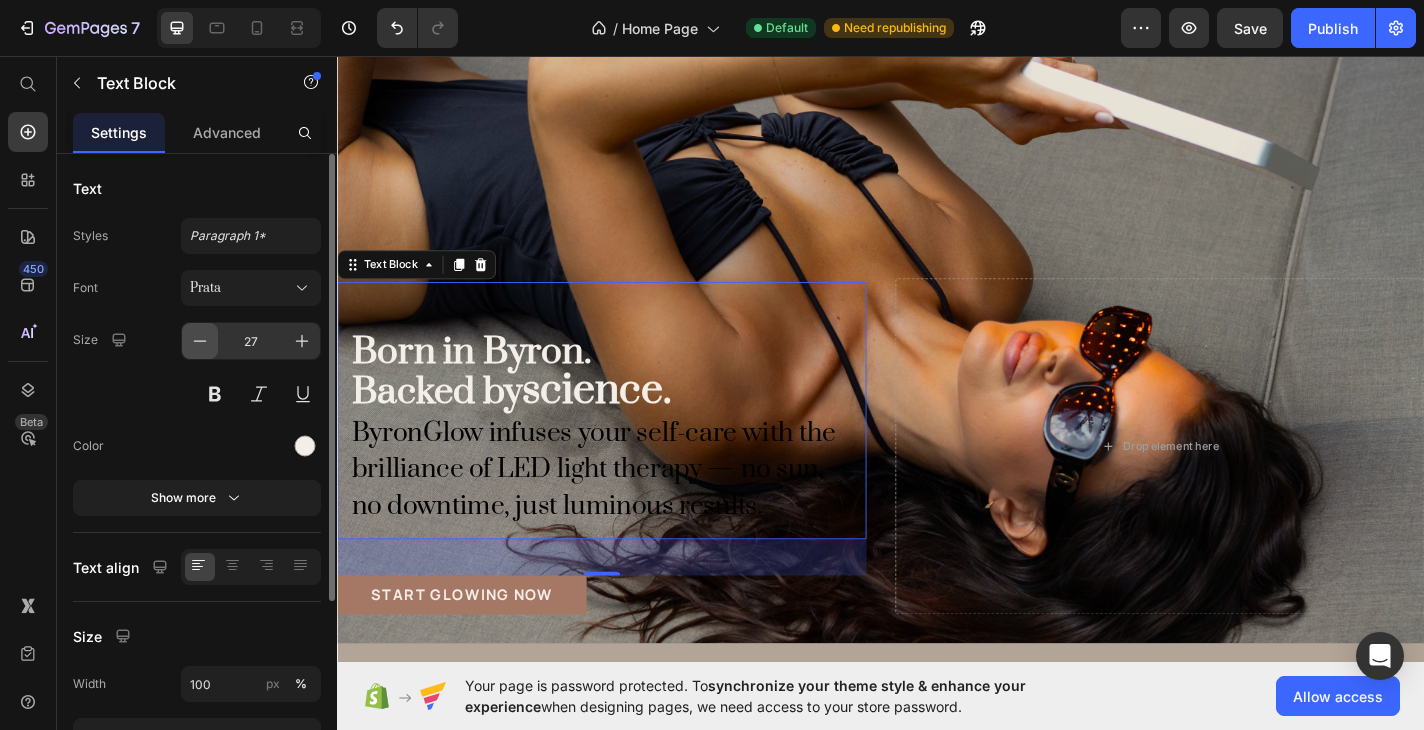click 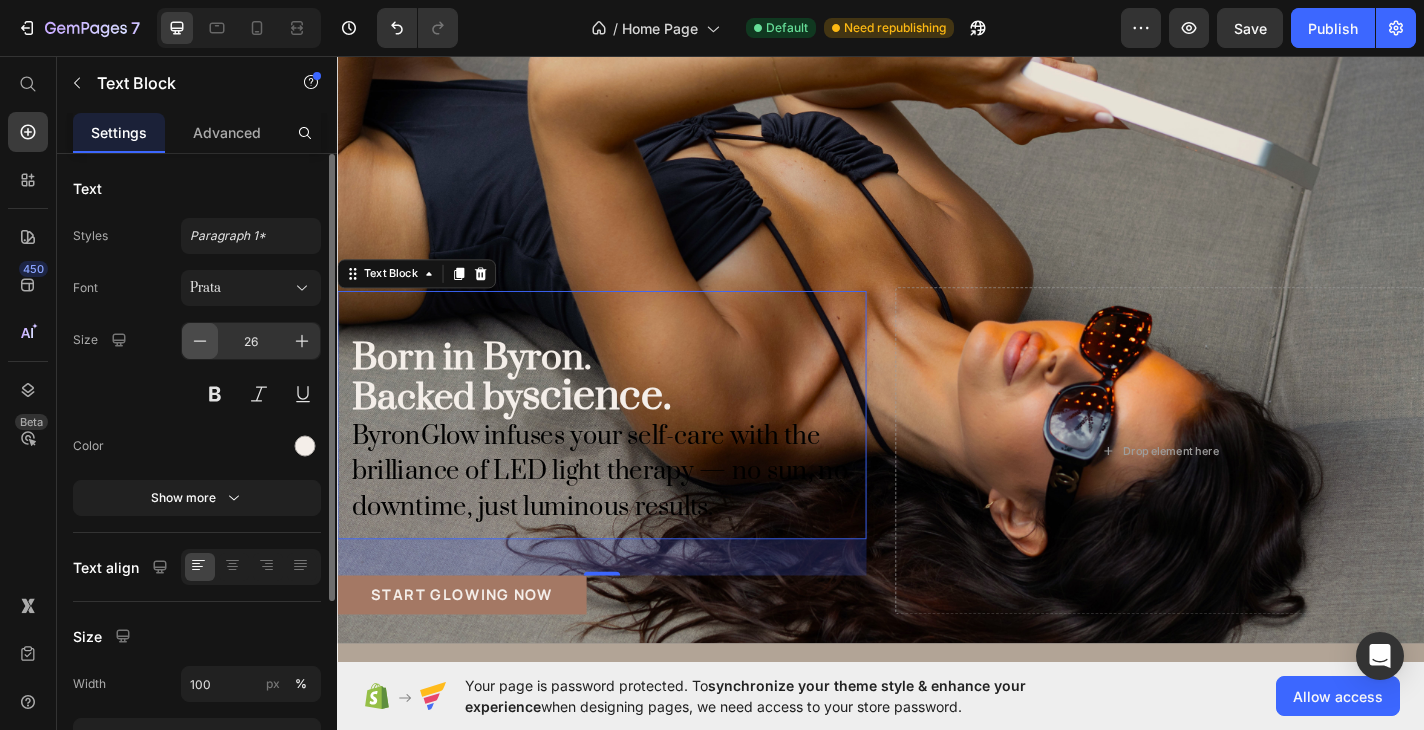click 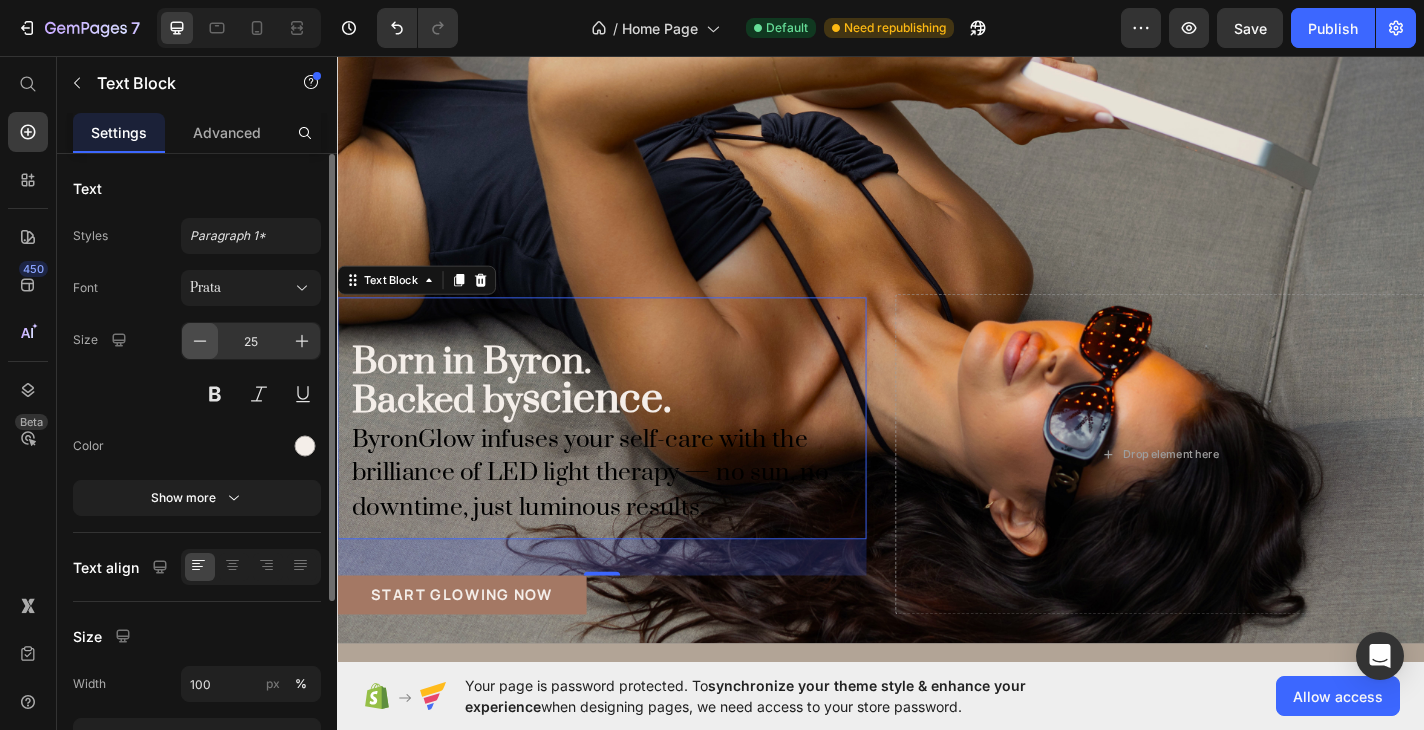 click 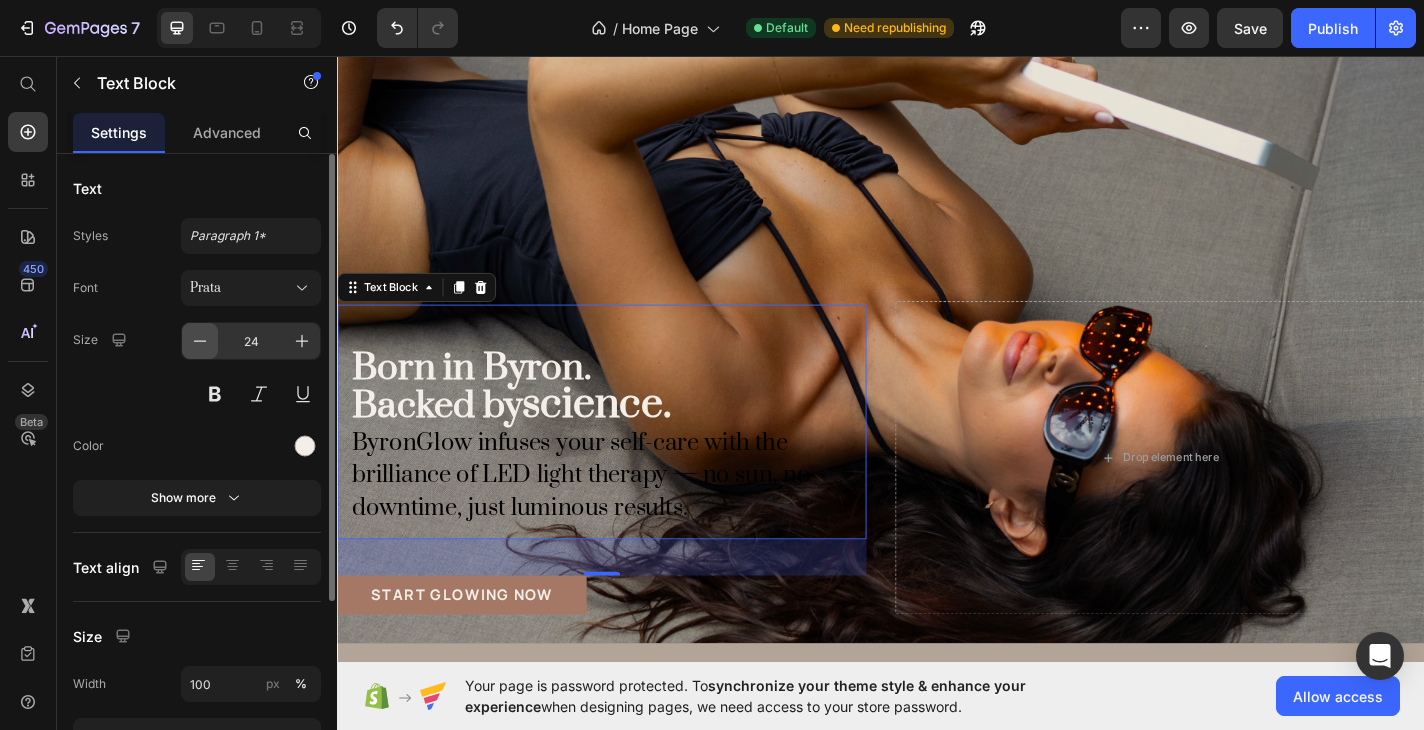 click 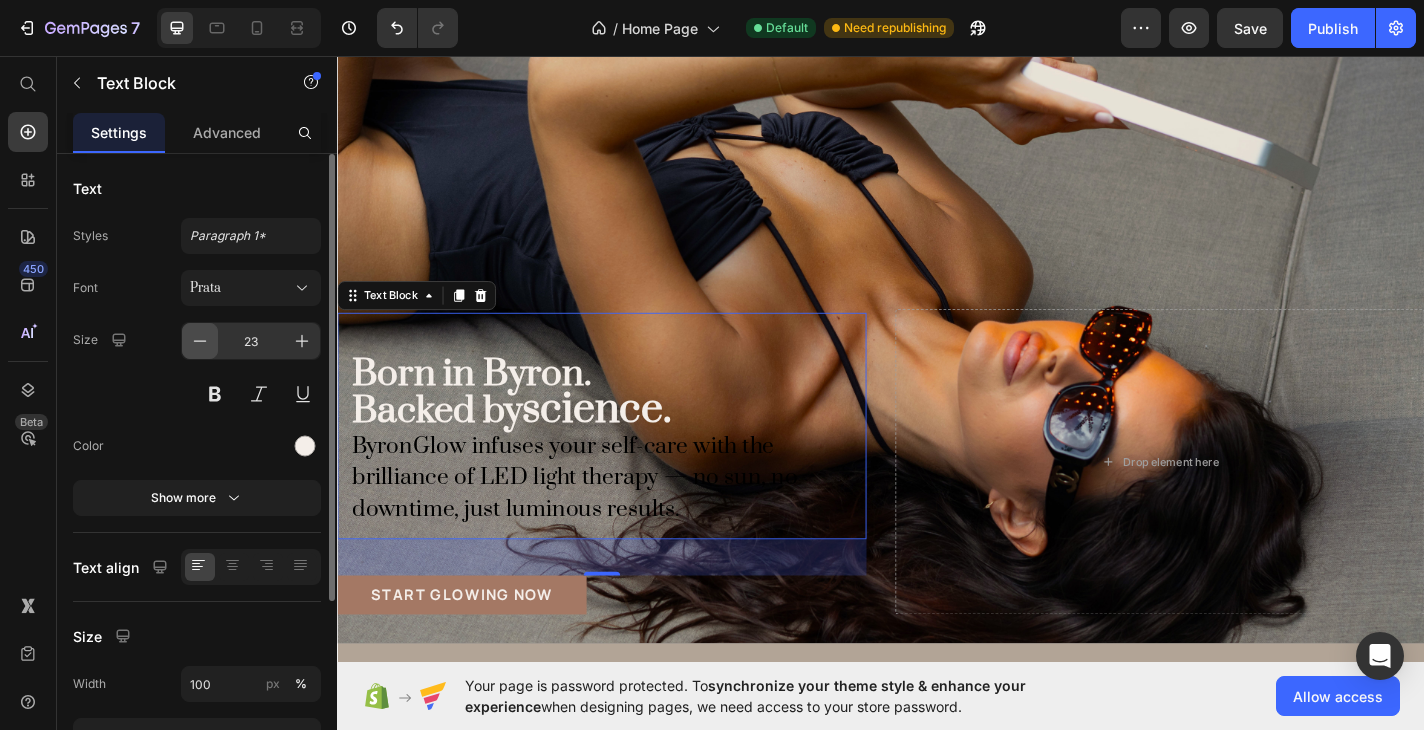 click 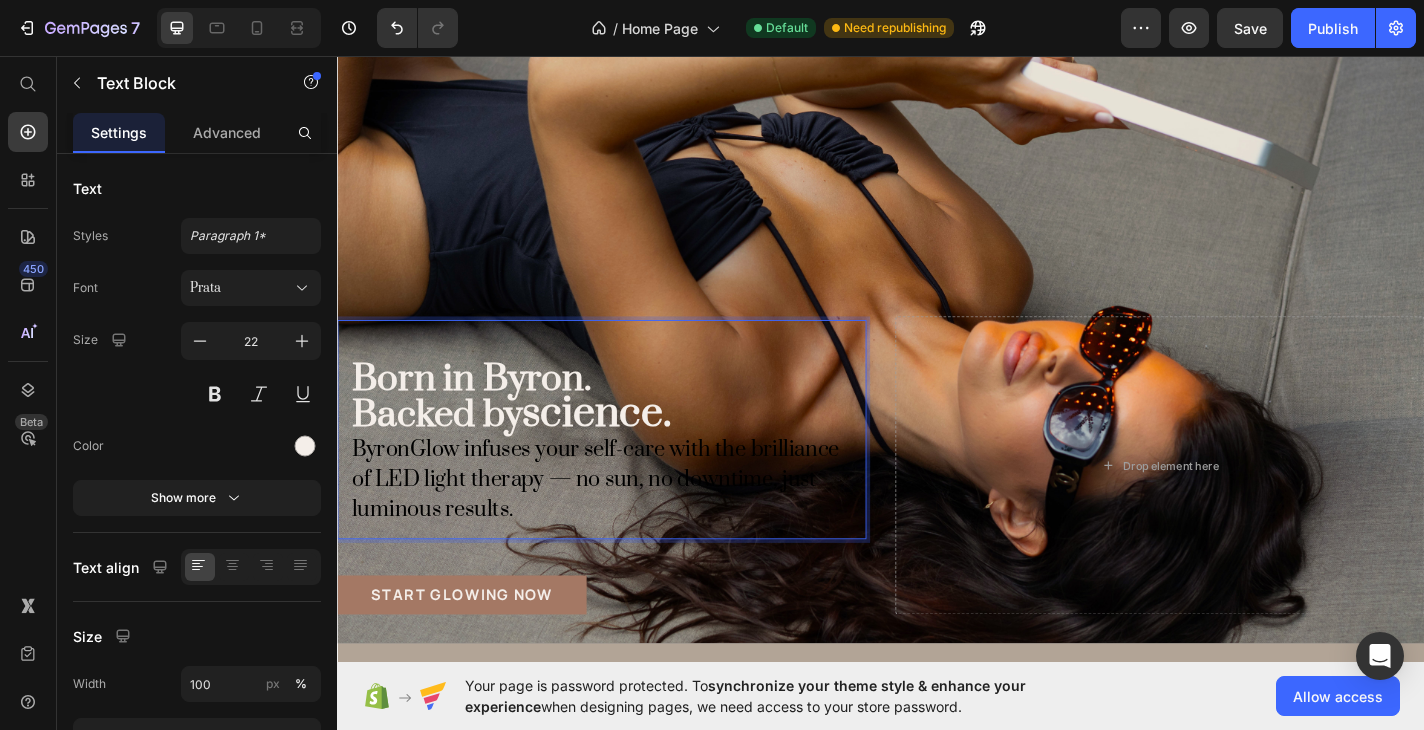 click on "ByronGlow infuses your self-care with the brilliance of LED light therapy — no sun, no downtime, just luminous results." at bounding box center [629, 523] 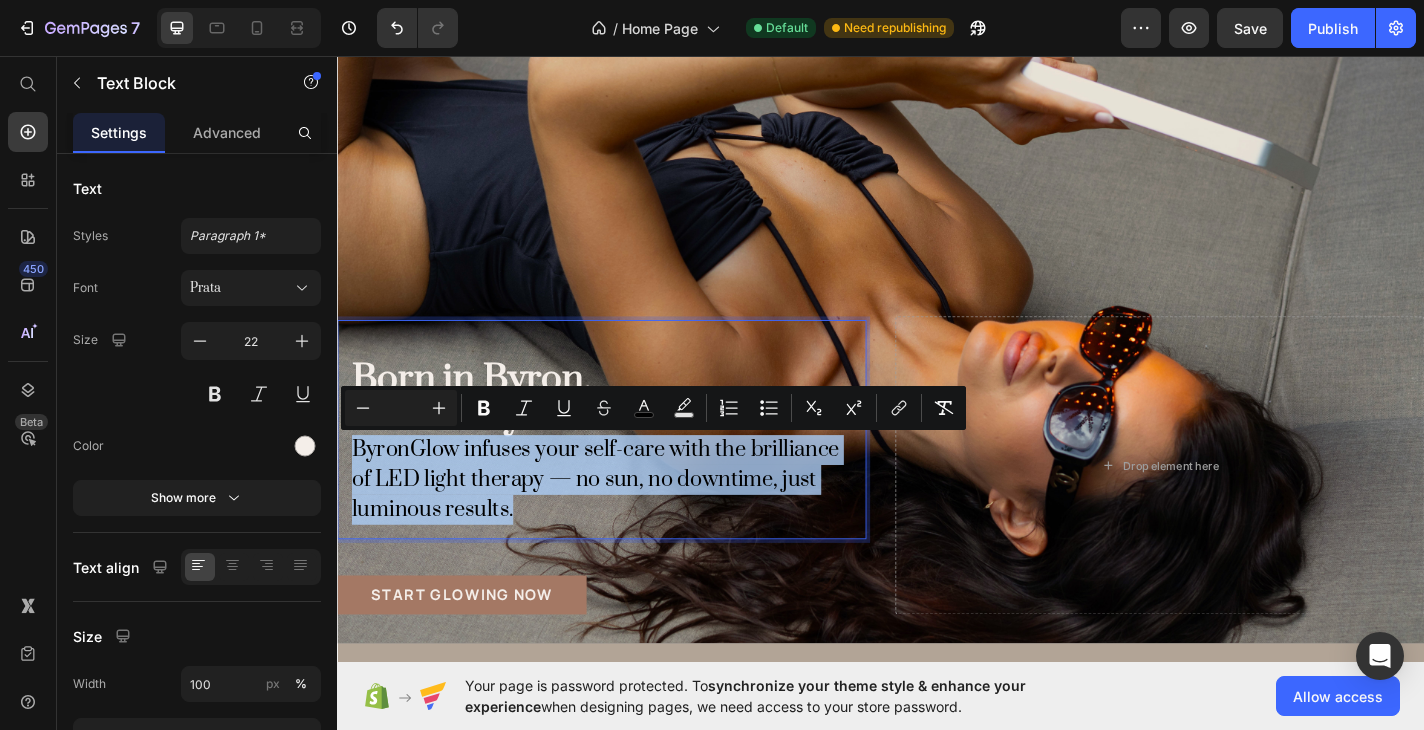 drag, startPoint x: 585, startPoint y: 548, endPoint x: 356, endPoint y: 488, distance: 236.7298 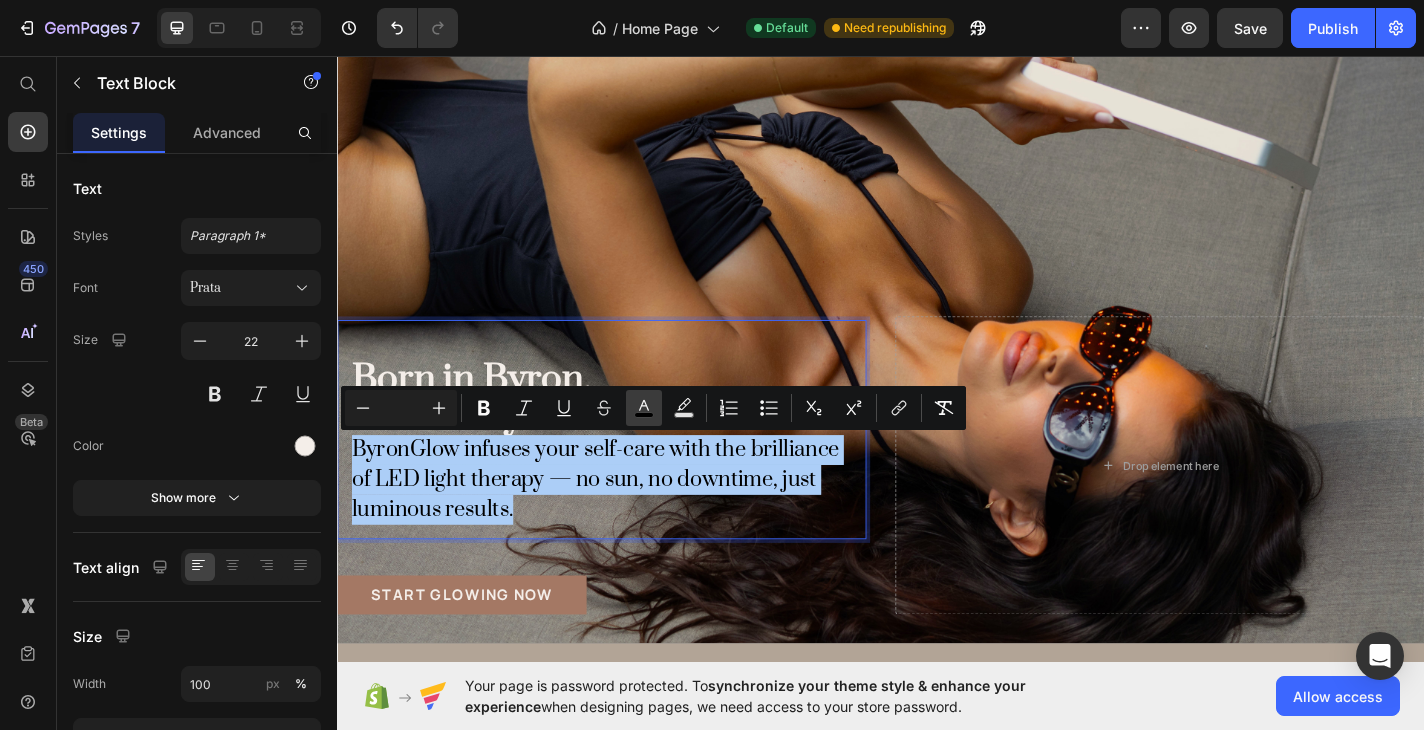 click 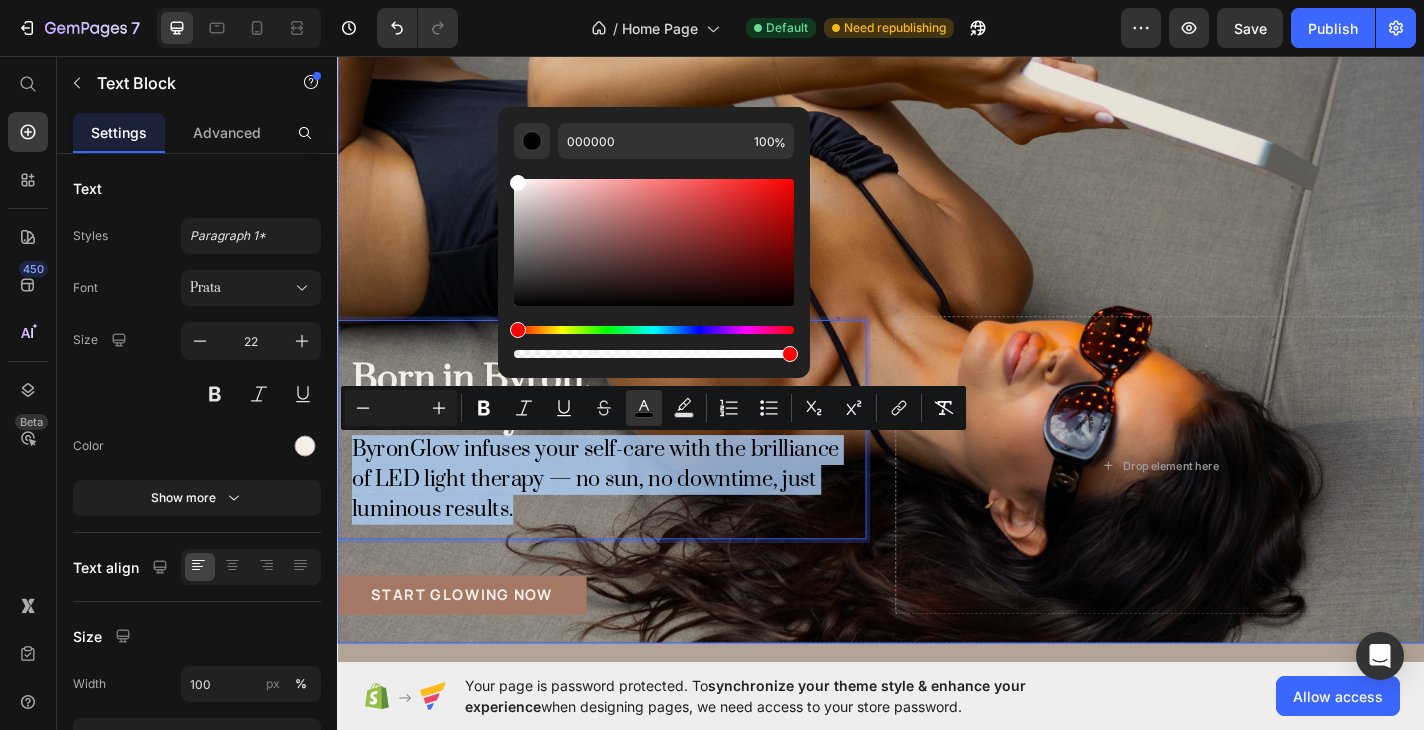 type on "FFFFFF" 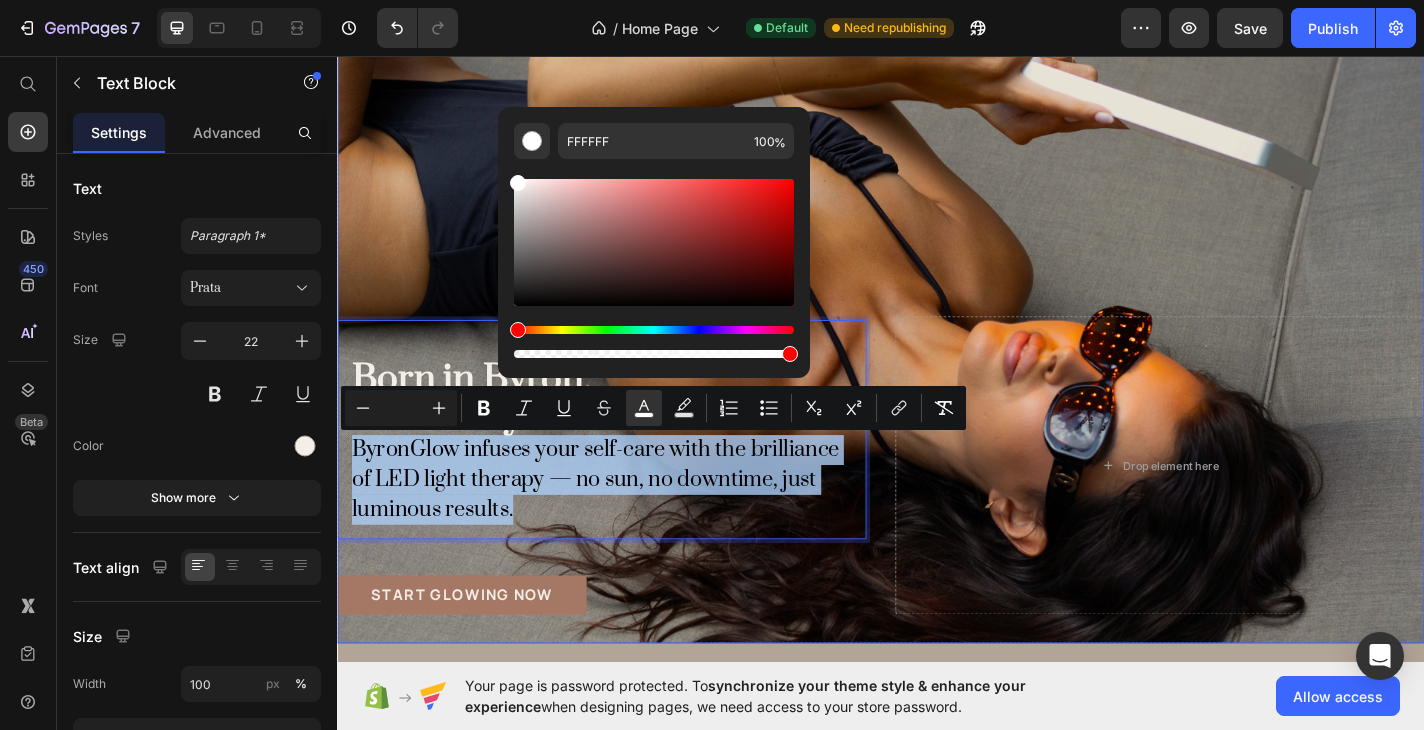 drag, startPoint x: 860, startPoint y: 353, endPoint x: 493, endPoint y: 132, distance: 428.40402 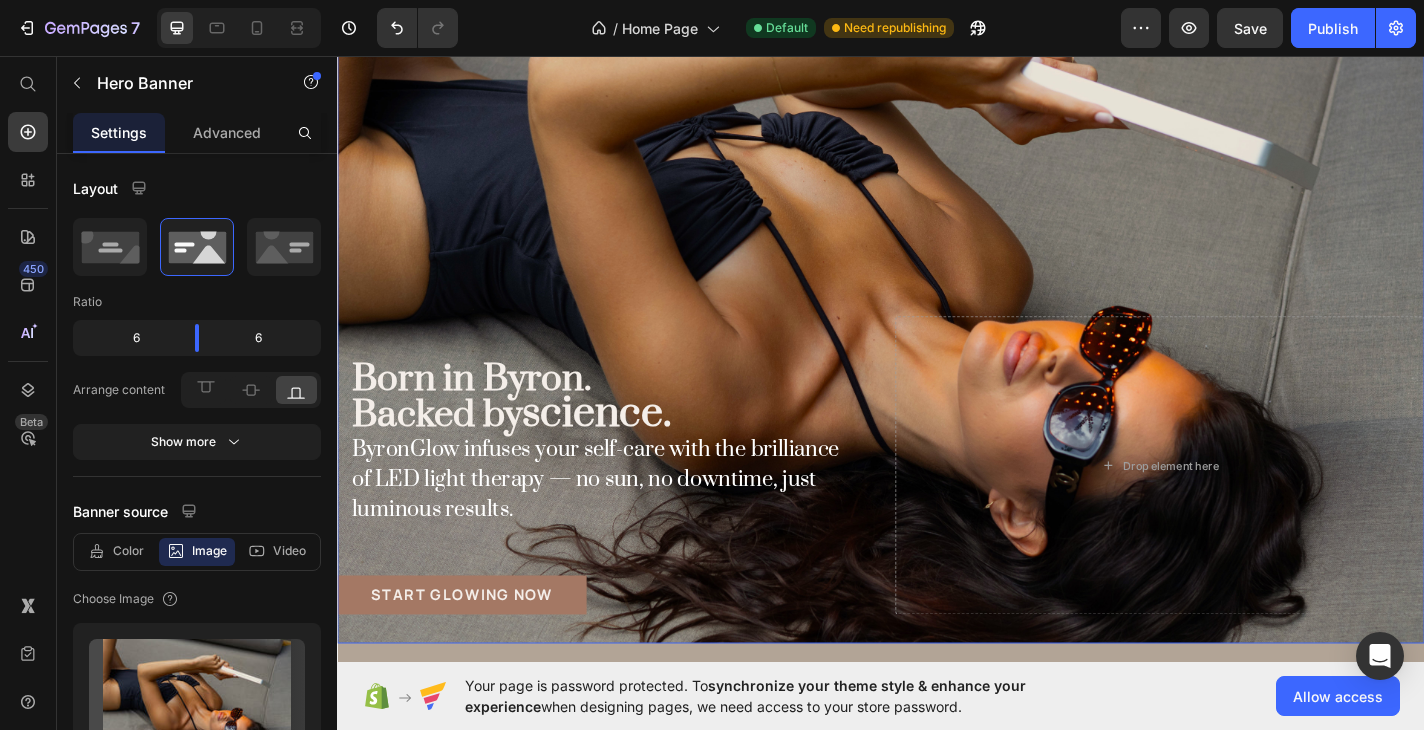 click at bounding box center (937, 294) 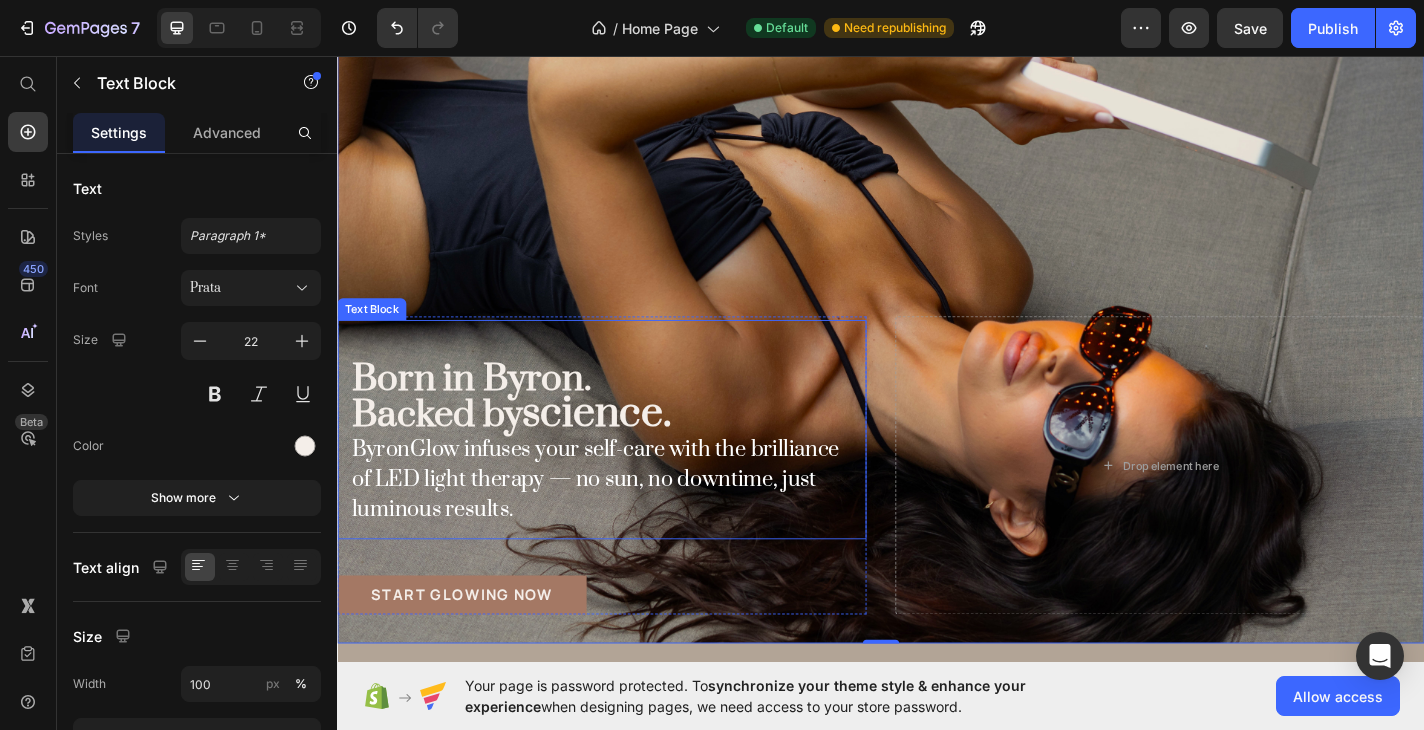 click on "ByronGlow infuses your self-care with the brilliance of LED light therapy — no sun, no downtime, just luminous results." at bounding box center [622, 523] 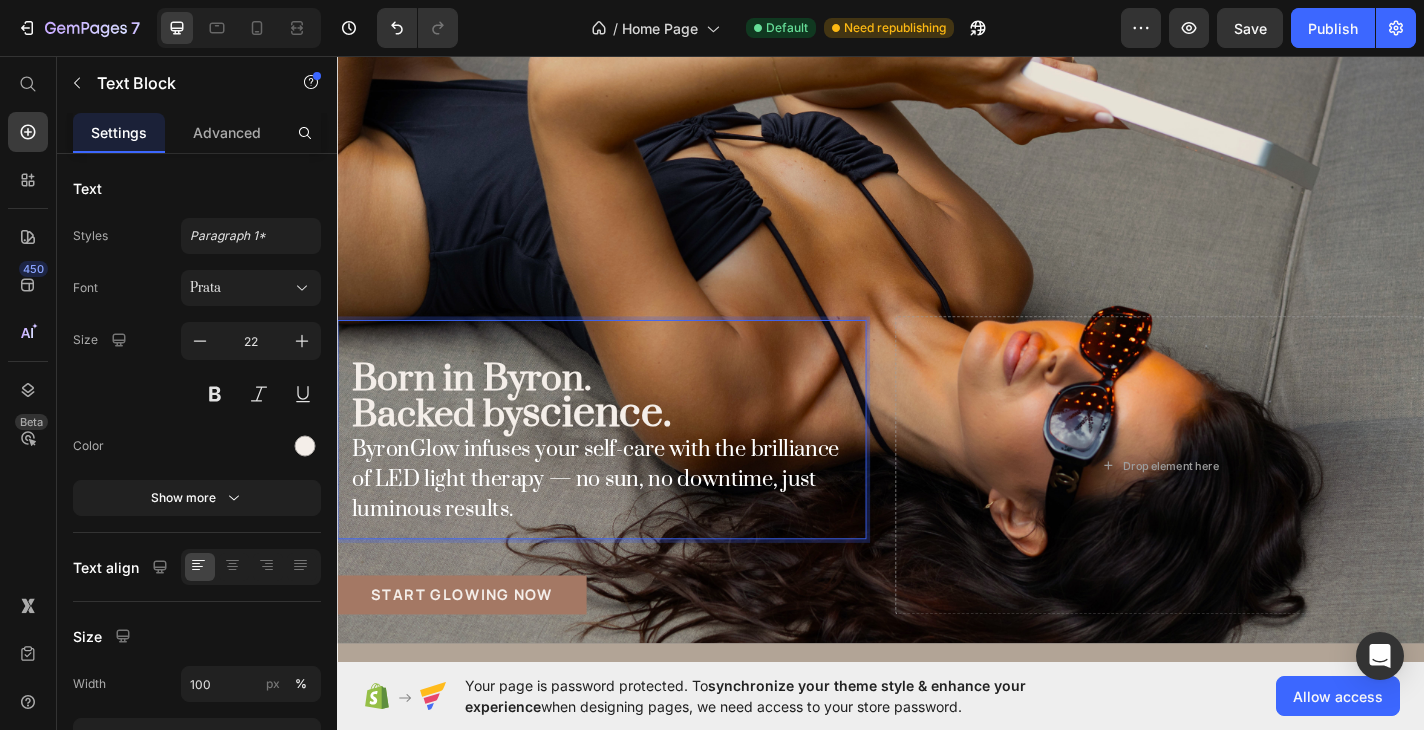 click on "ByronGlow infuses your self-care with the brilliance of LED light therapy — no sun, no downtime, just luminous results." at bounding box center (622, 523) 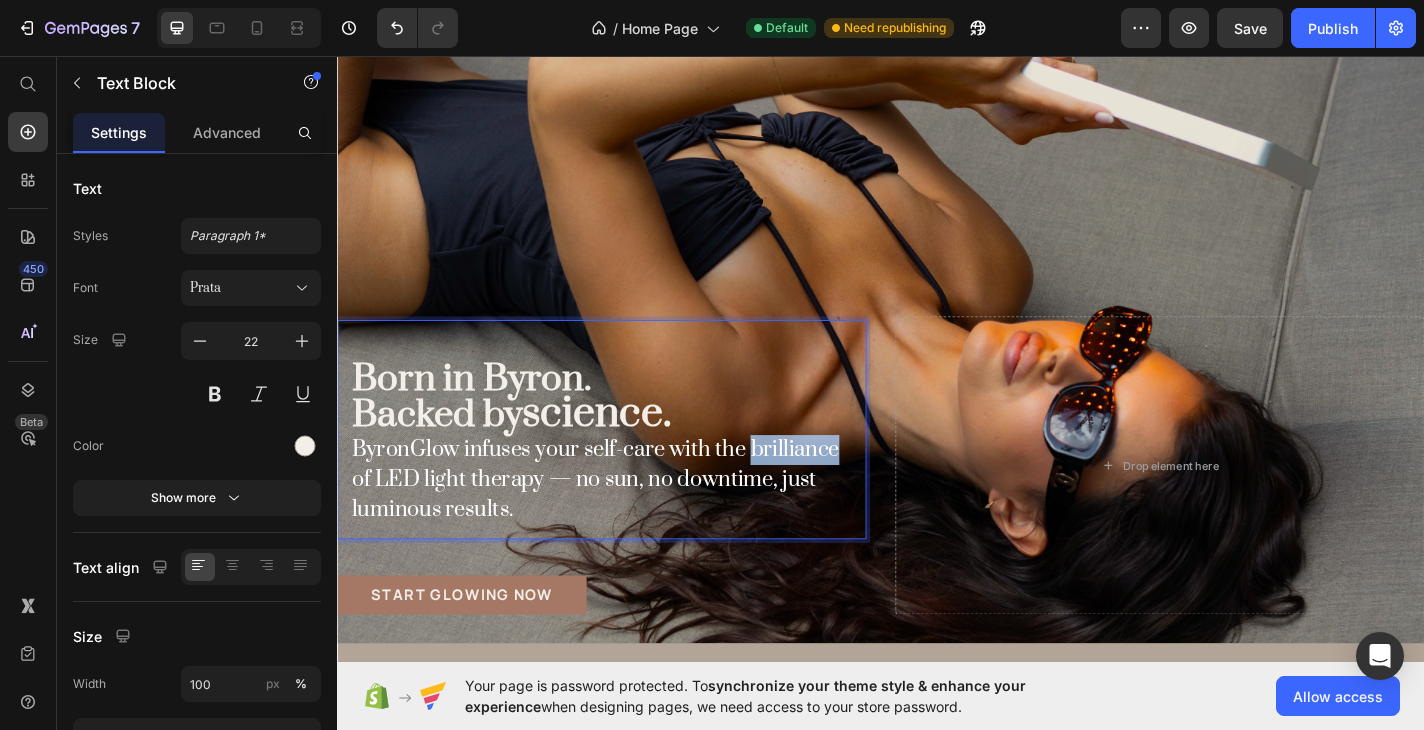 click on "ByronGlow infuses your self-care with the brilliance of LED light therapy — no sun, no downtime, just luminous results." at bounding box center (622, 523) 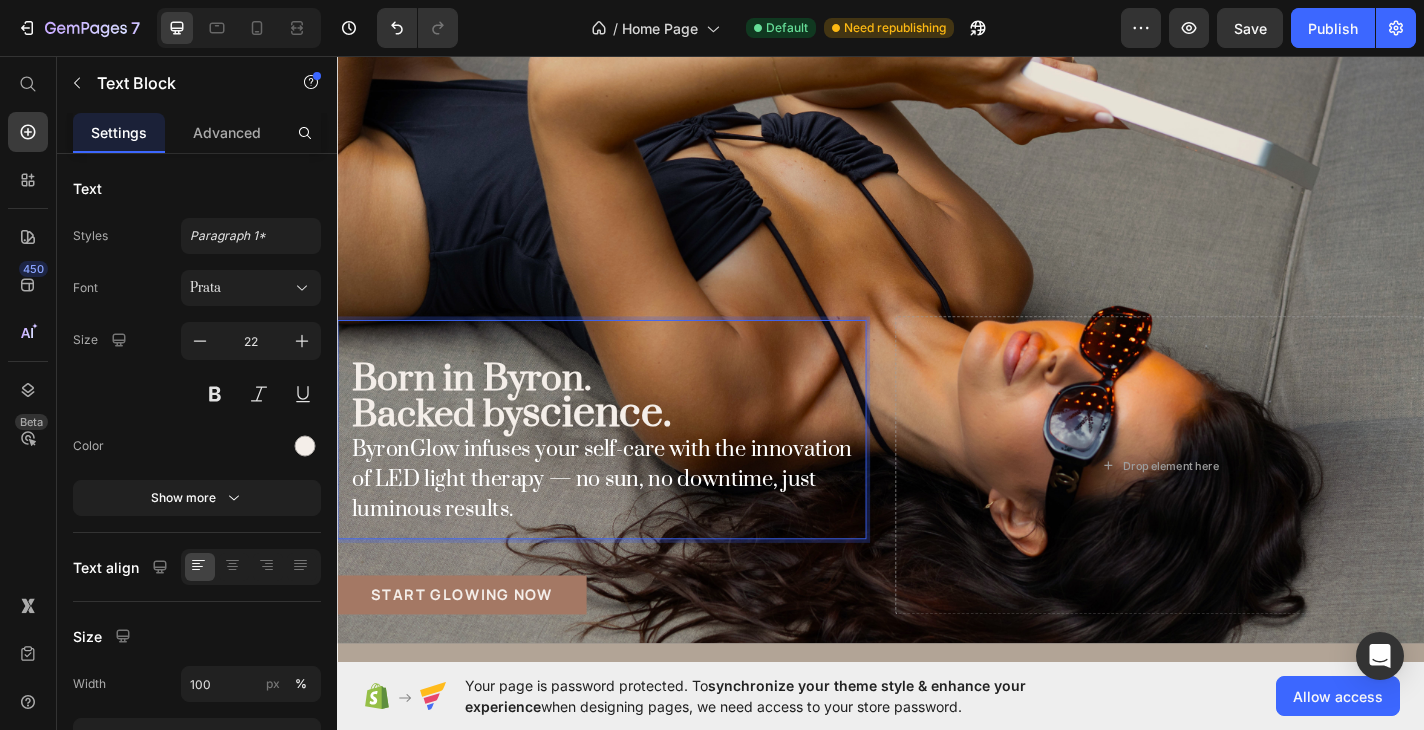 click on "ByronGlow infuses your self-care with the innovation of LED light therapy — no sun, no downtime, just luminous results." at bounding box center [629, 523] 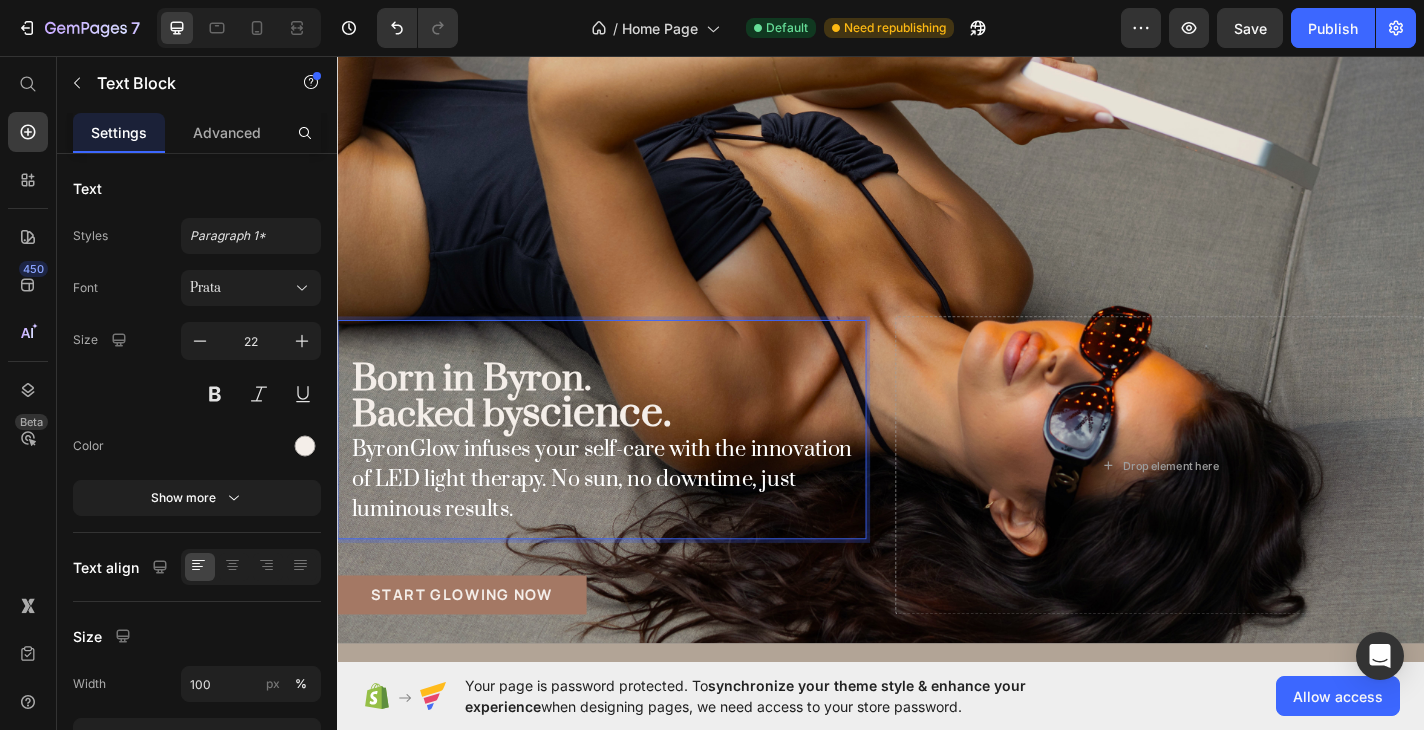 click on "ByronGlow infuses your self-care with the innovation of LED light therapy. No sun, no downtime, just luminous results." at bounding box center (629, 523) 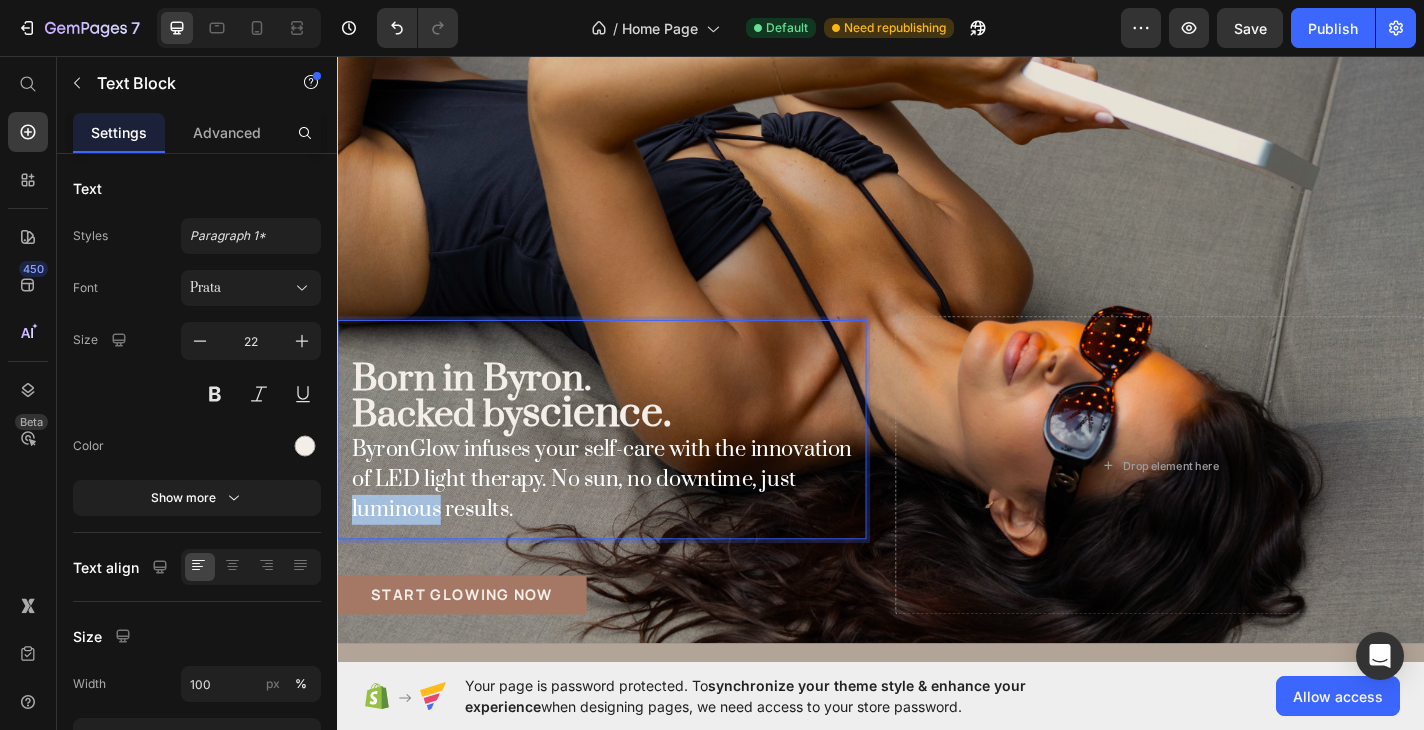 click on "ByronGlow infuses your self-care with the innovation of LED light therapy. No sun, no downtime, just luminous results." at bounding box center (629, 523) 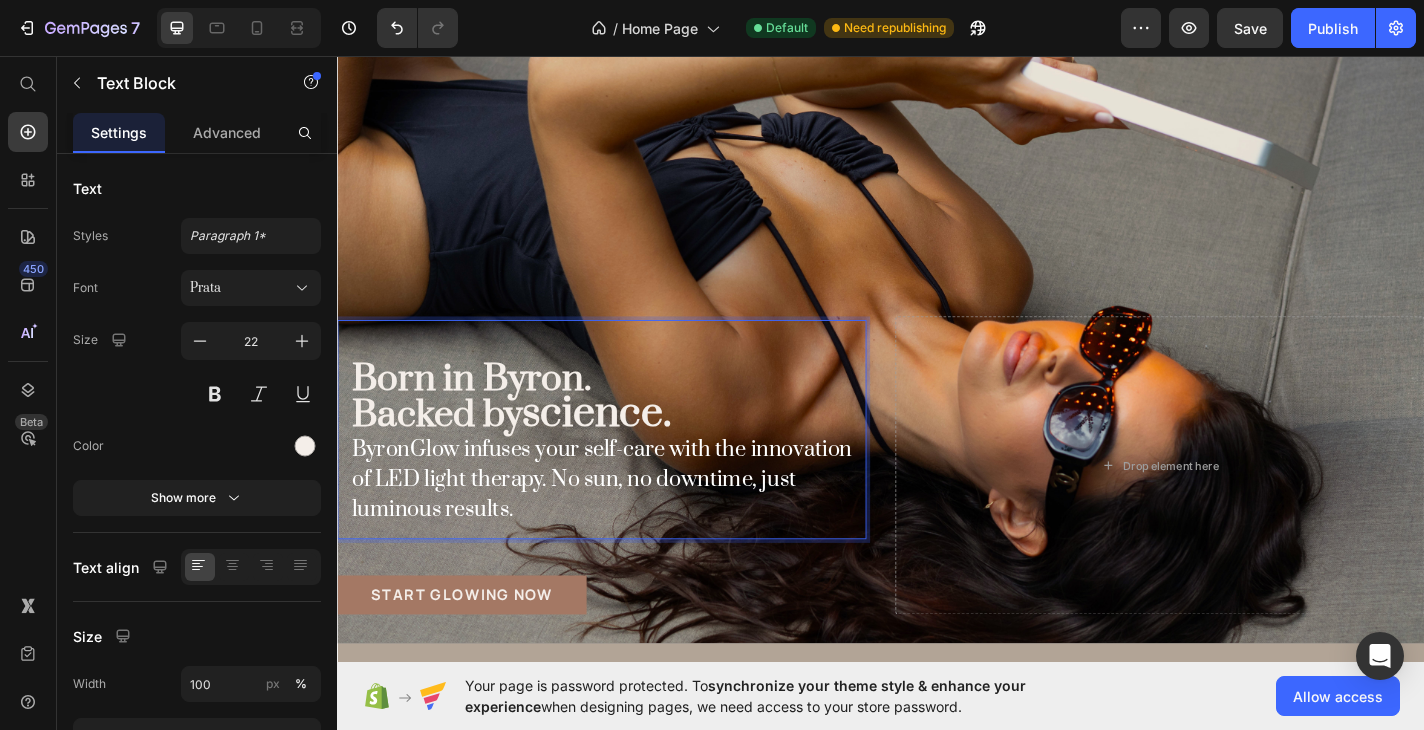 click on "ByronGlow infuses your self-care with the innovation of LED light therapy. No sun, no downtime, just luminous results." at bounding box center [629, 523] 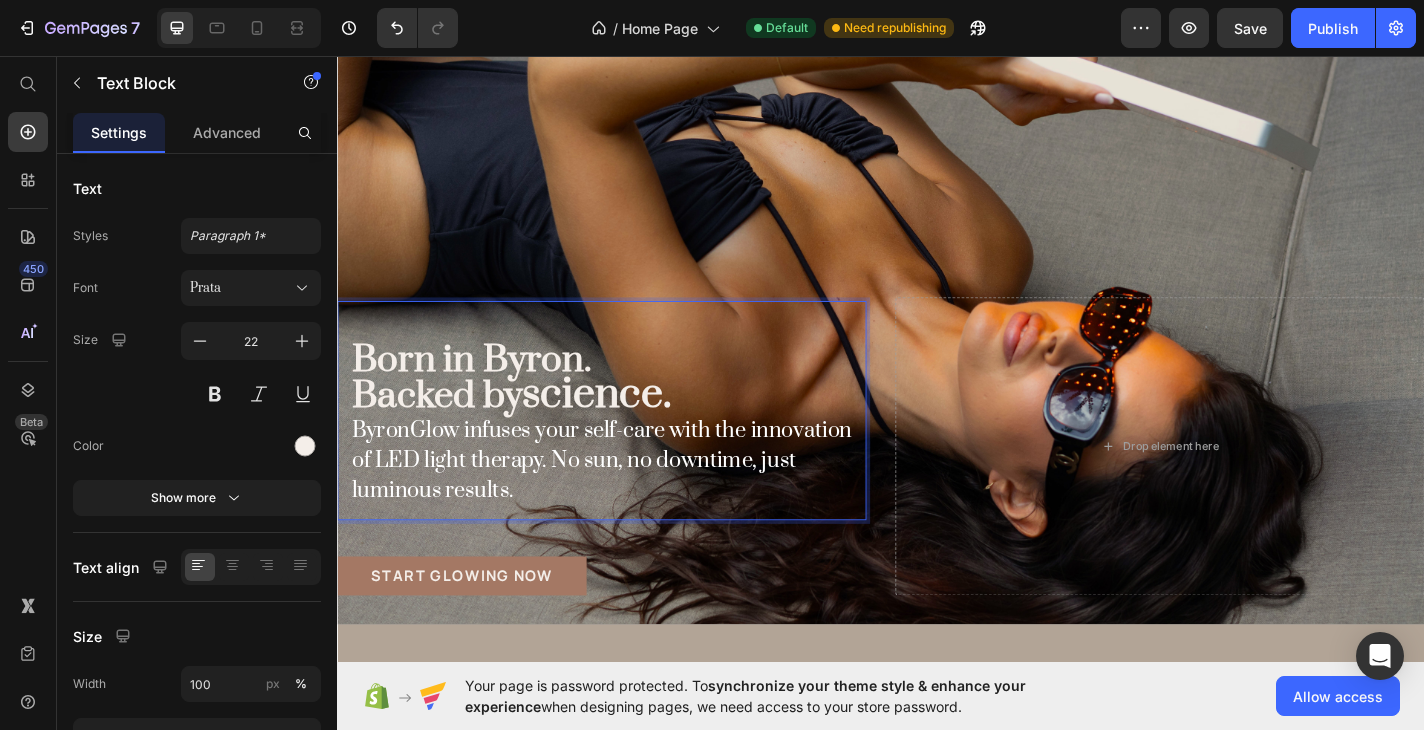 scroll, scrollTop: 236, scrollLeft: 0, axis: vertical 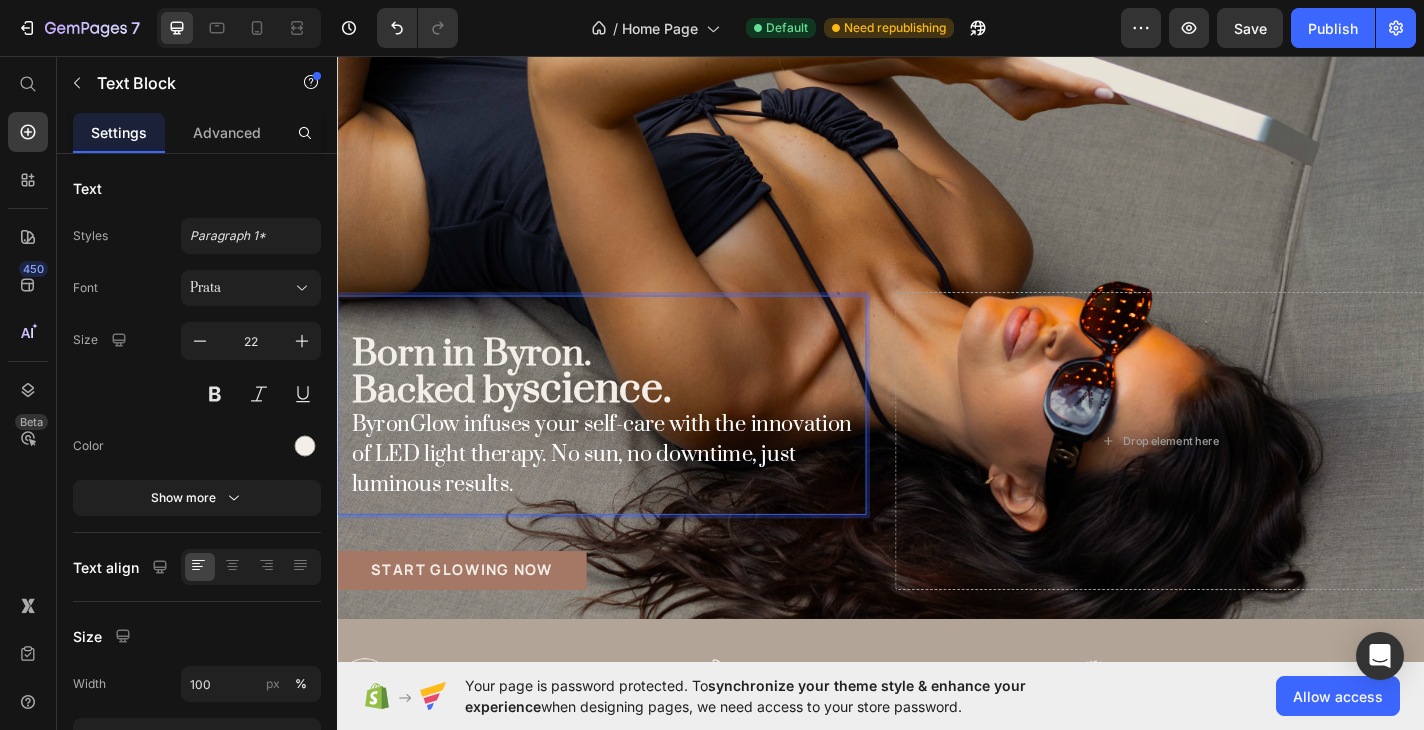 click on "Backed by  science." at bounding box center [629, 427] 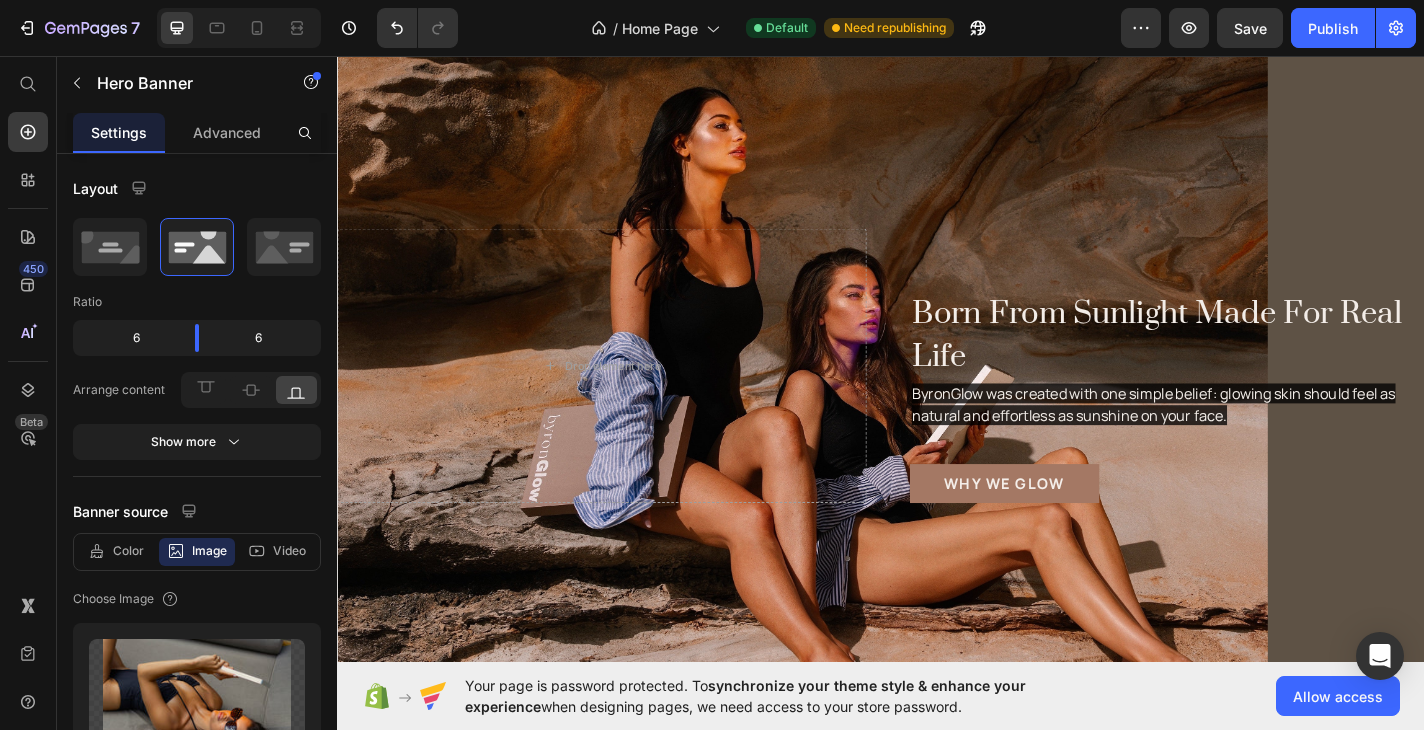 scroll, scrollTop: 3092, scrollLeft: 0, axis: vertical 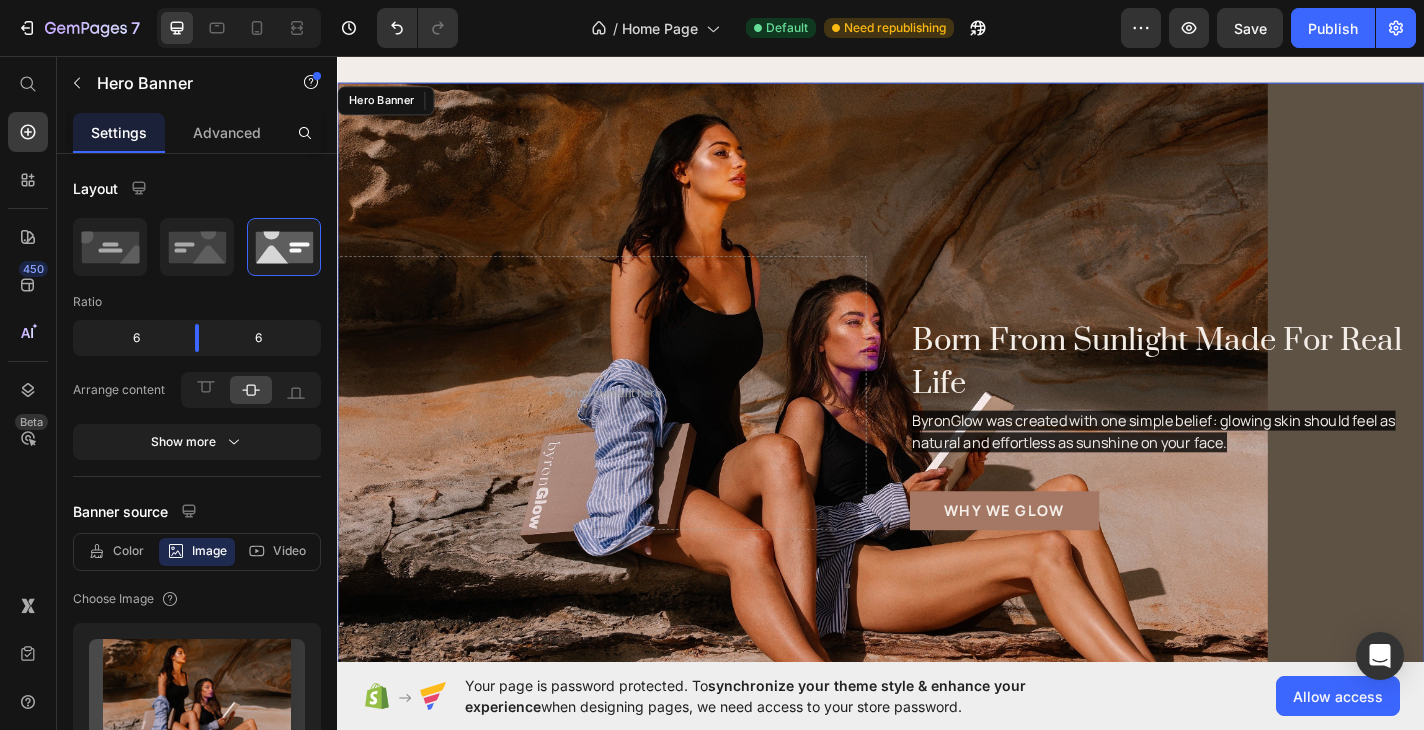 click at bounding box center (937, 427) 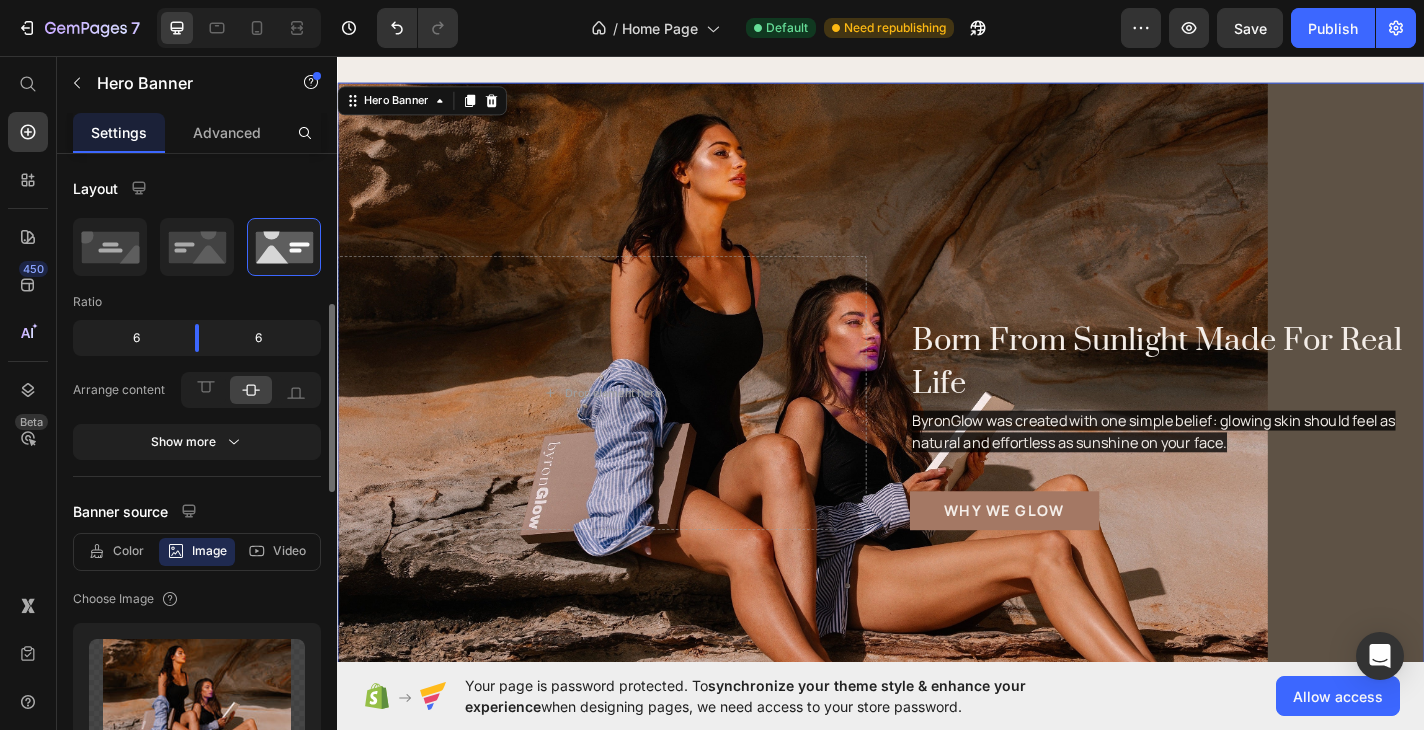 scroll, scrollTop: 159, scrollLeft: 0, axis: vertical 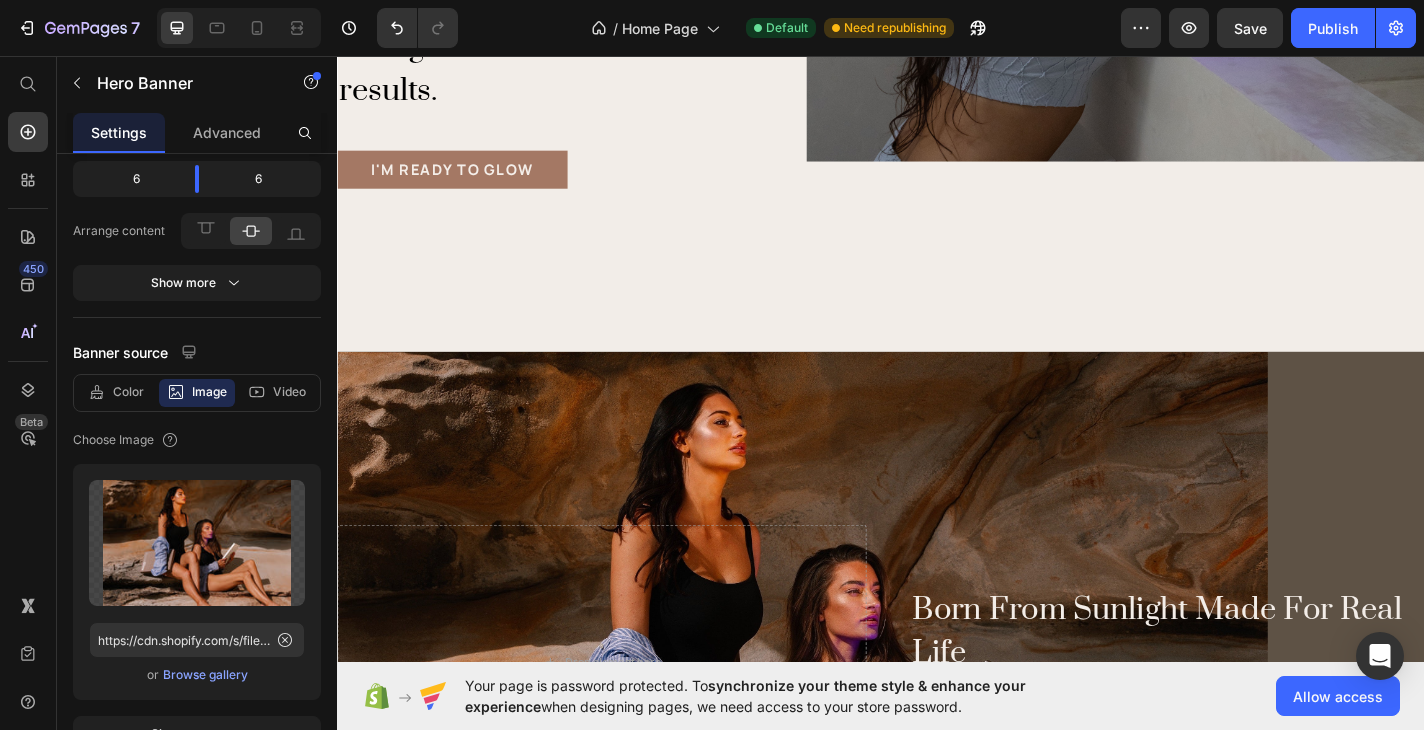 click at bounding box center (937, 724) 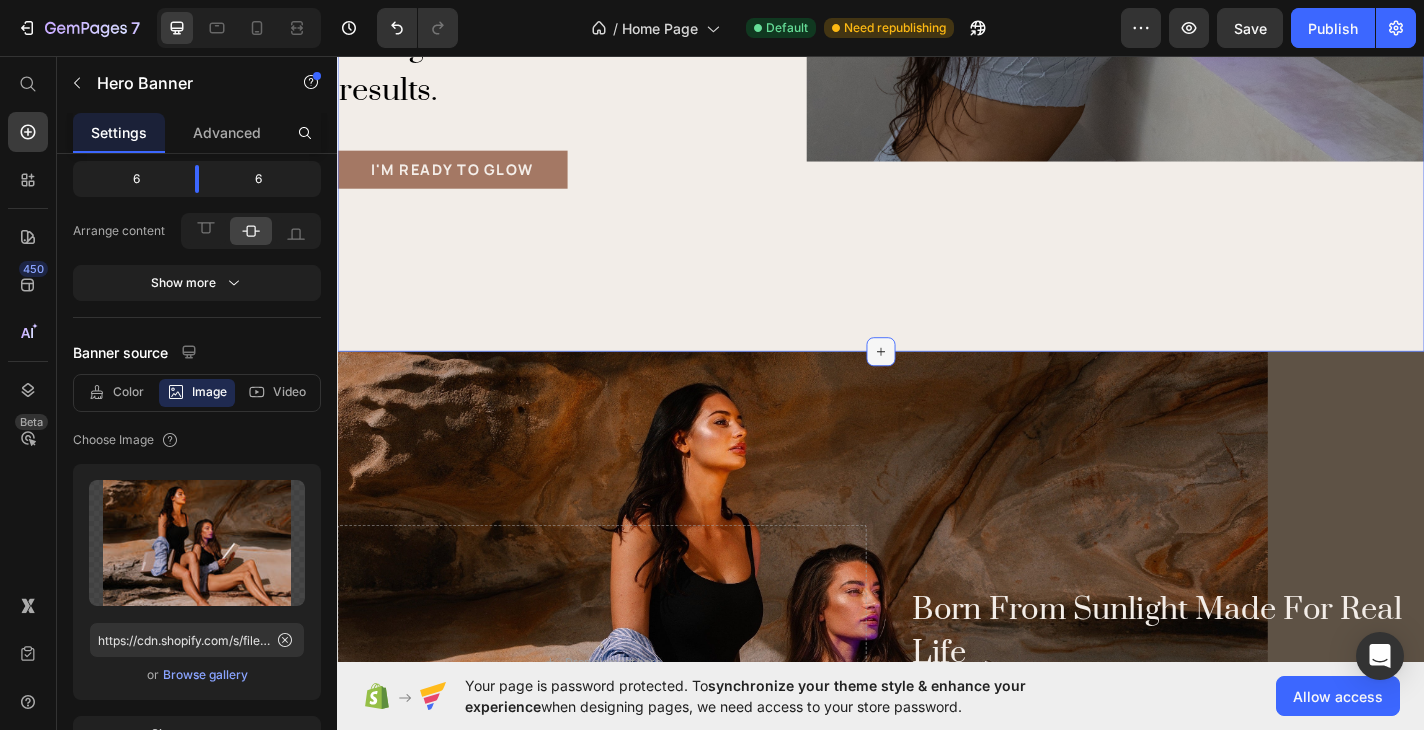 click 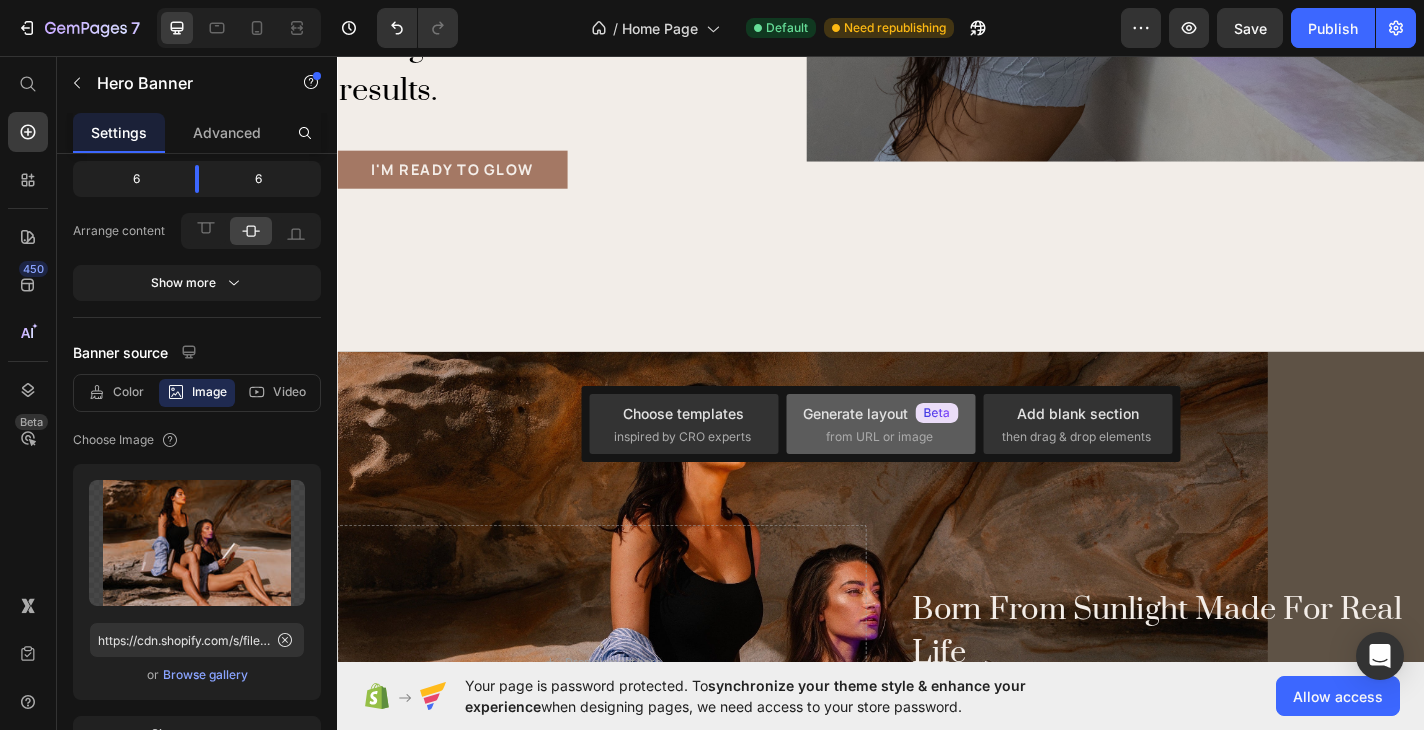 click on "from URL or image" at bounding box center (879, 437) 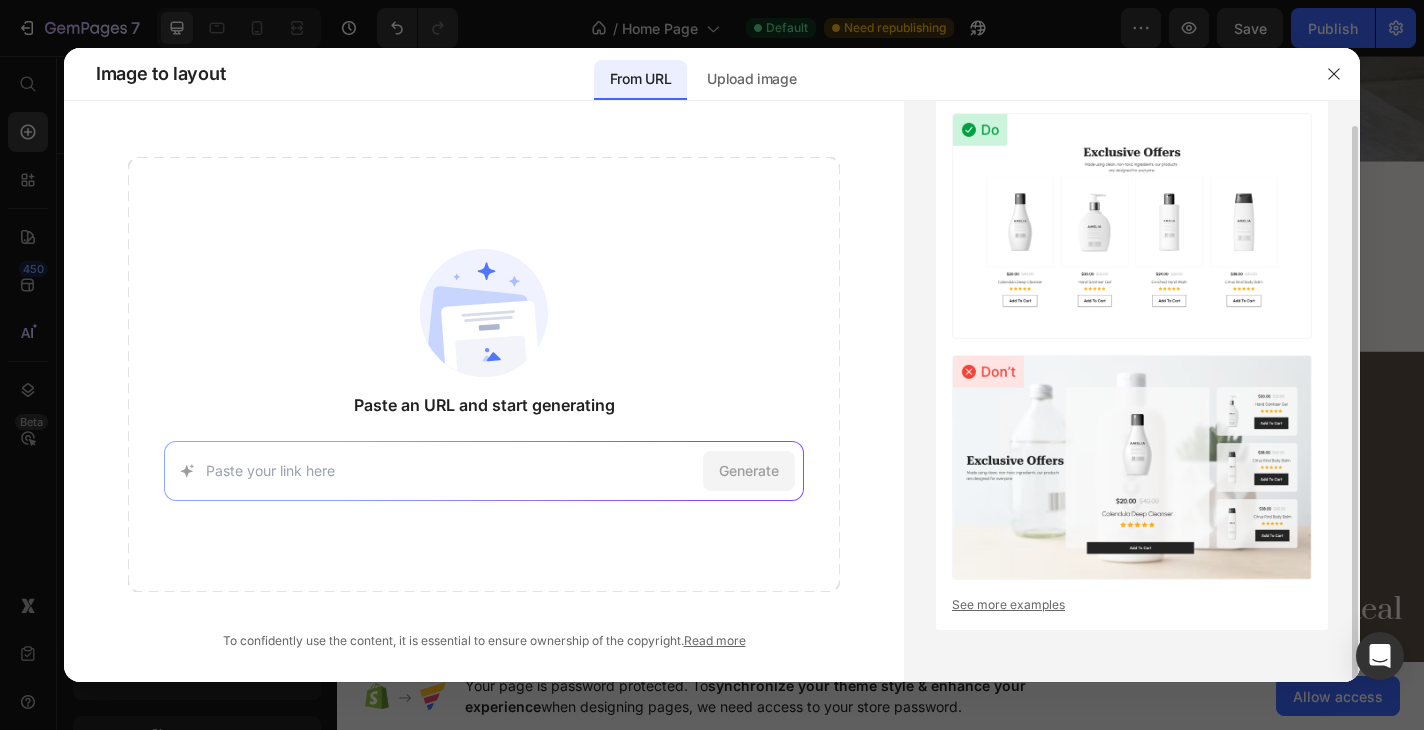 scroll, scrollTop: 0, scrollLeft: 0, axis: both 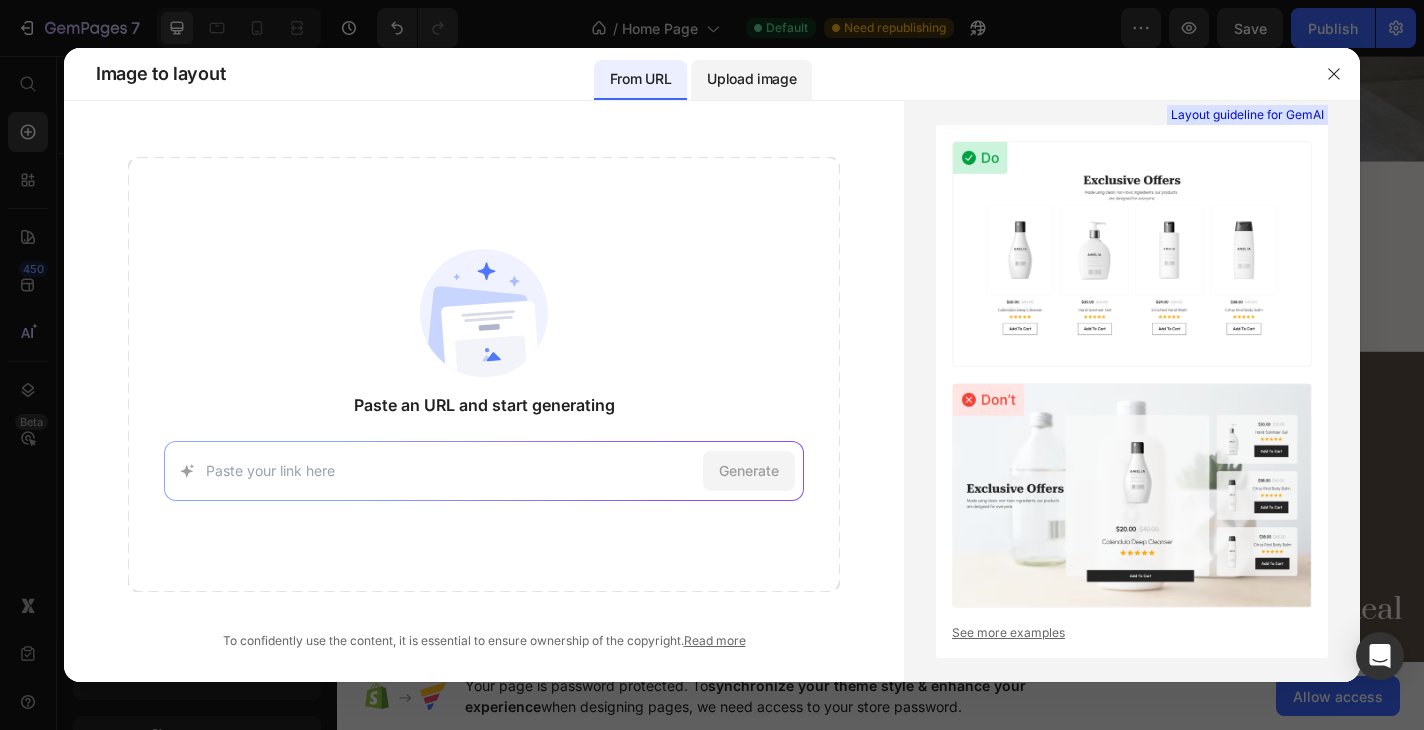 click on "Upload image" at bounding box center (751, 79) 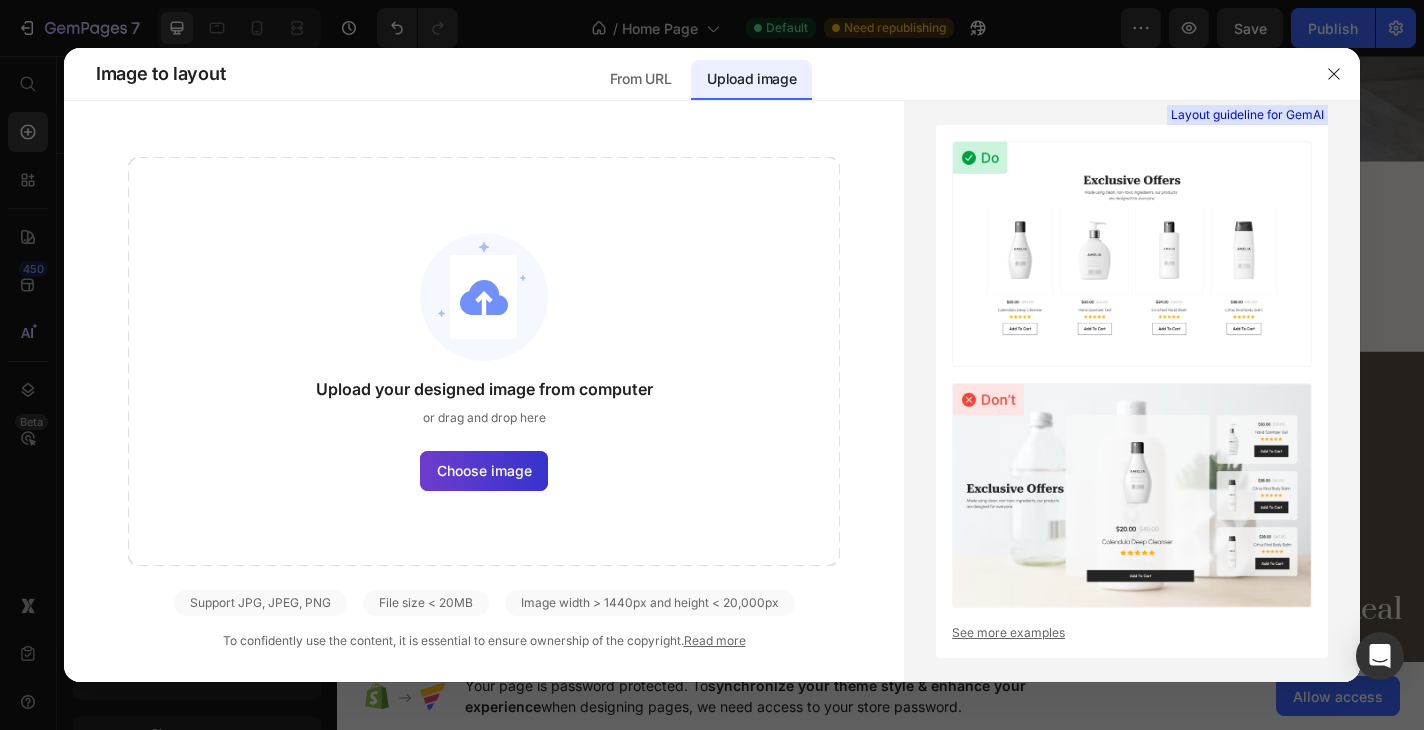 click on "Choose image" at bounding box center (484, 470) 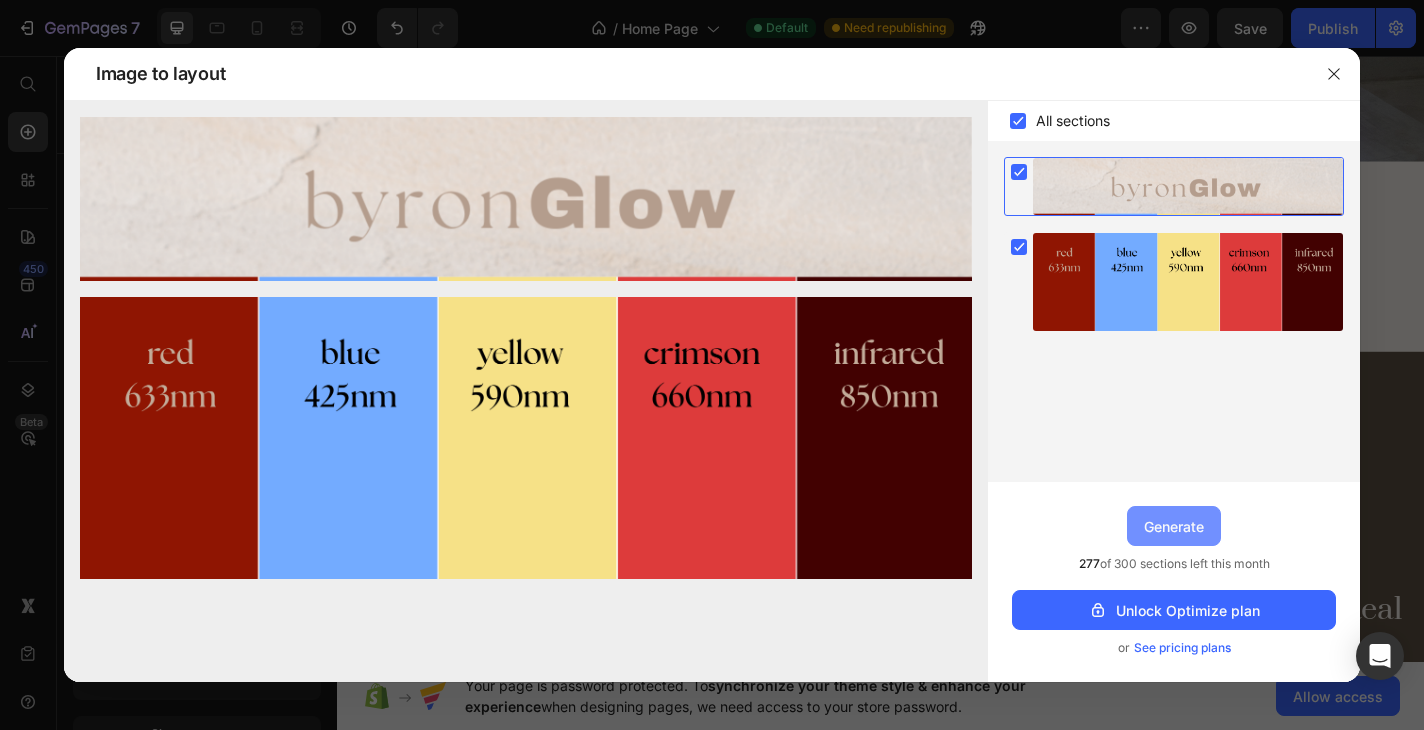 click on "Generate" at bounding box center (1174, 526) 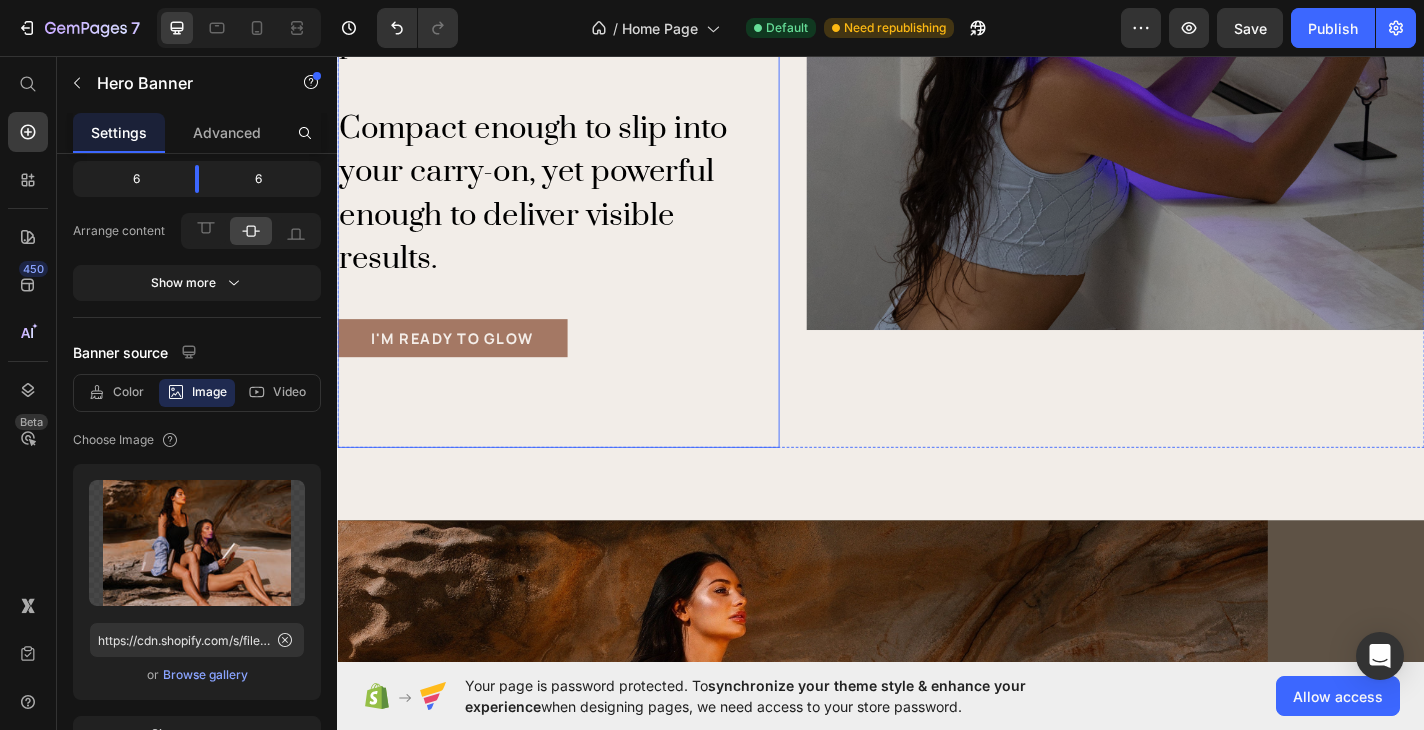scroll, scrollTop: 2833, scrollLeft: 0, axis: vertical 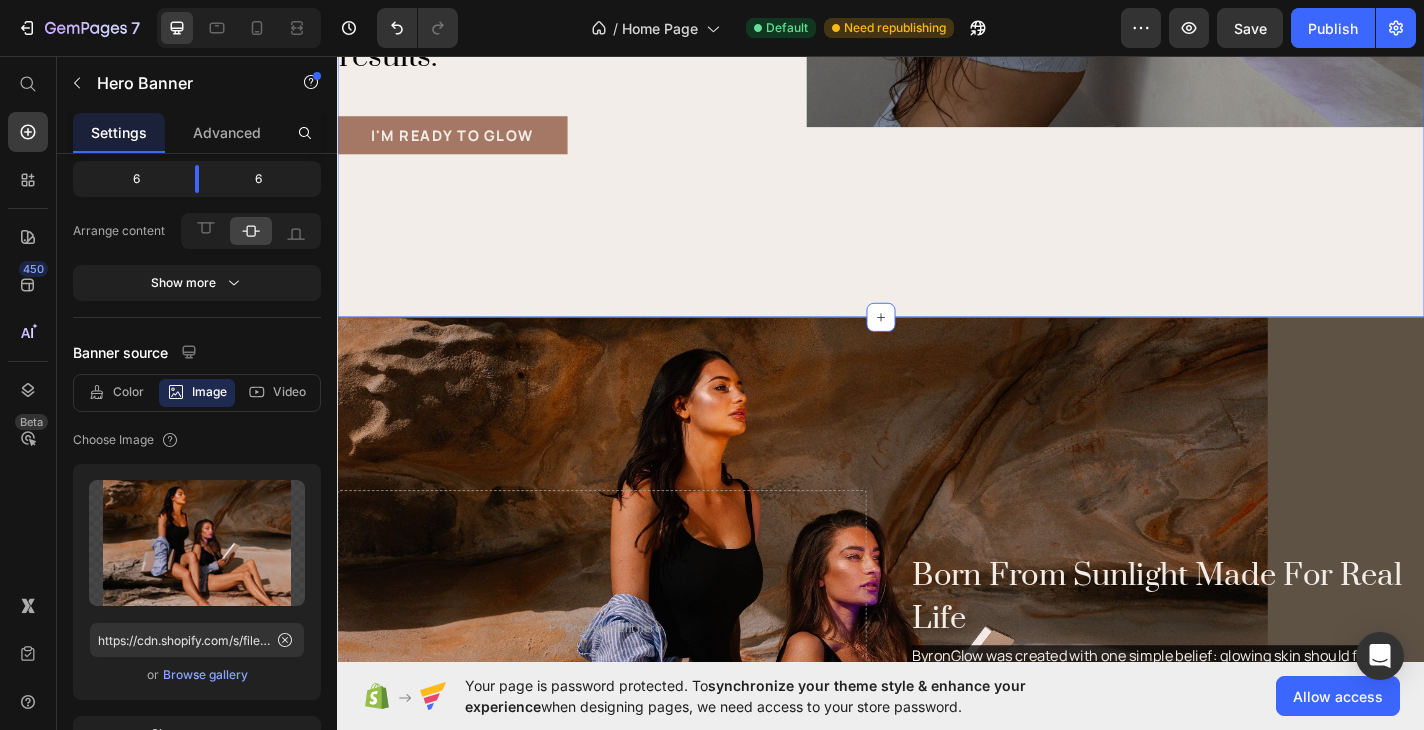 drag, startPoint x: 1143, startPoint y: 312, endPoint x: 855, endPoint y: 281, distance: 289.6636 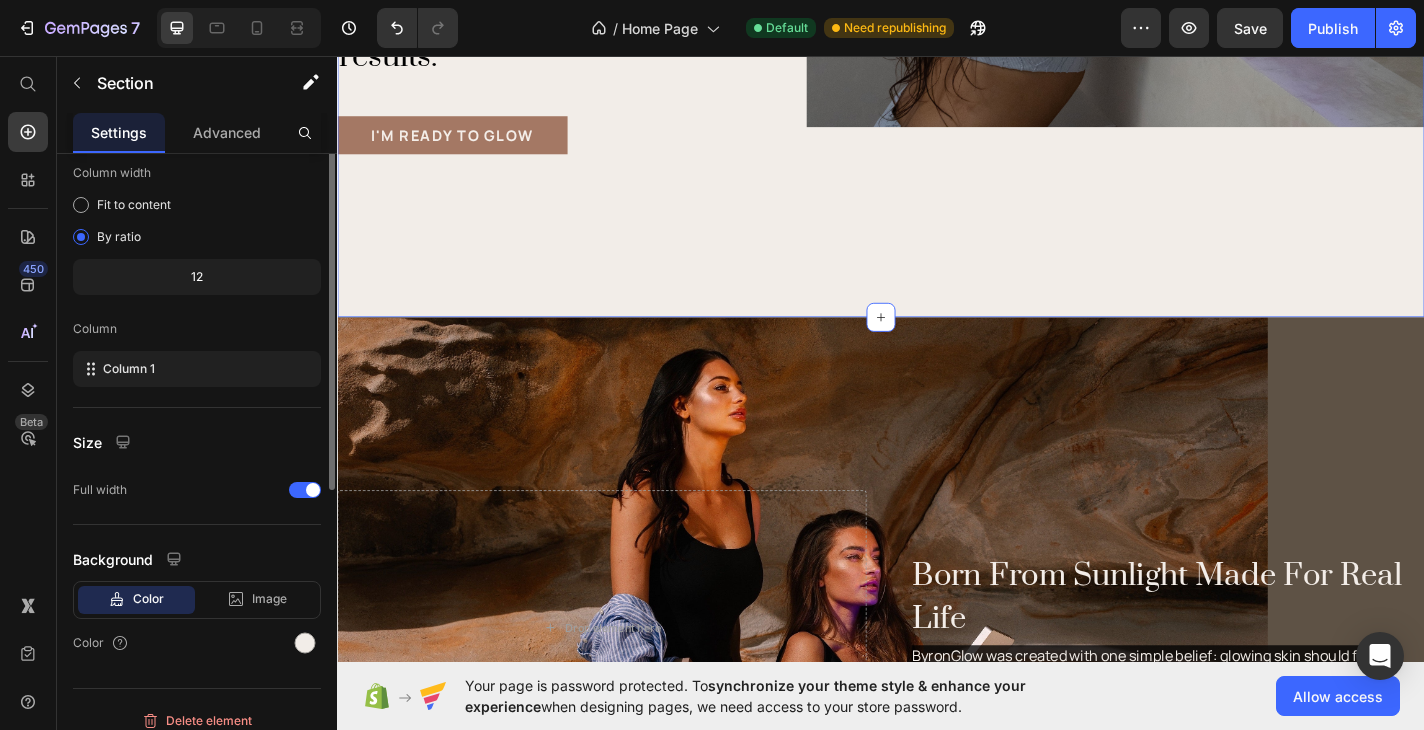 scroll, scrollTop: 0, scrollLeft: 0, axis: both 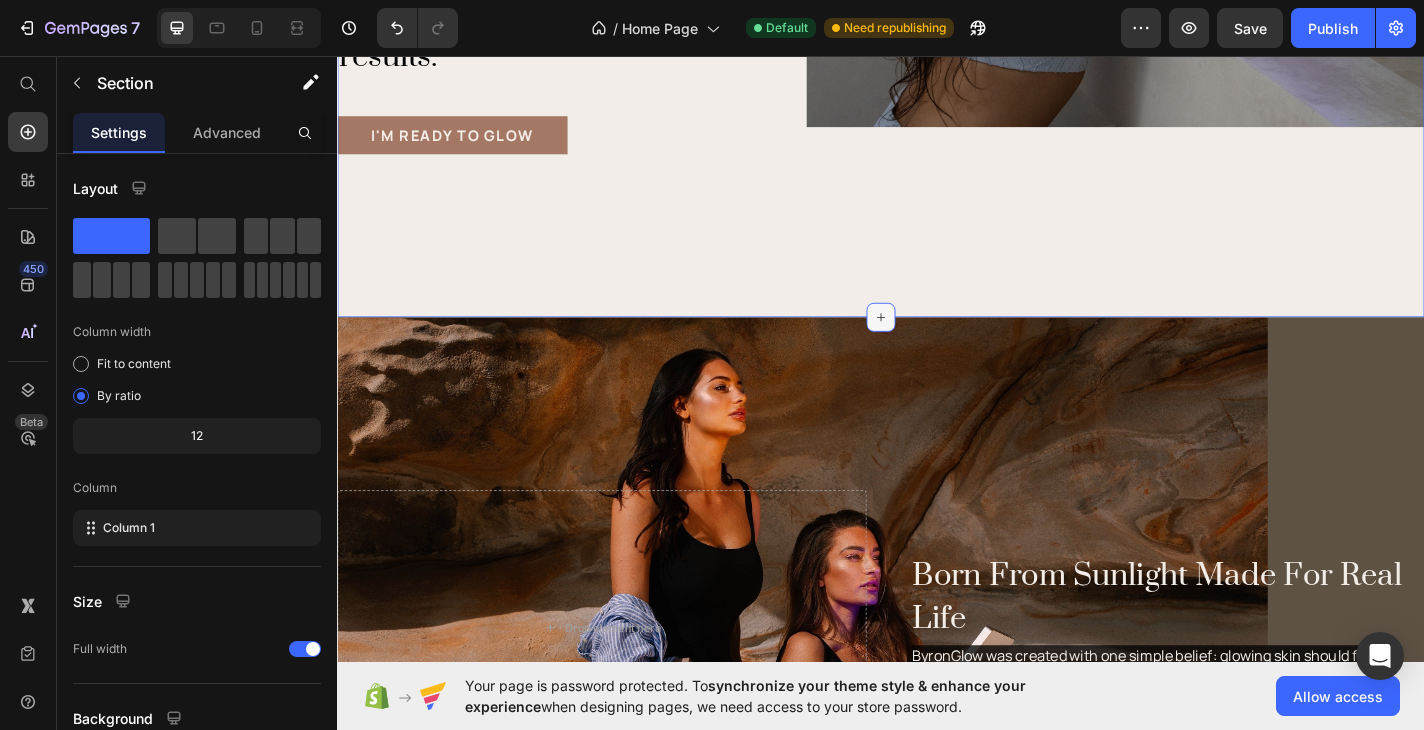 click at bounding box center [937, 344] 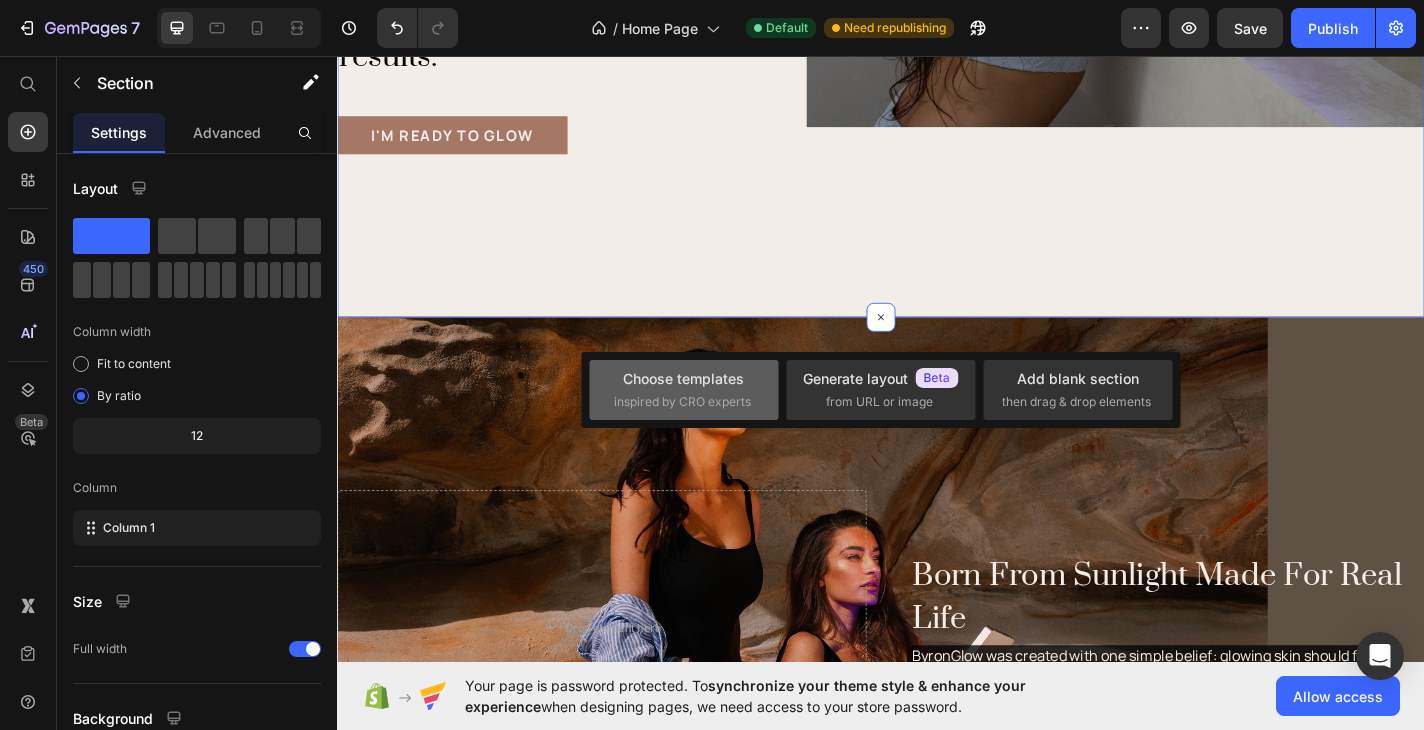 click on "Choose templates" at bounding box center (683, 378) 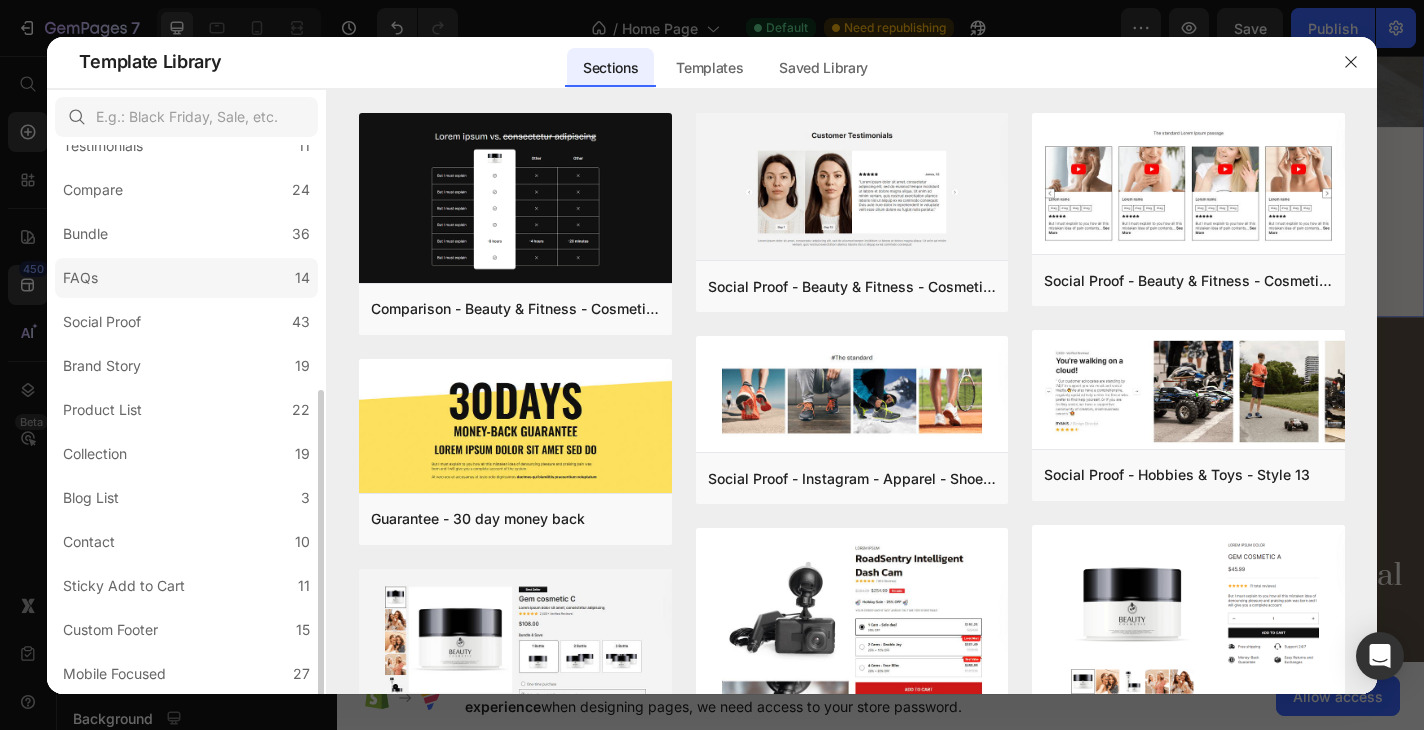 scroll, scrollTop: 431, scrollLeft: 0, axis: vertical 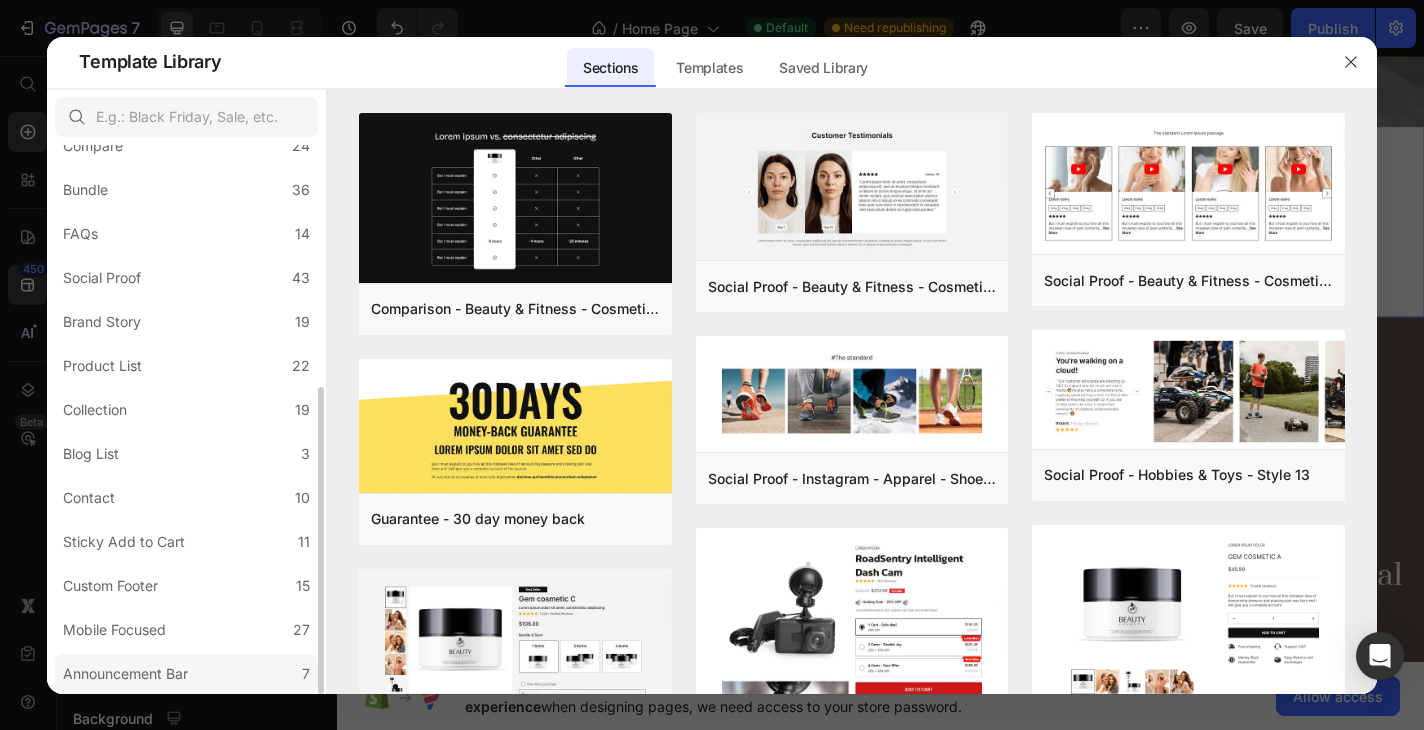 click on "Announcement Bar 7" 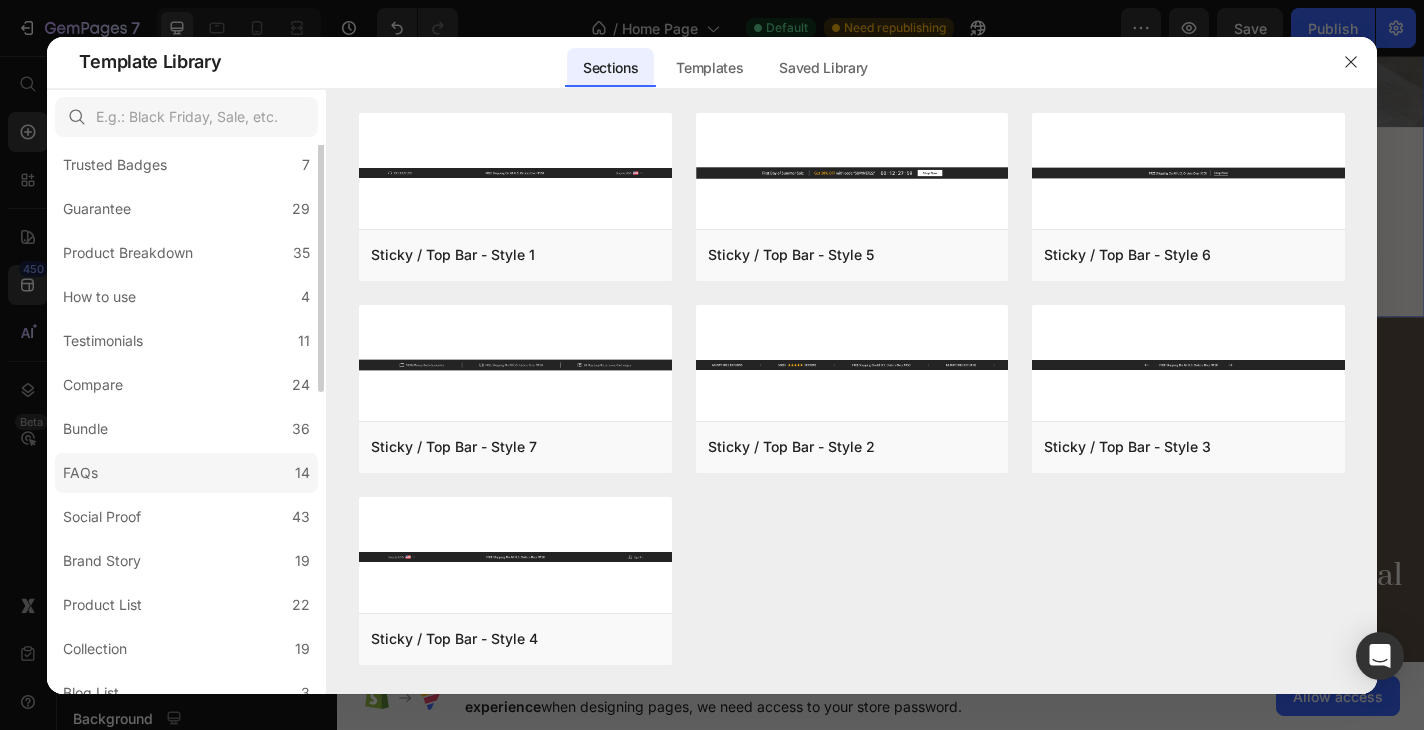 scroll, scrollTop: 0, scrollLeft: 0, axis: both 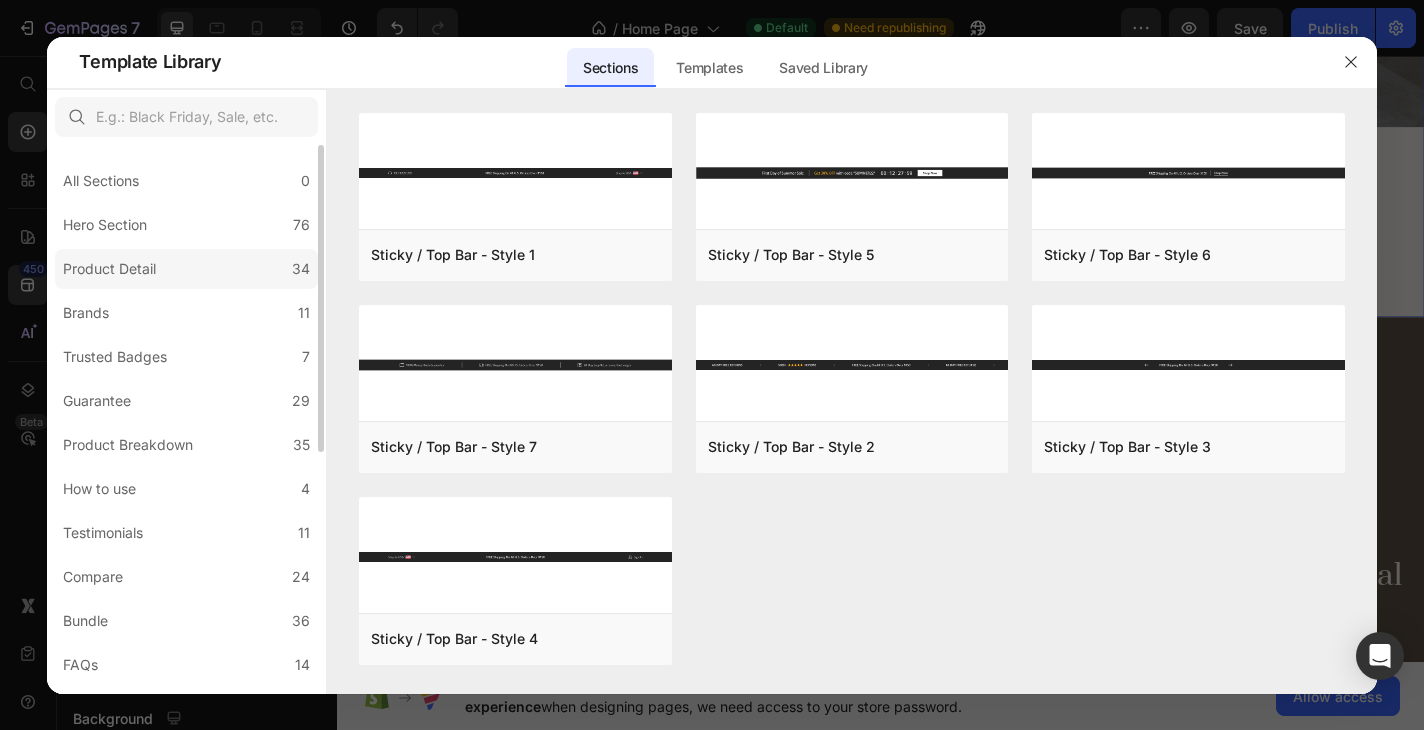 click on "Product Detail" at bounding box center [109, 269] 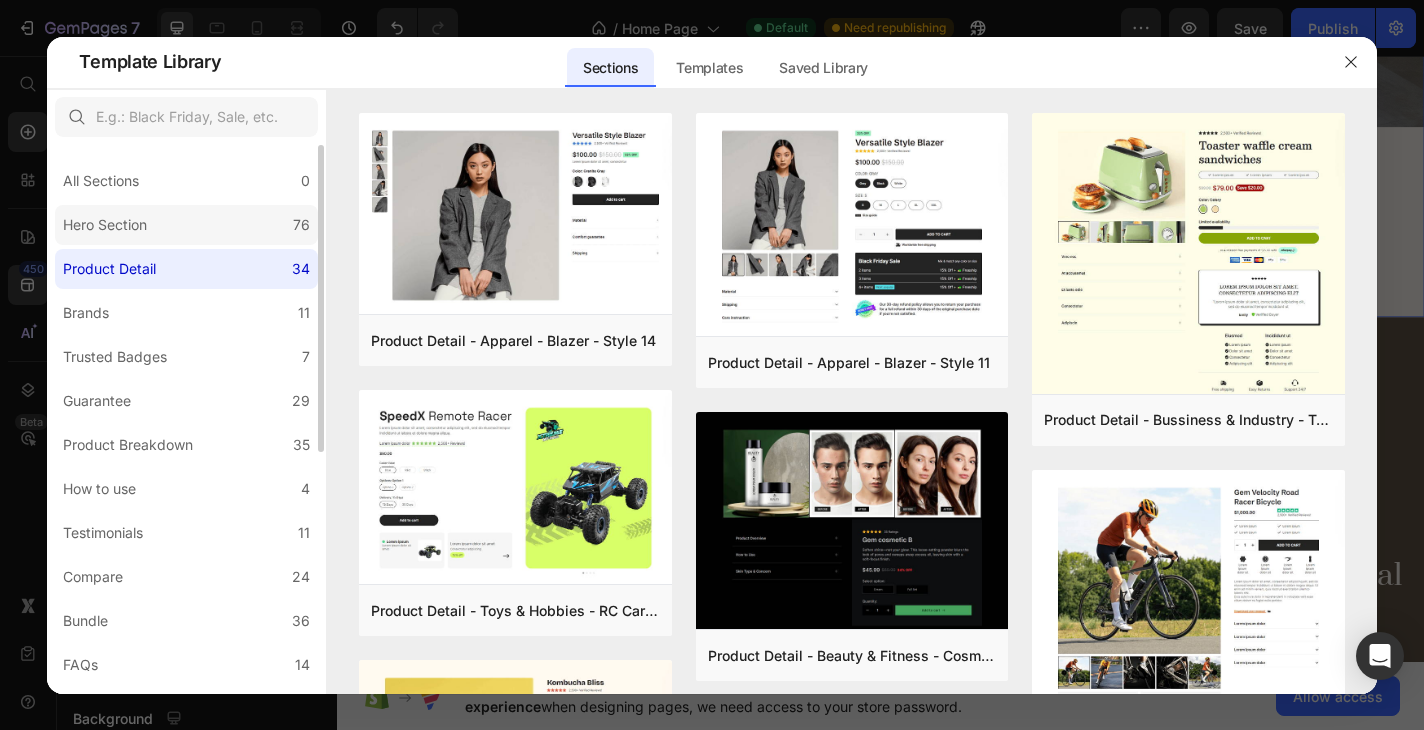 click on "Hero Section 76" 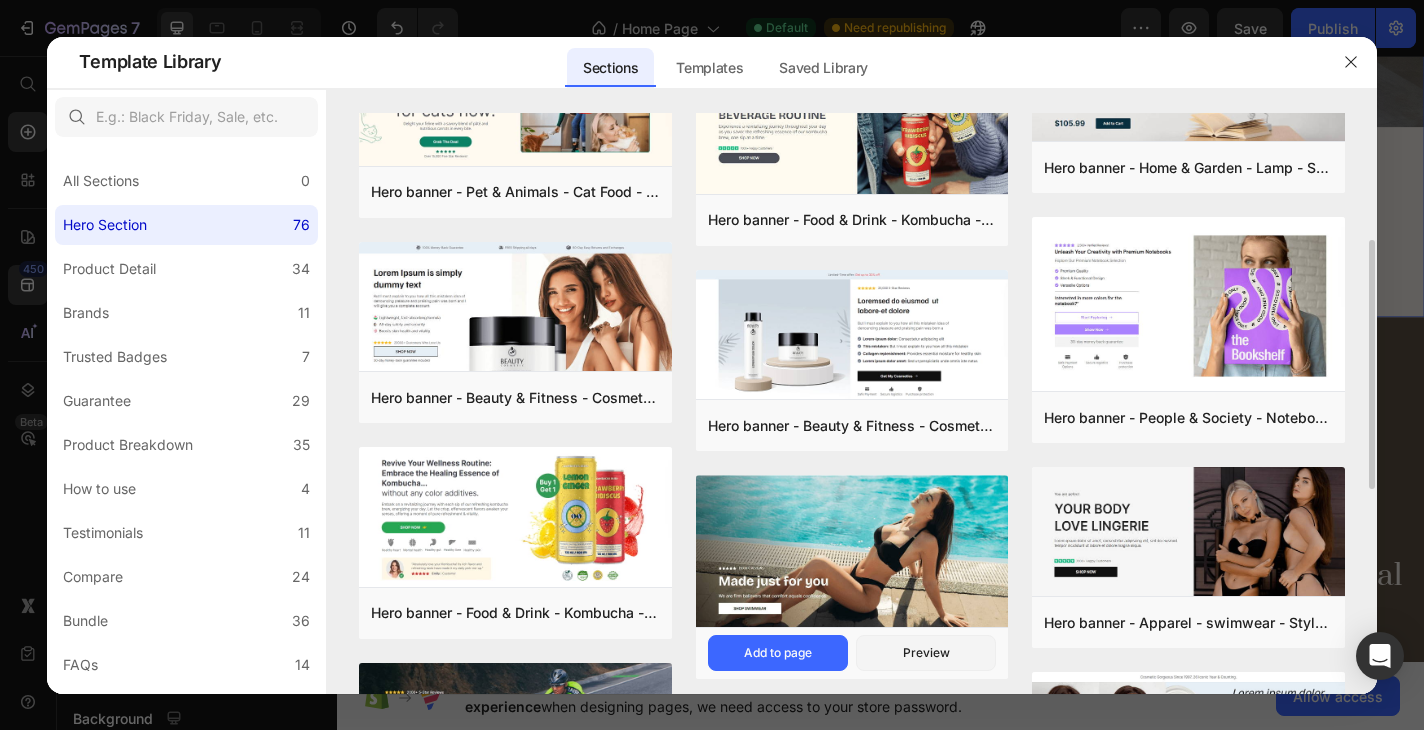 scroll, scrollTop: 295, scrollLeft: 0, axis: vertical 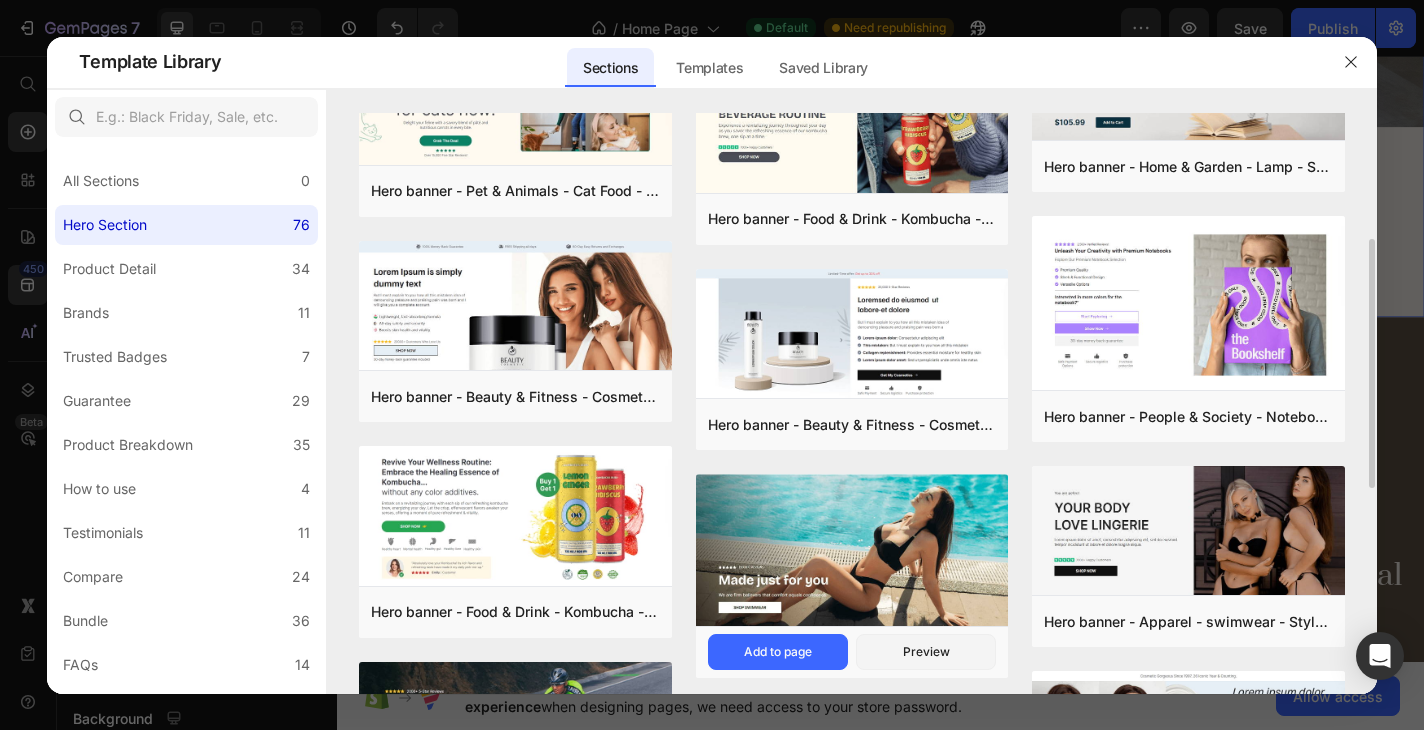 click at bounding box center [852, 553] 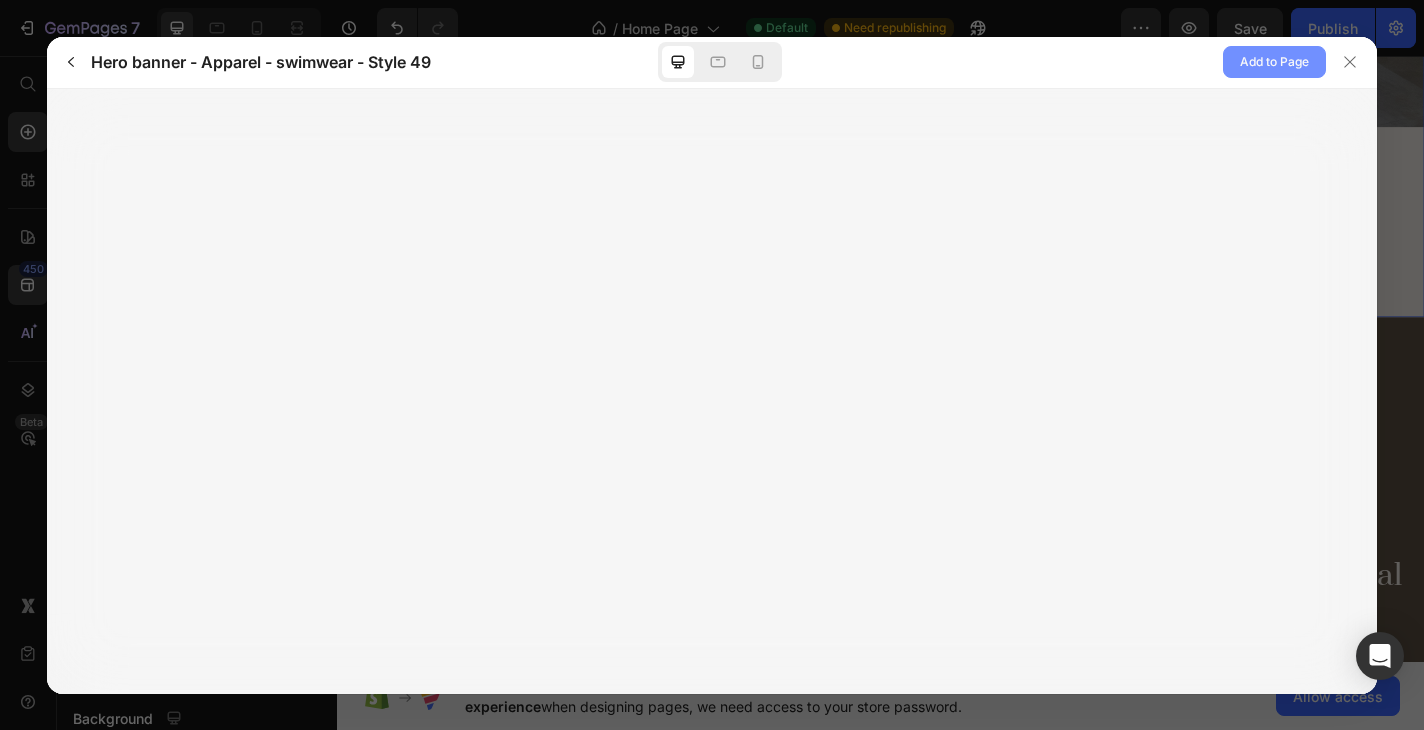 click on "Add to Page" 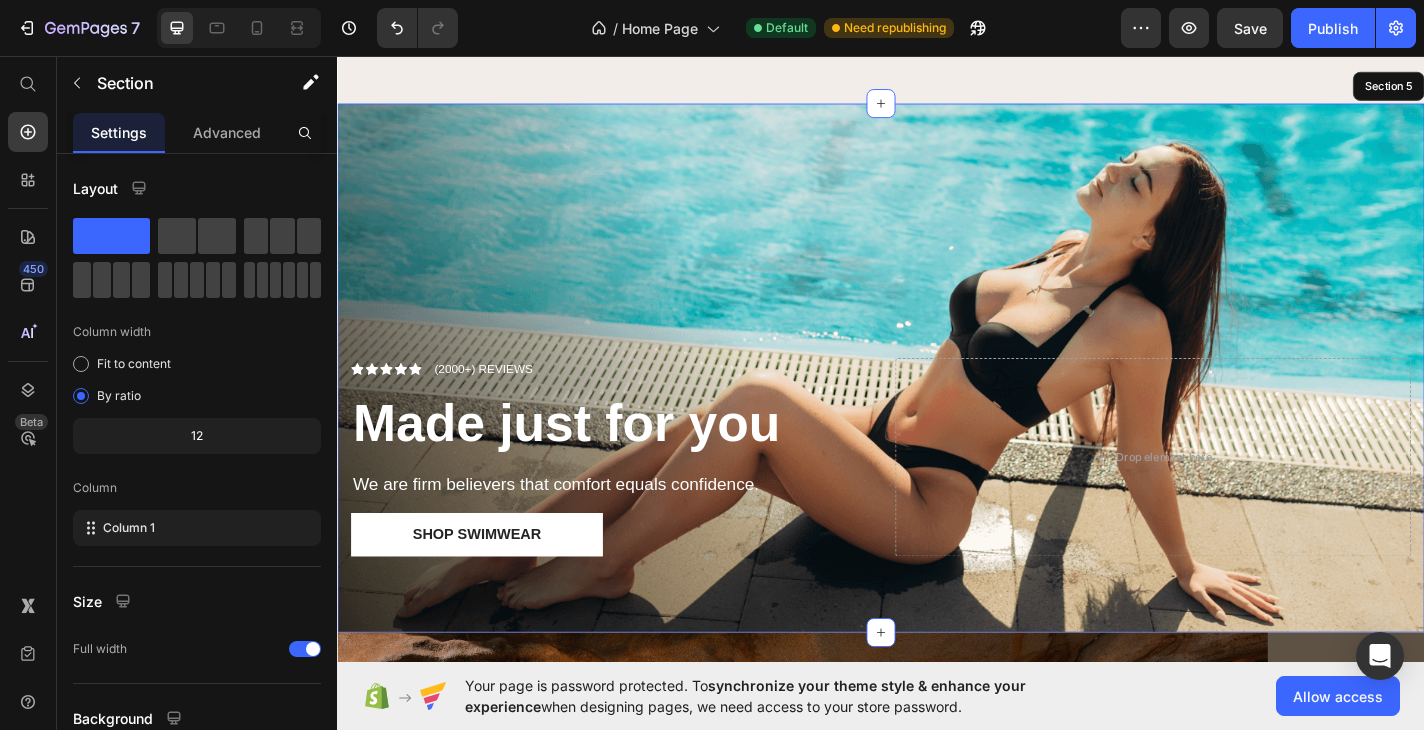 scroll, scrollTop: 3124, scrollLeft: 0, axis: vertical 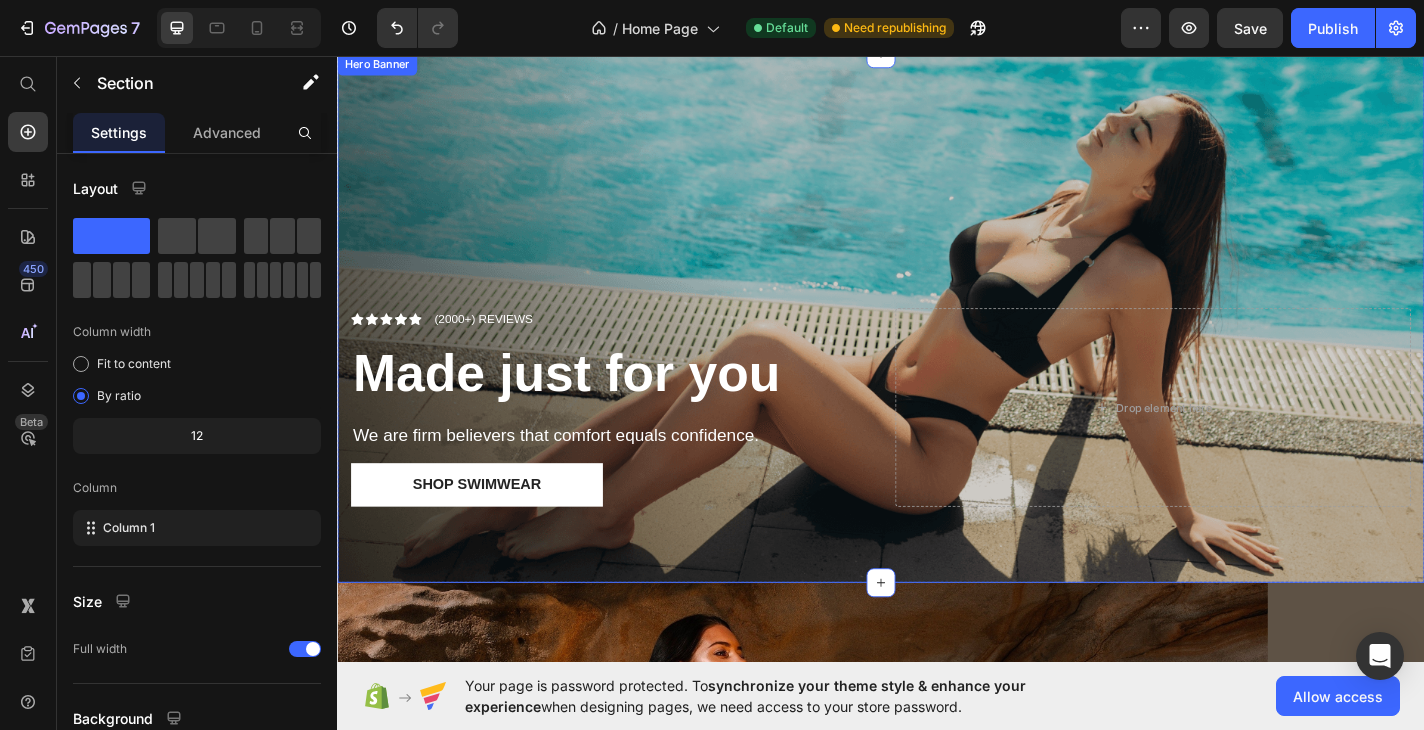 click at bounding box center [937, 344] 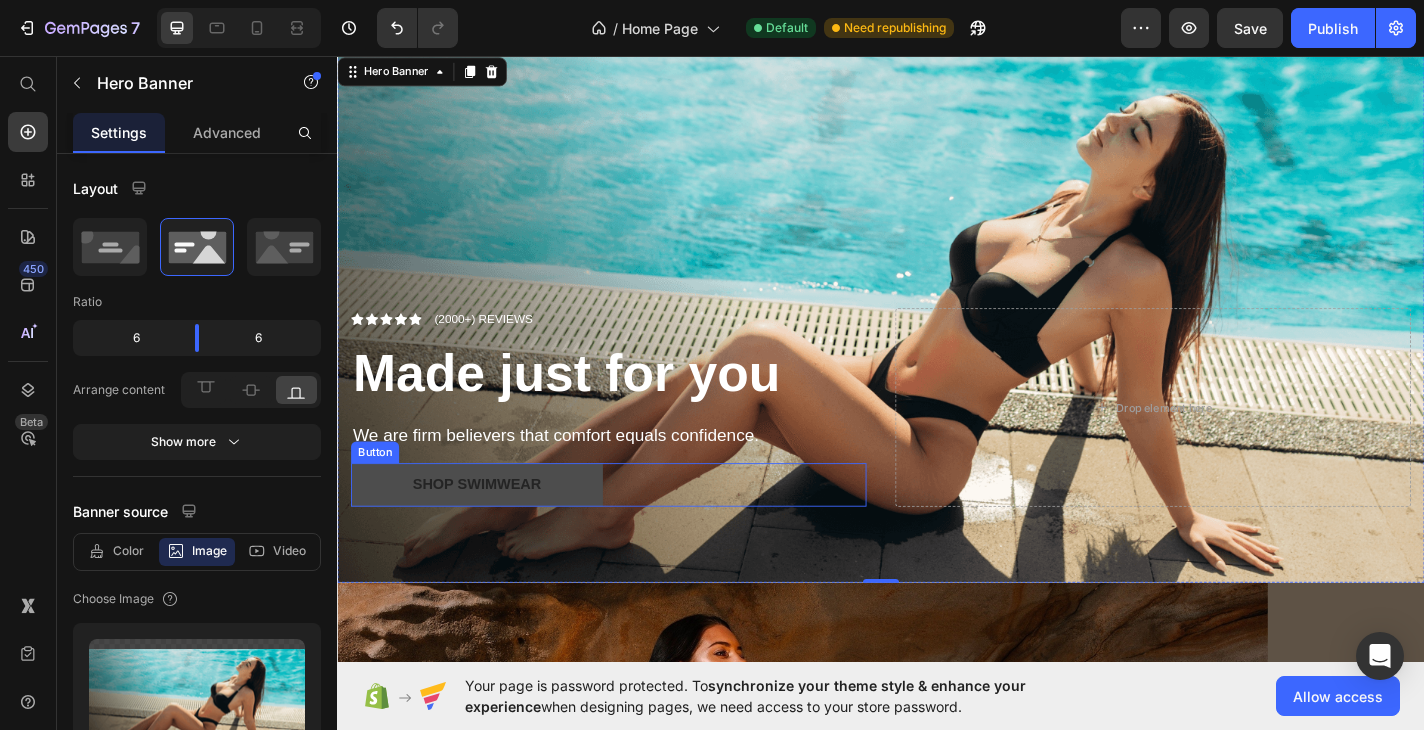 click on "Shop Swimwear" at bounding box center (491, 529) 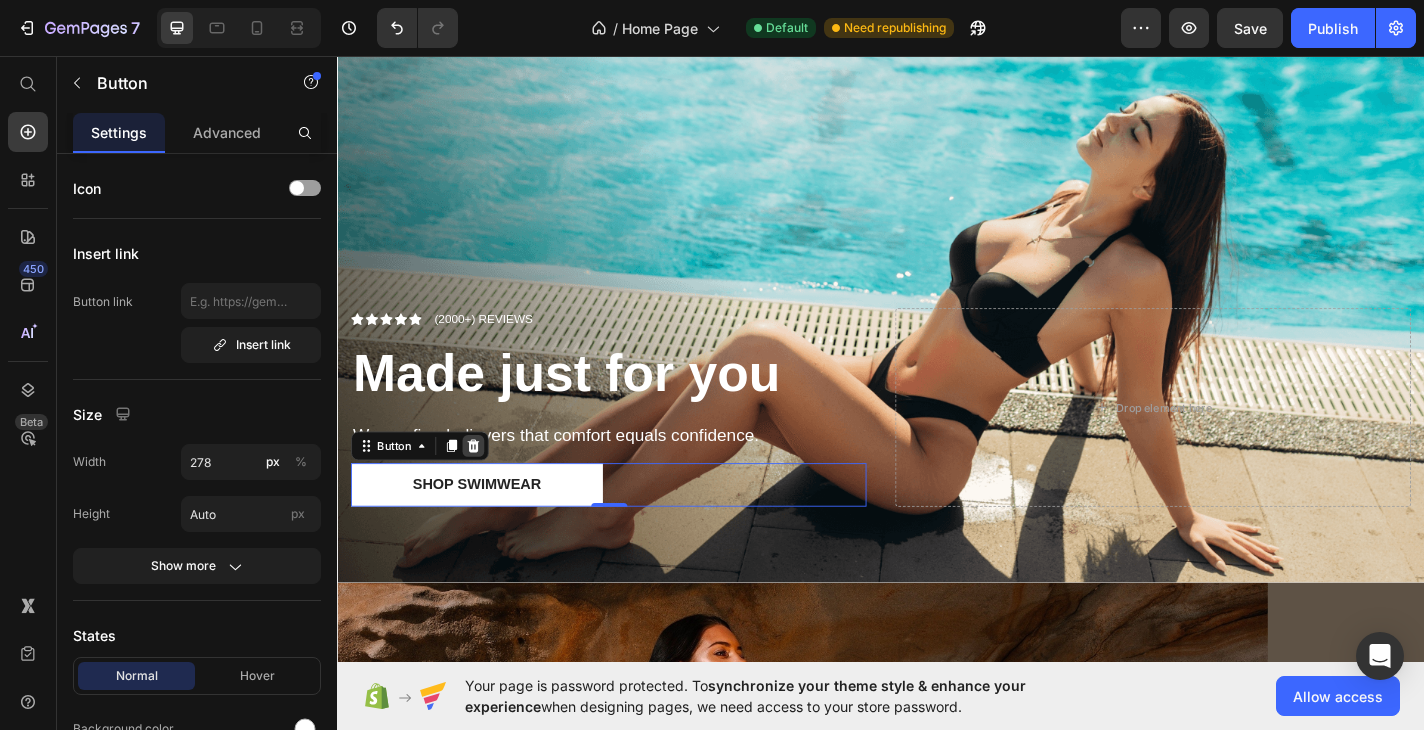 click 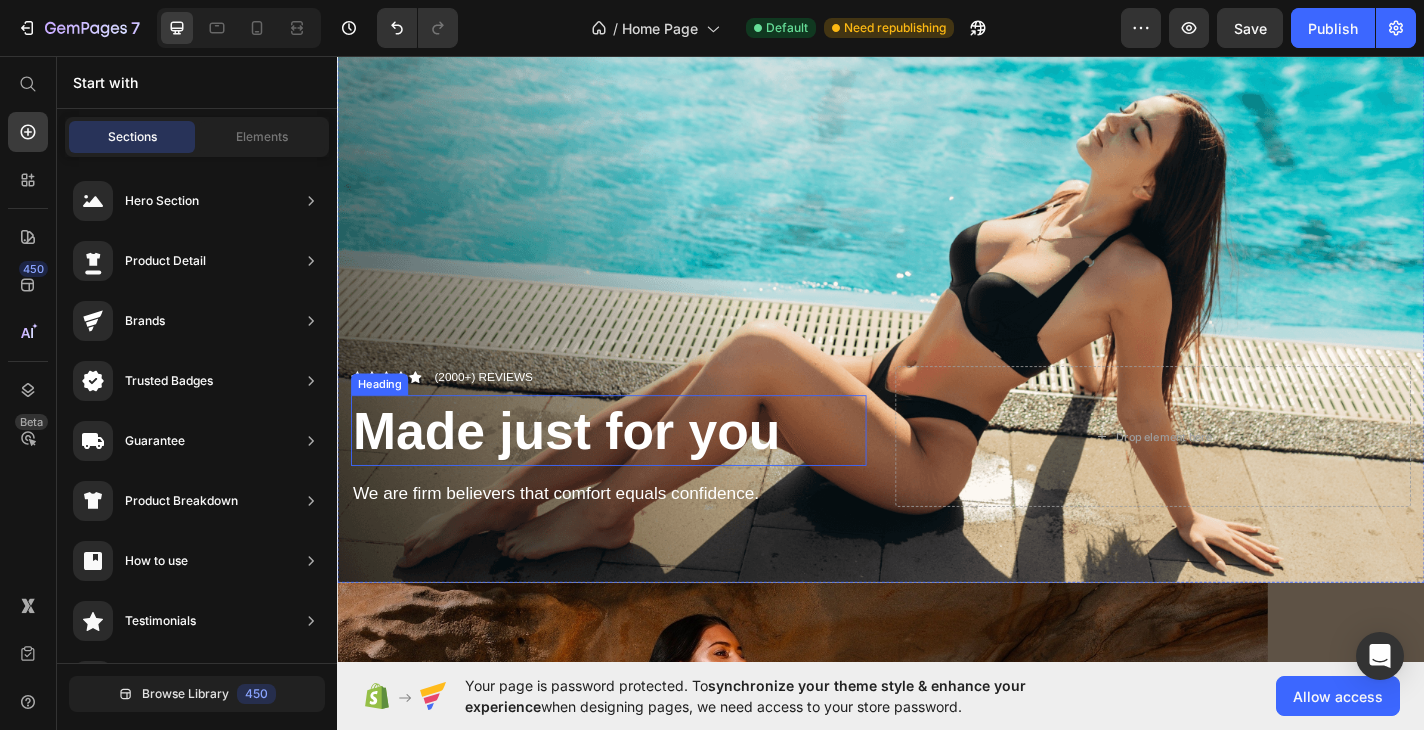 click on "Made just for you" at bounding box center [590, 469] 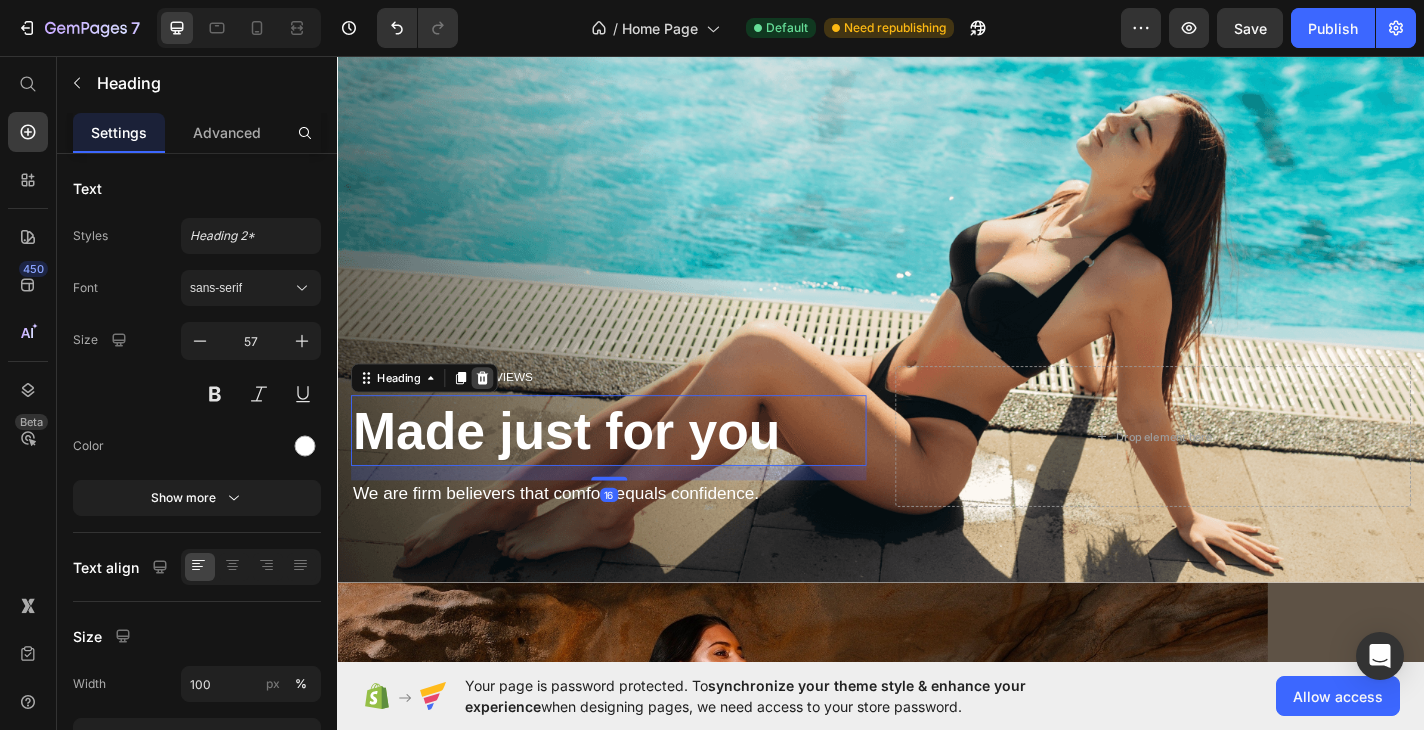 click 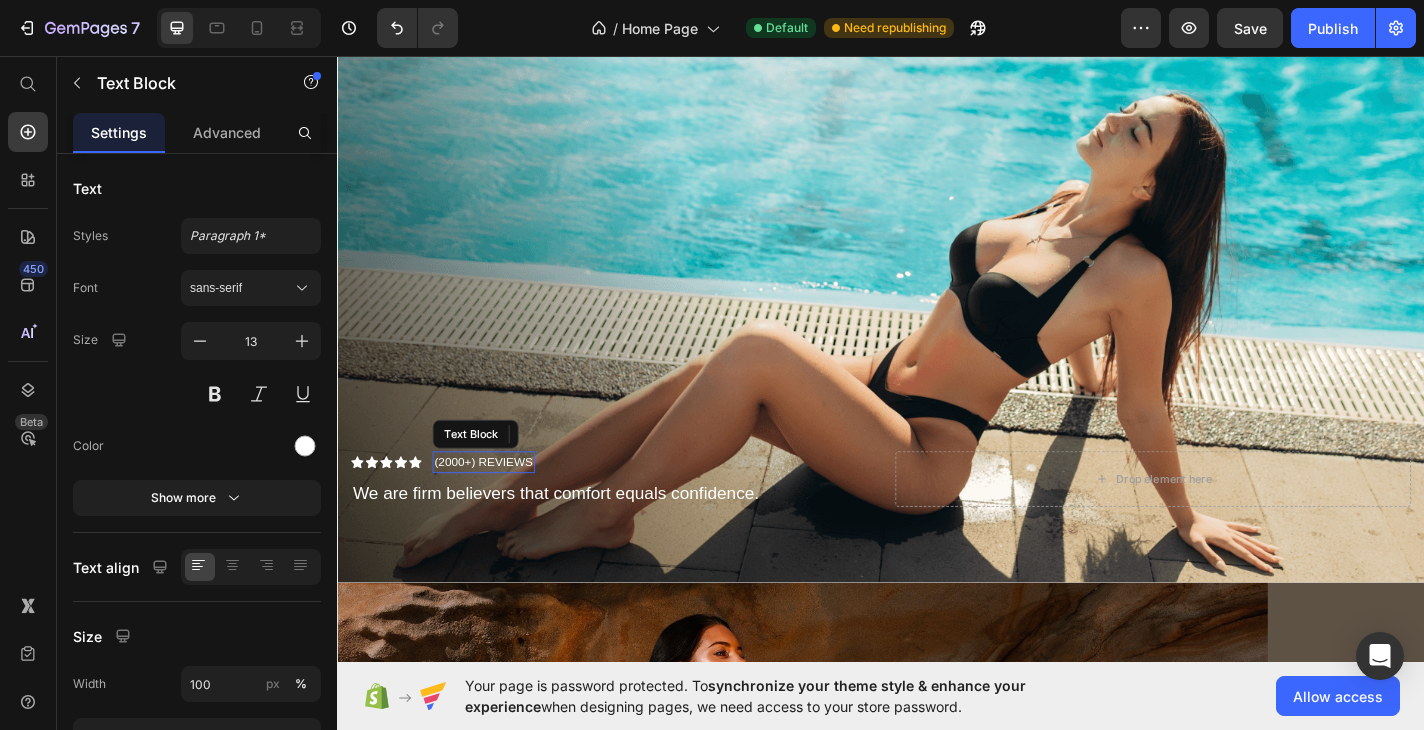 click on "(2000+) REVIEWS" at bounding box center [498, 504] 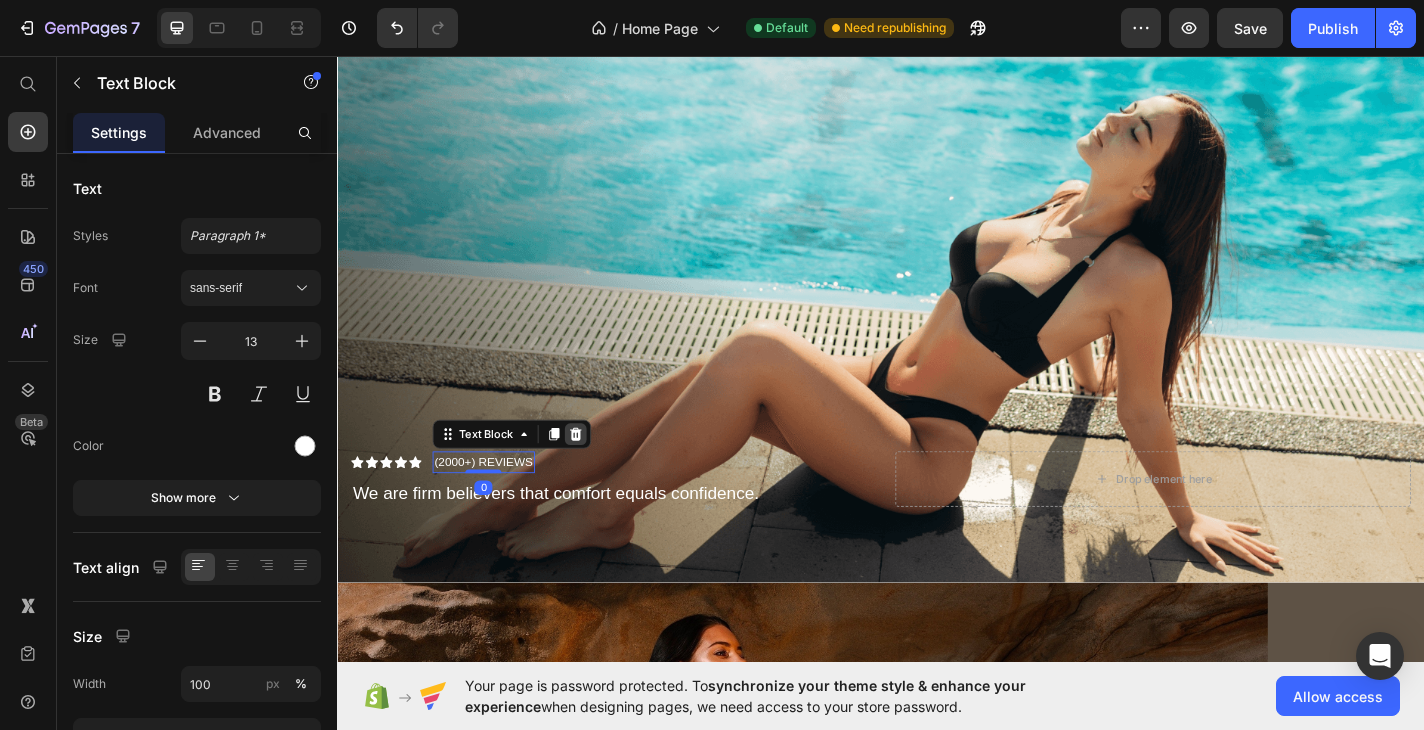 click 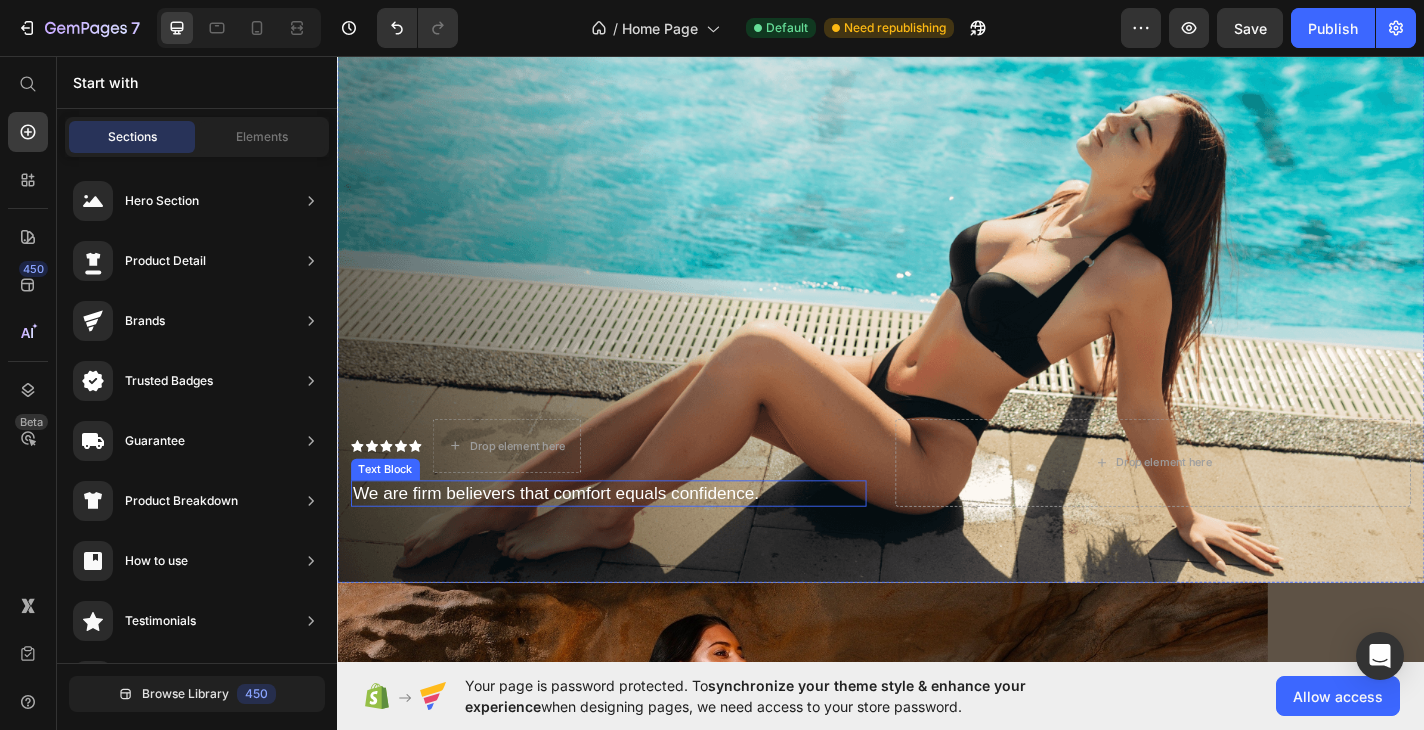 click on "We are firm believers that comfort equals confidence." at bounding box center [636, 538] 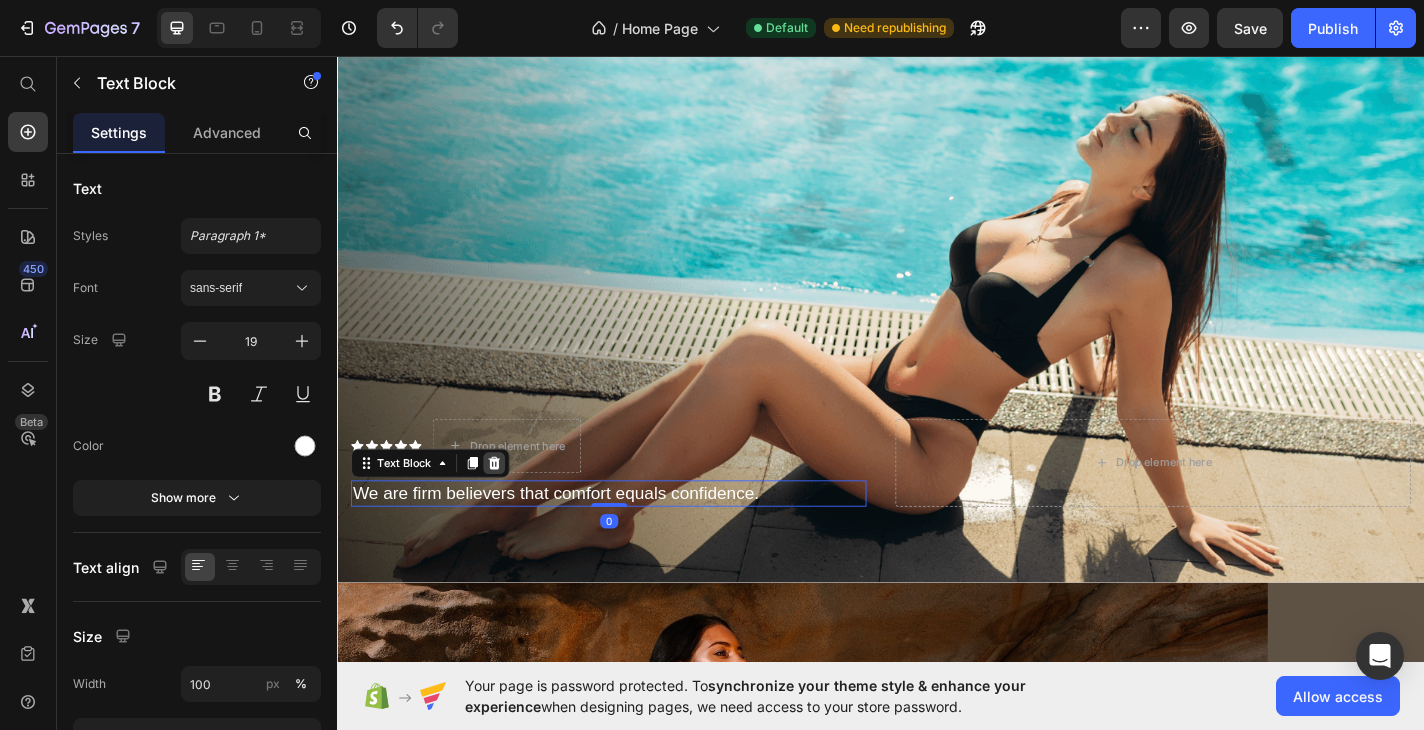 click 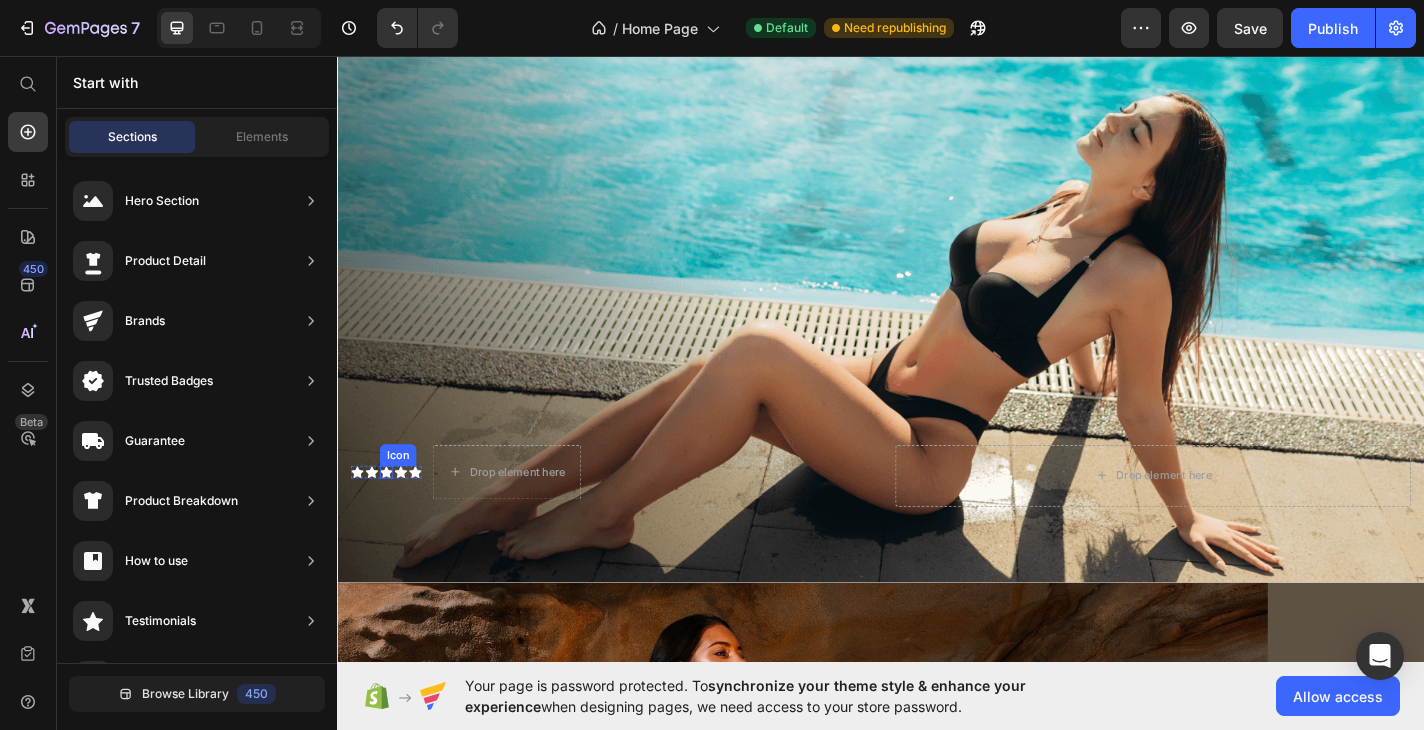 click on "Icon" at bounding box center (391, 515) 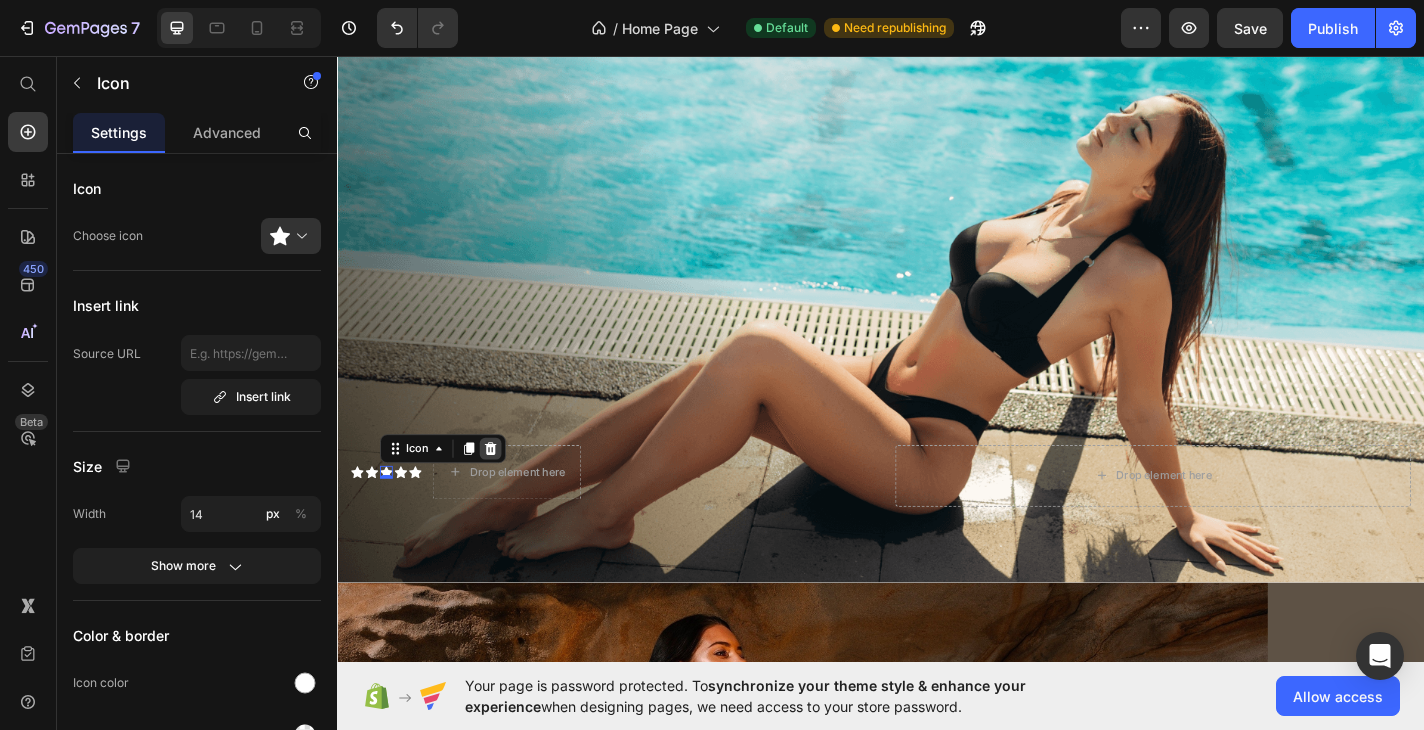 click 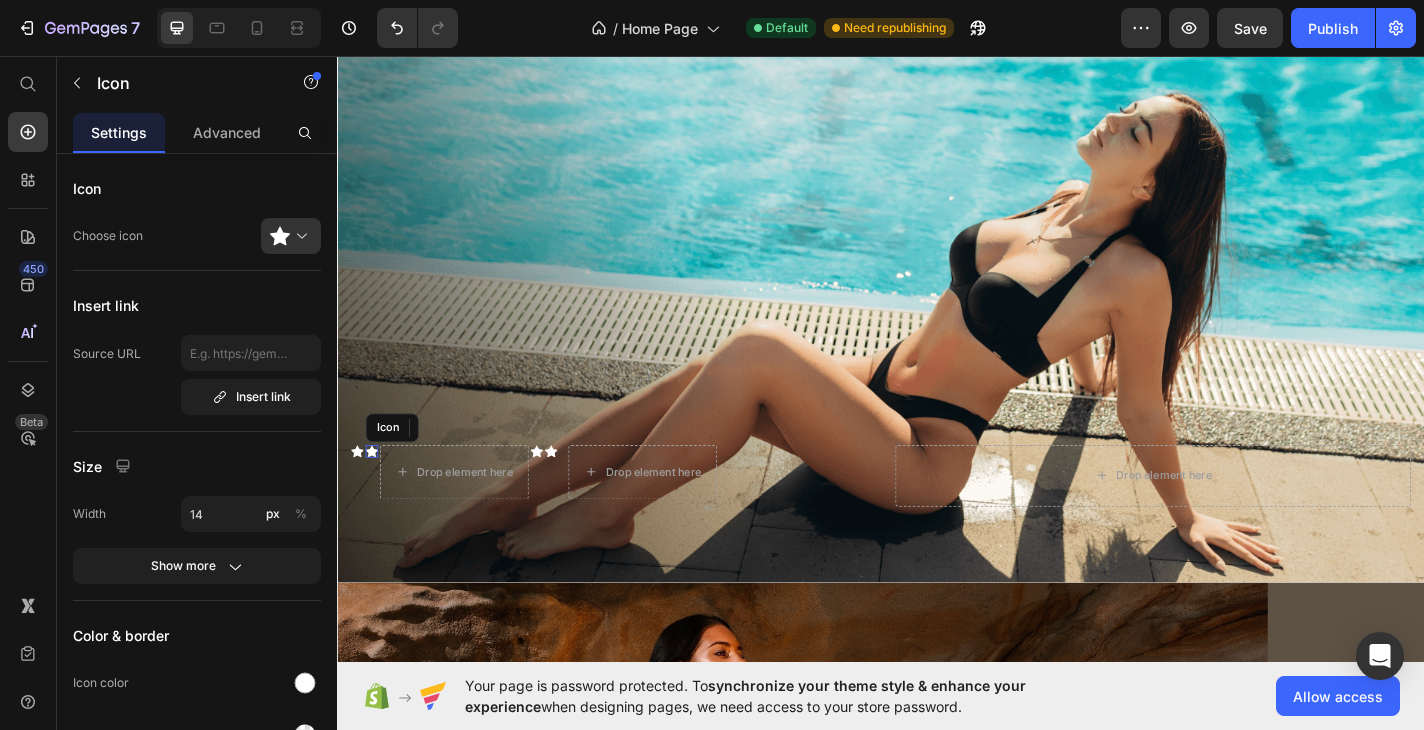 click 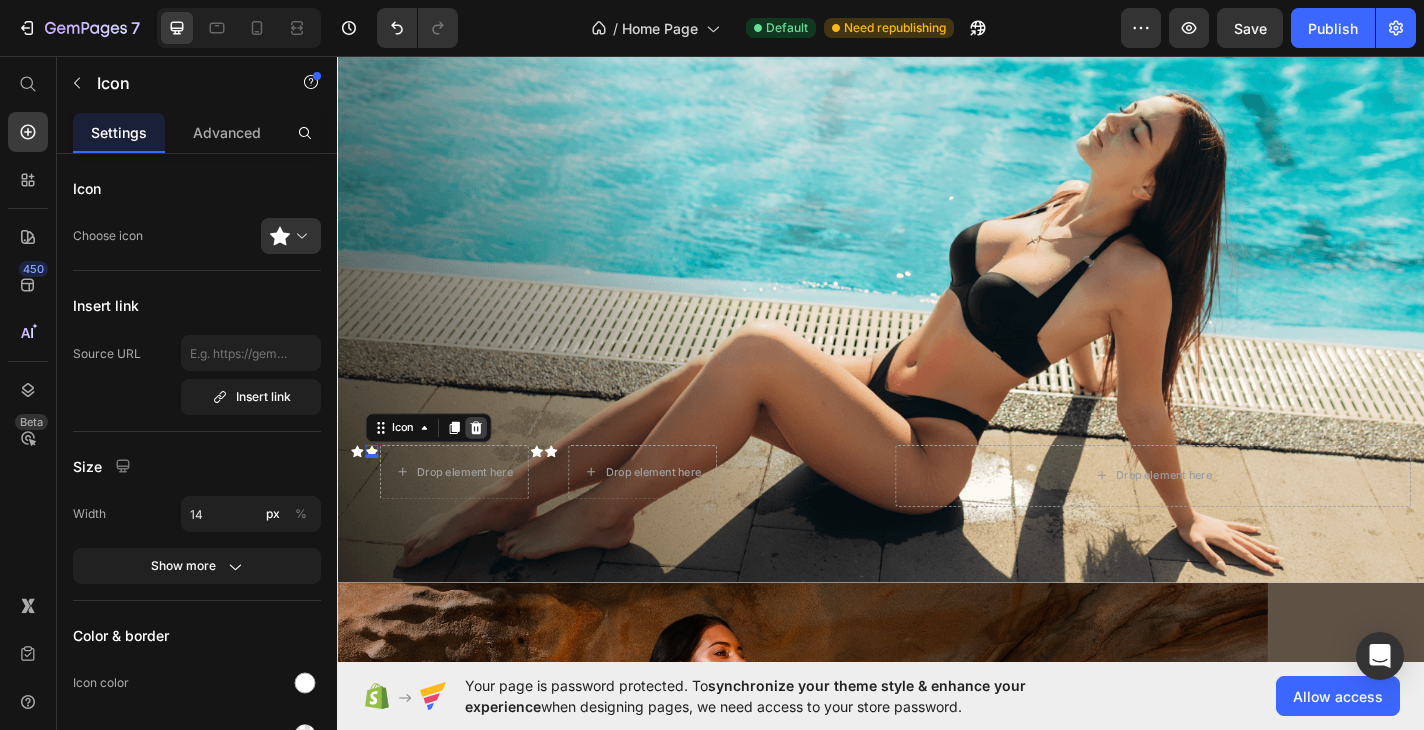 click 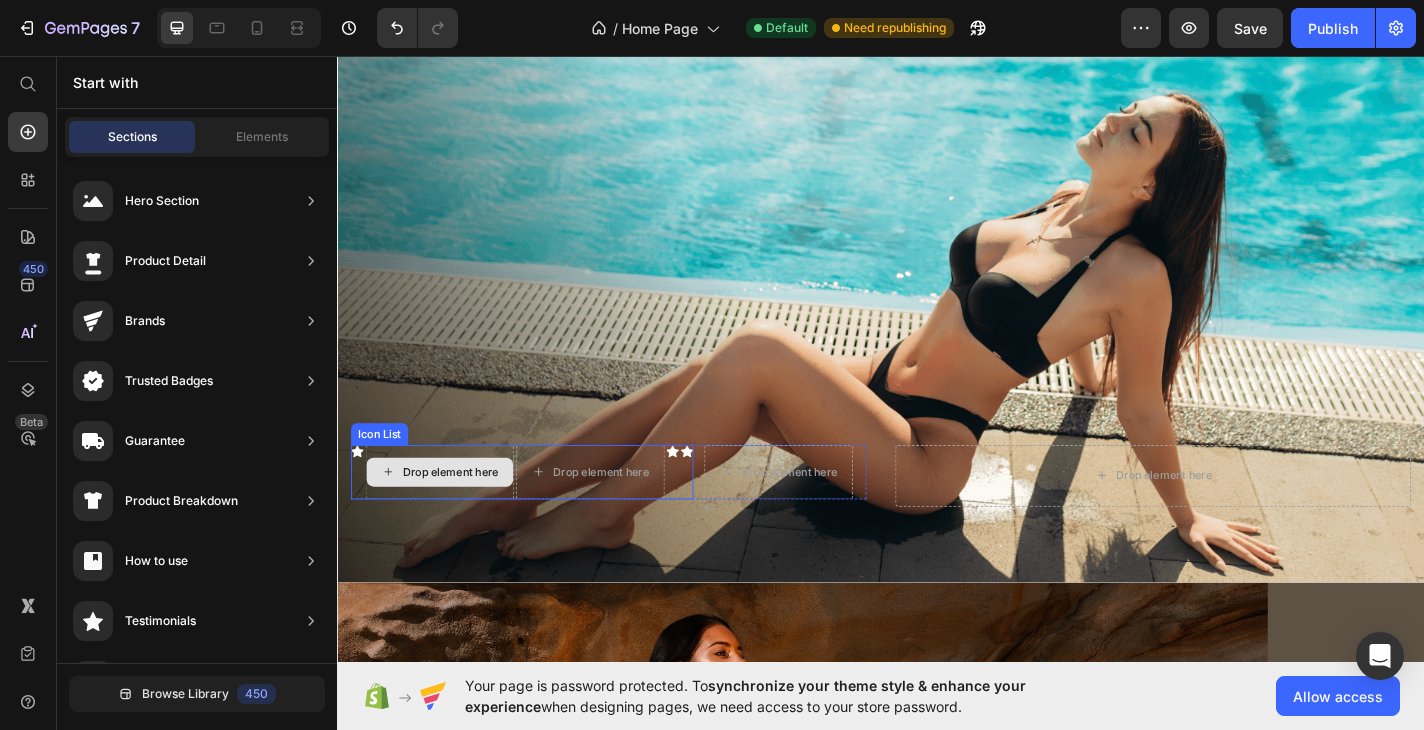 click on "Drop element here" at bounding box center [450, 515] 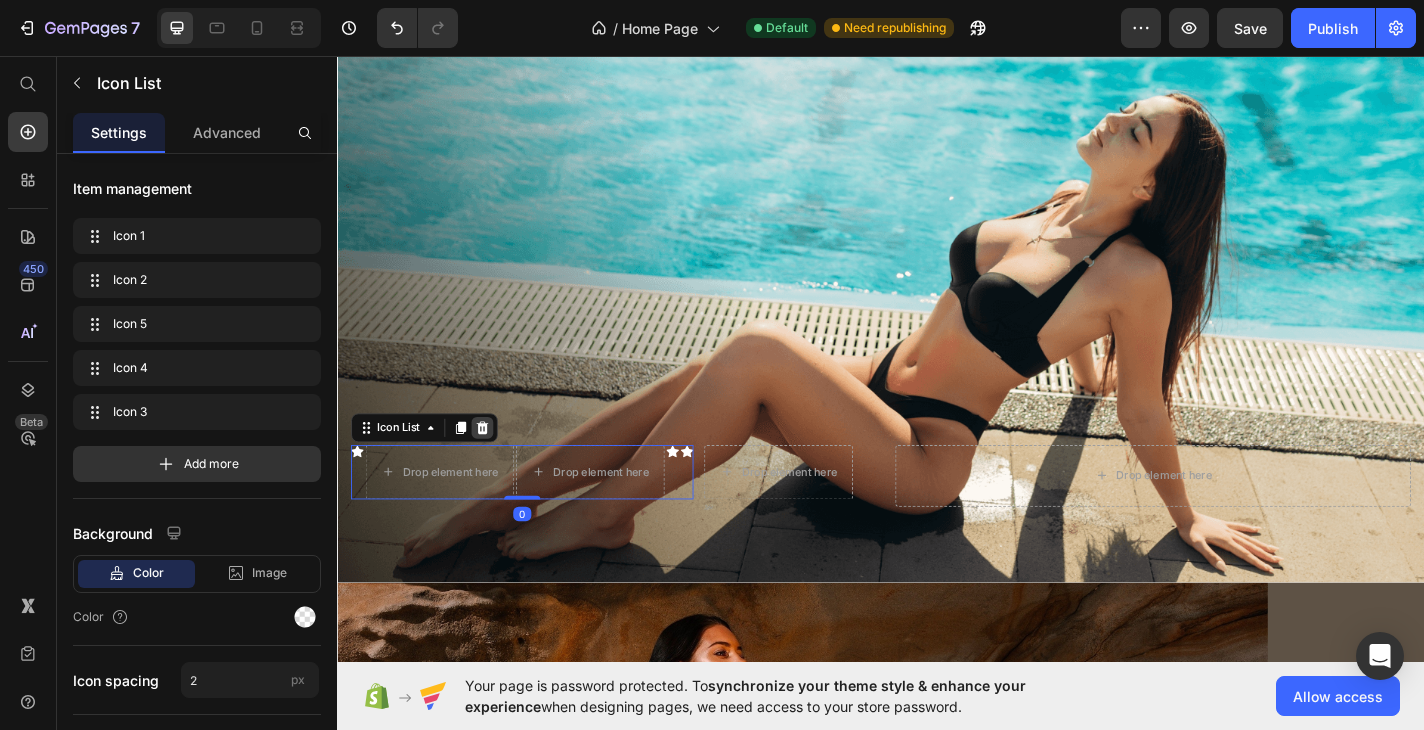 click 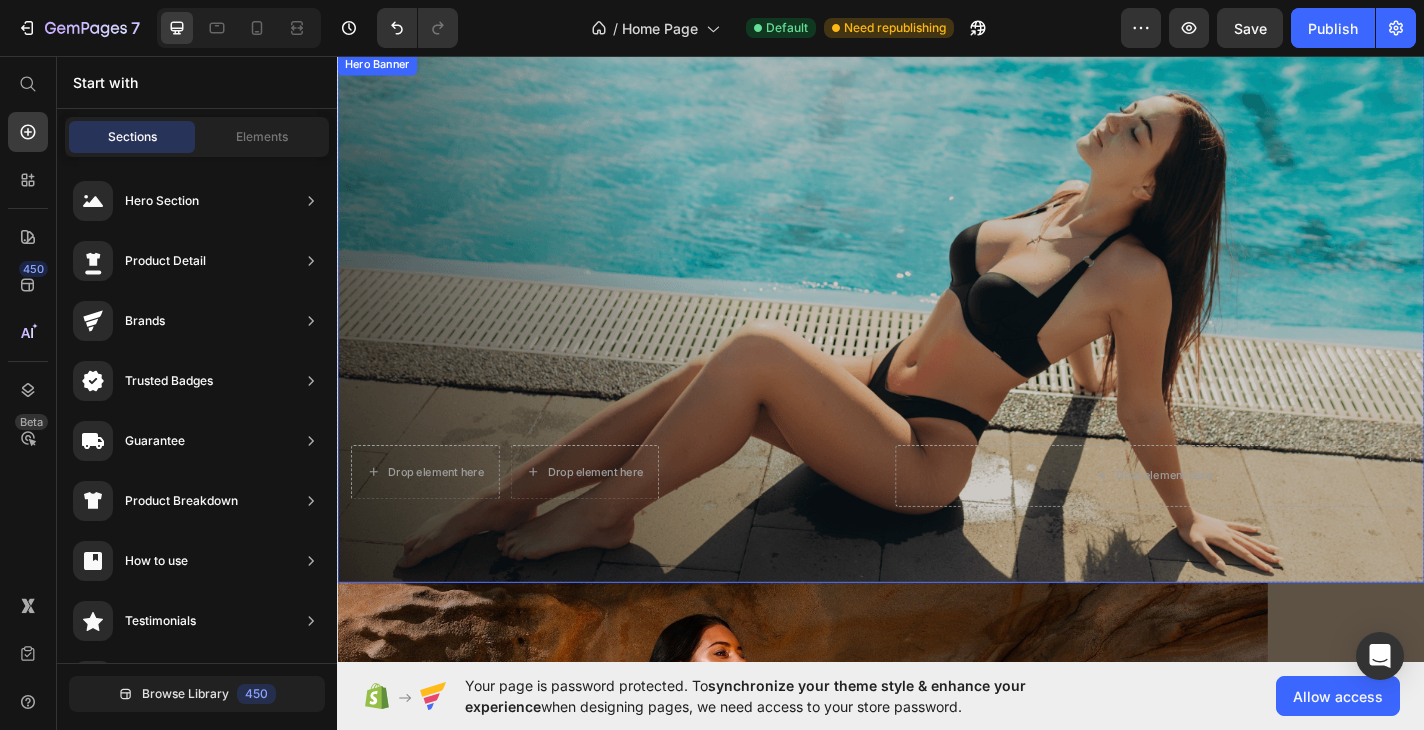 click at bounding box center [937, 344] 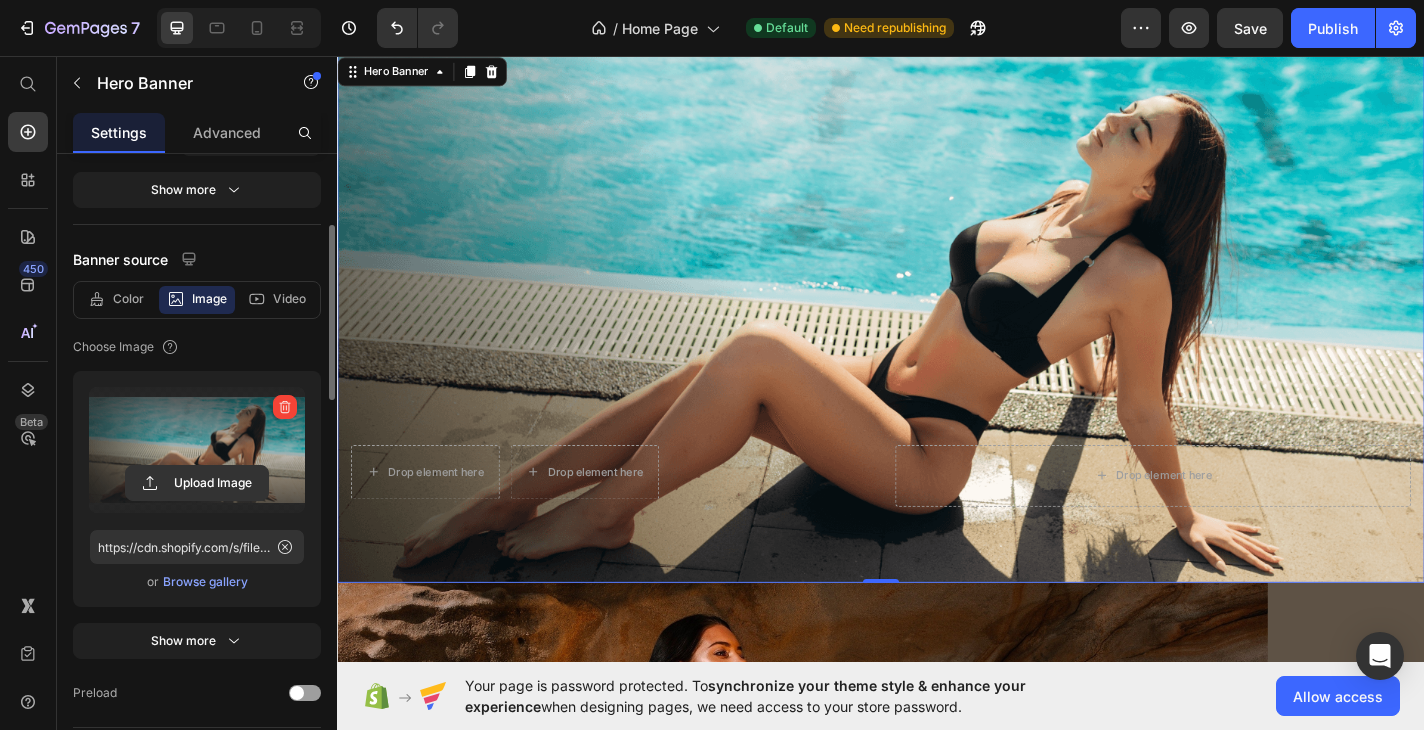 scroll, scrollTop: 253, scrollLeft: 0, axis: vertical 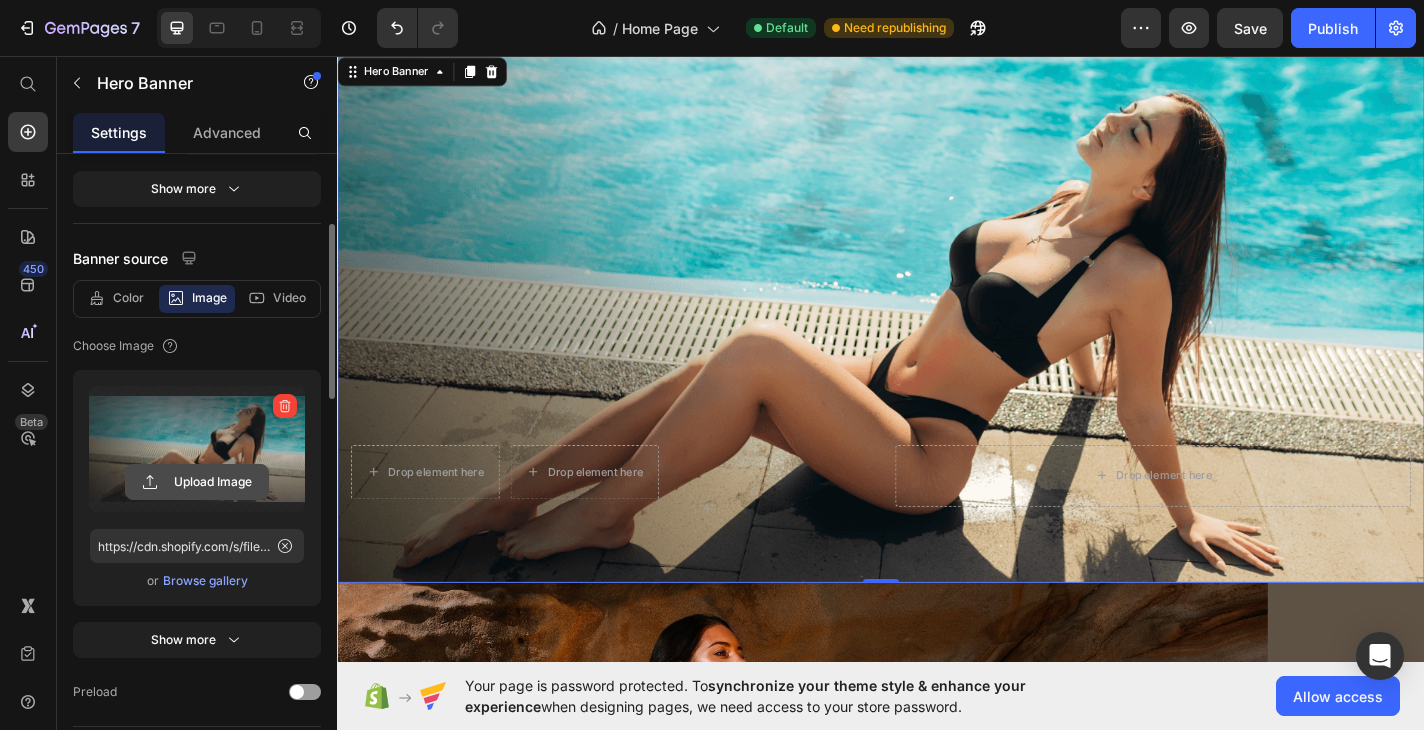 click 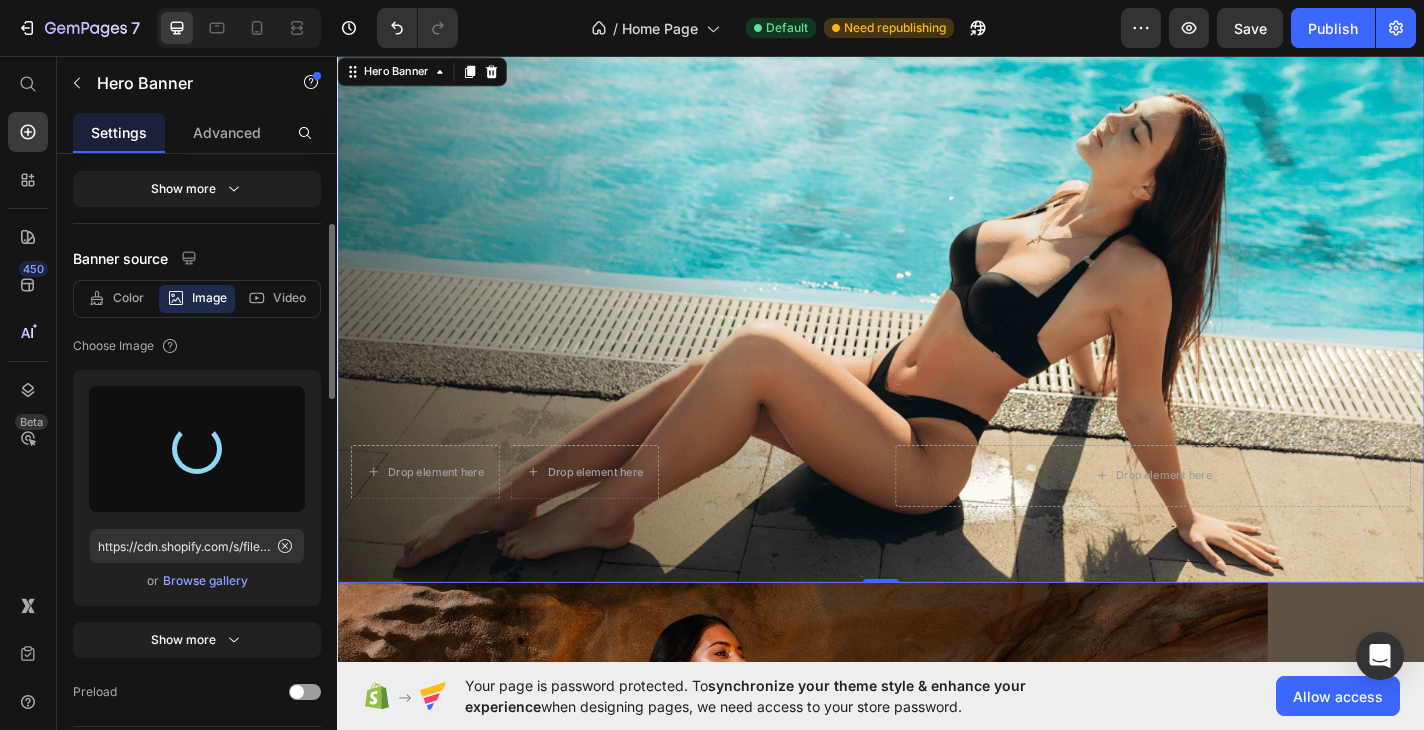 type on "https://cdn.shopify.com/s/files/1/0764/5632/9474/files/gempages_574666501194253541-23cb729a-d90e-48d8-a173-f7b7fb463614.png" 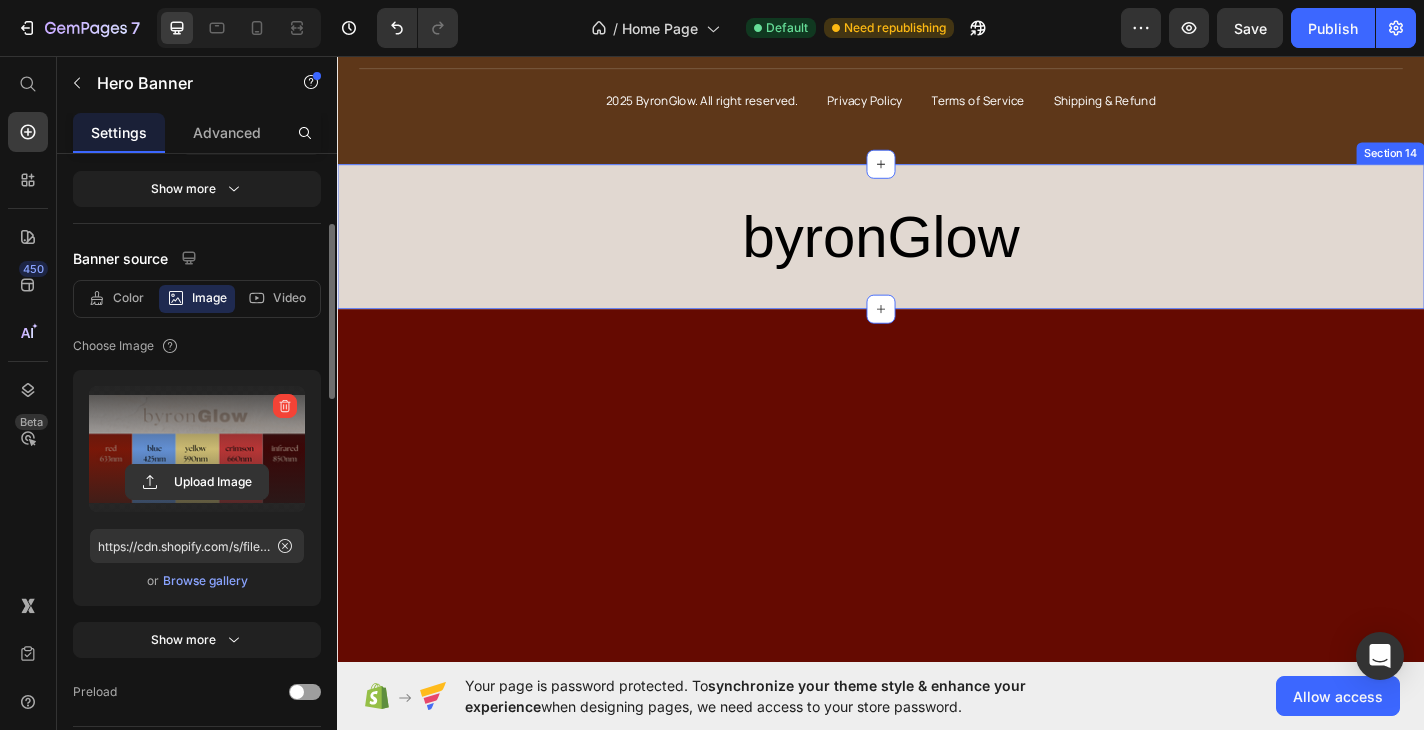 scroll, scrollTop: 7540, scrollLeft: 0, axis: vertical 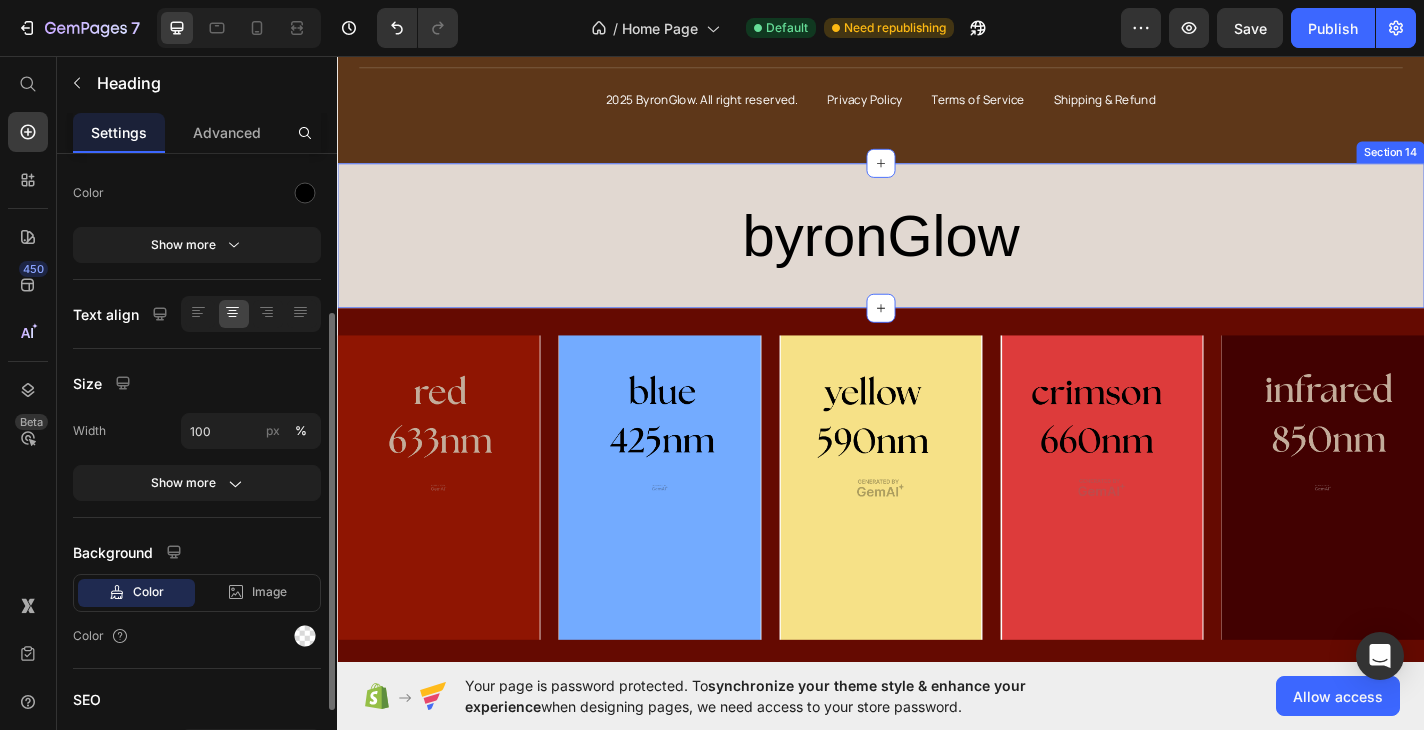 click on "byronGlow" at bounding box center [937, 254] 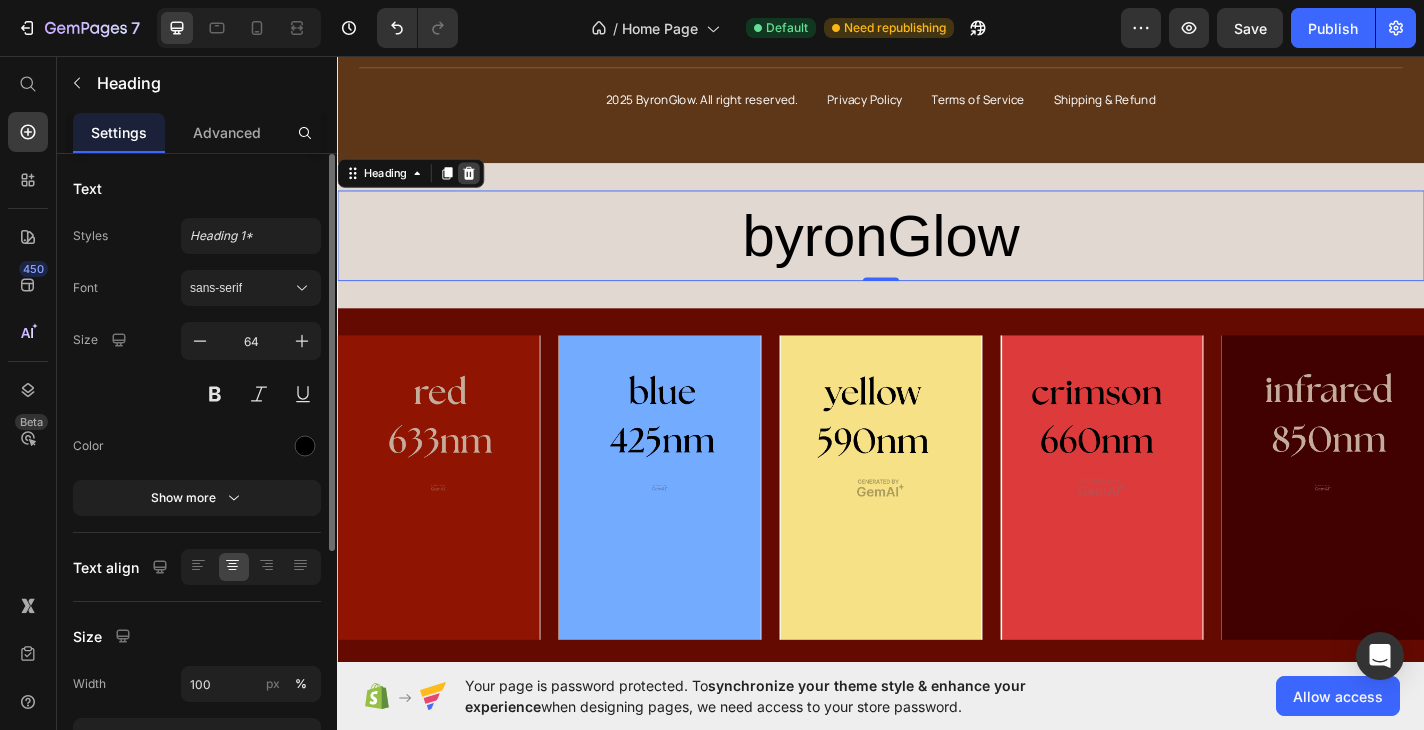 click 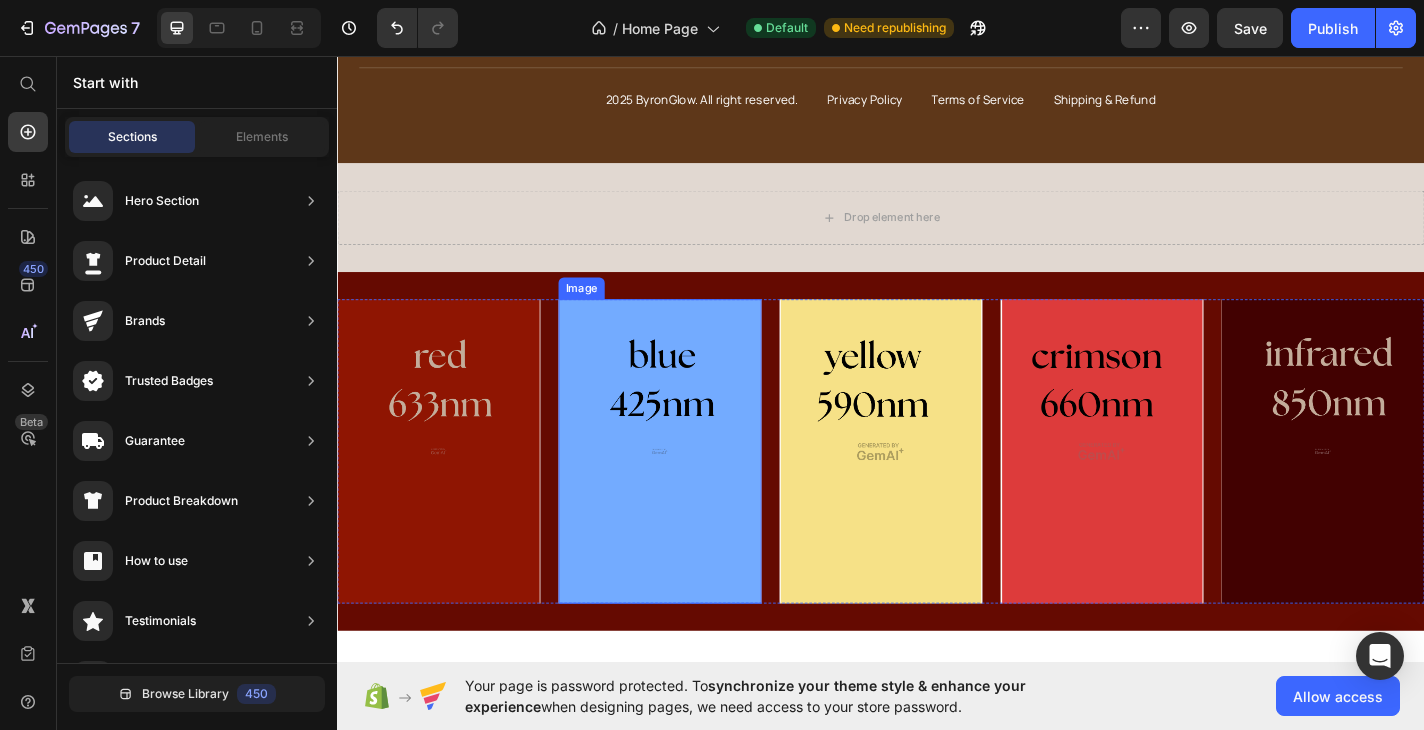 click at bounding box center [693, 492] 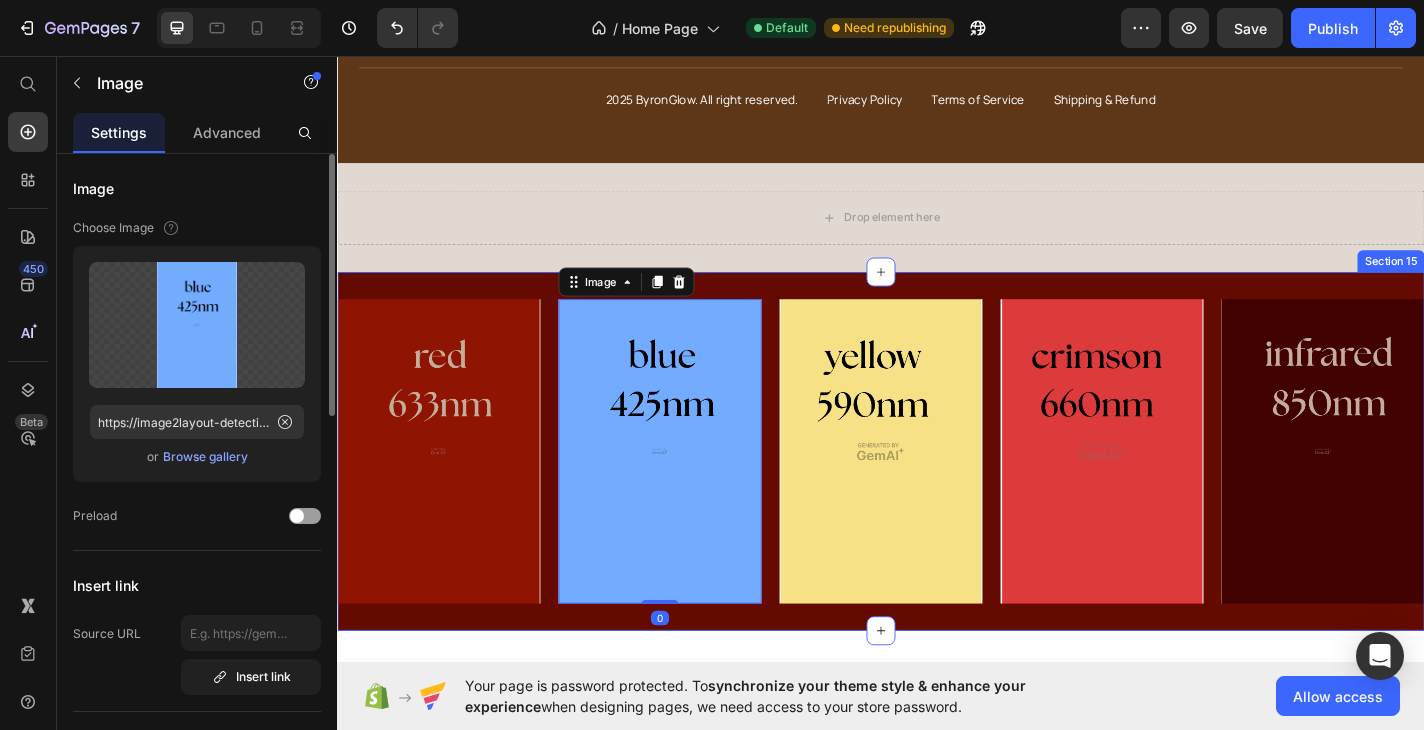 click on "Image Image   0 Image Image Image Row Section 15" at bounding box center [937, 492] 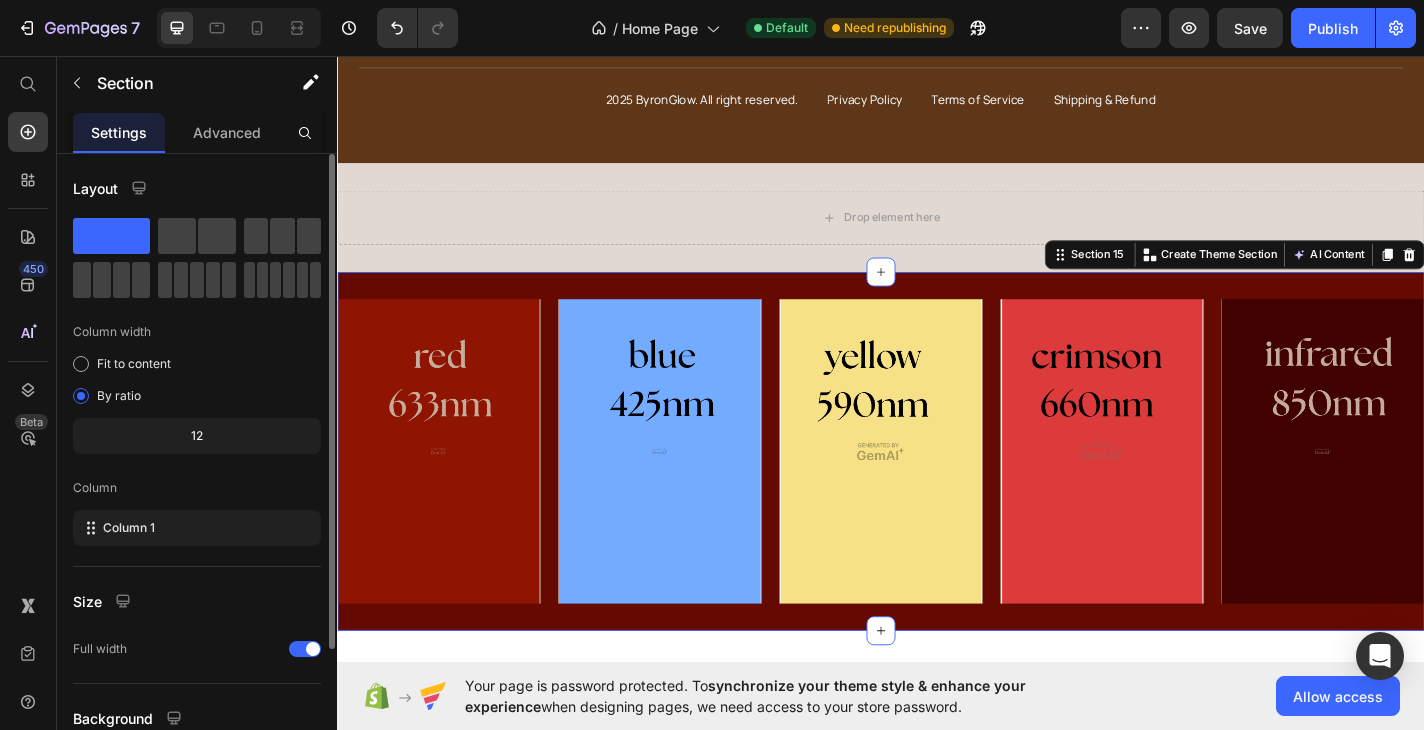 click on "Image Image Image Image Image Row Section 15   You can create reusable sections Create Theme Section AI Content Write with GemAI What would you like to describe here? Tone and Voice Persuasive Product ByronGlow Wireless LED Light Therapy Device Show more Generate" at bounding box center (937, 492) 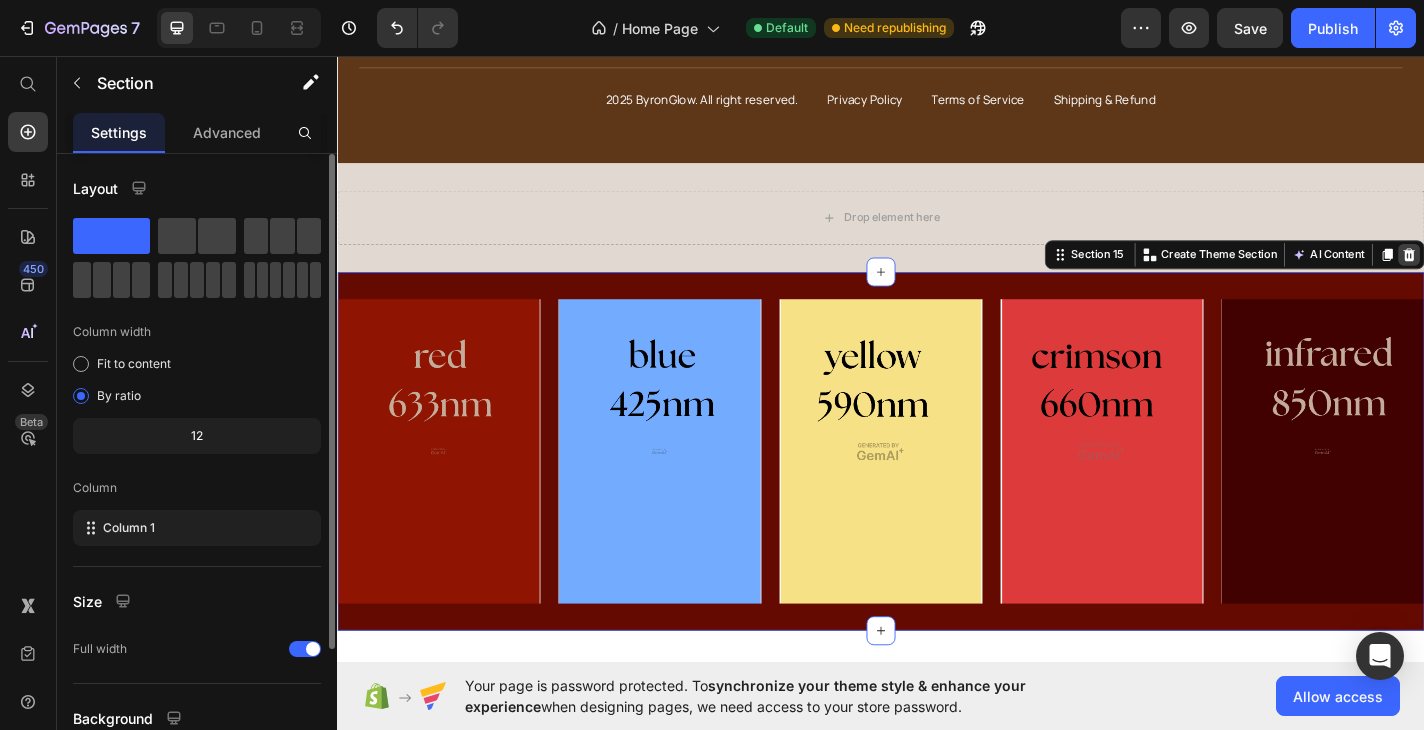 click 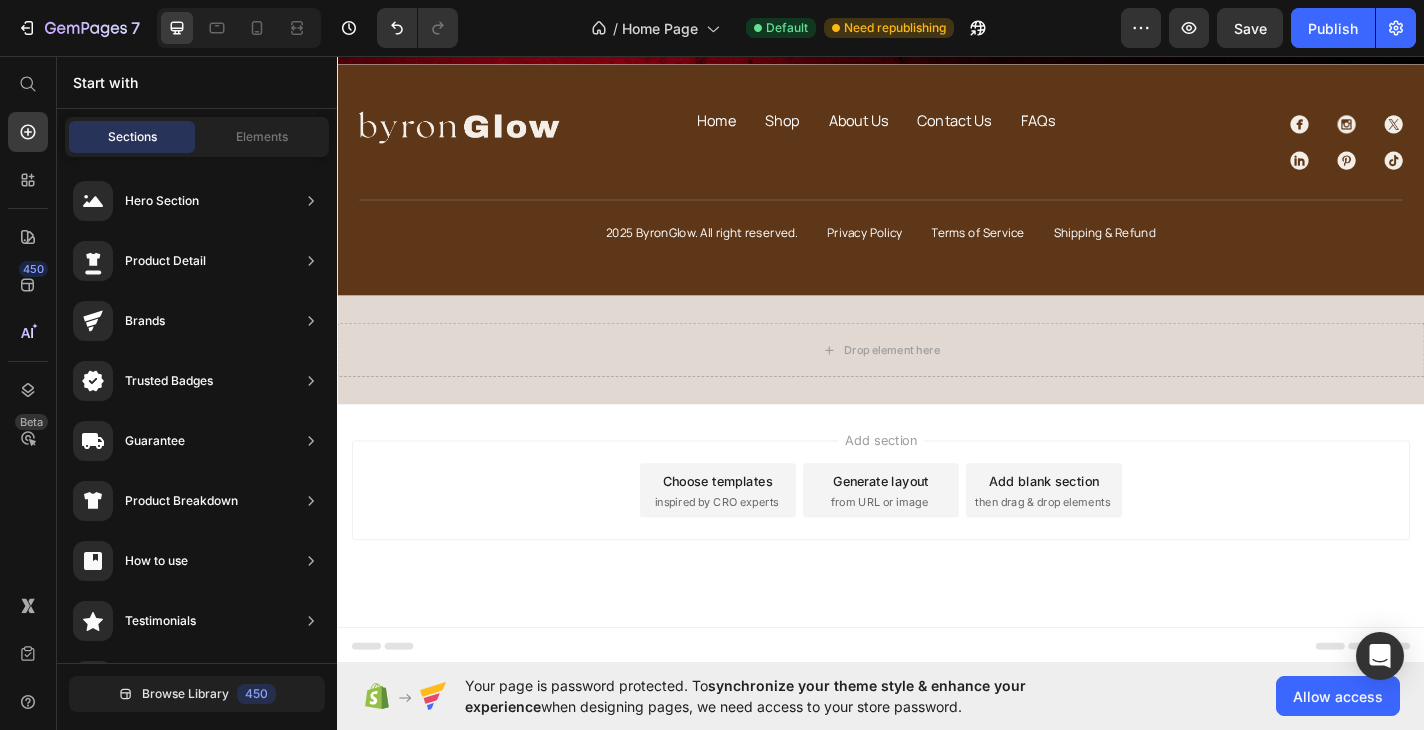 click on "Add section Choose templates inspired by CRO experts Generate layout from URL or image Add blank section then drag & drop elements" at bounding box center (937, 535) 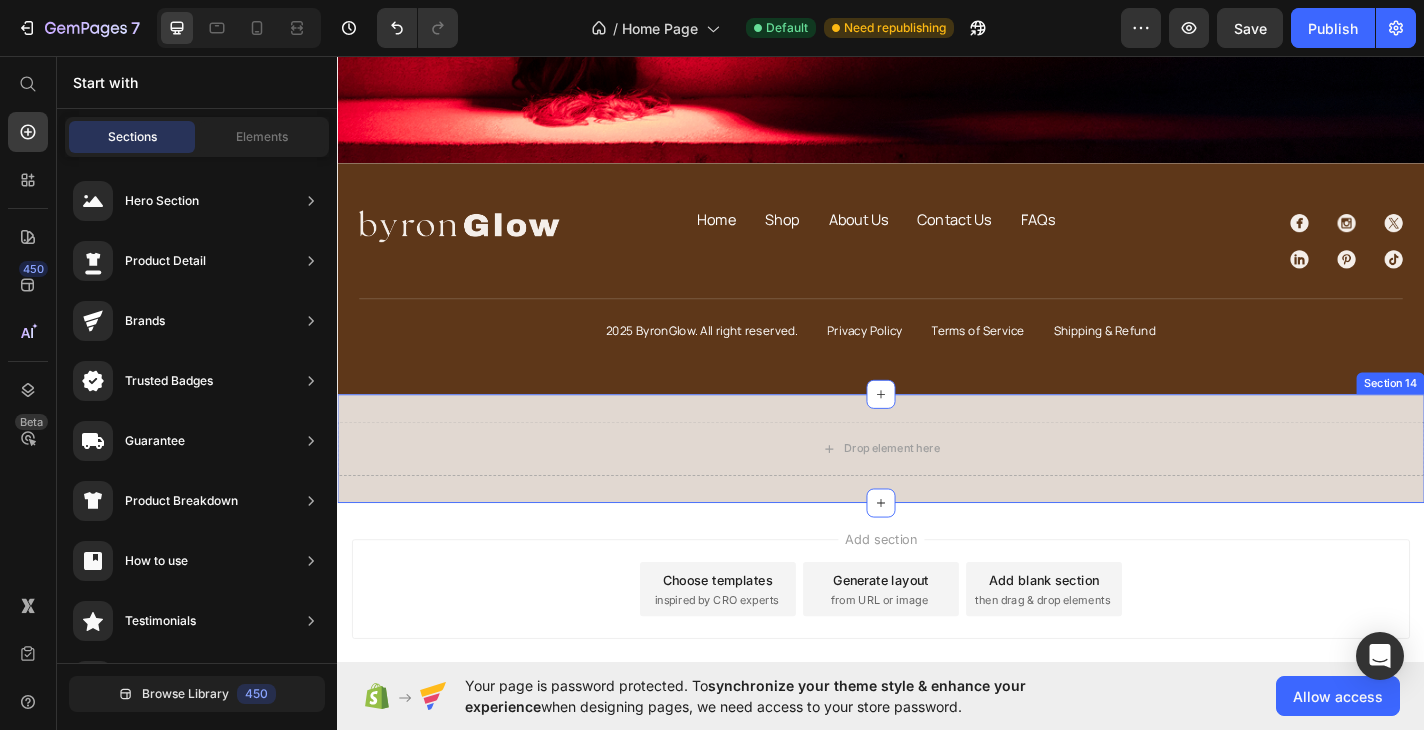 scroll, scrollTop: 7286, scrollLeft: 0, axis: vertical 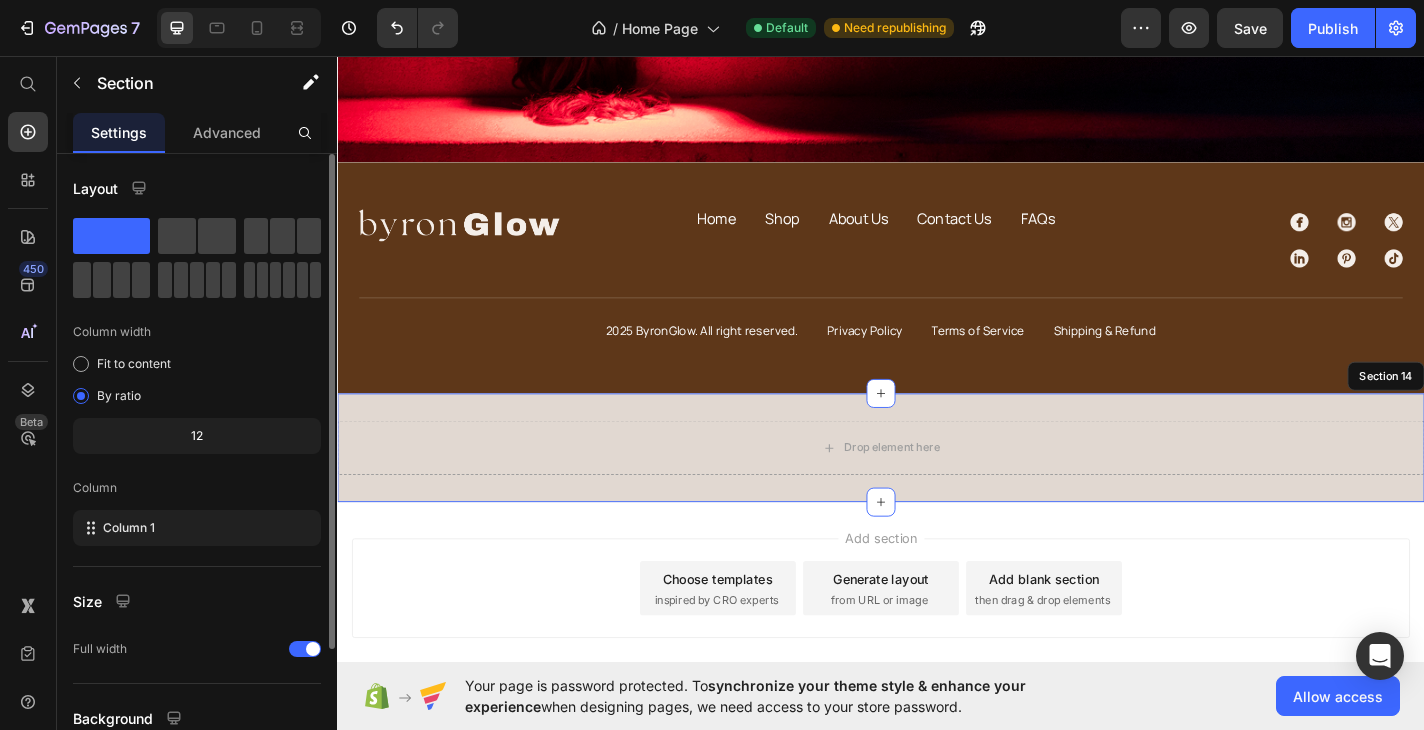 click on "Drop element here Row Section 14" at bounding box center (937, 488) 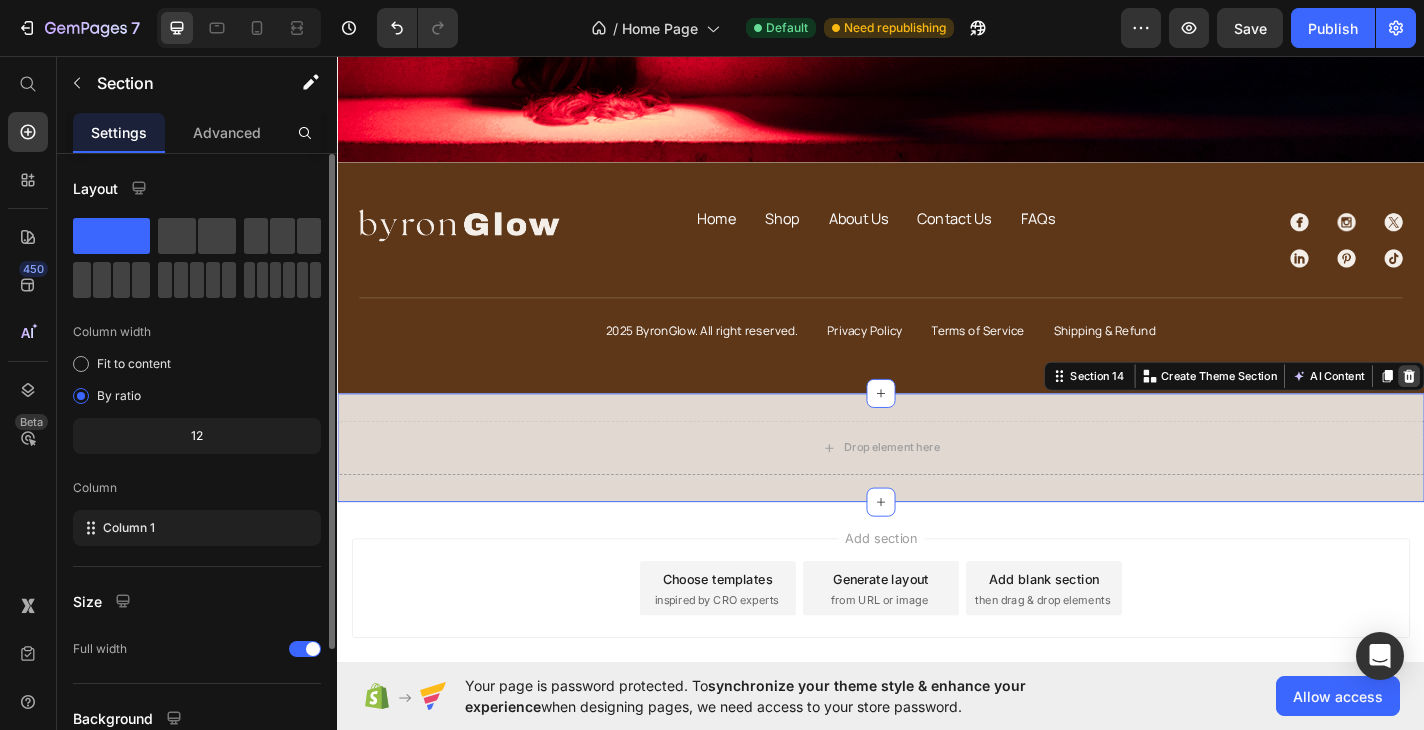 click 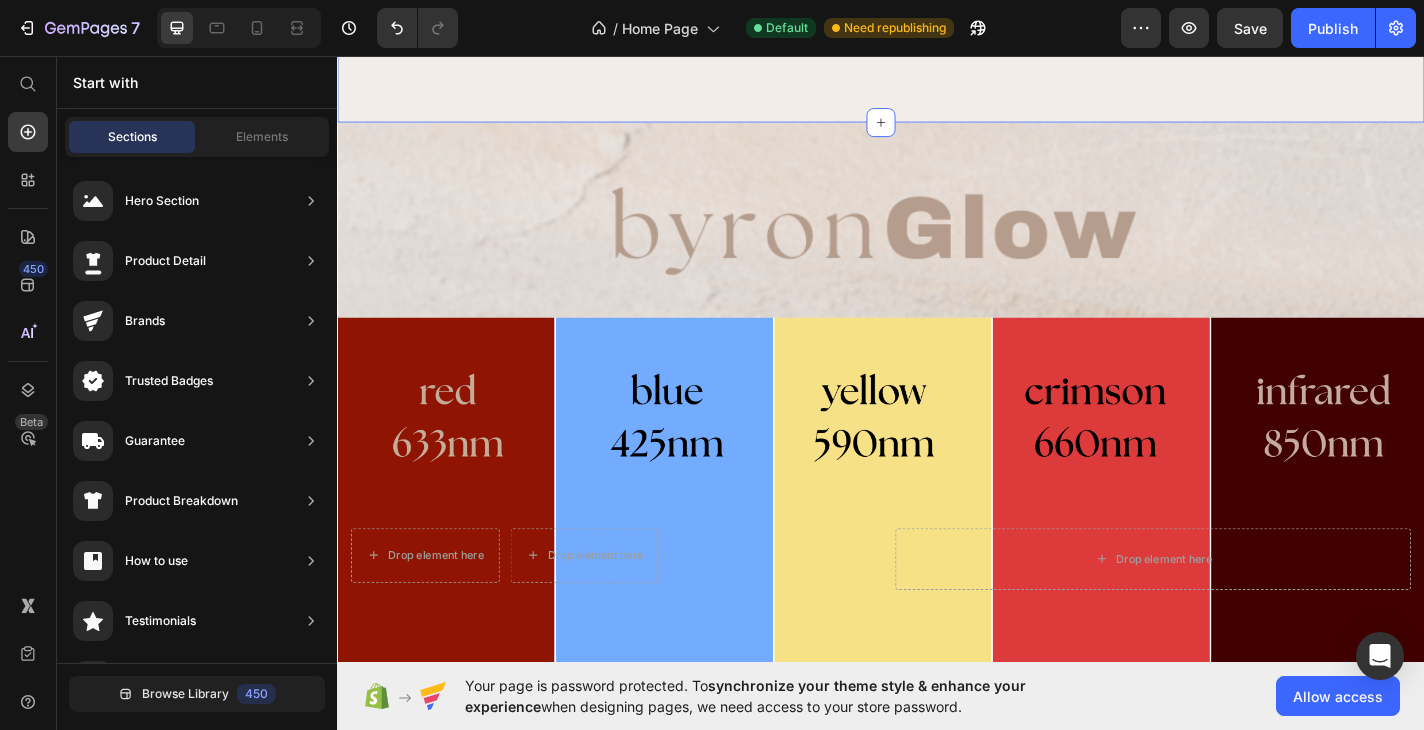 scroll, scrollTop: 2680, scrollLeft: 0, axis: vertical 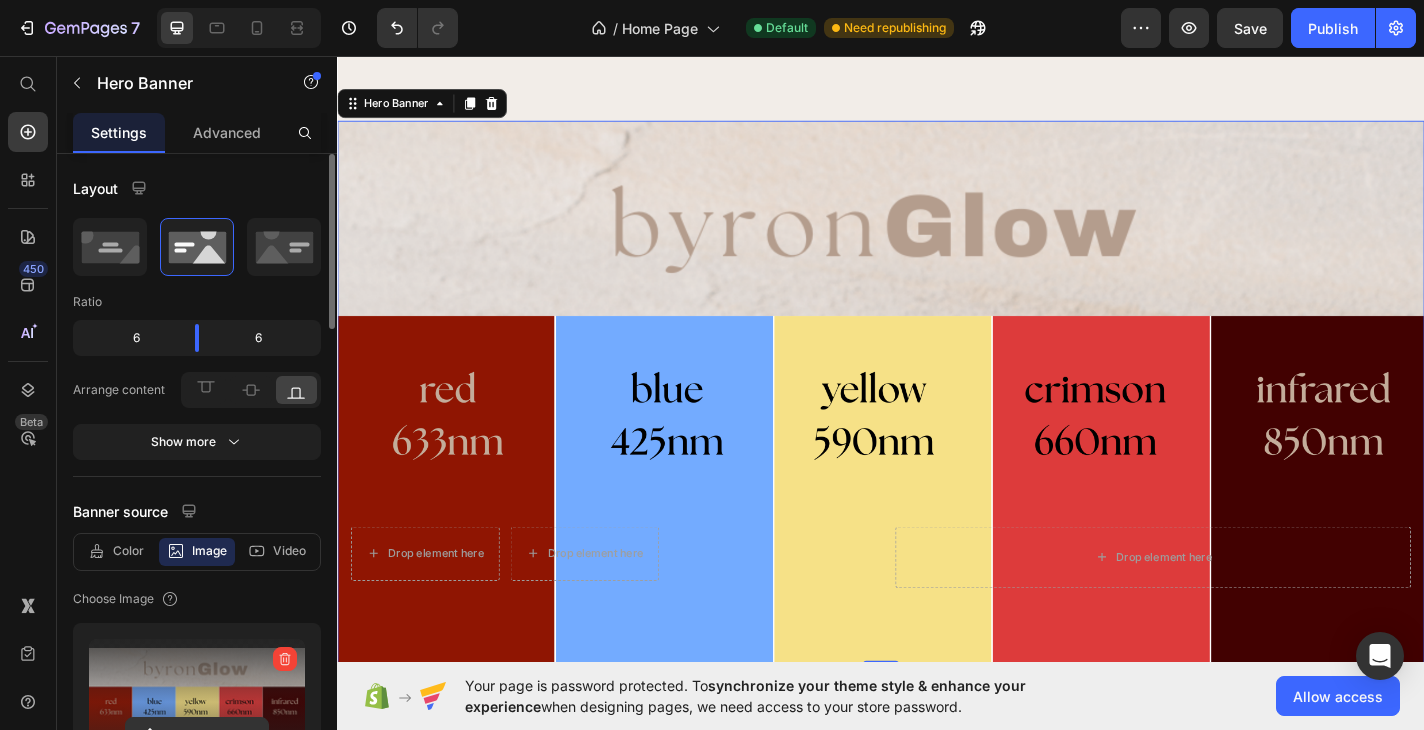 click at bounding box center [197, 702] 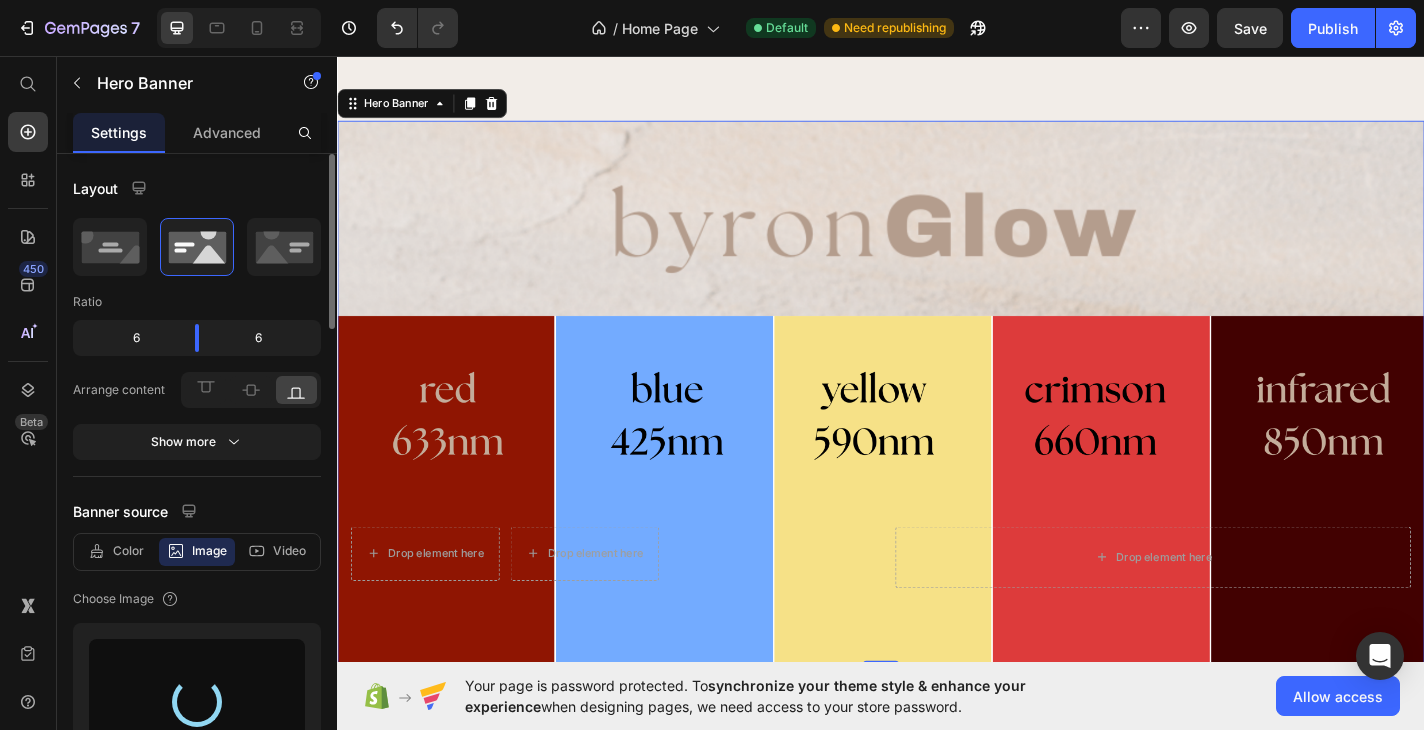 type on "https://cdn.shopify.com/s/files/1/0764/5632/9474/files/gempages_574666501194253541-5d9a67d4-75d7-4597-b995-9280db87cbbf.png" 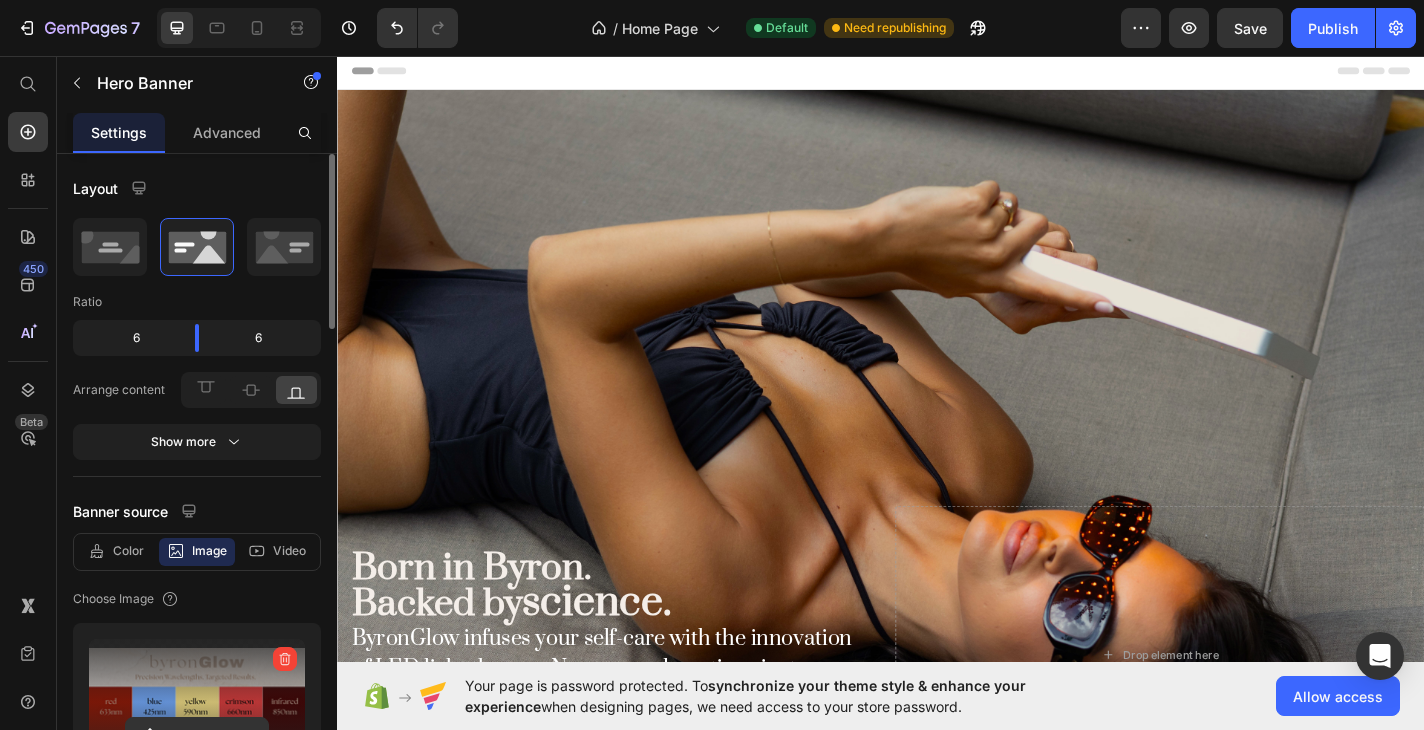 scroll, scrollTop: 0, scrollLeft: 0, axis: both 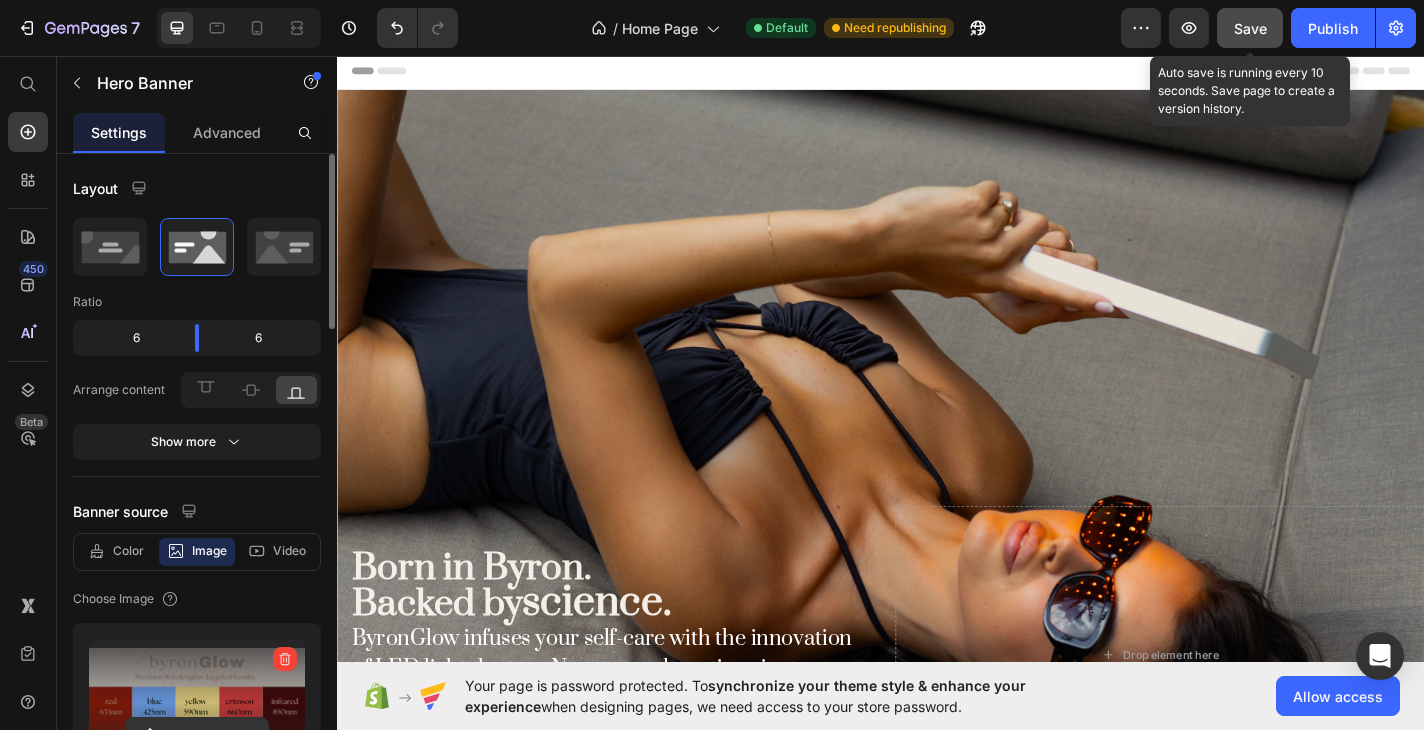 click on "Save" at bounding box center (1250, 28) 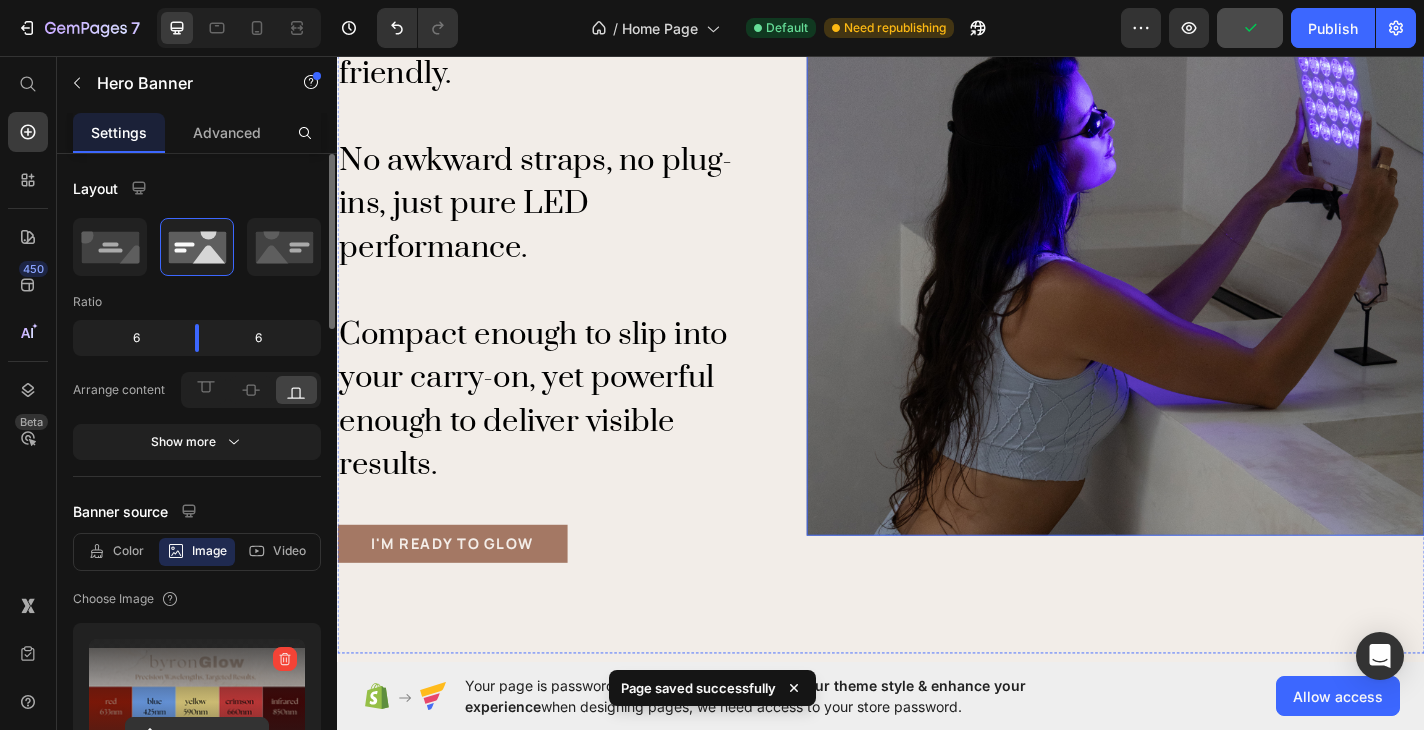 scroll, scrollTop: 2010, scrollLeft: 0, axis: vertical 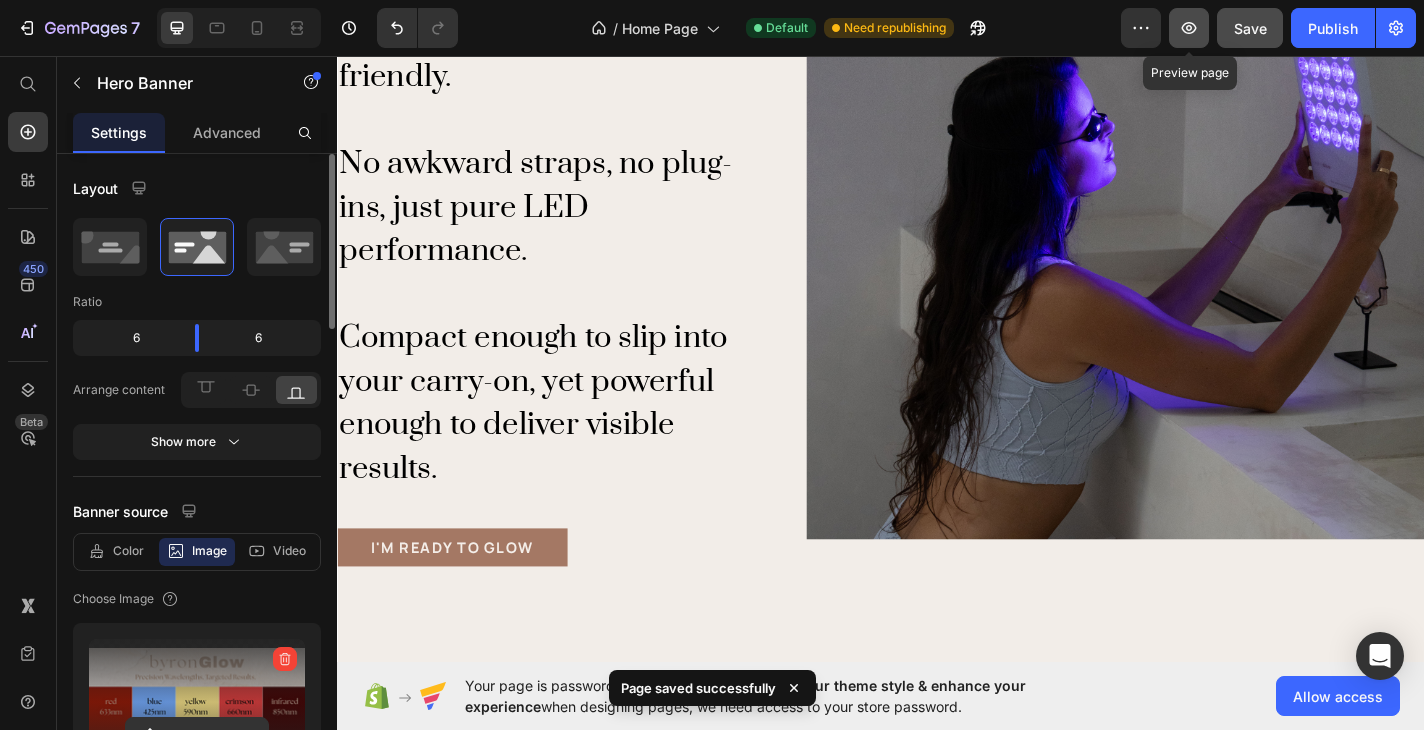 click 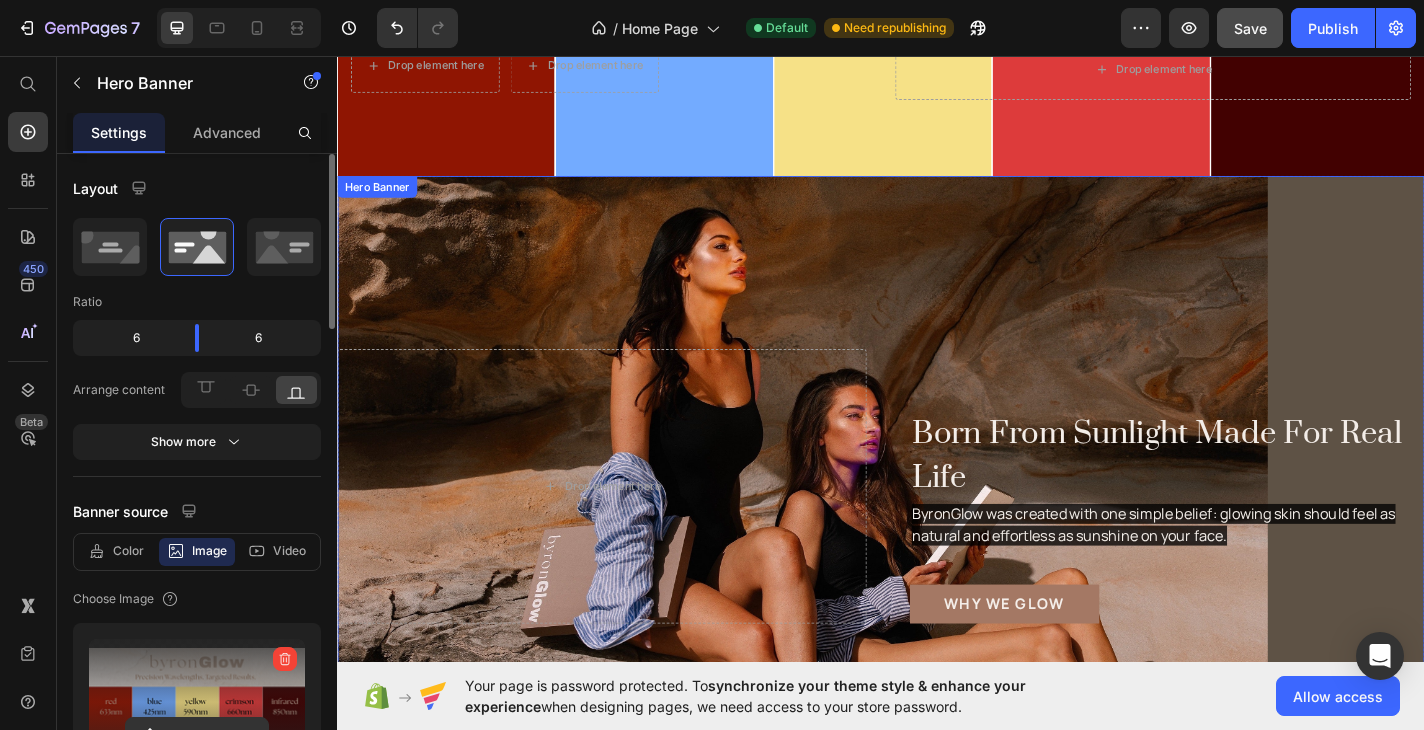 scroll, scrollTop: 3083, scrollLeft: 0, axis: vertical 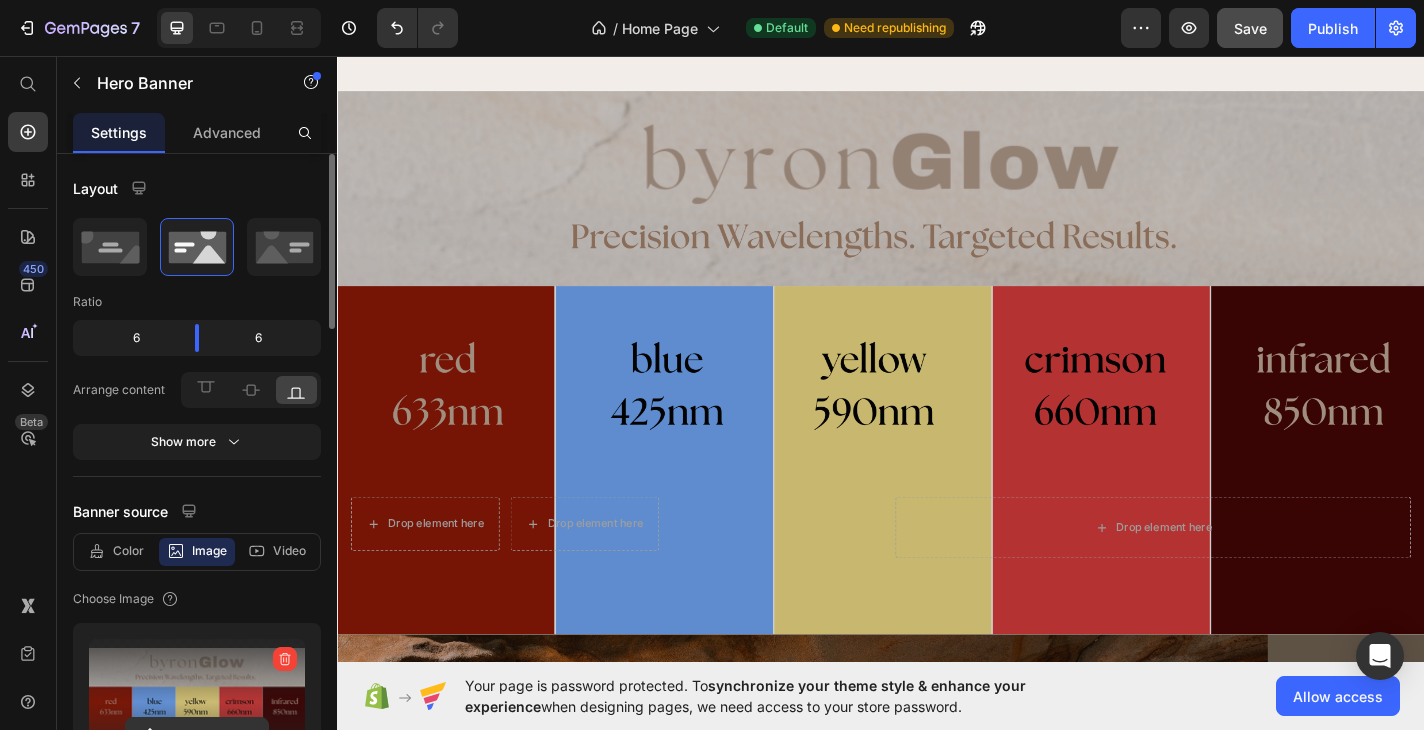 click at bounding box center (937, 394) 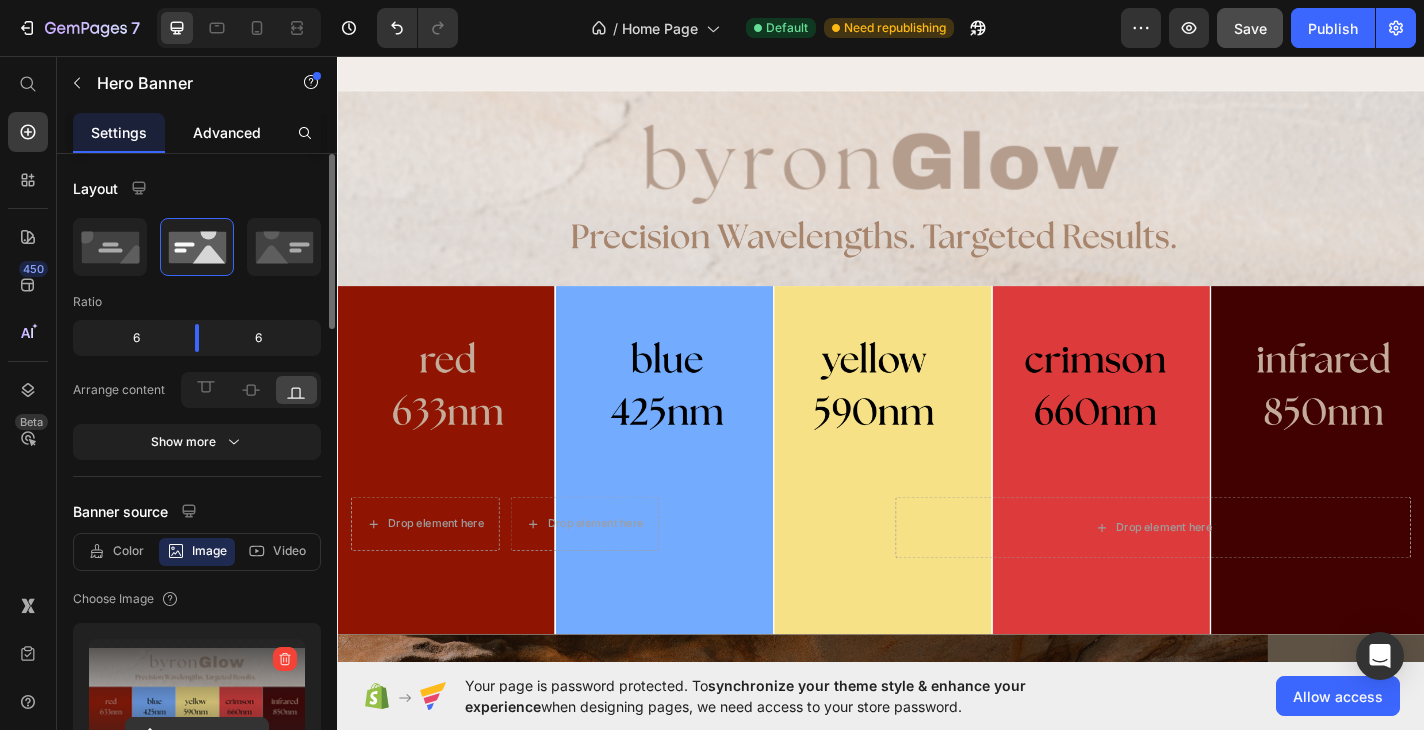 click on "Advanced" at bounding box center [227, 132] 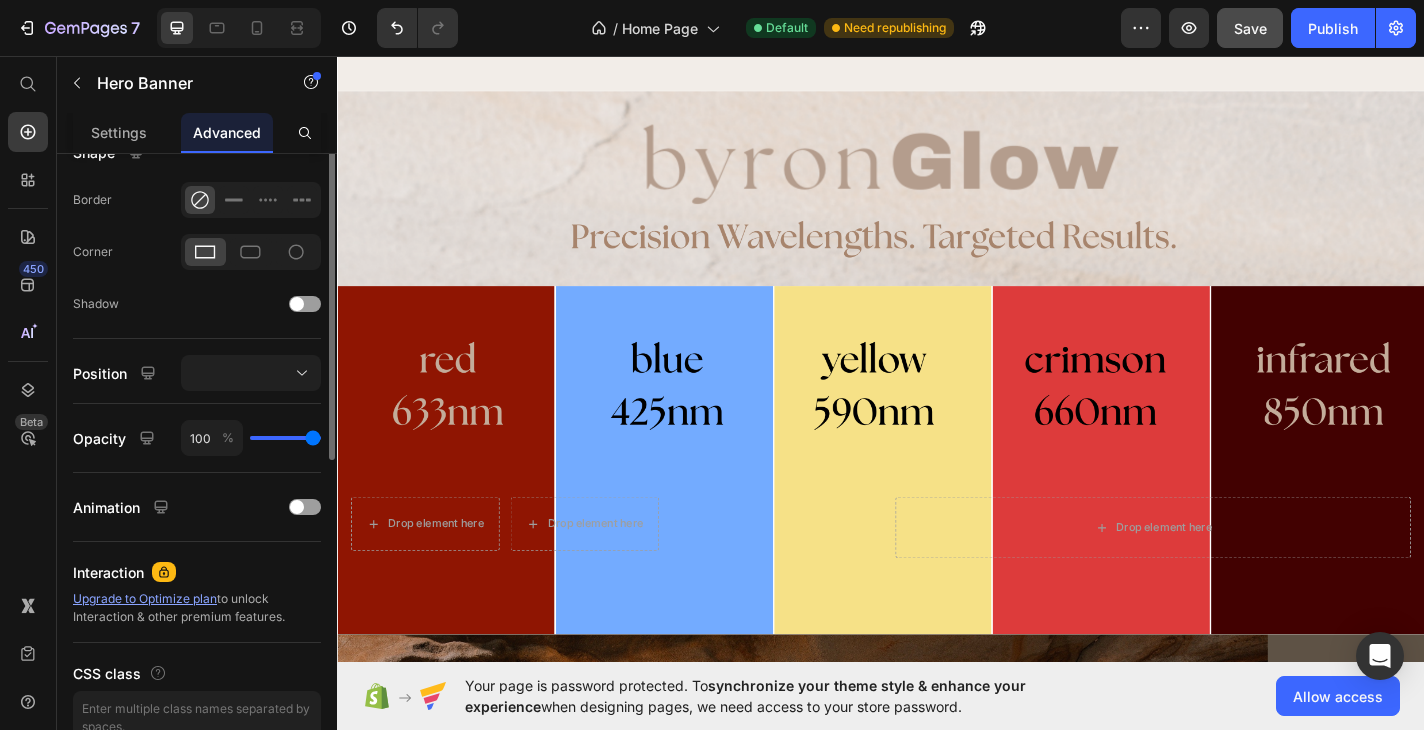 scroll, scrollTop: 636, scrollLeft: 0, axis: vertical 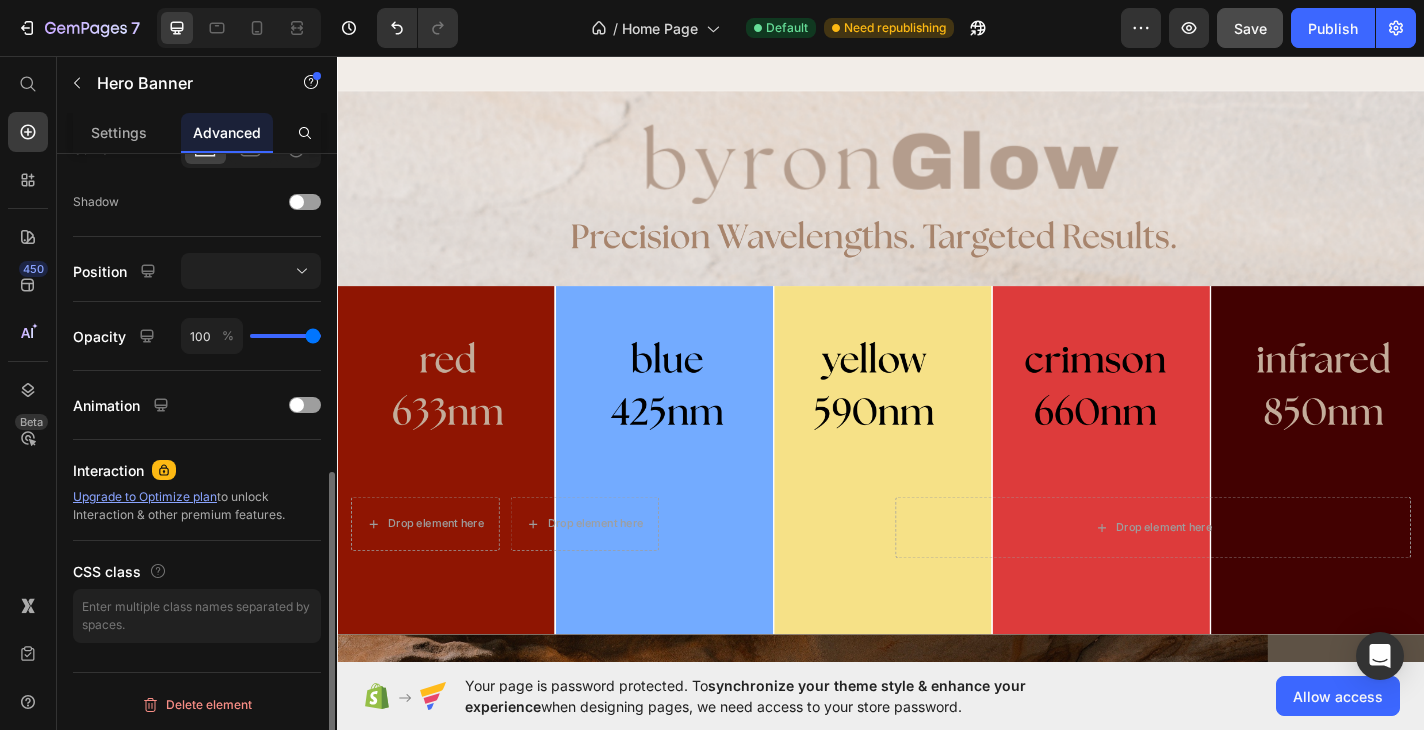 click on "100 %" 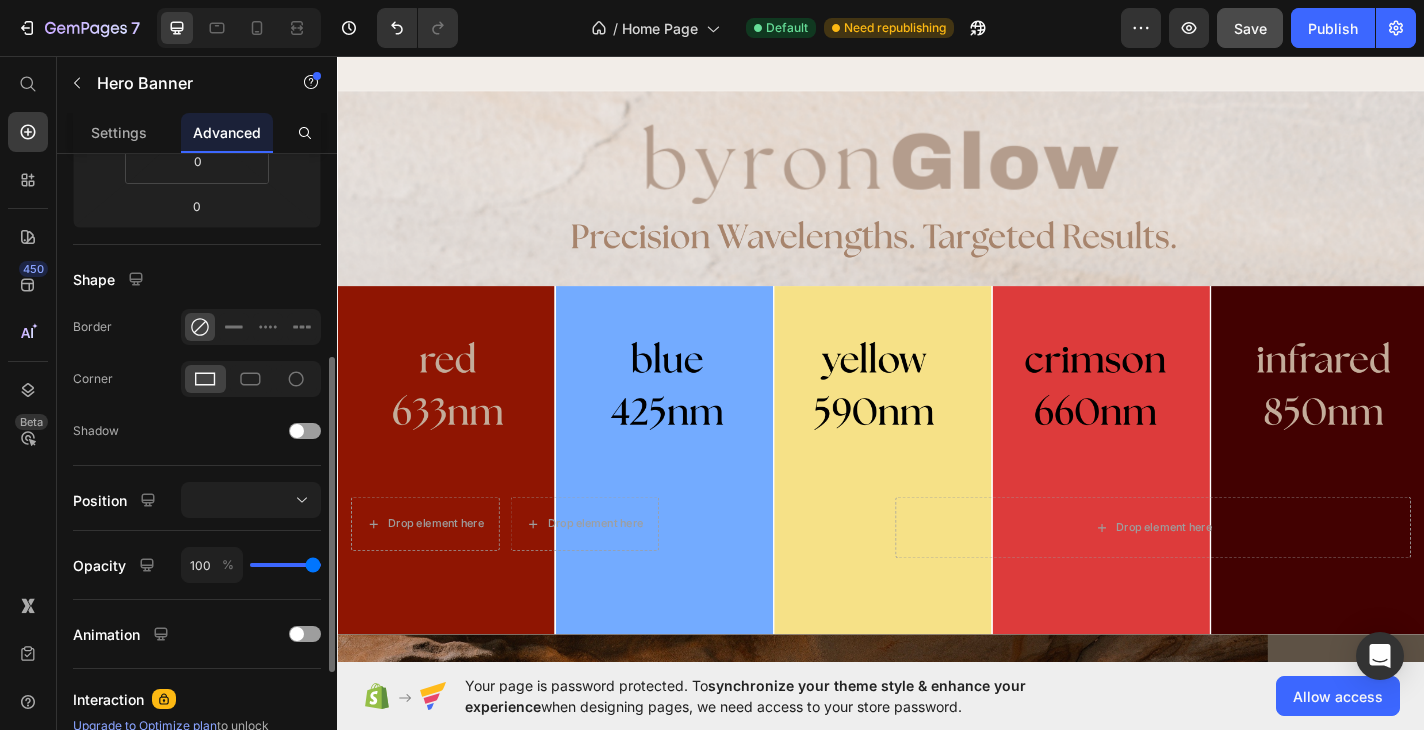 scroll, scrollTop: 0, scrollLeft: 0, axis: both 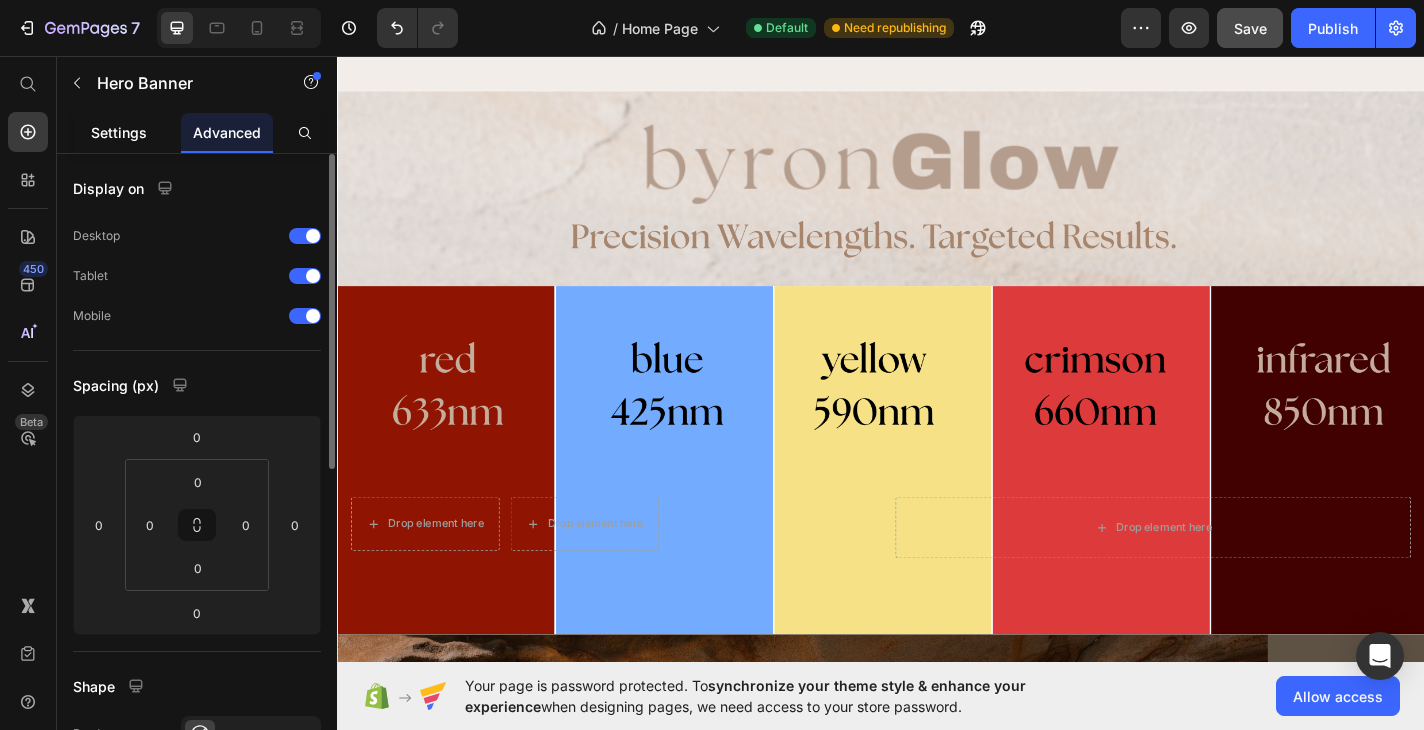 click on "Settings" at bounding box center (119, 132) 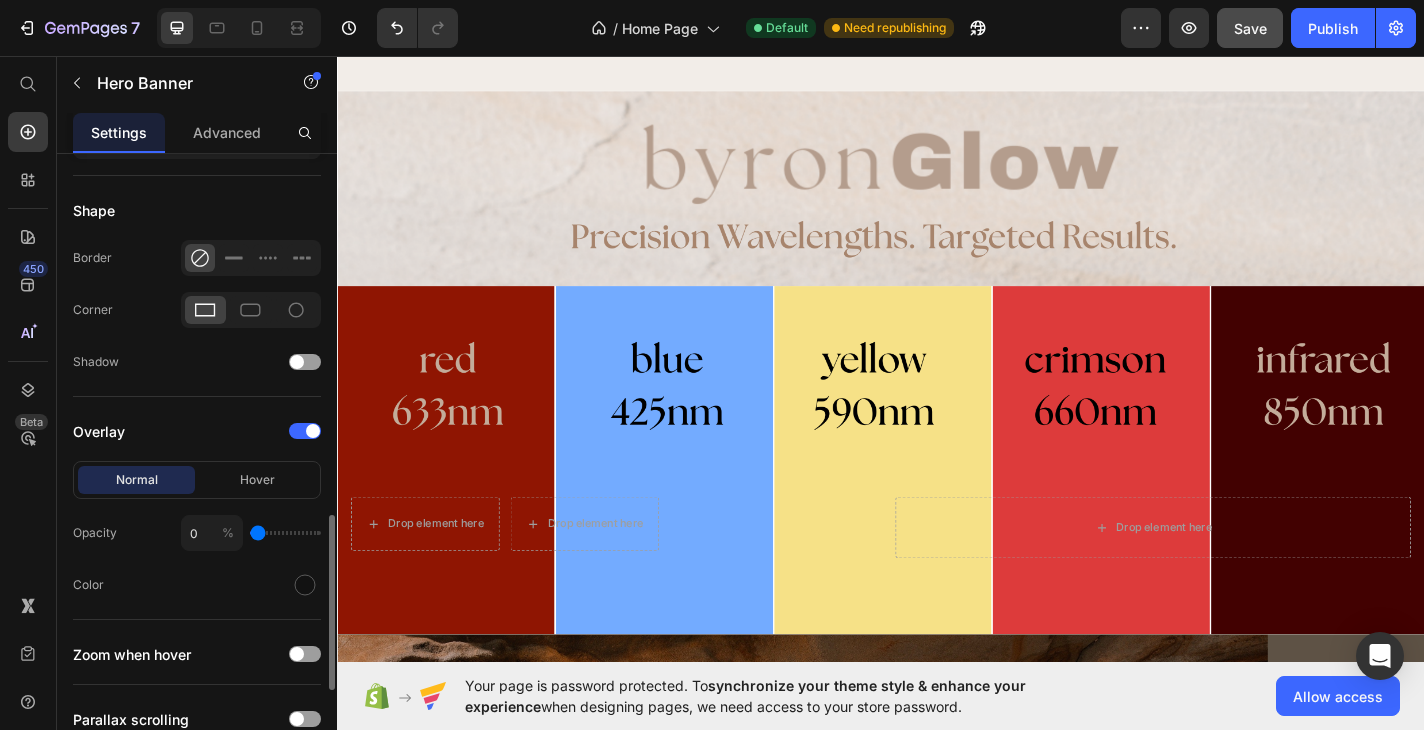 scroll, scrollTop: 1297, scrollLeft: 0, axis: vertical 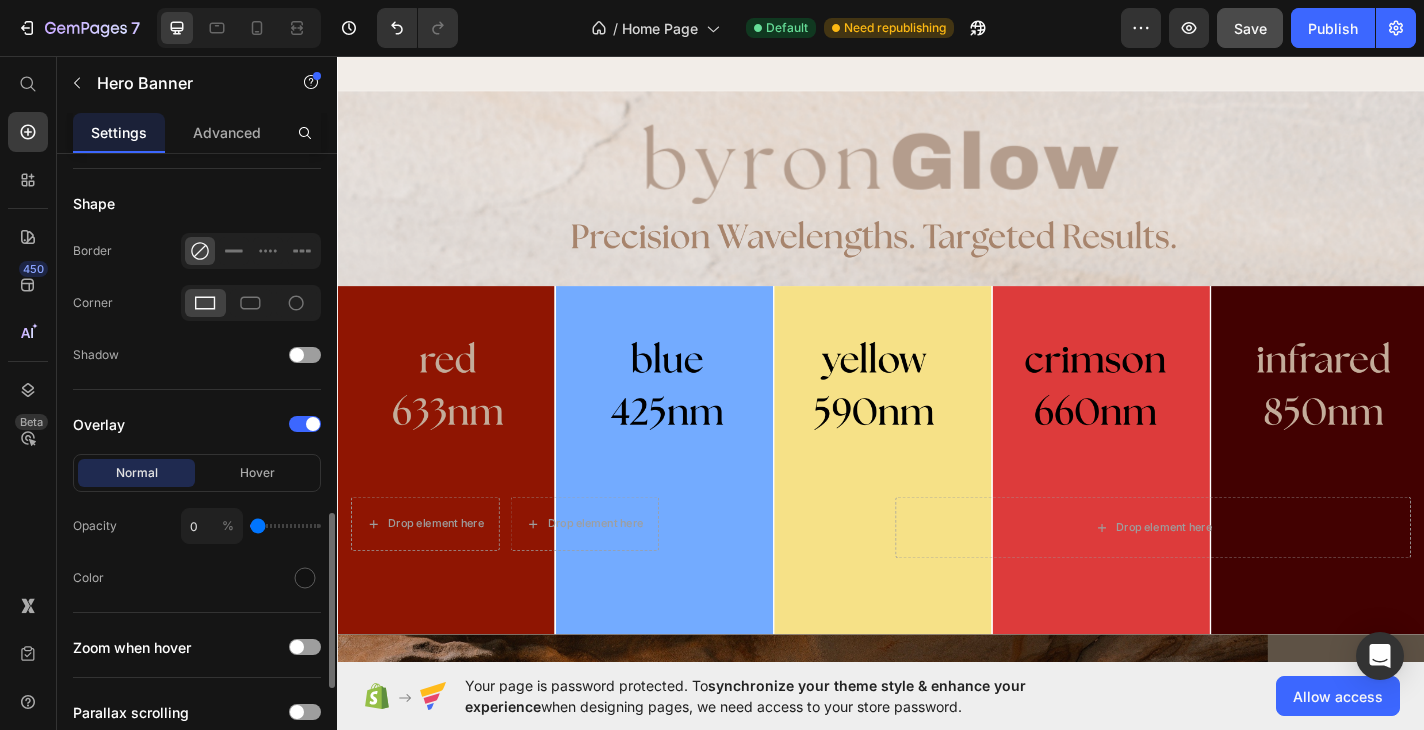 click on "Normal" at bounding box center [136, 473] 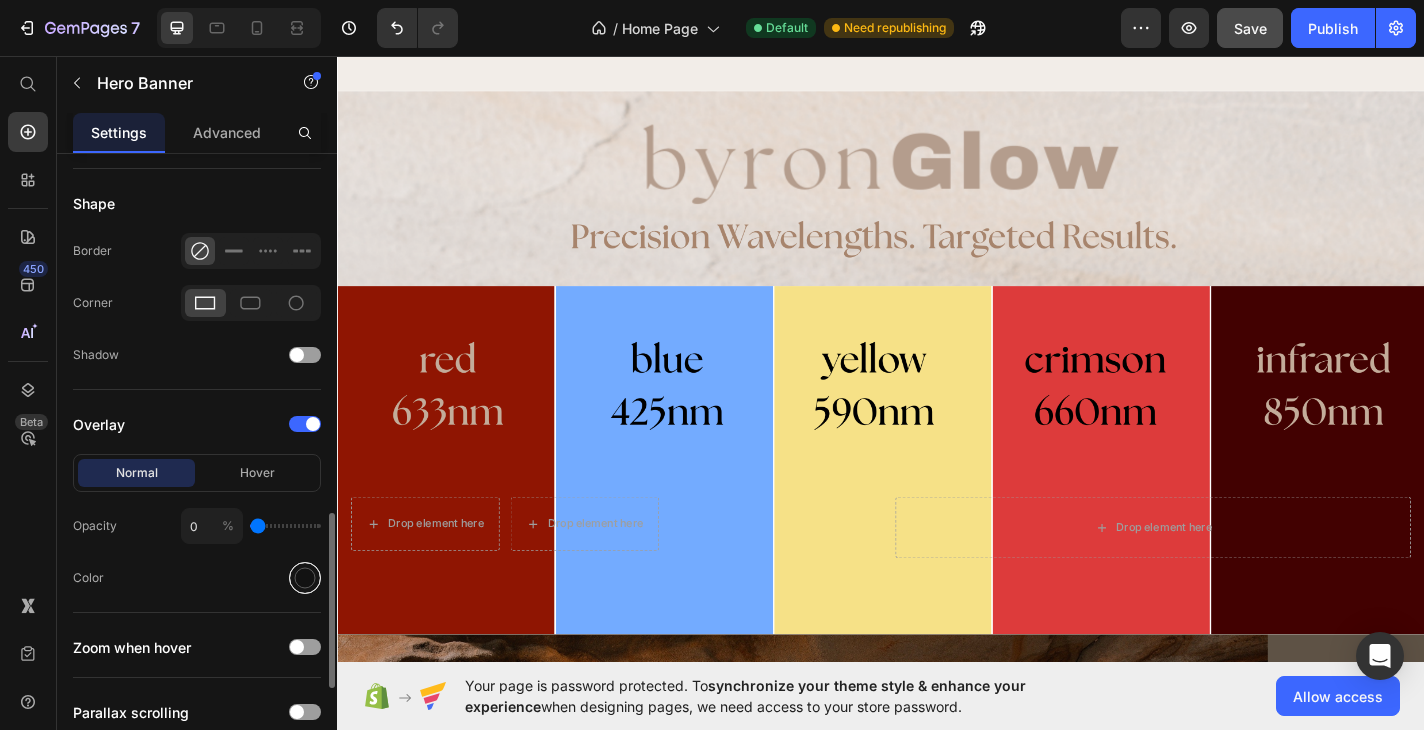 click at bounding box center (305, 578) 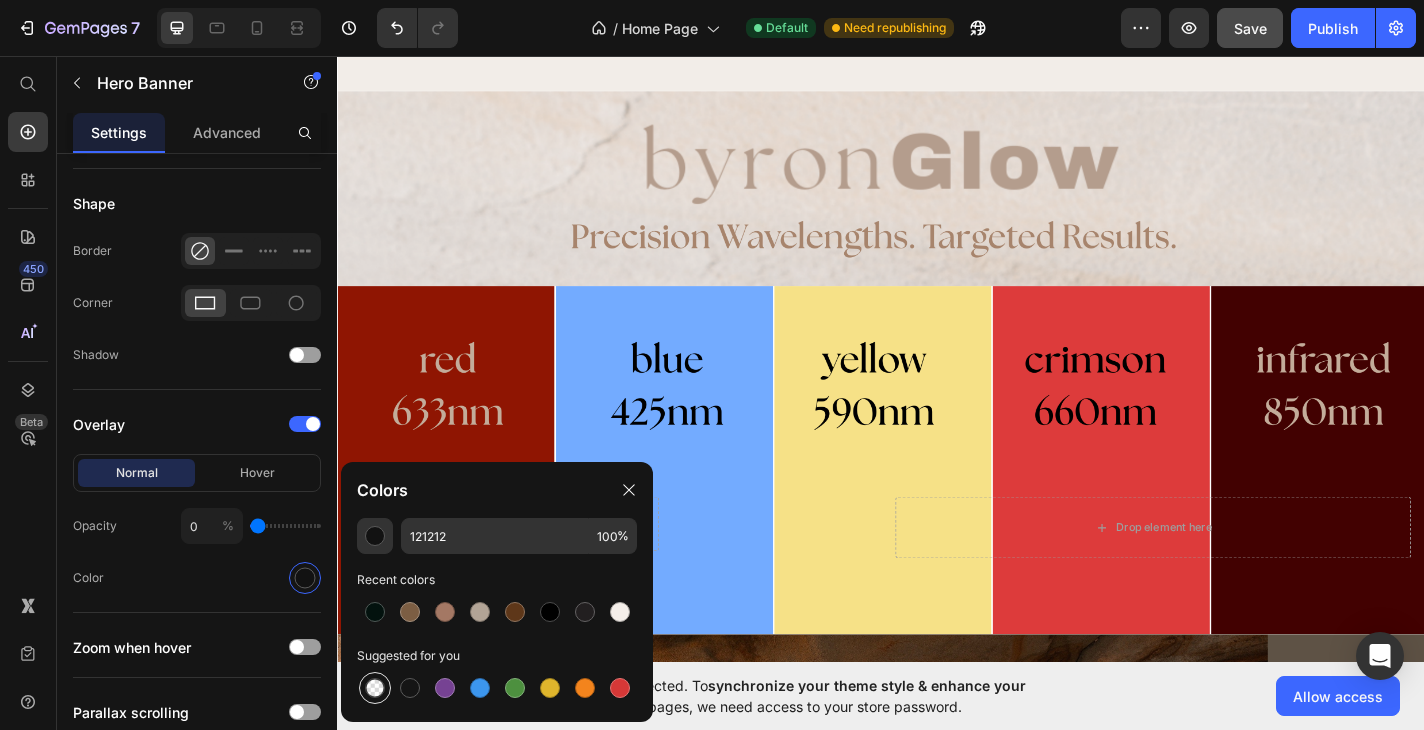 click at bounding box center (375, 688) 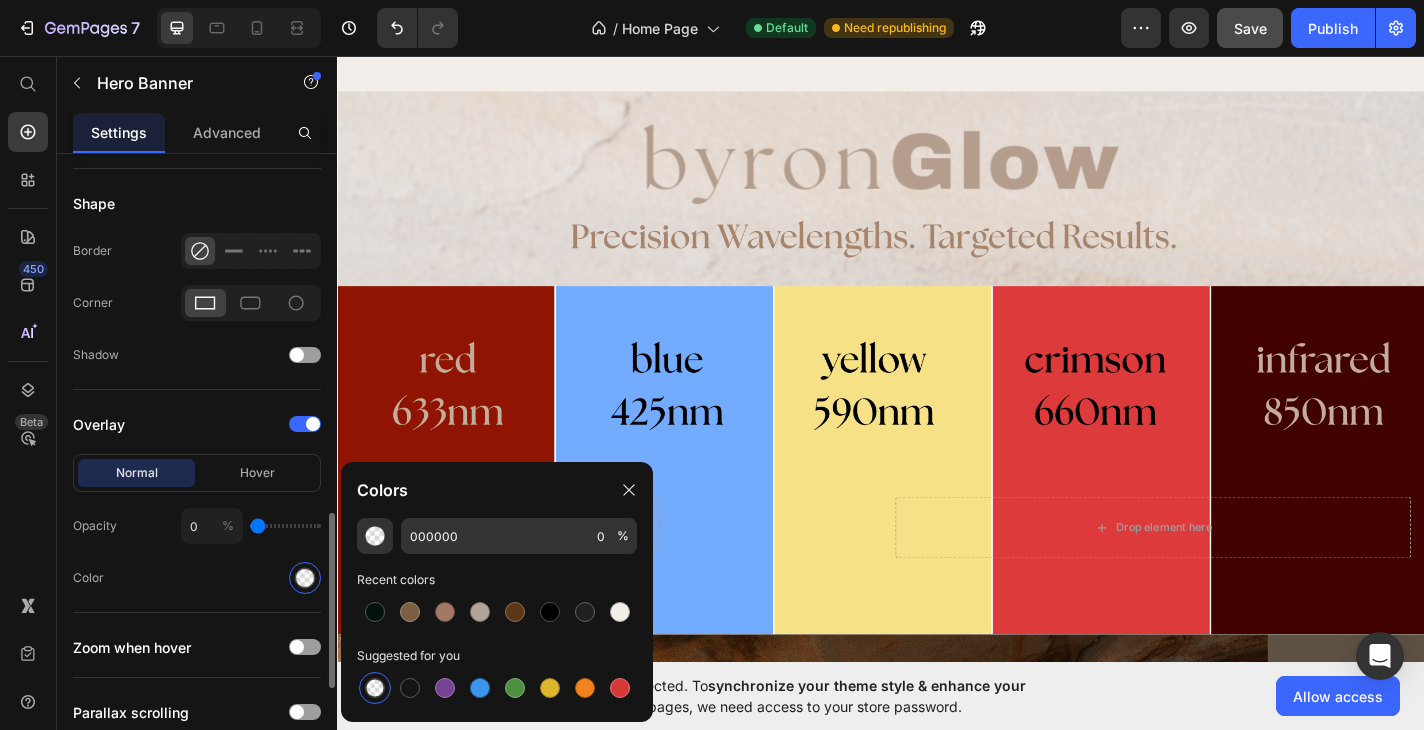 click on "Color" 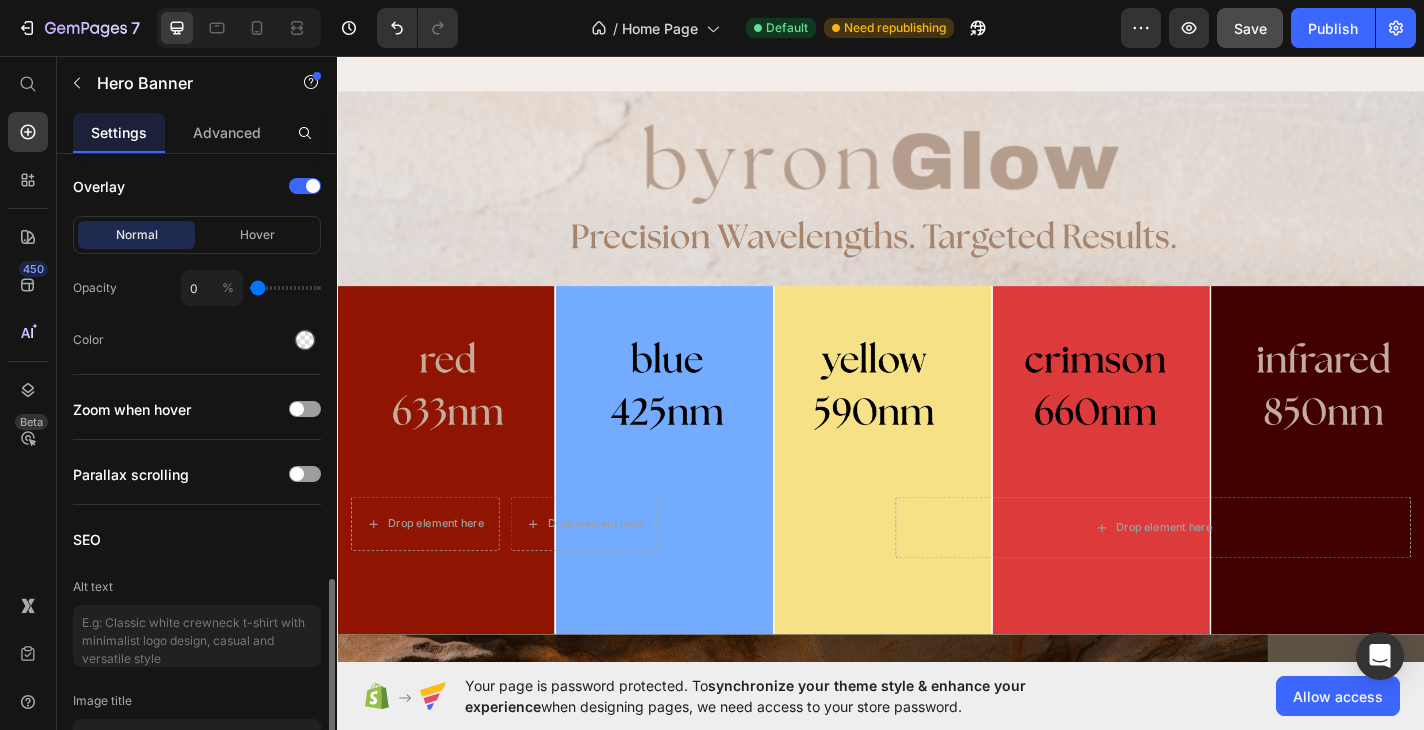 scroll, scrollTop: 1651, scrollLeft: 0, axis: vertical 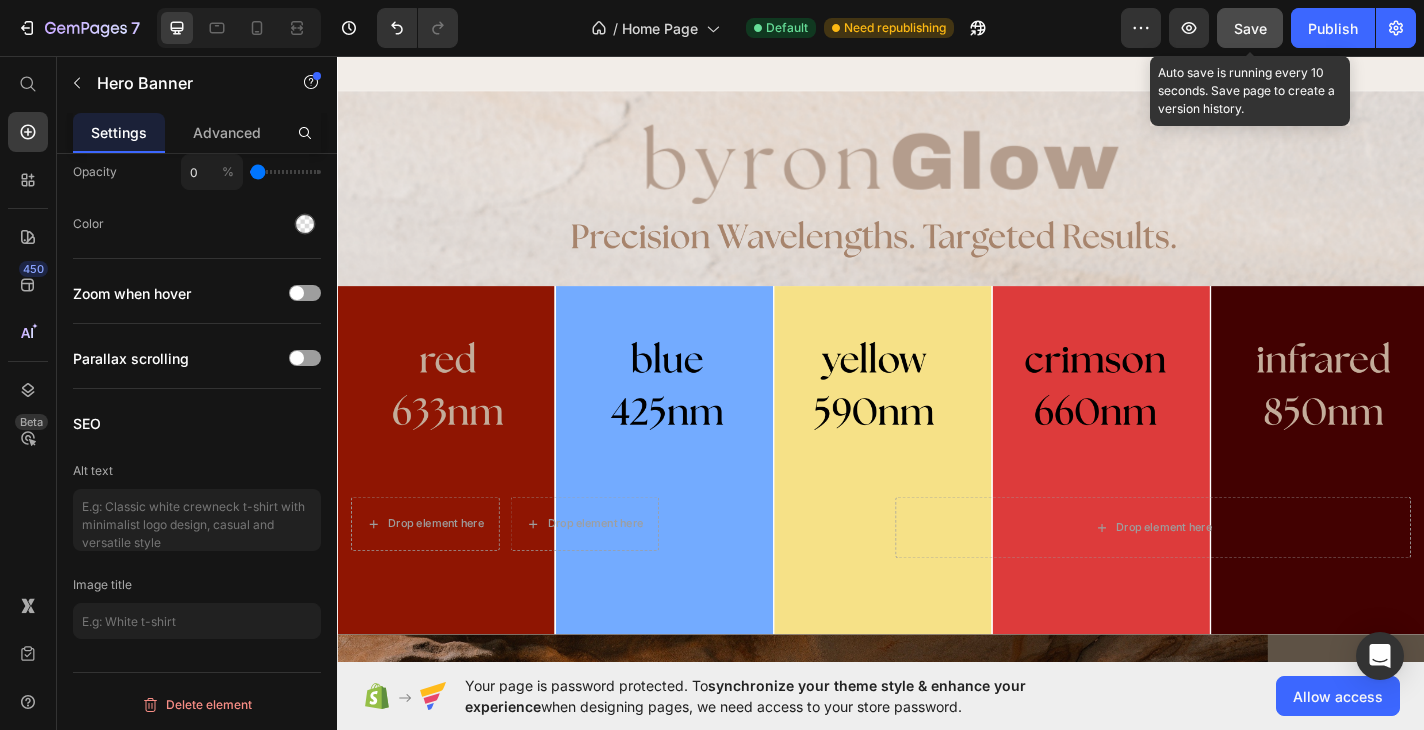 click on "Save" at bounding box center [1250, 28] 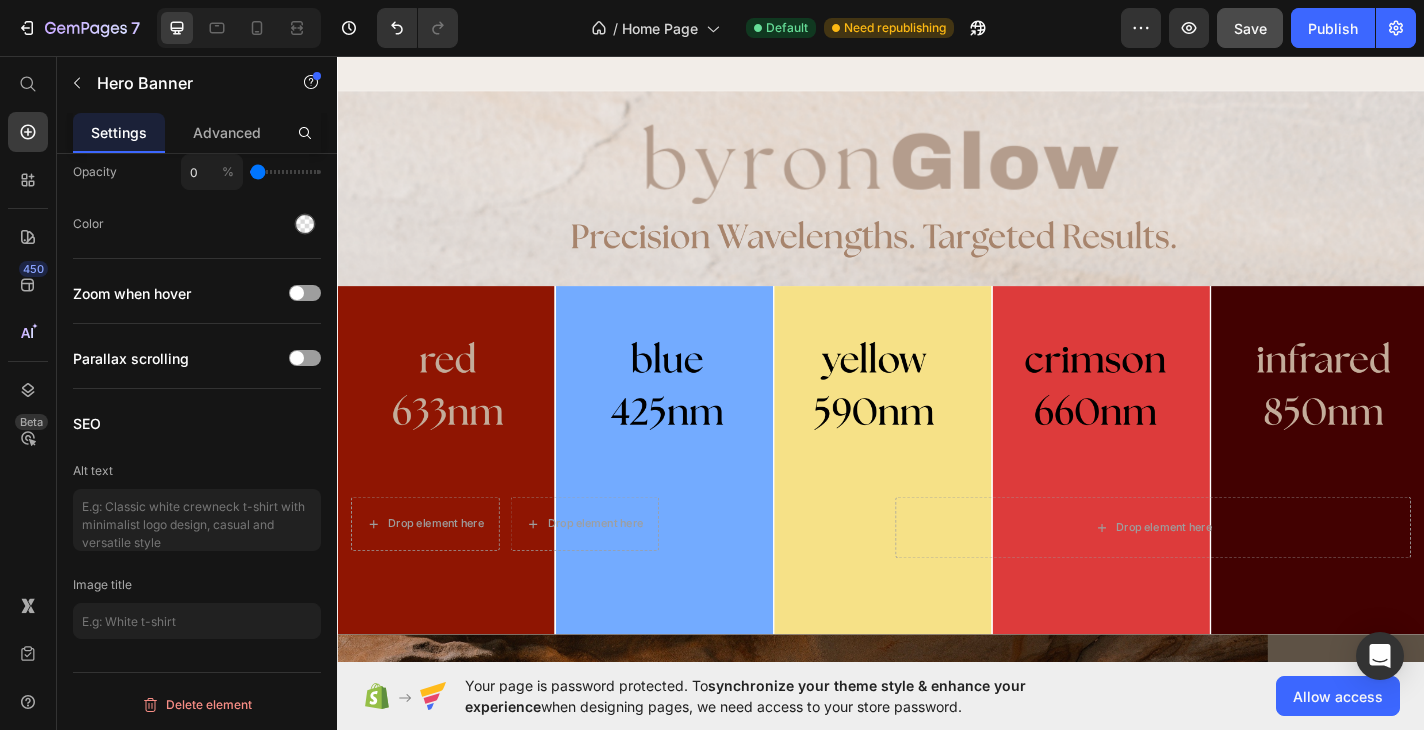 click at bounding box center (937, 394) 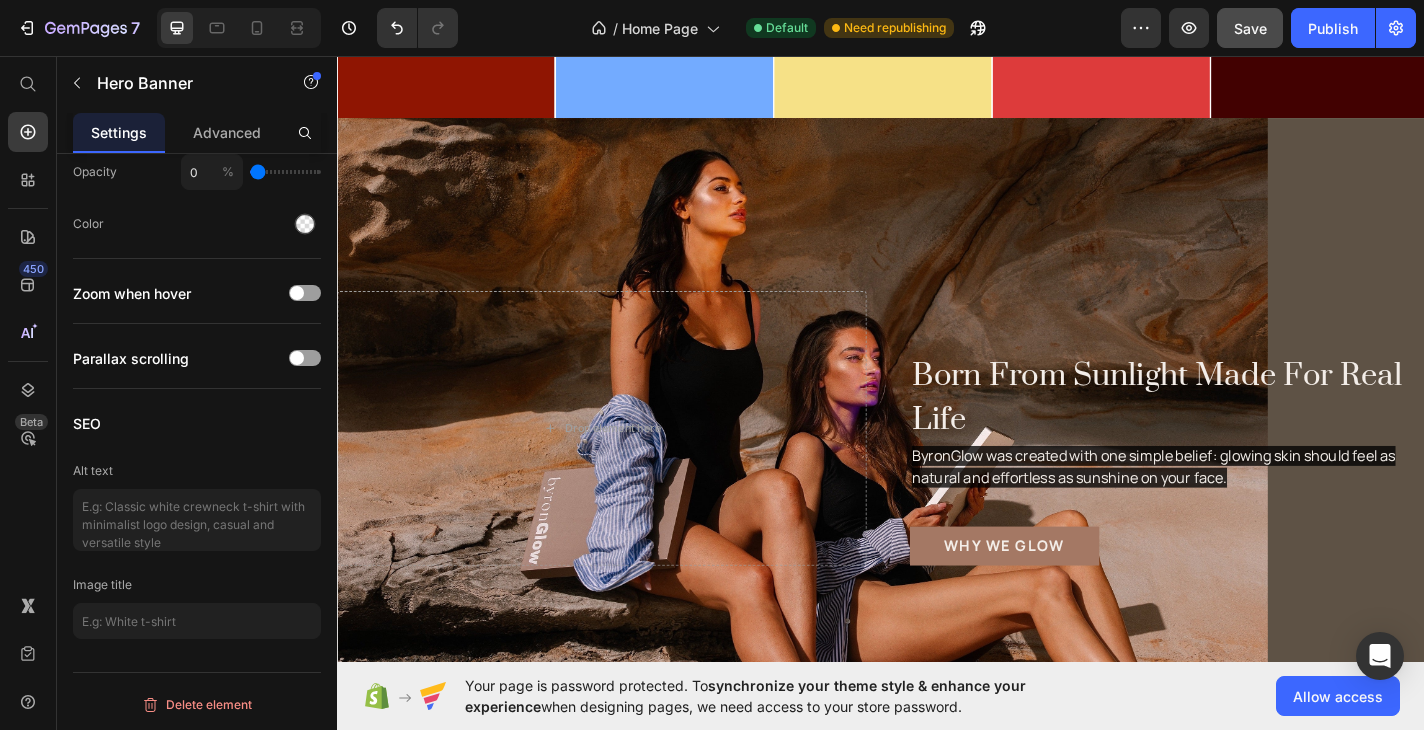 scroll, scrollTop: 3697, scrollLeft: 0, axis: vertical 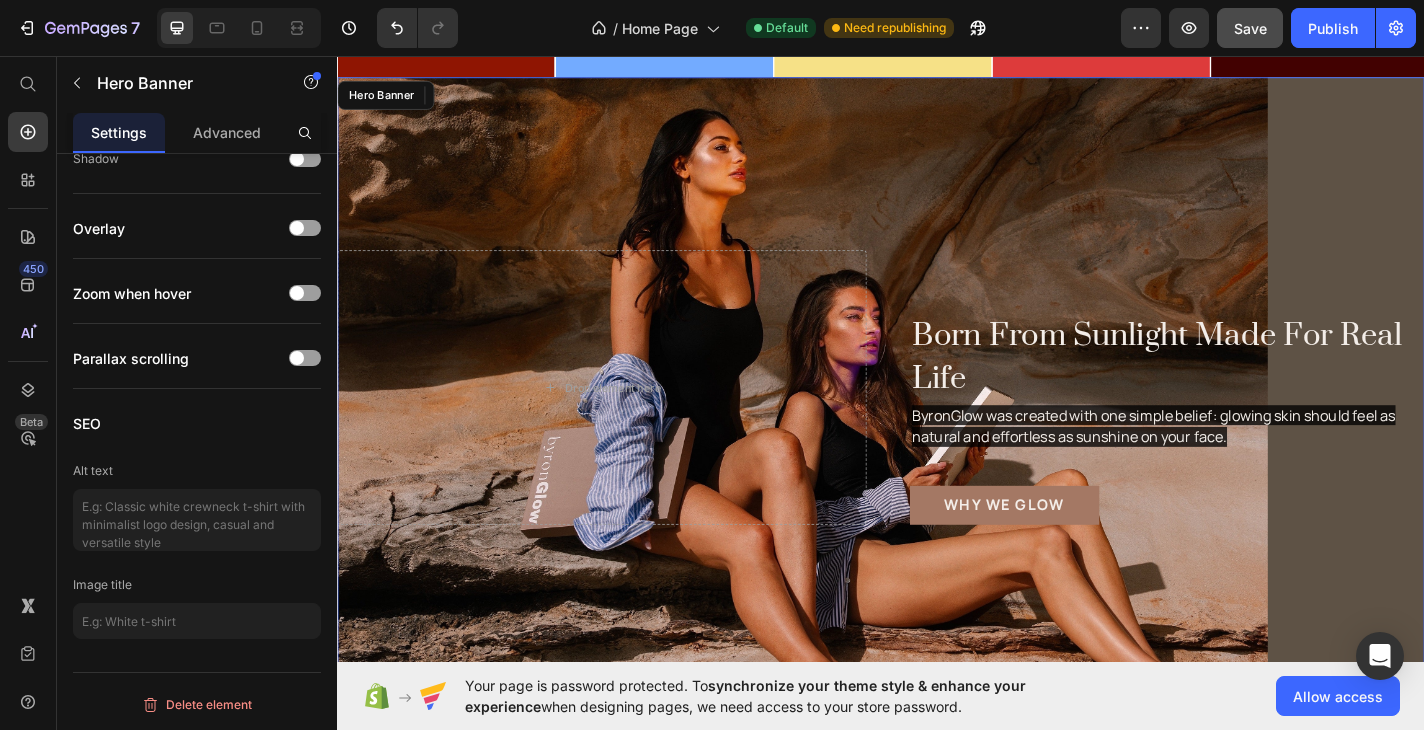 click at bounding box center [937, 421] 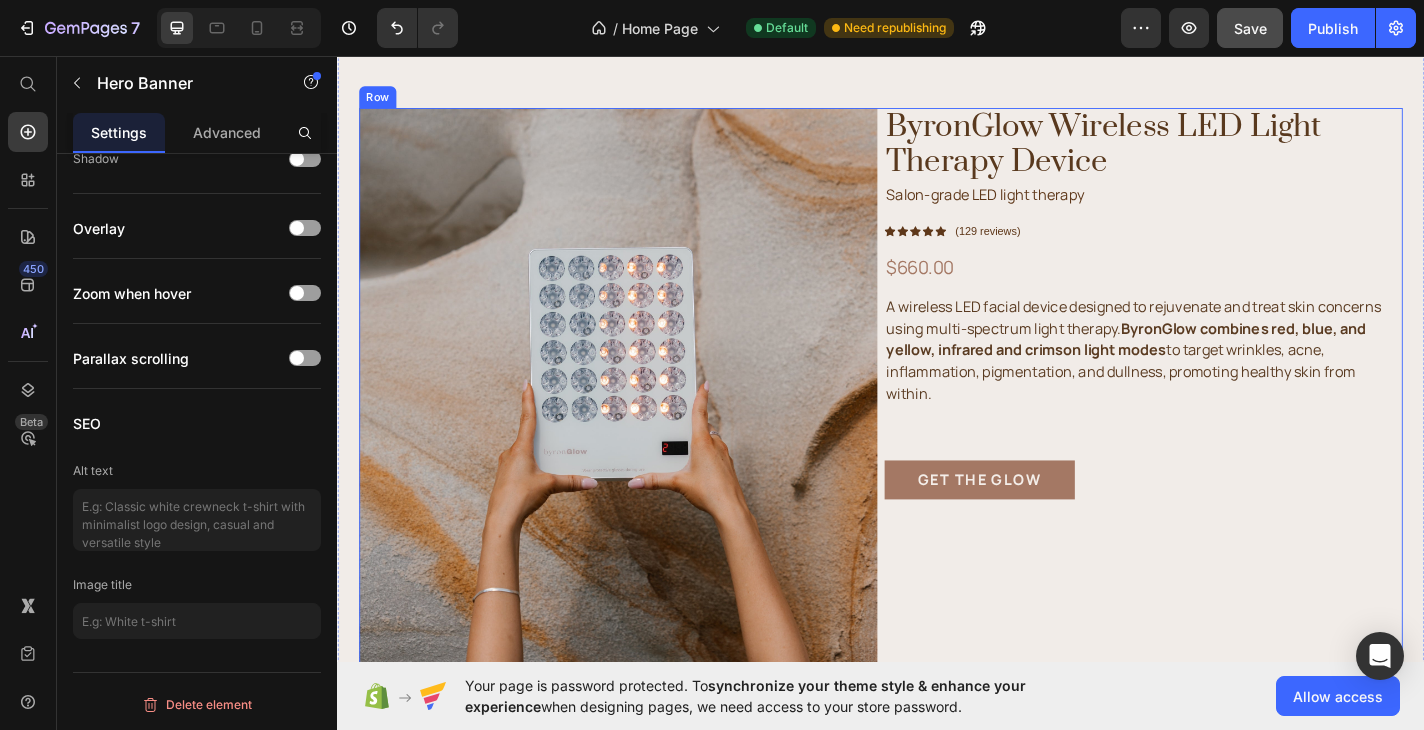 scroll, scrollTop: 1046, scrollLeft: 0, axis: vertical 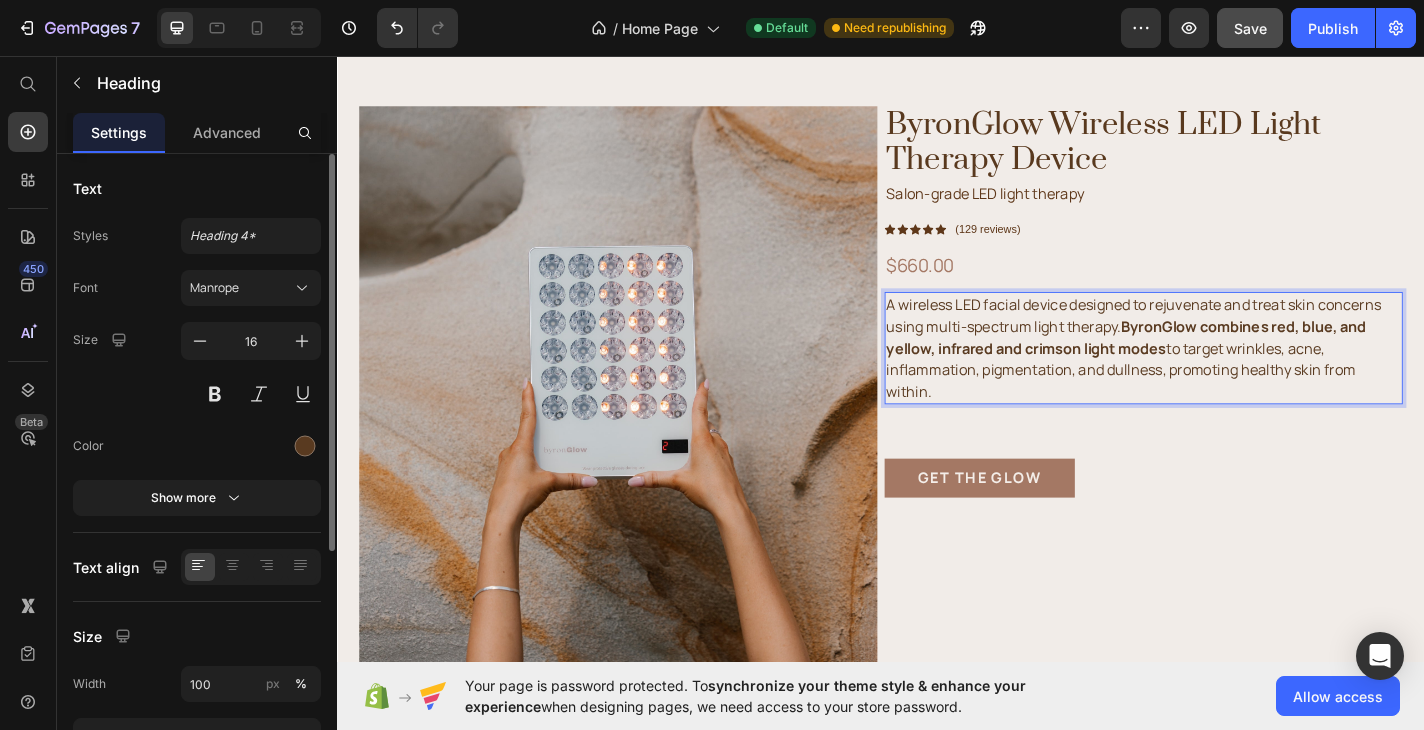 click on "ByronGlow combines red, blue, and yellow, infrared and crimson light modes" at bounding box center [1208, 366] 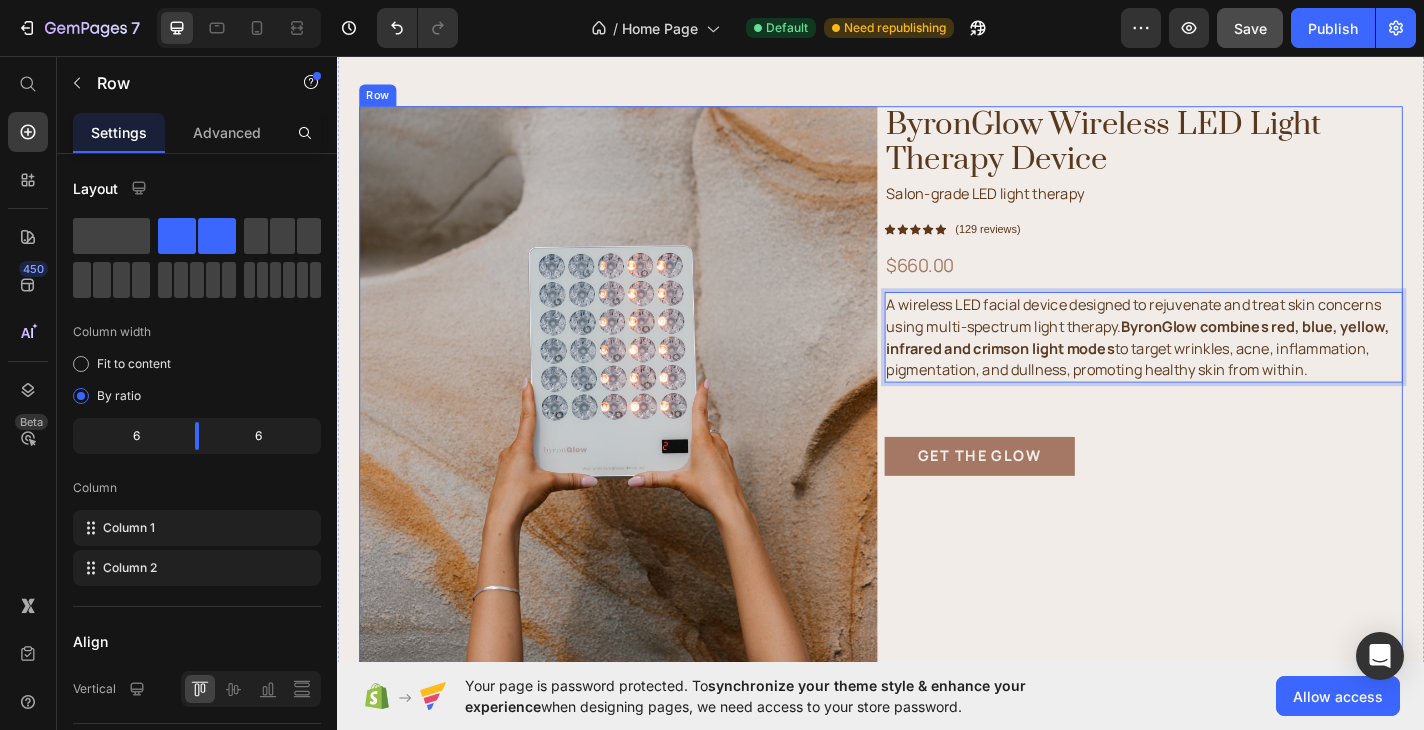 click on "ByronGlow Wireless LED Light Therapy Device Heading Salon-grade LED light therapy Text Block                Icon                Icon                Icon                Icon                Icon Icon List Hoz (129 reviews) Text block Row Row $660.00 Text Block A wireless LED facial device designed to rejuvenate and treat skin concerns using multi-spectrum light therapy.  ByronGlow combines red, blue, yellow, infrared and crimson light modes  to target wrinkles, acne, inflammation, pigmentation, and dullness, promoting healthy skin from within. Heading   60 Get the glow Button" at bounding box center [1227, 511] 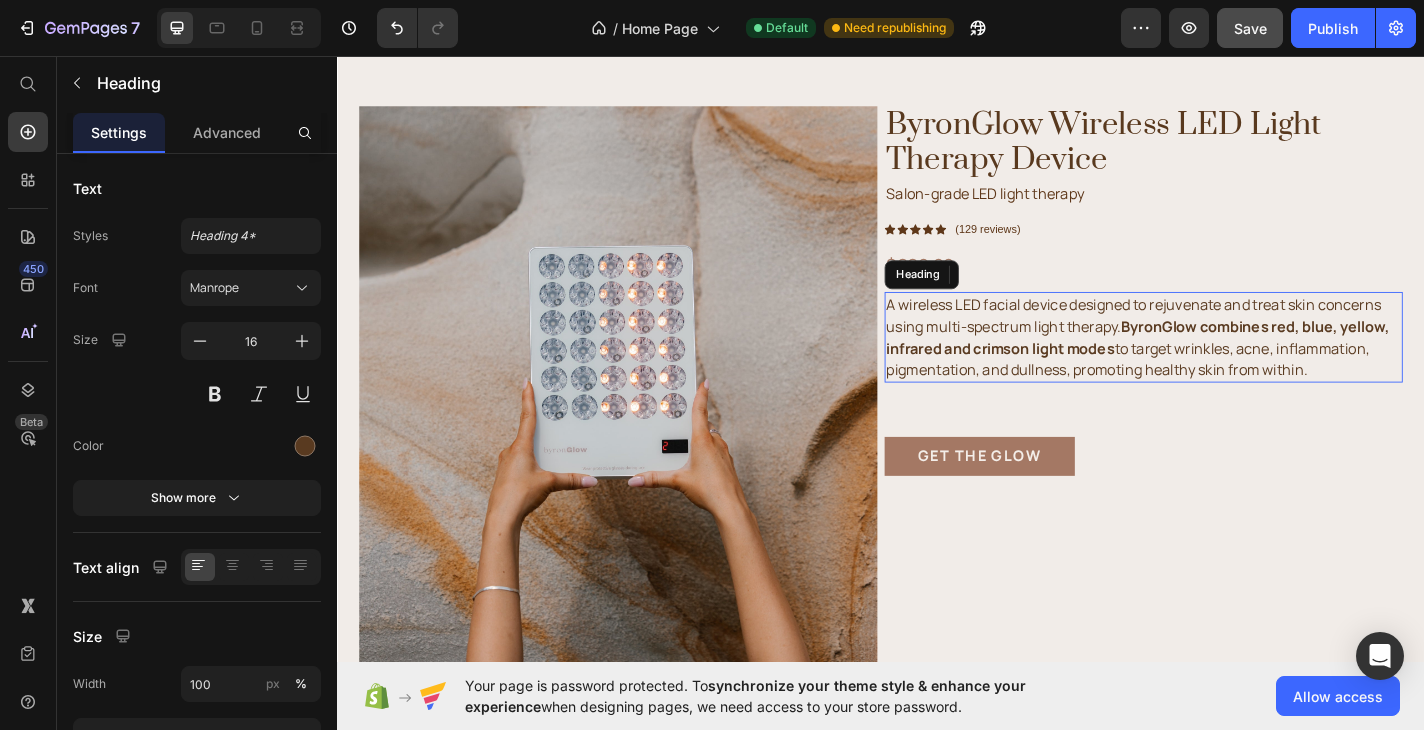 click on "ByronGlow combines red, blue, yellow, infrared and crimson light modes" at bounding box center (1220, 366) 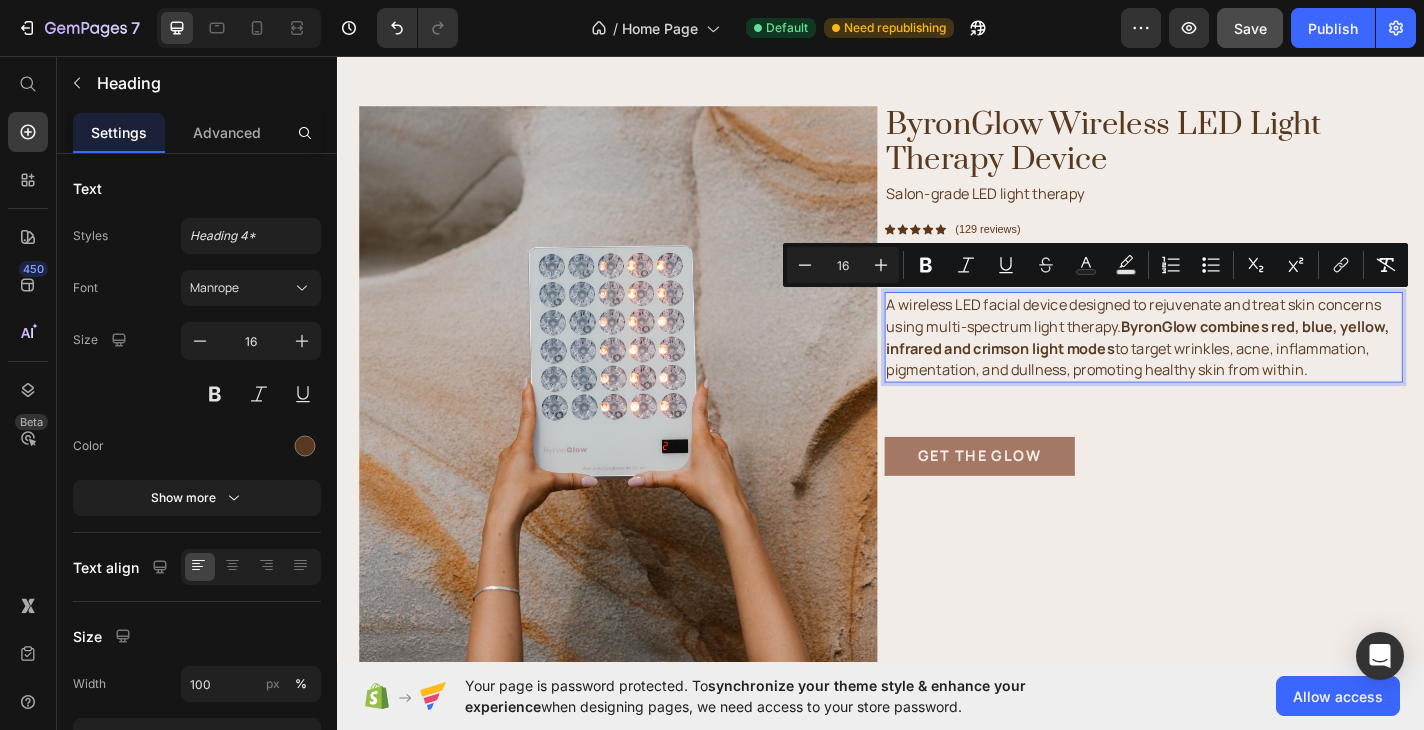 copy on "A wireless LED facial device designed to rejuvenate and treat skin concerns using multi-spectrum light therapy.  ByronGlow combines red, blue, yellow, infrared and crimson light modes  to target wrinkles, acne, inflammation, pigmentation, and dullness, promoting healthy skin from within." 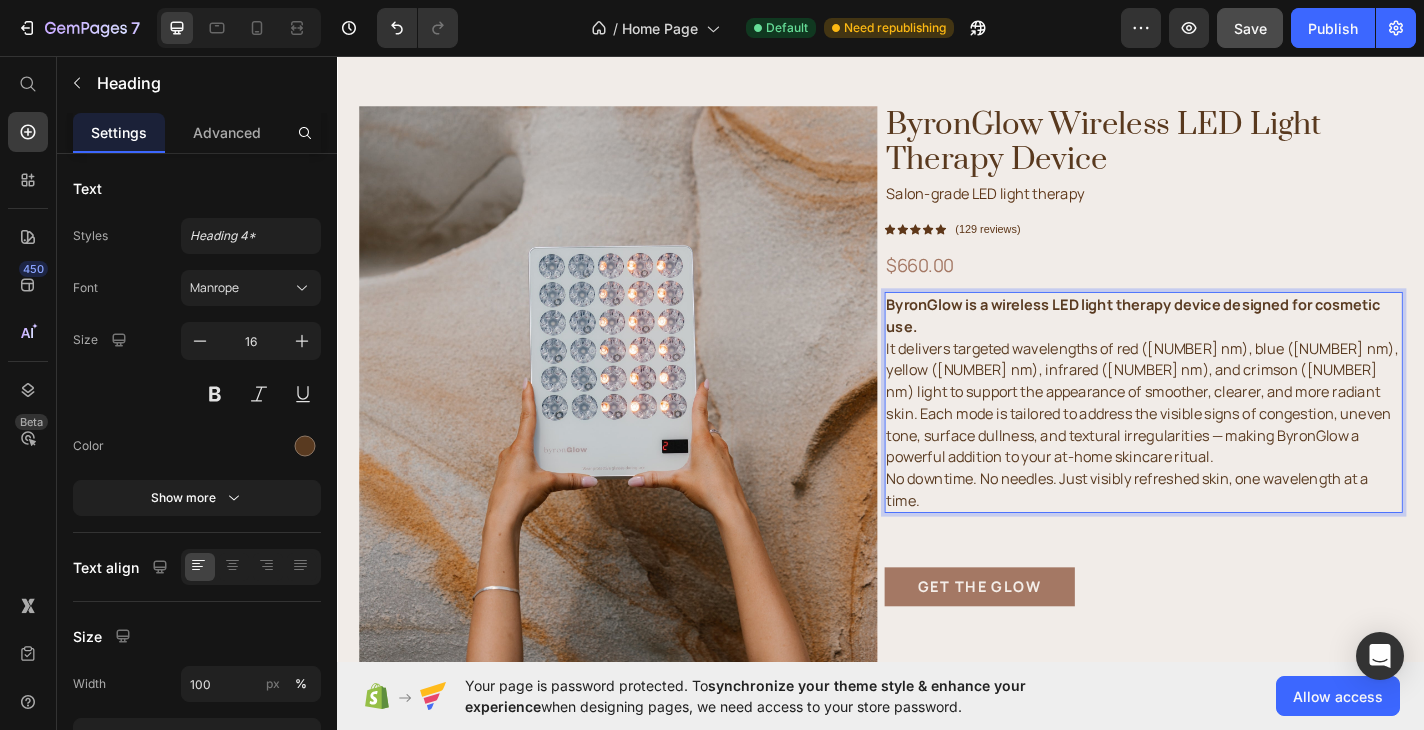 click on "ByronGlow is a wireless LED light therapy device designed for cosmetic use." at bounding box center [1215, 342] 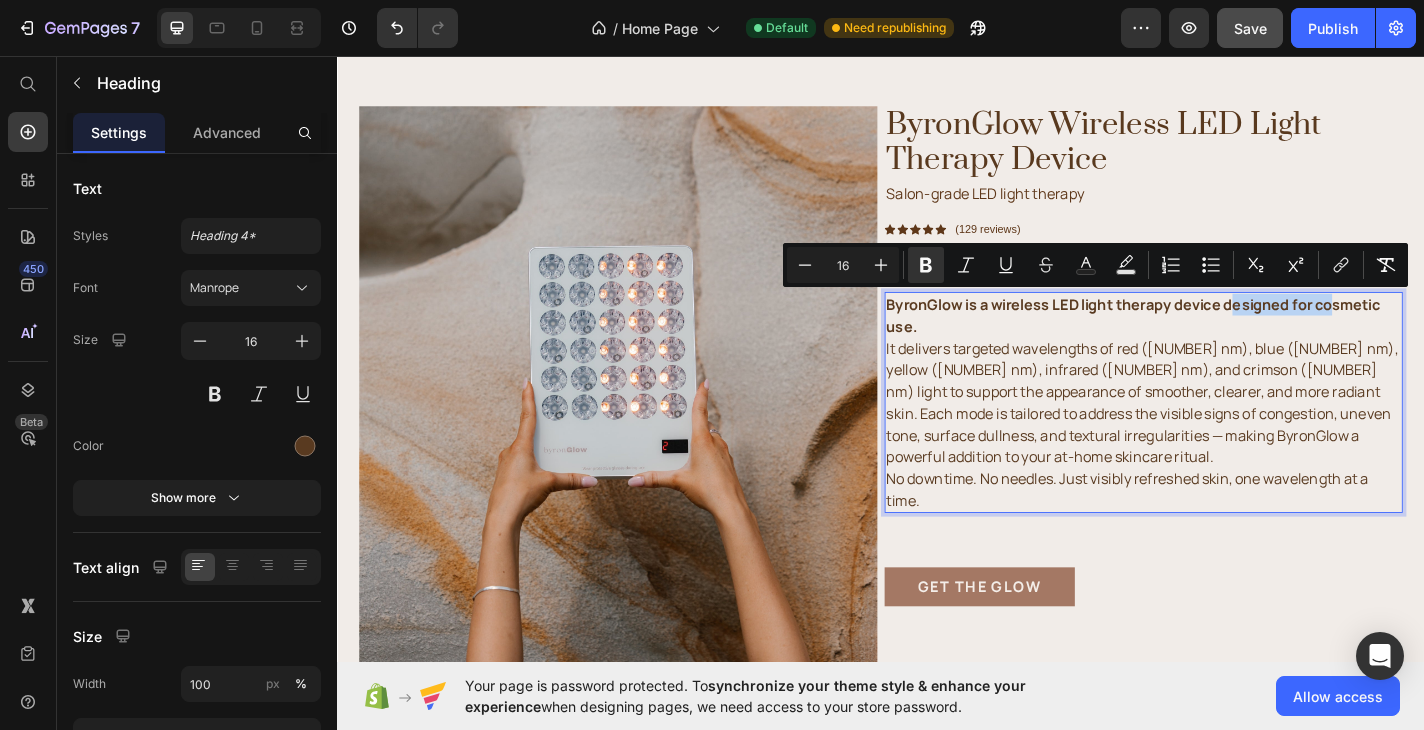 drag, startPoint x: 1327, startPoint y: 324, endPoint x: 1434, endPoint y: 341, distance: 108.34205 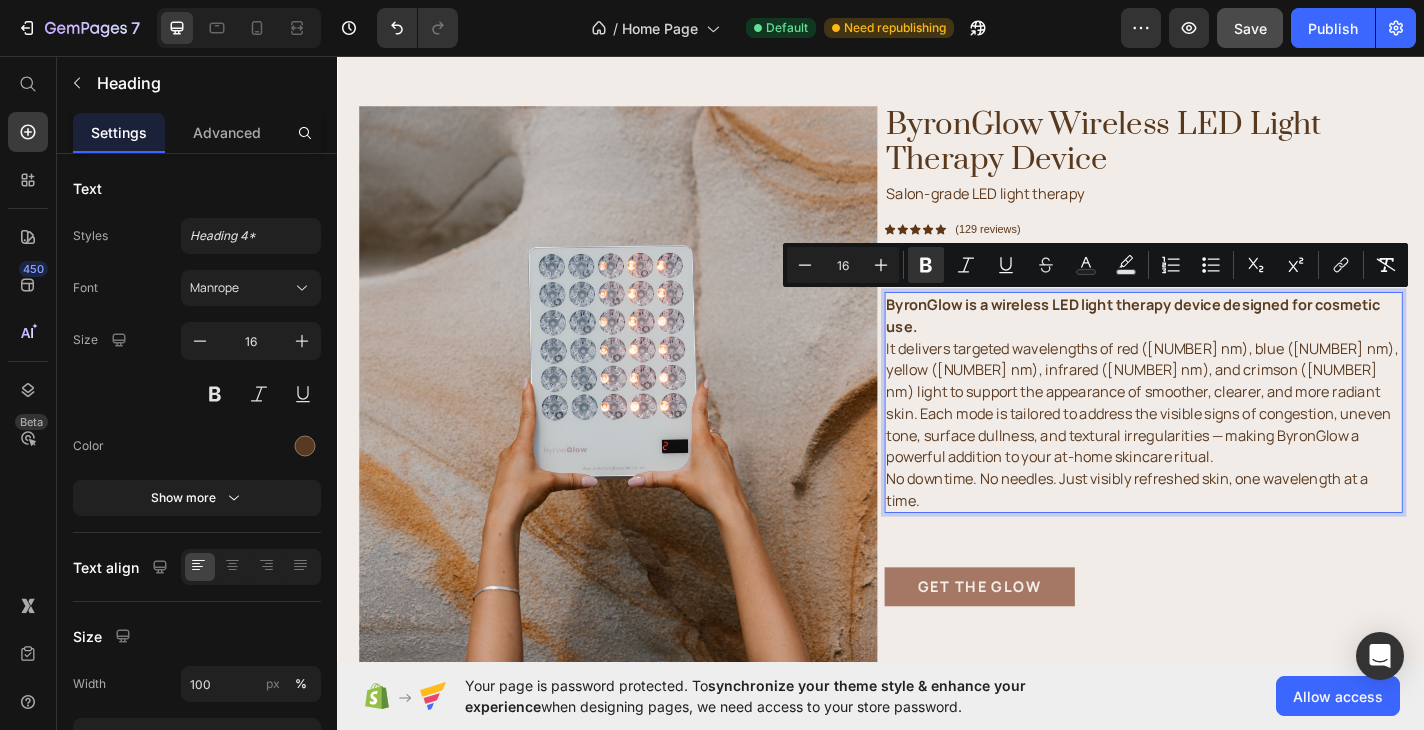 click on "ByronGlow is a wireless LED light therapy device designed for cosmetic use. It delivers targeted wavelengths of red (633 nm), blue (425 nm), yellow (590 nm), infrared (850 nm), and crimson (660 nm) light to support the appearance of smoother, clearer, and more radiant skin. Each mode is tailored to address the visible signs of congestion, uneven tone, surface dullness, and textural irregularities — making ByronGlow a powerful addition to your at-home skincare ritual." at bounding box center [1227, 414] 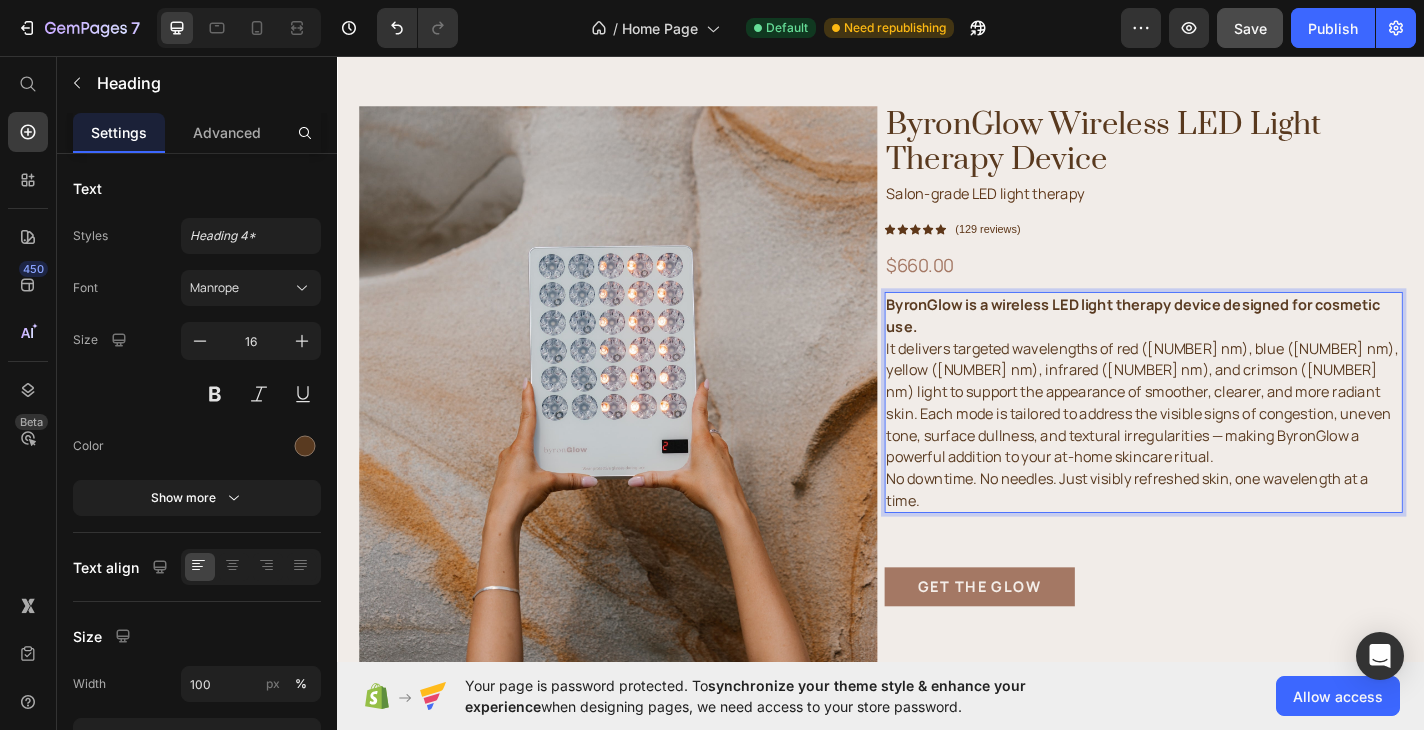 click on "ByronGlow is a wireless LED light therapy device designed for cosmetic use." at bounding box center (1215, 342) 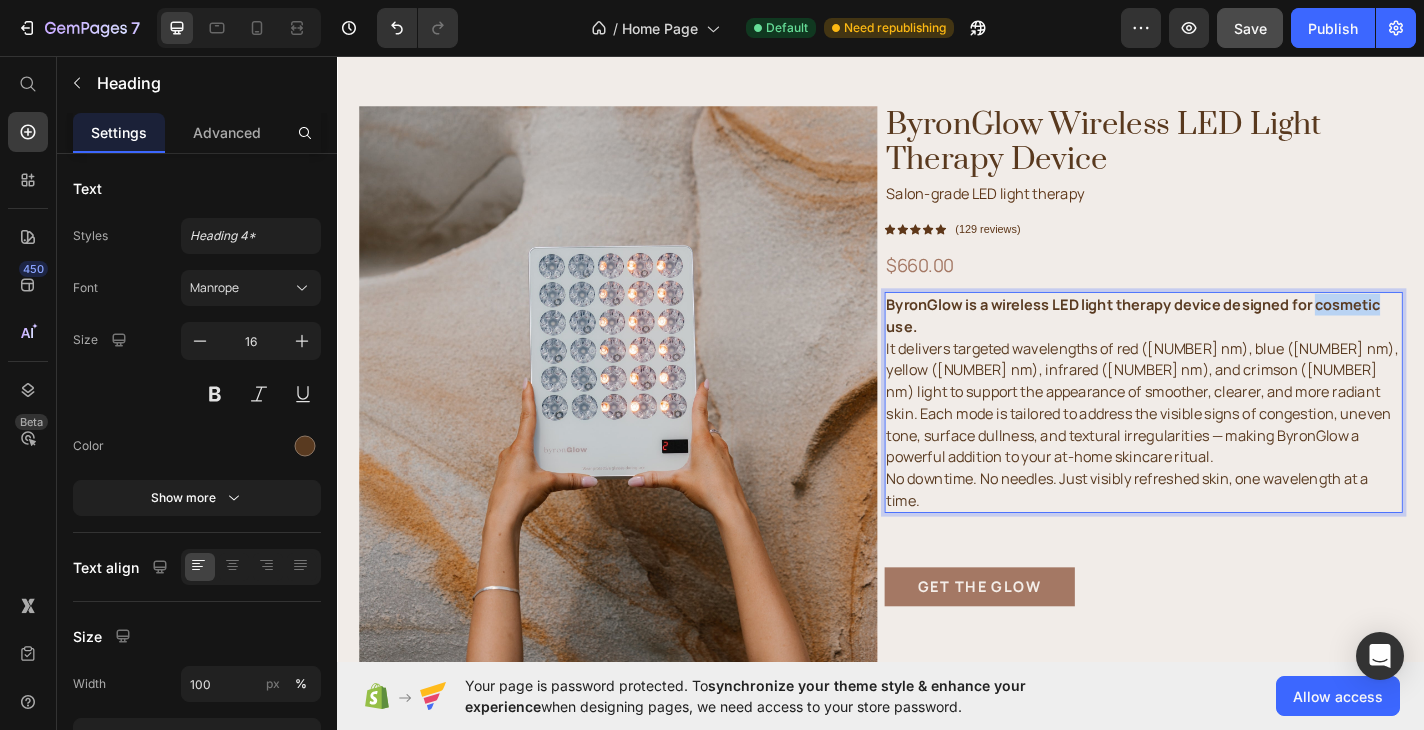 click on "ByronGlow is a wireless LED light therapy device designed for cosmetic use." at bounding box center [1215, 342] 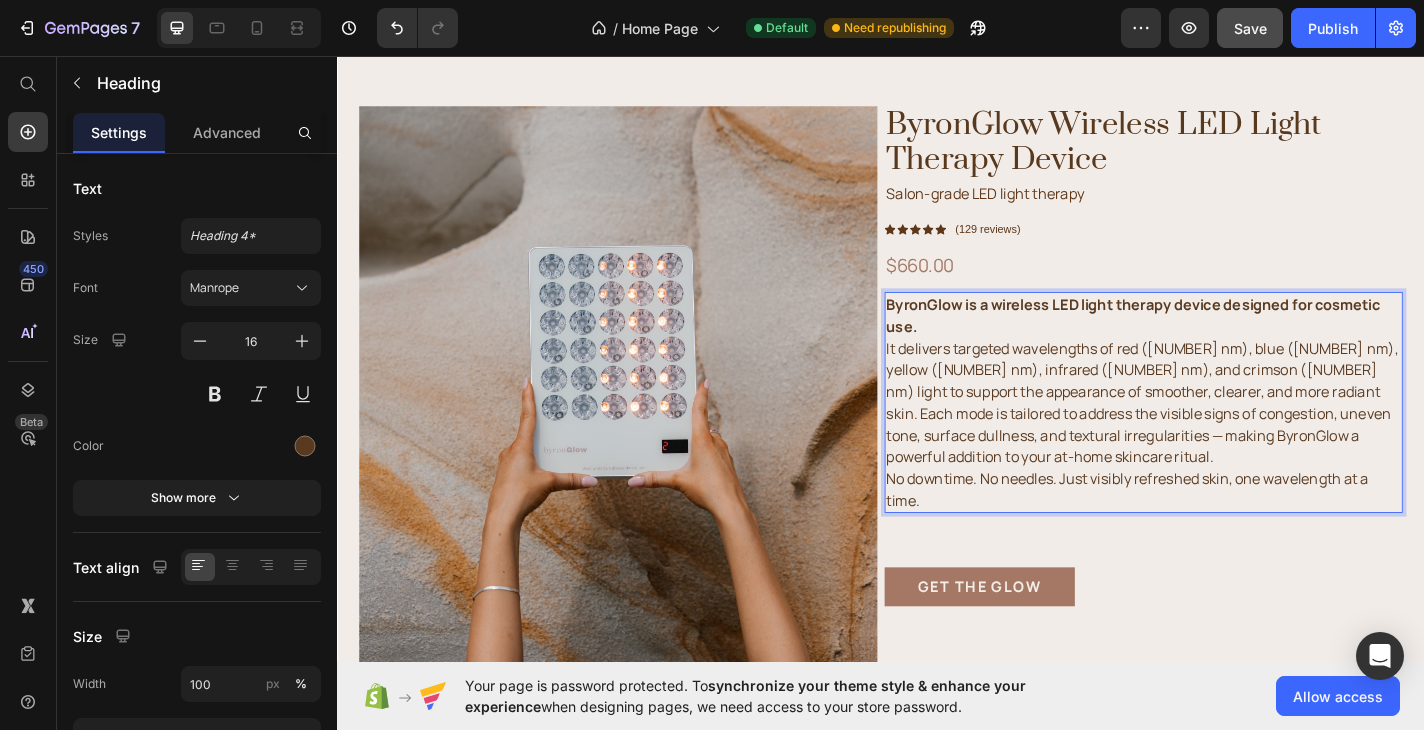 click on "ByronGlow is a wireless LED light therapy device designed for cosmetic use. It delivers targeted wavelengths of red (633 nm), blue (425 nm), yellow (590 nm), infrared (850 nm), and crimson (660 nm) light to support the appearance of smoother, clearer, and more radiant skin. Each mode is tailored to address the visible signs of congestion, uneven tone, surface dullness, and textural irregularities — making ByronGlow a powerful addition to your at-home skincare ritual." at bounding box center (1227, 414) 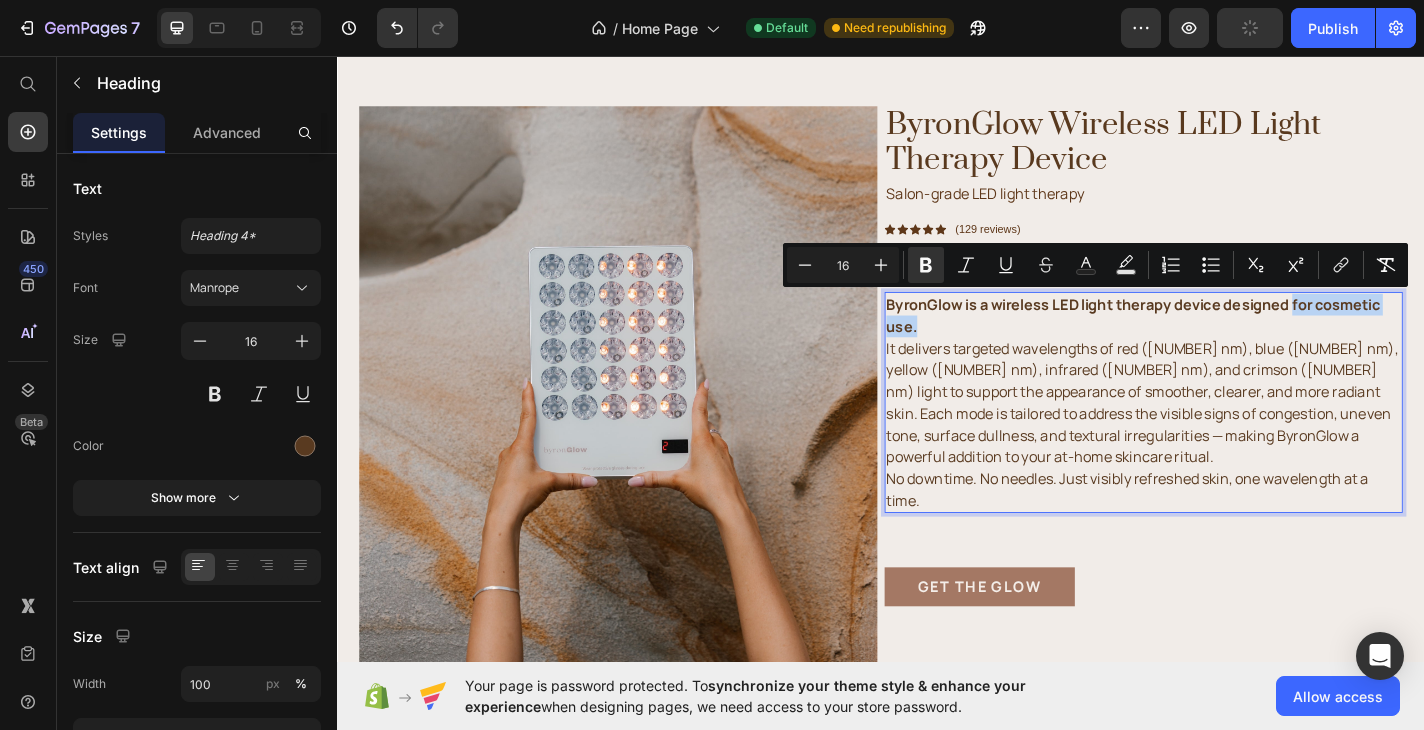drag, startPoint x: 1152, startPoint y: 356, endPoint x: 1390, endPoint y: 334, distance: 239.01465 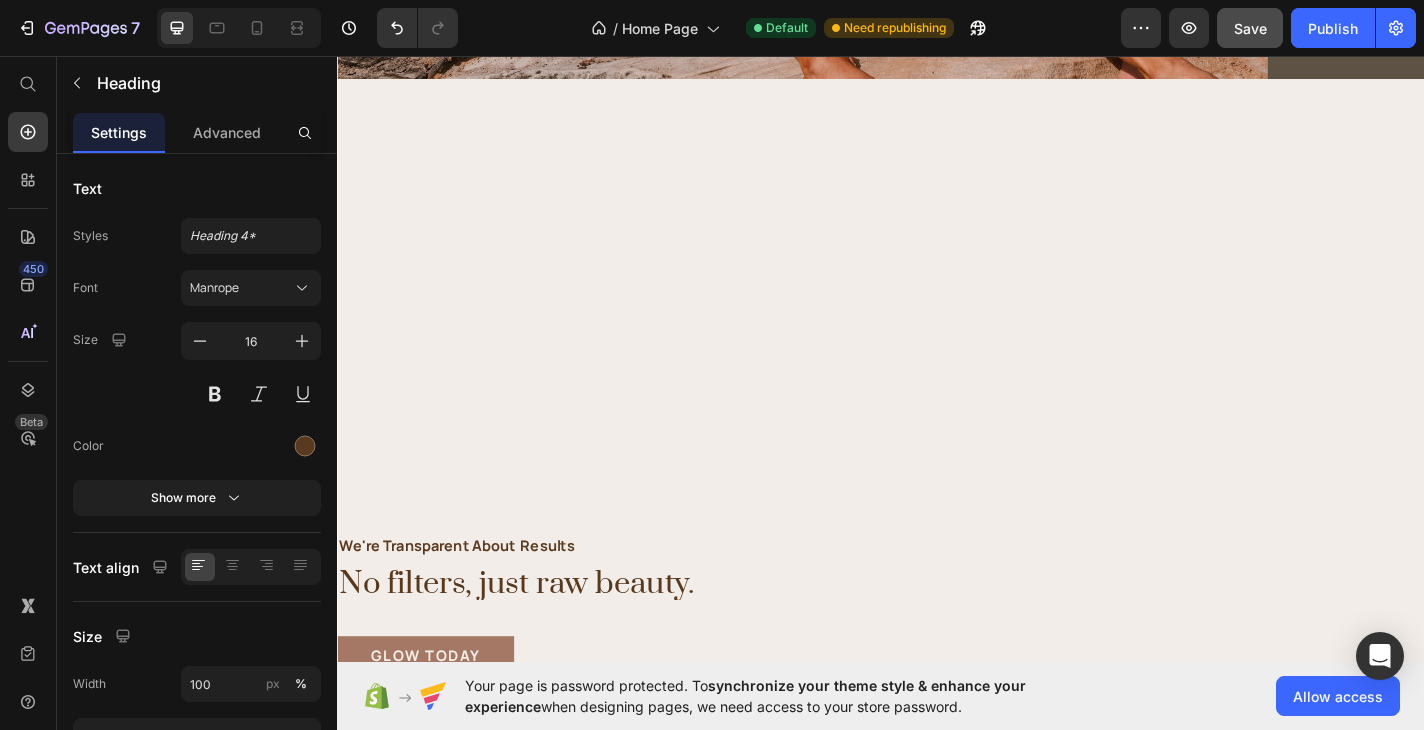 scroll, scrollTop: 4383, scrollLeft: 0, axis: vertical 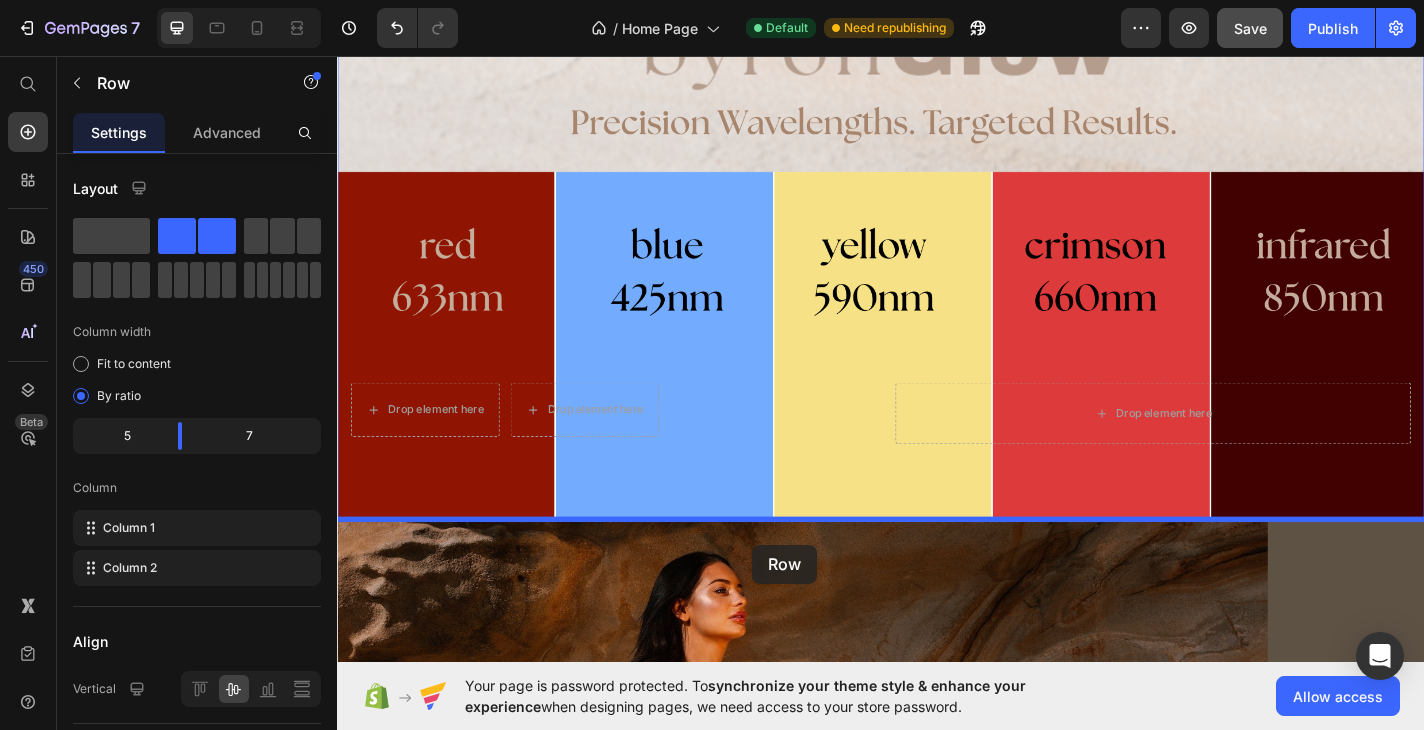 drag, startPoint x: 806, startPoint y: 327, endPoint x: 795, endPoint y: 595, distance: 268.22565 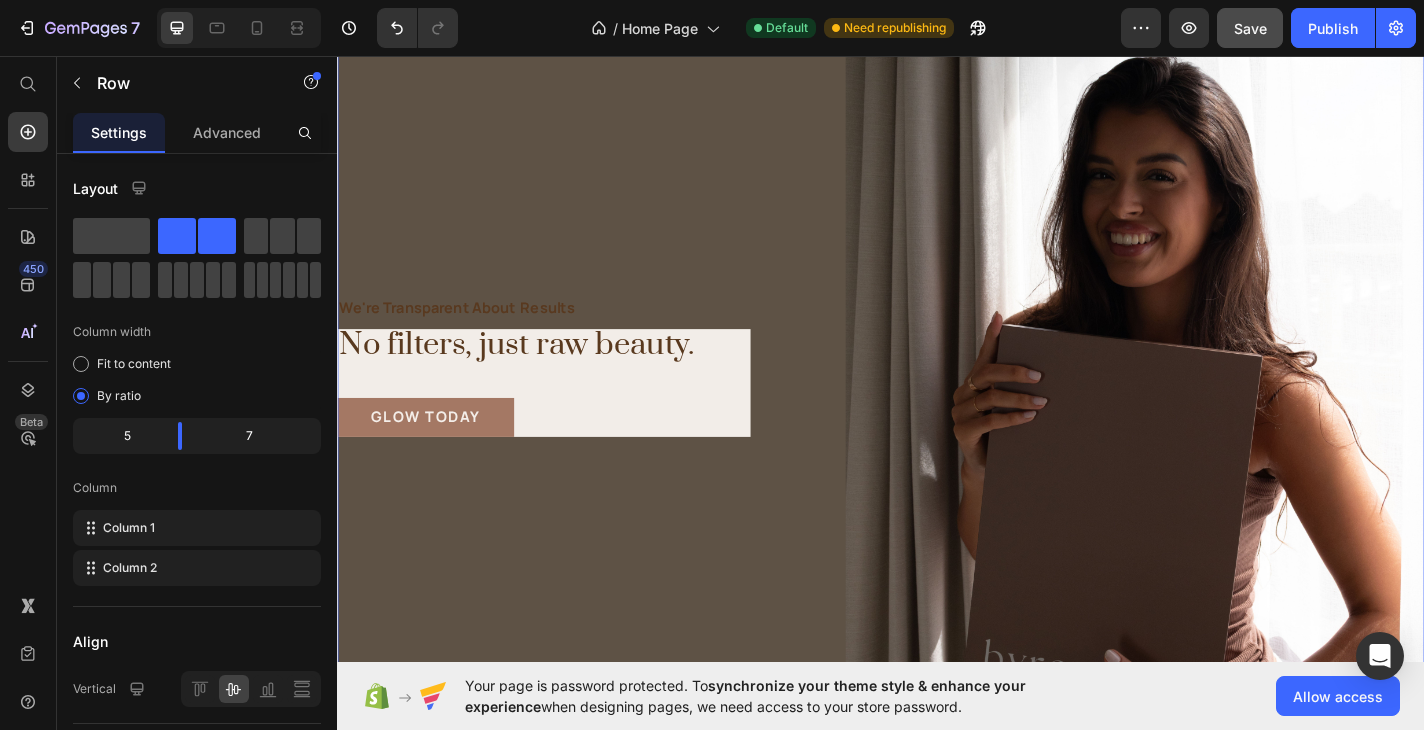 scroll, scrollTop: 3398, scrollLeft: 0, axis: vertical 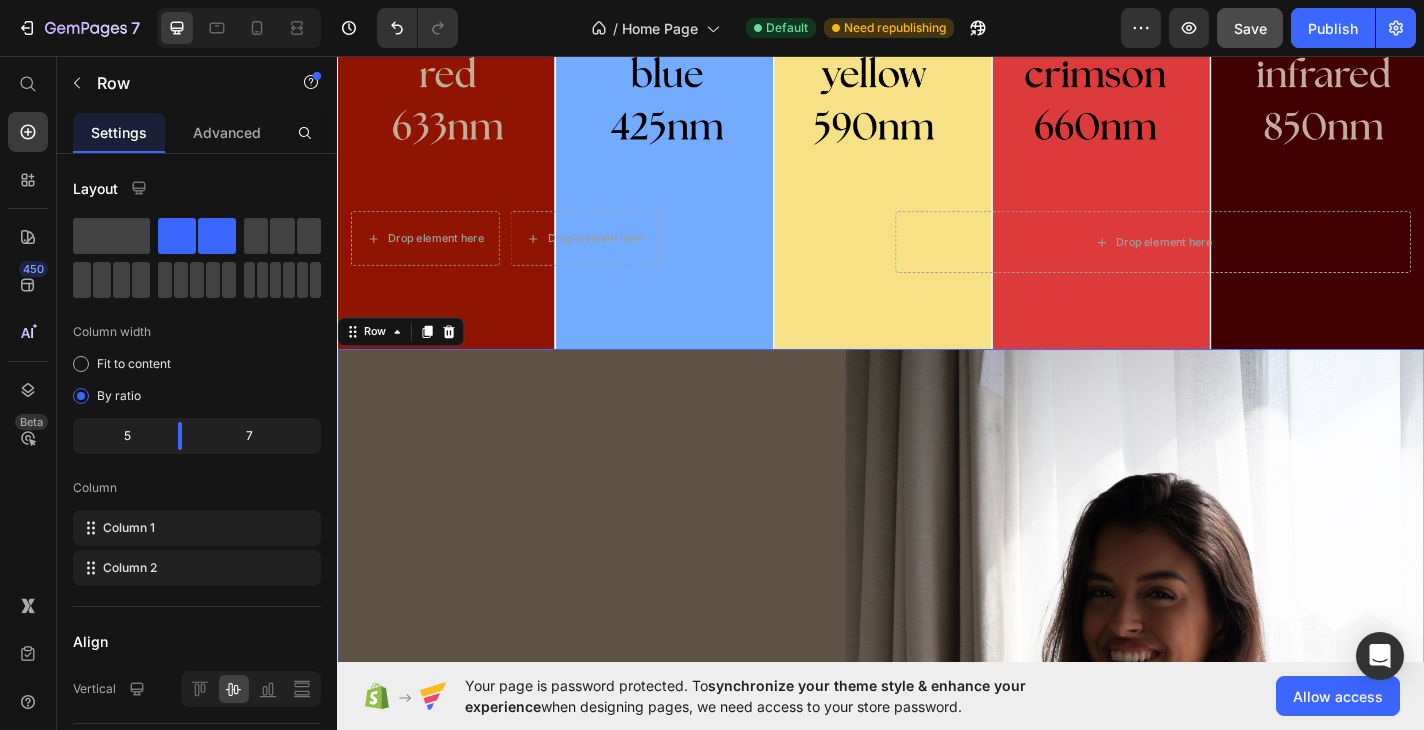 click on "We're Transparent About  Results Heading No filters, just raw beauty. Heading Glow today Button Row" at bounding box center (565, 858) 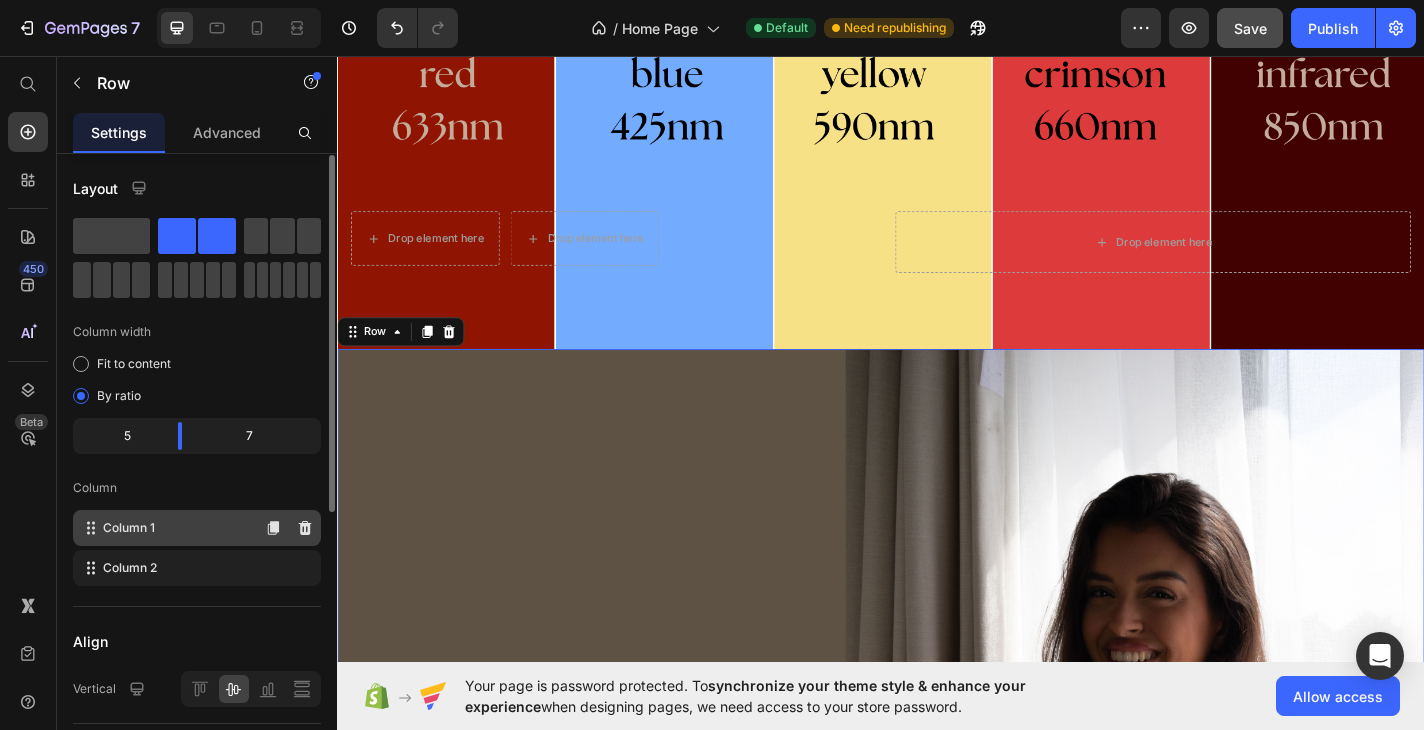 scroll, scrollTop: 488, scrollLeft: 0, axis: vertical 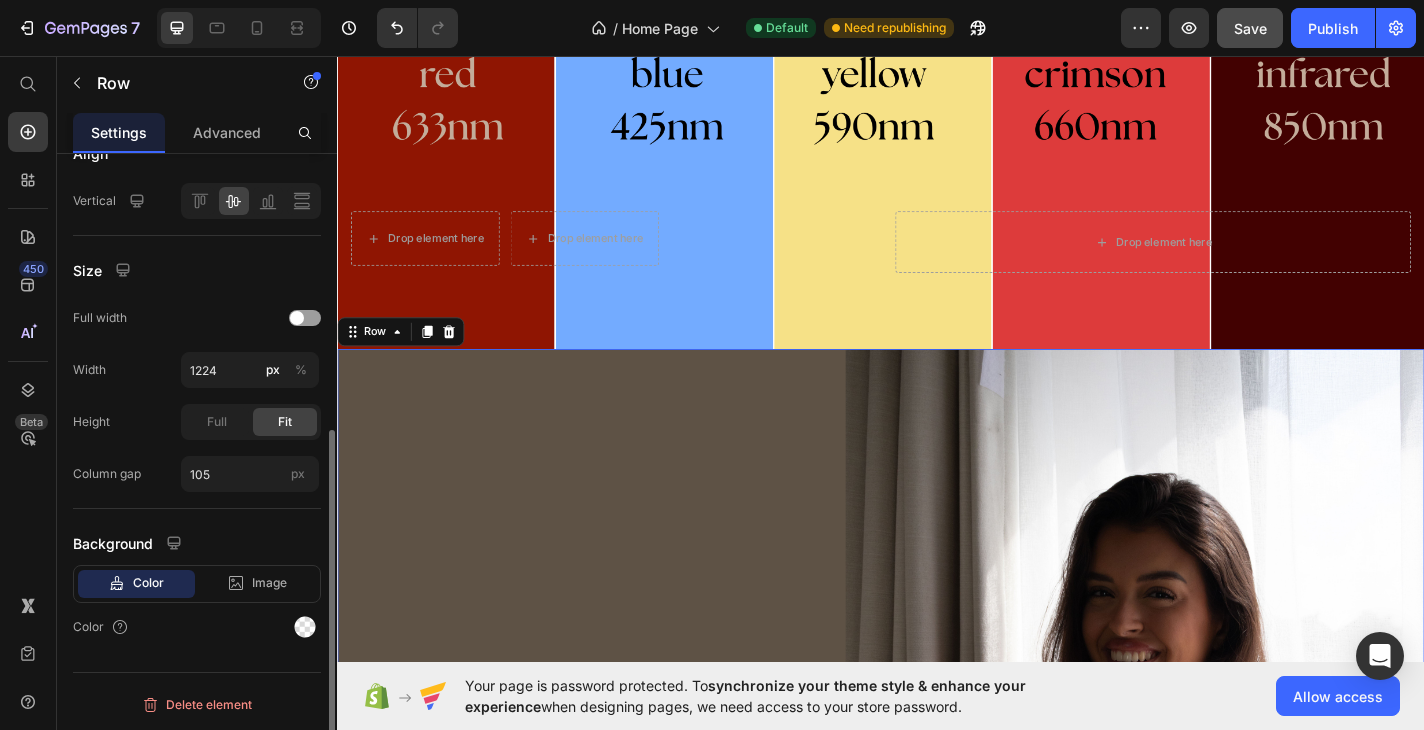 click on "Color" at bounding box center (148, 583) 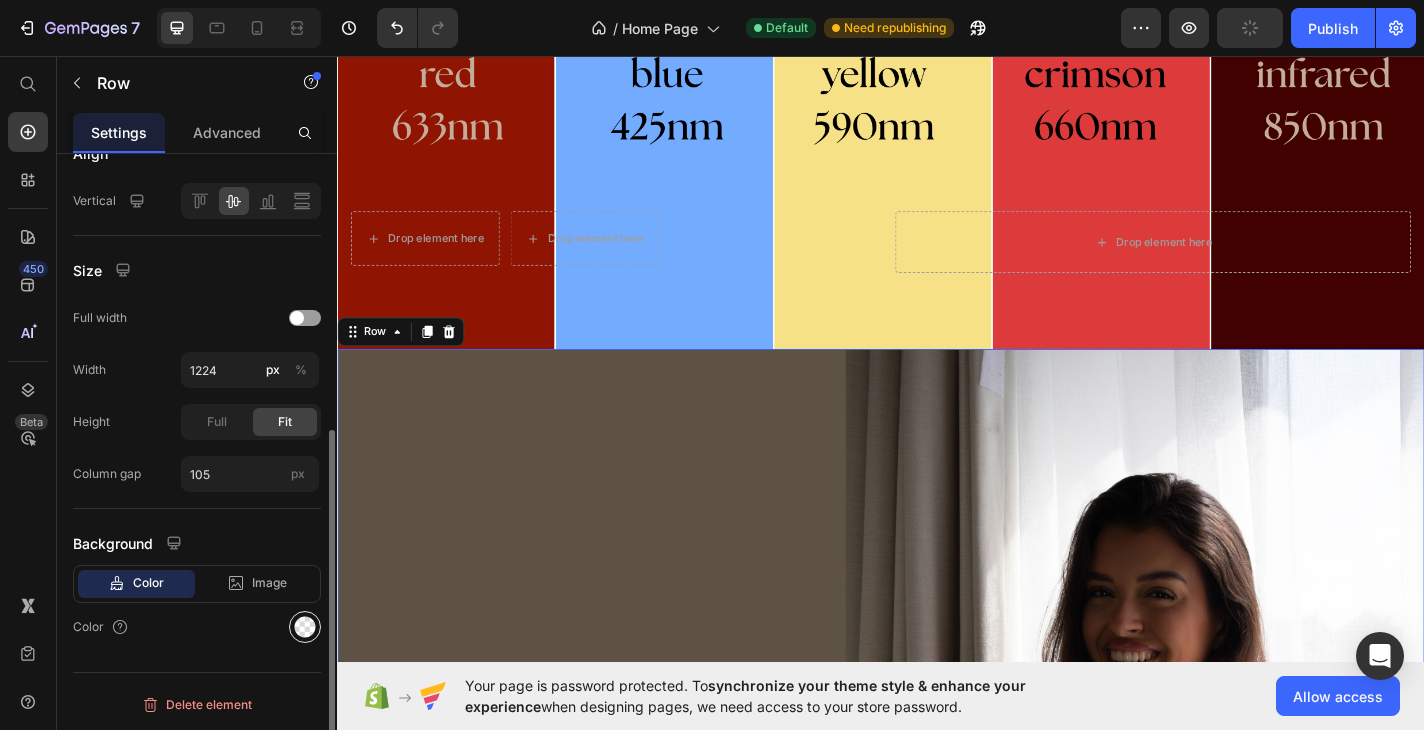 click at bounding box center [305, 627] 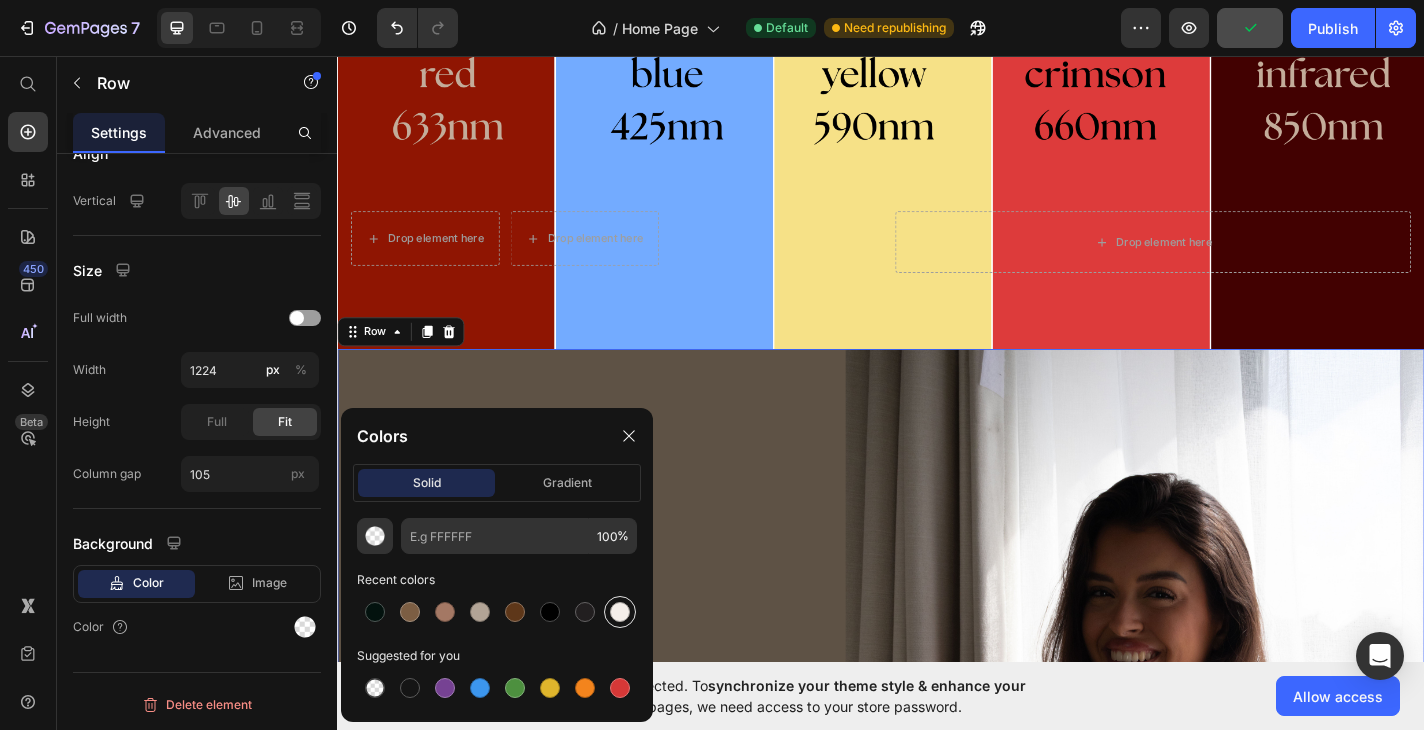 click at bounding box center (620, 612) 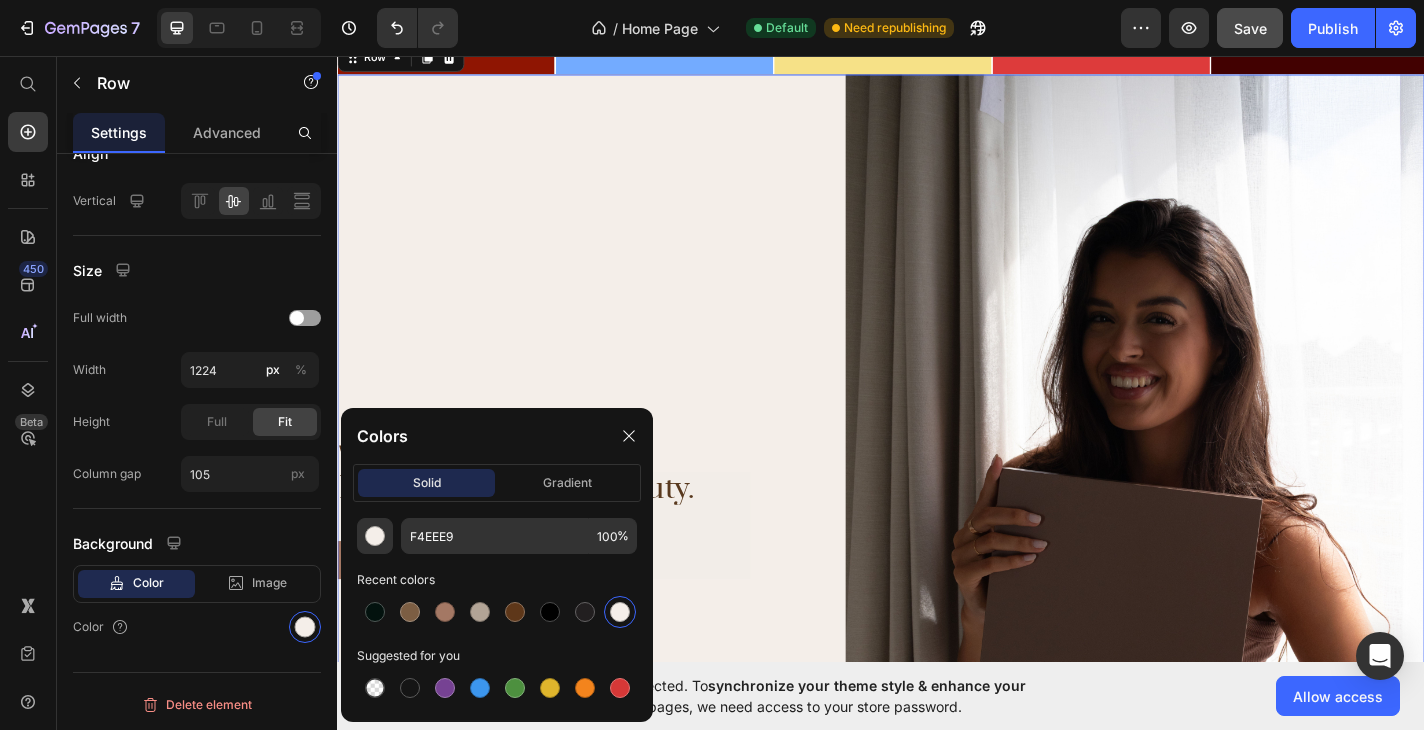 scroll, scrollTop: 3704, scrollLeft: 0, axis: vertical 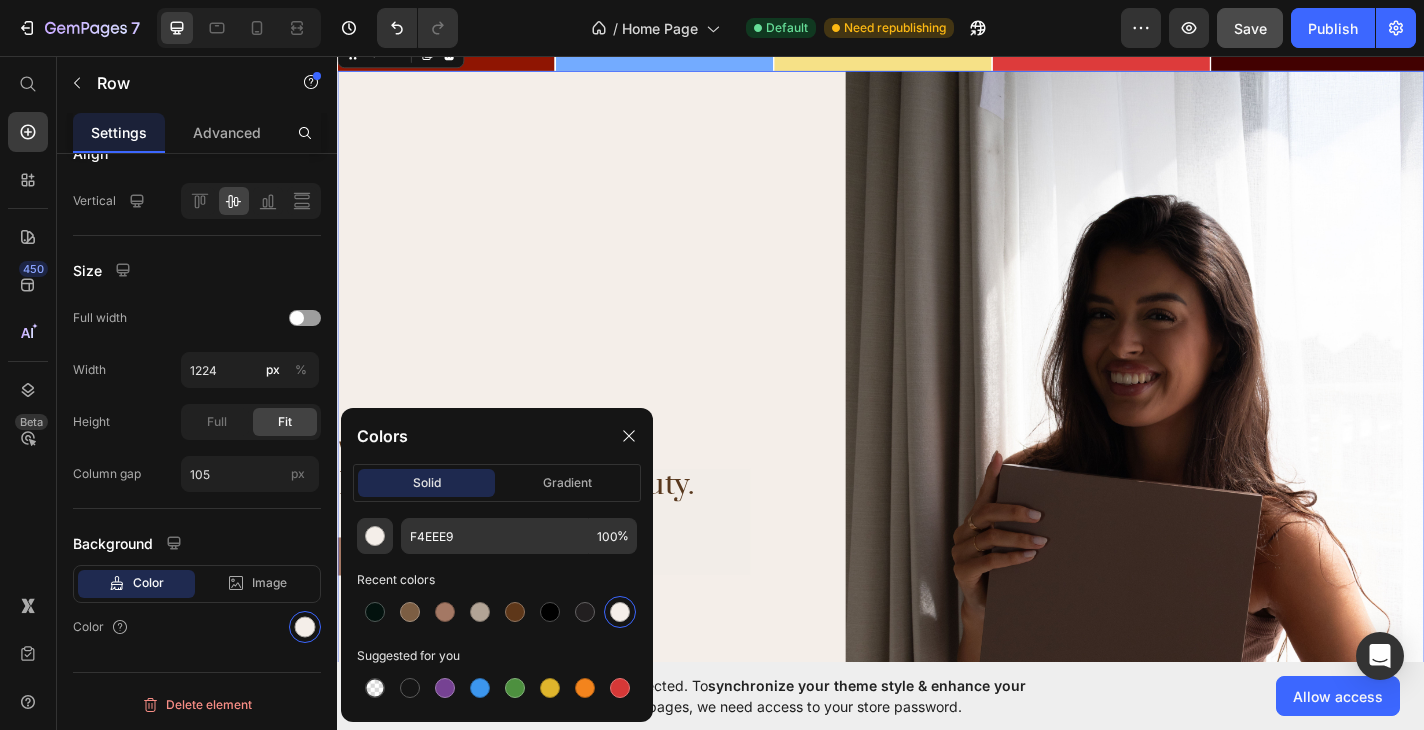 click on "We're Transparent About  Results Heading No filters, just raw beauty. Heading Glow today Button Row Image Row   16" at bounding box center (937, 551) 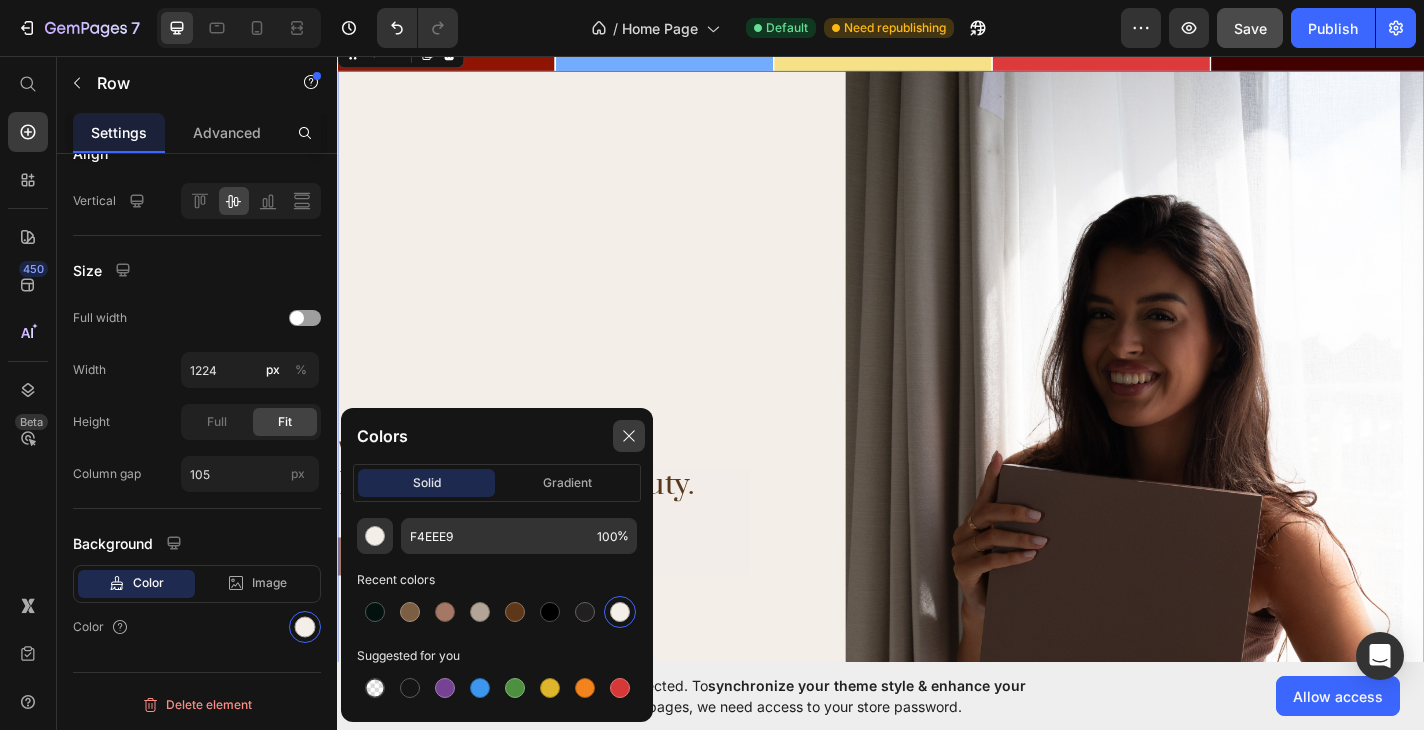 click 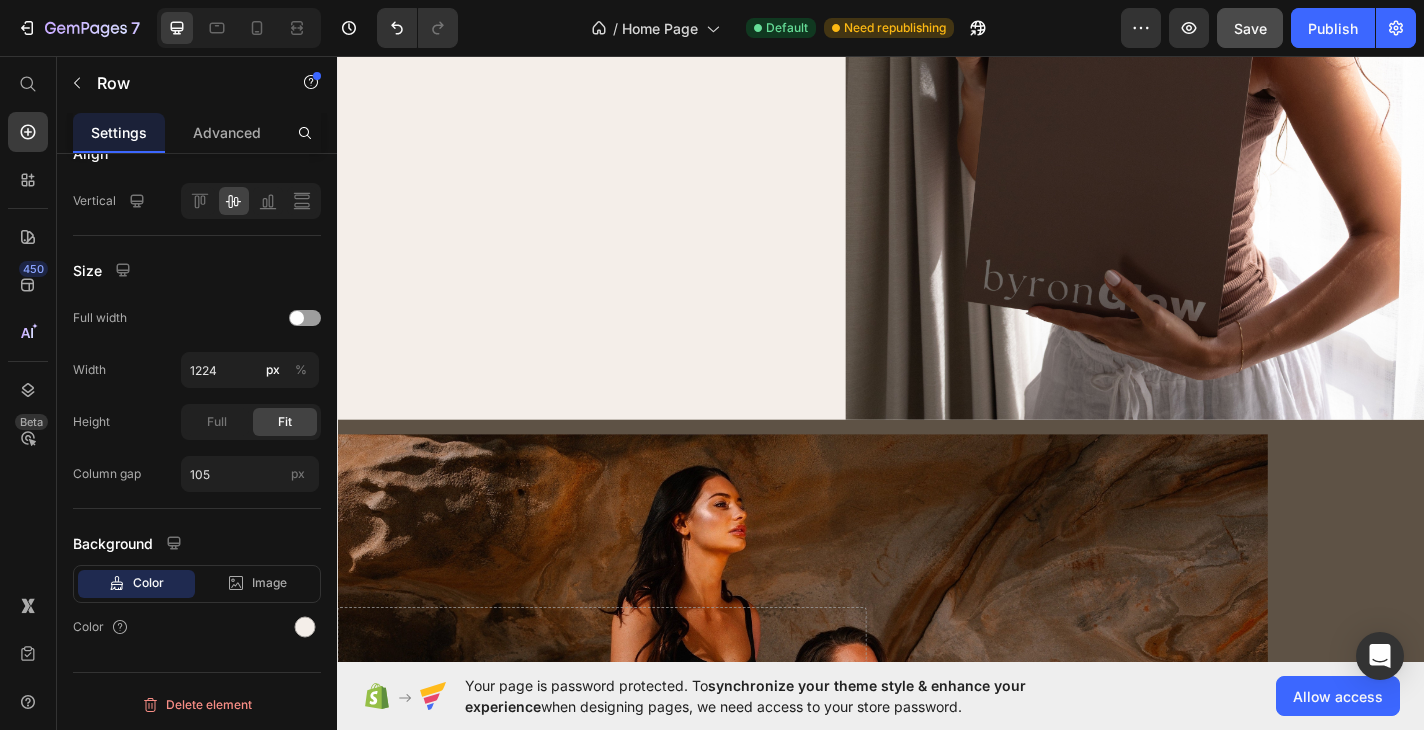 scroll, scrollTop: 4358, scrollLeft: 0, axis: vertical 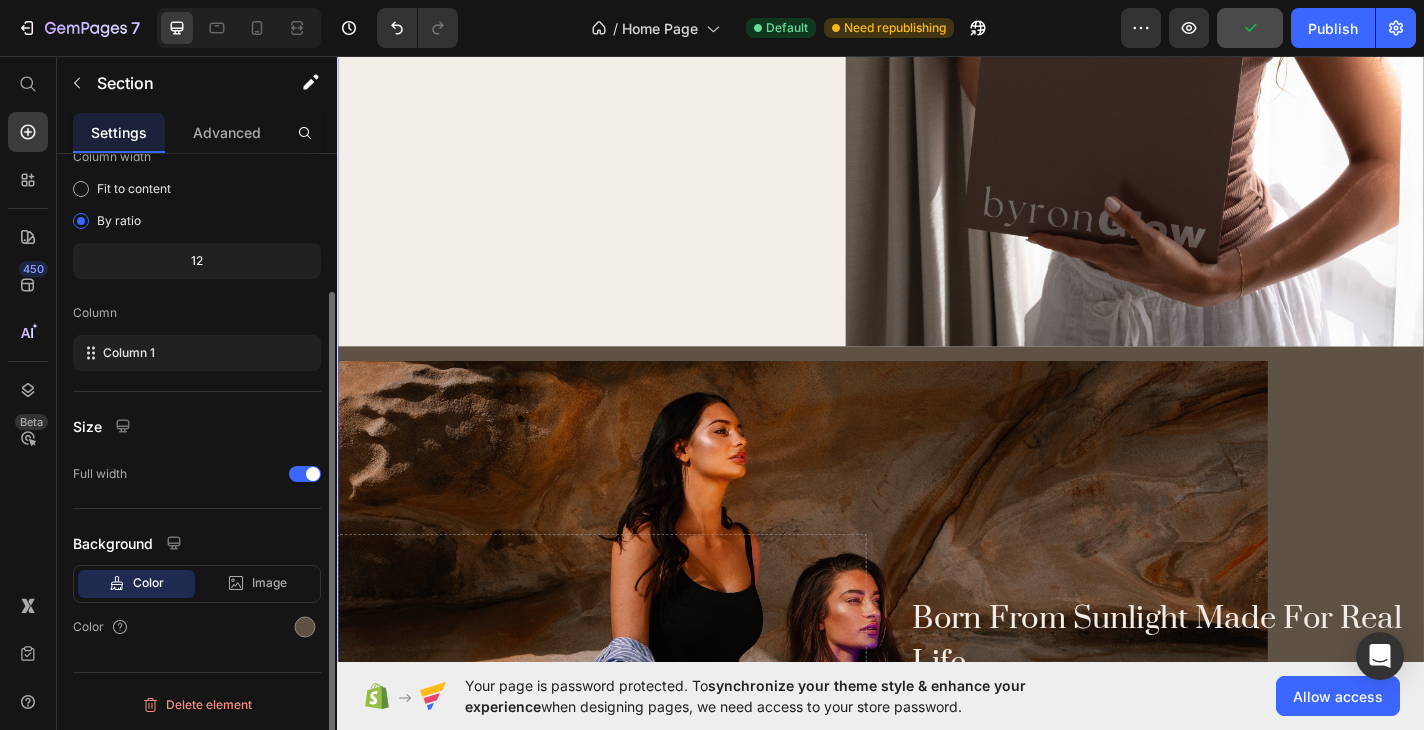click on "We're Transparent About  Results Heading No filters, just raw beauty. Heading Glow today Button Row Image Row Born From Sunlight Made For Real Life Heading ByronGlow was created with one simple belief: glowing skin should feel as natural and effortless as sunshine on your face. Heading why we glow Button Row
Drop element here Hero Banner" at bounding box center (937, 247) 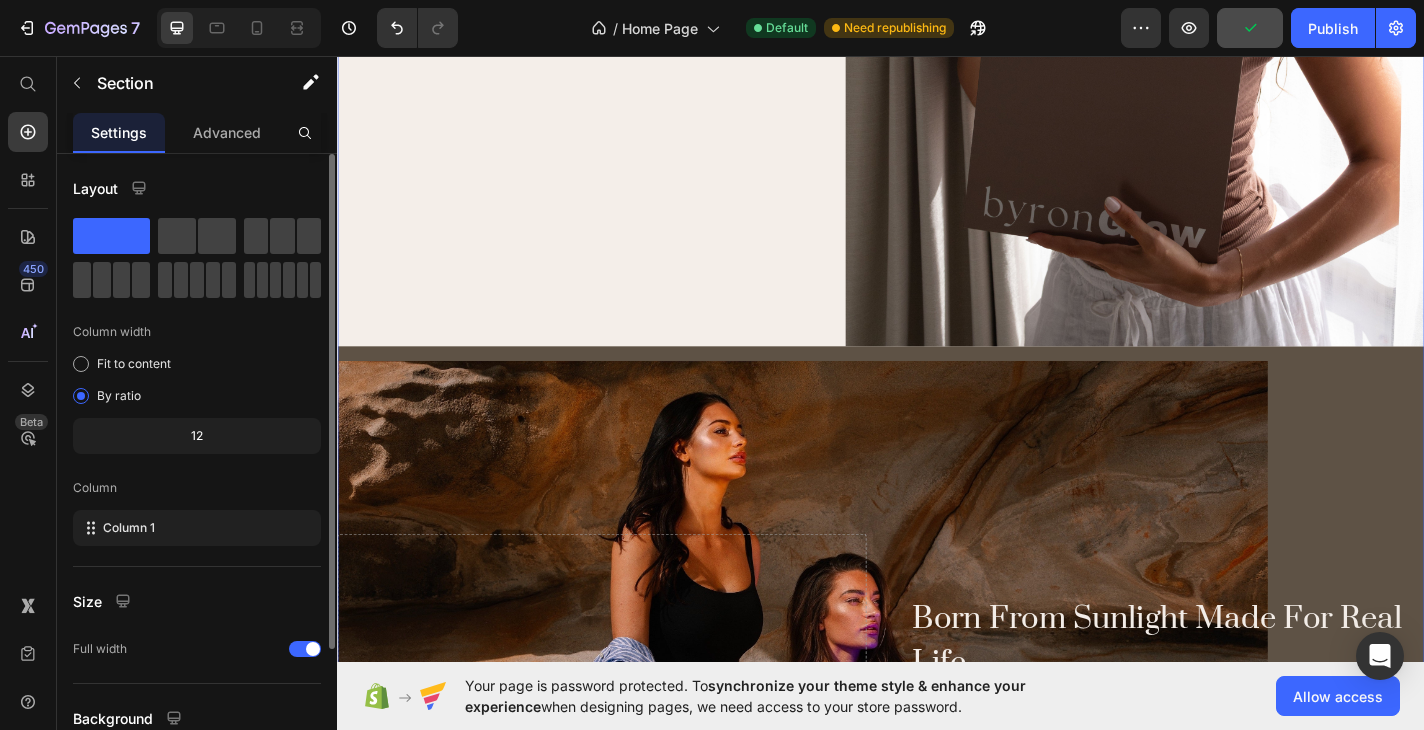 click on "We're Transparent About  Results Heading No filters, just raw beauty. Heading Glow today Button Row Image Row Born From Sunlight Made For Real Life Heading ByronGlow was created with one simple belief: glowing skin should feel as natural and effortless as sunshine on your face. Heading why we glow Button Row
Drop element here Hero Banner" at bounding box center [937, 247] 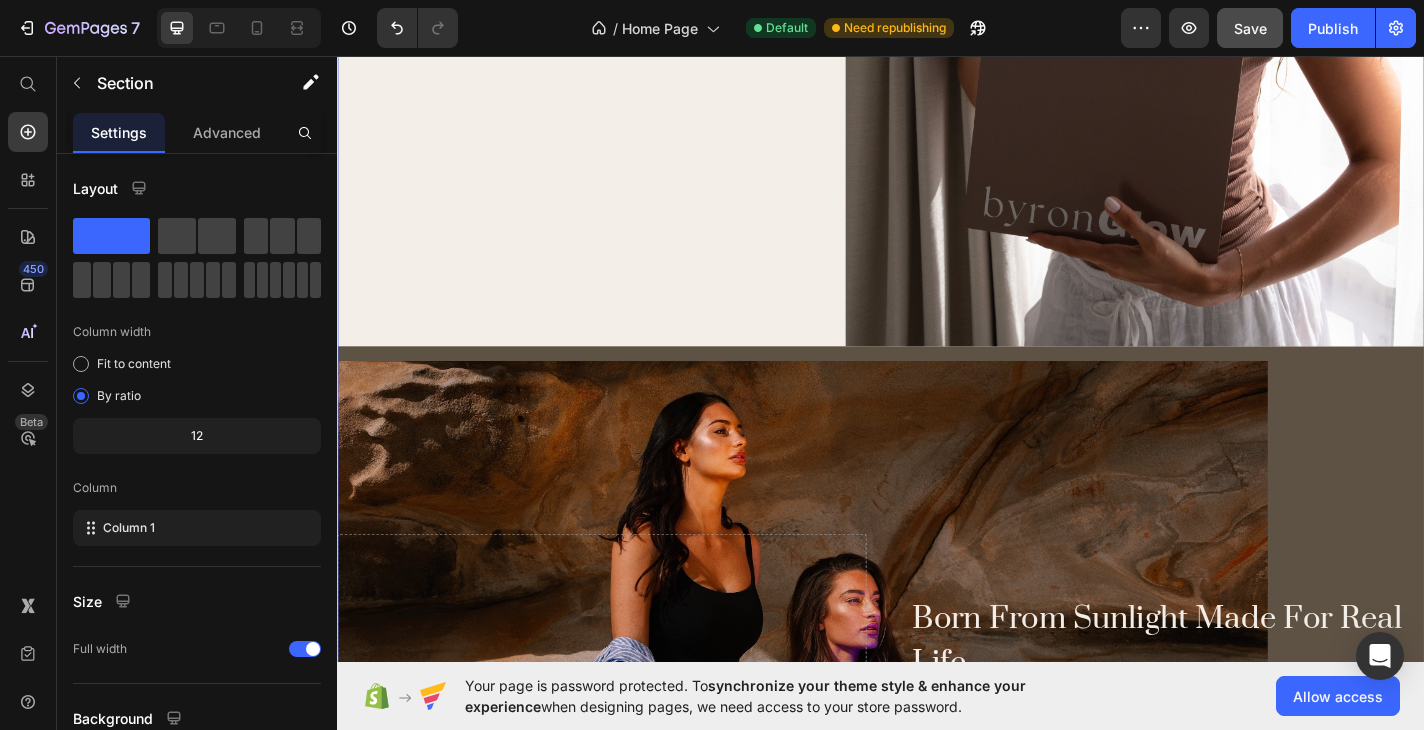 click on "We're Transparent About  Results Heading No filters, just raw beauty. Heading Glow today Button Row Image Row Born From Sunlight Made For Real Life Heading ByronGlow was created with one simple belief: glowing skin should feel as natural and effortless as sunshine on your face. Heading why we glow Button Row
Drop element here Hero Banner" at bounding box center [937, 247] 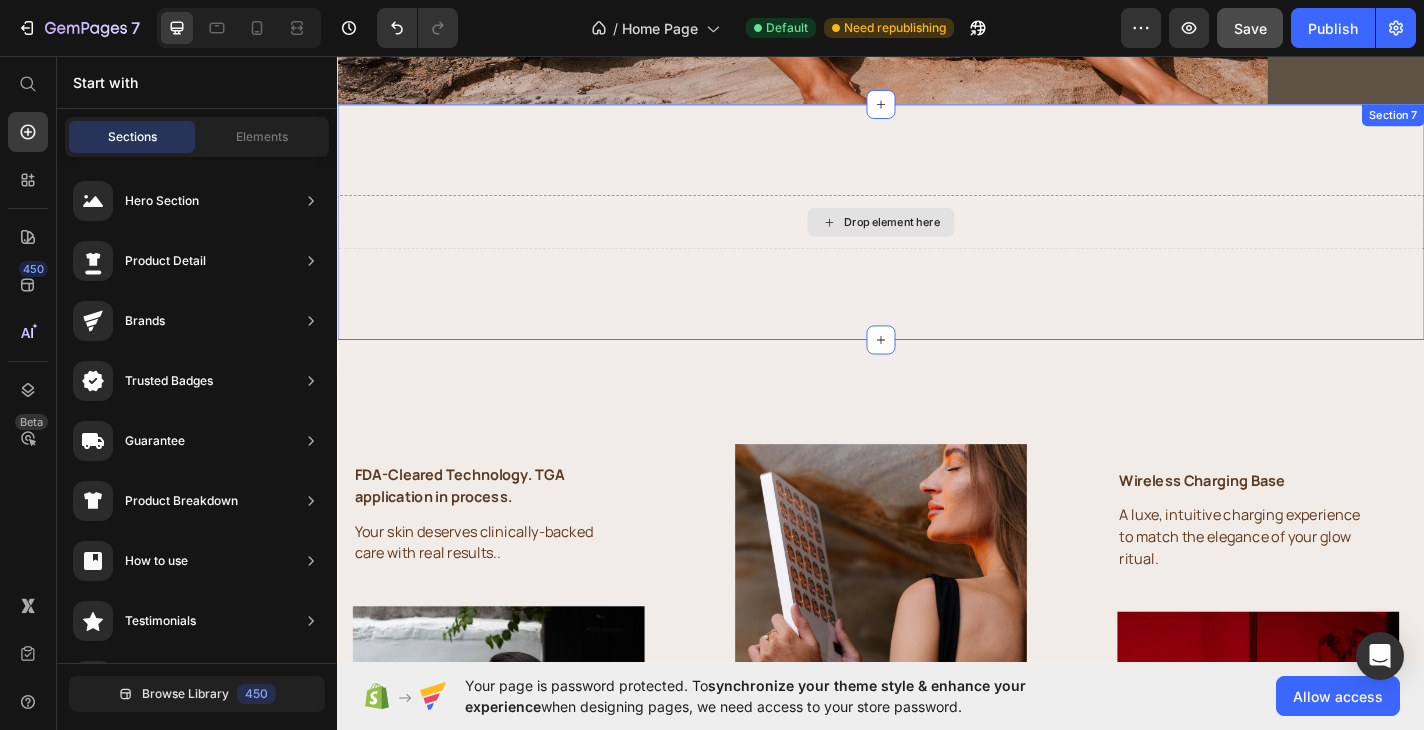 scroll, scrollTop: 5327, scrollLeft: 0, axis: vertical 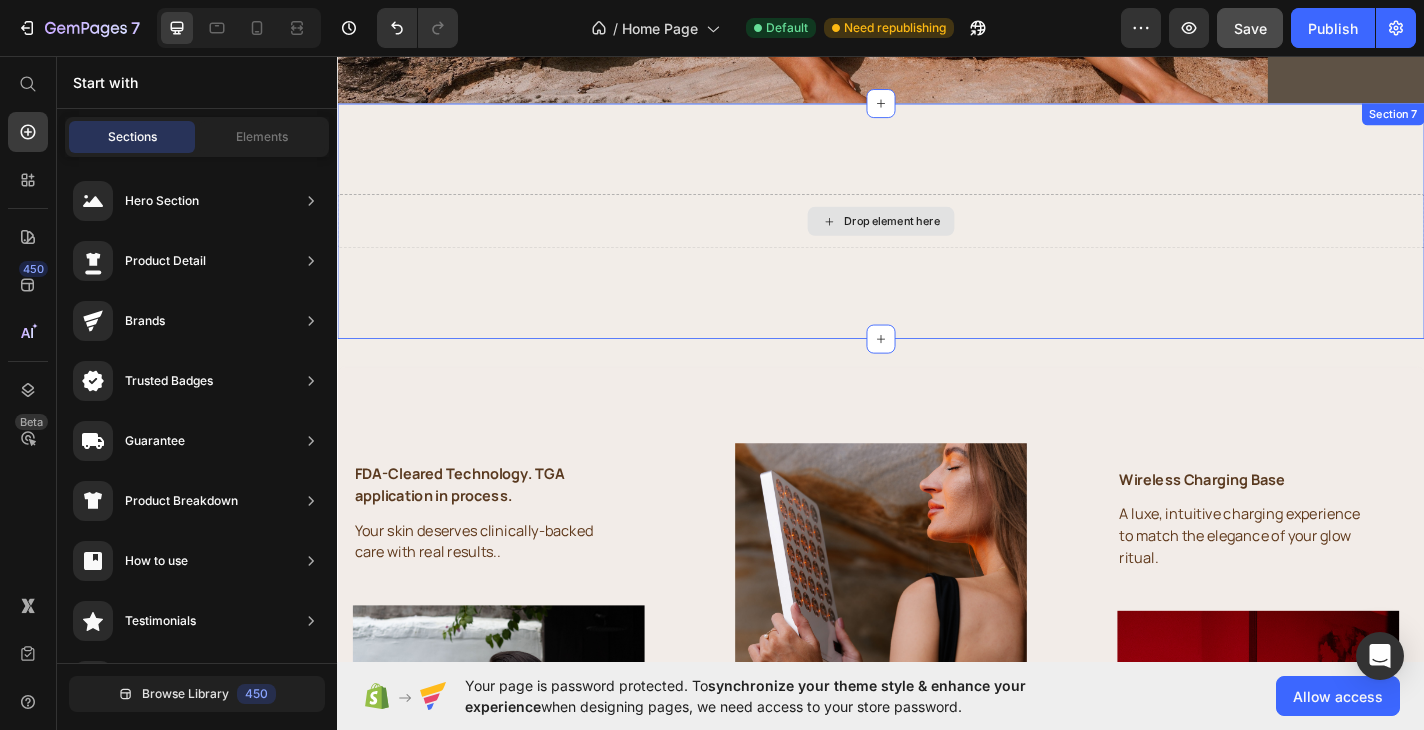 click on "Drop element here" at bounding box center (937, 238) 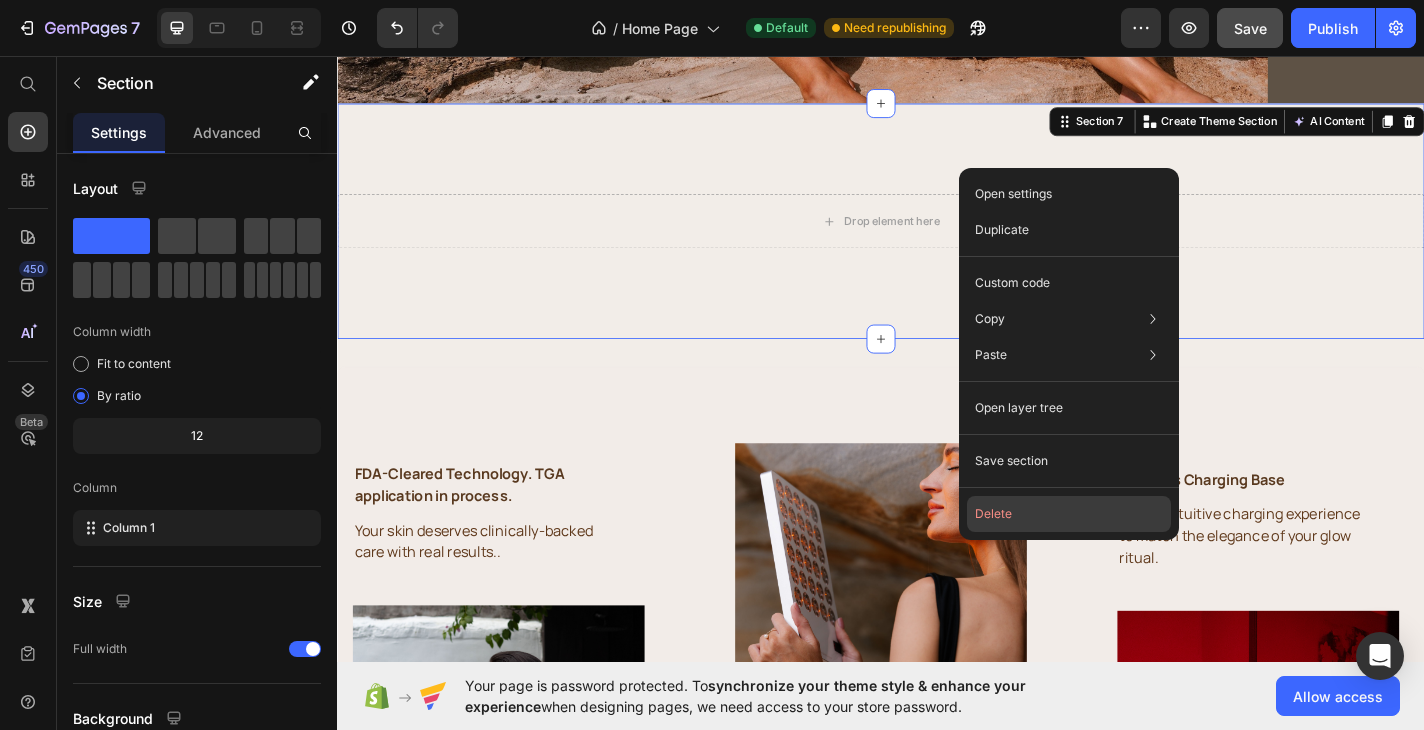 click on "Delete" 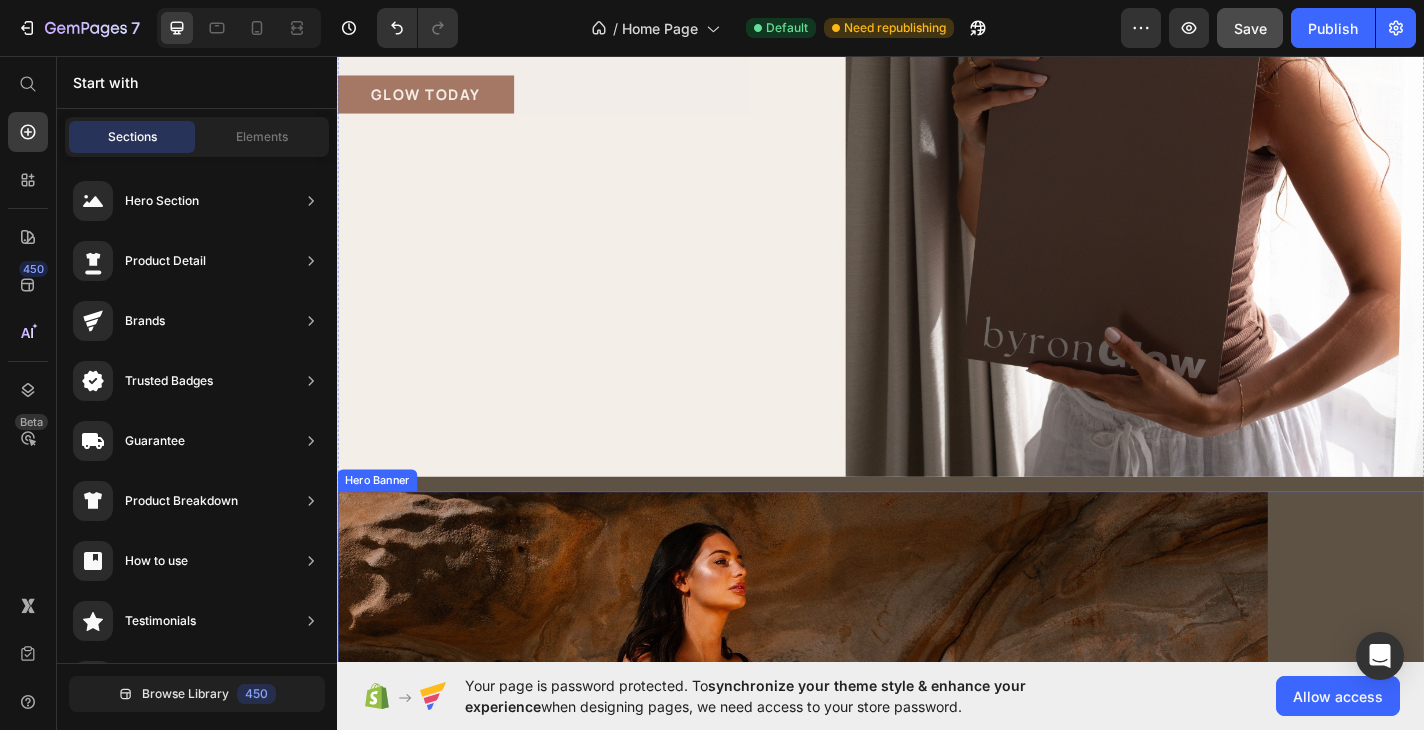 scroll, scrollTop: 4215, scrollLeft: 0, axis: vertical 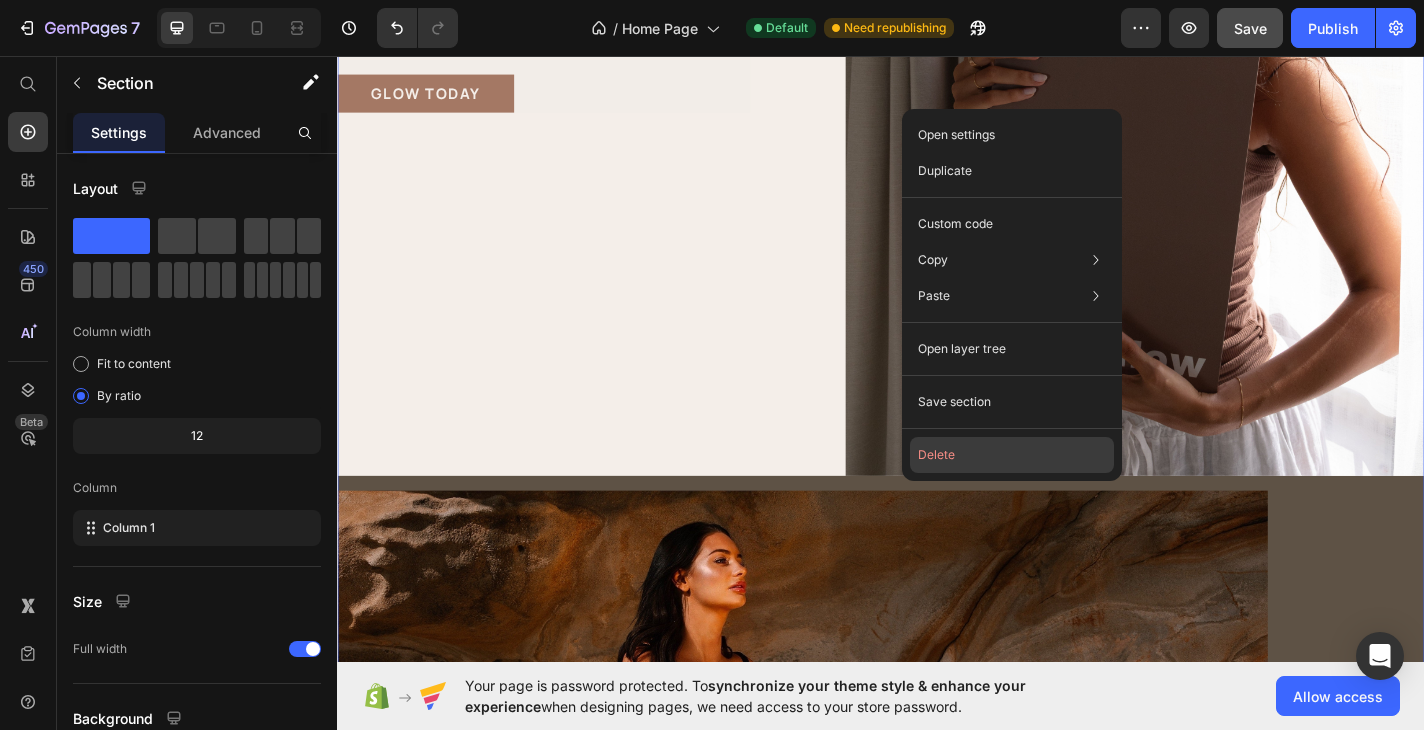 click on "Delete" 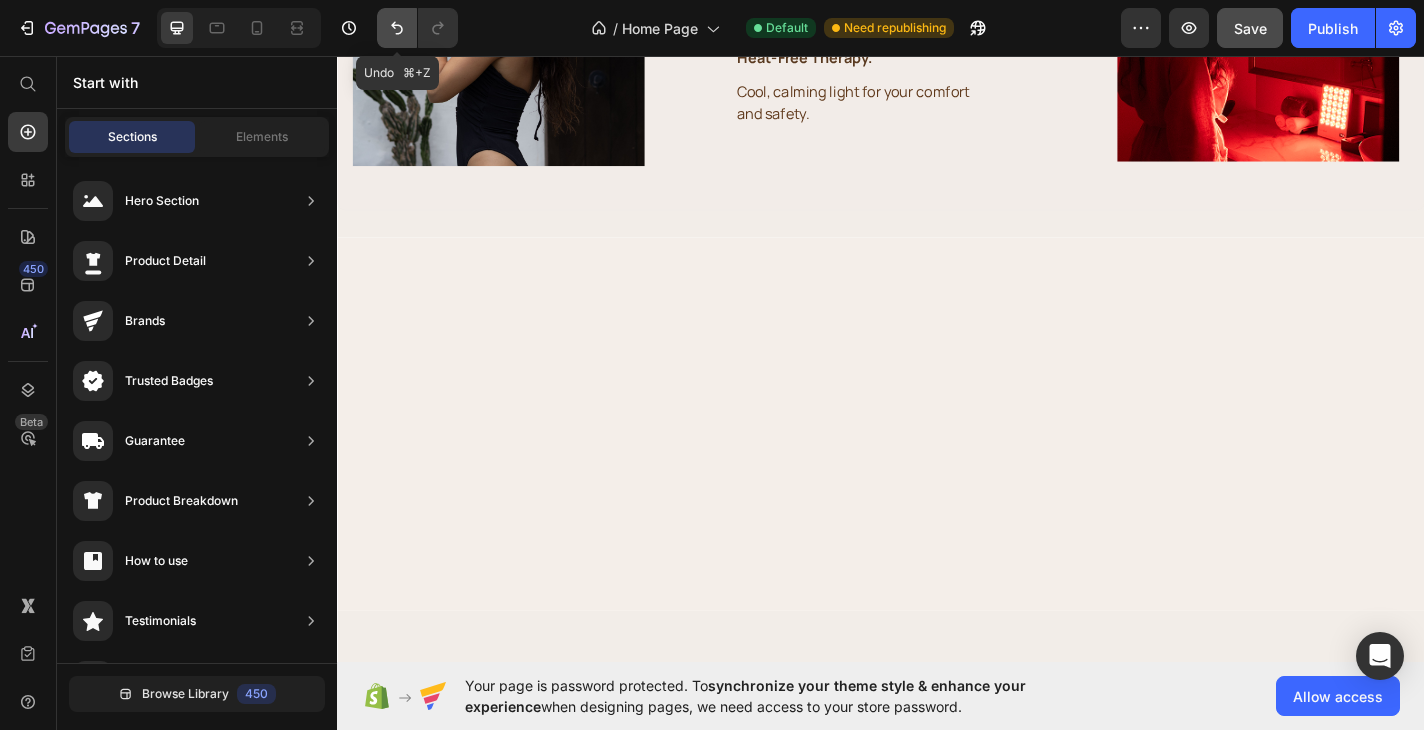 click 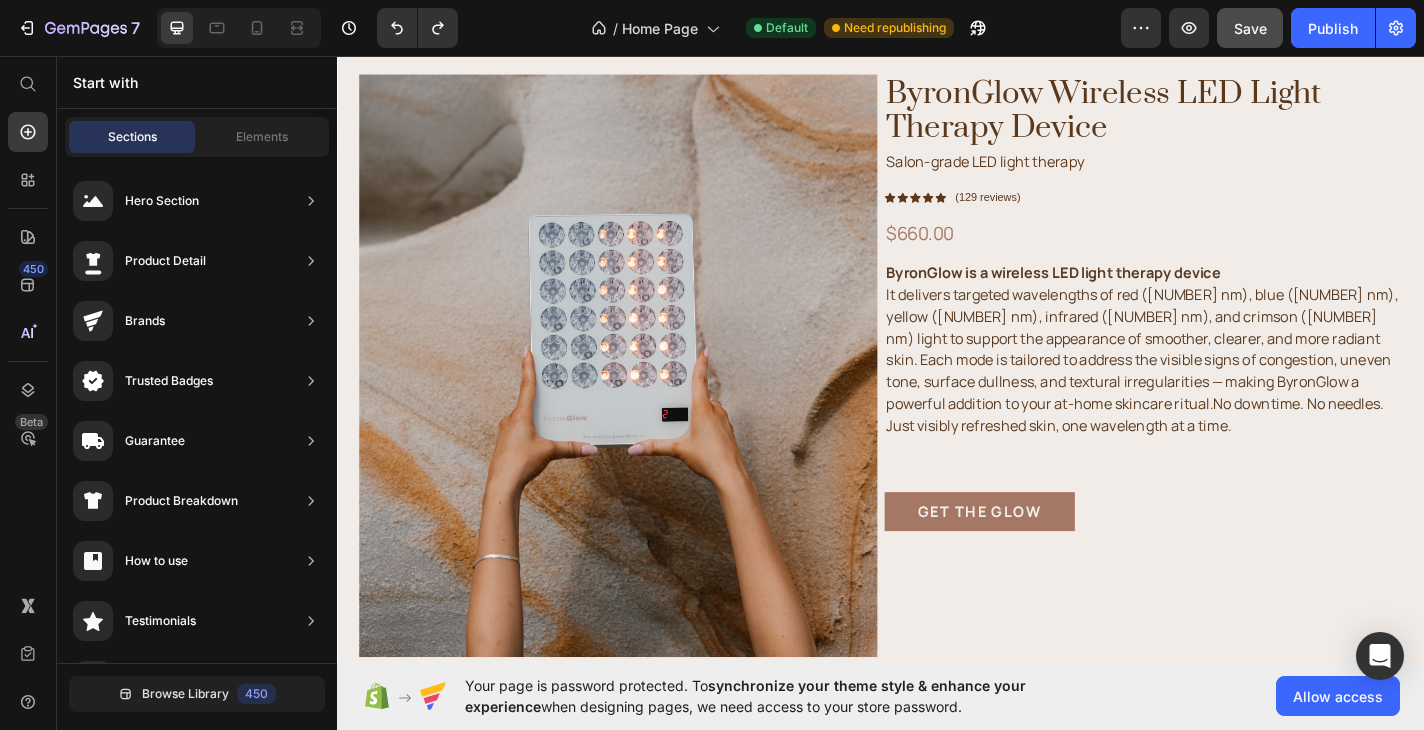 scroll, scrollTop: 1082, scrollLeft: 0, axis: vertical 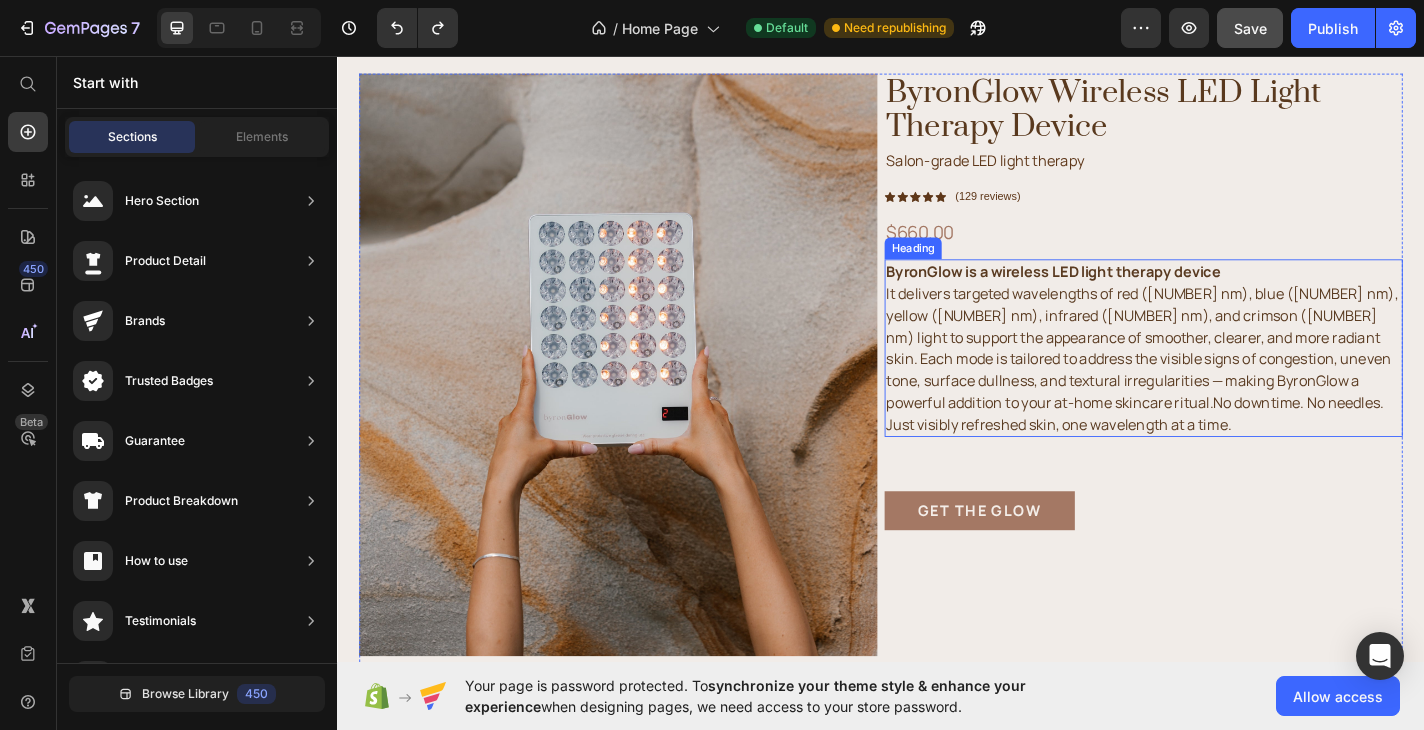 click on "ByronGlow is a wireless LED light therapy device" at bounding box center (1127, 294) 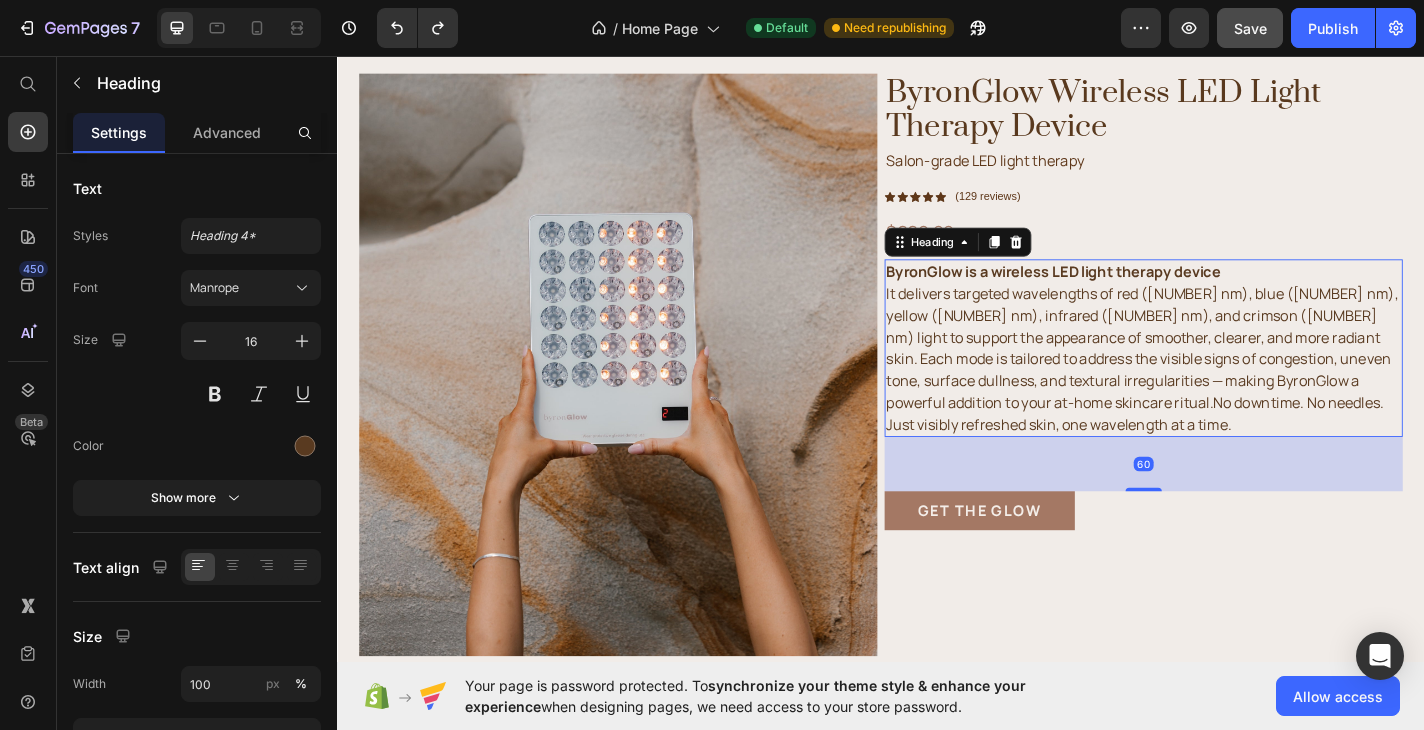 click on "ByronGlow is a wireless LED light therapy device It delivers targeted wavelengths of red (633 nm), blue (425 nm), yellow (590 nm), infrared (850 nm), and crimson (660 nm) light to support the appearance of smoother, clearer, and more radiant skin. Each mode is tailored to address the visible signs of congestion, uneven tone, surface dullness, and textural irregularities — making ByronGlow a powerful addition to your at-home skincare ritual.No downtime. No needles. Just visibly refreshed skin, one wavelength at a time." at bounding box center [1227, 378] 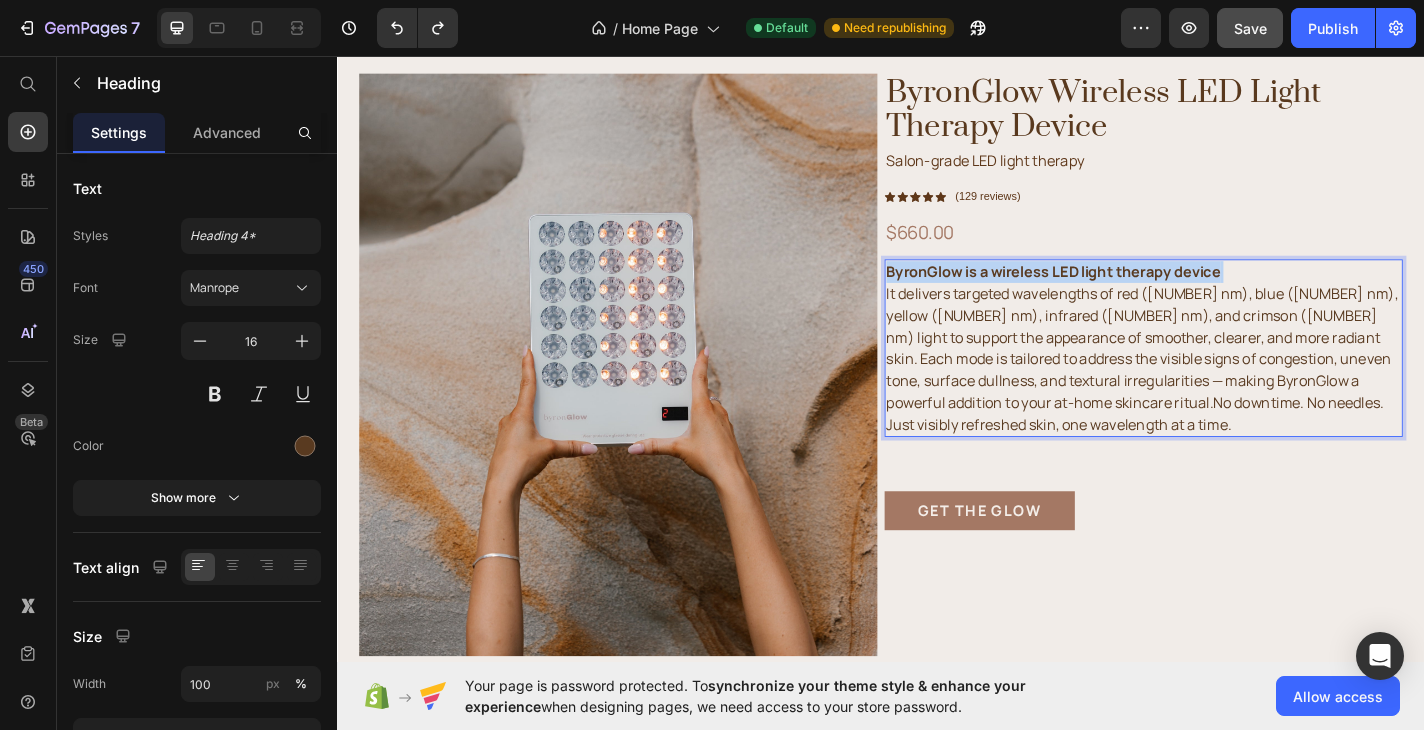 click on "ByronGlow is a wireless LED light therapy device It delivers targeted wavelengths of red (633 nm), blue (425 nm), yellow (590 nm), infrared (850 nm), and crimson (660 nm) light to support the appearance of smoother, clearer, and more radiant skin. Each mode is tailored to address the visible signs of congestion, uneven tone, surface dullness, and textural irregularities — making ByronGlow a powerful addition to your at-home skincare ritual.No downtime. No needles. Just visibly refreshed skin, one wavelength at a time." at bounding box center [1227, 378] 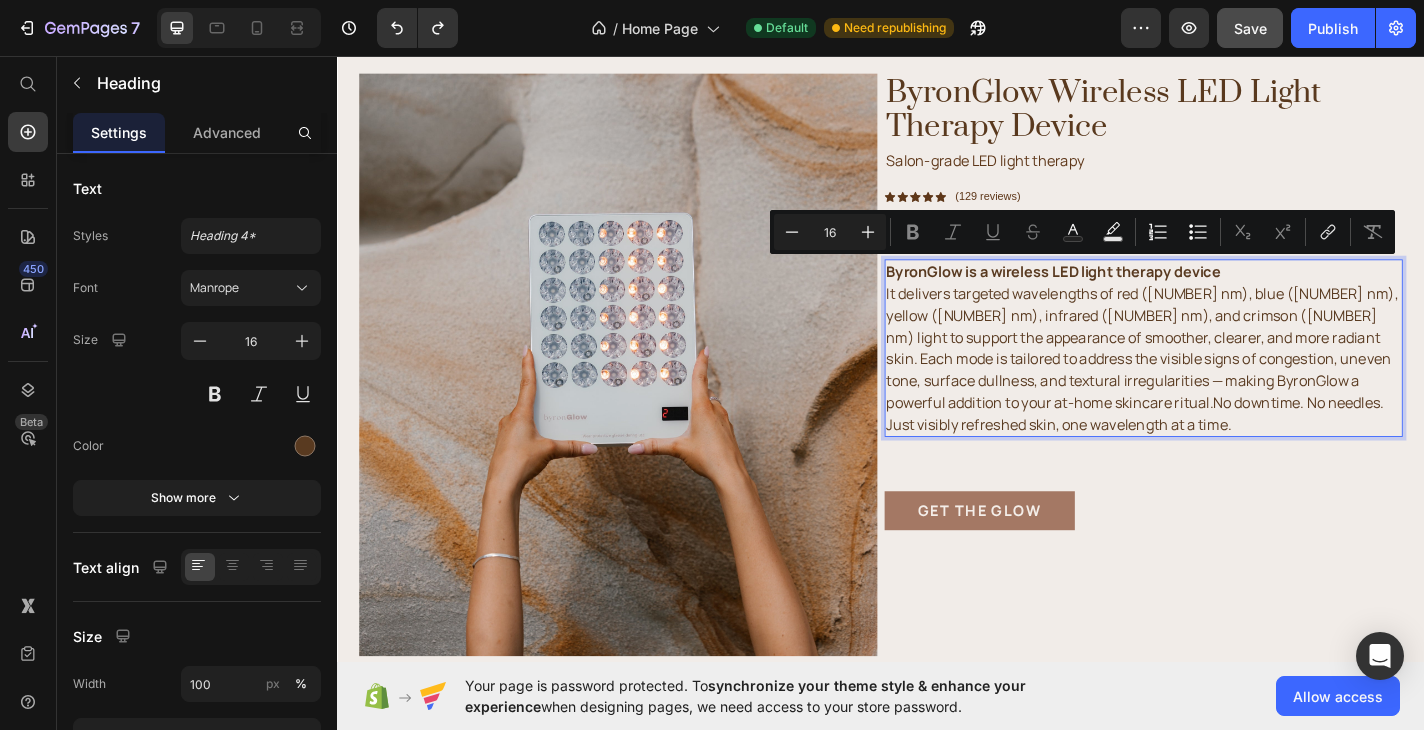 click on "ByronGlow is a wireless LED light therapy device" at bounding box center (1127, 294) 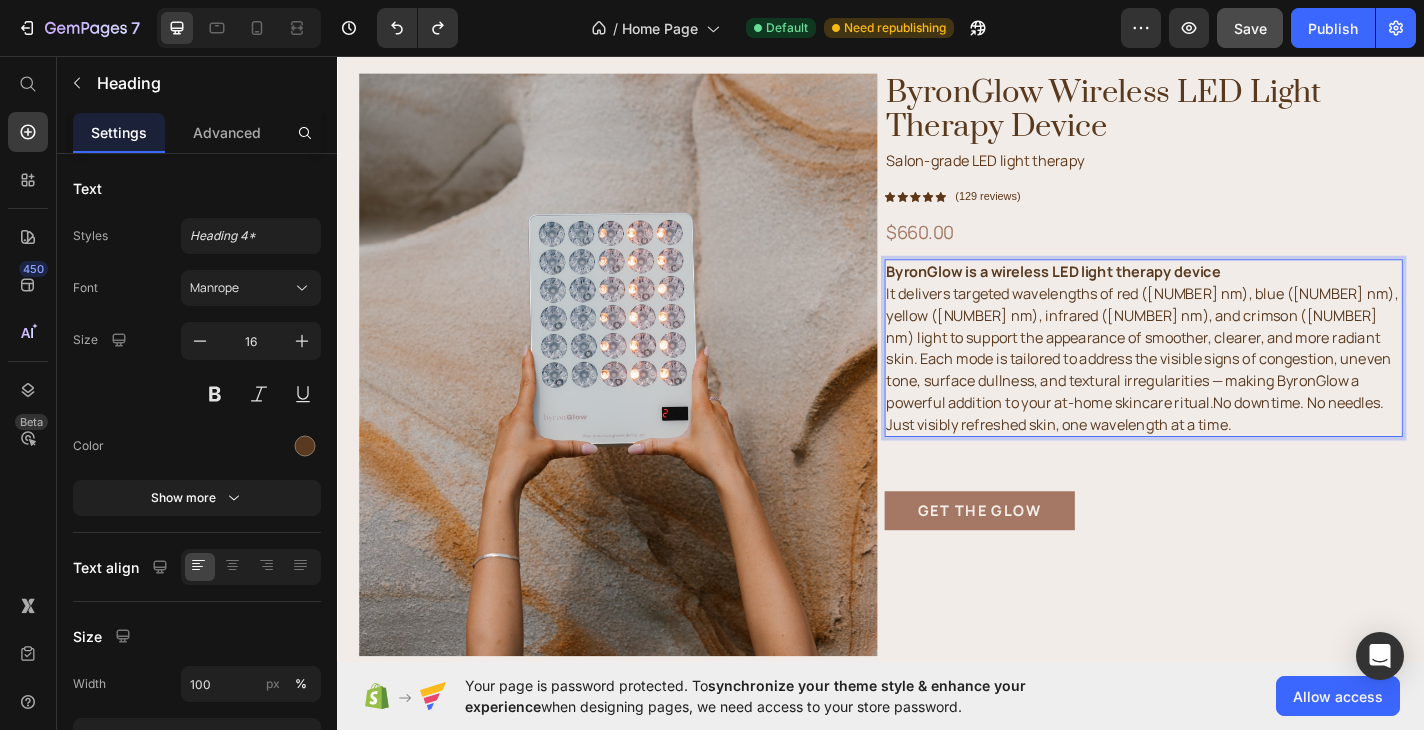 click on "ByronGlow is a wireless LED light therapy device It delivers targeted wavelengths of red (633 nm), blue (425 nm), yellow (590 nm), infrared (850 nm), and crimson (660 nm) light to support the appearance of smoother, clearer, and more radiant skin. Each mode is tailored to address the visible signs of congestion, uneven tone, surface dullness, and textural irregularities — making ByronGlow a powerful addition to your at-home skincare ritual.No downtime. No needles. Just visibly refreshed skin, one wavelength at a time." at bounding box center (1227, 378) 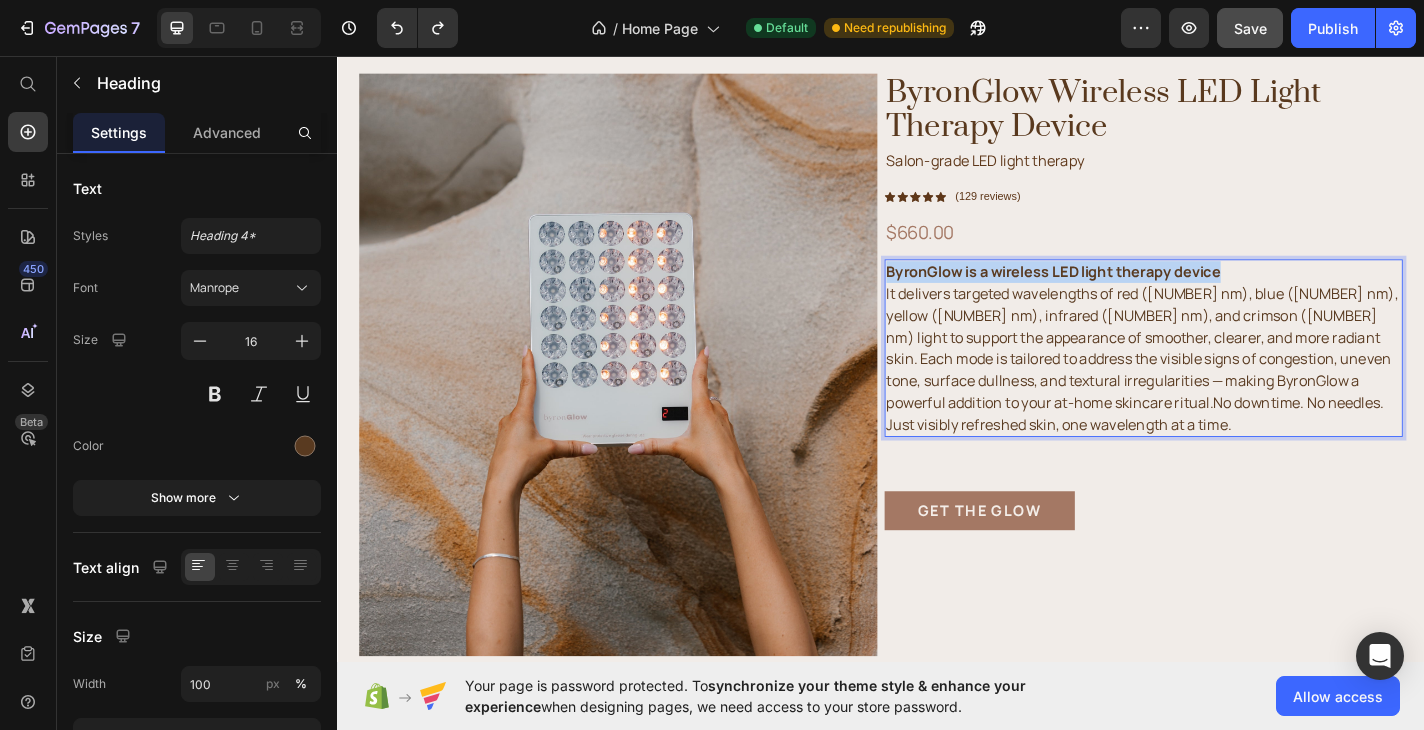 drag, startPoint x: 1326, startPoint y: 290, endPoint x: 947, endPoint y: 291, distance: 379.0013 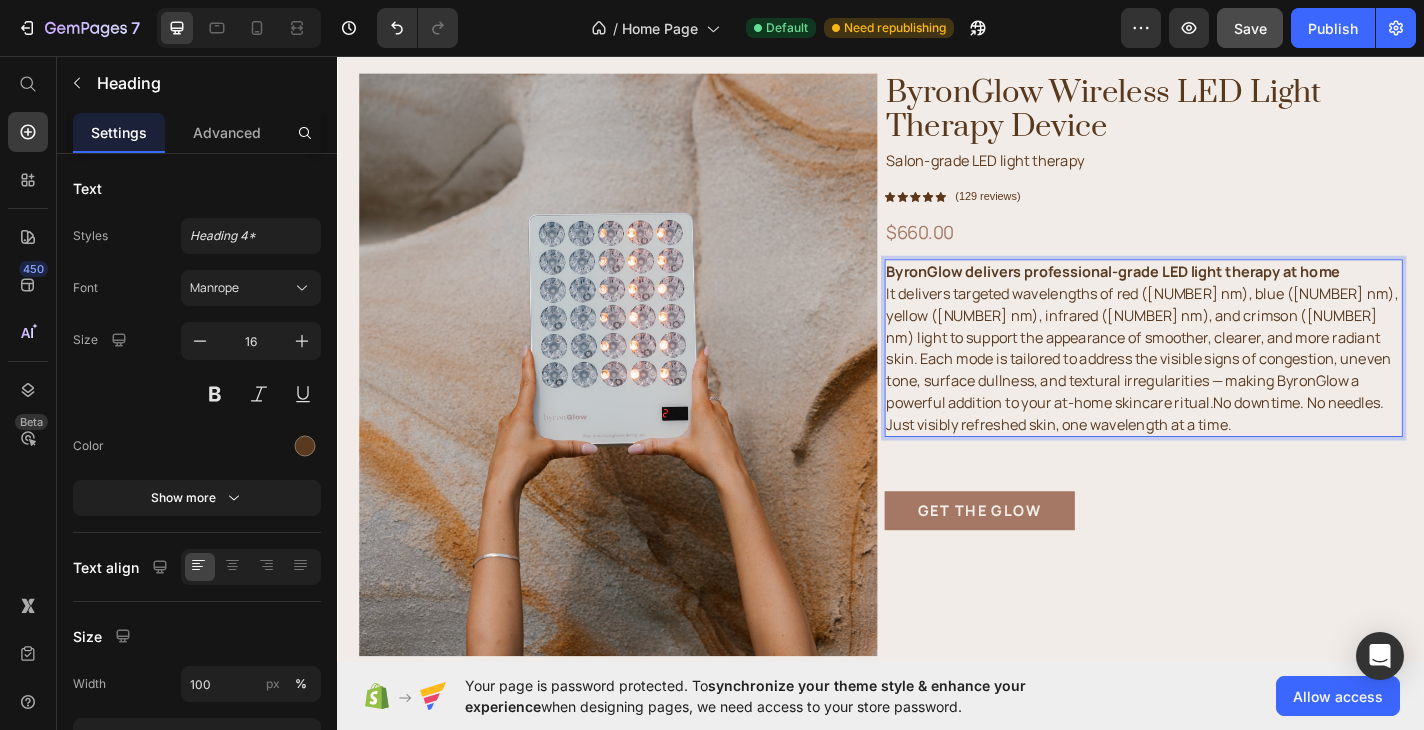 click on "ByronGlow delivers professional-grade LED light therapy at home" at bounding box center (1193, 294) 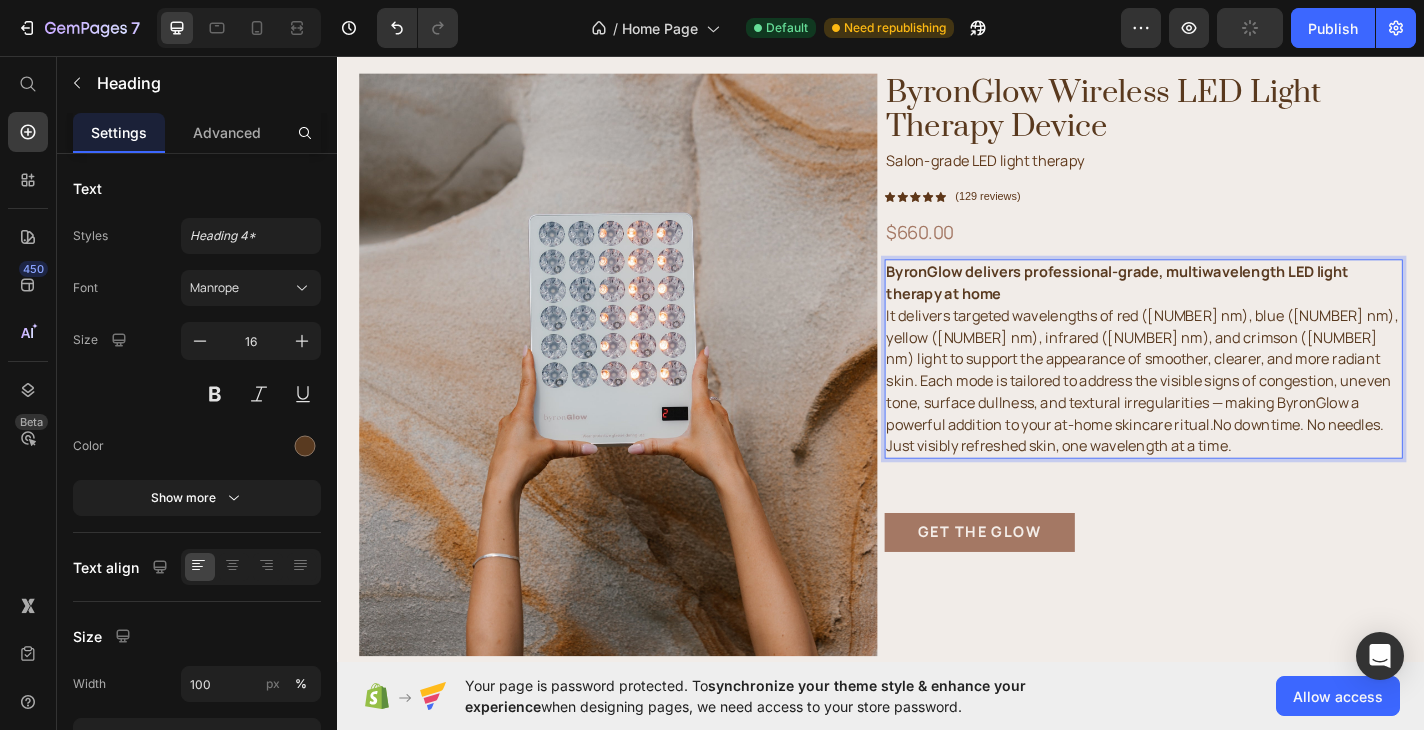 click on "ByronGlow delivers professional-grade, multiwavelength LED light therapy at home" at bounding box center [1198, 306] 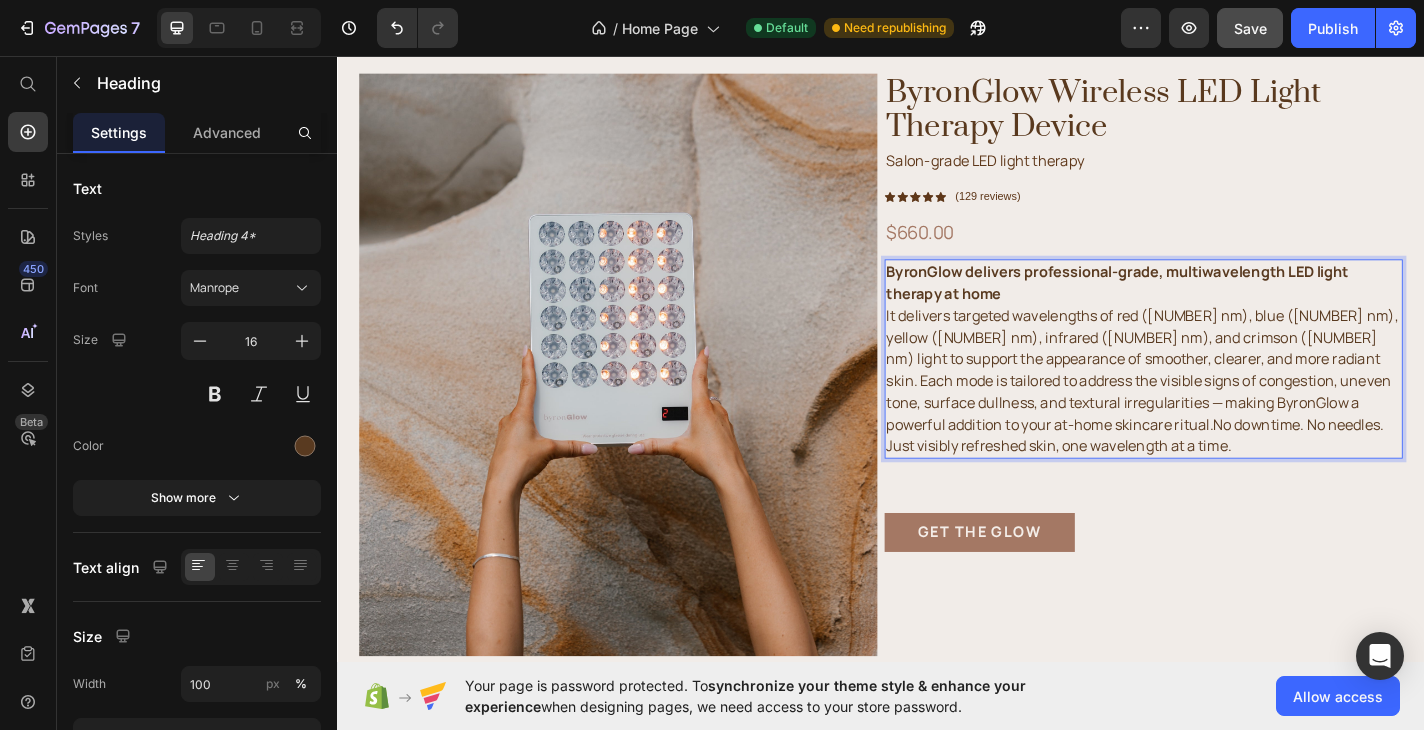 click on "ByronGlow delivers professional-grade, multiwavelength LED light therapy at home" at bounding box center [1198, 306] 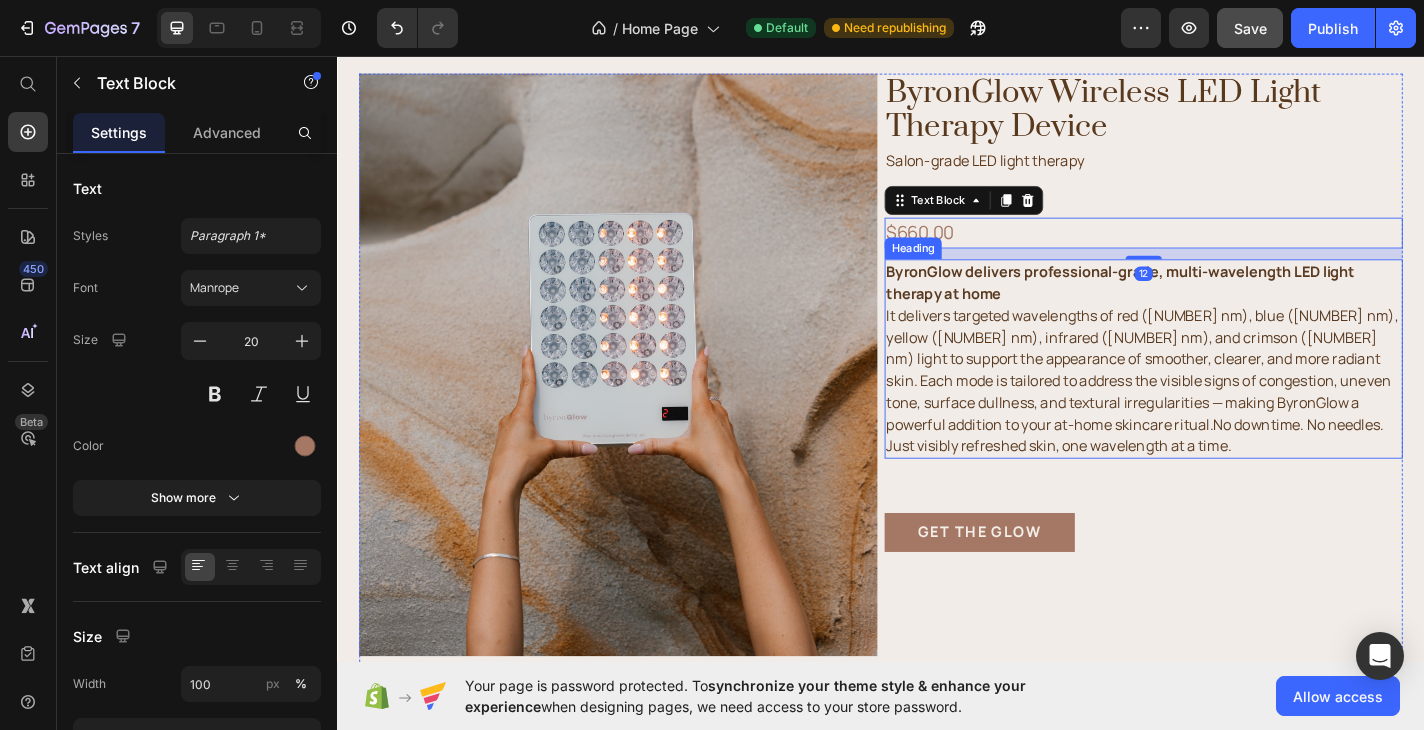 click on "⁠⁠⁠⁠⁠⁠⁠ ByronGlow delivers professional-grade, multi-wavelength LED light therapy at home It delivers targeted wavelengths of red (633 nm), blue (425 nm), yellow (590 nm), infrared (850 nm), and crimson (660 nm) light to support the appearance of smoother, clearer, and more radiant skin. Each mode is tailored to address the visible signs of congestion, uneven tone, surface dullness, and textural irregularities — making ByronGlow a powerful addition to your at-home skincare ritual.No downtime. No needles. Just visibly refreshed skin, one wavelength at a time." at bounding box center (1227, 390) 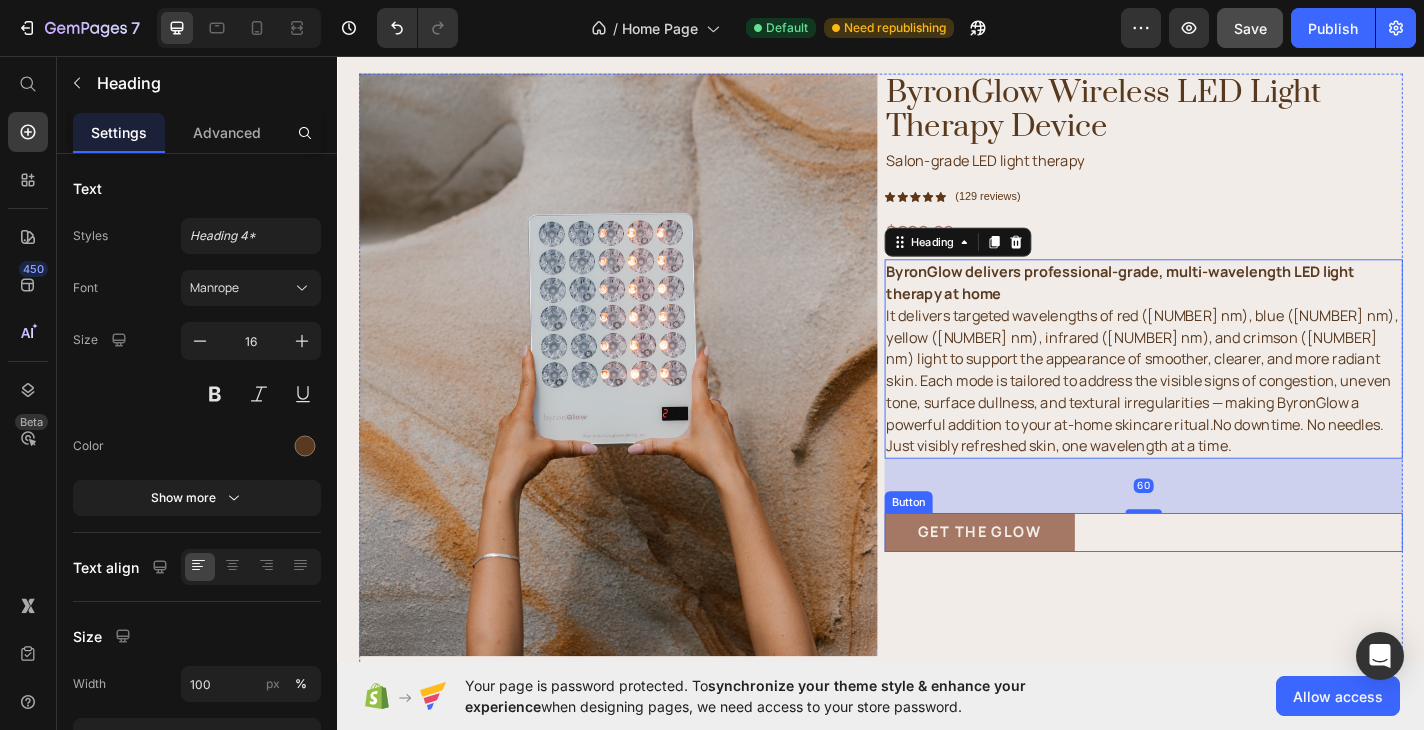 click on "Get the glow Button" at bounding box center [1227, 581] 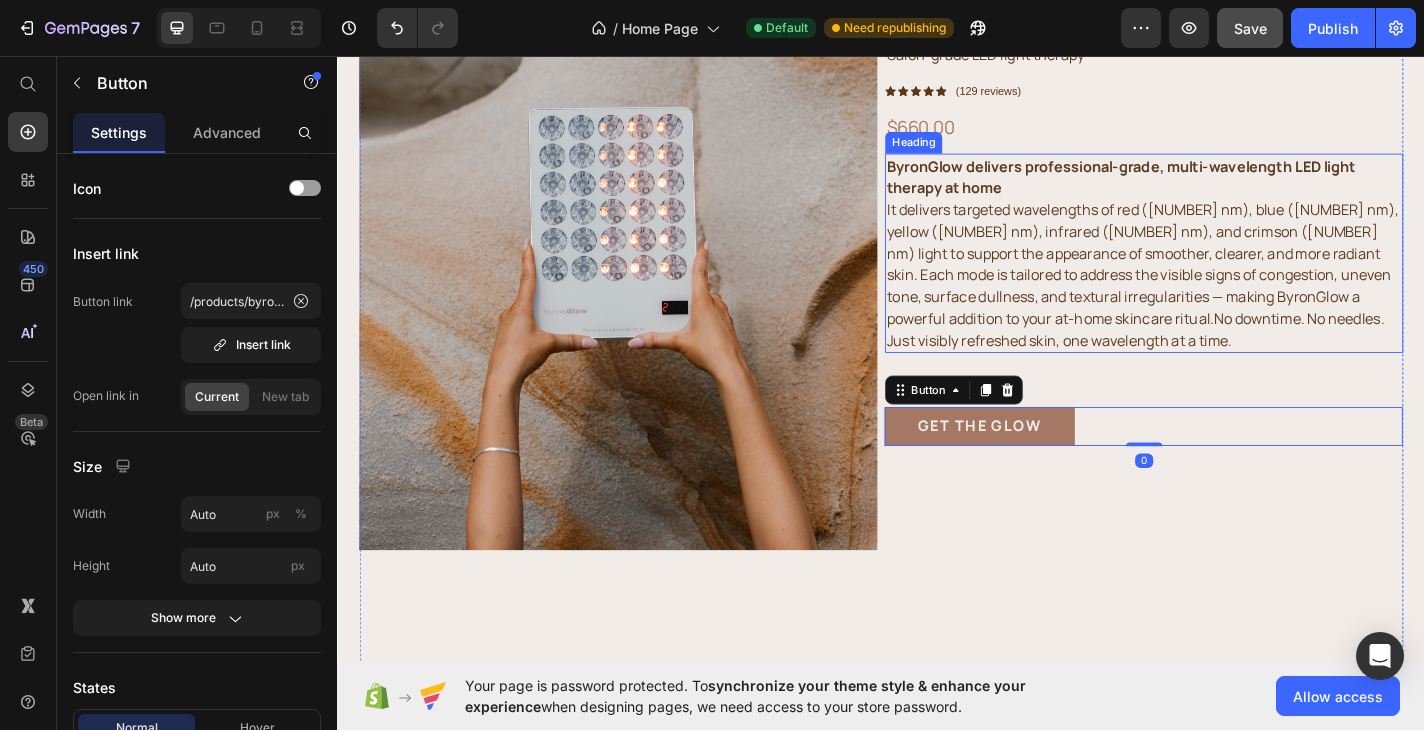 scroll, scrollTop: 1209, scrollLeft: 0, axis: vertical 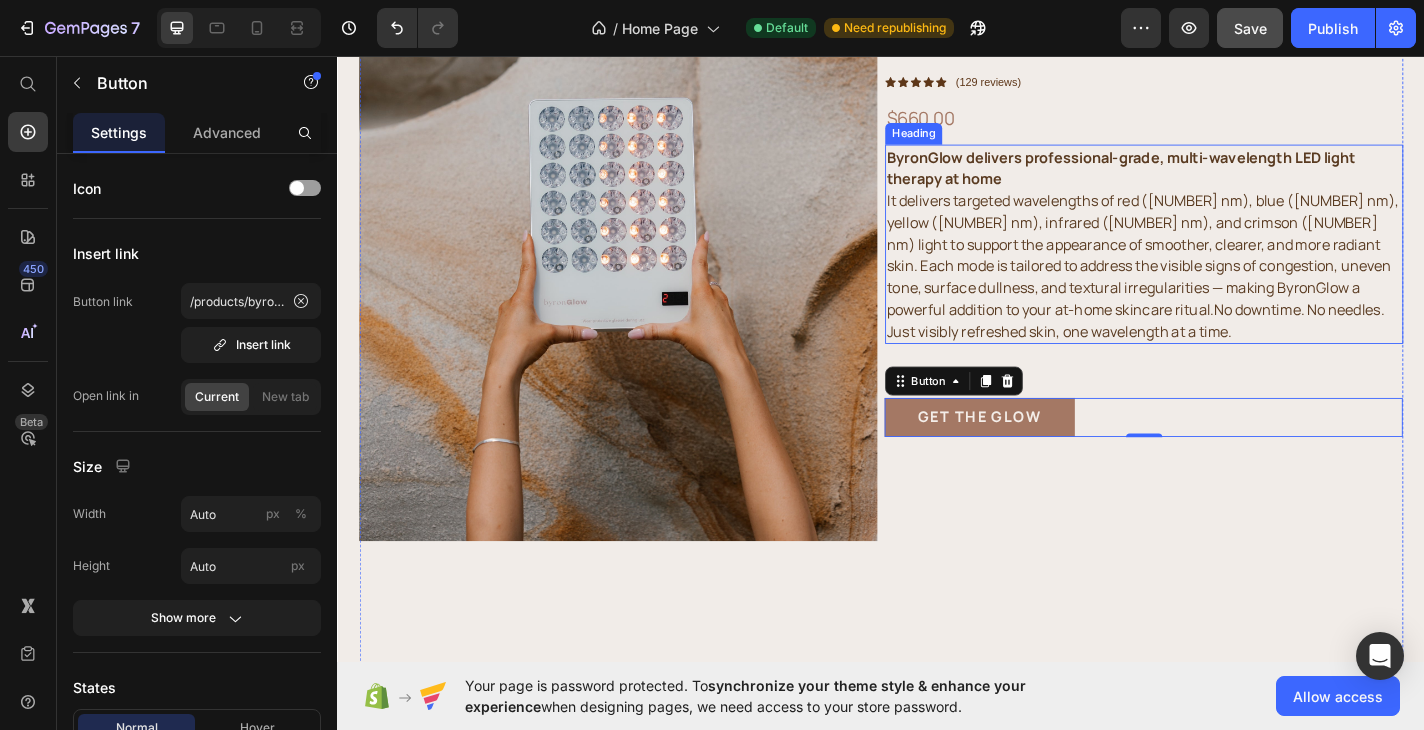 click on "⁠⁠⁠⁠⁠⁠⁠ ByronGlow delivers professional-grade, multi-wavelength LED light therapy at home It delivers targeted wavelengths of red (633 nm), blue (425 nm), yellow (590 nm), infrared (850 nm), and crimson (660 nm) light to support the appearance of smoother, clearer, and more radiant skin. Each mode is tailored to address the visible signs of congestion, uneven tone, surface dullness, and textural irregularities — making ByronGlow a powerful addition to your at-home skincare ritual.No downtime. No needles. Just visibly refreshed skin, one wavelength at a time." at bounding box center [1227, 263] 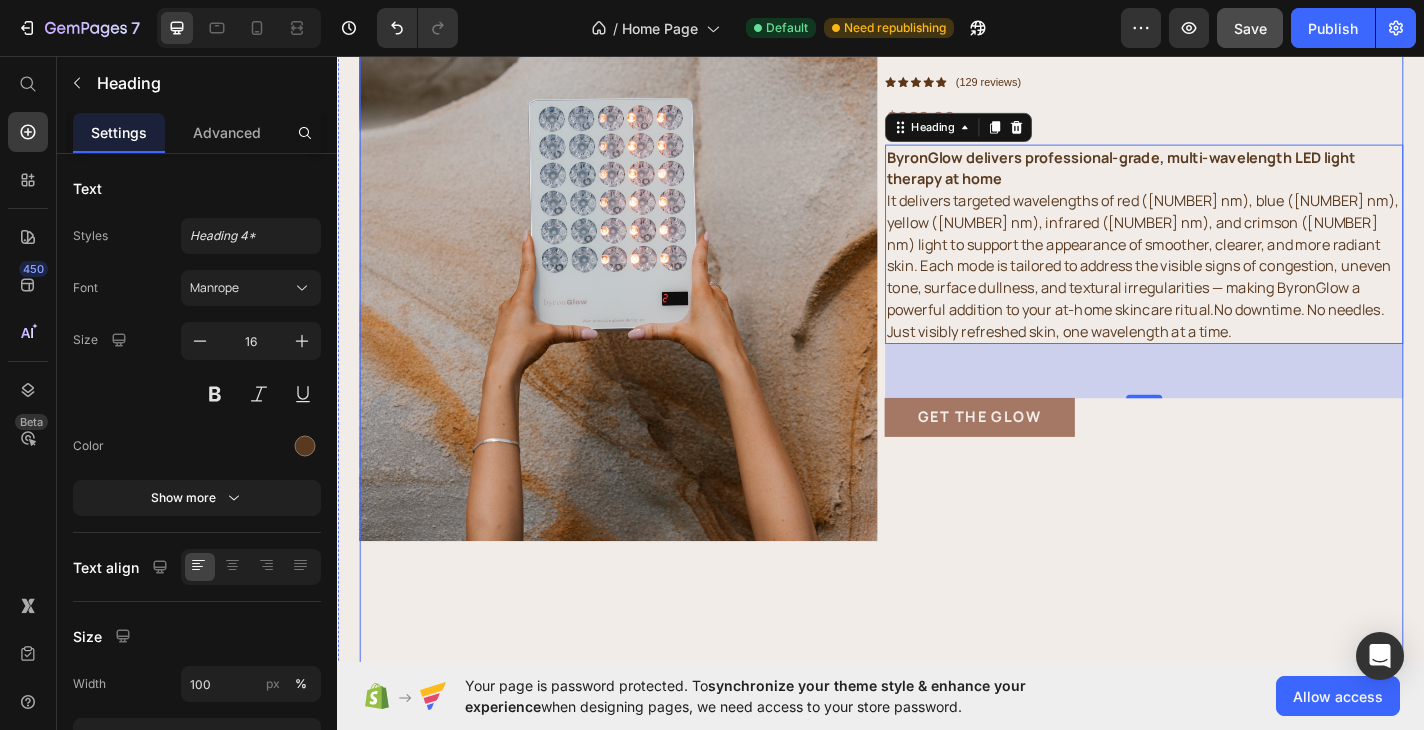 click on "ByronGlow Wireless LED Light Therapy Device Heading Salon-grade LED light therapy Text Block                Icon                Icon                Icon                Icon                Icon Icon List Hoz (129 reviews) Text block Row Row $660.00 Text Block ⁠⁠⁠⁠⁠⁠⁠ ByronGlow delivers professional-grade, multi-wavelength LED light therapy at home It delivers targeted wavelengths of red (633 nm), blue (425 nm), yellow (590 nm), infrared (850 nm), and crimson (660 nm) light to support the appearance of smoother, clearer, and more radiant skin. Each mode is tailored to address the visible signs of congestion, uneven tone, surface dullness, and textural irregularities — making ByronGlow a powerful addition to your at-home skincare ritual.No downtime. No needles. Just visibly refreshed skin, one wavelength at a time. Heading   60 Get the glow Button" at bounding box center [1227, 348] 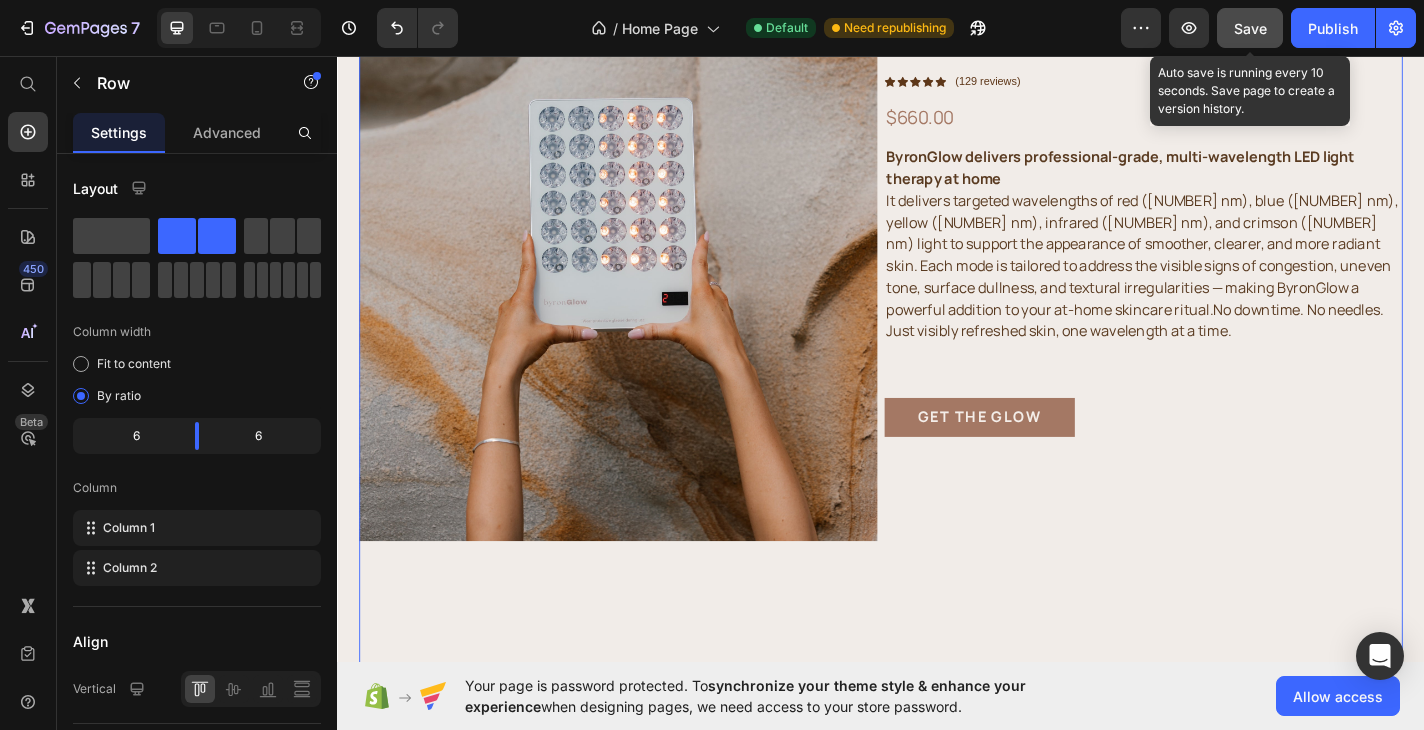 click on "Save" at bounding box center (1250, 28) 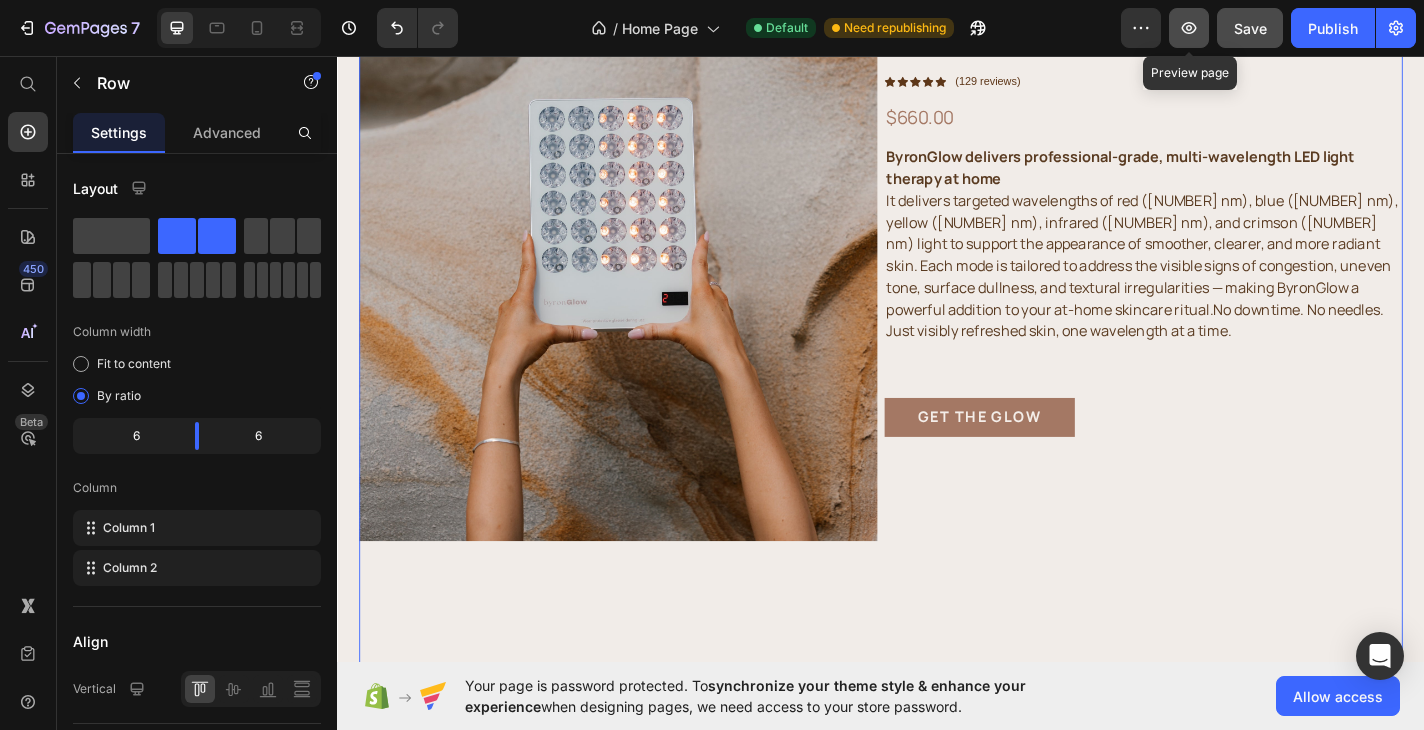 click 